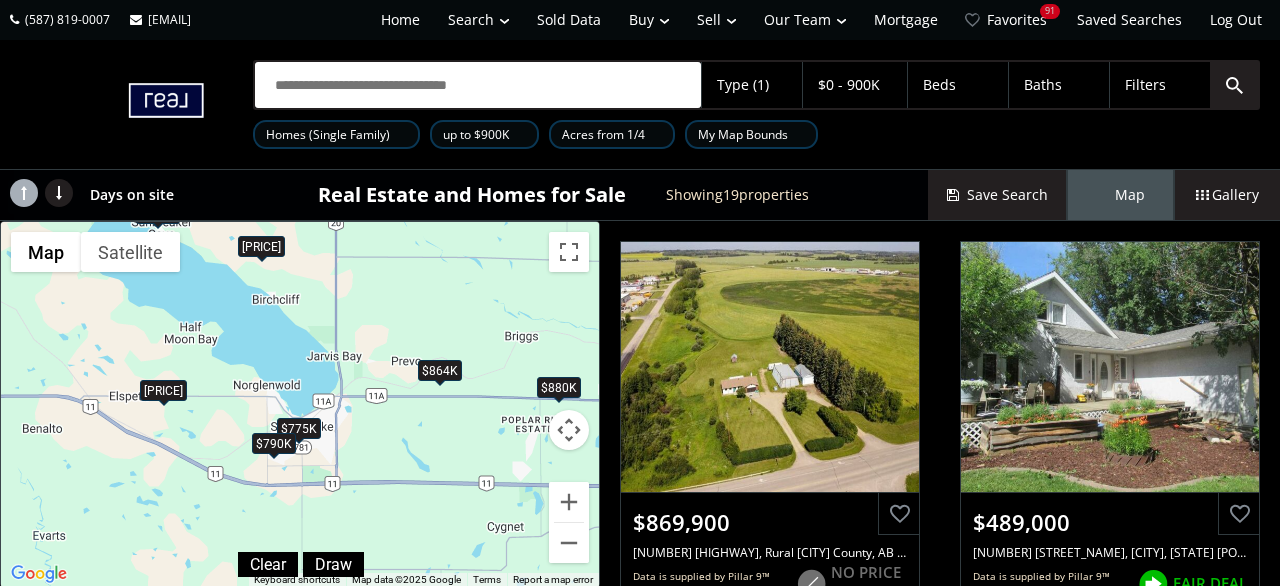scroll, scrollTop: 0, scrollLeft: 0, axis: both 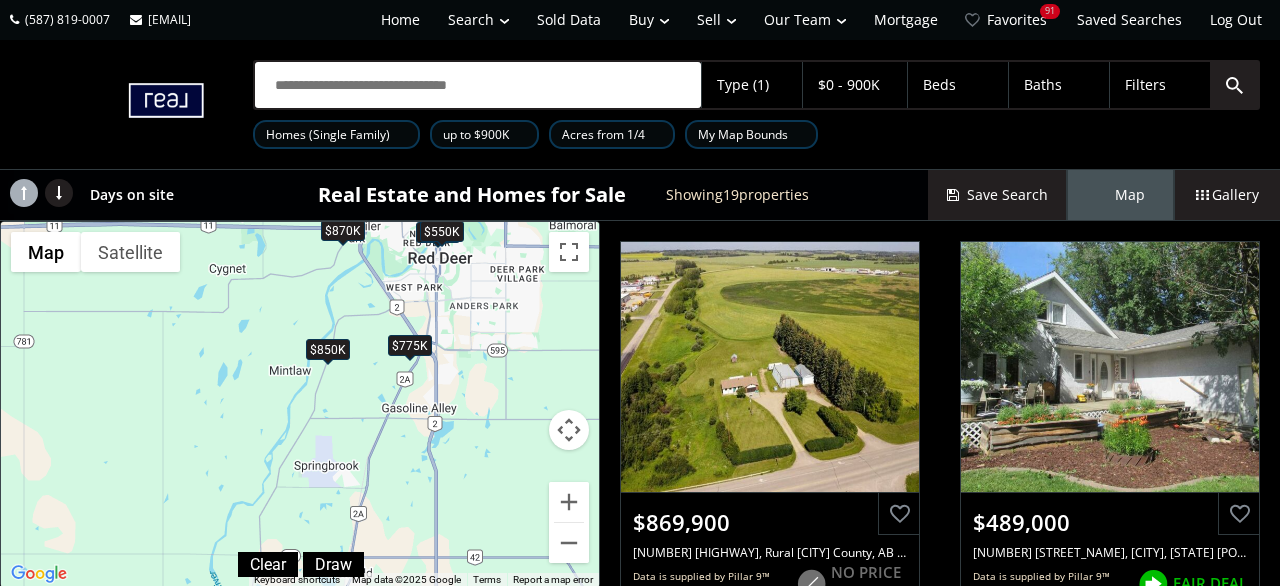drag, startPoint x: 490, startPoint y: 481, endPoint x: 205, endPoint y: 207, distance: 395.3492 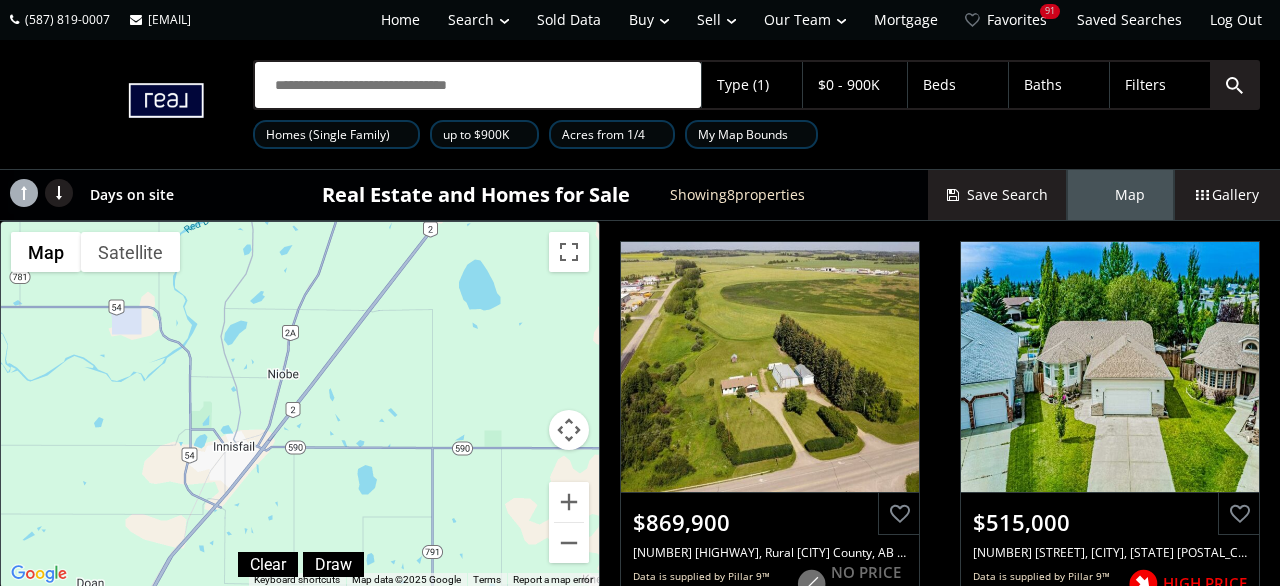 drag, startPoint x: 435, startPoint y: 513, endPoint x: 439, endPoint y: 137, distance: 376.02127 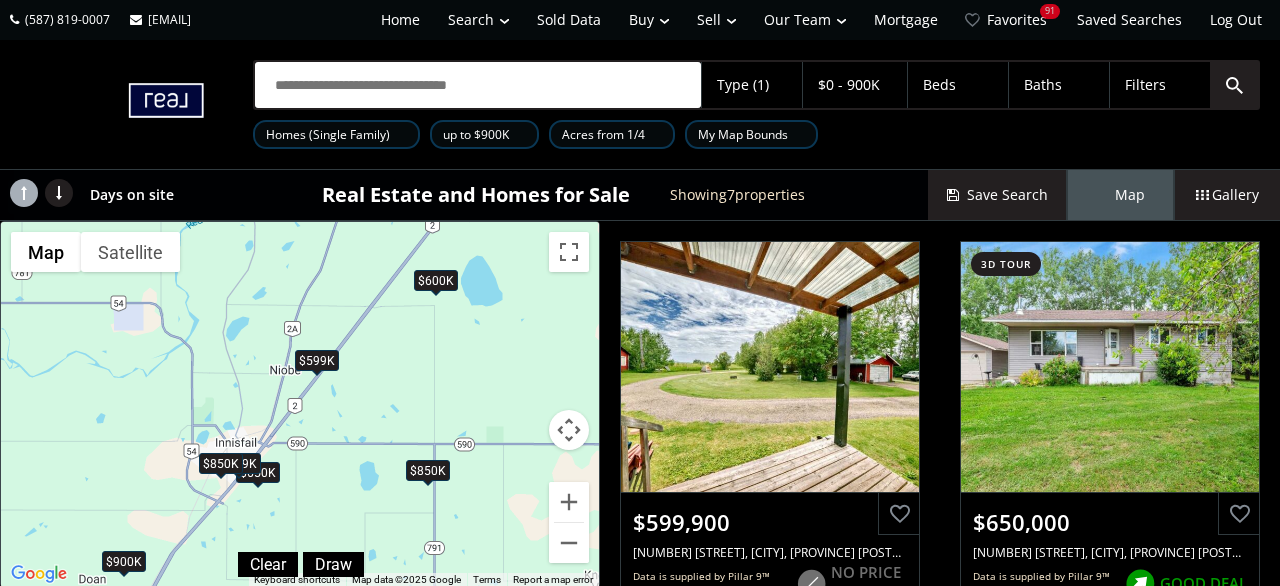 click on "$850K" at bounding box center (428, 471) 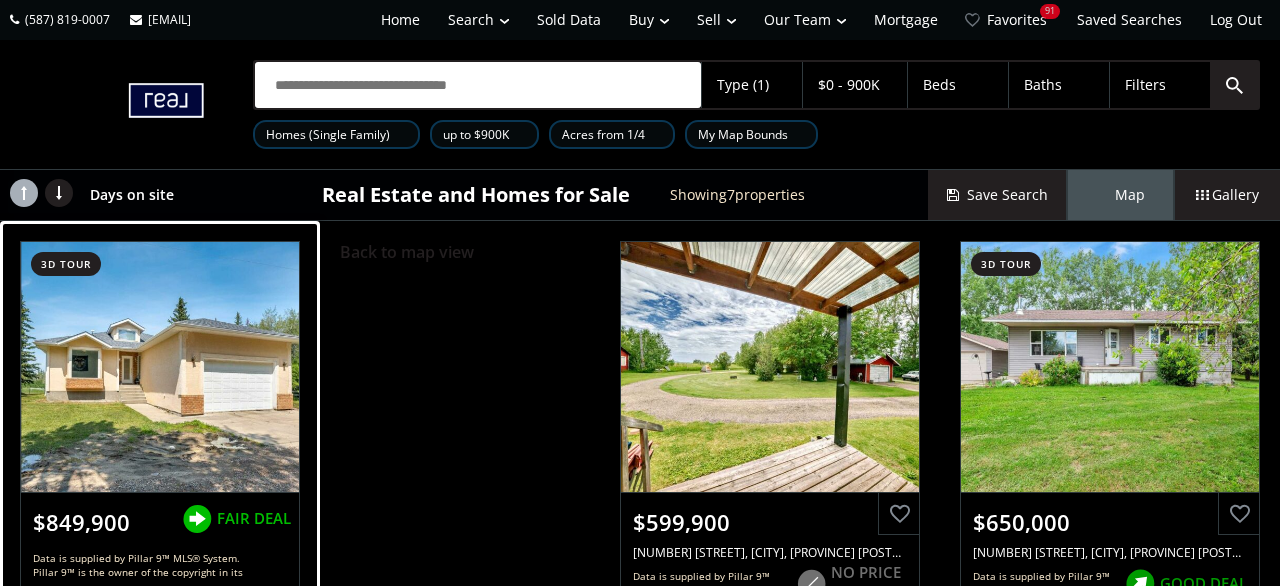 click at bounding box center [160, 367] 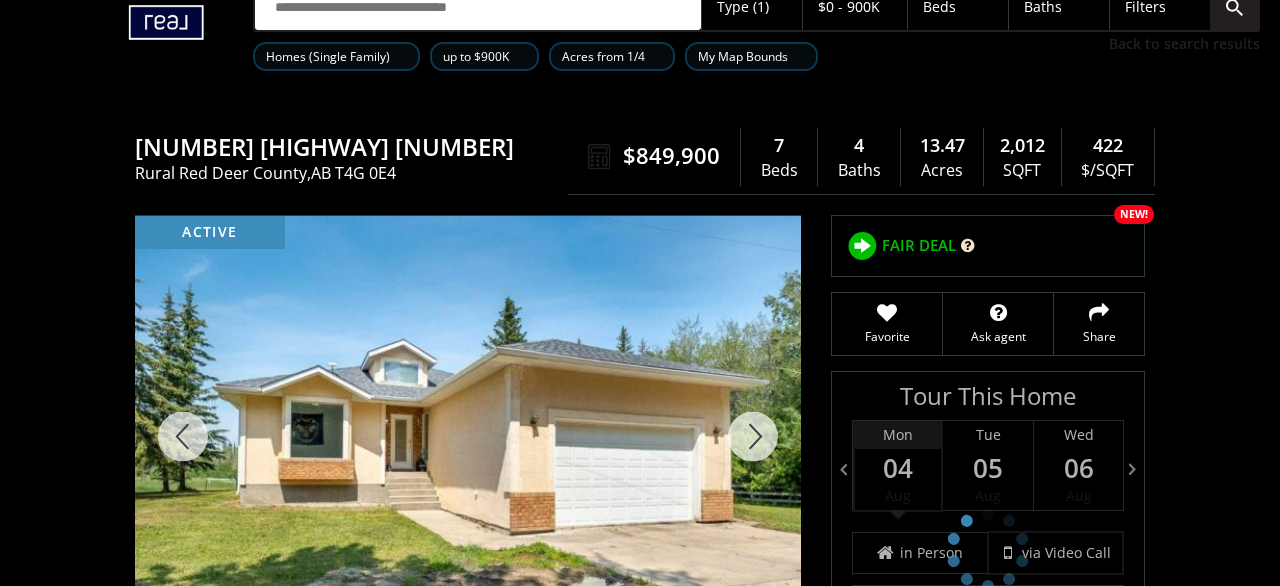 scroll, scrollTop: 104, scrollLeft: 0, axis: vertical 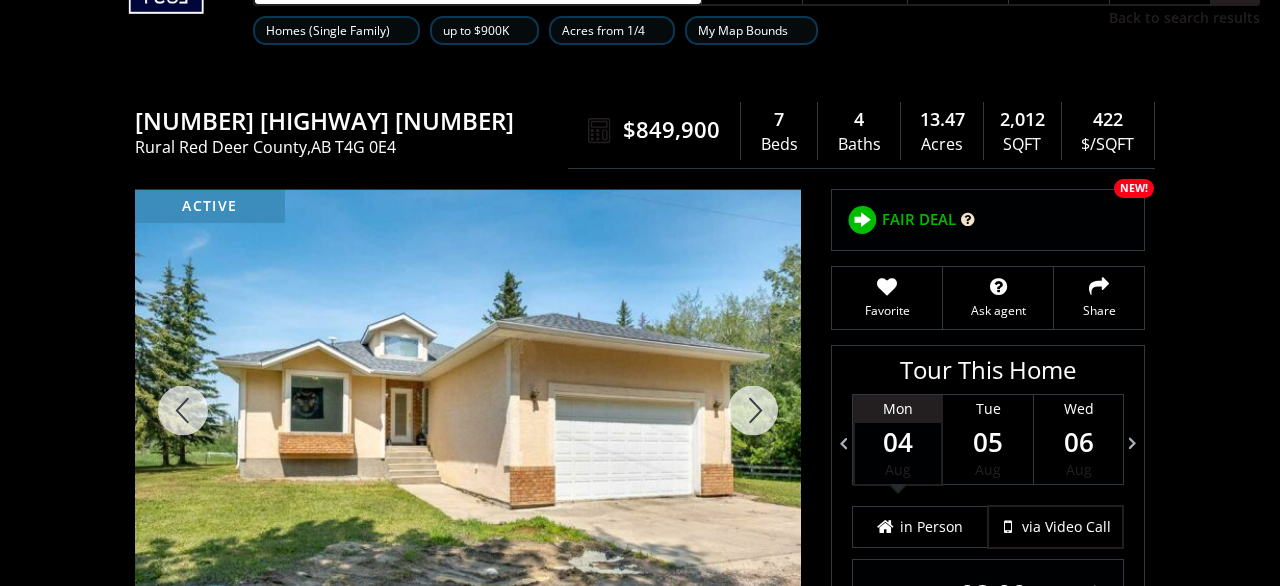click at bounding box center (468, 410) 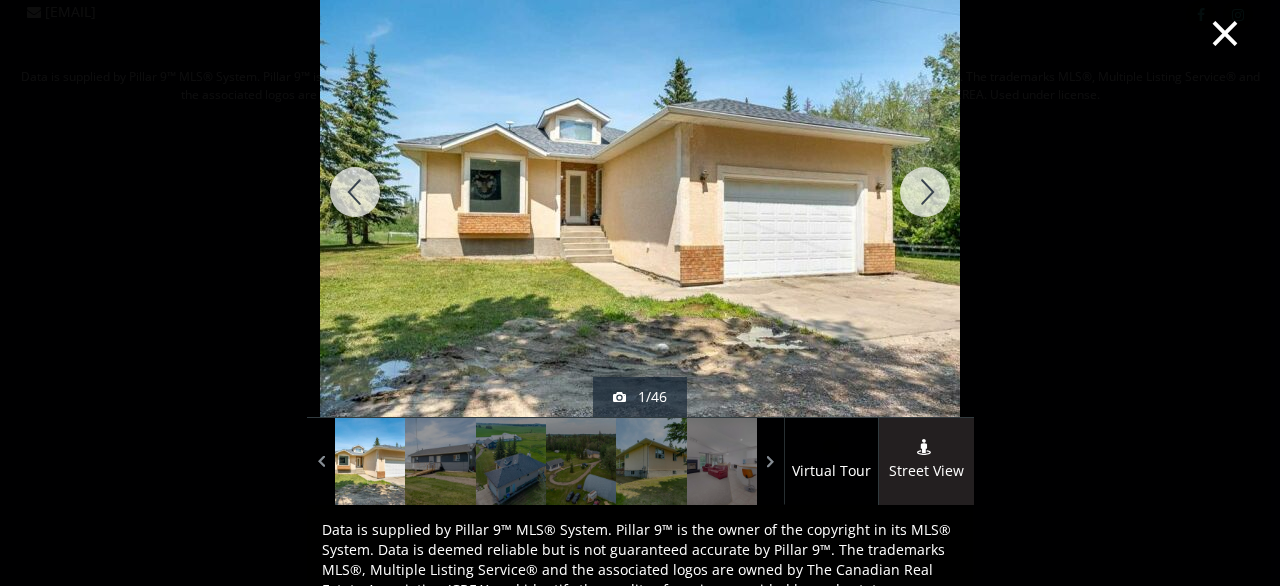 click at bounding box center [925, 192] 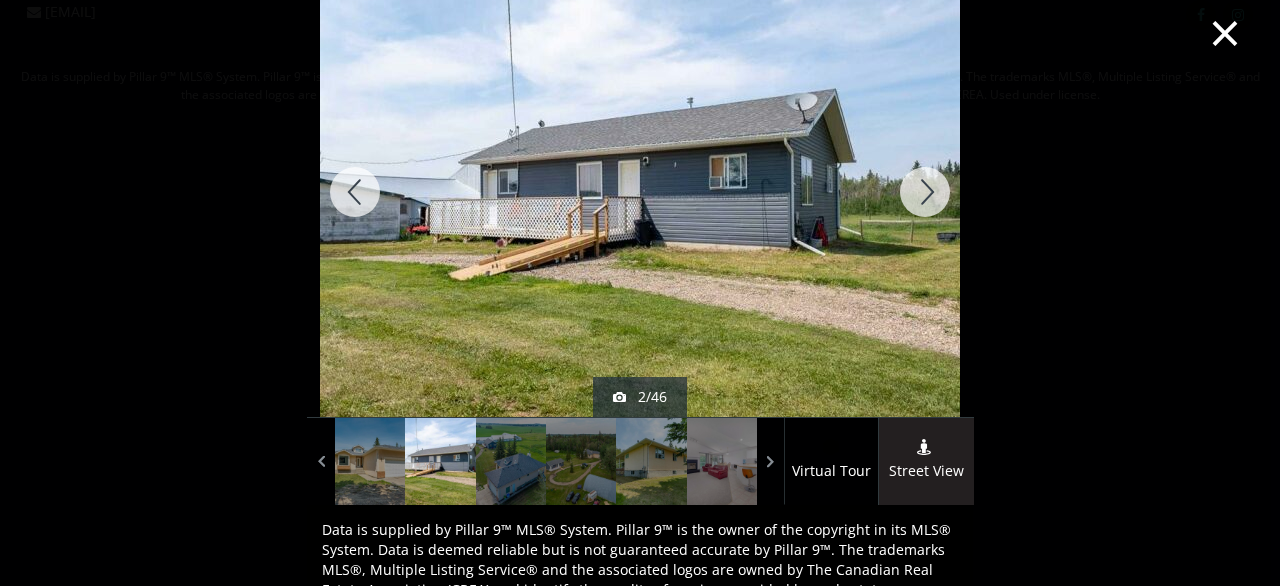 click at bounding box center [925, 192] 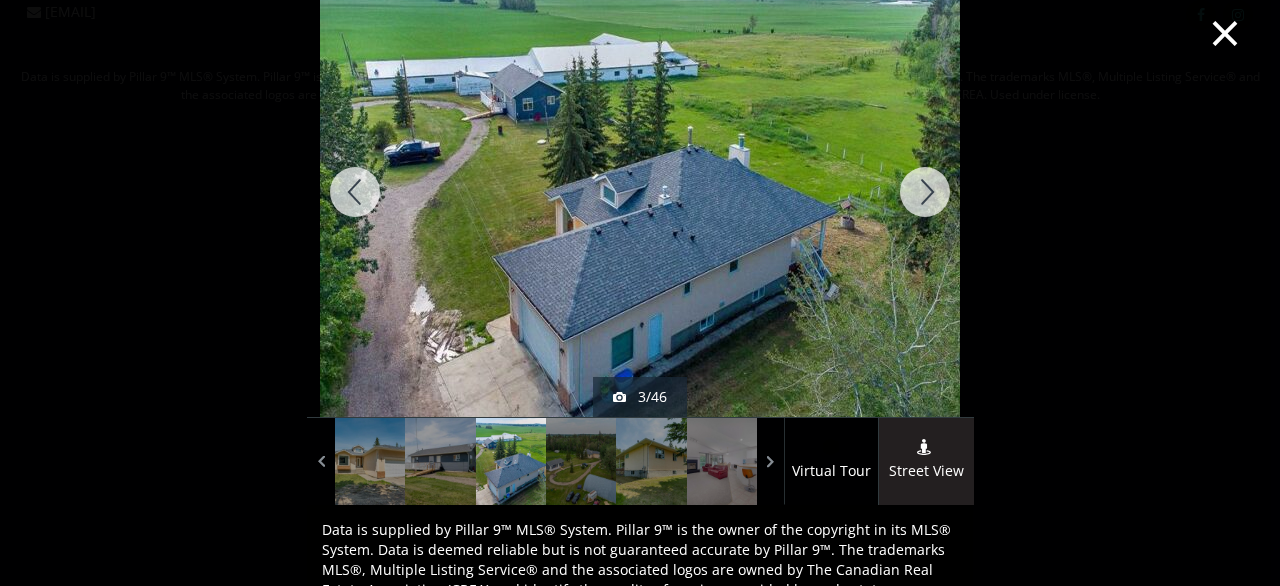 click at bounding box center [925, 192] 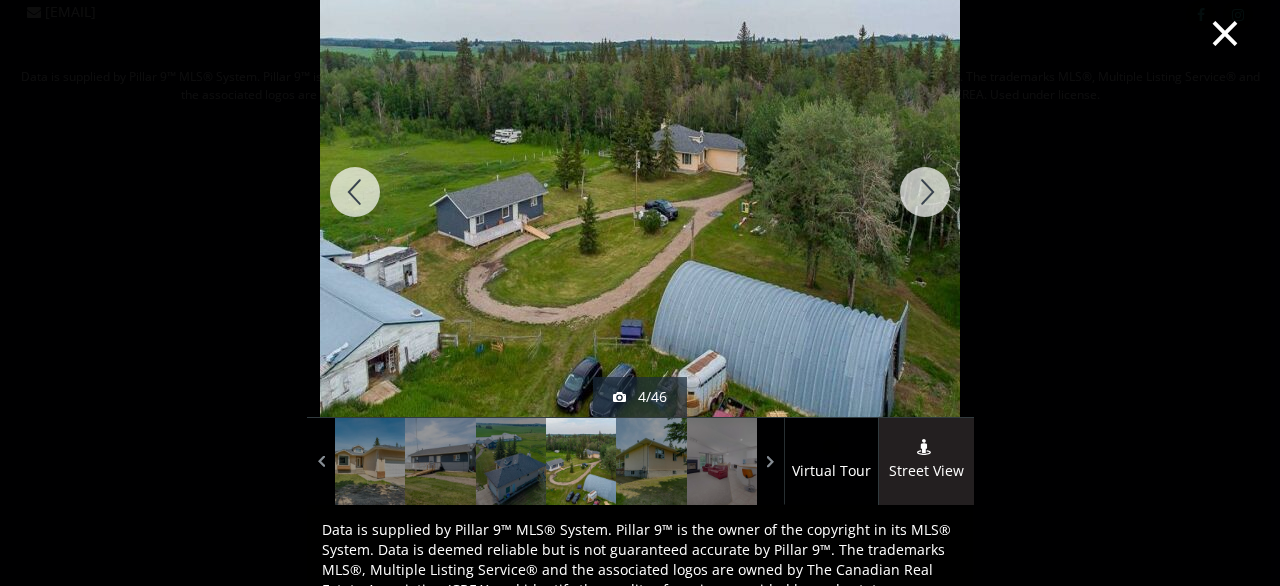 drag, startPoint x: 921, startPoint y: 198, endPoint x: 1068, endPoint y: 140, distance: 158.02847 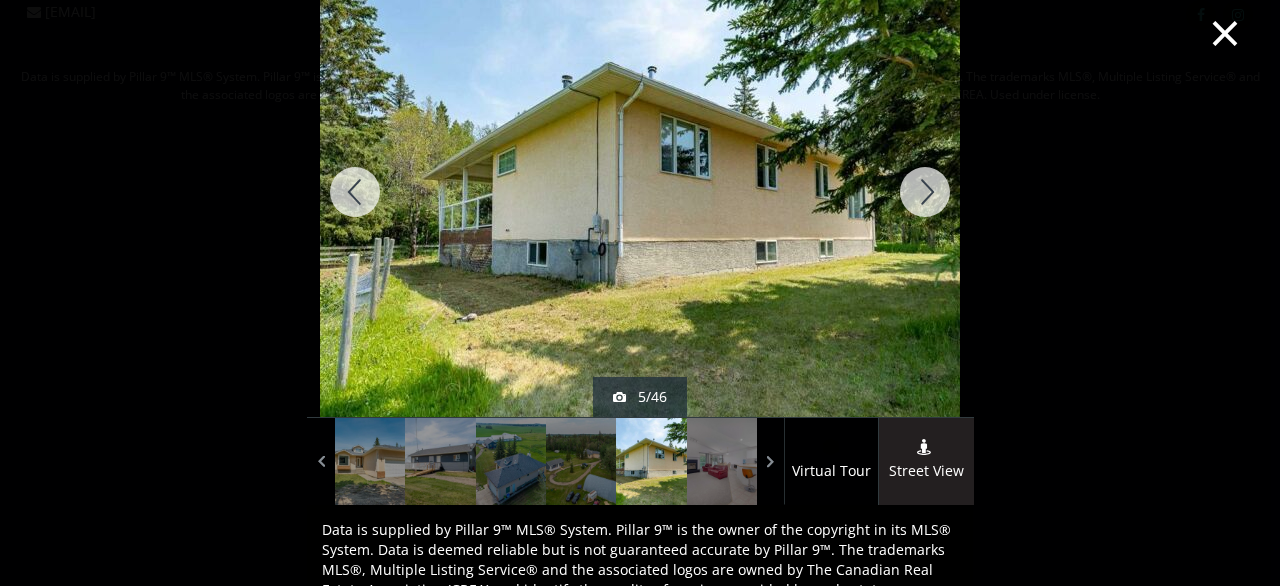 click at bounding box center (925, 192) 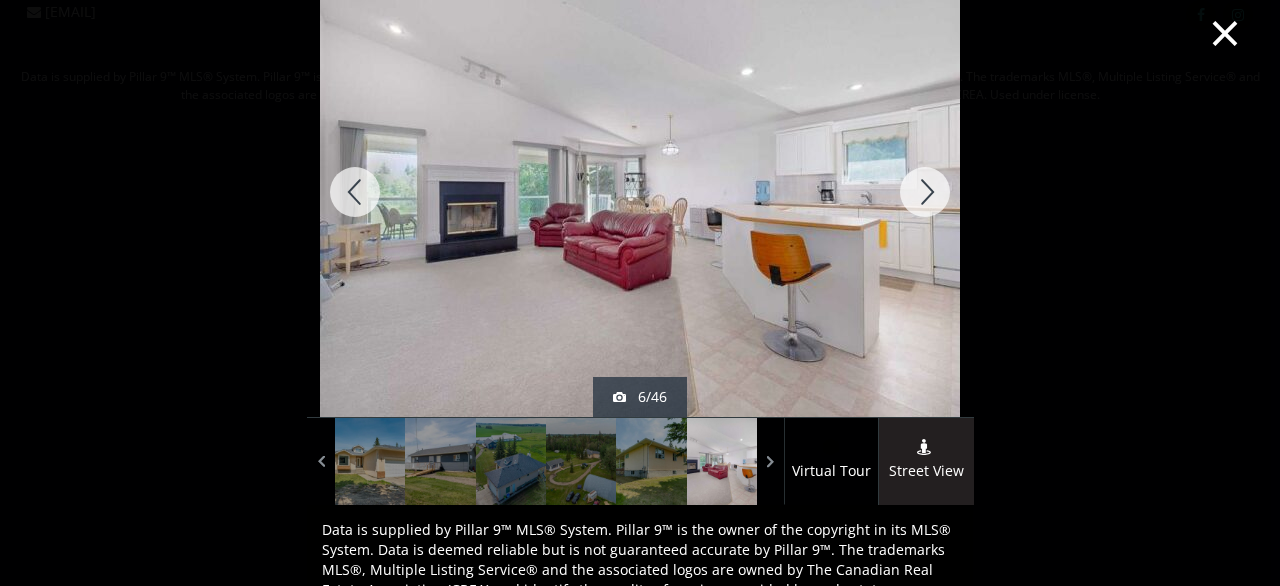 click at bounding box center [925, 192] 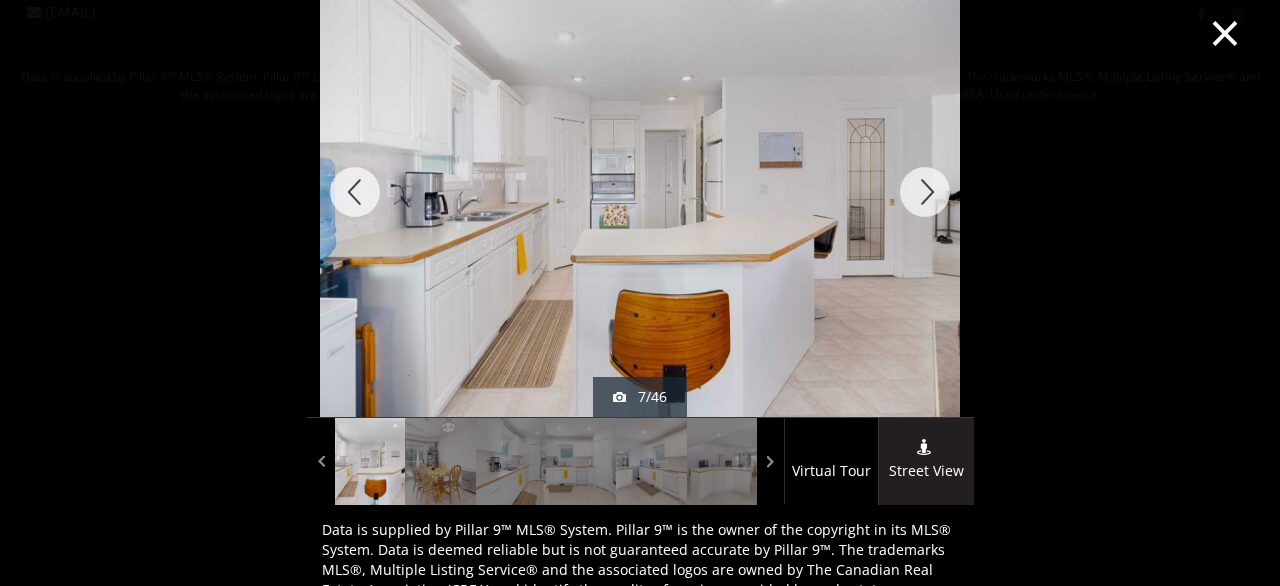 click at bounding box center [925, 192] 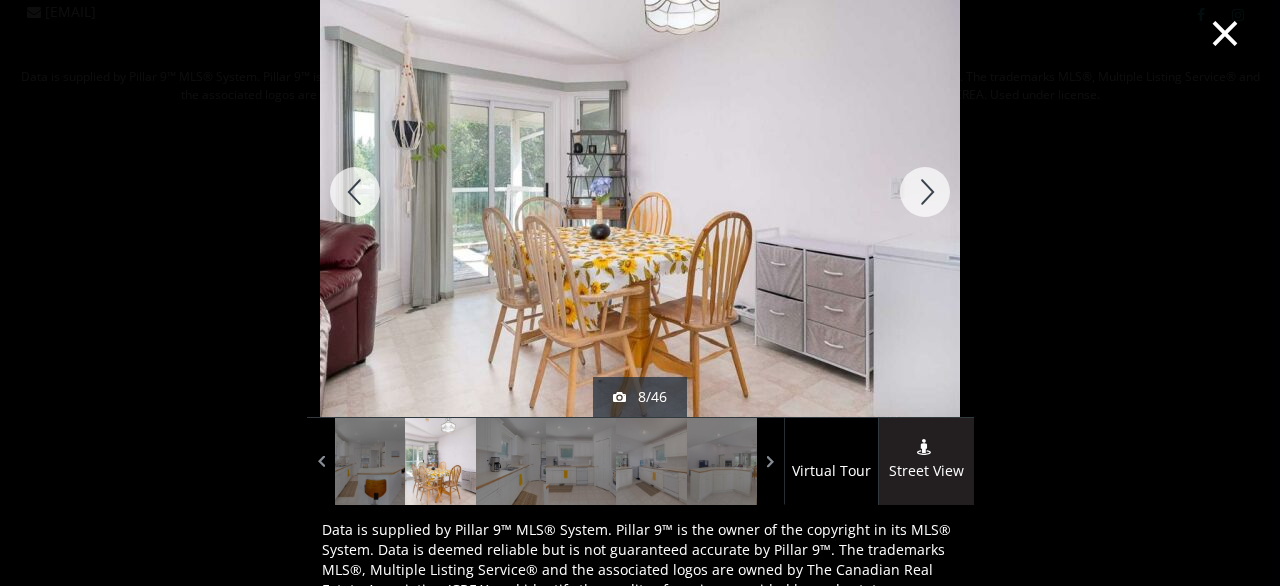 click at bounding box center [925, 192] 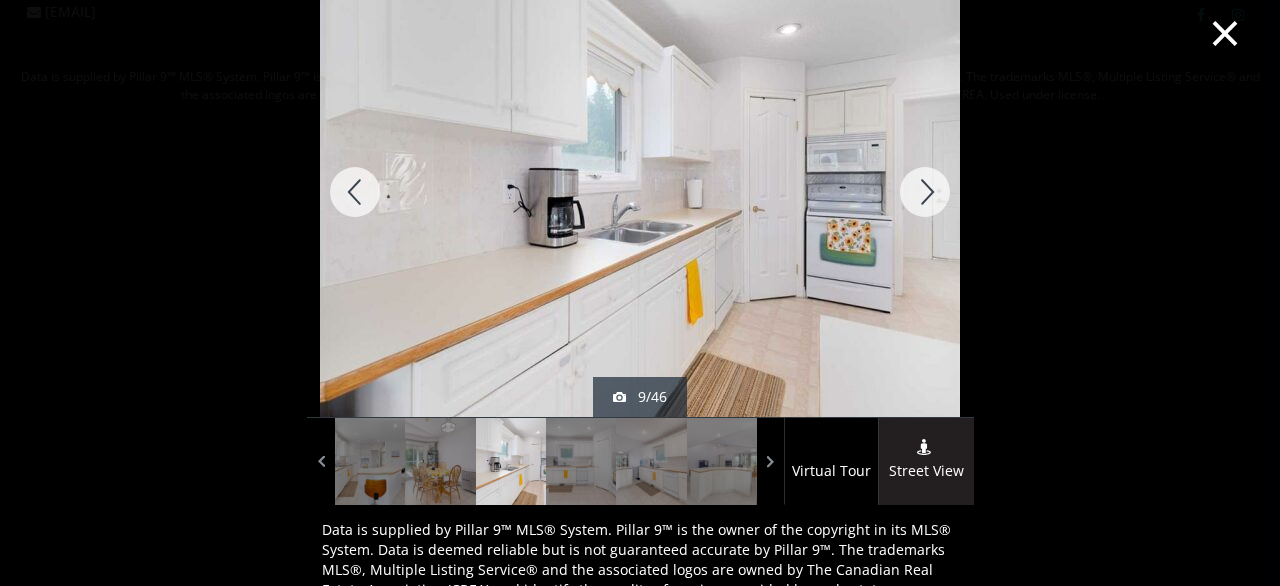 click at bounding box center (925, 192) 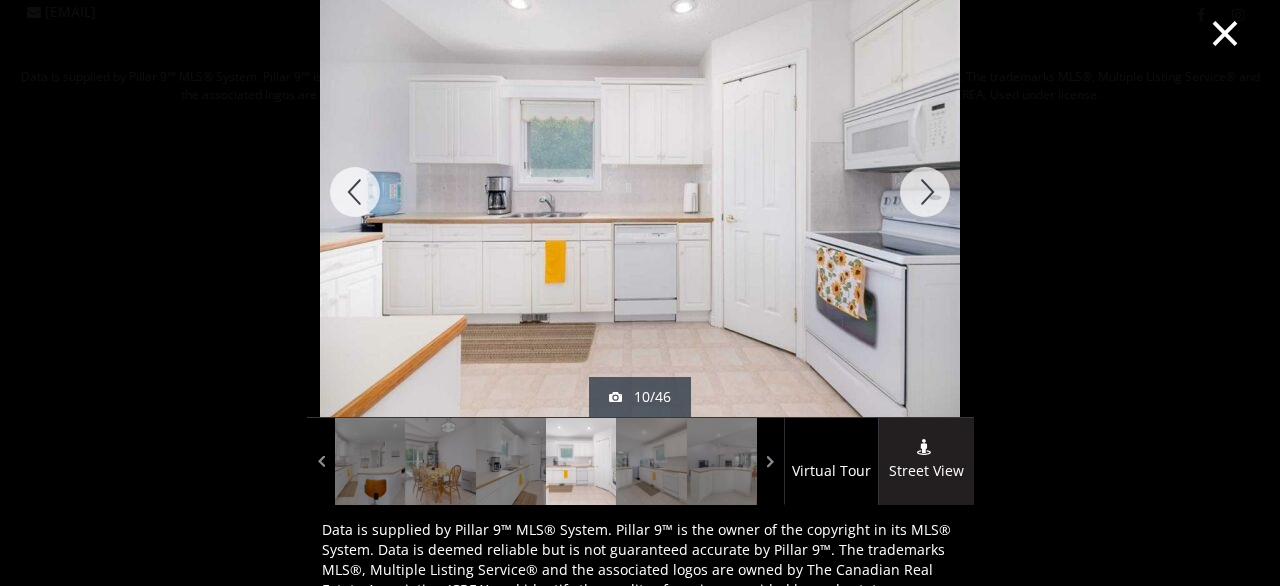 click at bounding box center [925, 192] 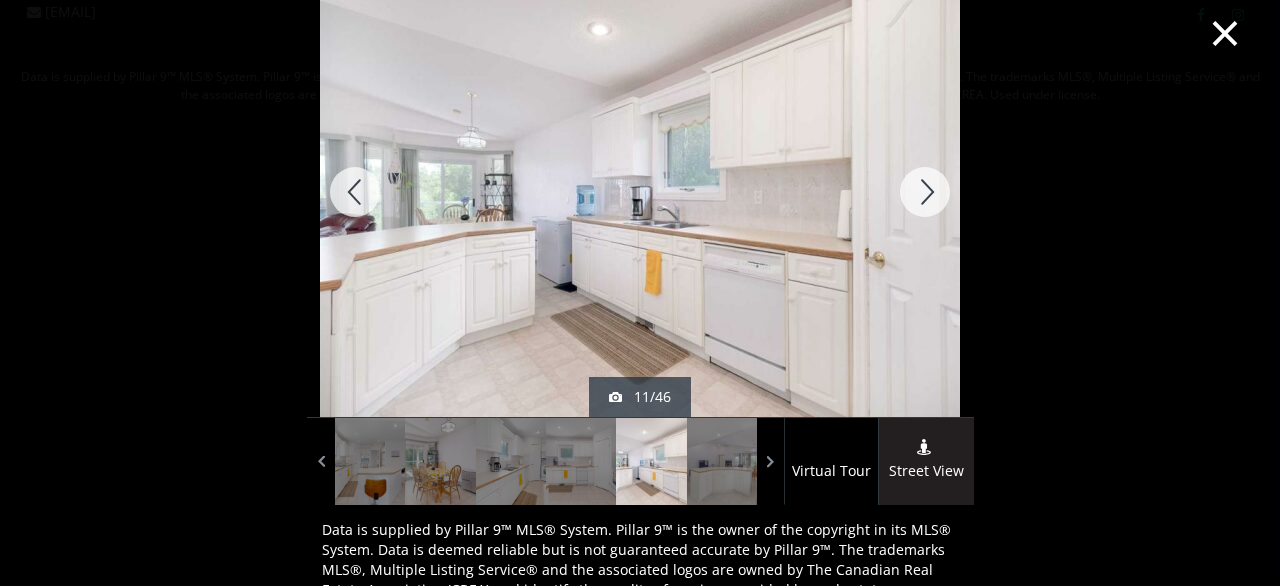click at bounding box center (925, 192) 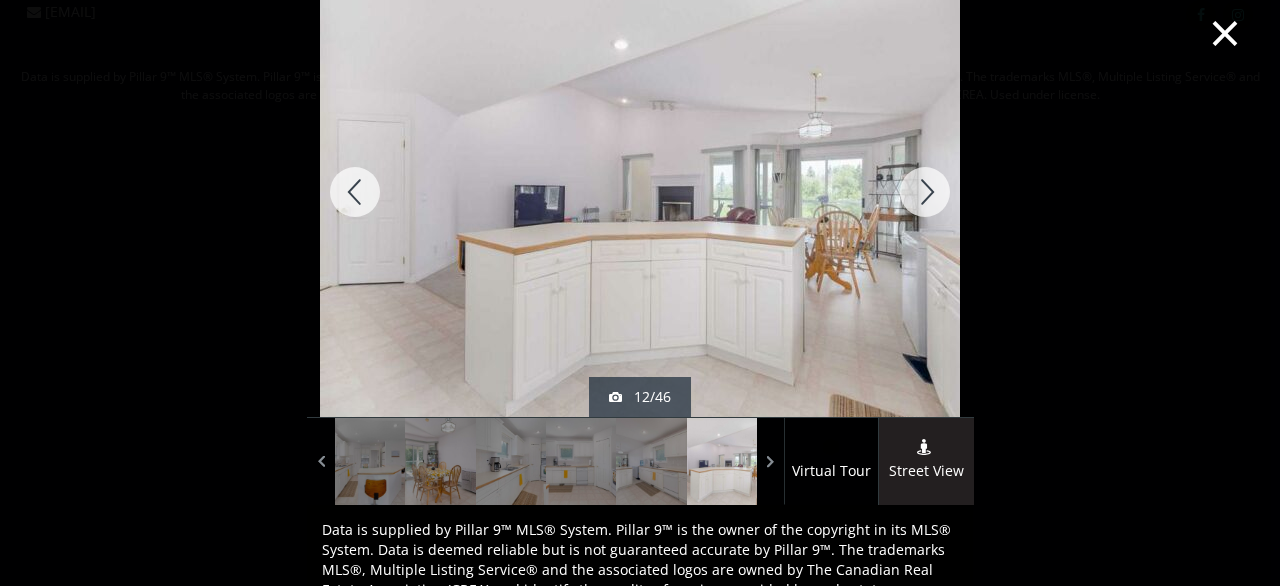 click at bounding box center [925, 192] 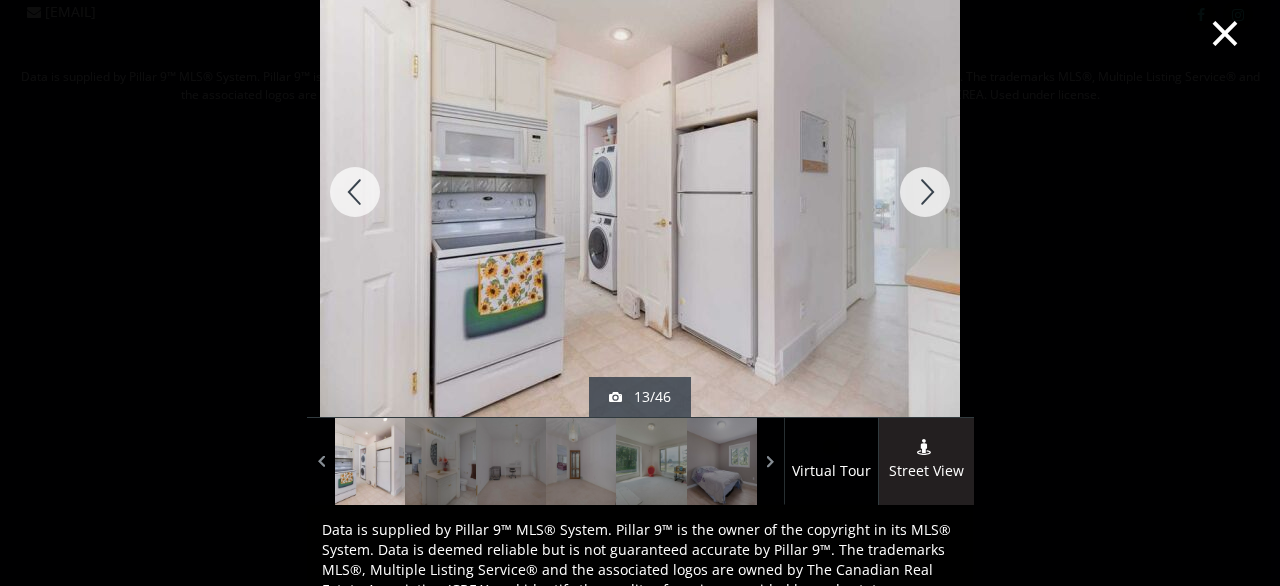 click at bounding box center (925, 192) 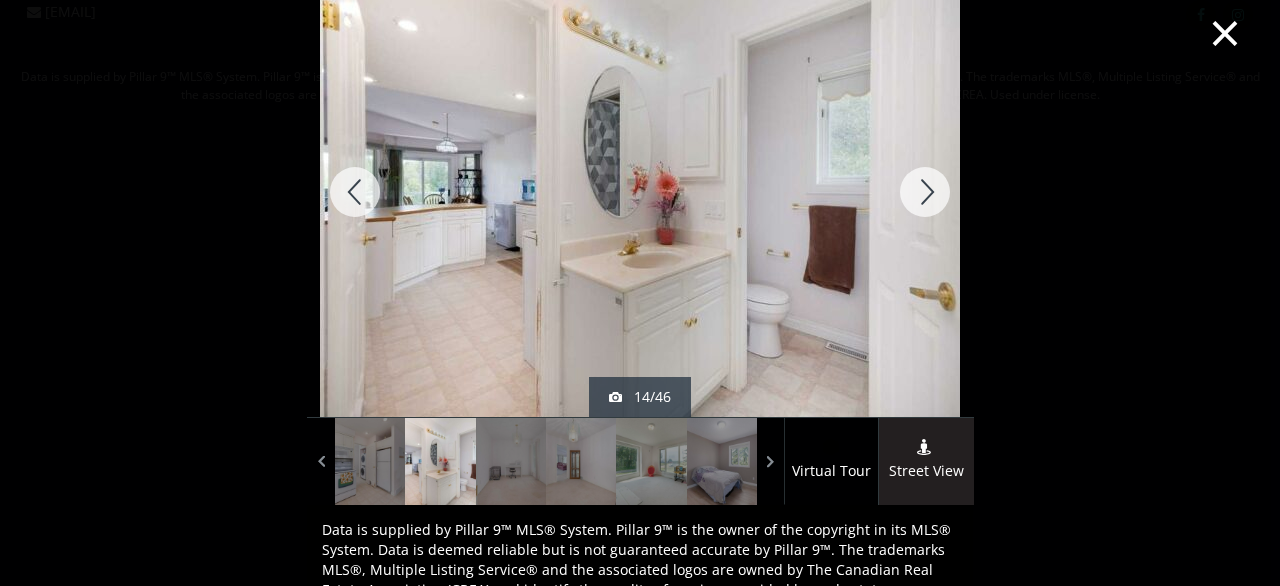 click at bounding box center (925, 192) 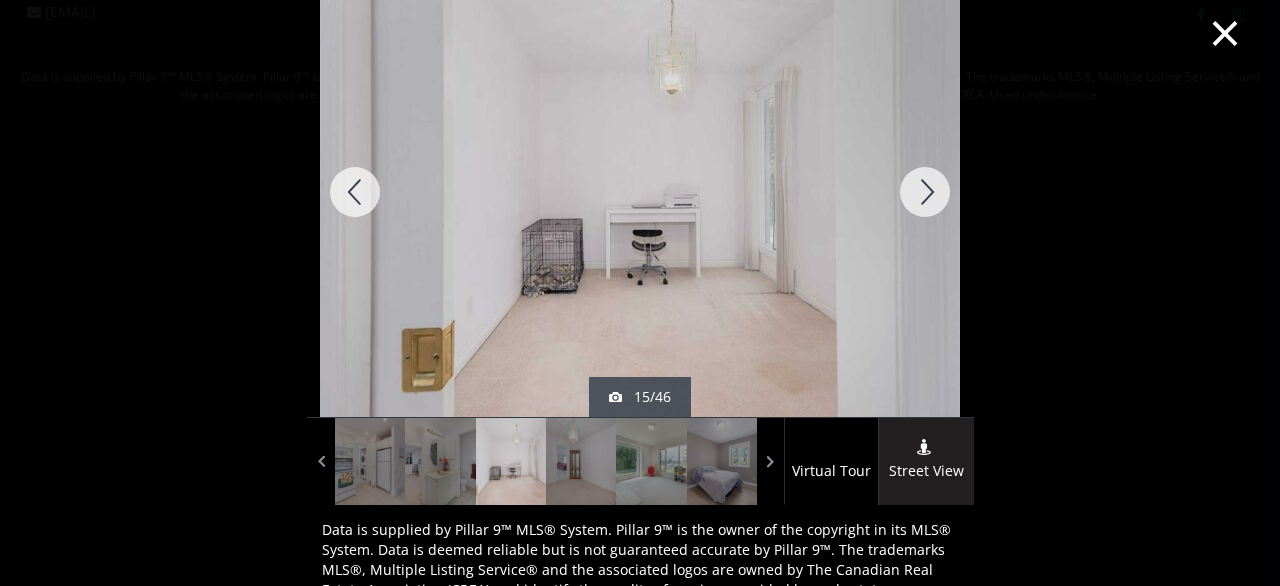 click at bounding box center [925, 192] 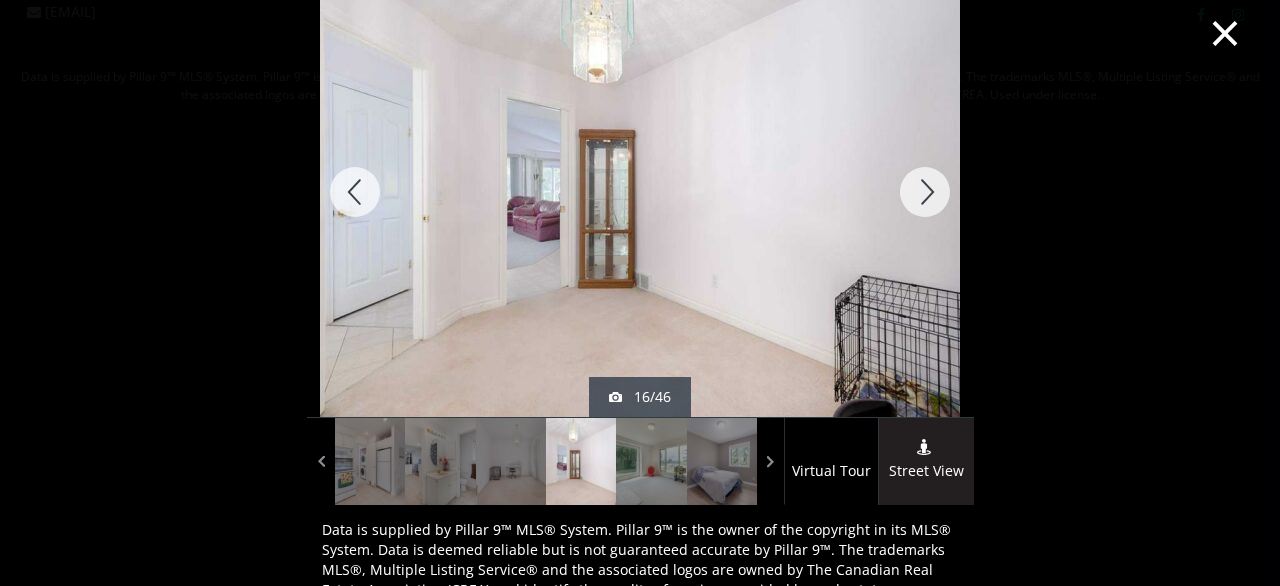 click at bounding box center [925, 192] 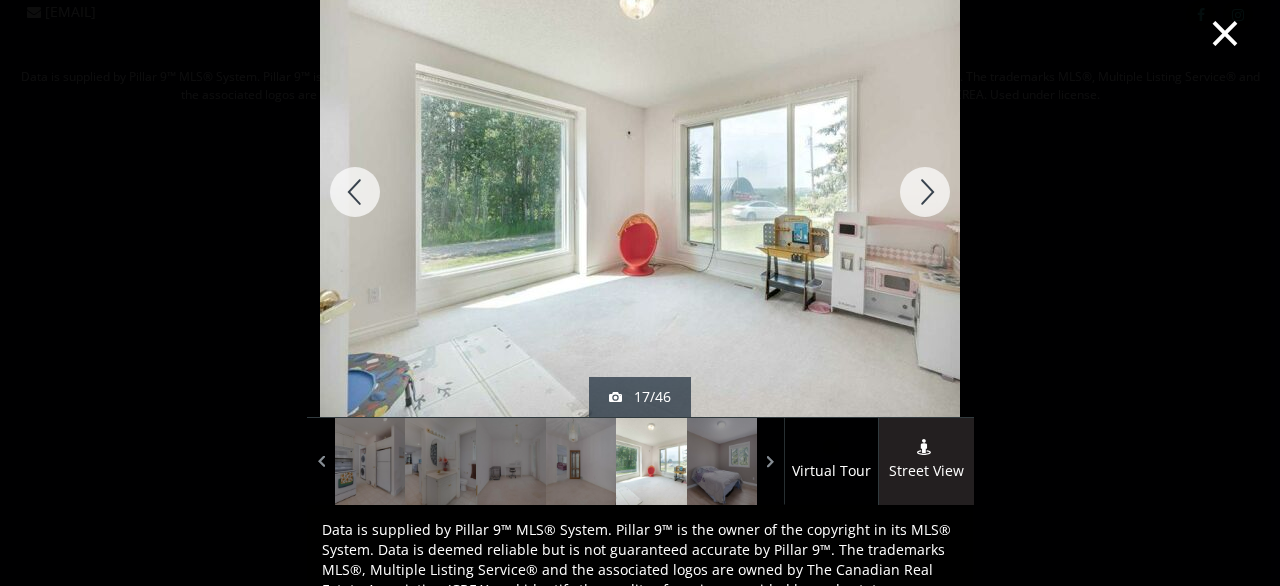 click at bounding box center (925, 192) 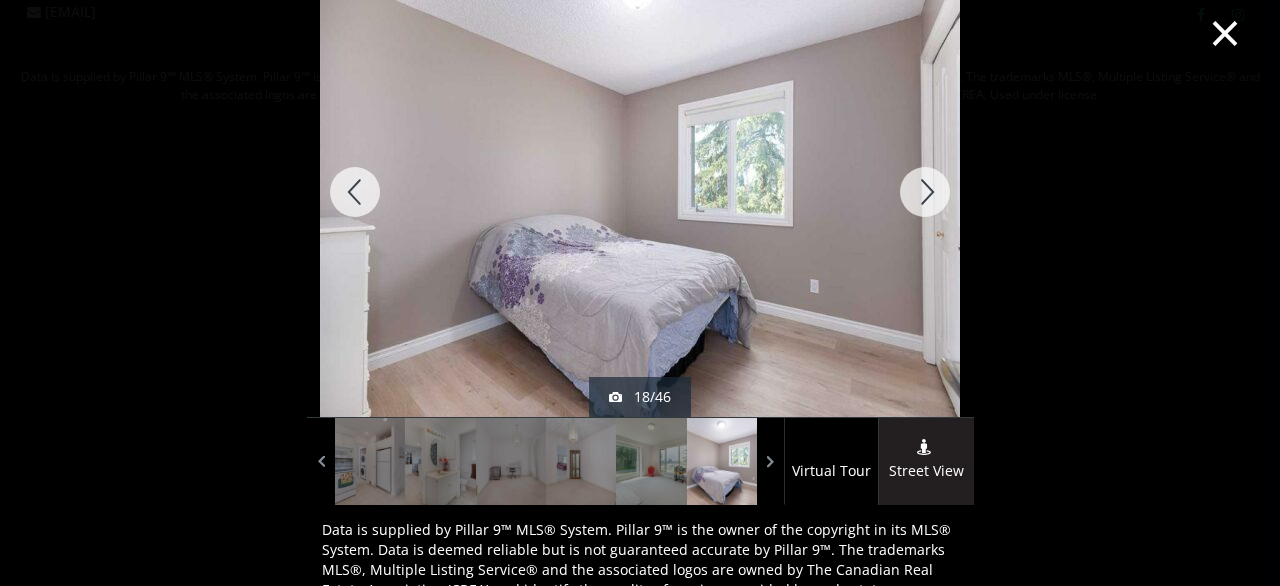 click at bounding box center (925, 192) 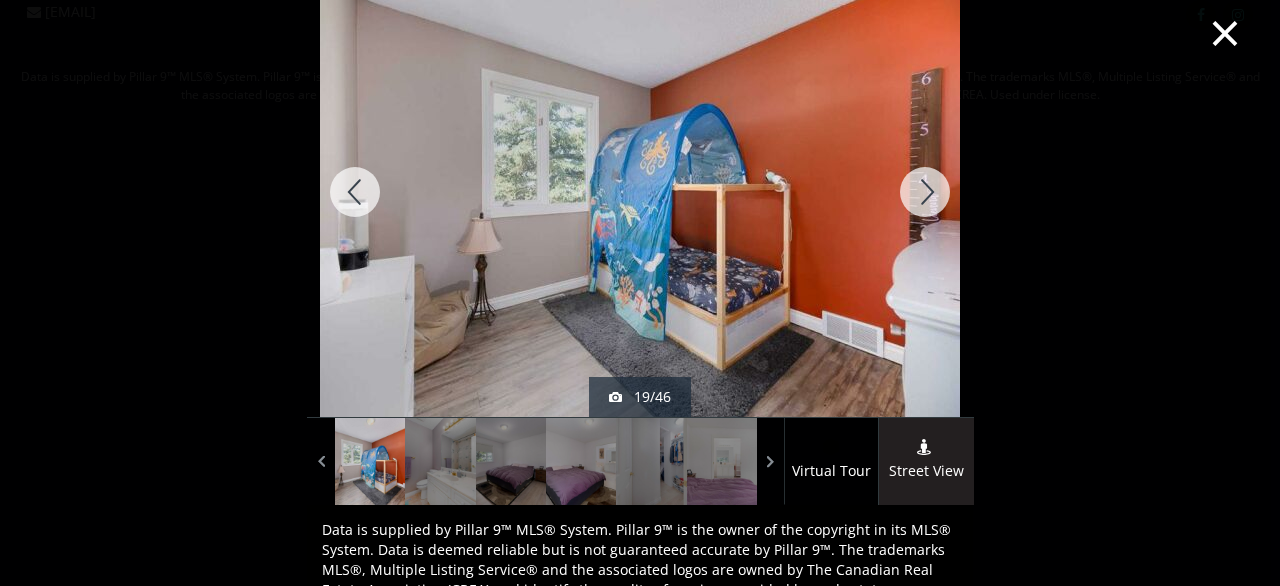 click at bounding box center (925, 192) 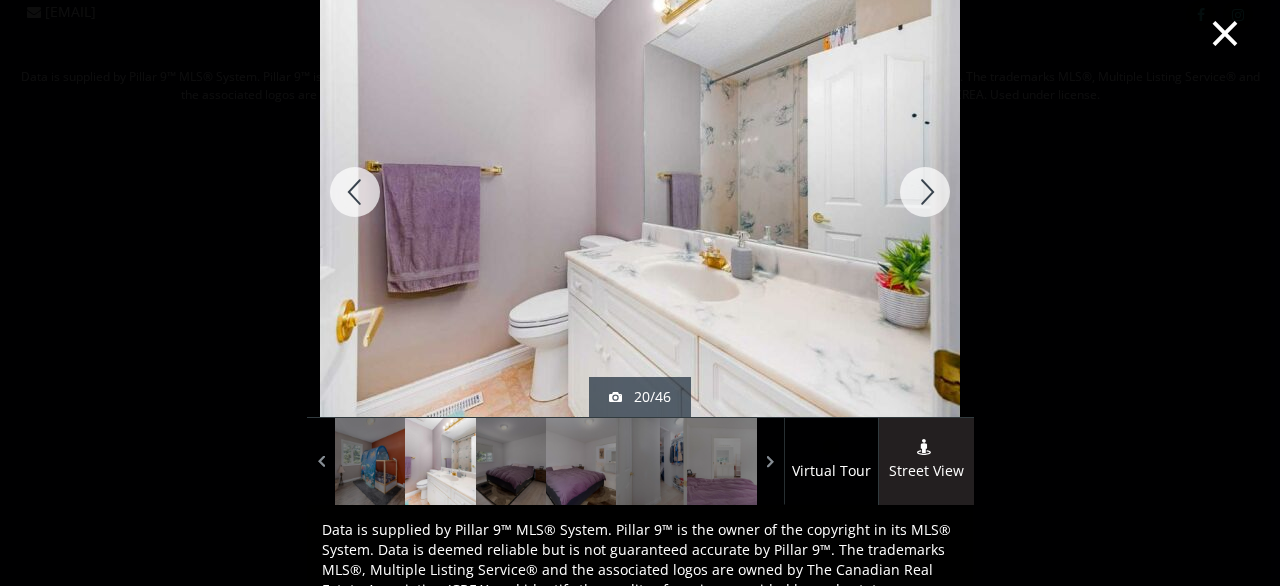 click at bounding box center [925, 192] 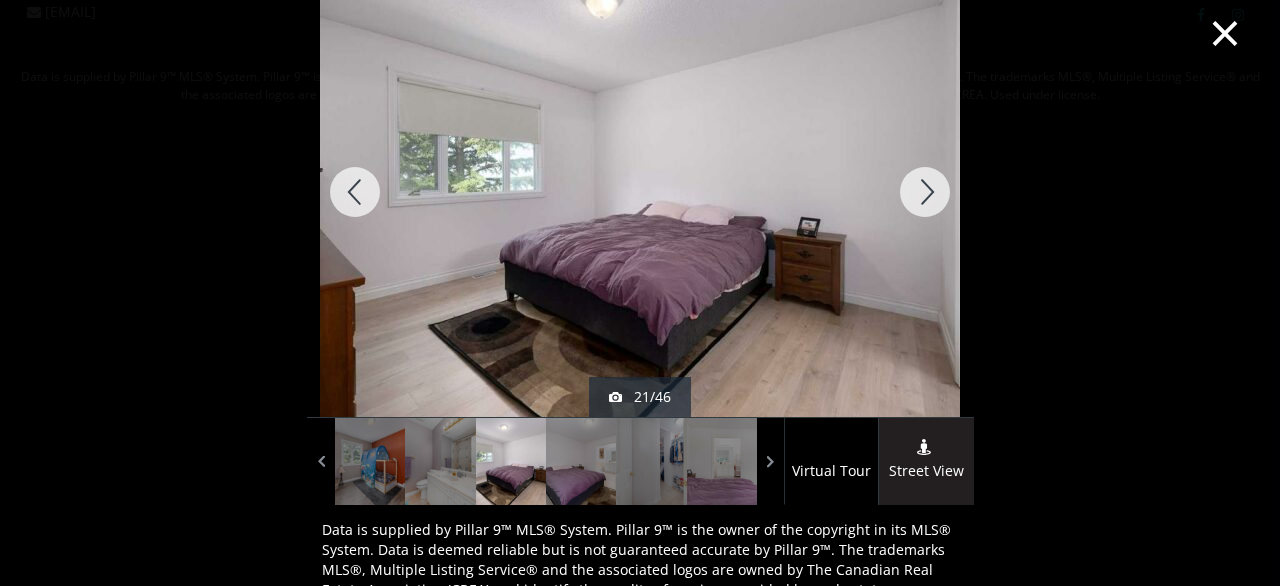 click at bounding box center [925, 192] 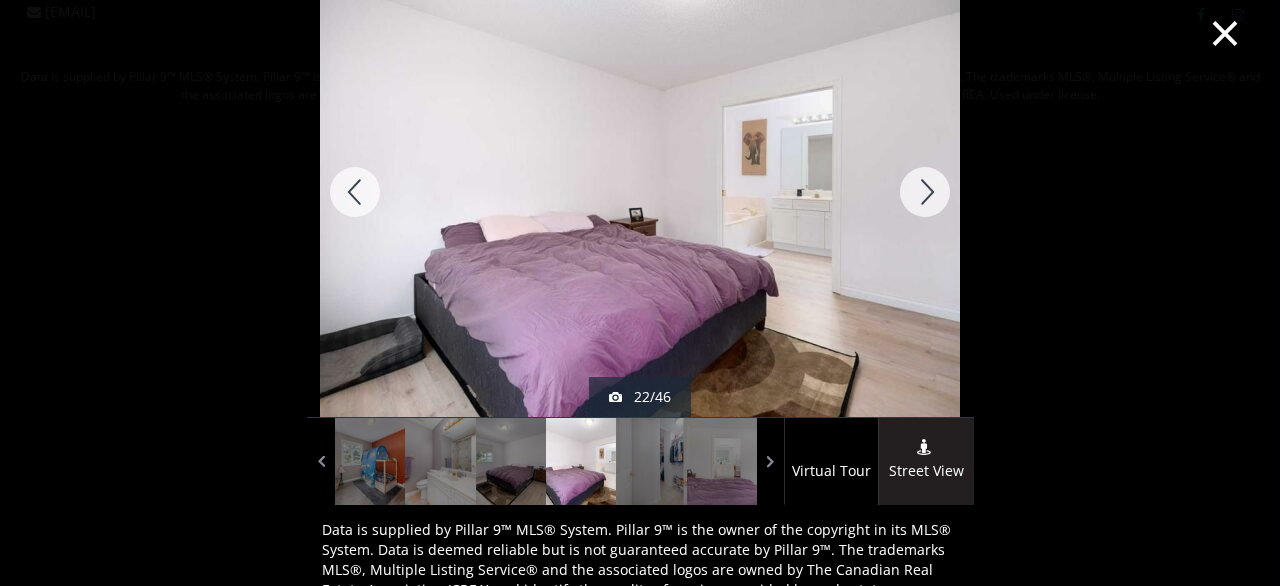 click at bounding box center [925, 192] 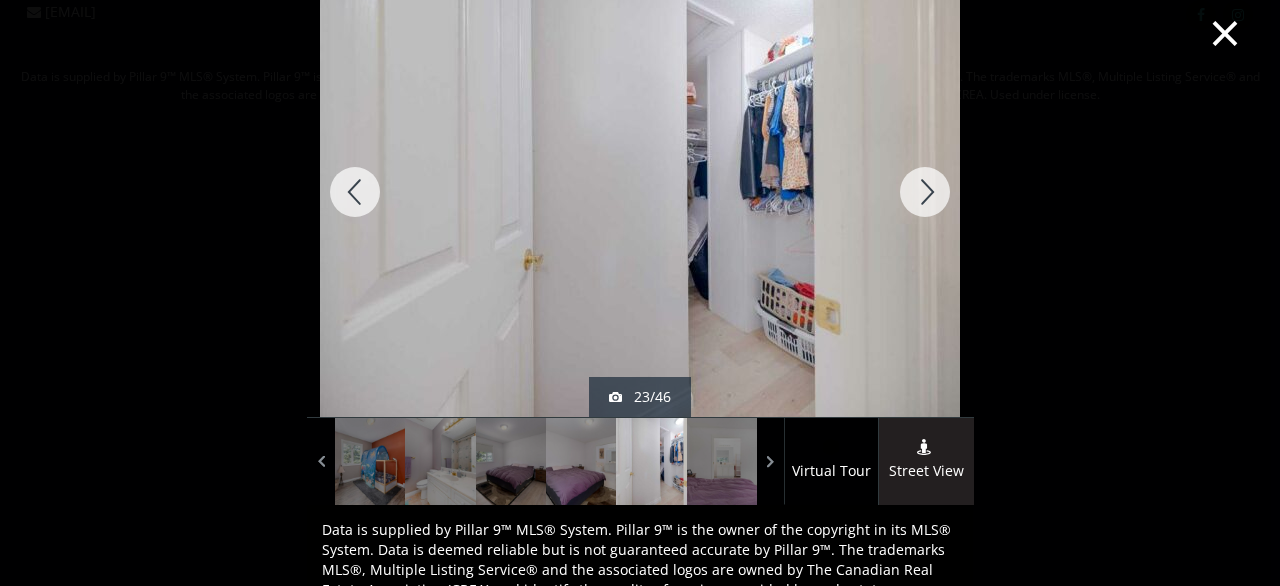 click at bounding box center (925, 192) 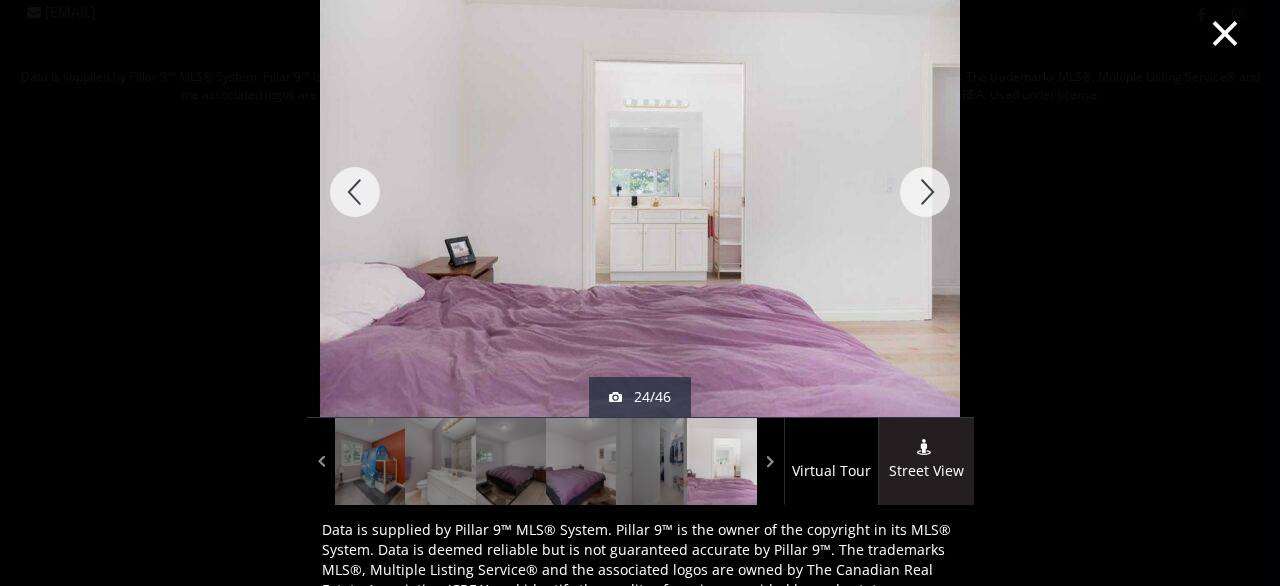 click at bounding box center [925, 192] 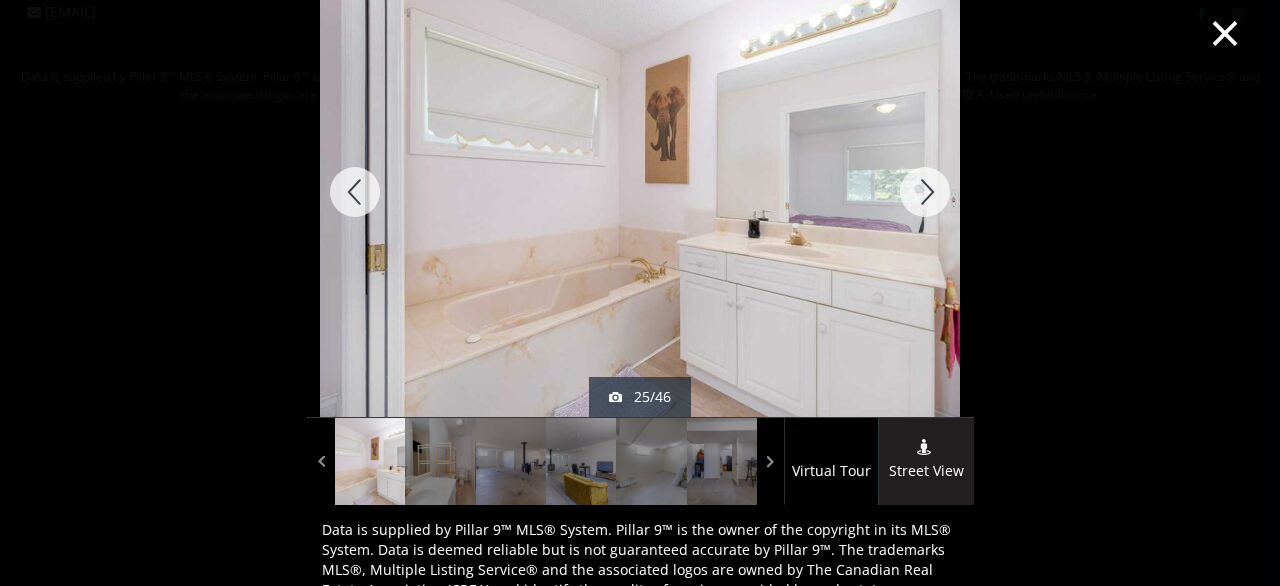 click at bounding box center (925, 192) 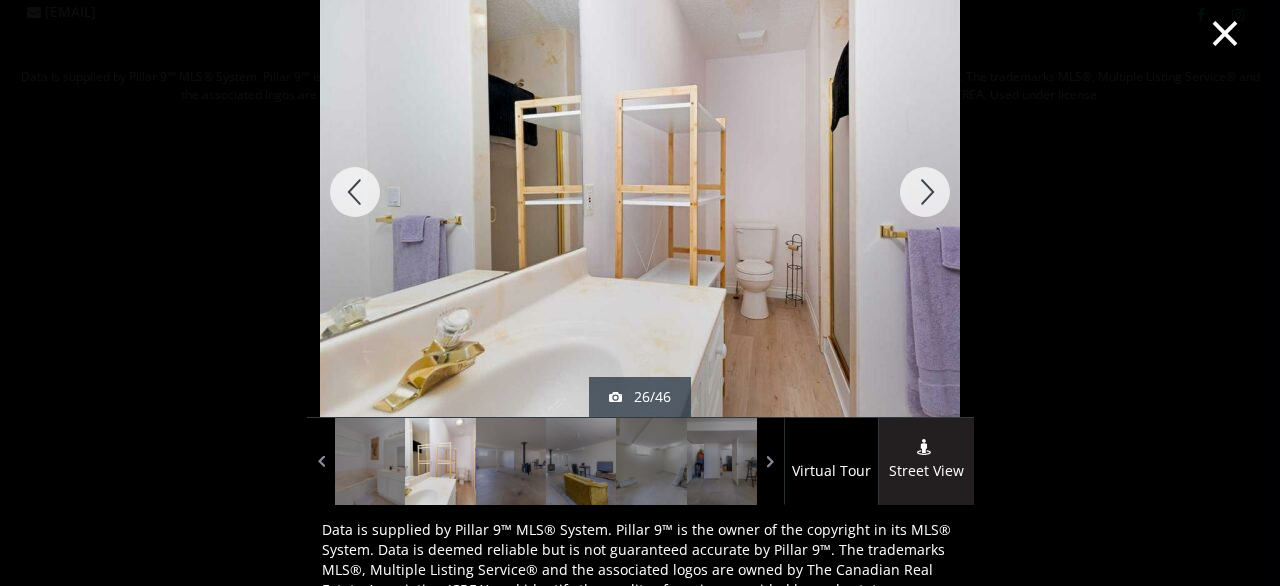click at bounding box center [925, 192] 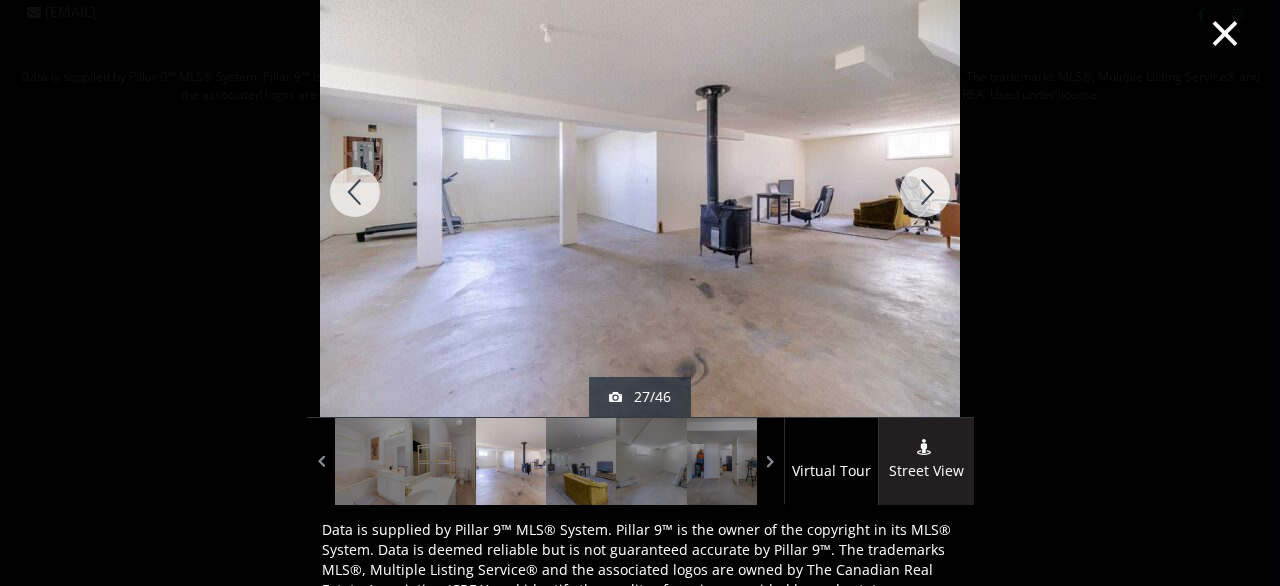 click at bounding box center [925, 192] 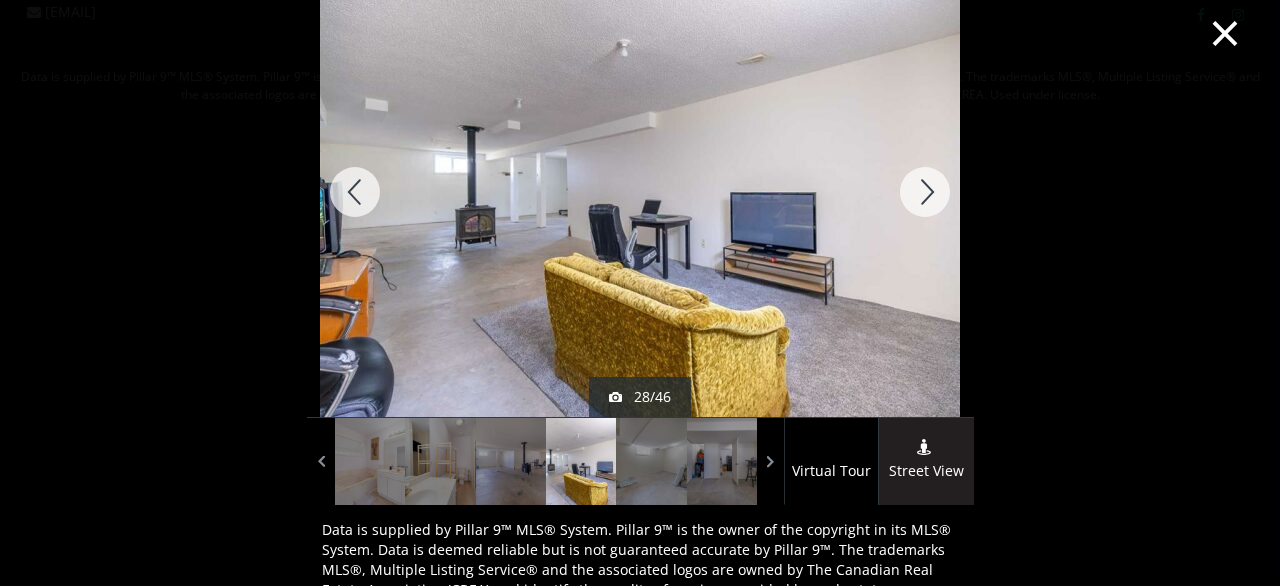 click at bounding box center (925, 192) 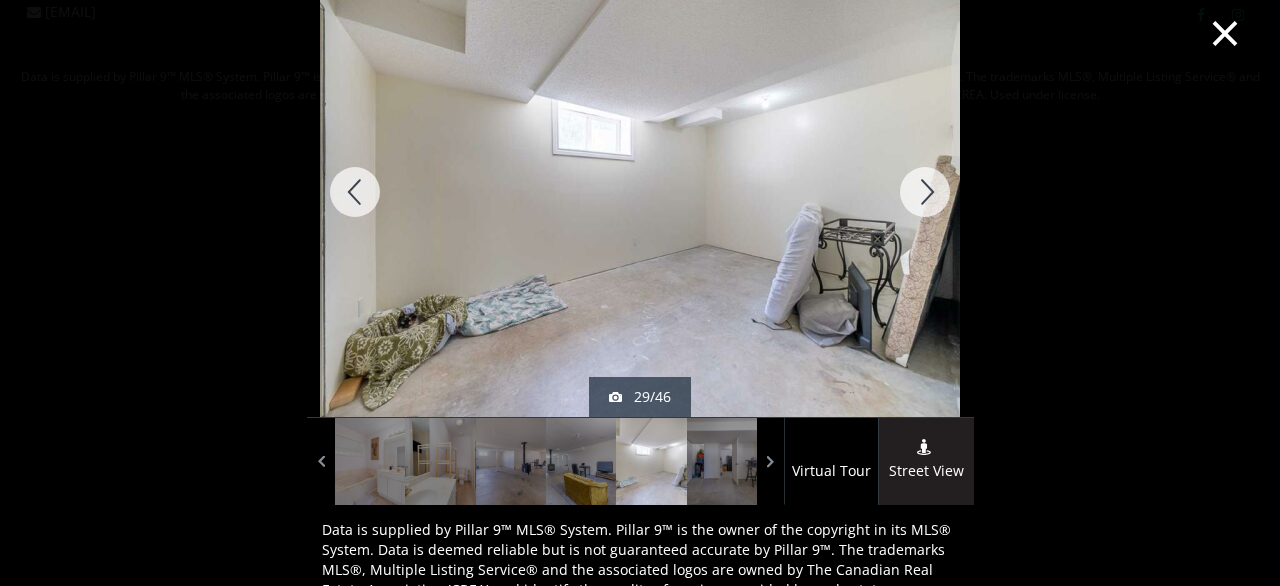 click at bounding box center [925, 192] 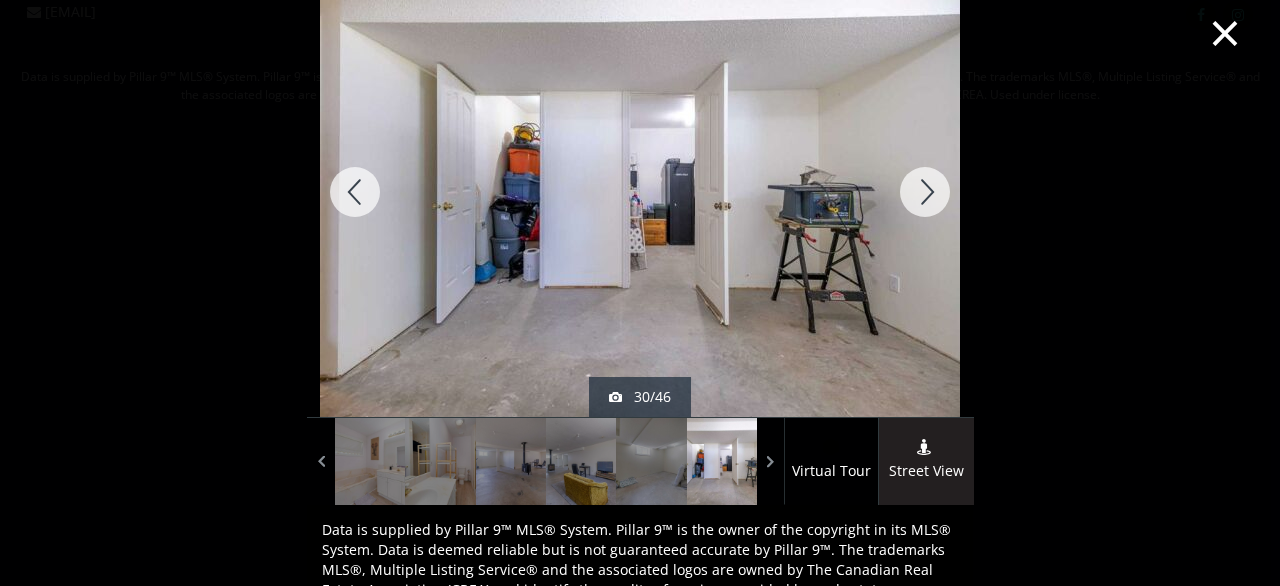 click at bounding box center [925, 192] 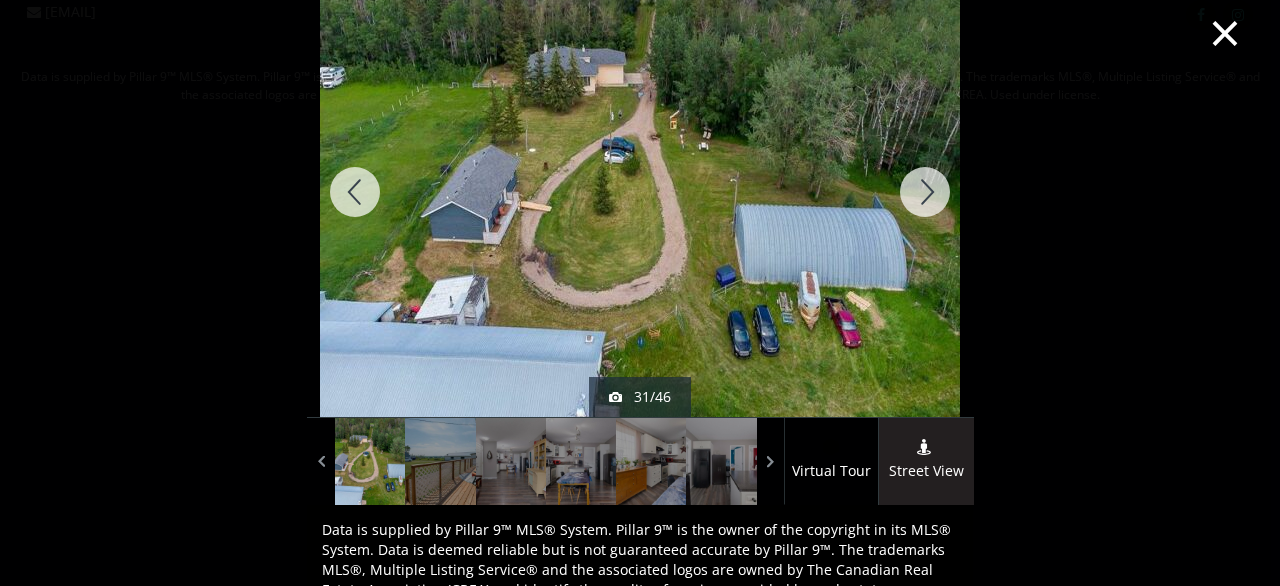 click at bounding box center [925, 192] 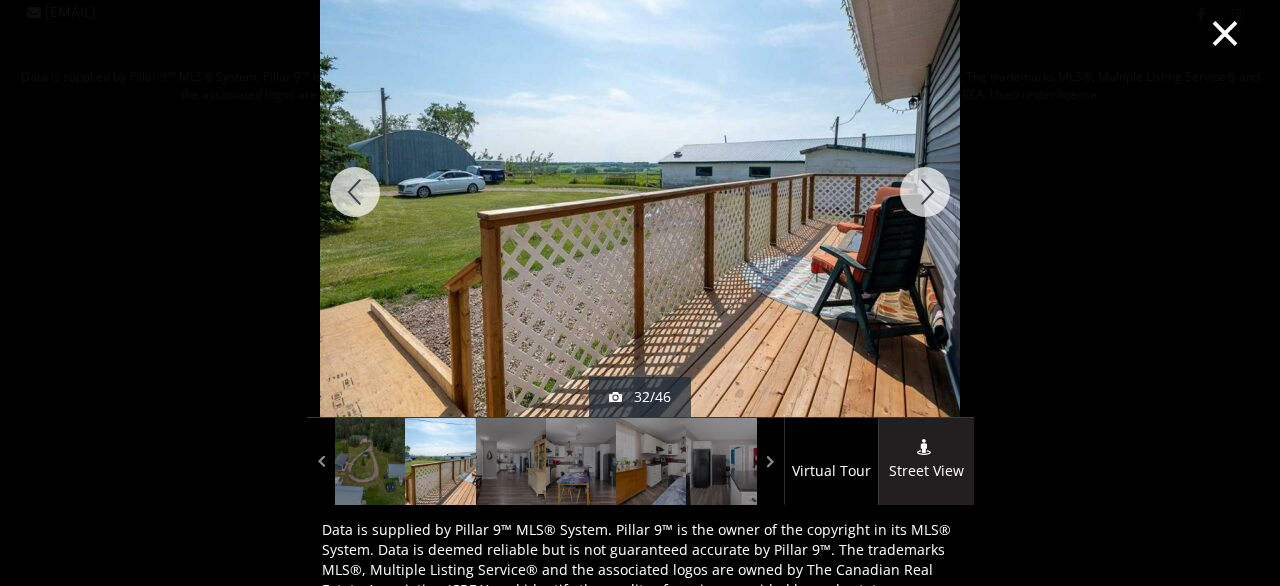 click at bounding box center (925, 192) 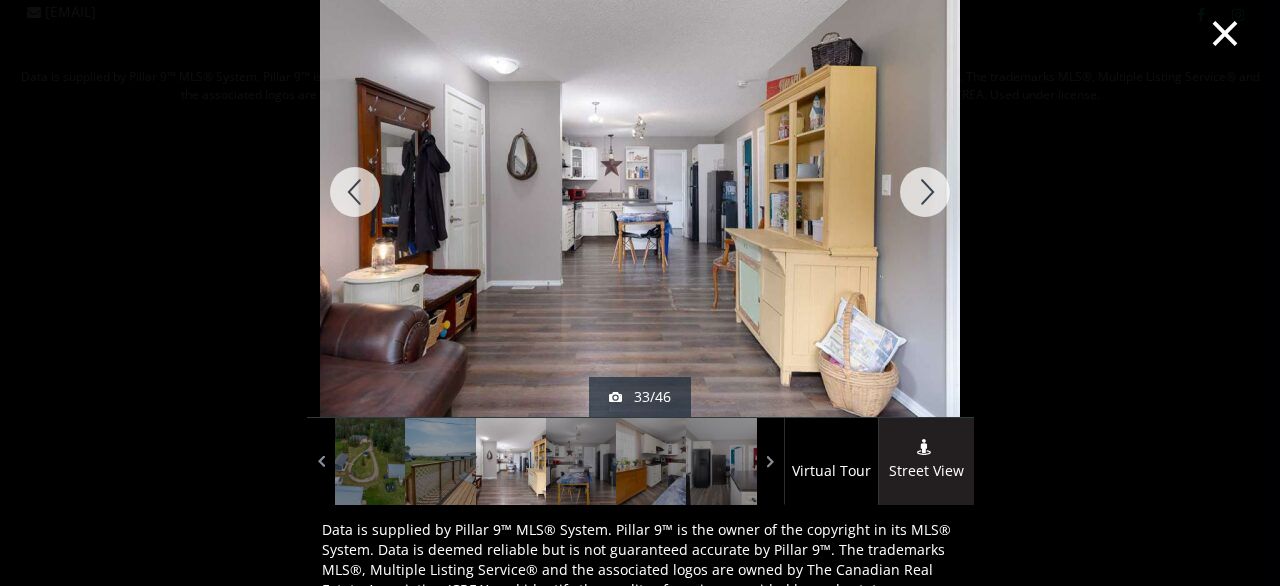 click at bounding box center (925, 192) 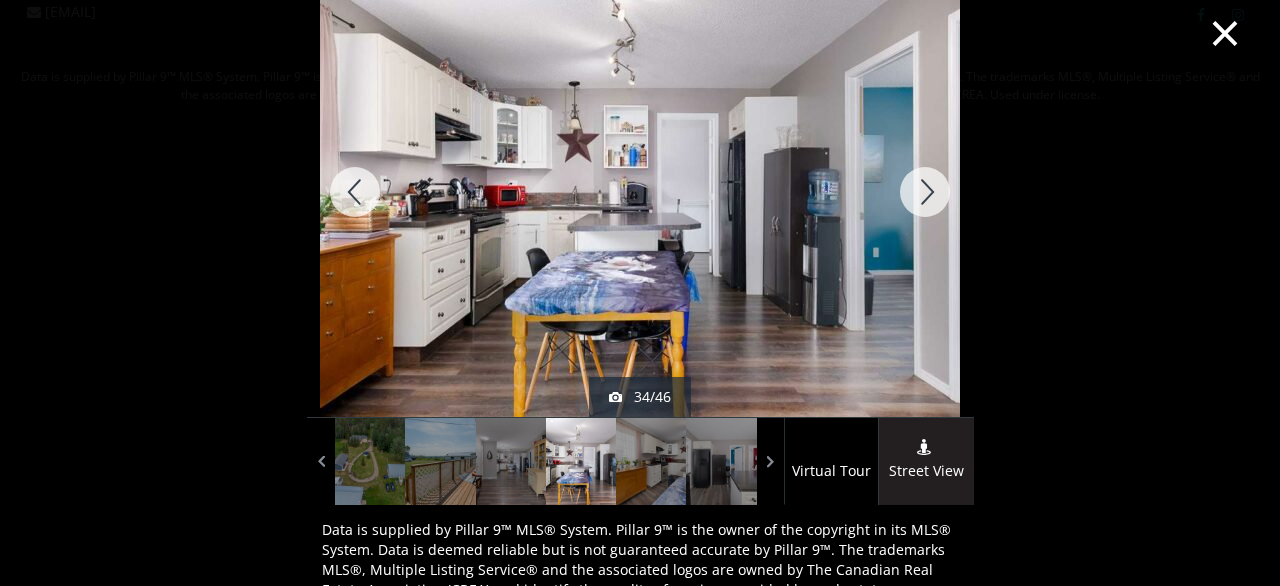 click at bounding box center [925, 192] 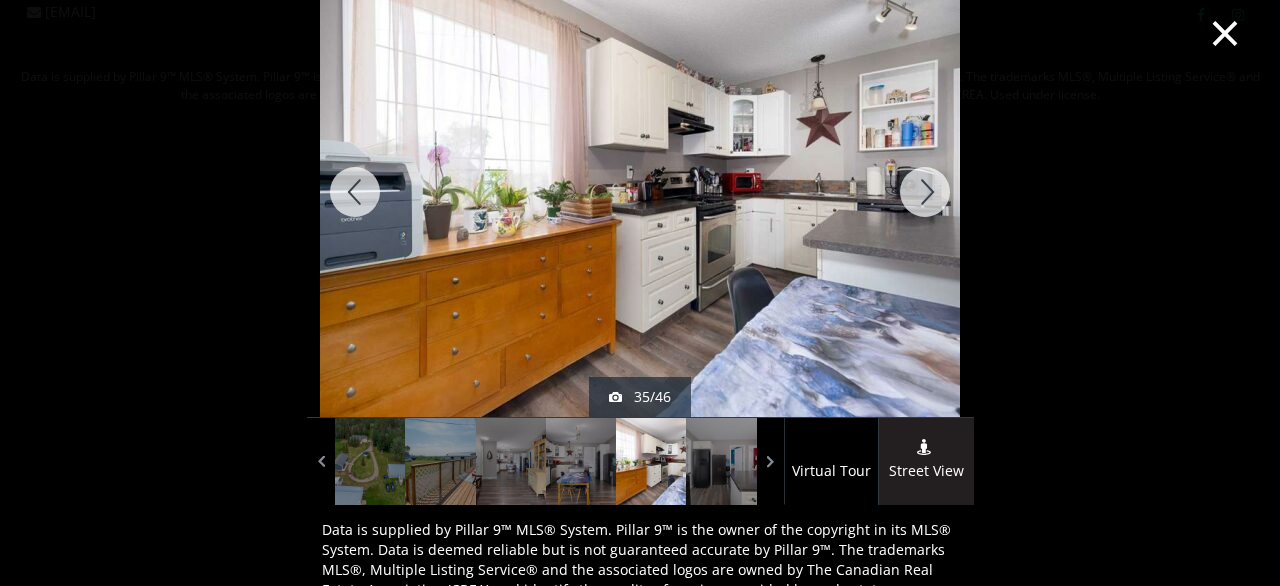 click at bounding box center (925, 192) 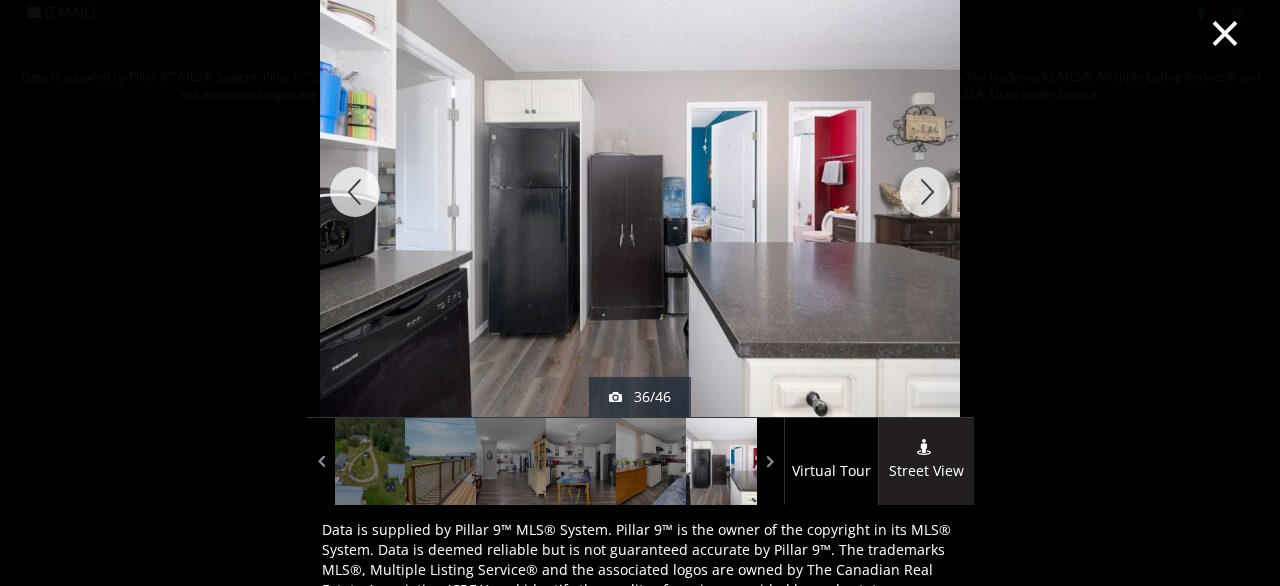click at bounding box center [925, 192] 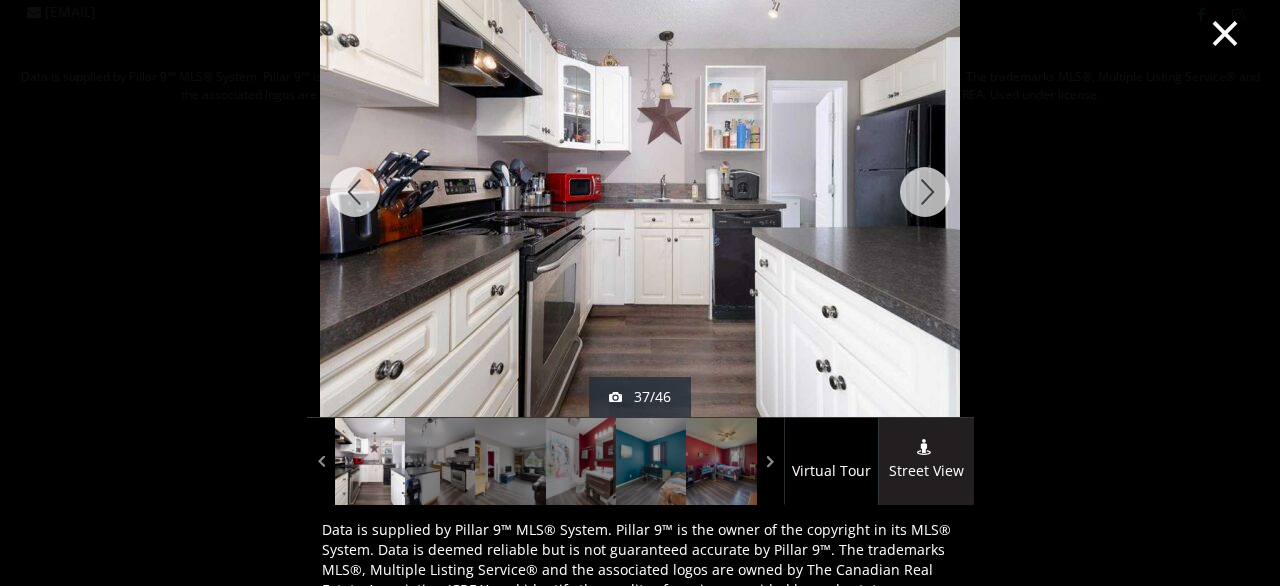 click at bounding box center [925, 192] 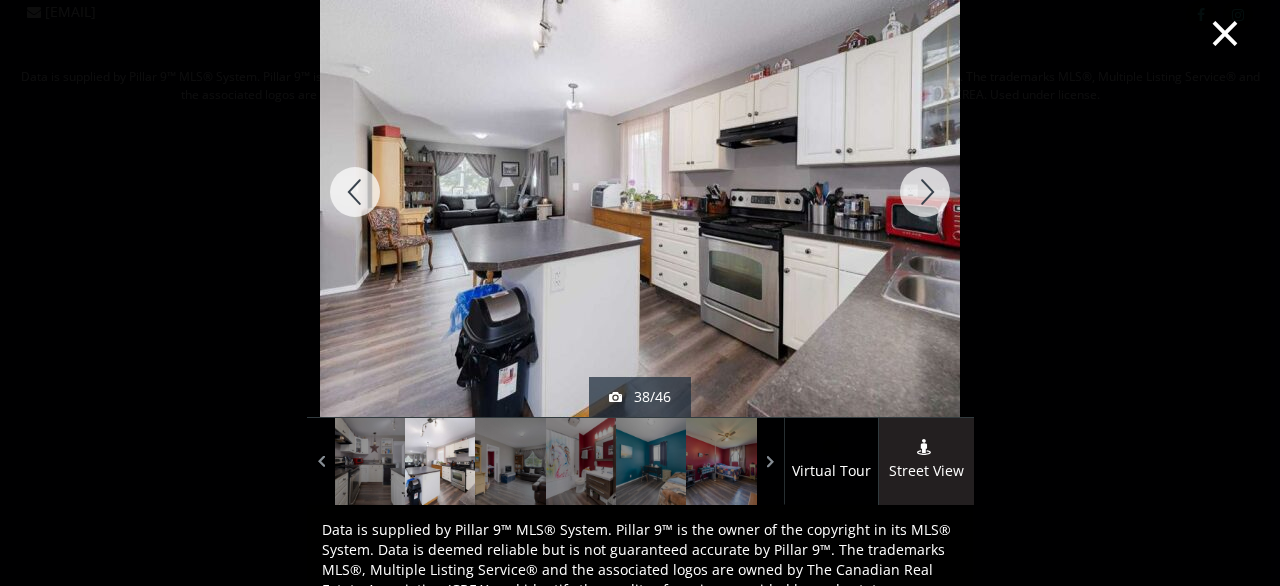 click at bounding box center [925, 192] 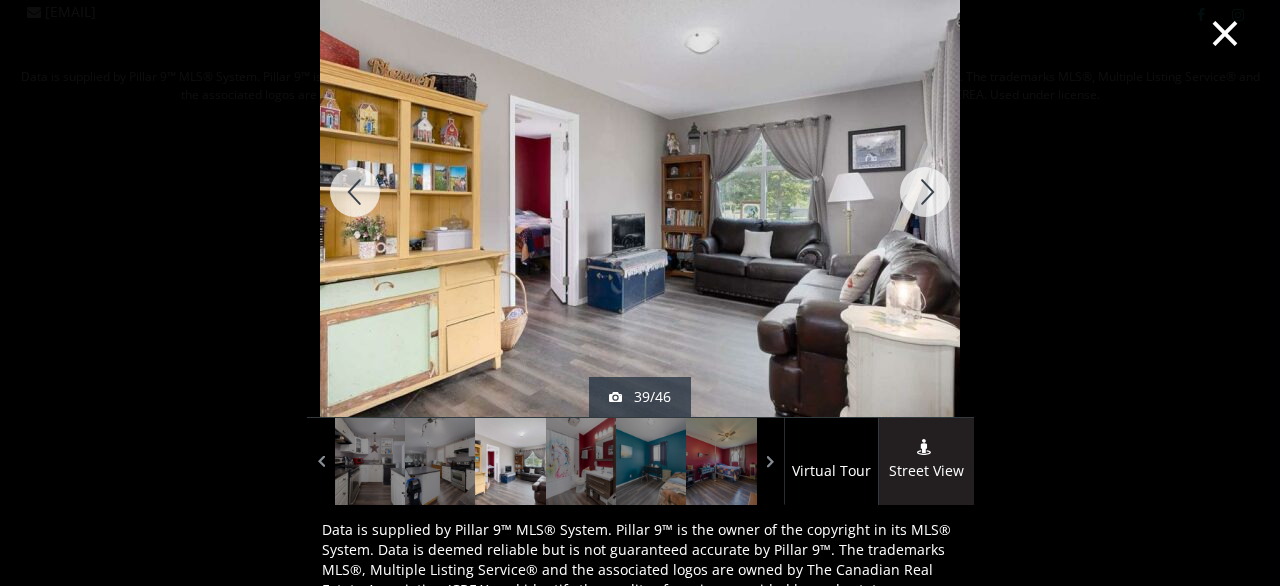 click at bounding box center [925, 192] 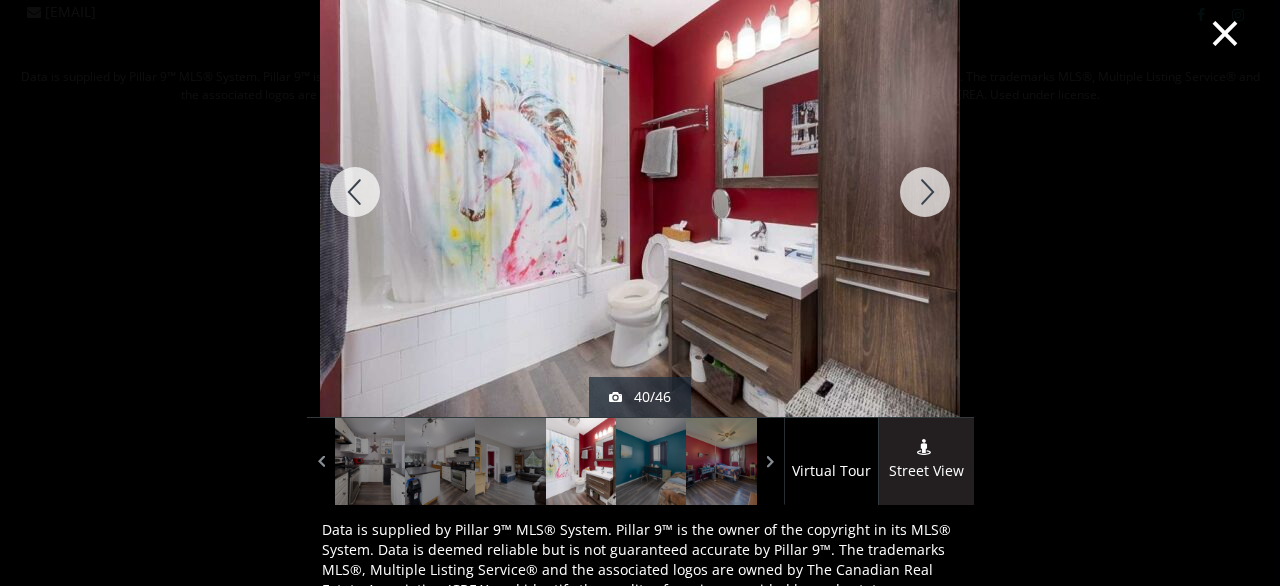 click at bounding box center (925, 192) 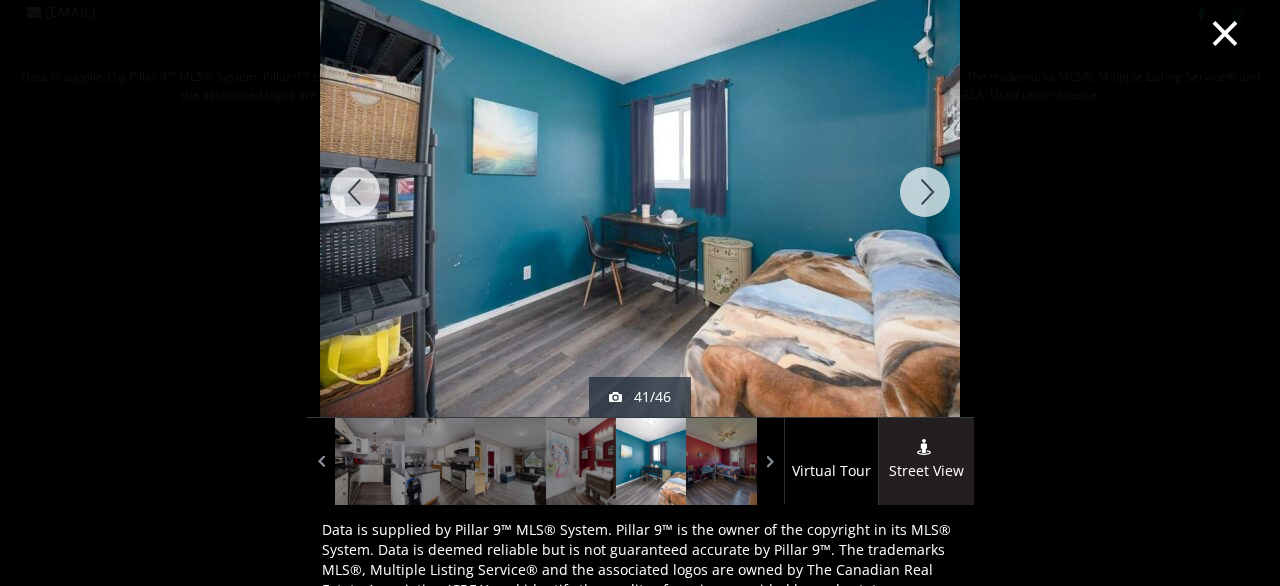 click at bounding box center [925, 192] 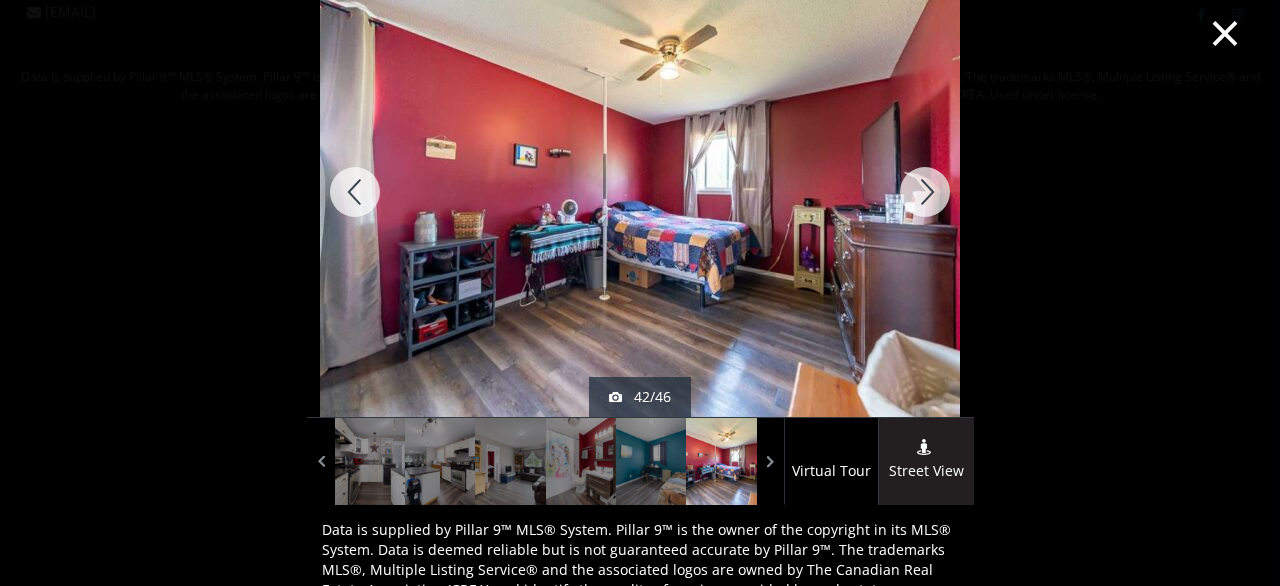 click at bounding box center [925, 192] 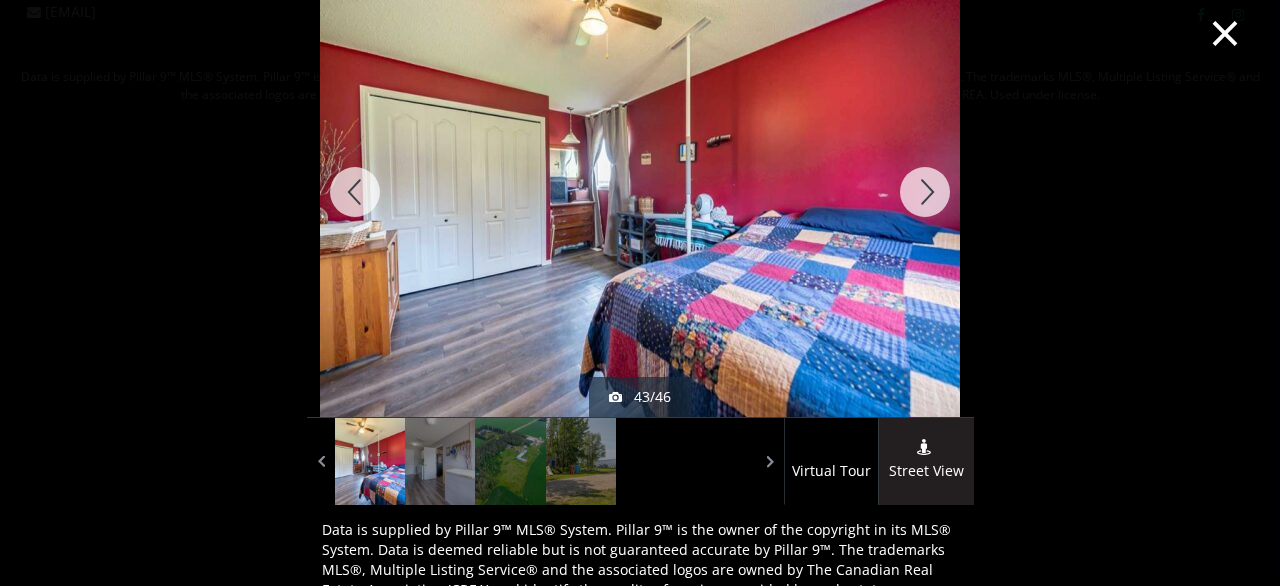 click at bounding box center (925, 192) 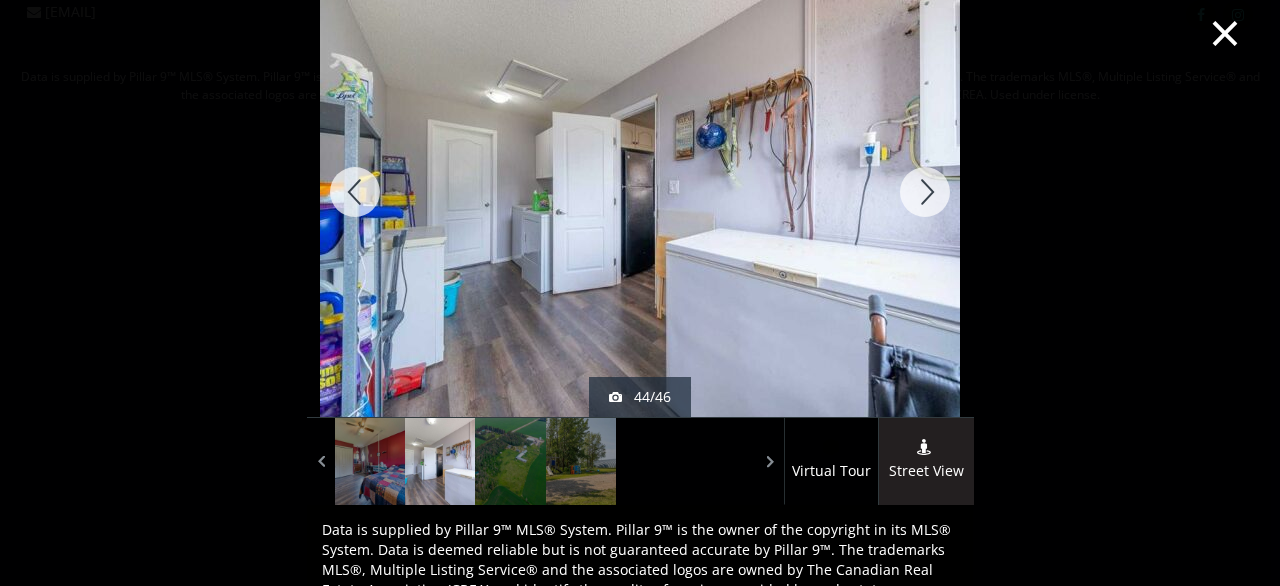 click at bounding box center (925, 192) 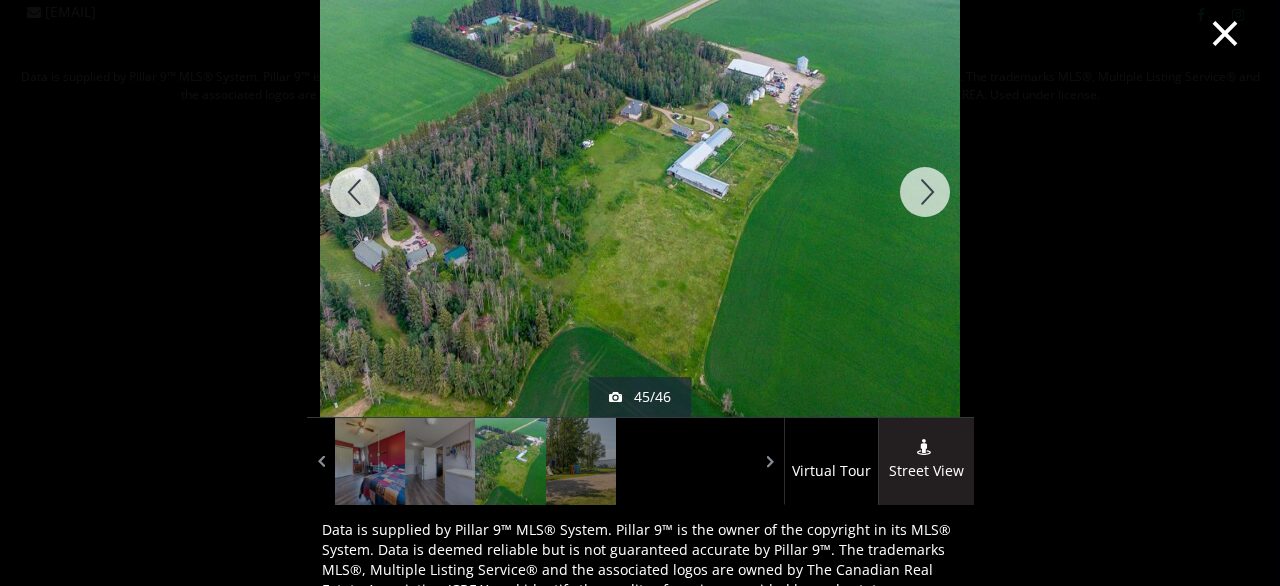 click at bounding box center [925, 192] 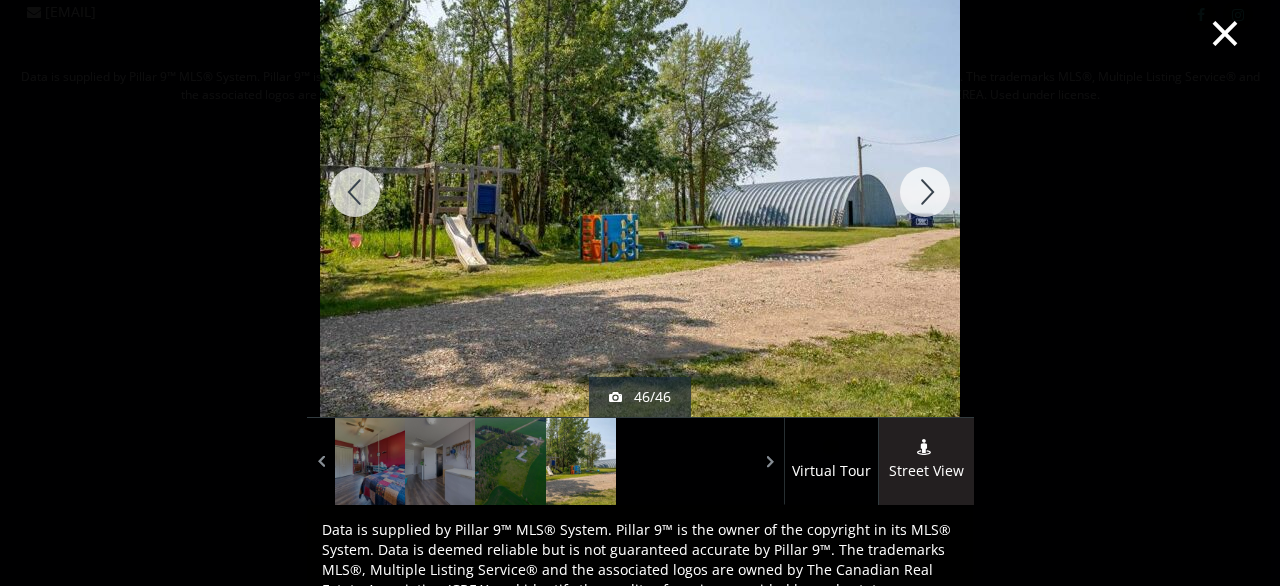click at bounding box center [925, 192] 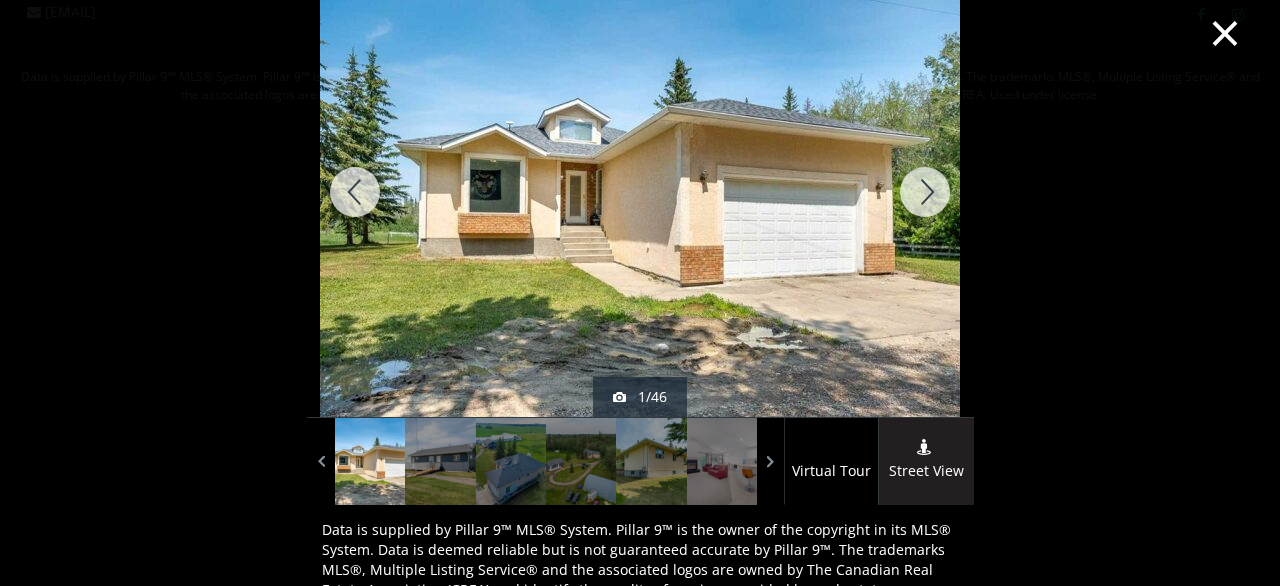 click at bounding box center (925, 192) 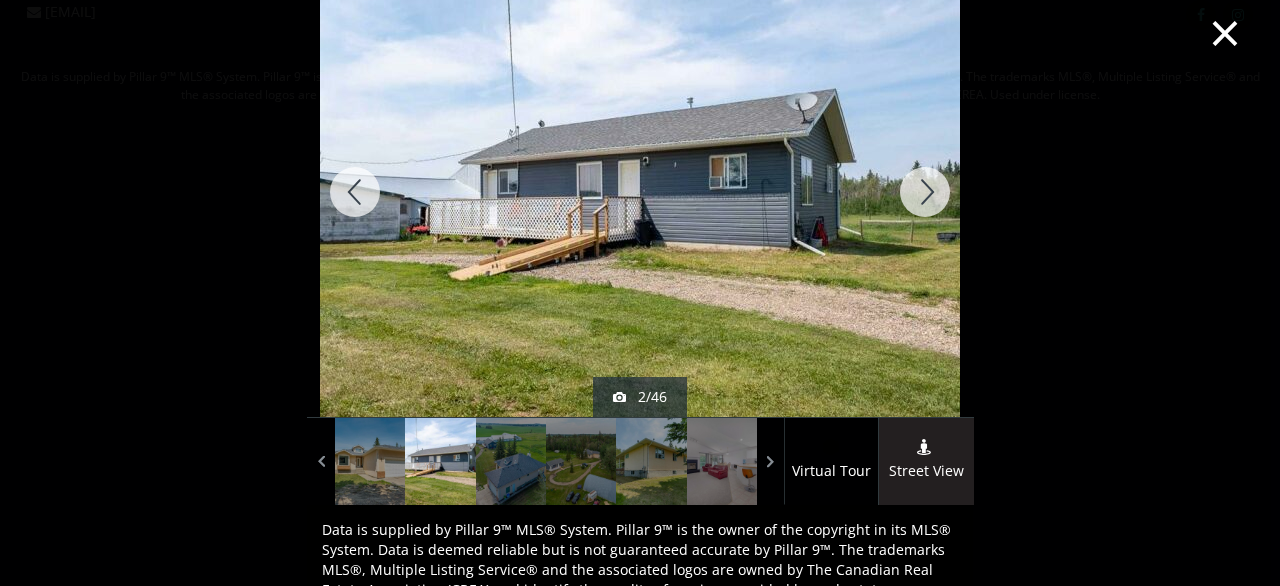 click on "×" at bounding box center [1225, 31] 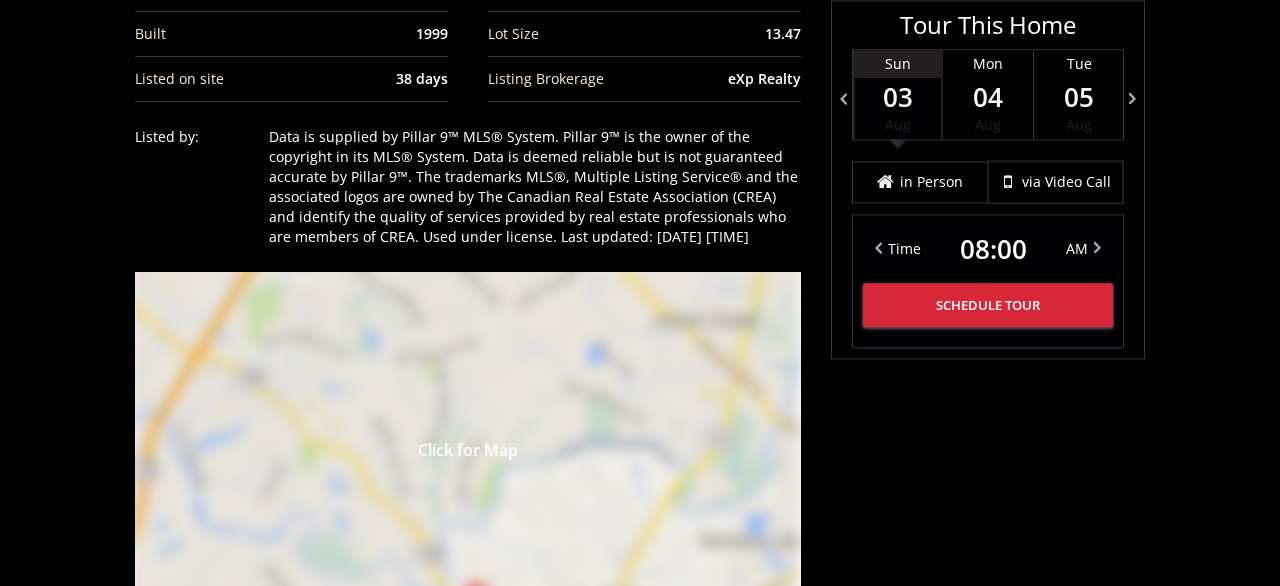 scroll, scrollTop: 1504, scrollLeft: 0, axis: vertical 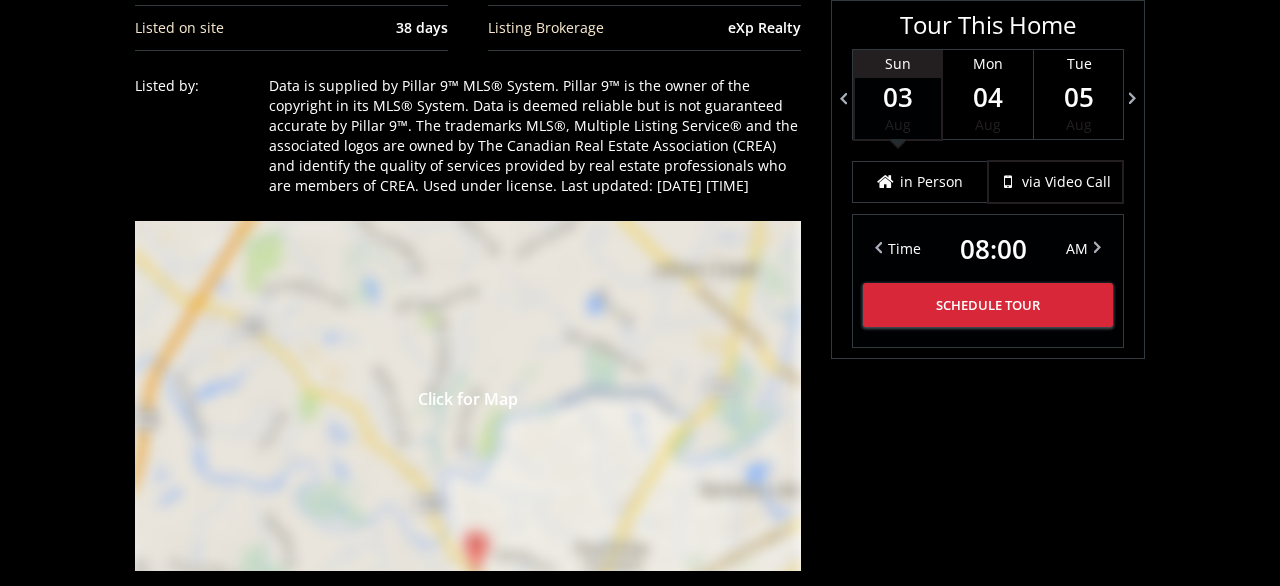 click on "Click for Map" at bounding box center [468, 396] 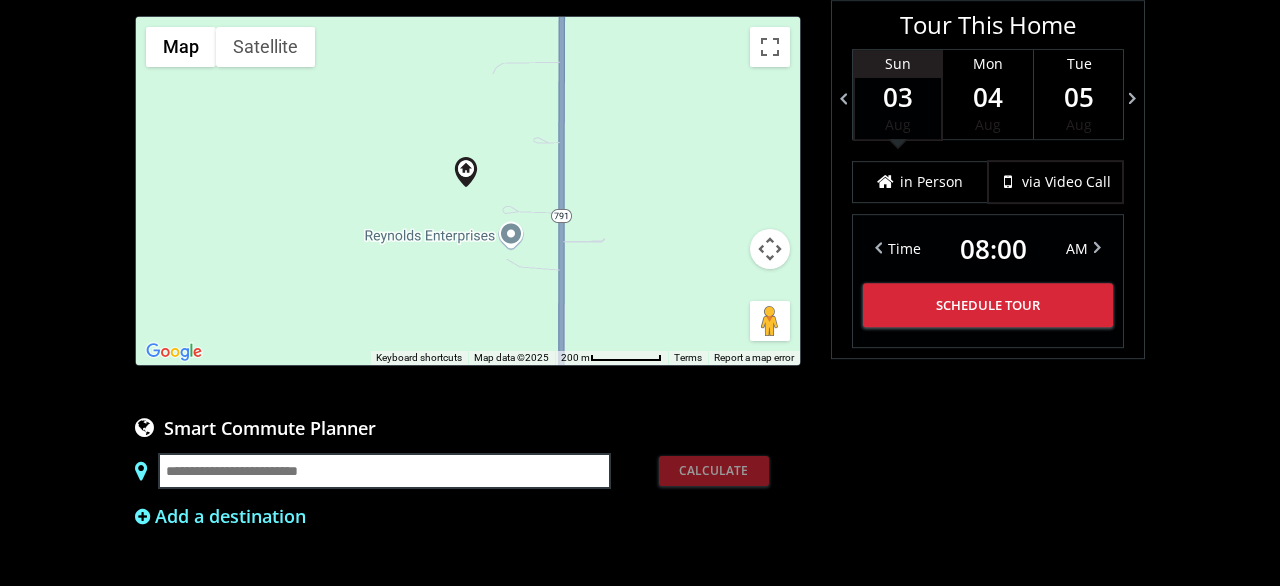 scroll, scrollTop: 1712, scrollLeft: 0, axis: vertical 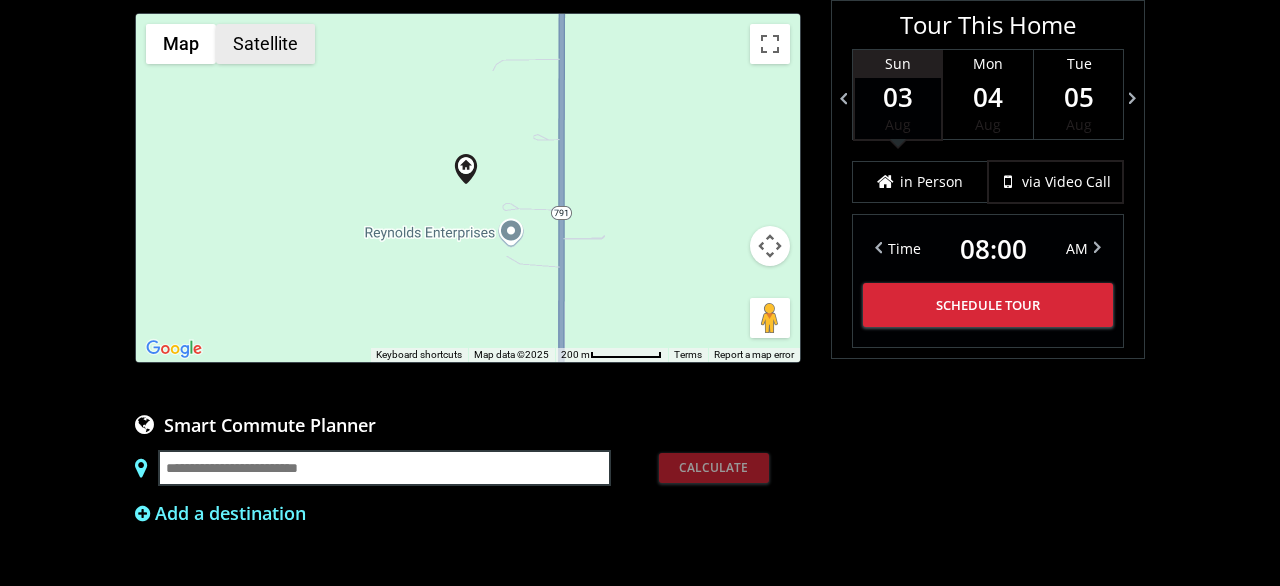click on "Satellite" at bounding box center (265, 44) 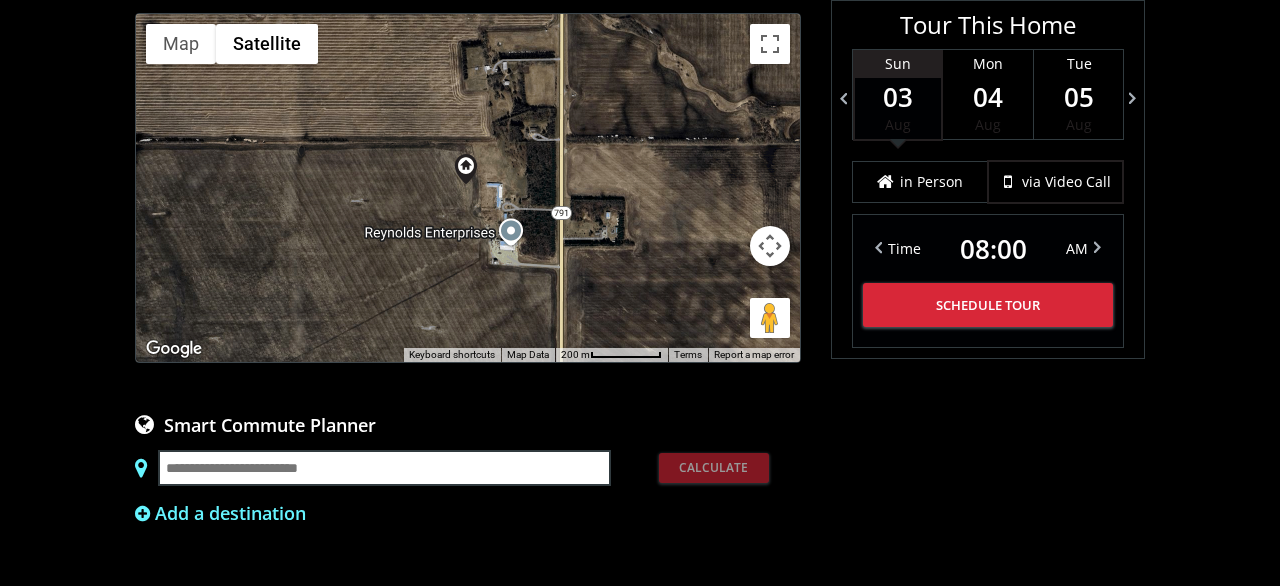 click at bounding box center (770, 246) 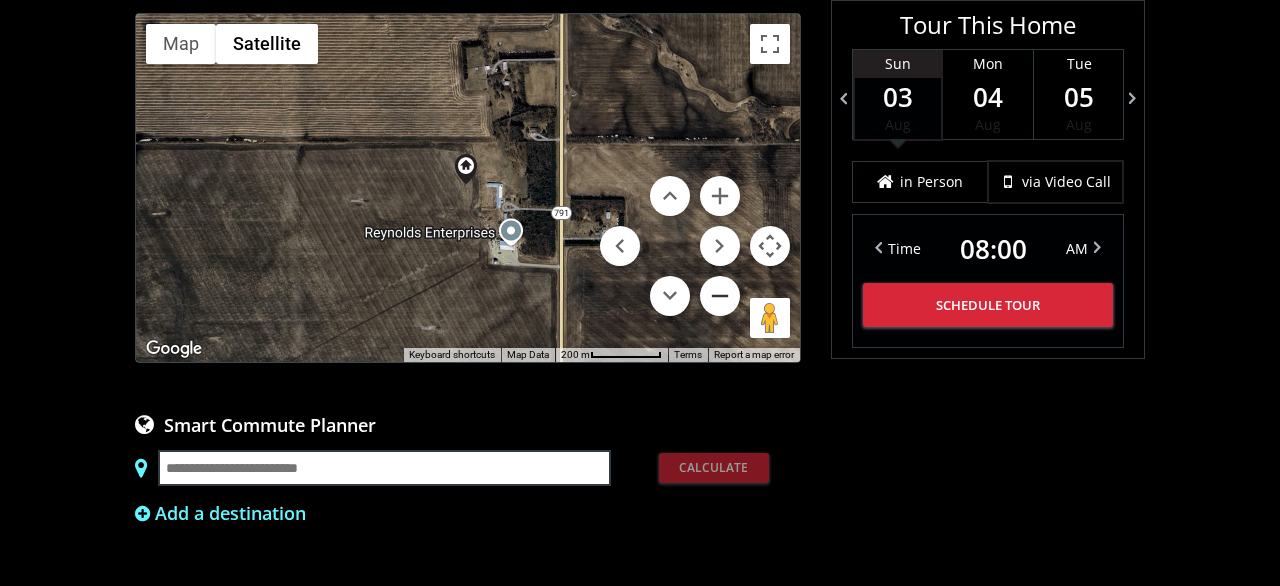 click at bounding box center [720, 296] 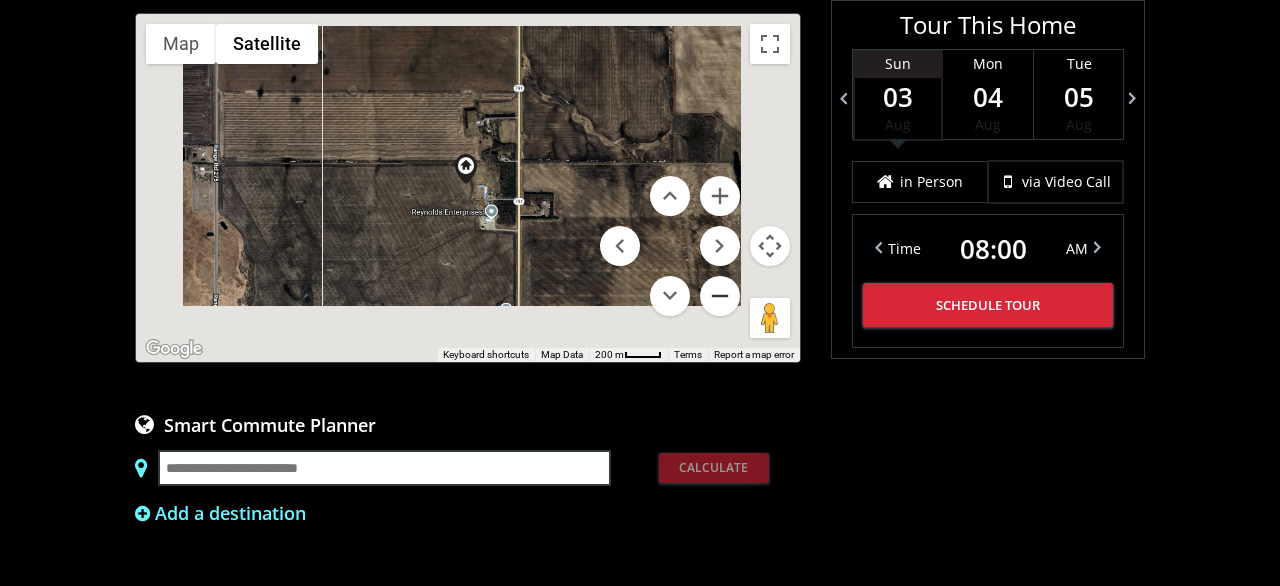 click at bounding box center (720, 296) 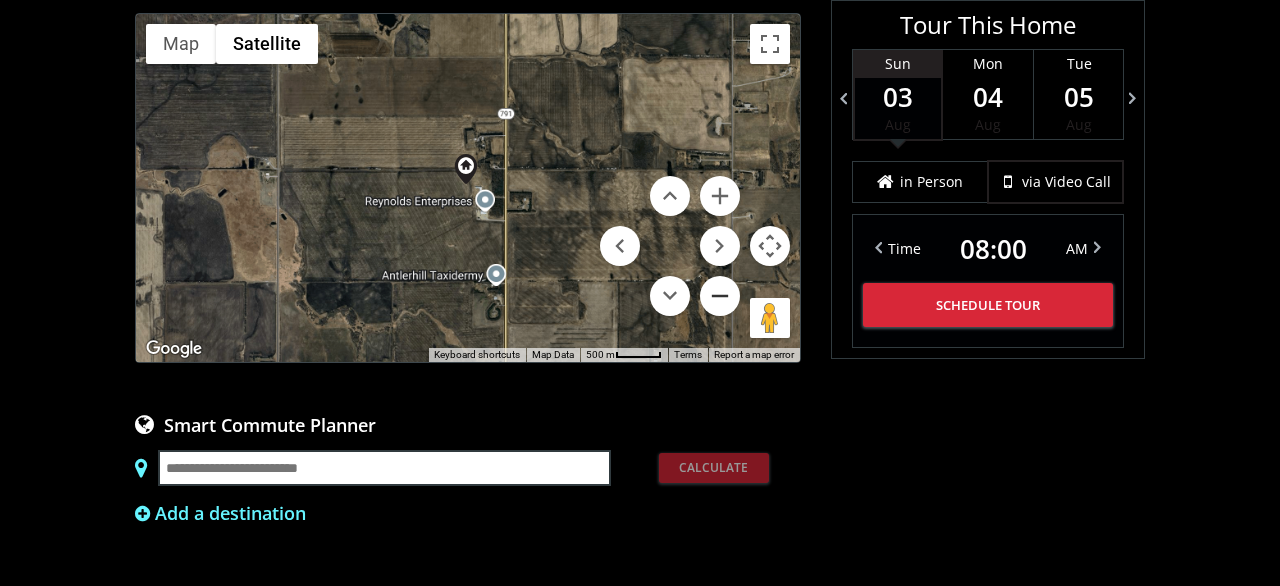 click at bounding box center (720, 296) 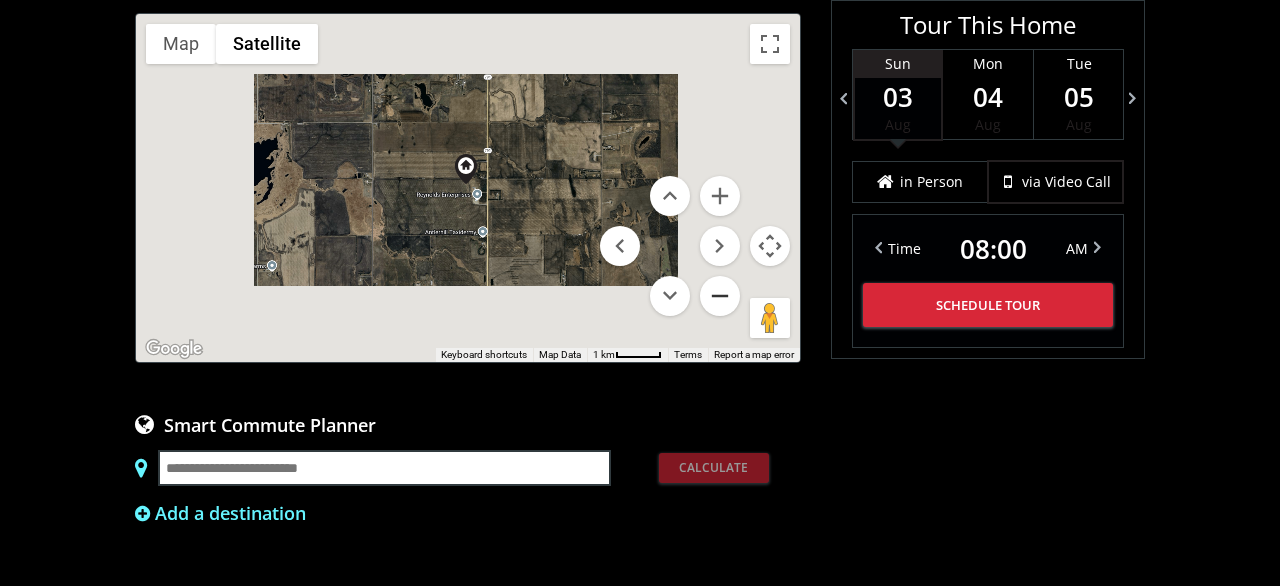 click at bounding box center (720, 296) 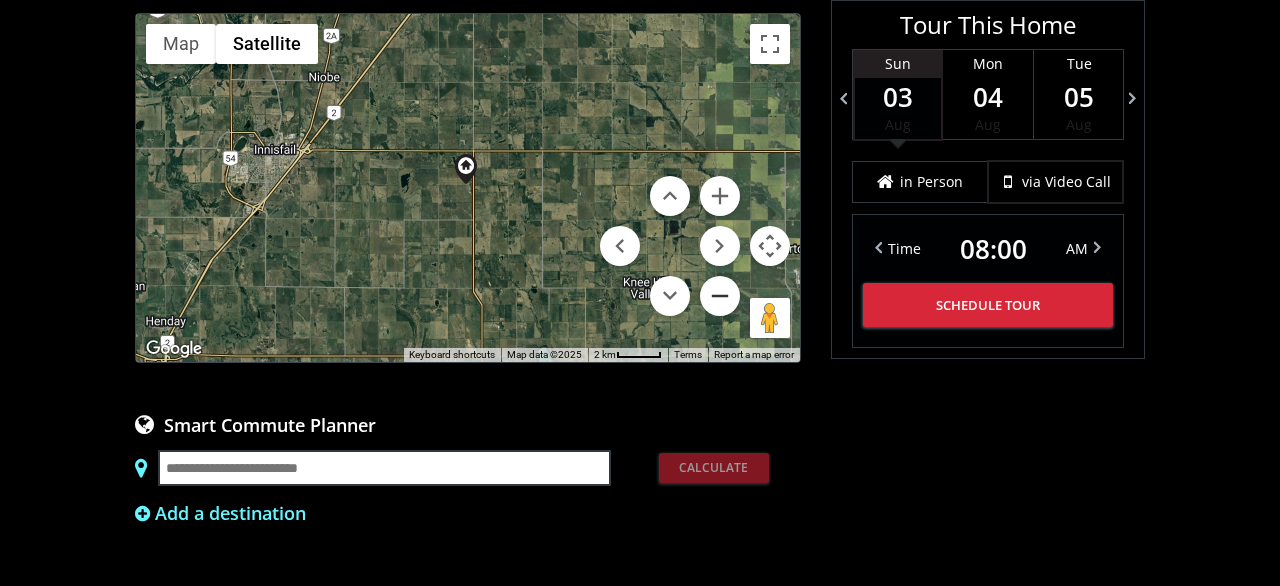click at bounding box center (720, 296) 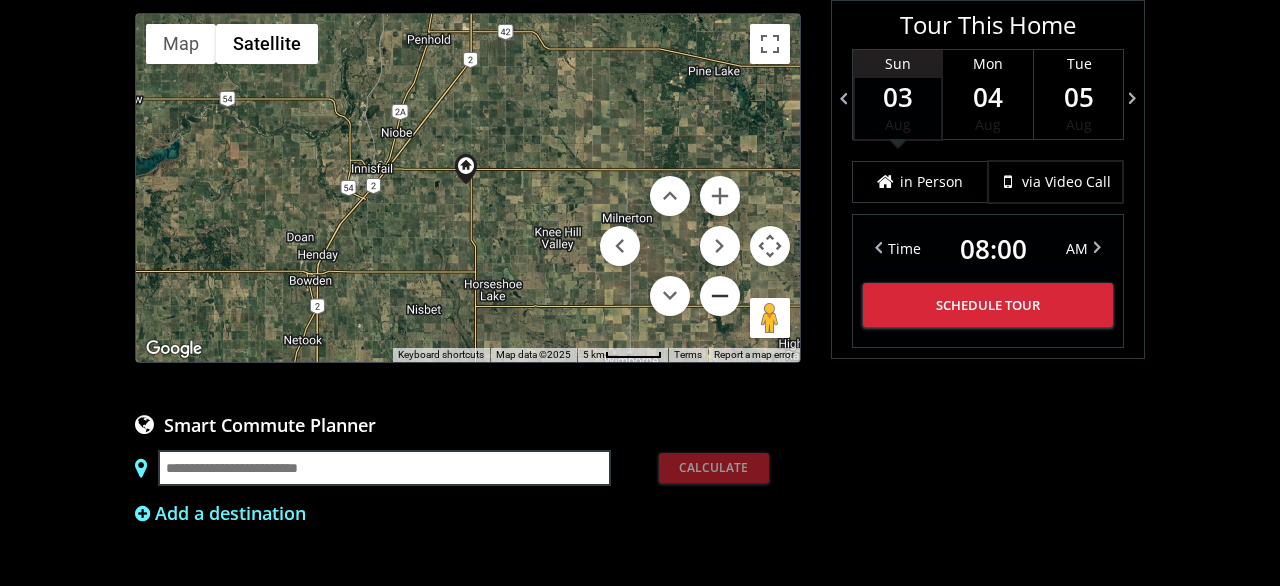 click at bounding box center (720, 296) 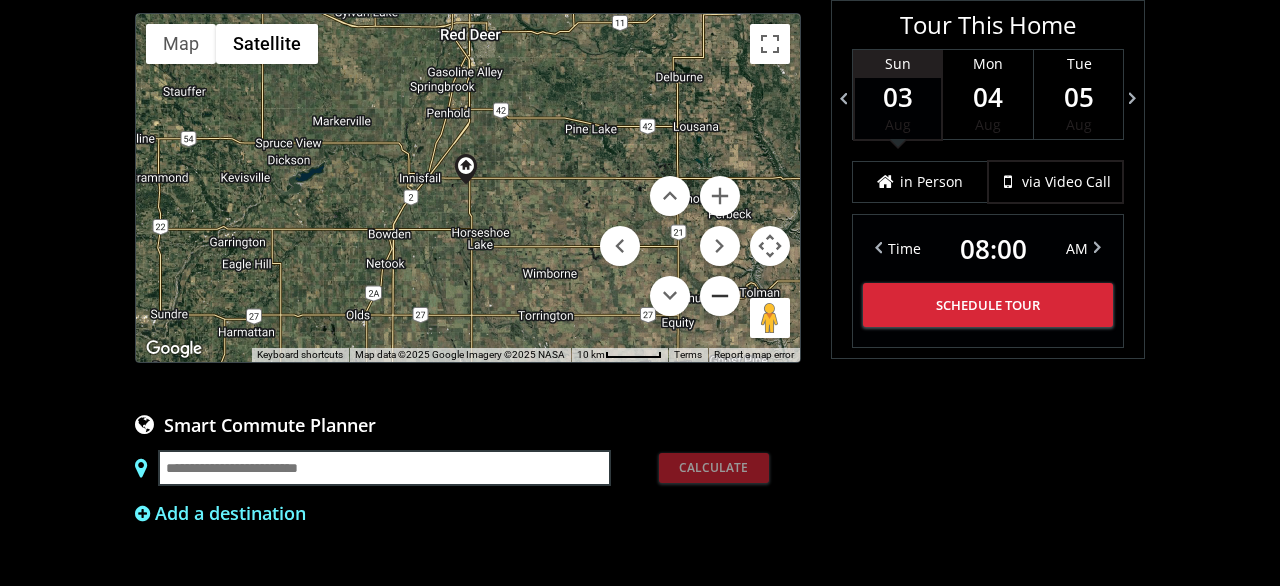 scroll, scrollTop: 1400, scrollLeft: 0, axis: vertical 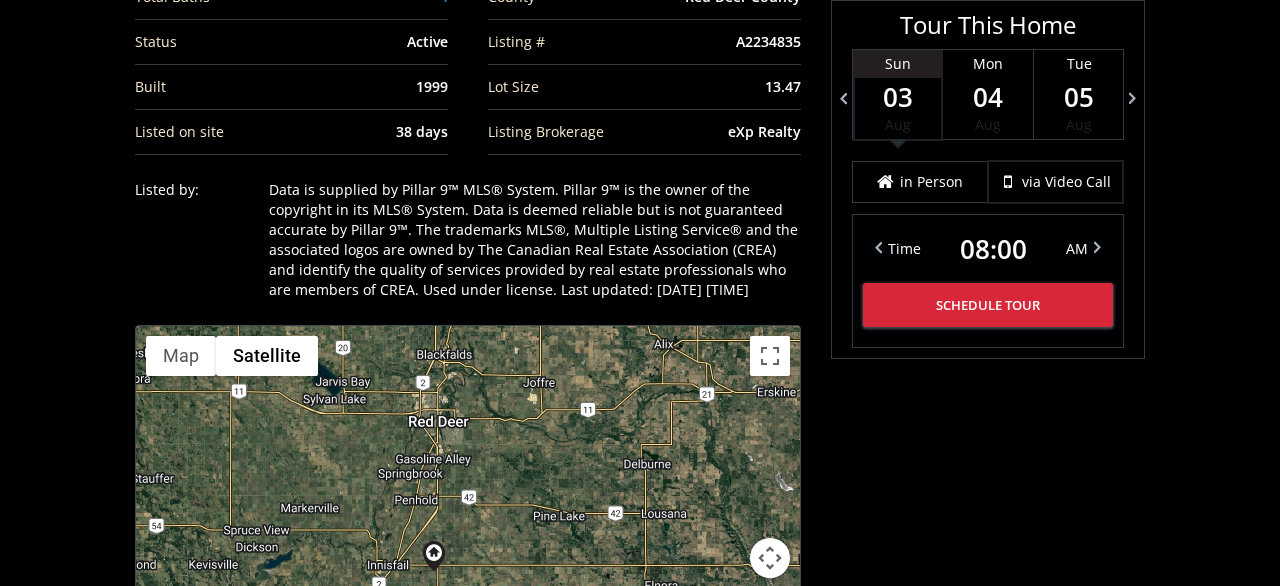 drag, startPoint x: 511, startPoint y: 365, endPoint x: 479, endPoint y: 449, distance: 89.88882 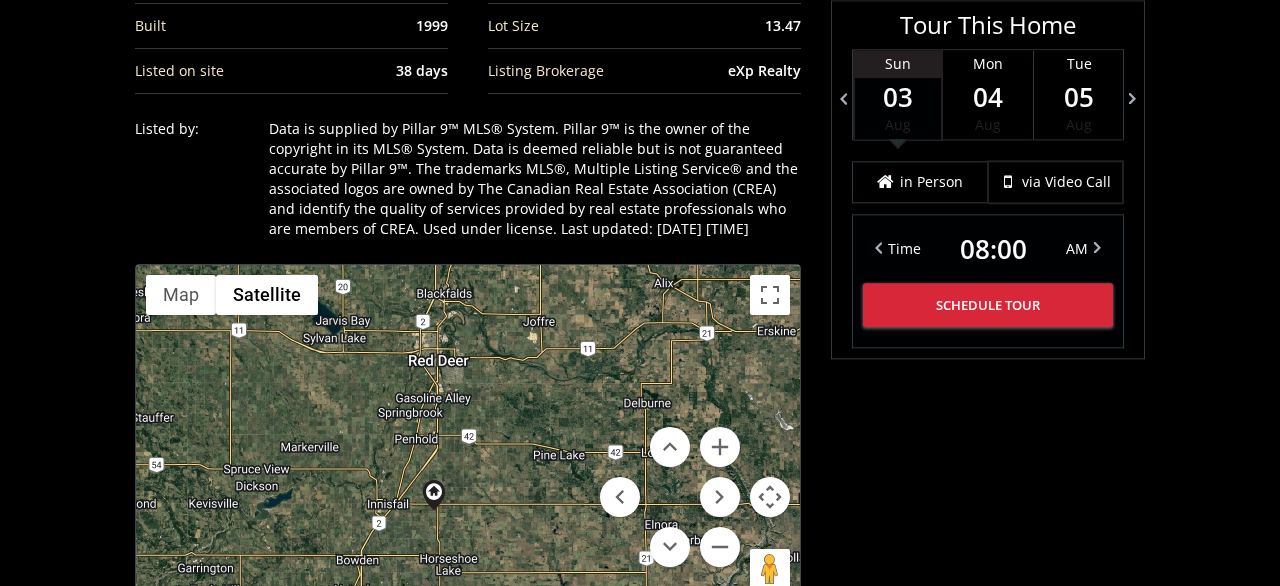 scroll, scrollTop: 1504, scrollLeft: 0, axis: vertical 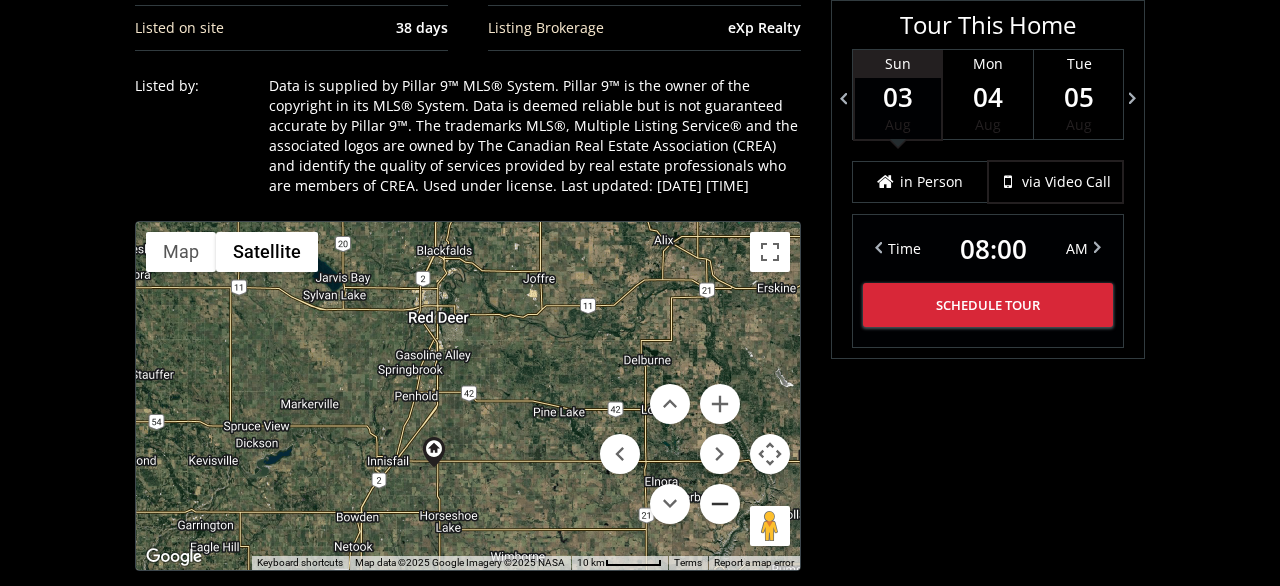 click at bounding box center [720, 504] 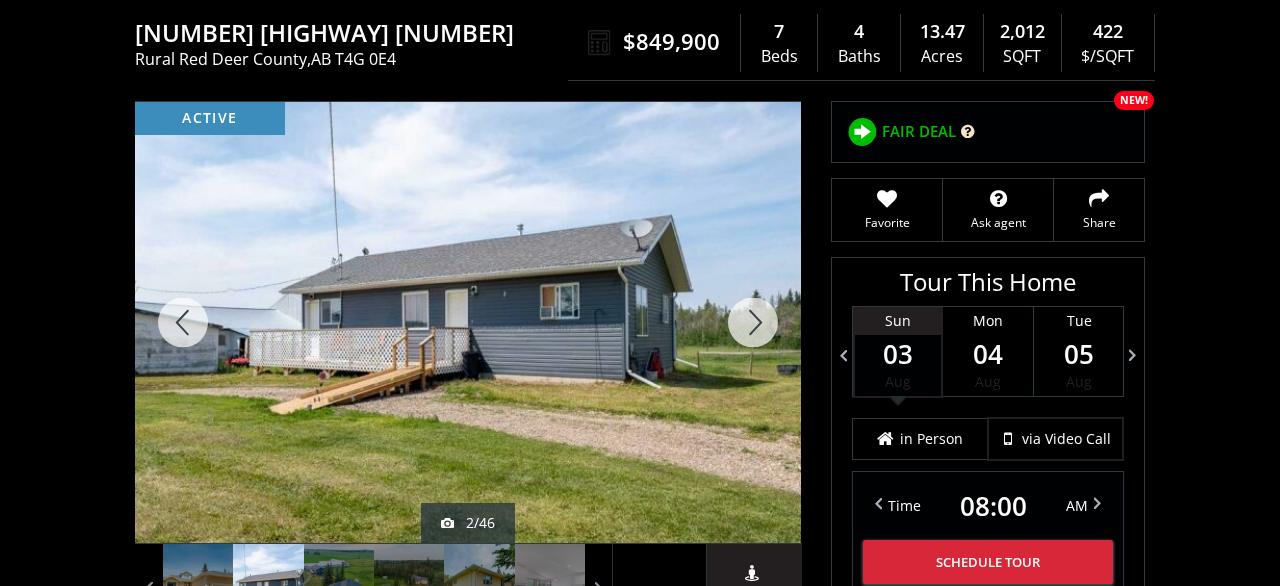 scroll, scrollTop: 152, scrollLeft: 0, axis: vertical 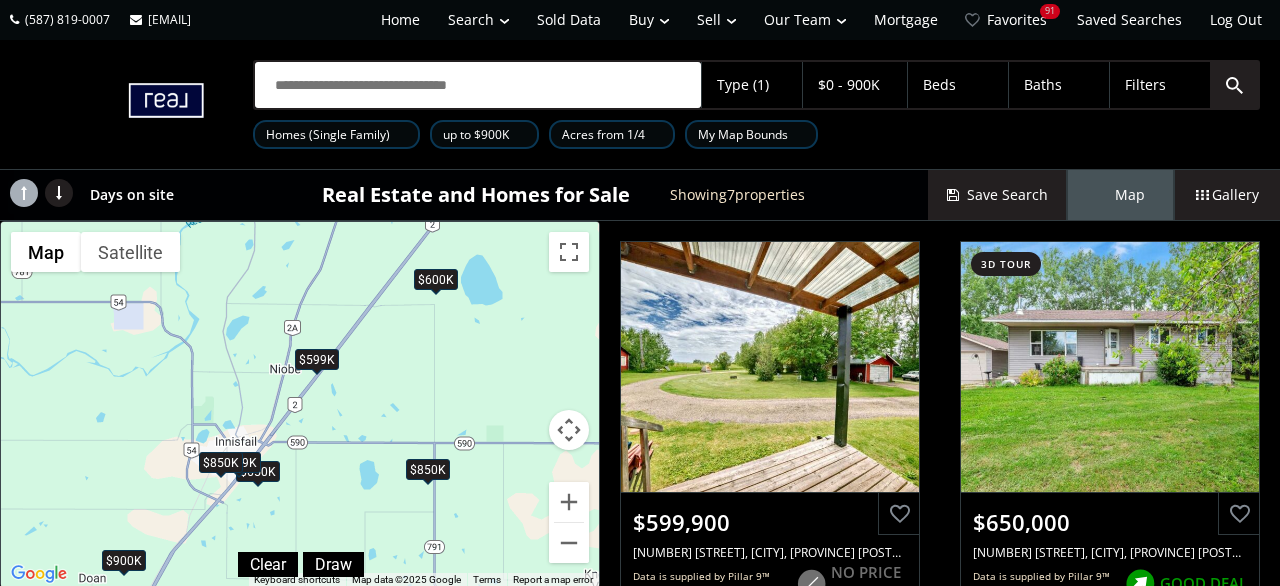 click on "$600K" at bounding box center (436, 279) 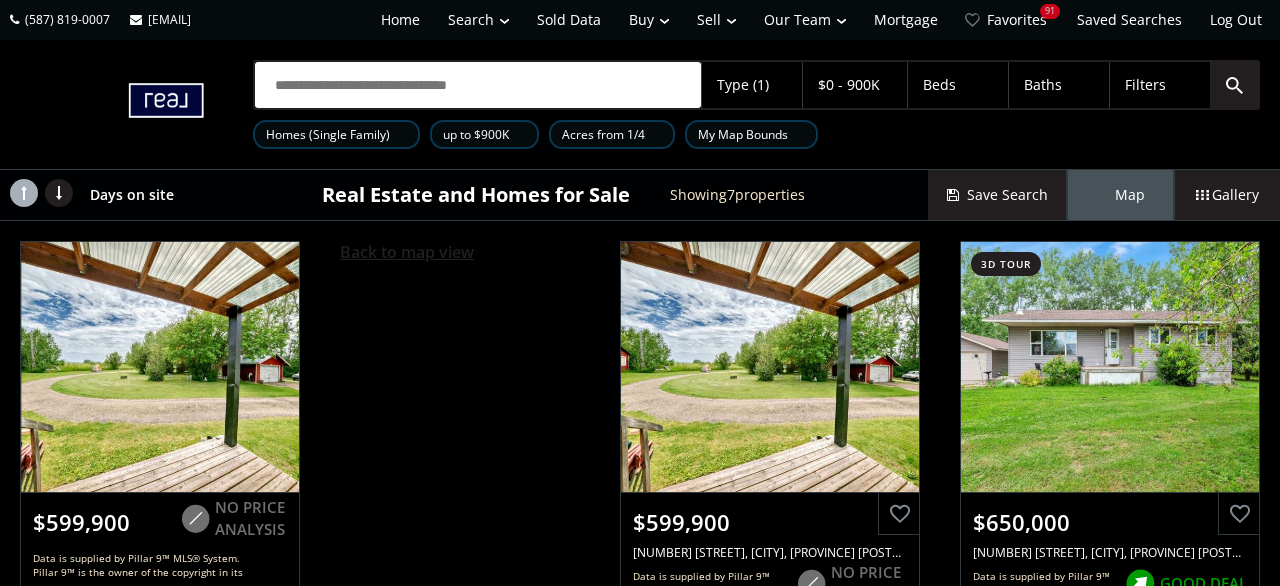 click on "Back to map view" at bounding box center (407, 252) 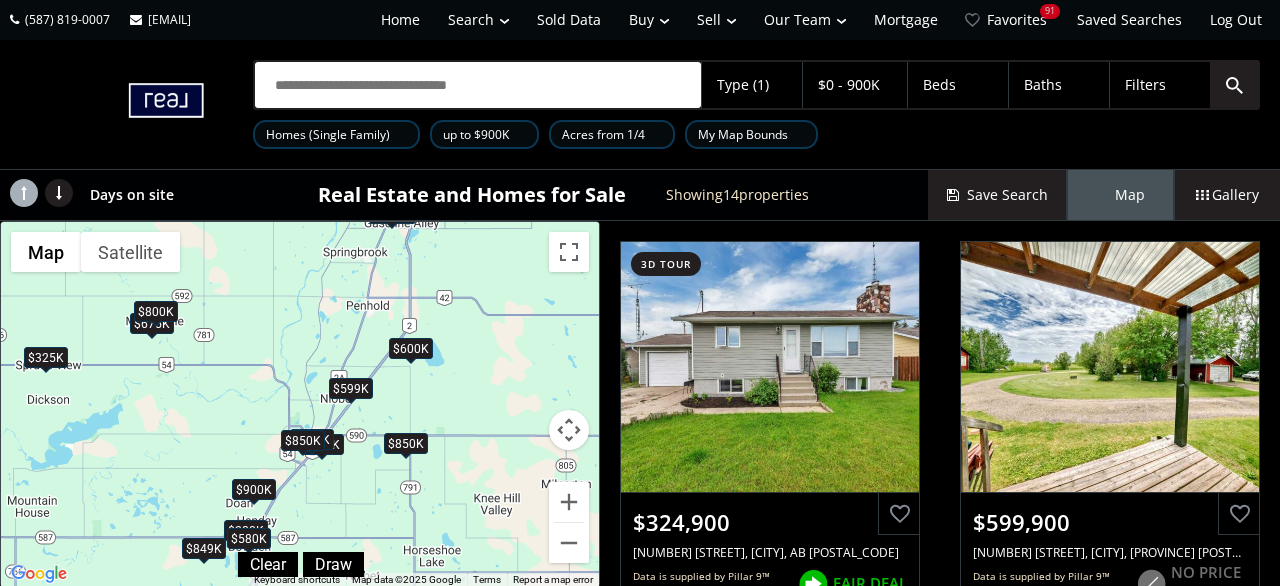 click on "$900K" at bounding box center (254, 489) 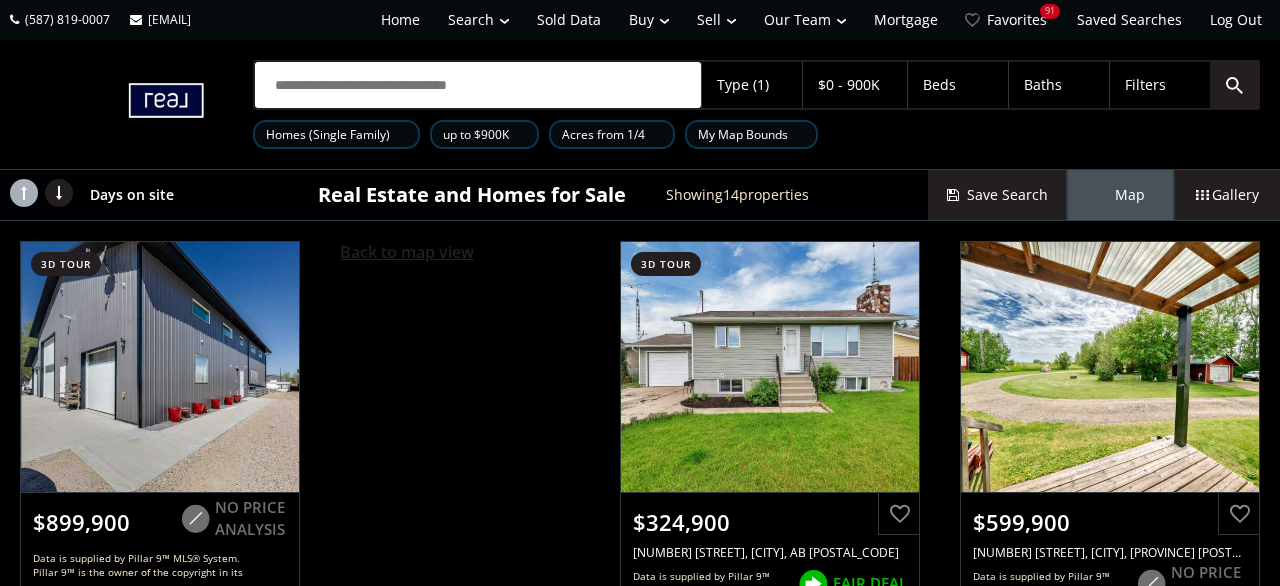 click on "Back to map view" at bounding box center [407, 252] 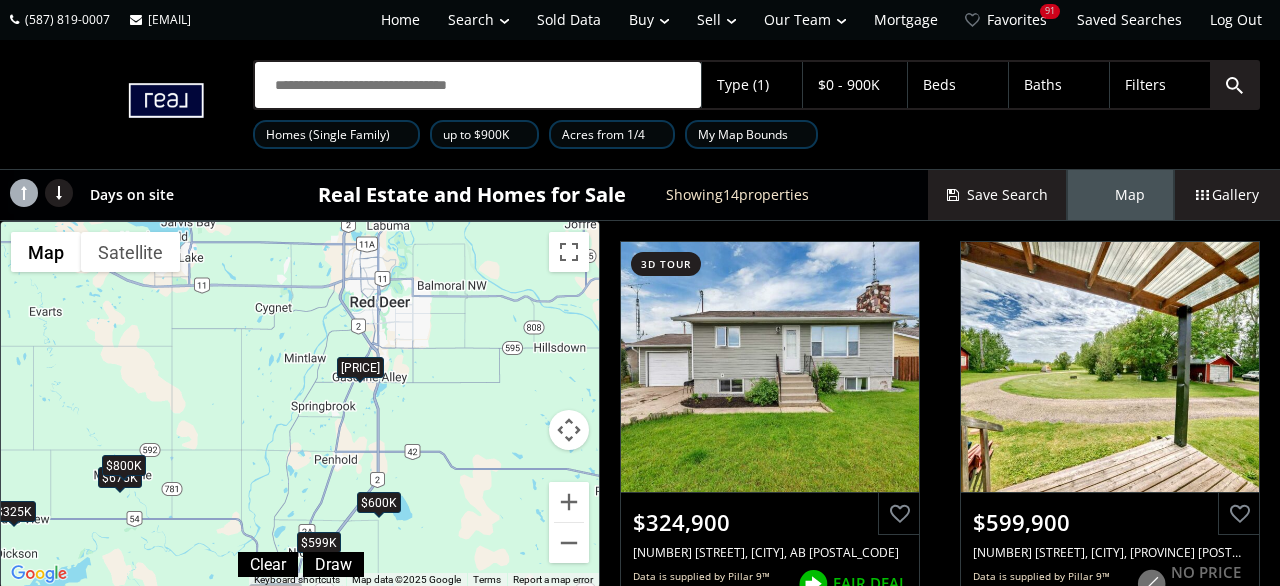drag, startPoint x: 445, startPoint y: 280, endPoint x: 411, endPoint y: 439, distance: 162.59459 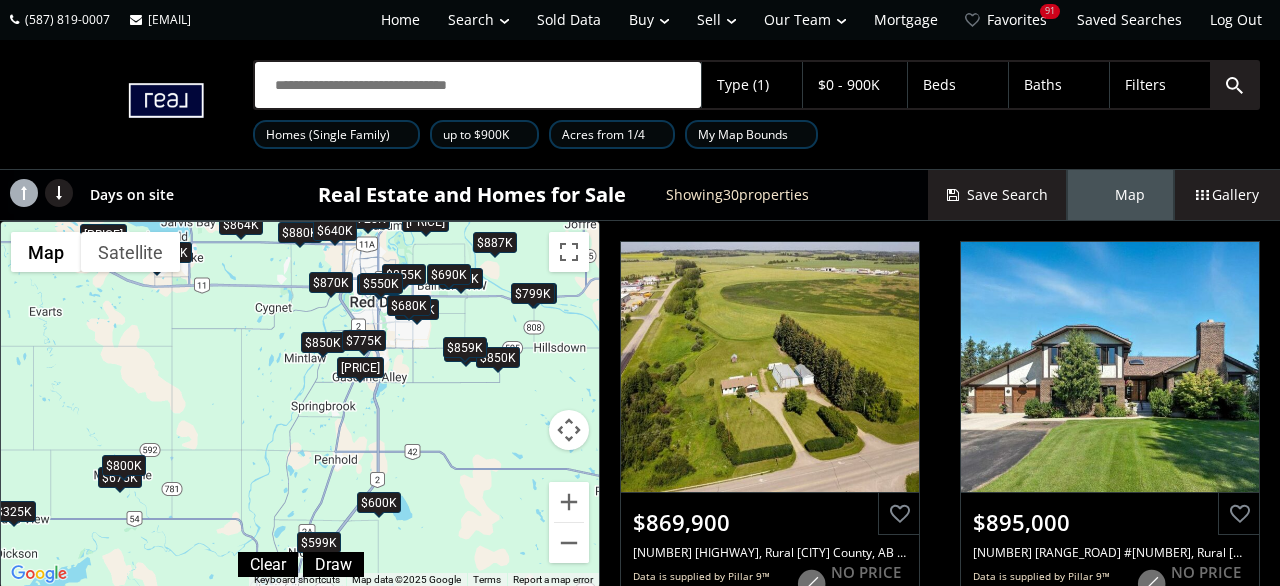 click on "$800K" at bounding box center [124, 465] 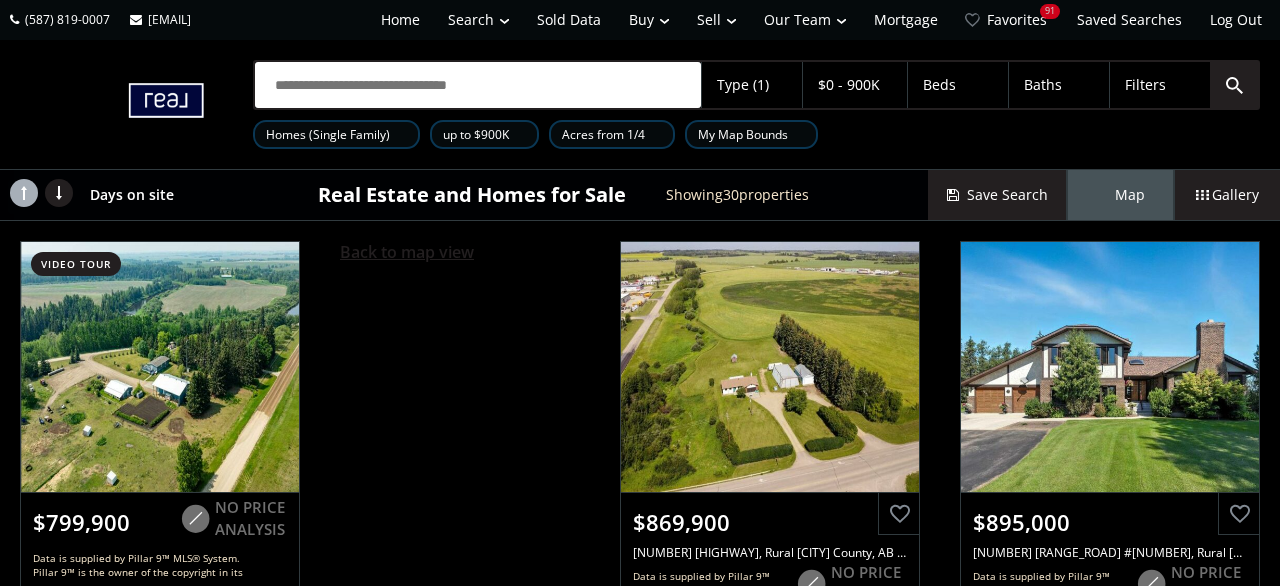click on "Back to map view" at bounding box center [407, 252] 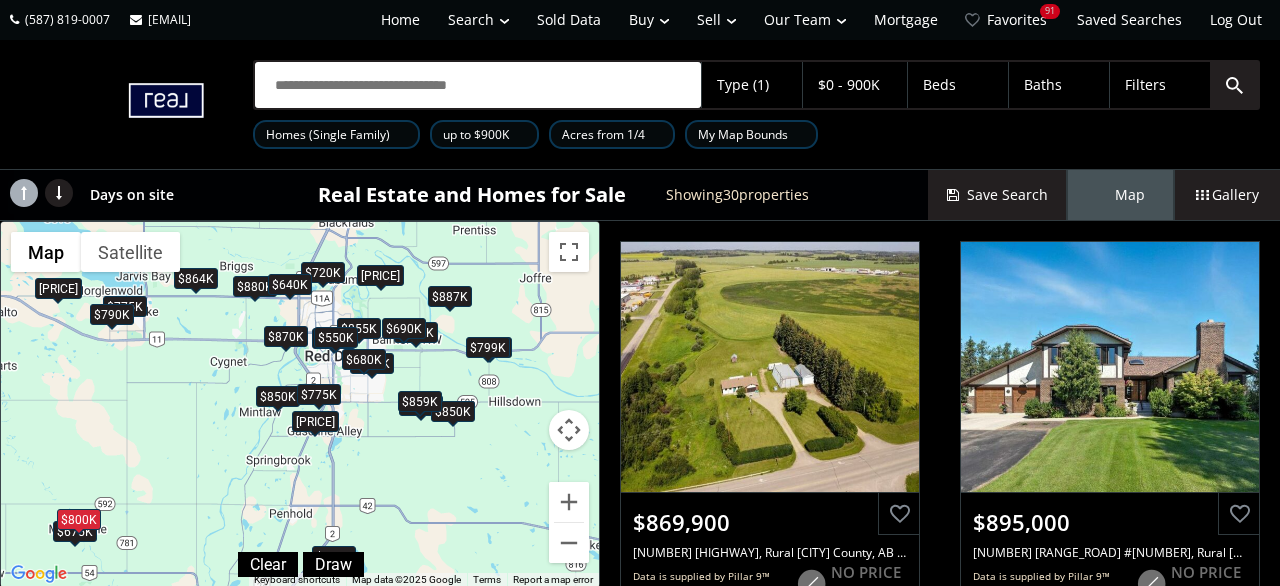 drag, startPoint x: 541, startPoint y: 333, endPoint x: 491, endPoint y: 399, distance: 82.800964 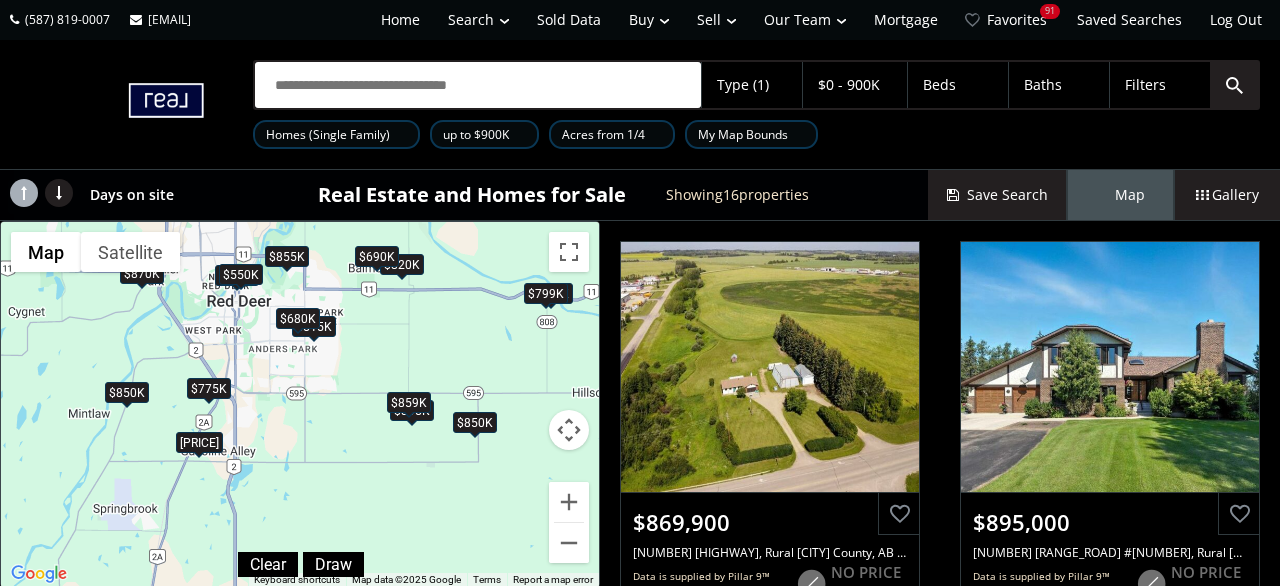 click on "$850K" at bounding box center (475, 423) 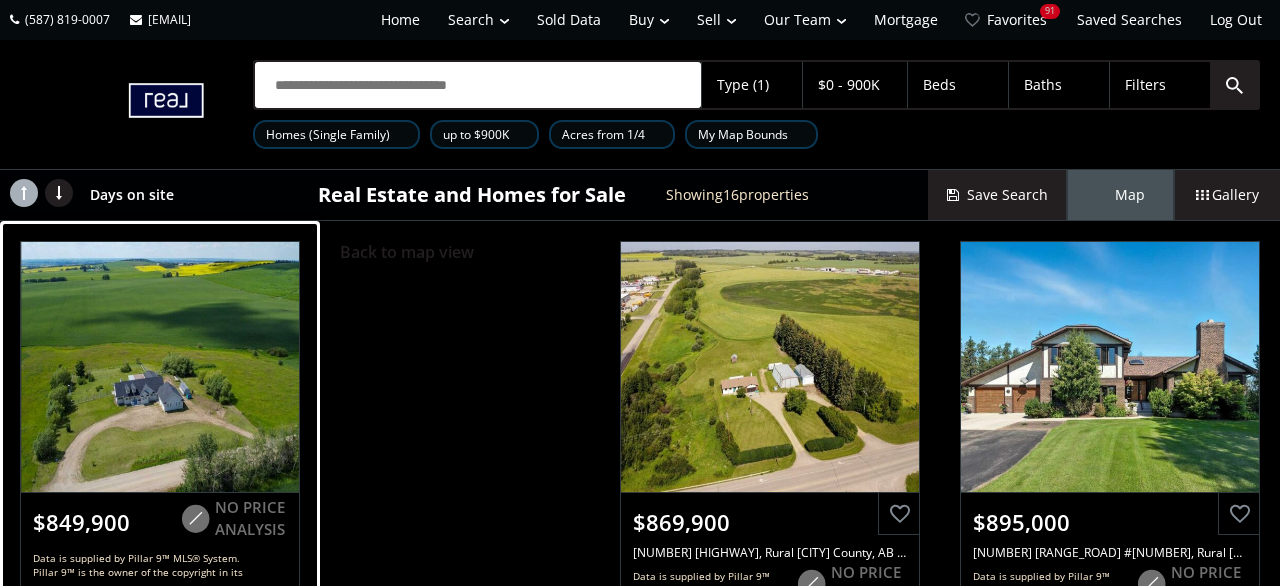click at bounding box center (160, 367) 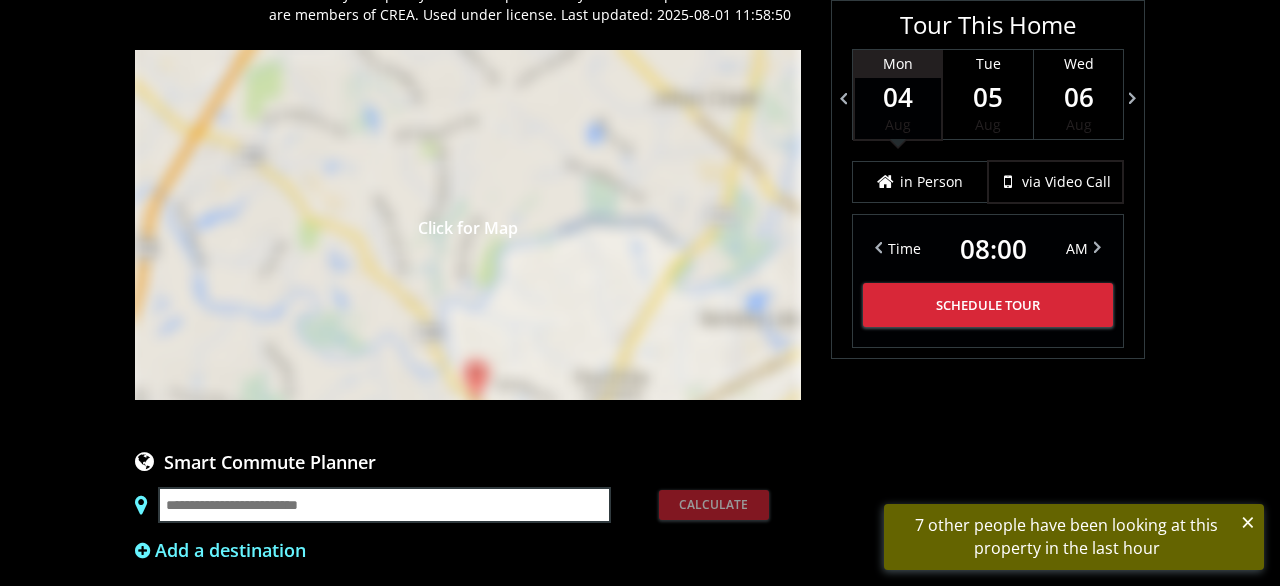 click on "Click for Map" at bounding box center (468, 225) 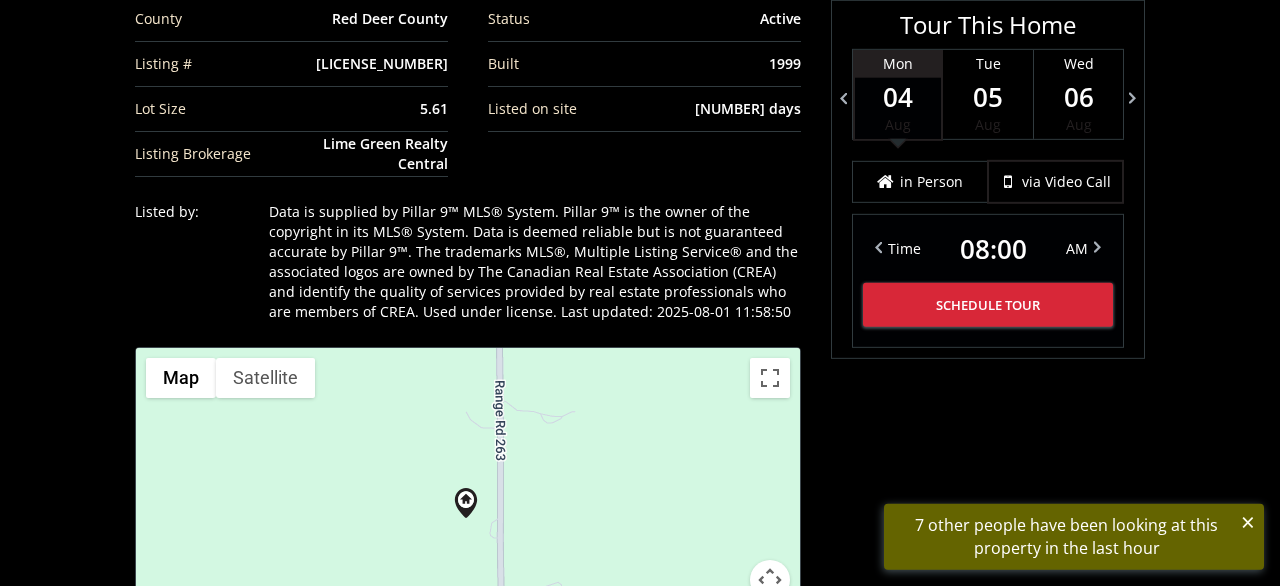 scroll, scrollTop: 1872, scrollLeft: 0, axis: vertical 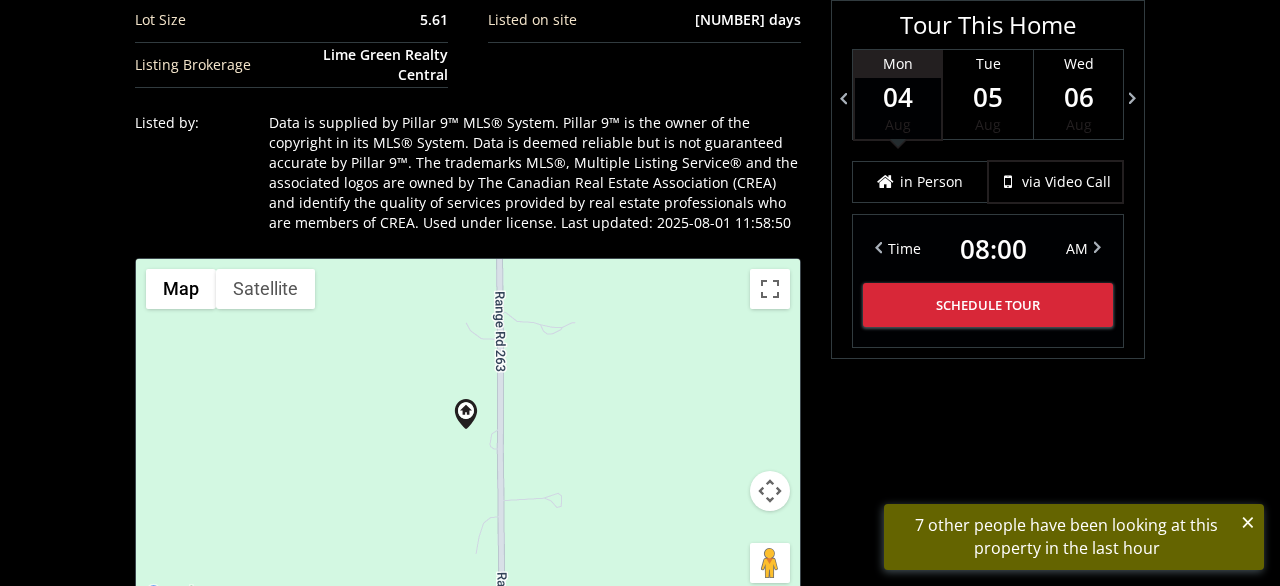 click at bounding box center (770, 491) 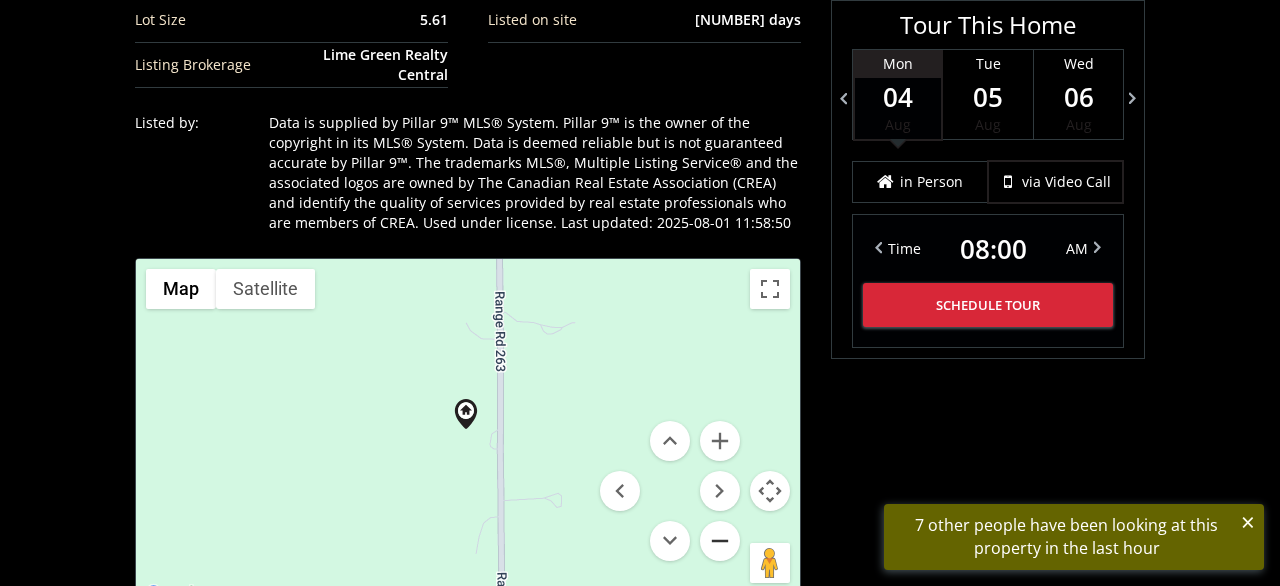 click at bounding box center [720, 541] 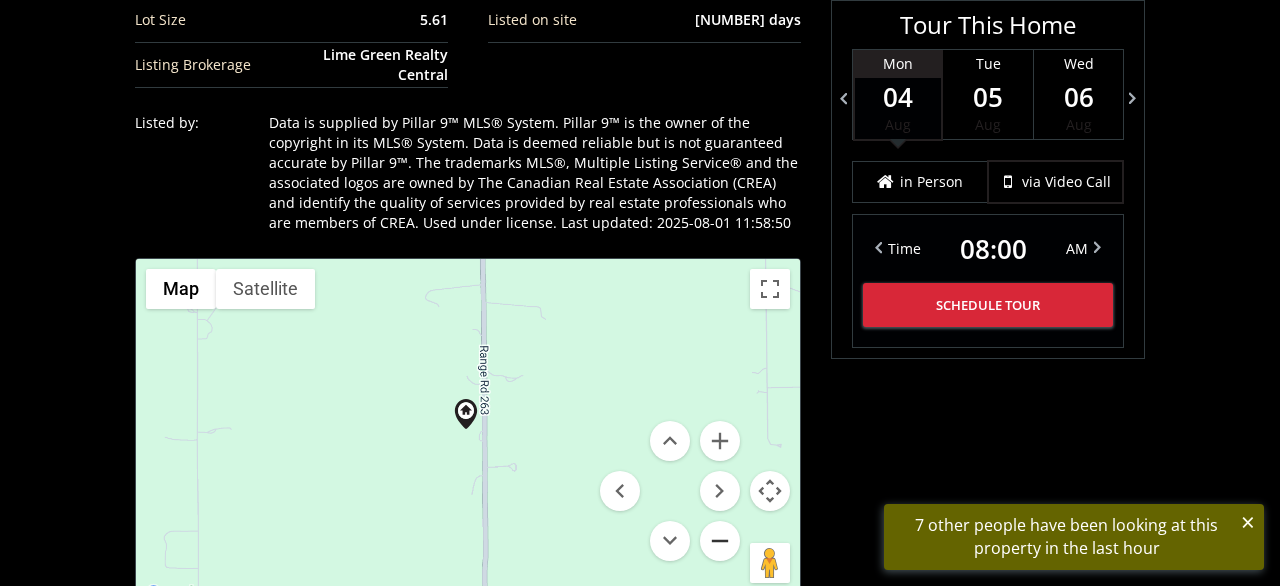 click at bounding box center (720, 541) 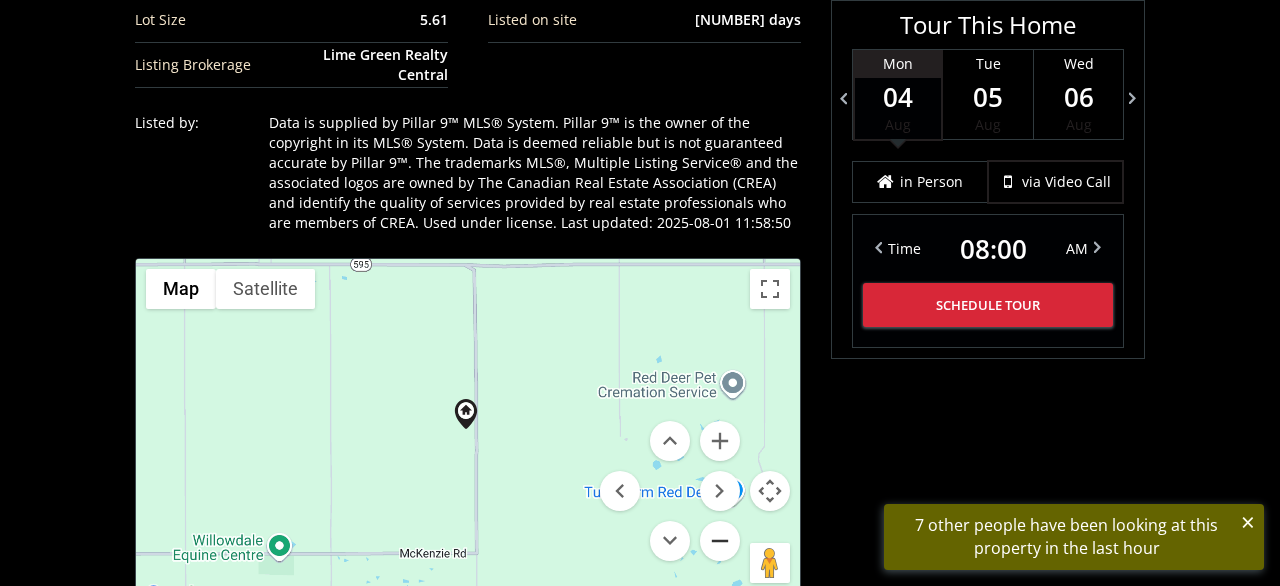 click at bounding box center [720, 541] 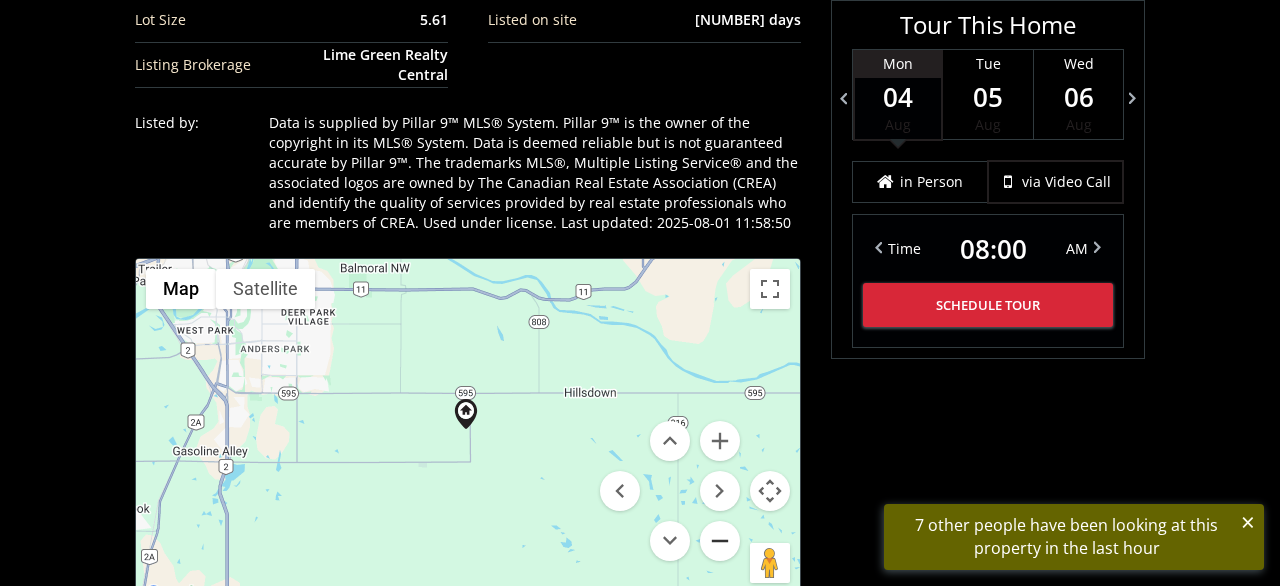 click at bounding box center (720, 541) 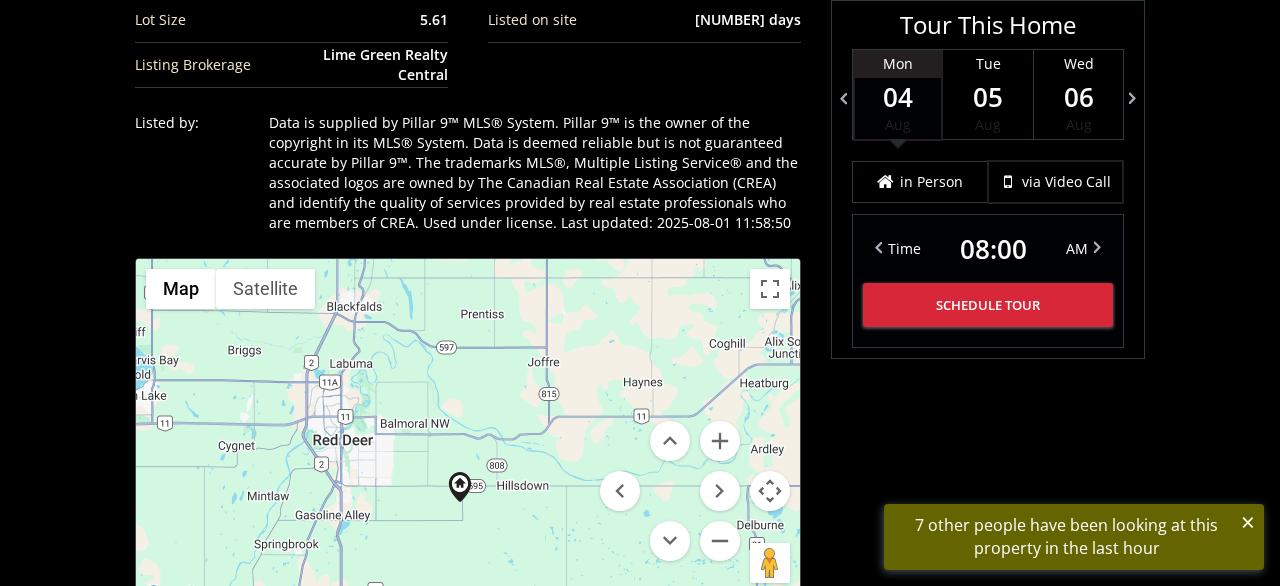 drag, startPoint x: 611, startPoint y: 441, endPoint x: 610, endPoint y: 507, distance: 66.007576 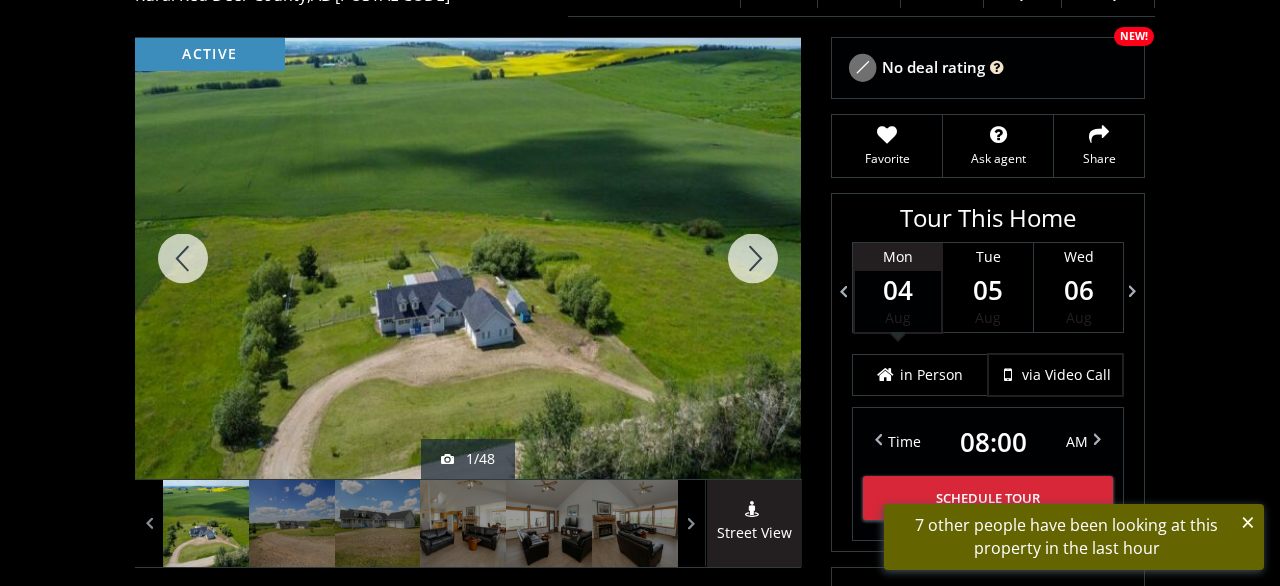 scroll, scrollTop: 104, scrollLeft: 0, axis: vertical 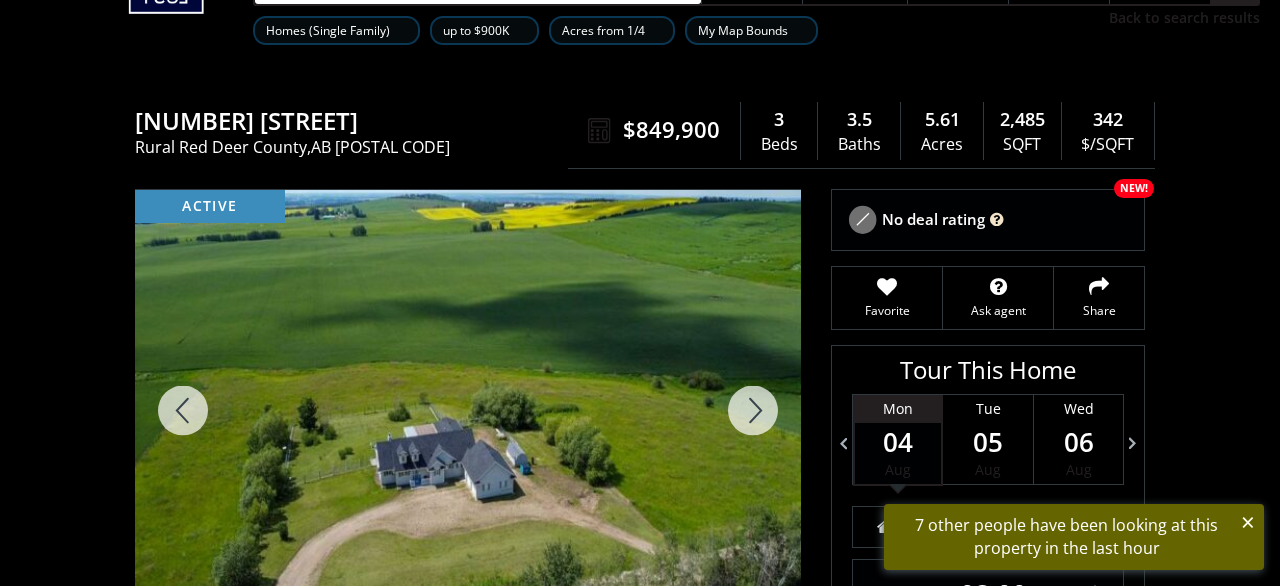 click at bounding box center (468, 410) 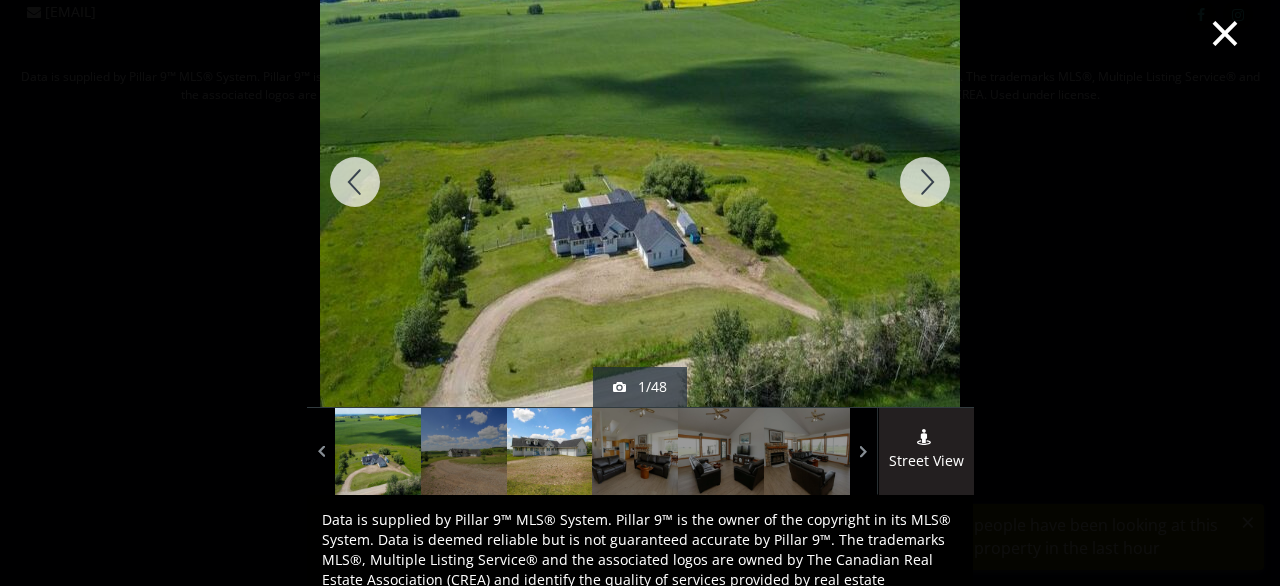 scroll, scrollTop: 48, scrollLeft: 0, axis: vertical 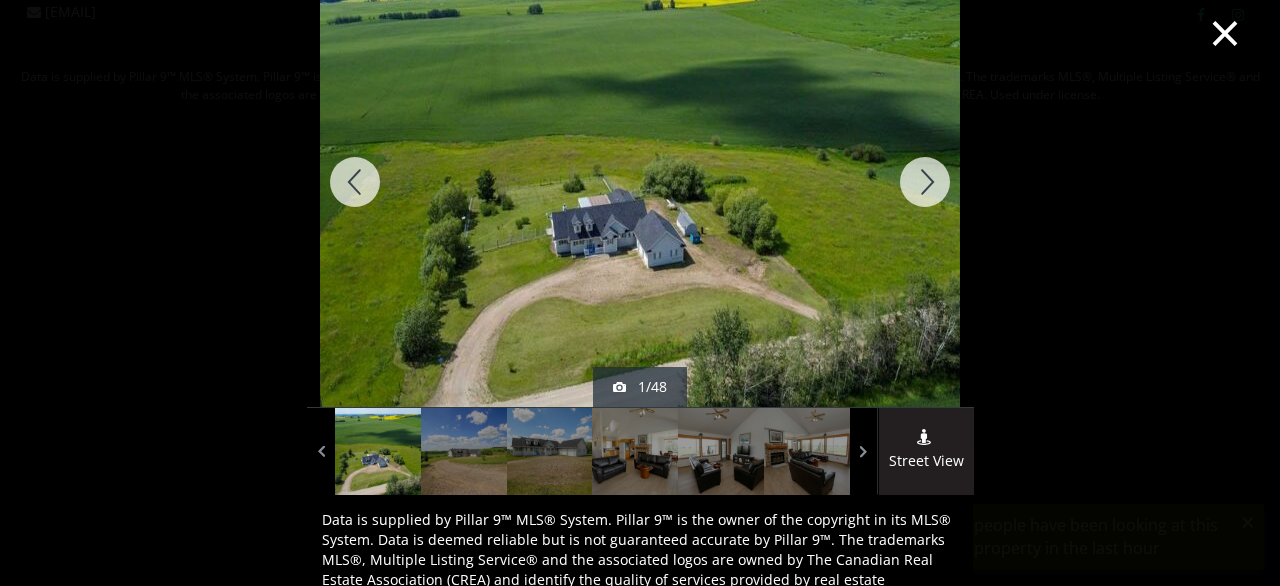 click at bounding box center (925, 182) 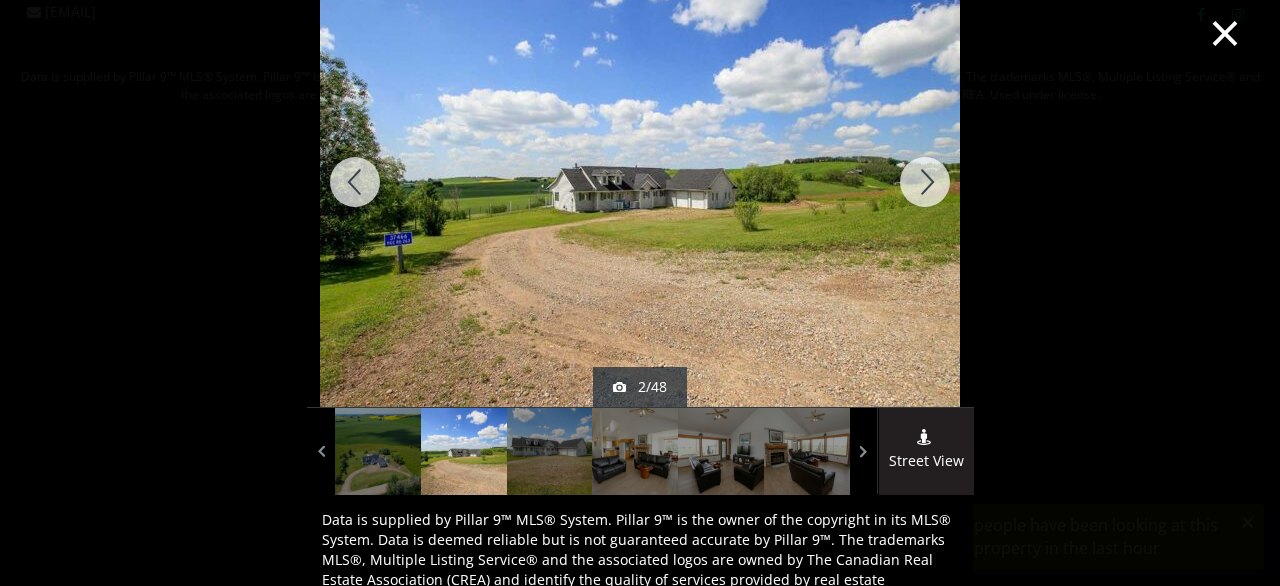 click at bounding box center [925, 182] 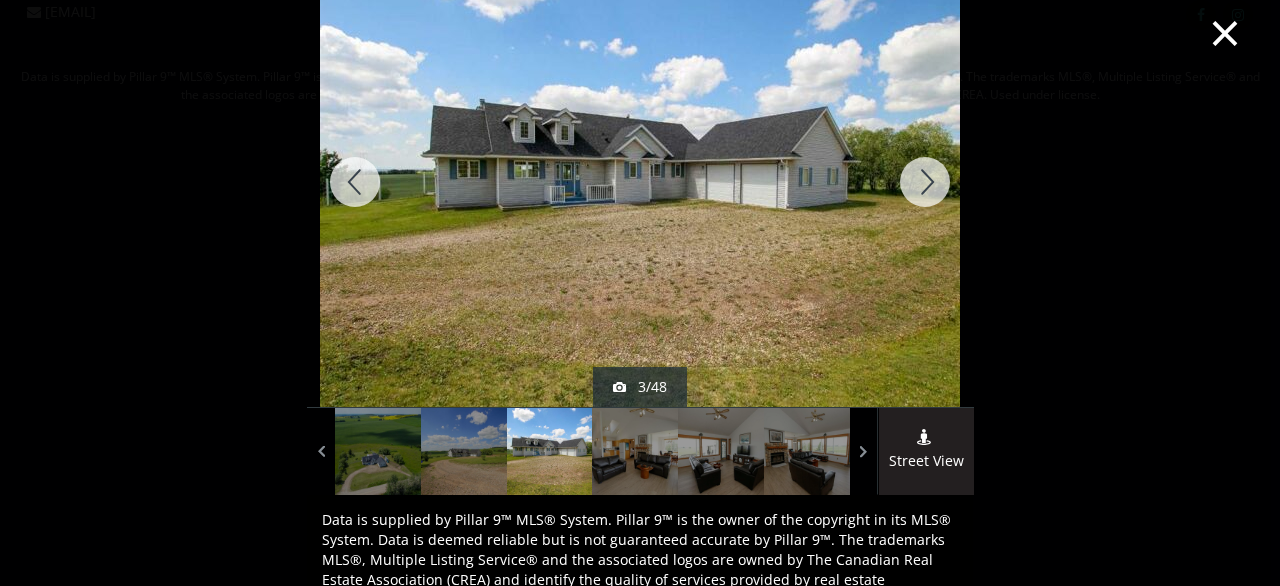 click at bounding box center [925, 182] 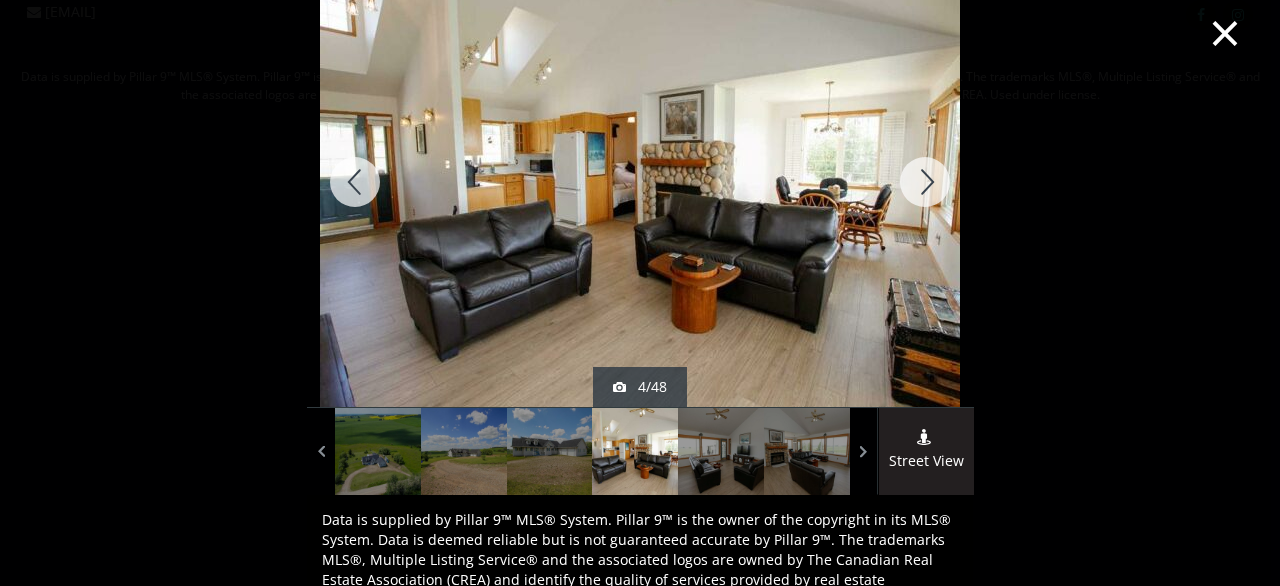 click at bounding box center [925, 182] 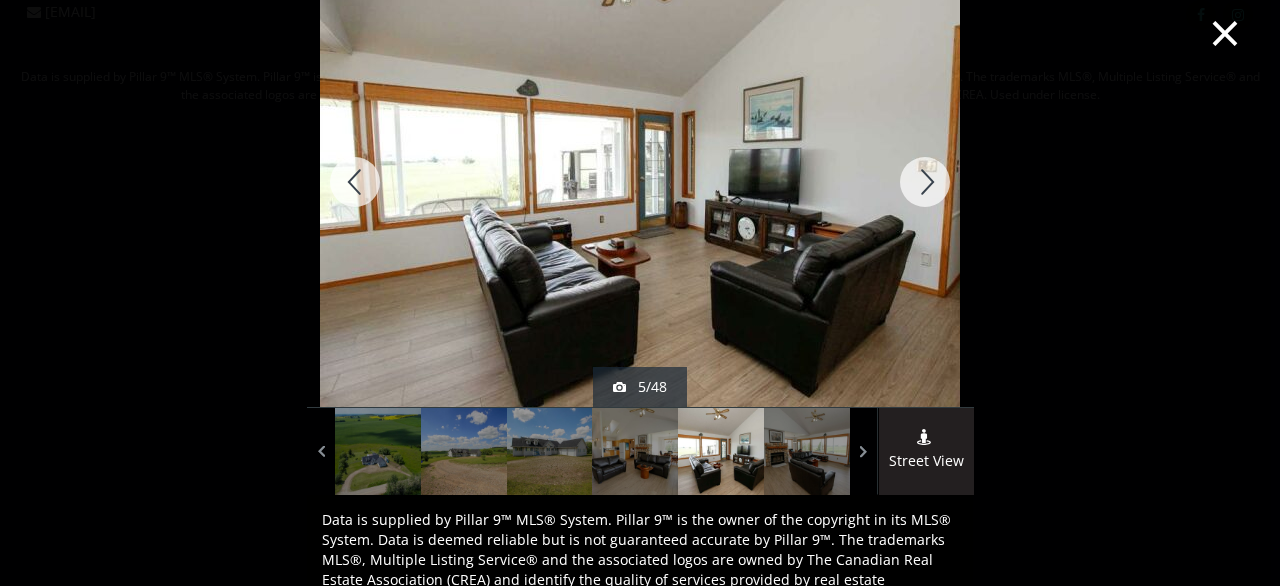 click at bounding box center [925, 182] 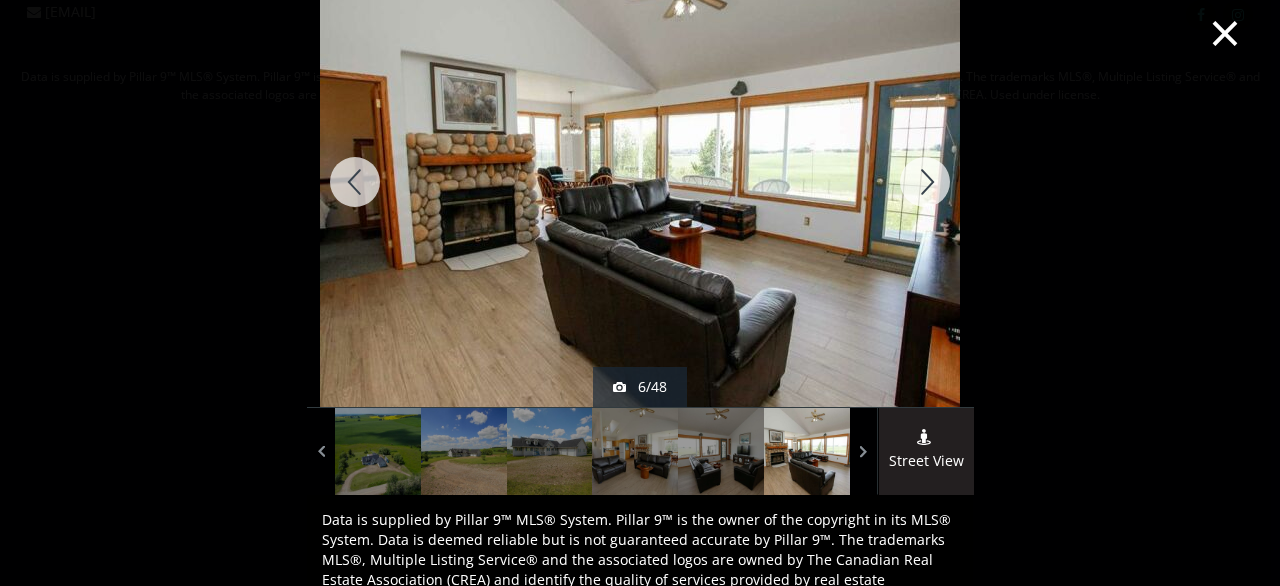 click at bounding box center [925, 182] 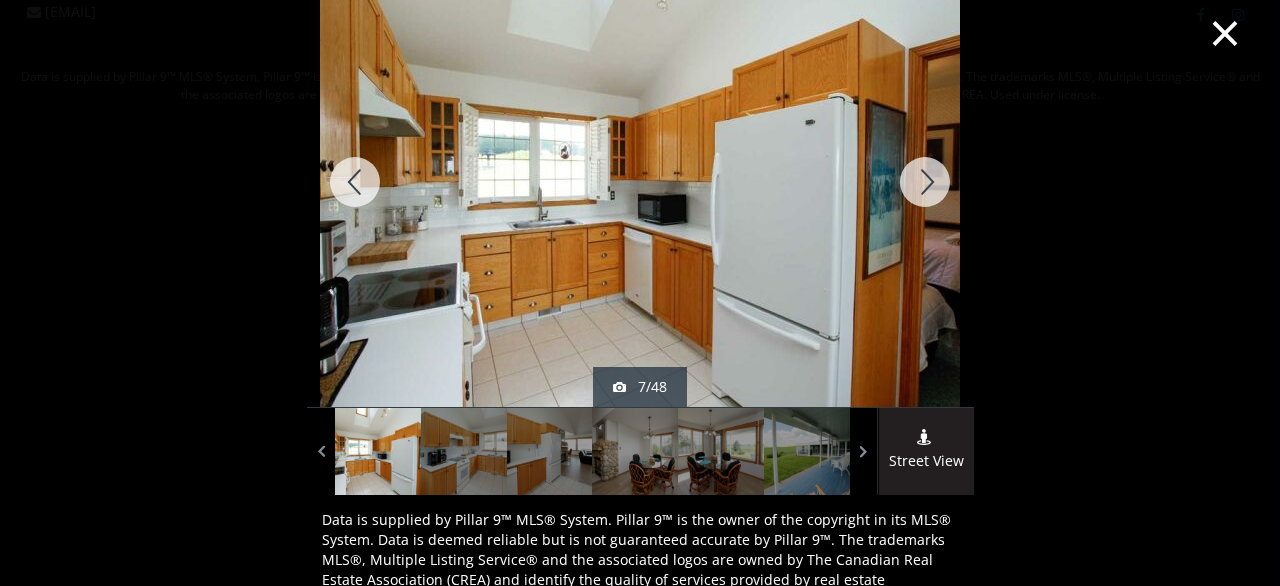 click at bounding box center [925, 182] 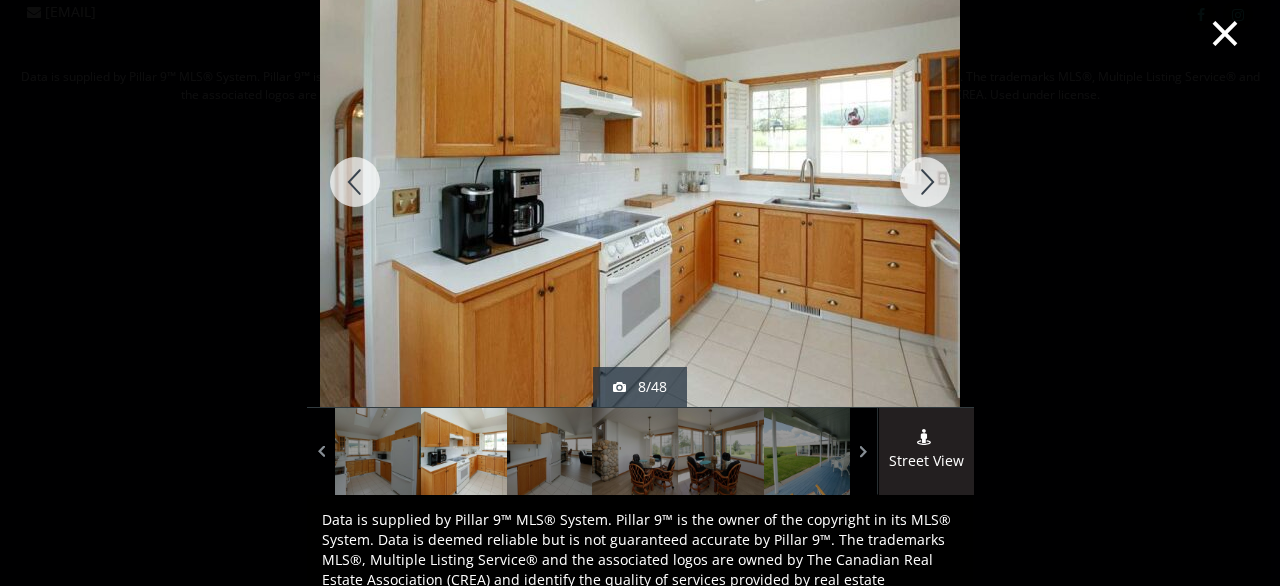 click at bounding box center [925, 182] 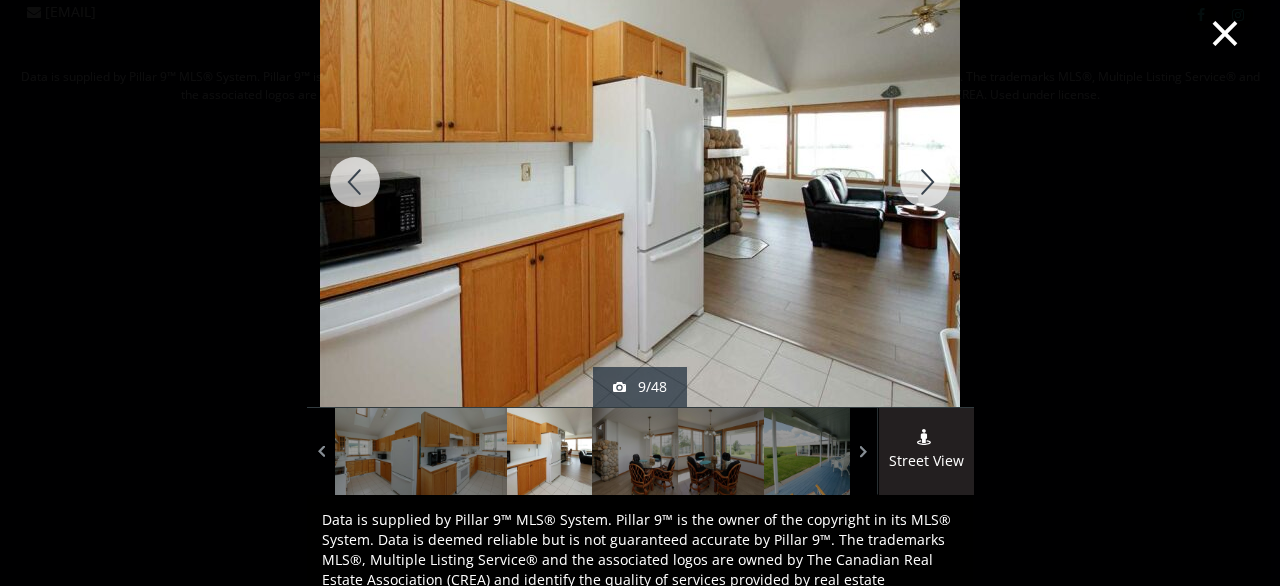 click at bounding box center [925, 182] 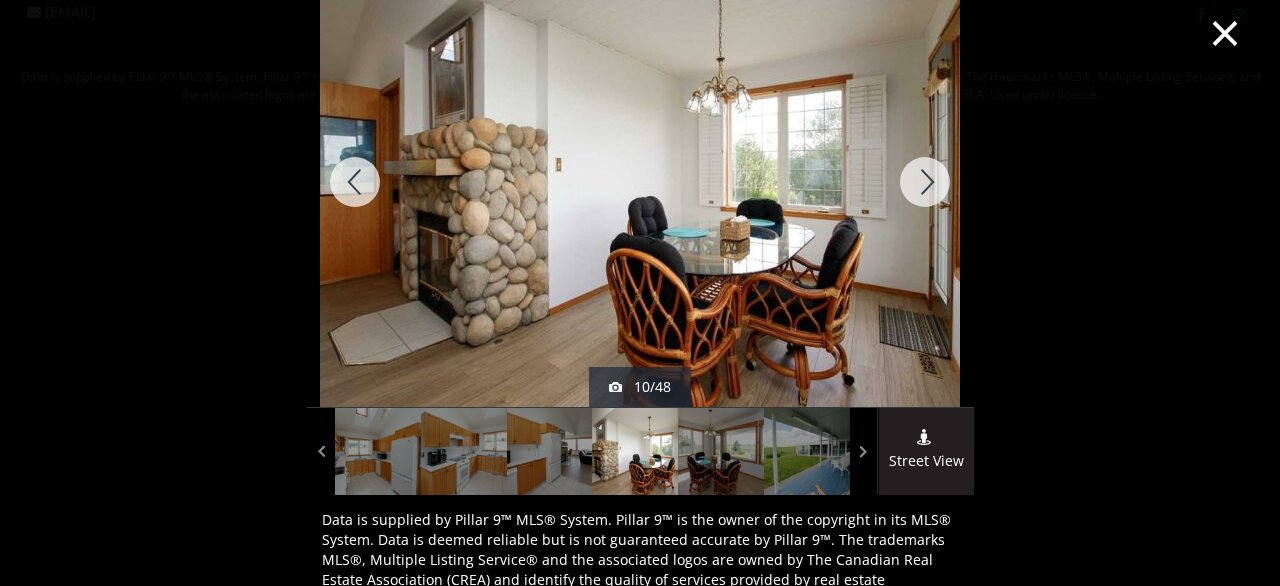 click at bounding box center [925, 182] 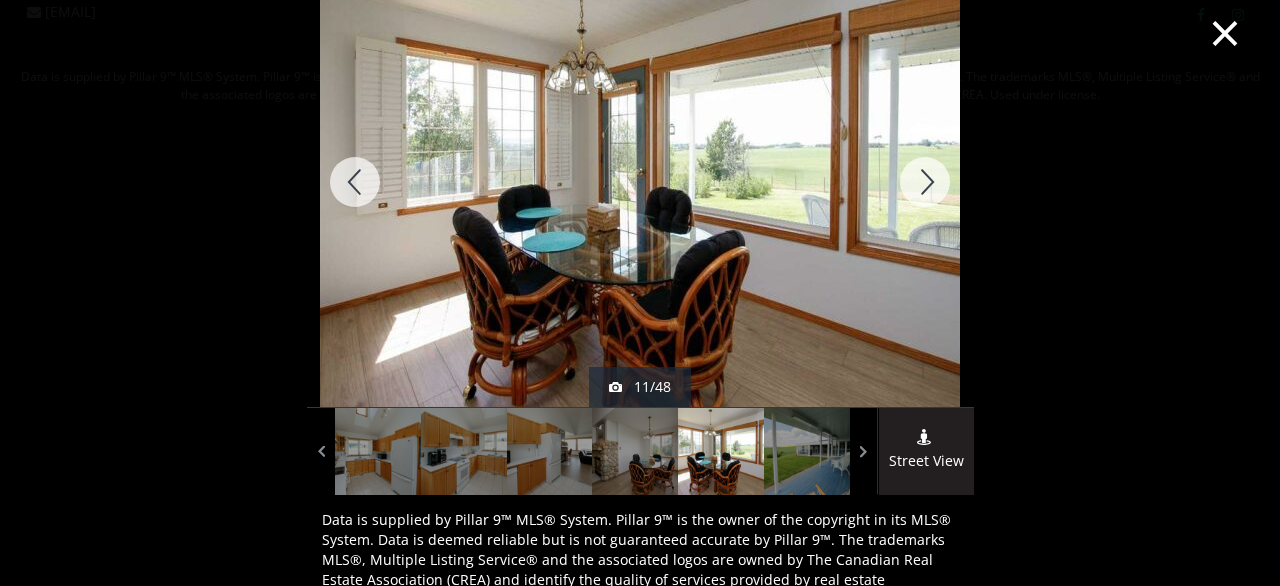 click at bounding box center [925, 182] 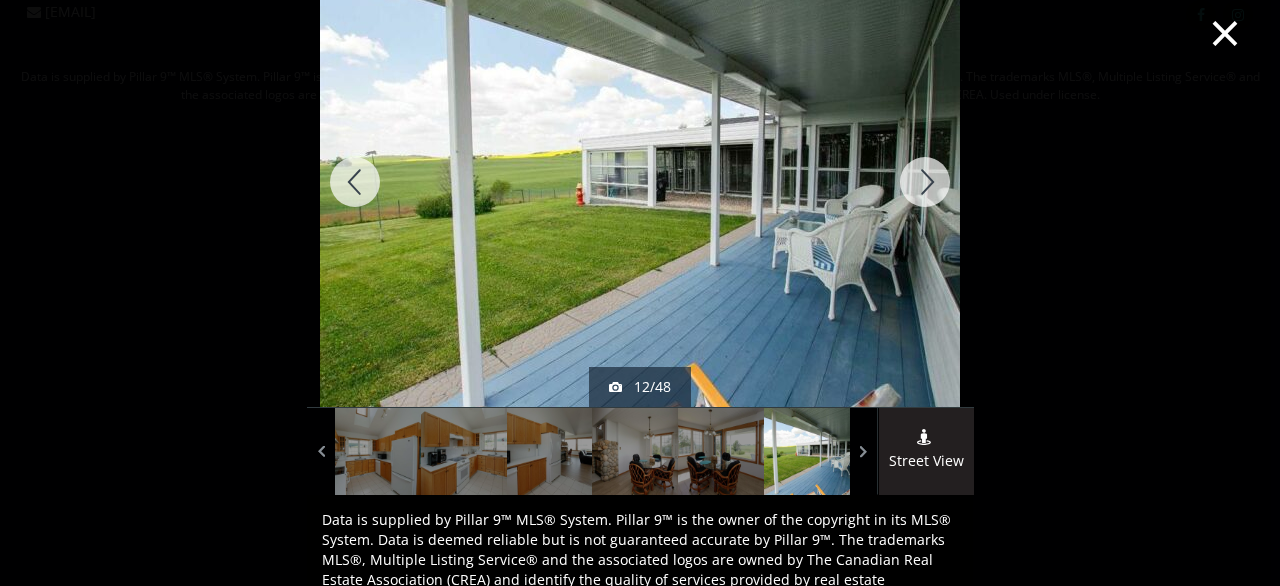 click at bounding box center (925, 182) 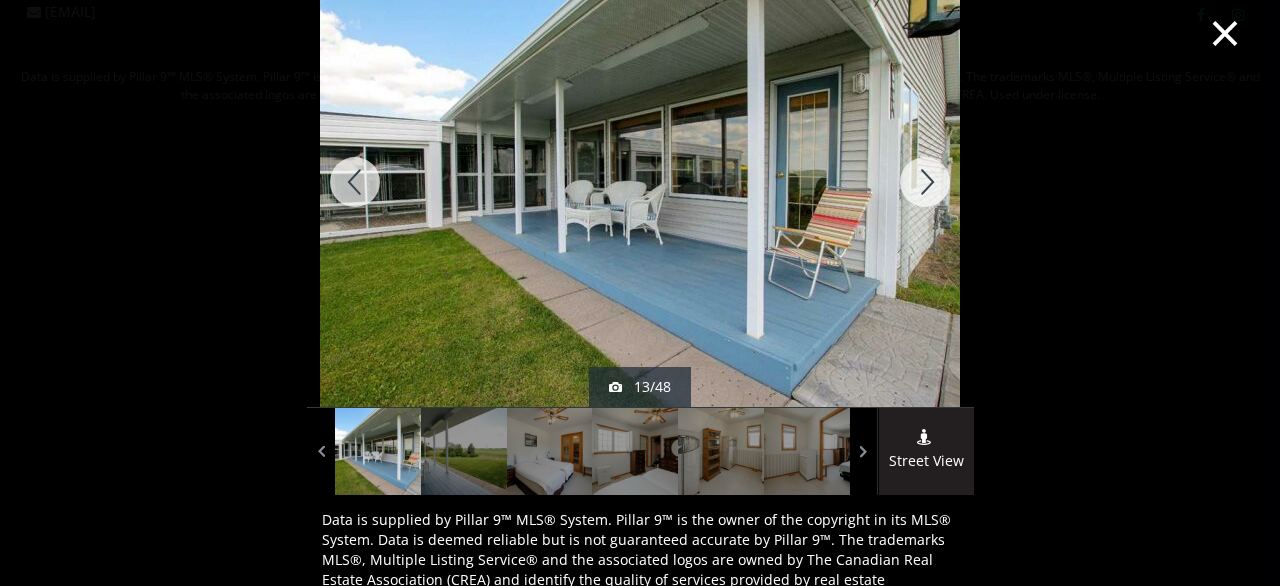 click at bounding box center [925, 182] 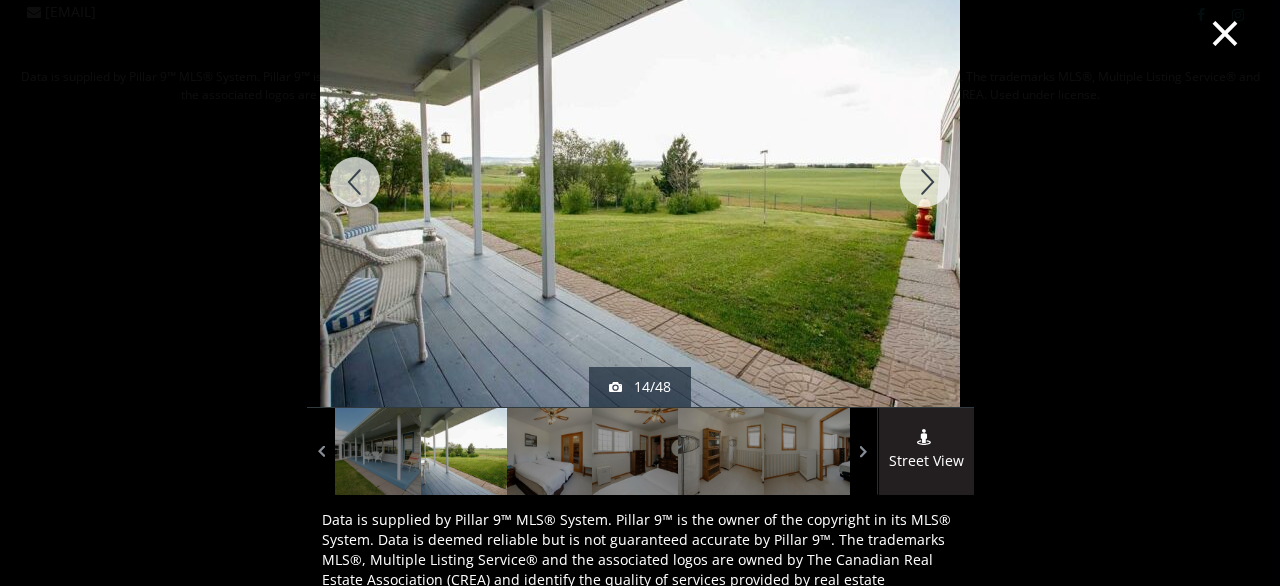 click at bounding box center [925, 182] 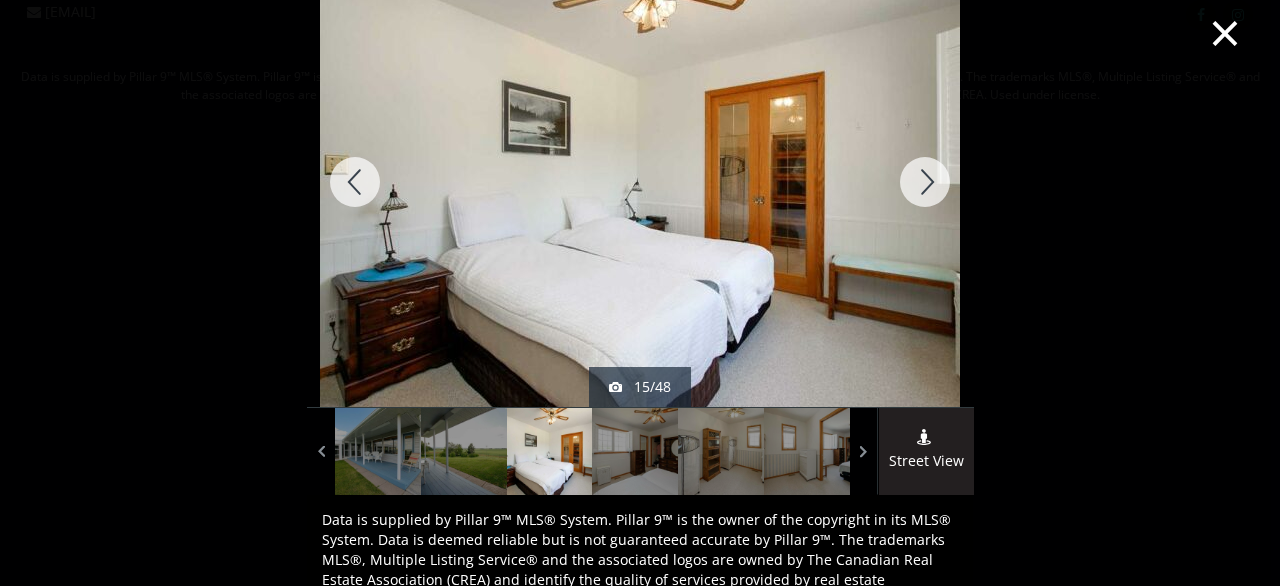 click at bounding box center (925, 182) 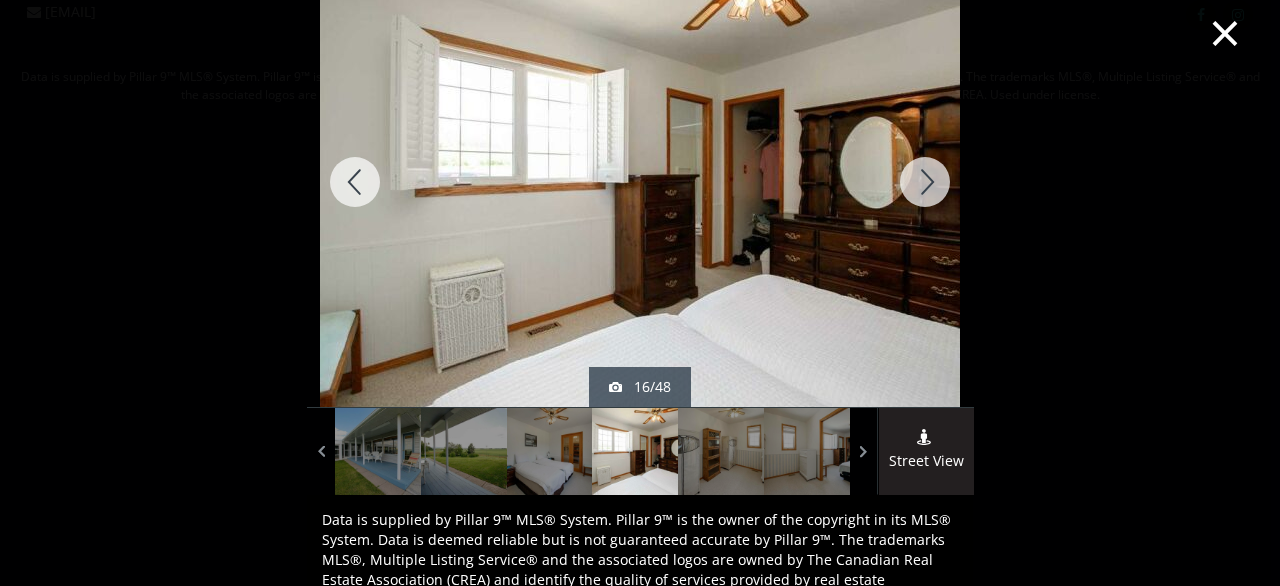 click at bounding box center (925, 182) 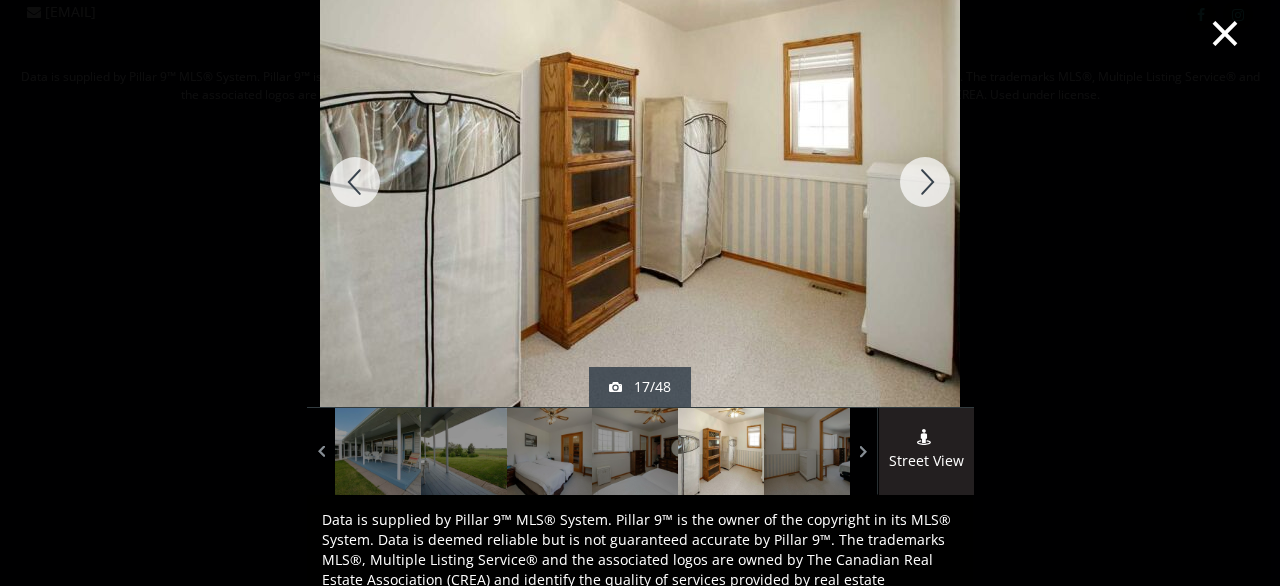 click at bounding box center (925, 182) 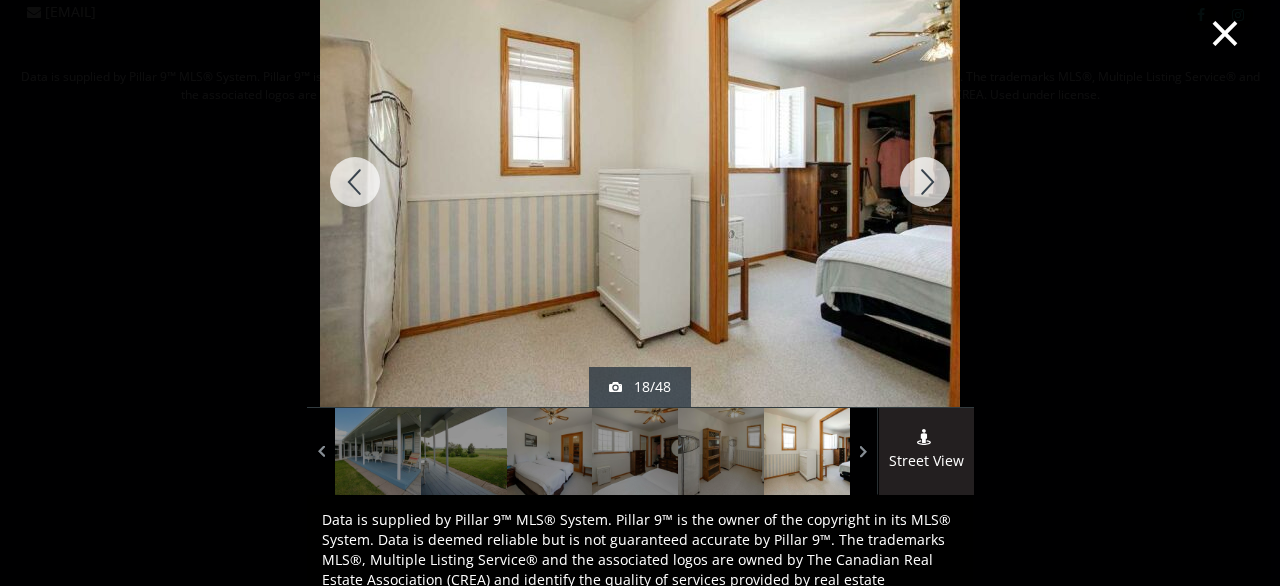 click at bounding box center (925, 182) 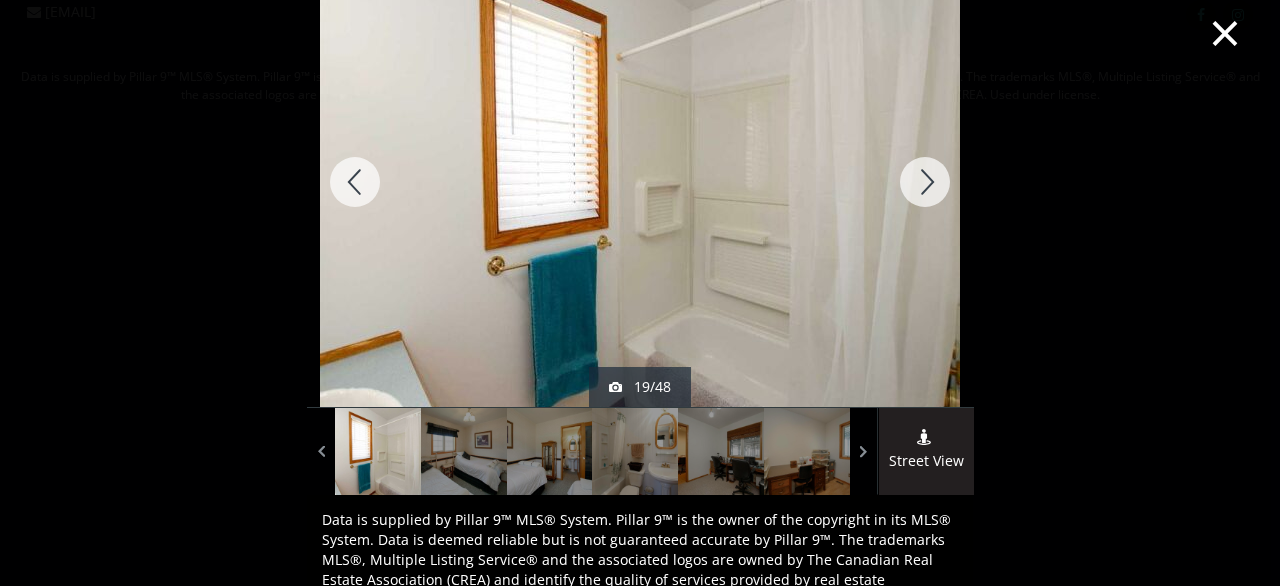 click at bounding box center [925, 182] 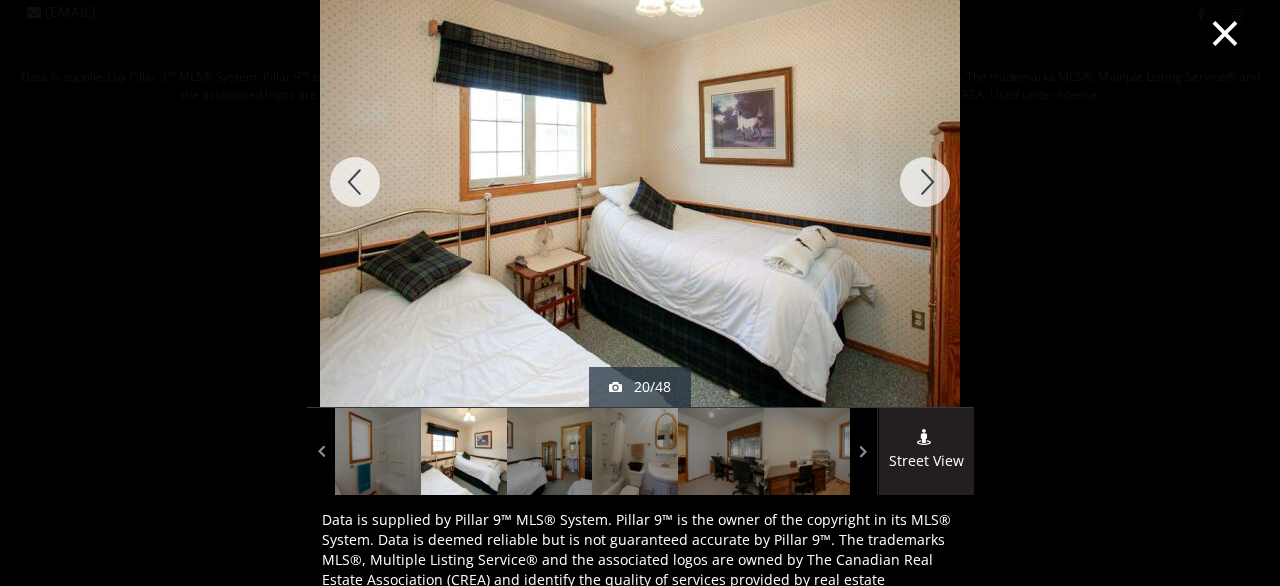 click at bounding box center (925, 182) 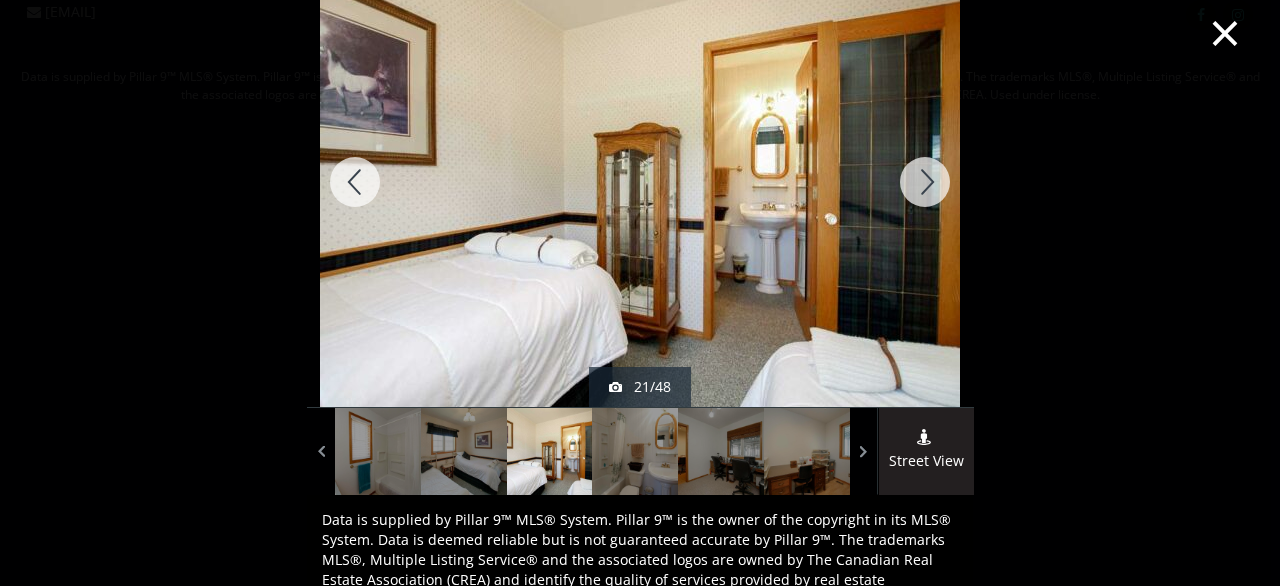 click at bounding box center [925, 182] 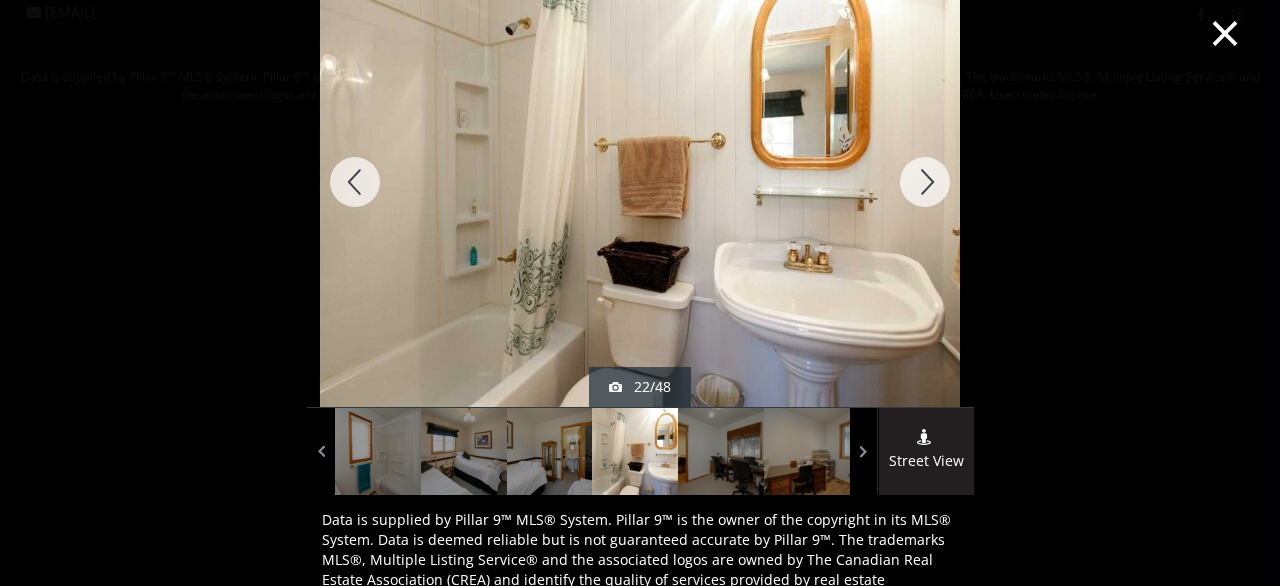 click at bounding box center (925, 182) 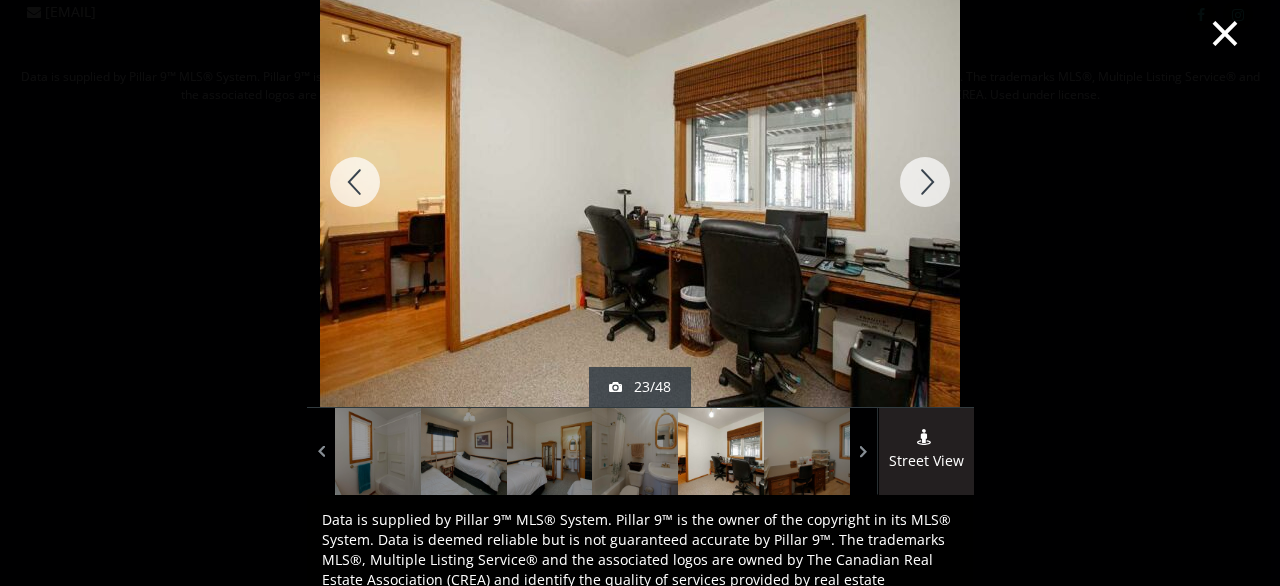click at bounding box center [925, 182] 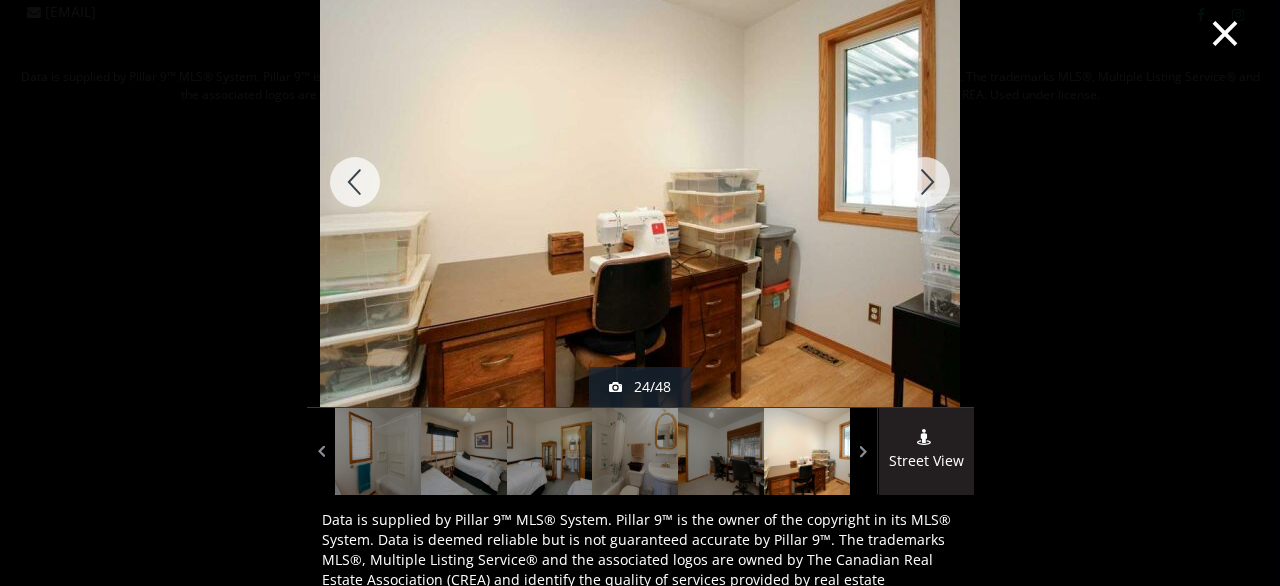 click at bounding box center [925, 182] 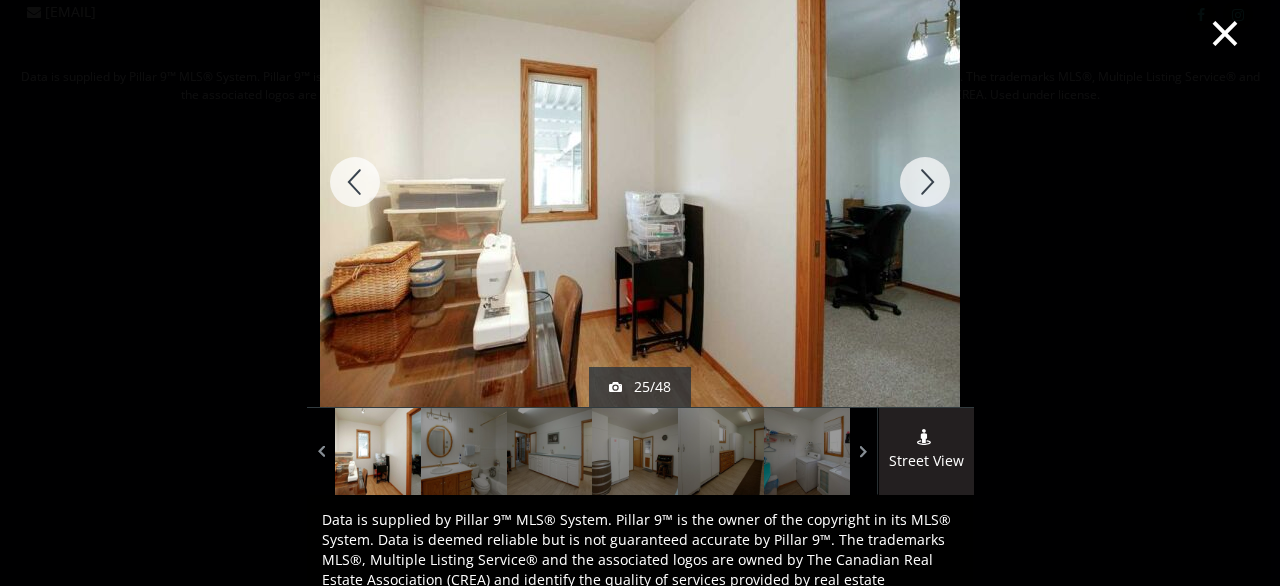 click at bounding box center [925, 182] 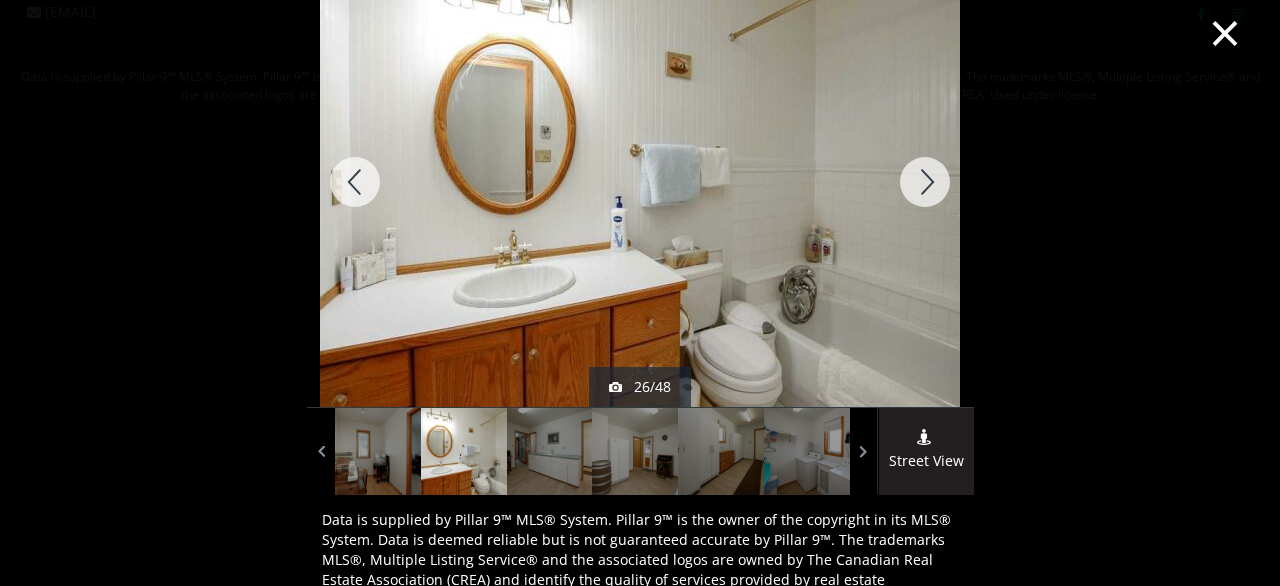 click at bounding box center (925, 182) 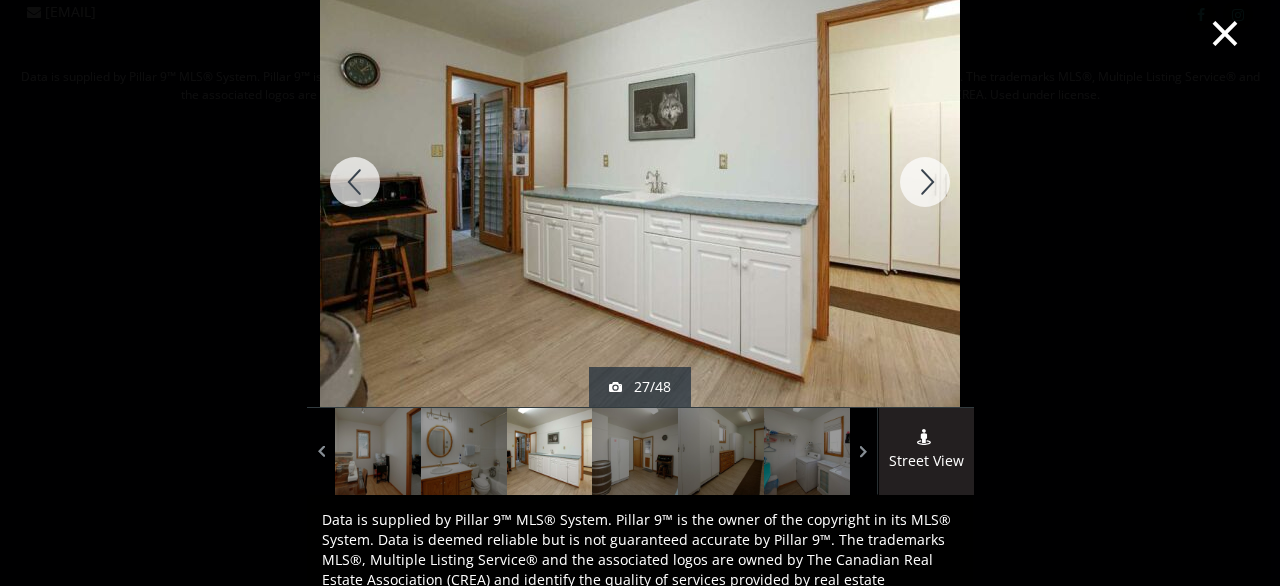click at bounding box center [925, 182] 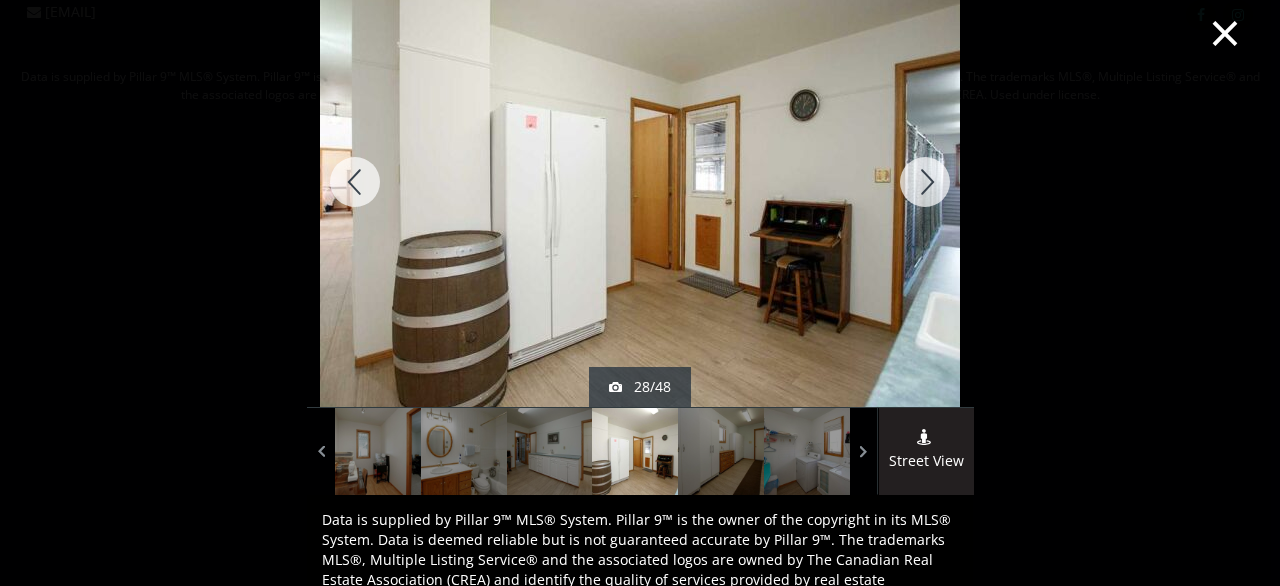 click at bounding box center [925, 182] 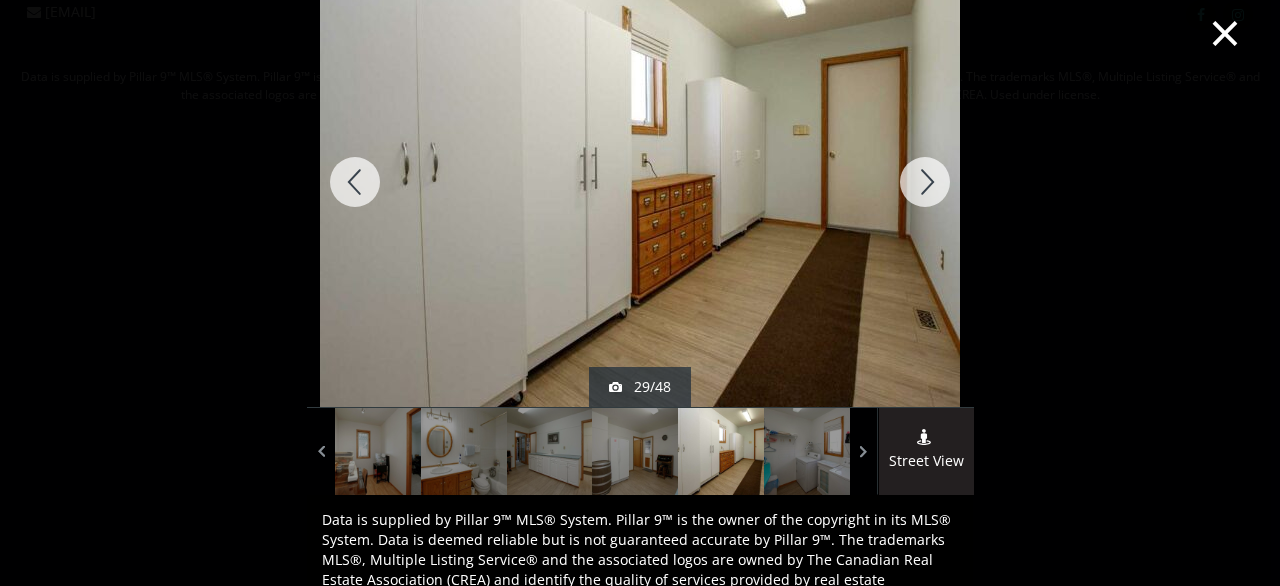 click at bounding box center [925, 182] 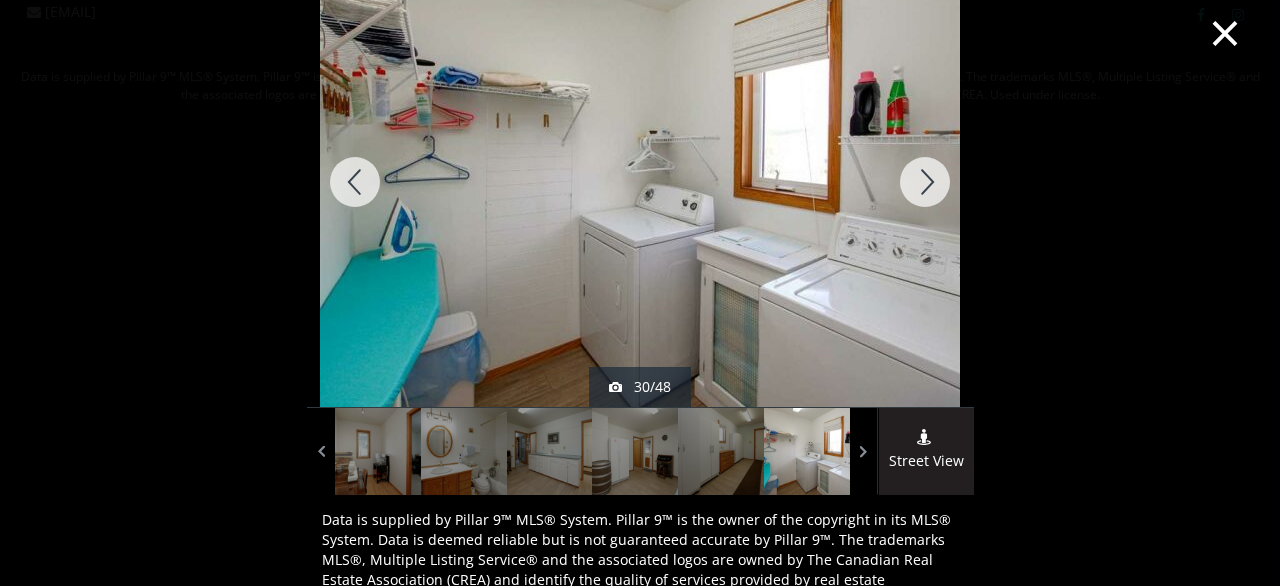 click at bounding box center (925, 182) 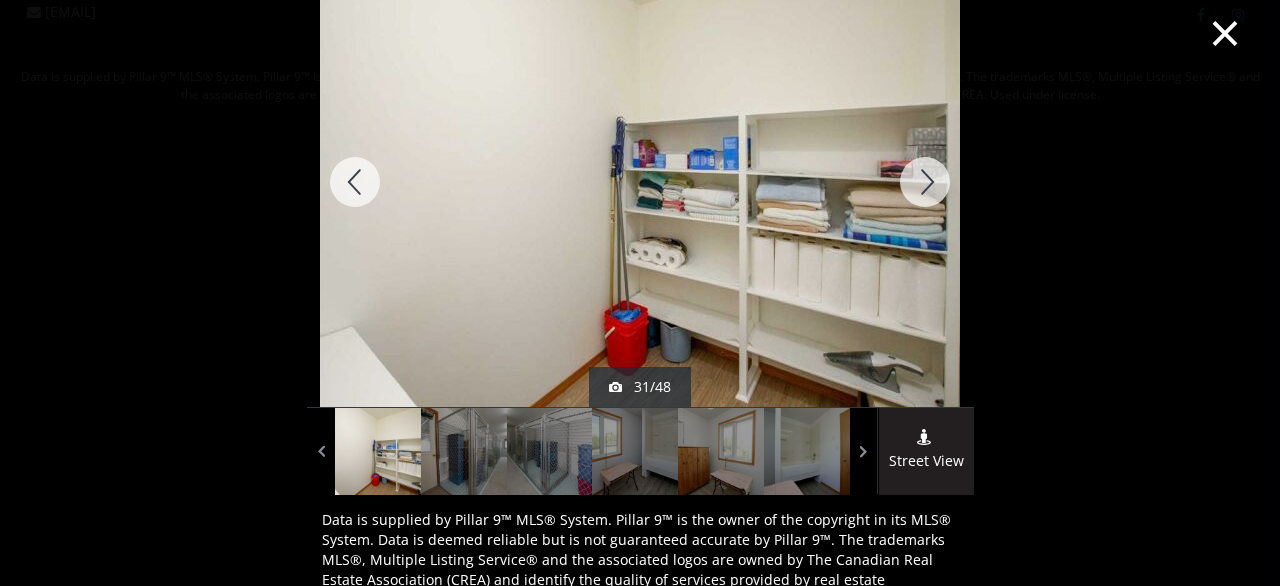 click at bounding box center [925, 182] 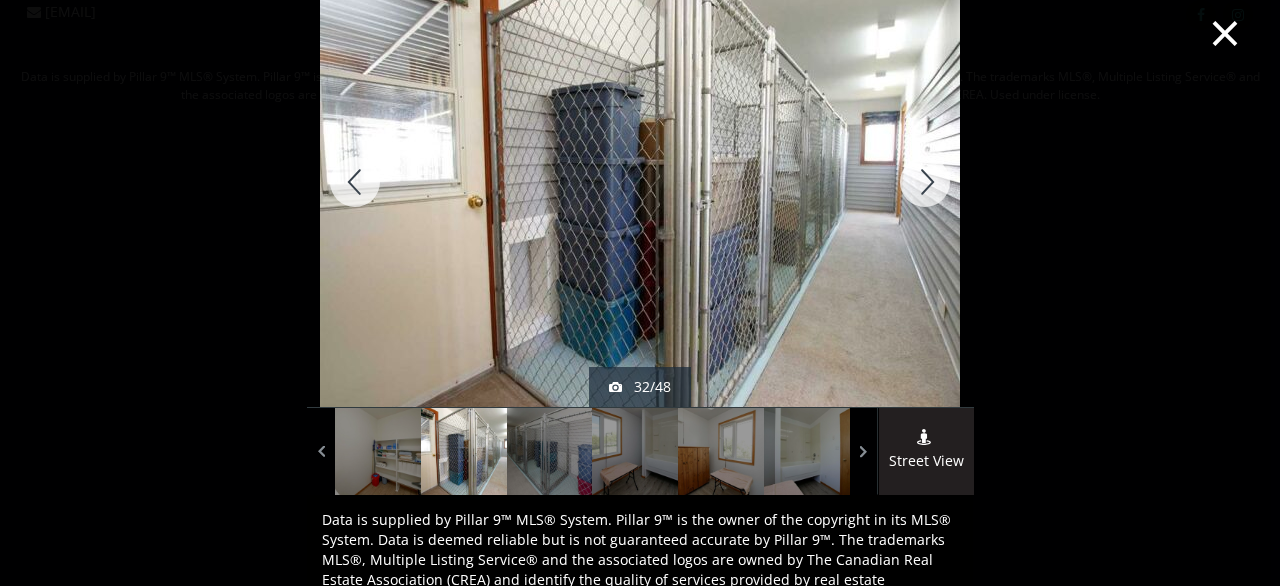 click at bounding box center [925, 182] 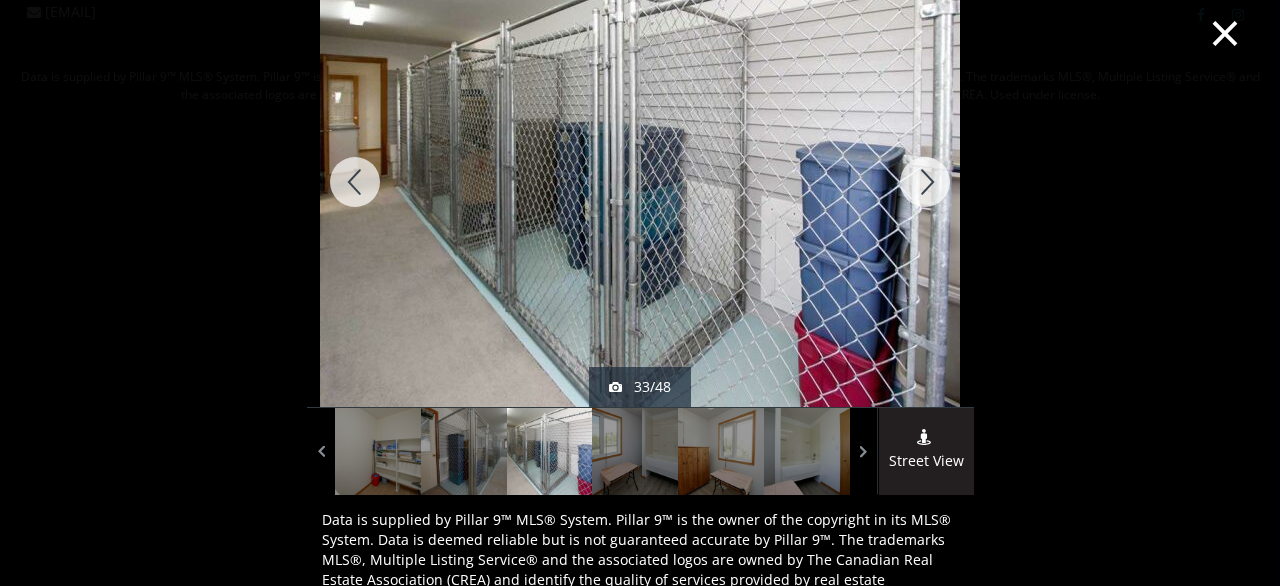 click at bounding box center [925, 182] 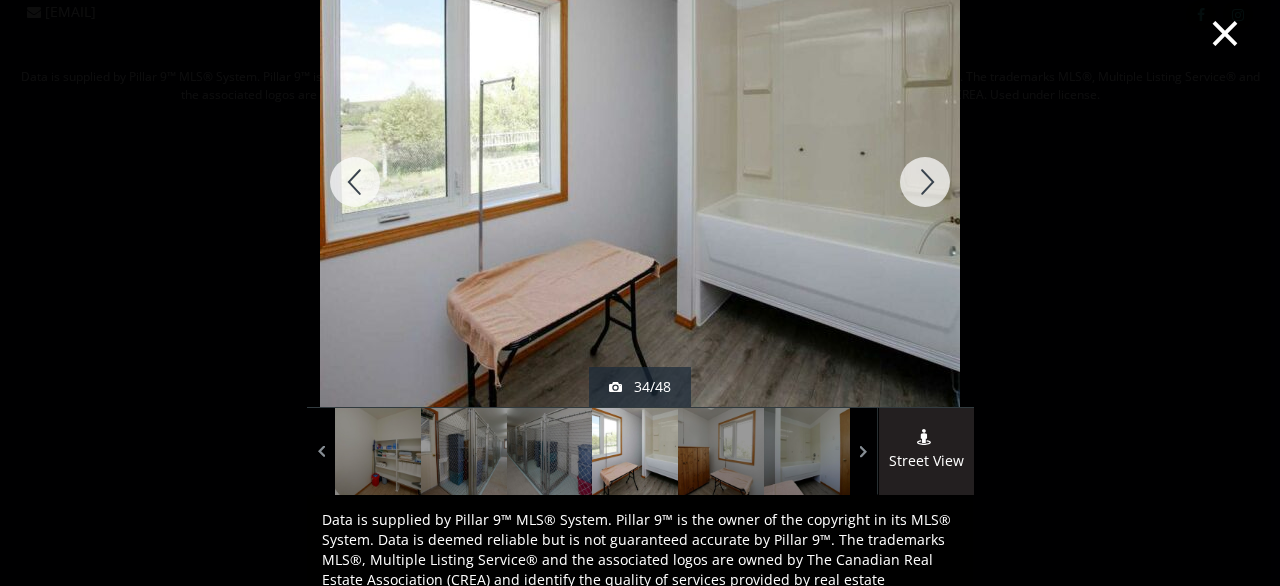 click at bounding box center (925, 182) 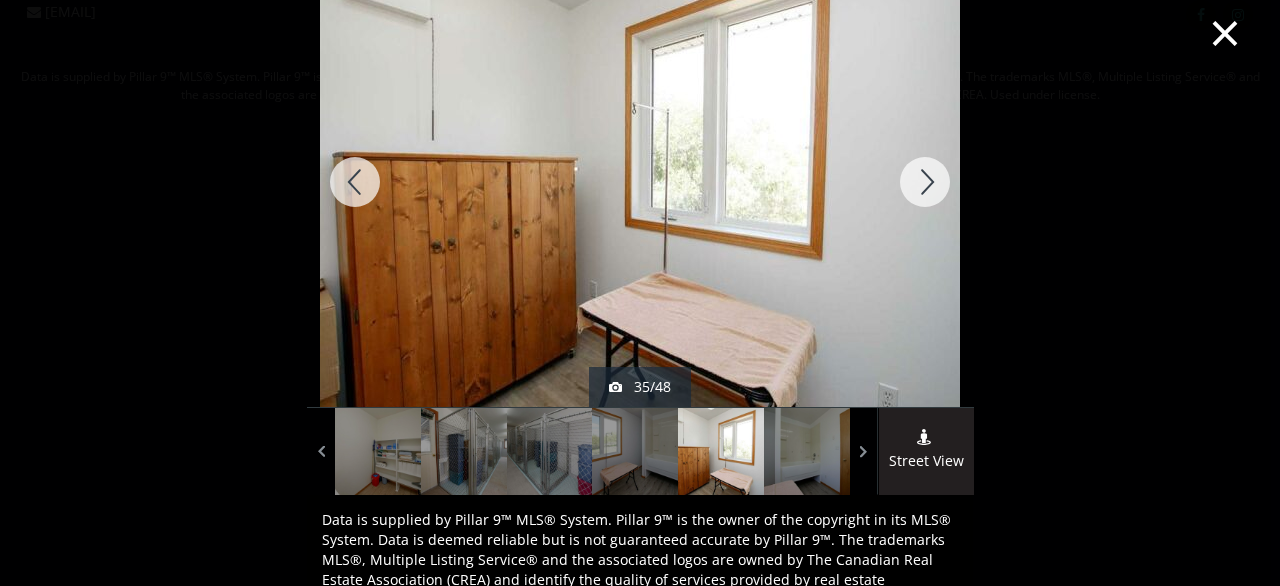 click at bounding box center [925, 182] 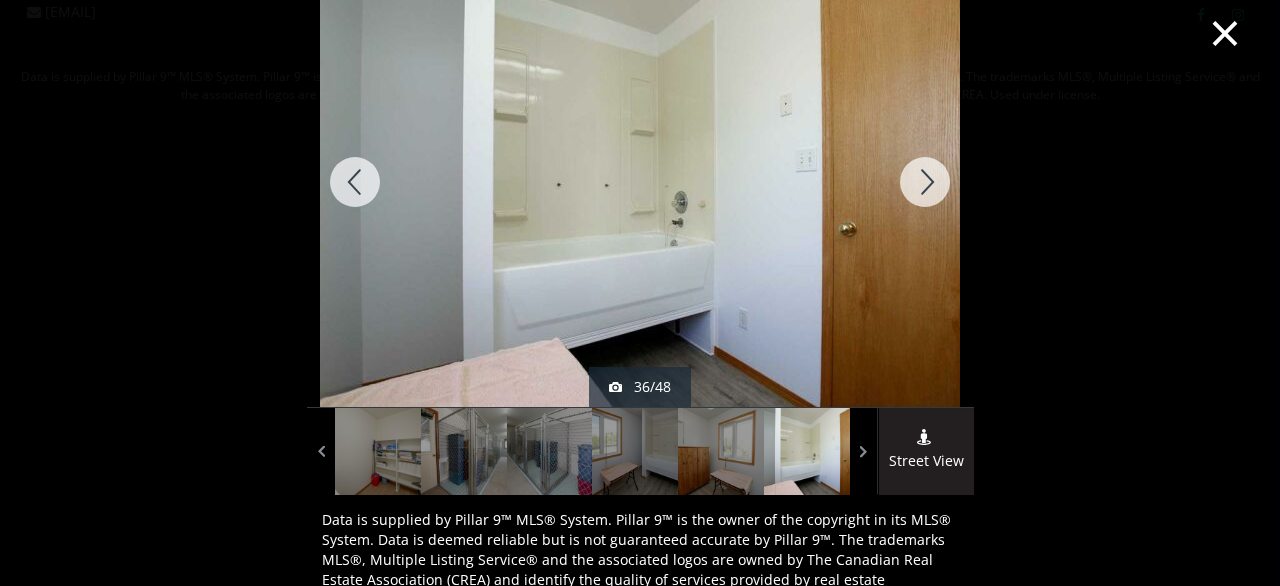 click at bounding box center [925, 182] 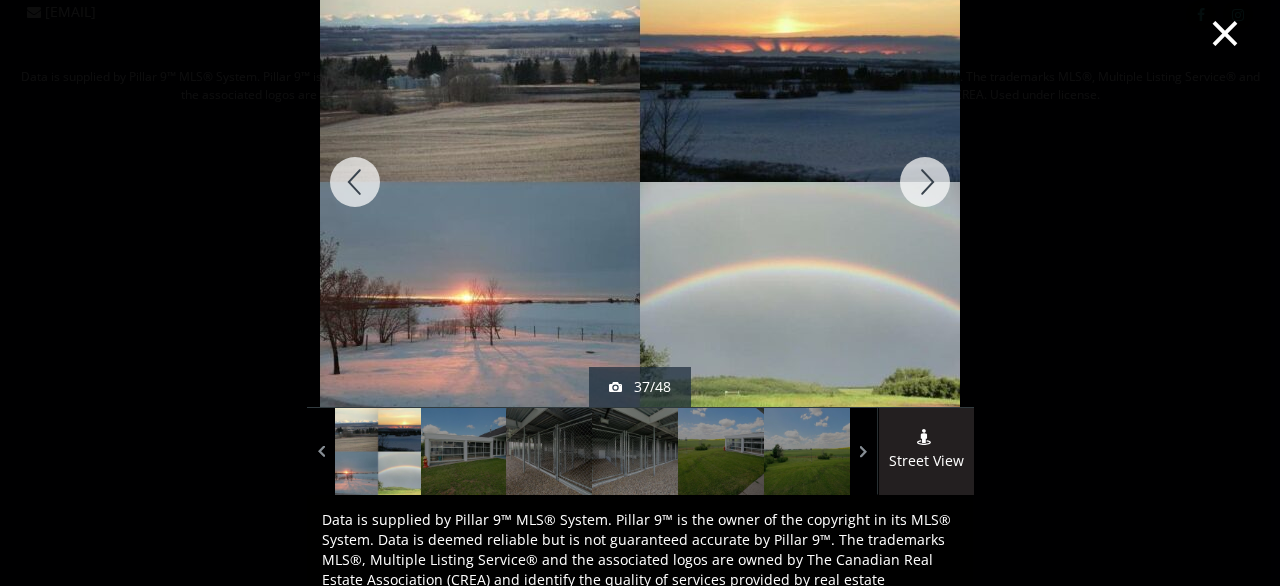 click at bounding box center (925, 182) 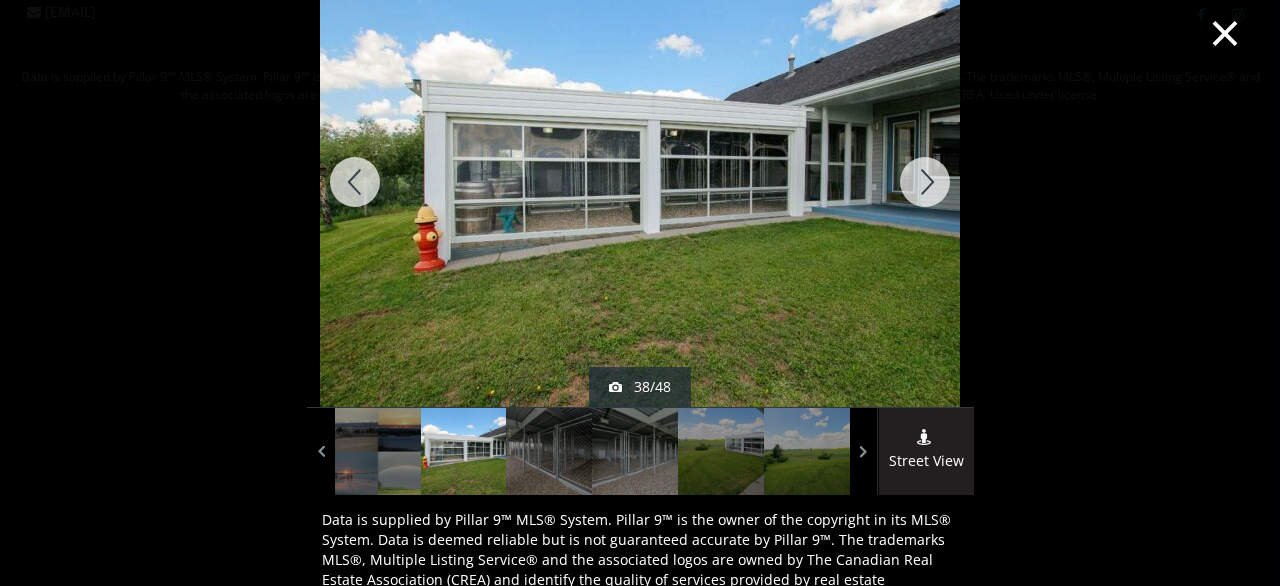 click at bounding box center [925, 182] 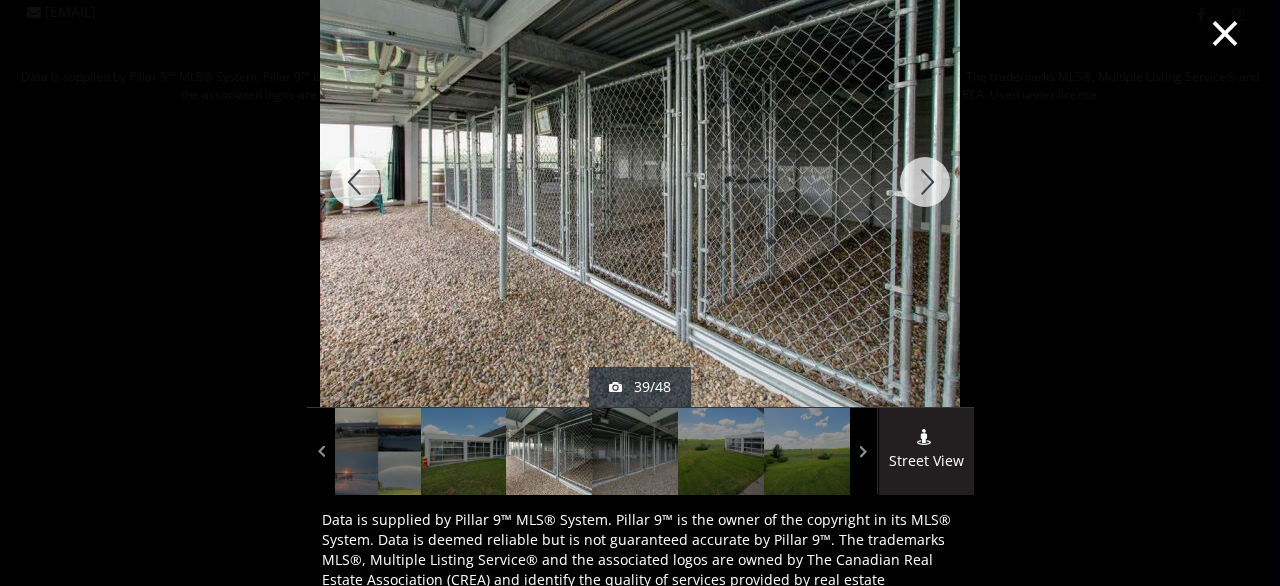 click at bounding box center (925, 182) 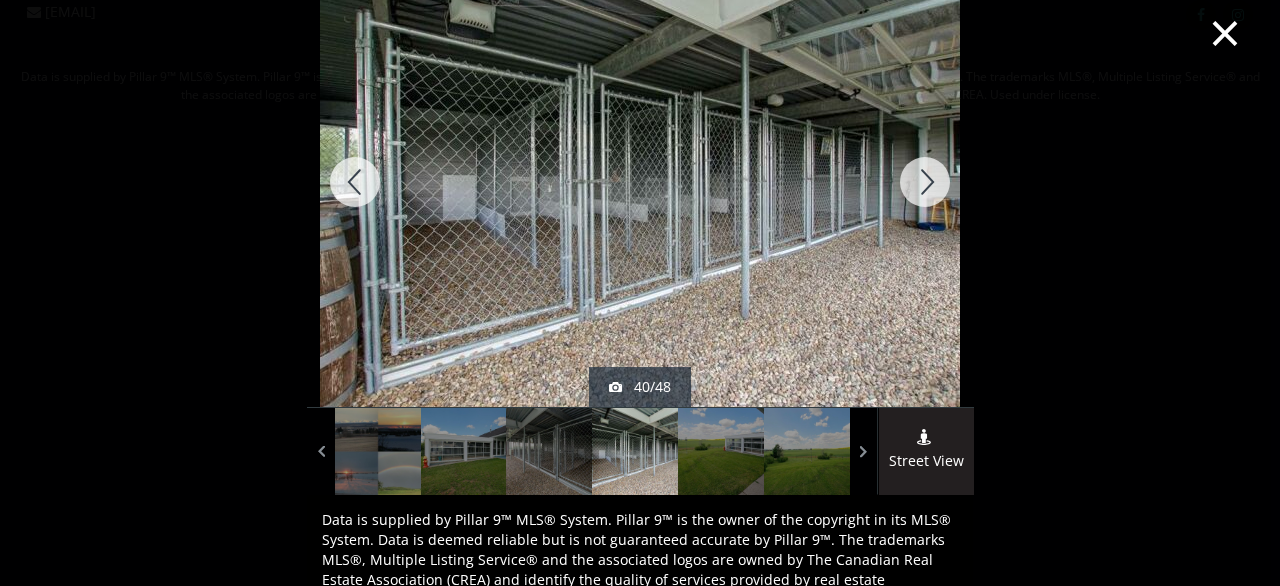 click at bounding box center [925, 182] 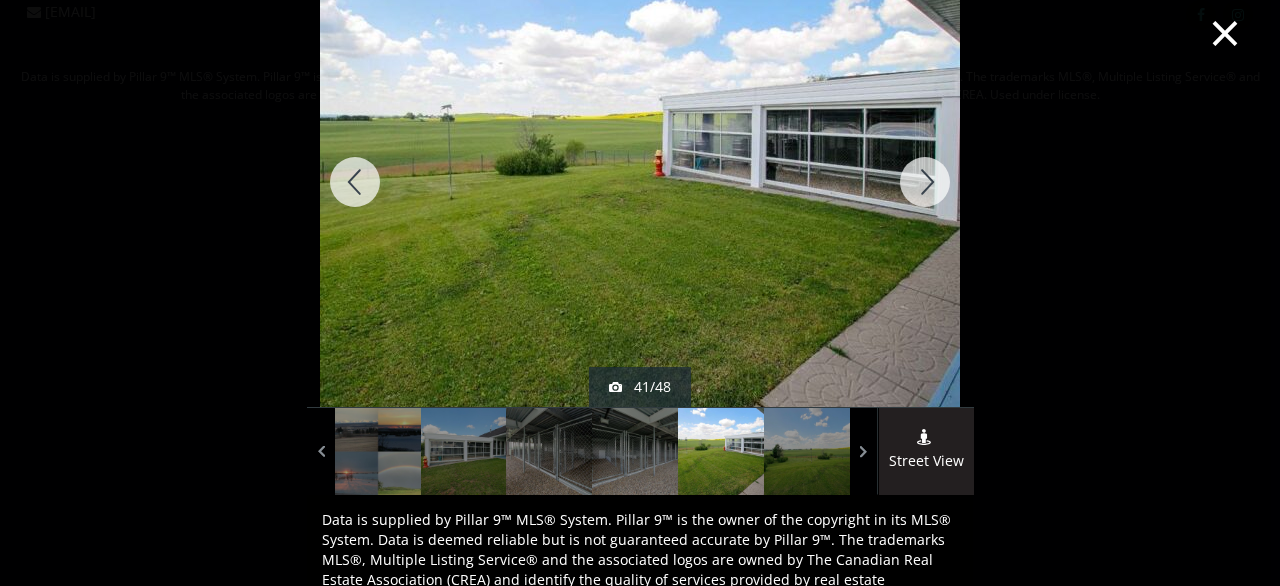 click at bounding box center [925, 182] 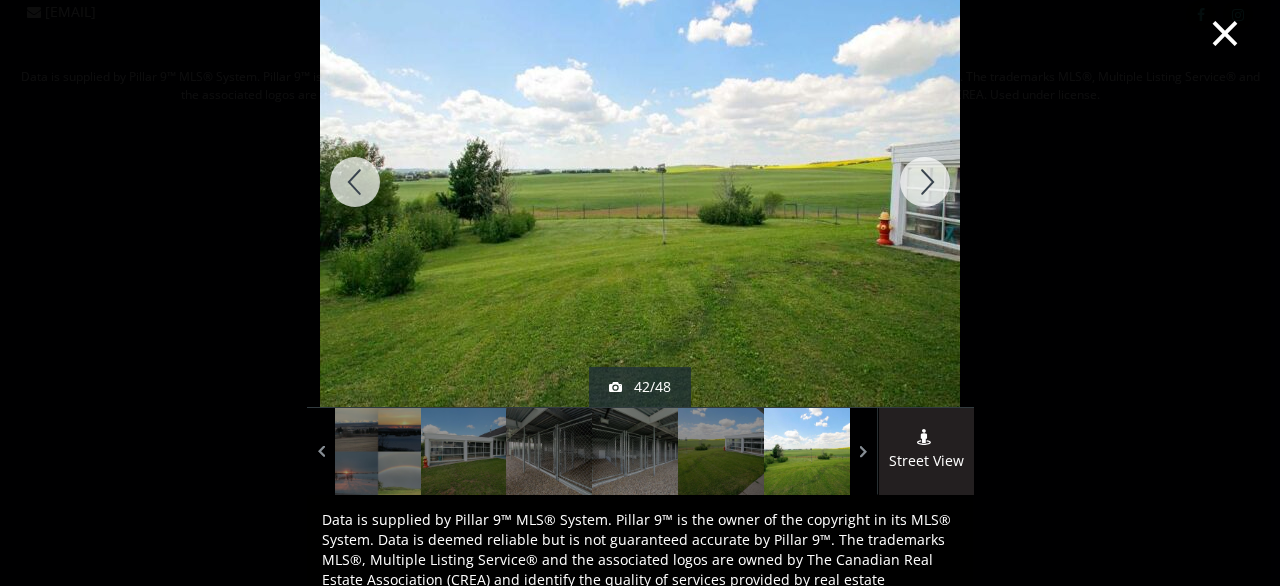 click at bounding box center [925, 182] 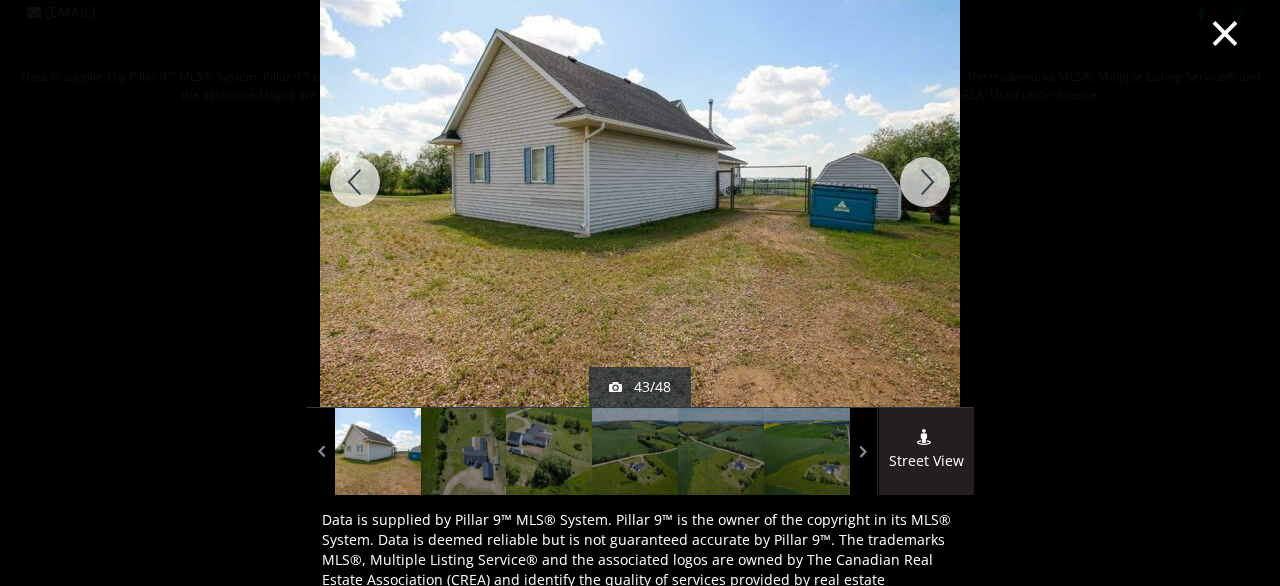 click at bounding box center [925, 182] 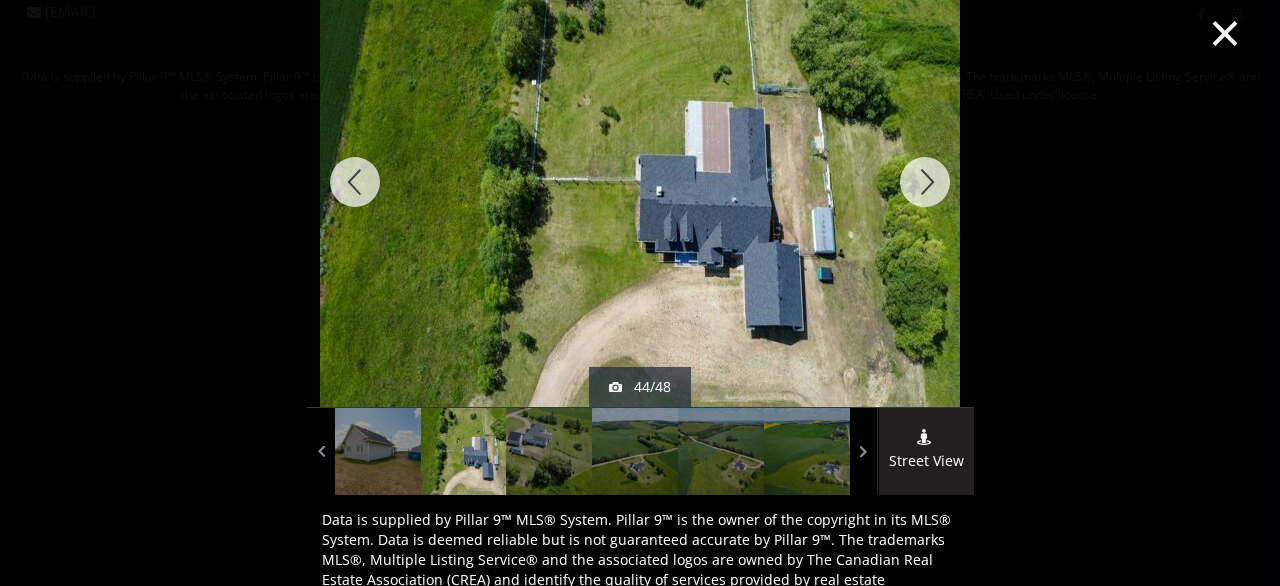 click at bounding box center (925, 182) 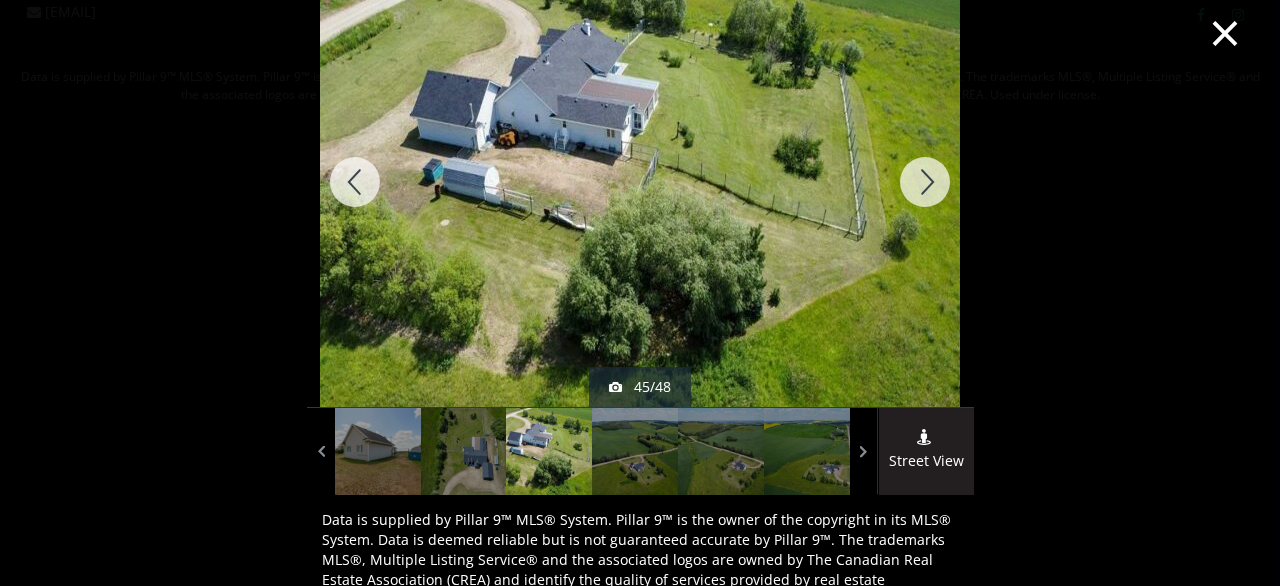 click at bounding box center (925, 182) 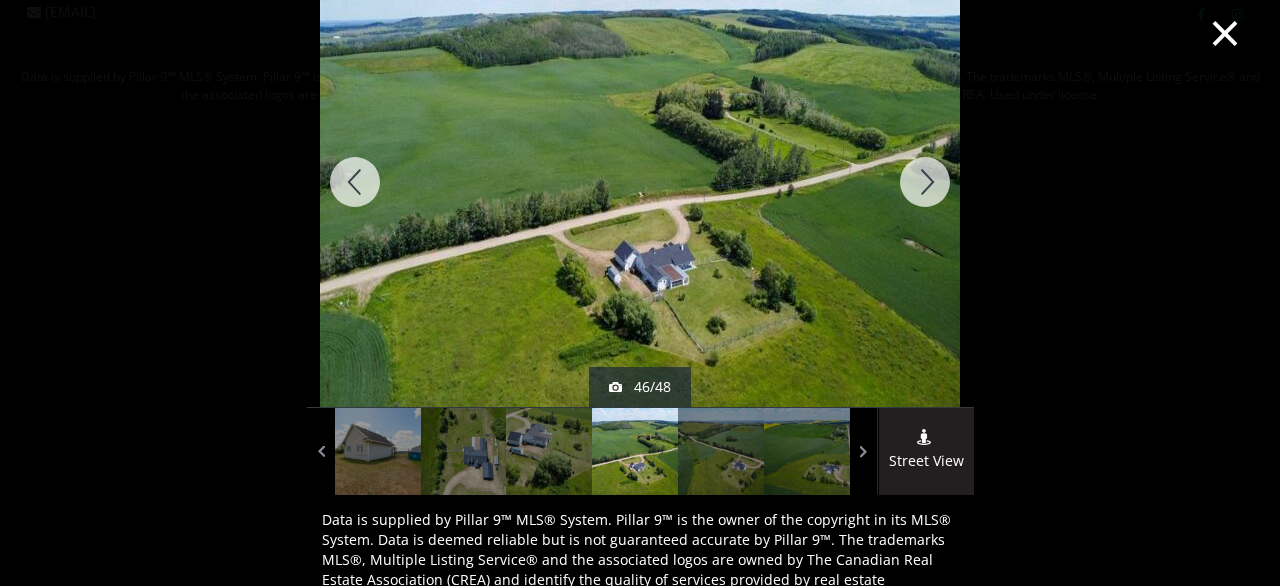 click at bounding box center [925, 182] 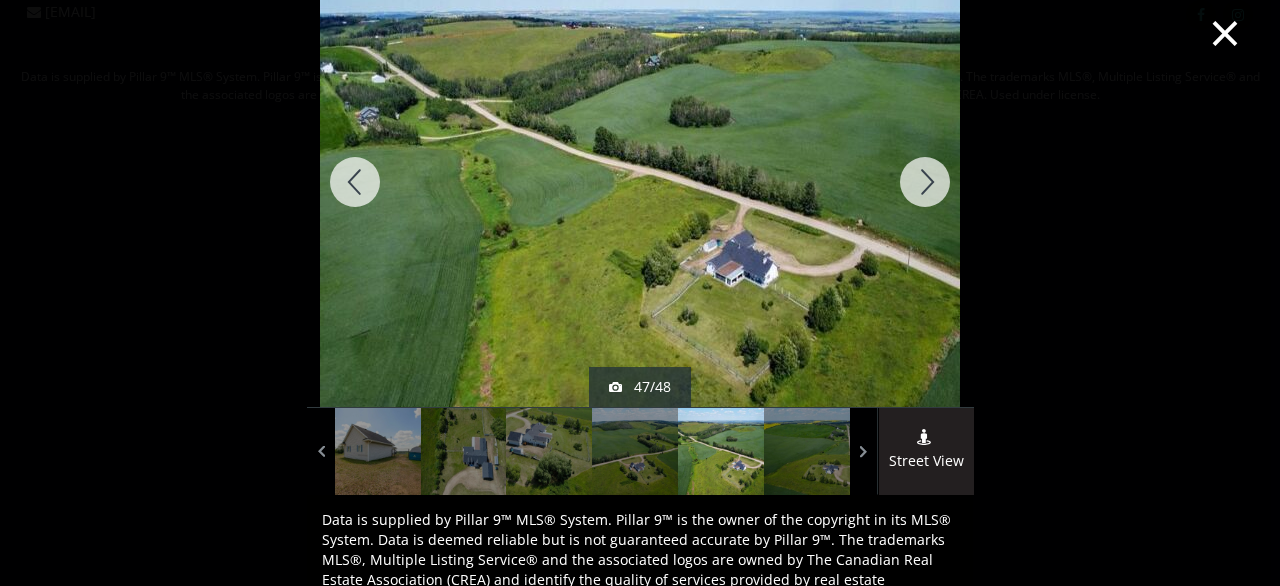 click at bounding box center [925, 182] 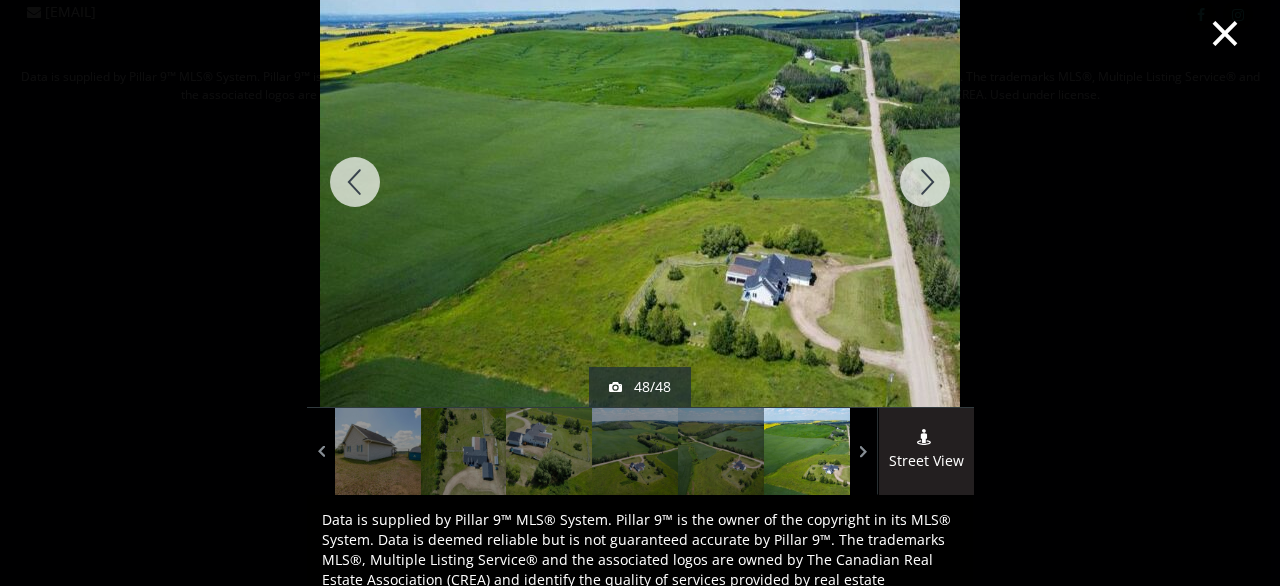 click on "×" at bounding box center [1225, 31] 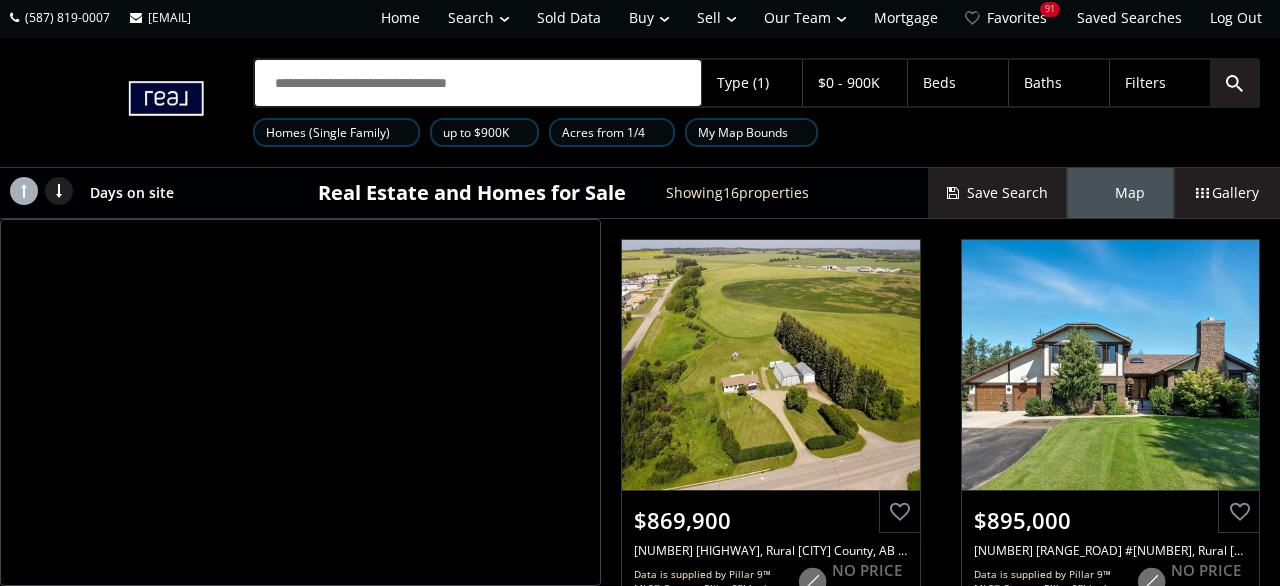 scroll, scrollTop: 0, scrollLeft: 0, axis: both 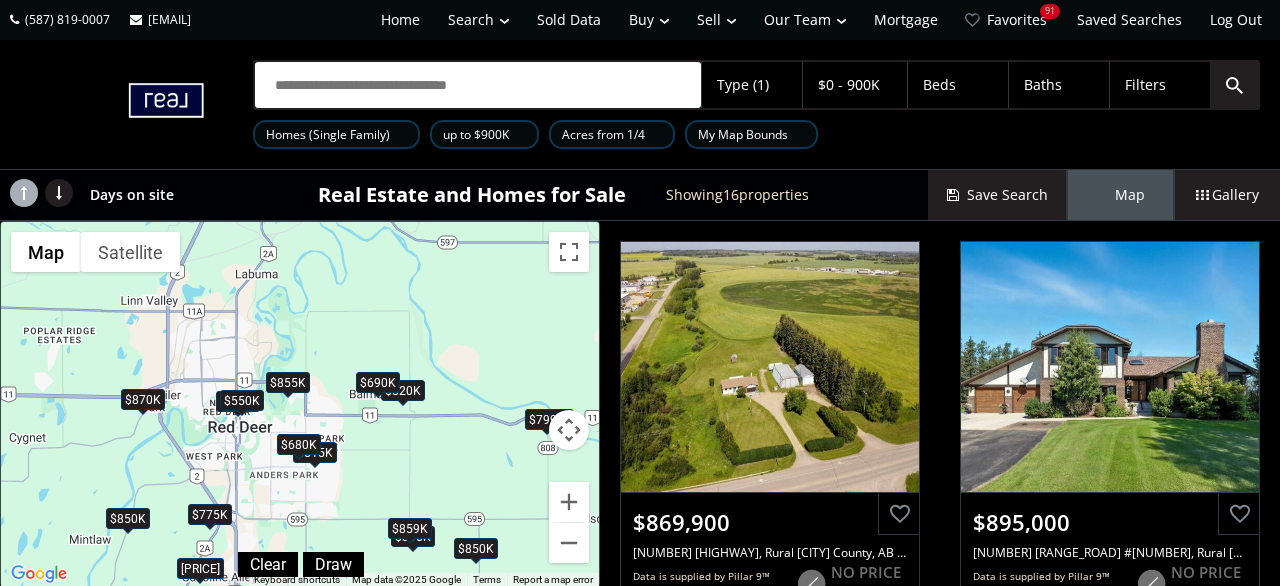 drag, startPoint x: 366, startPoint y: 314, endPoint x: 367, endPoint y: 439, distance: 125.004 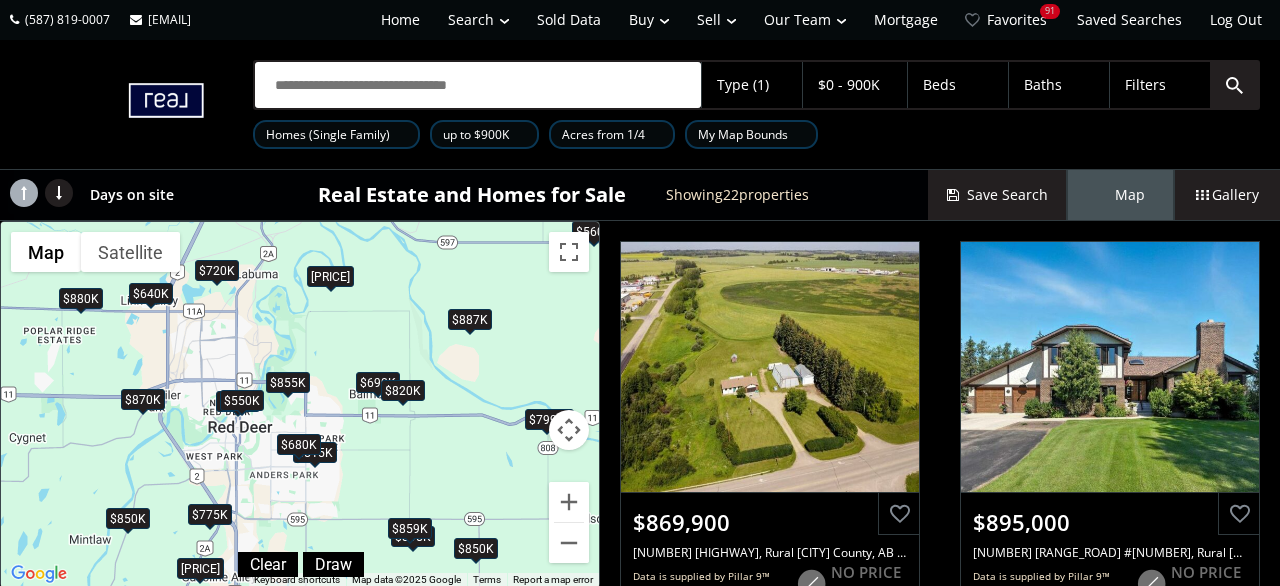 click on "$820K" at bounding box center [403, 390] 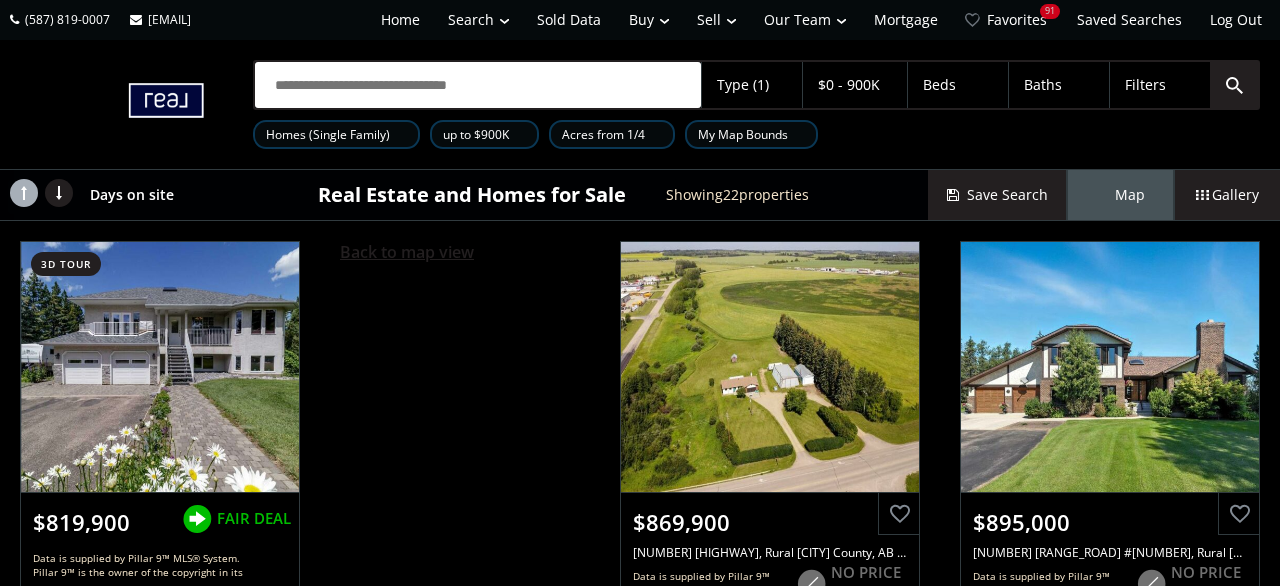 click on "Back to map view" at bounding box center [407, 252] 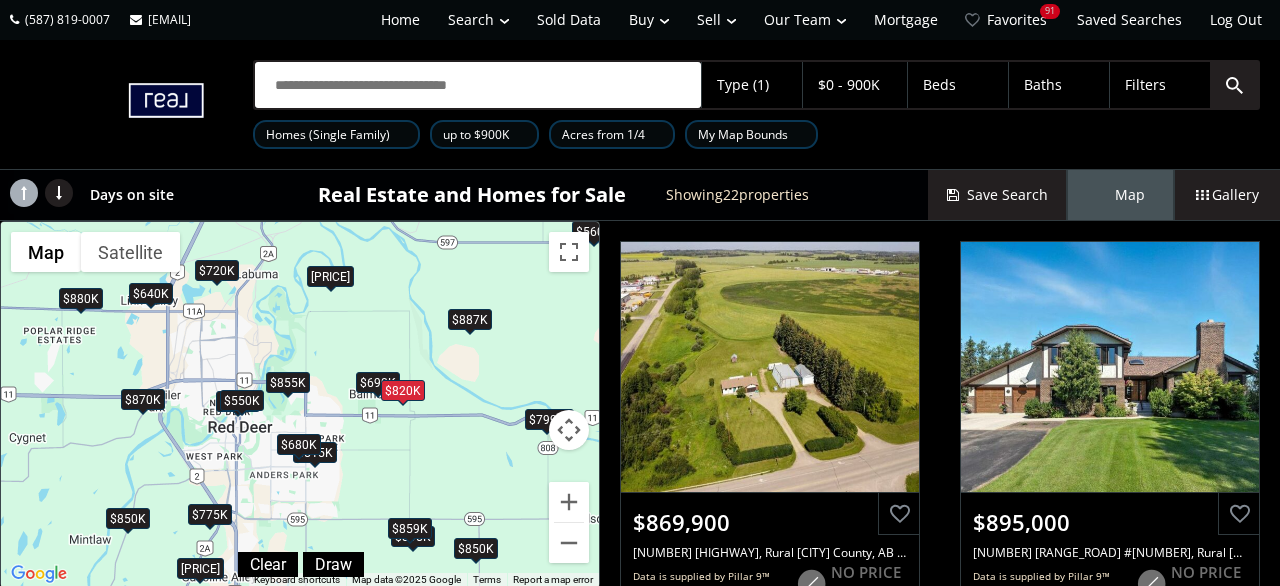 click on "$820K" at bounding box center (403, 390) 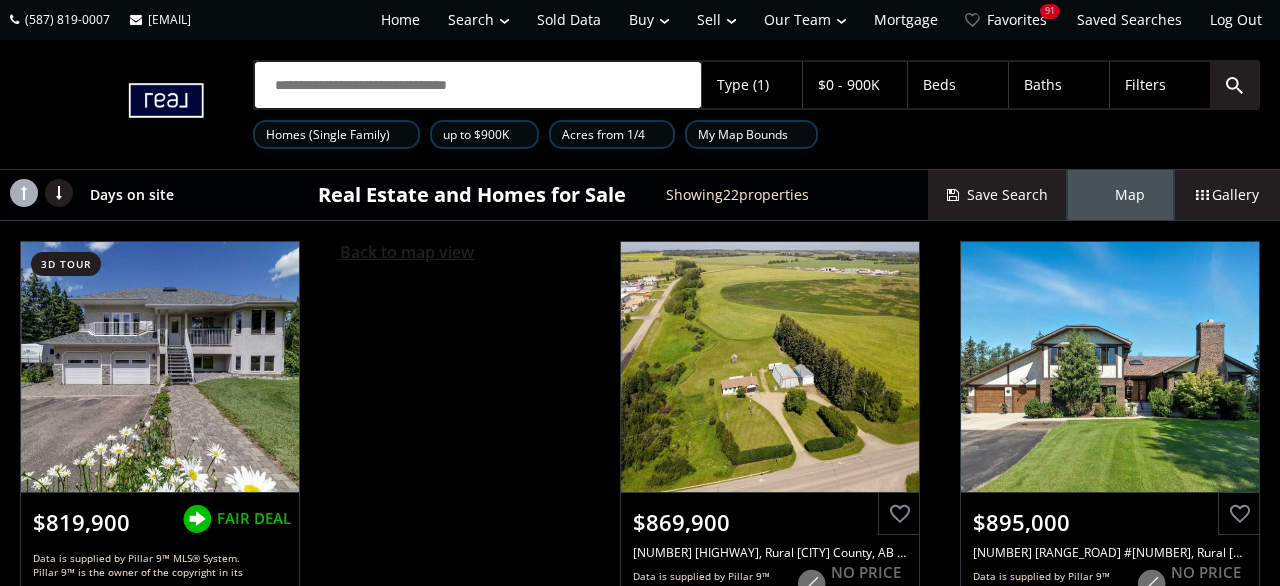 click on "Back to map view" at bounding box center [407, 252] 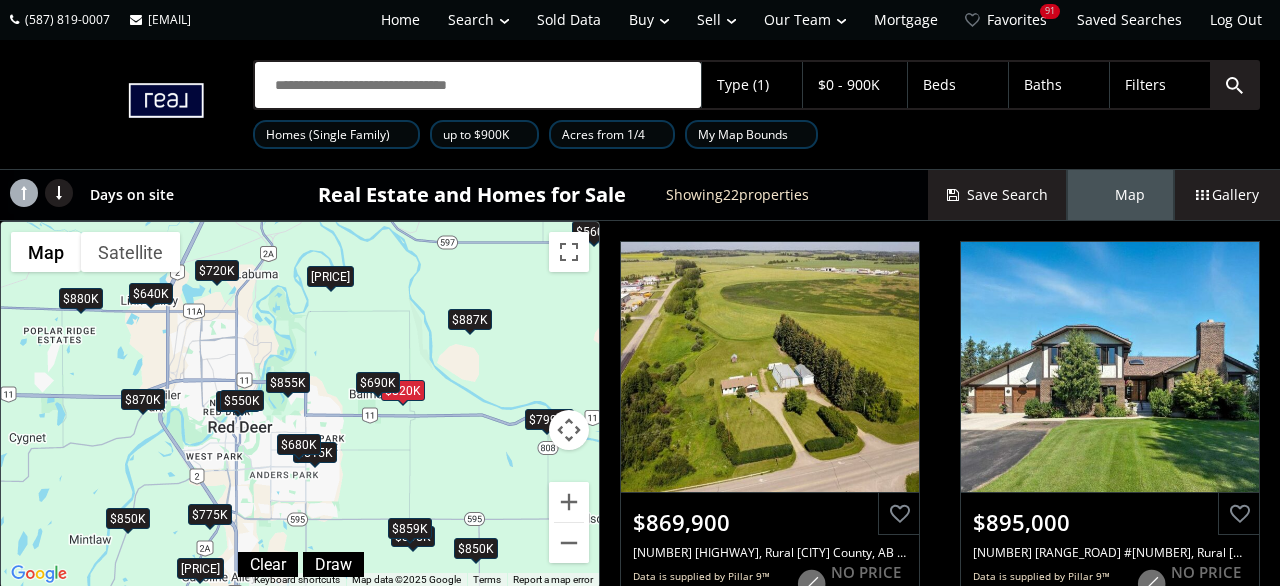 click on "$899K" at bounding box center (330, 276) 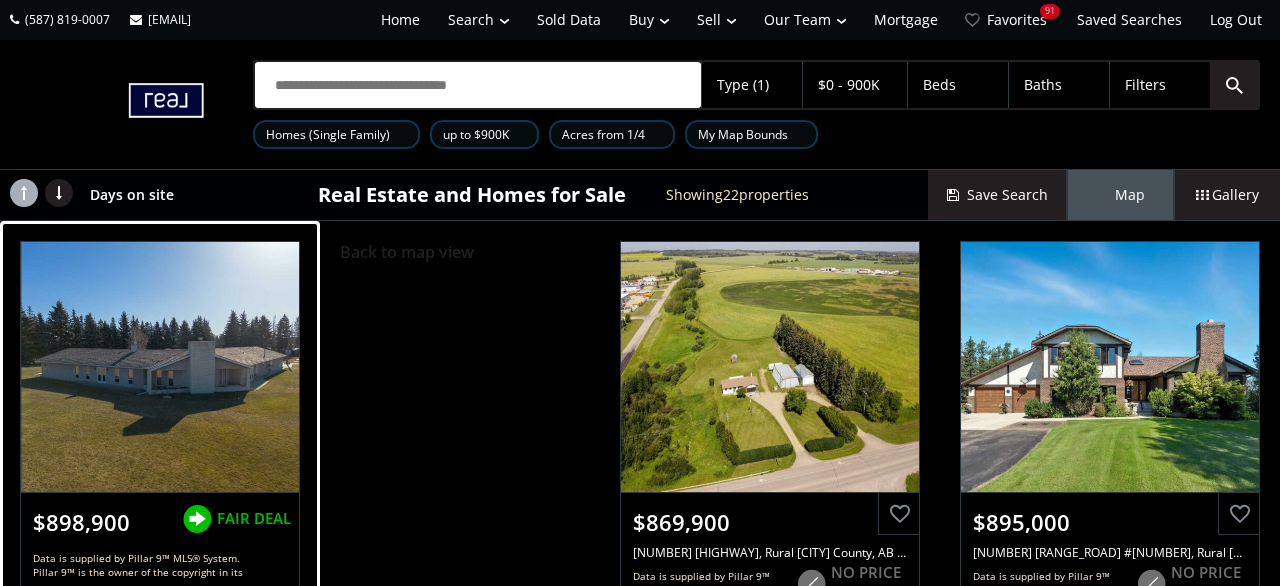 click at bounding box center [160, 367] 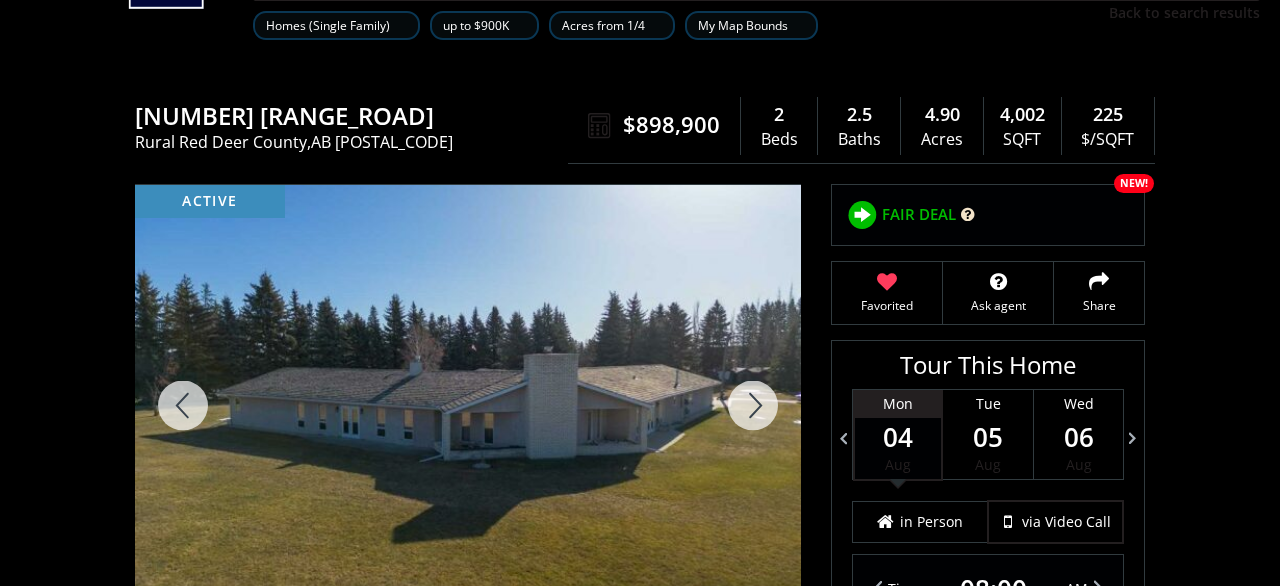 scroll, scrollTop: 208, scrollLeft: 0, axis: vertical 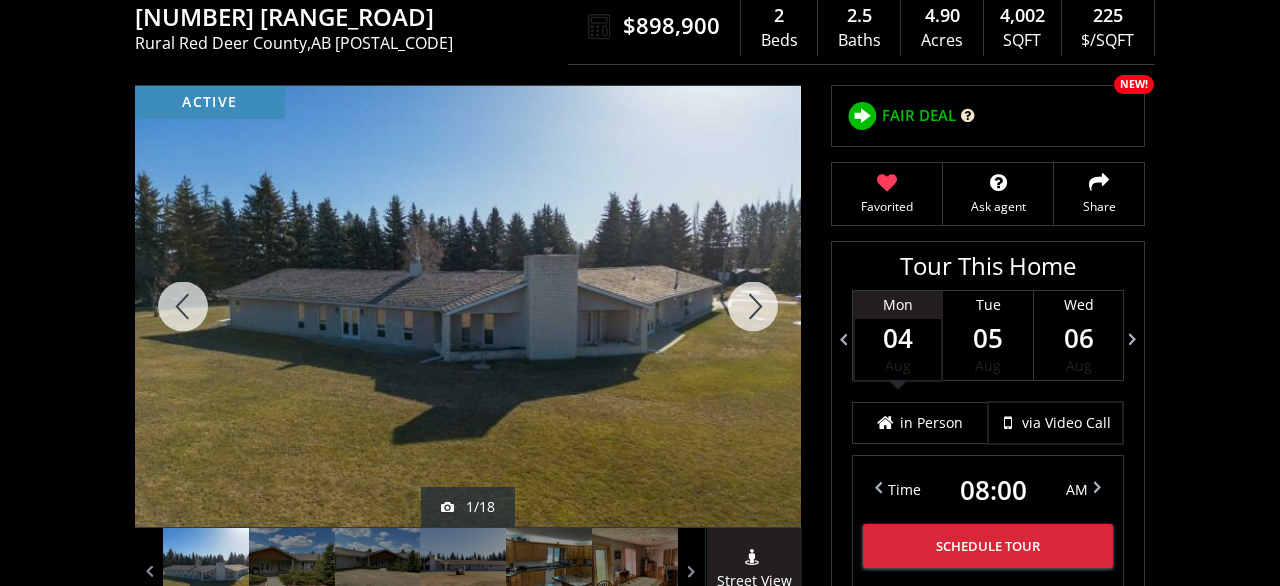 click at bounding box center [753, 306] 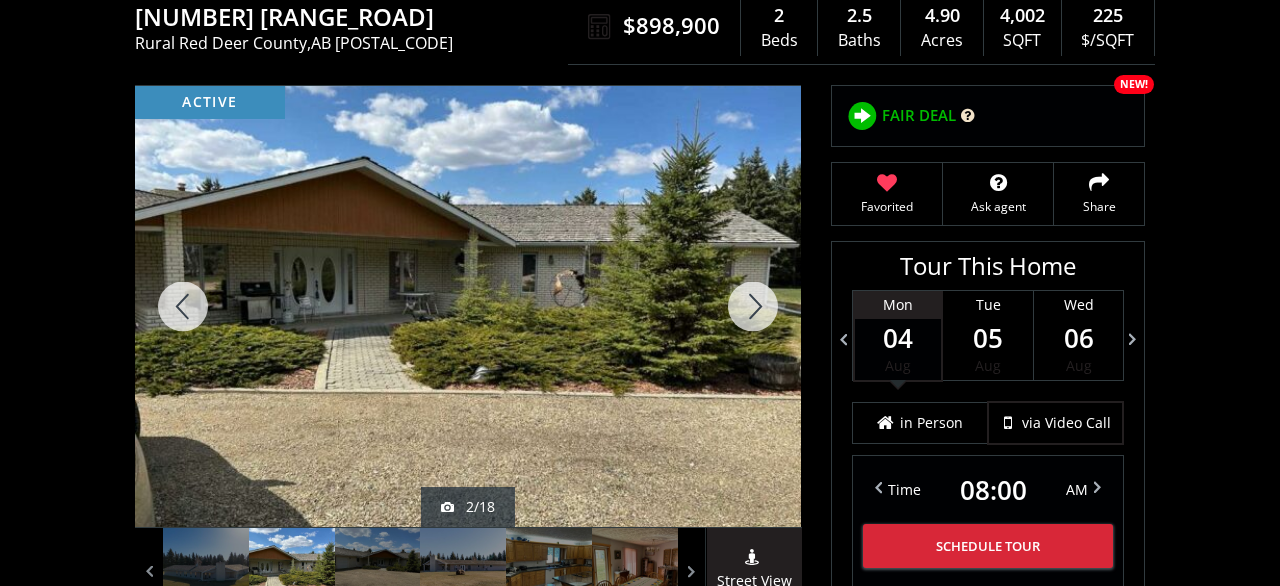 click at bounding box center (753, 306) 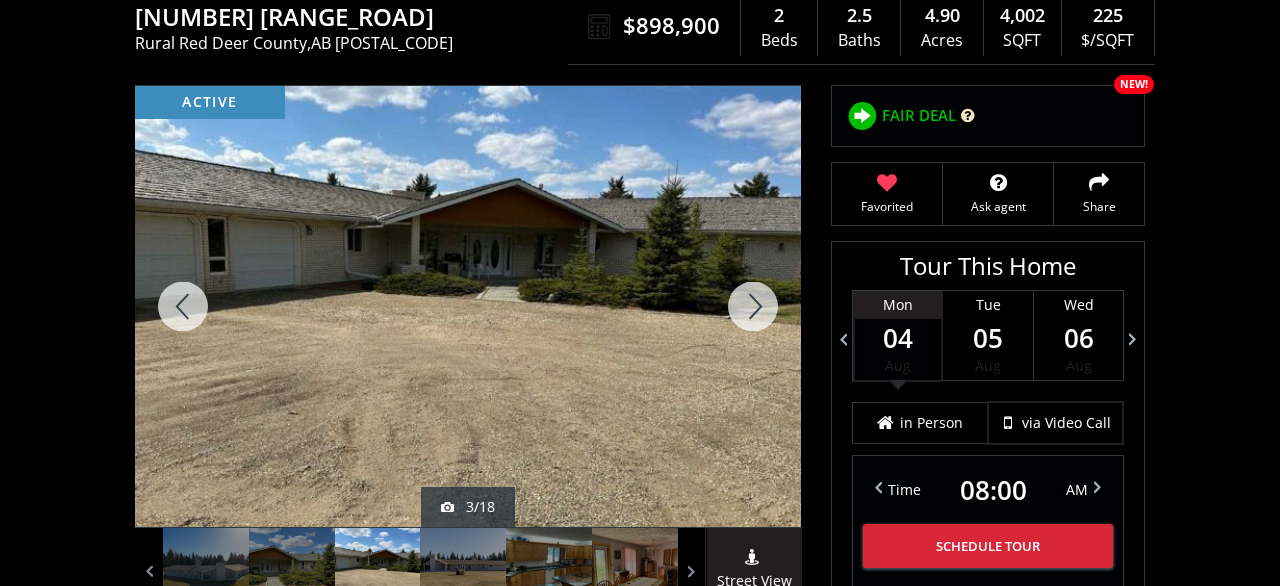 click at bounding box center (753, 306) 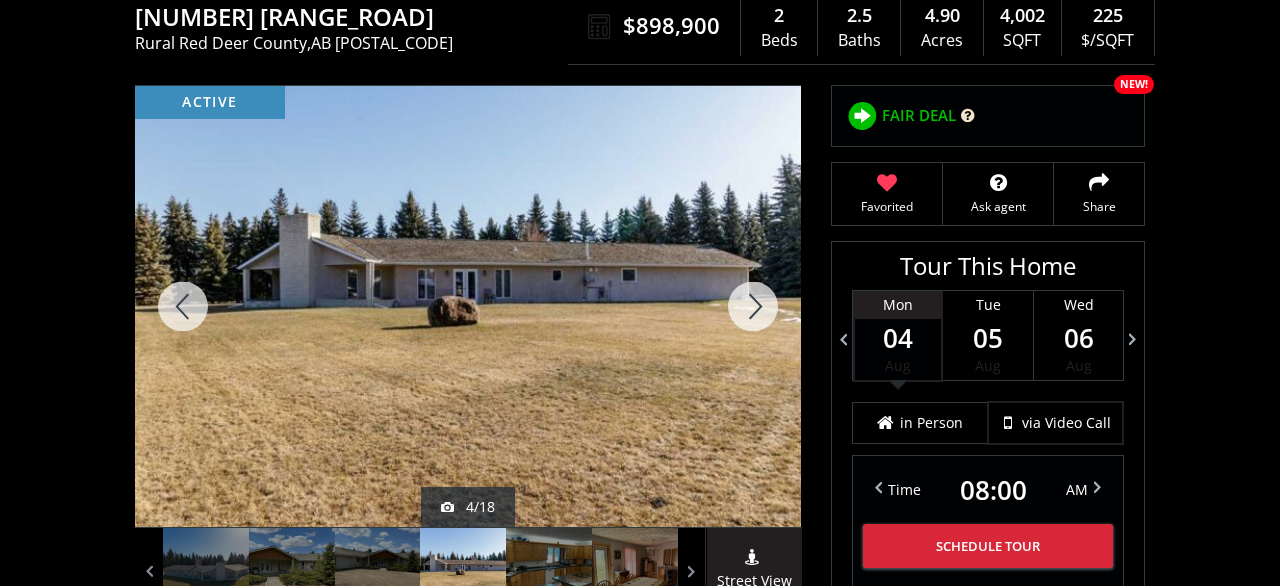 click at bounding box center (753, 306) 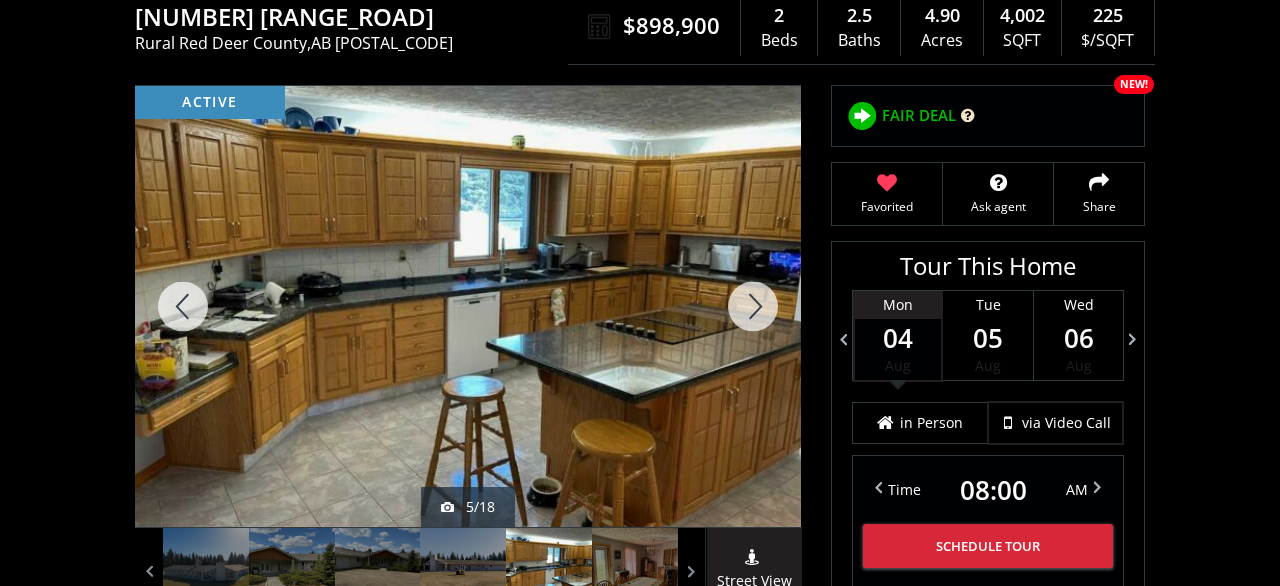 click at bounding box center (753, 306) 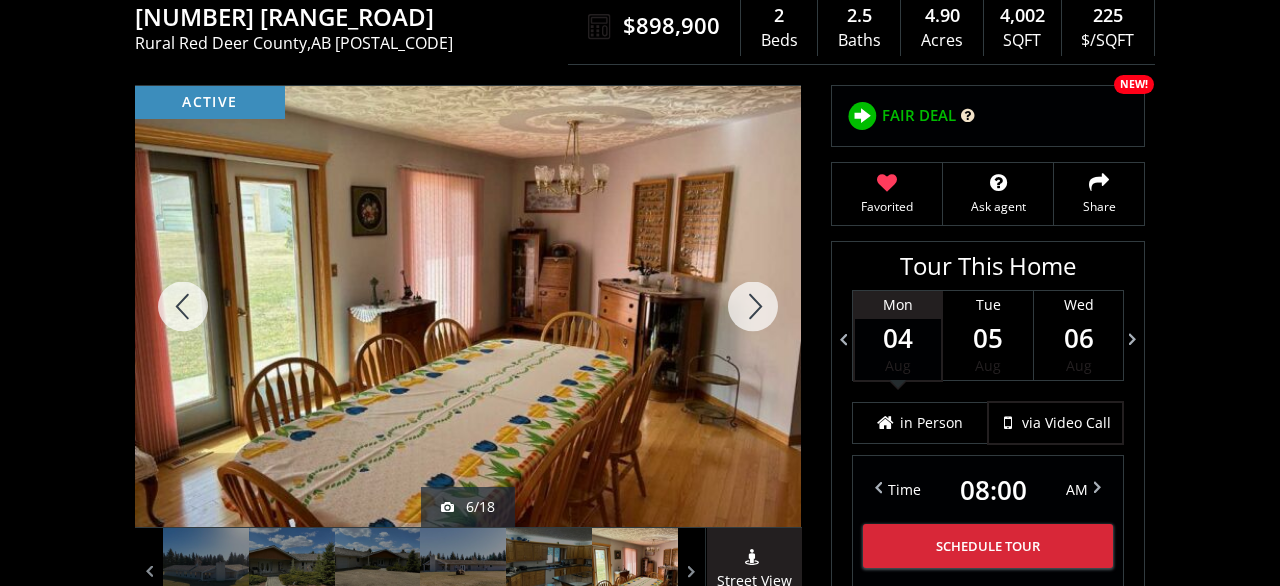 click at bounding box center [183, 306] 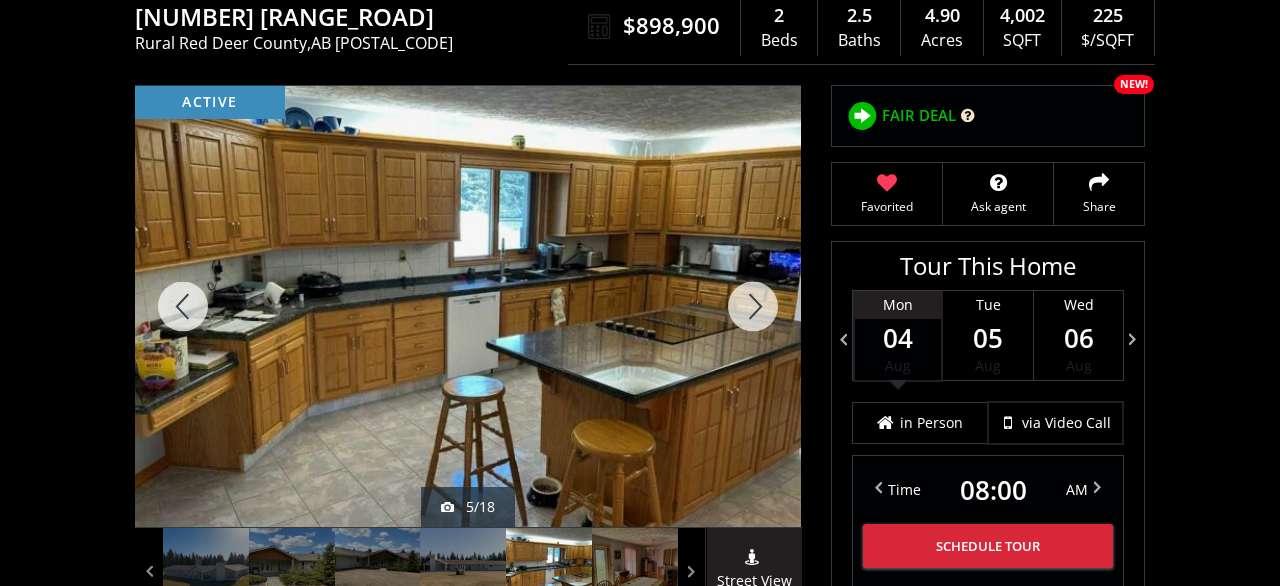 click at bounding box center (753, 306) 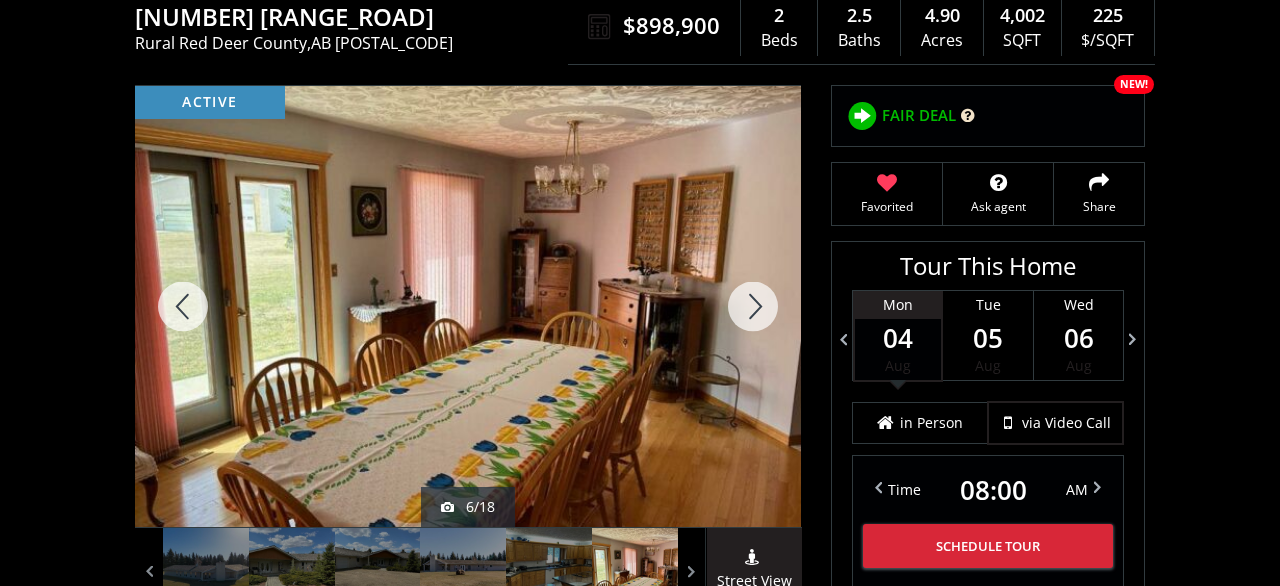 click at bounding box center [753, 306] 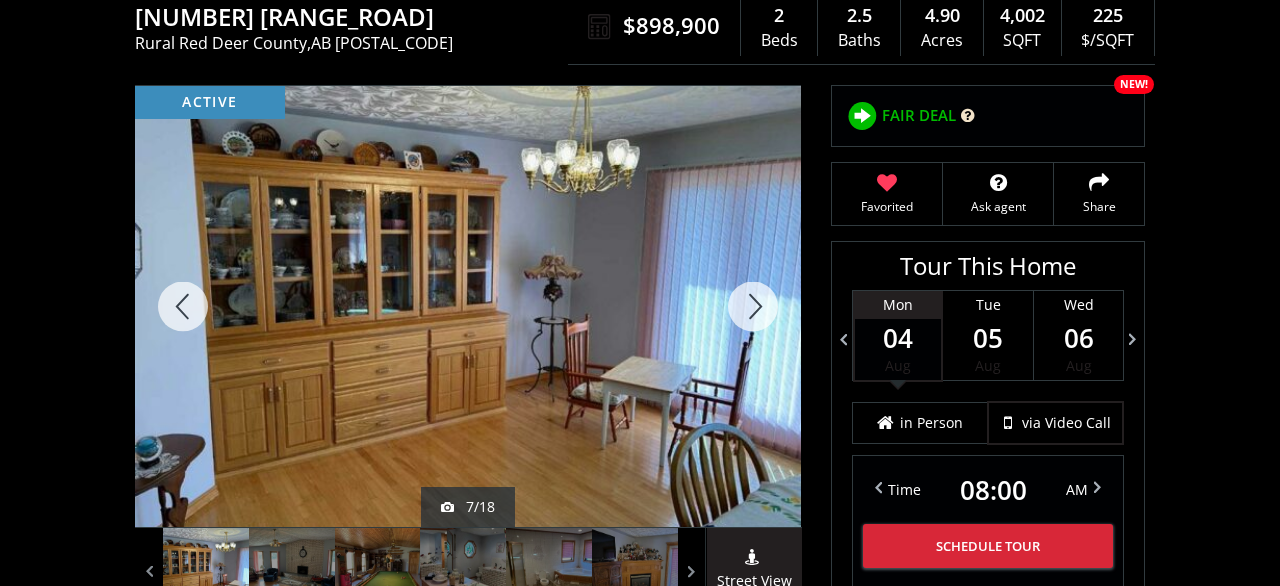 click at bounding box center (753, 306) 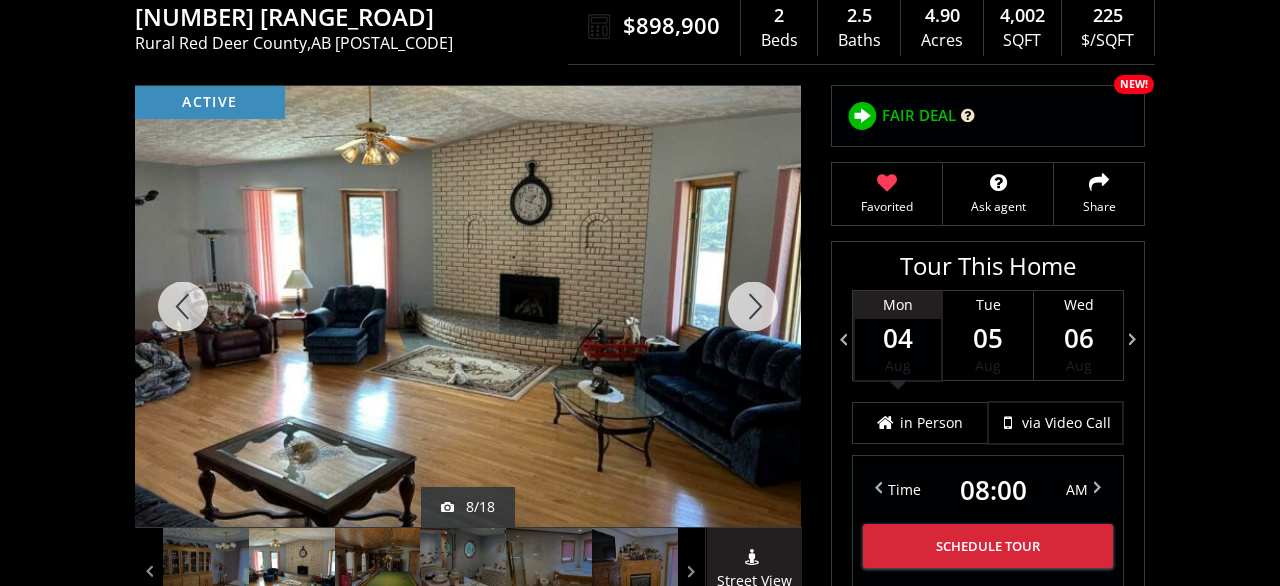 click at bounding box center [753, 306] 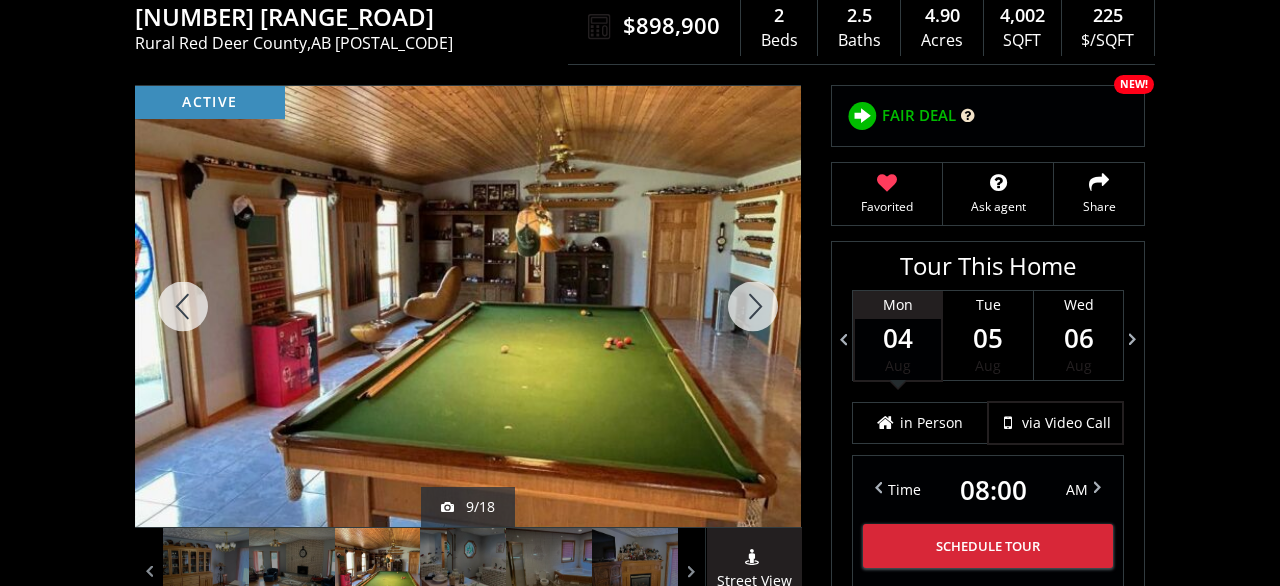 click at bounding box center (753, 306) 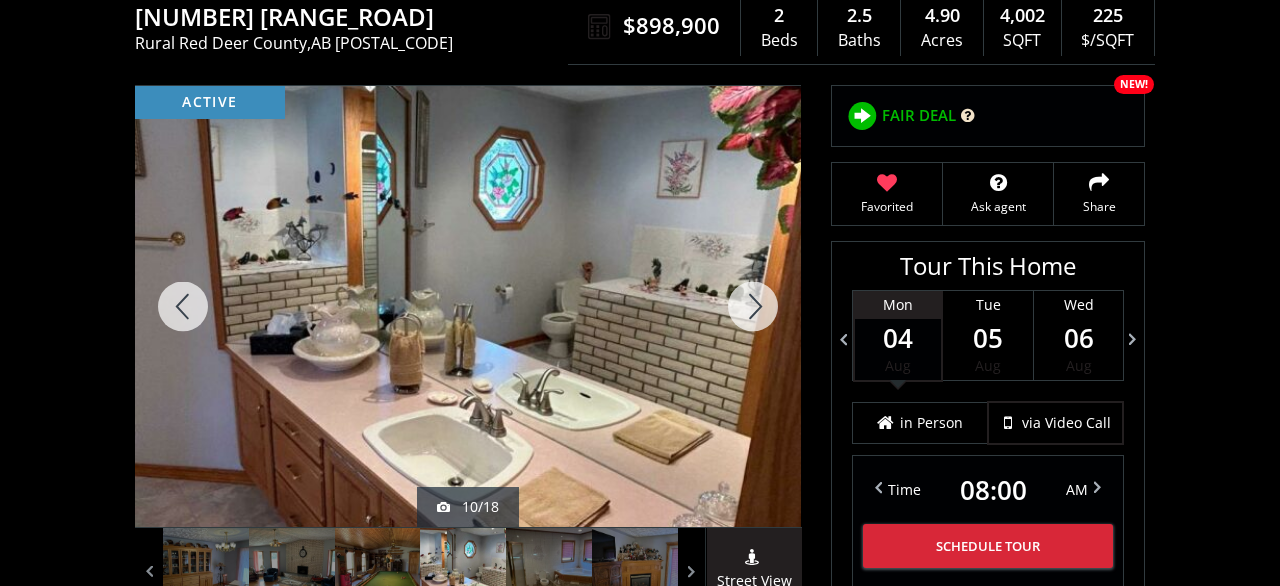 click at bounding box center (753, 306) 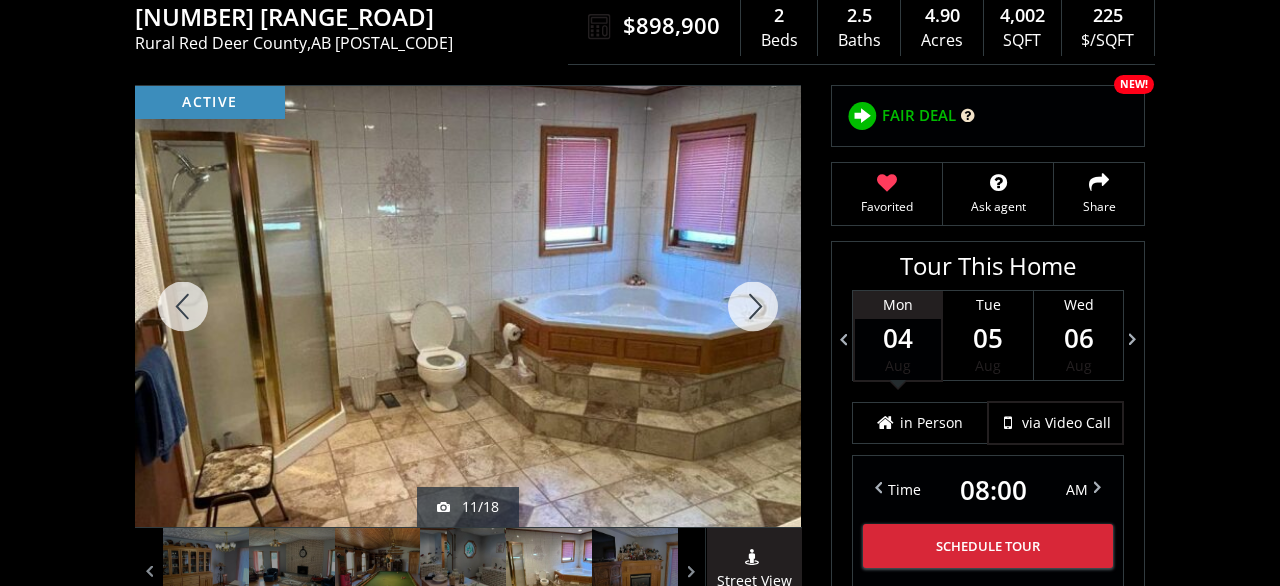 click at bounding box center (753, 306) 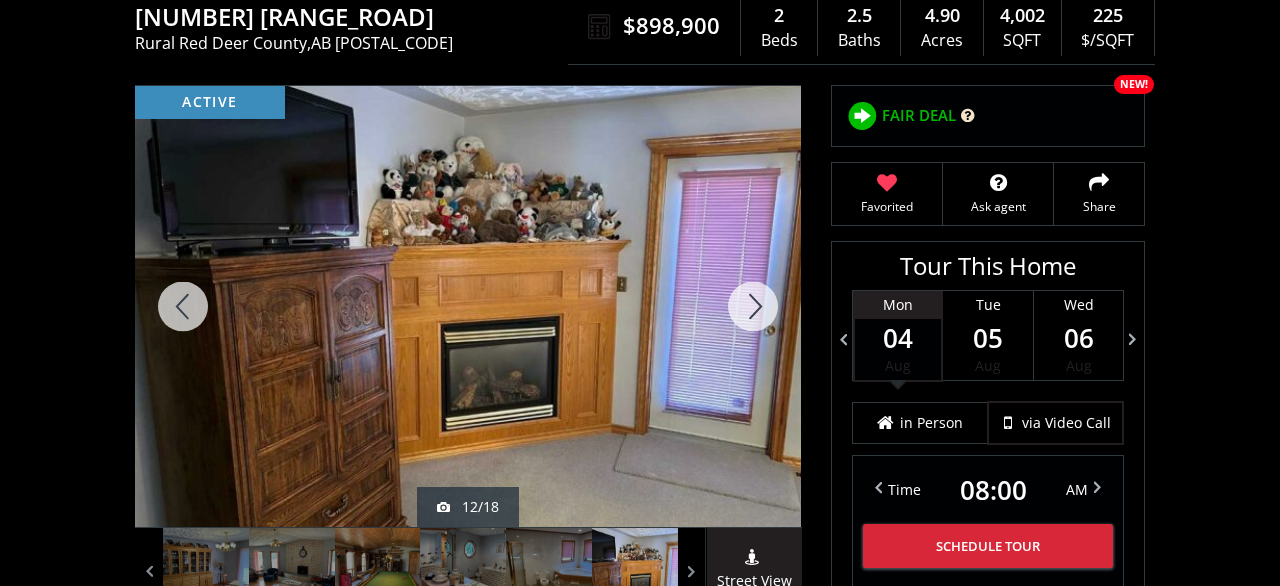 click at bounding box center [753, 306] 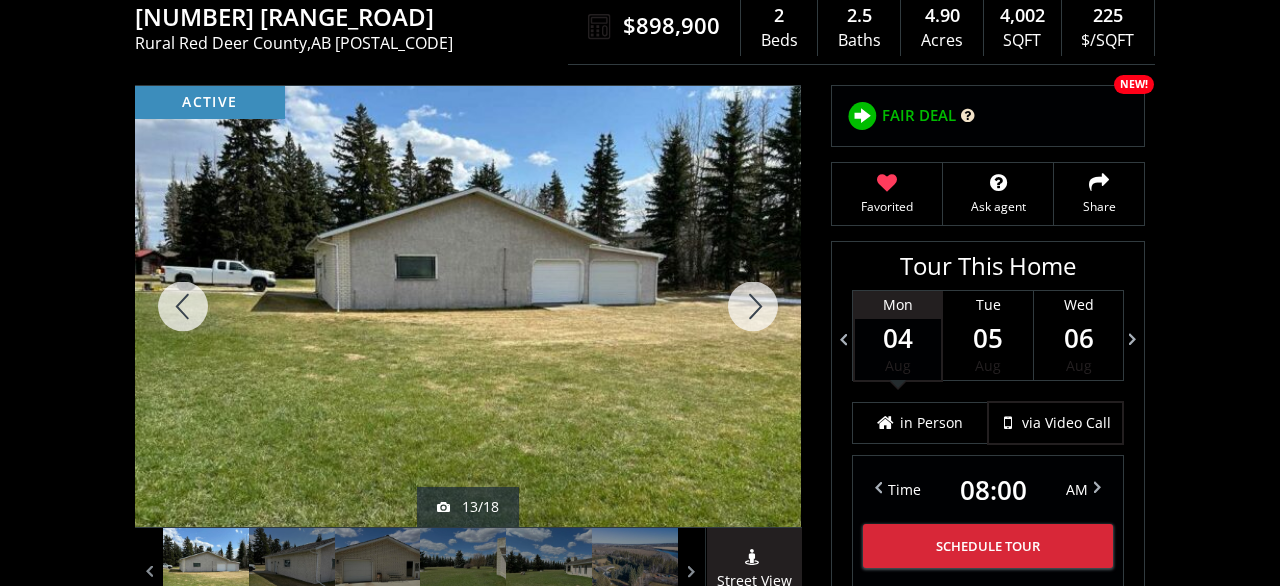 click at bounding box center (183, 306) 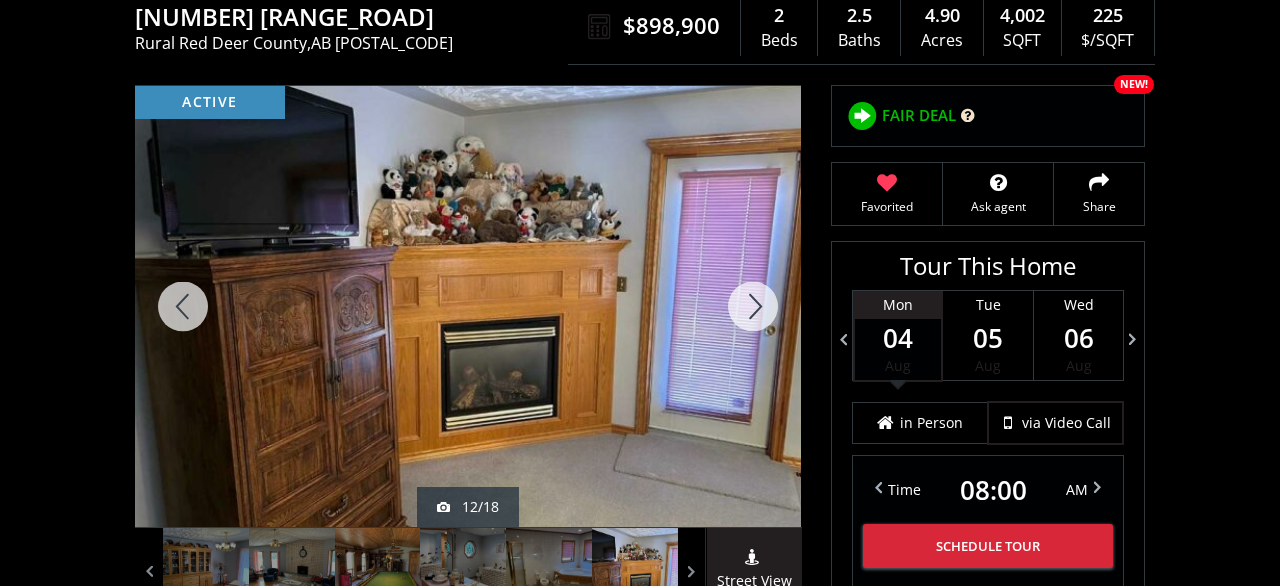 click at bounding box center [183, 306] 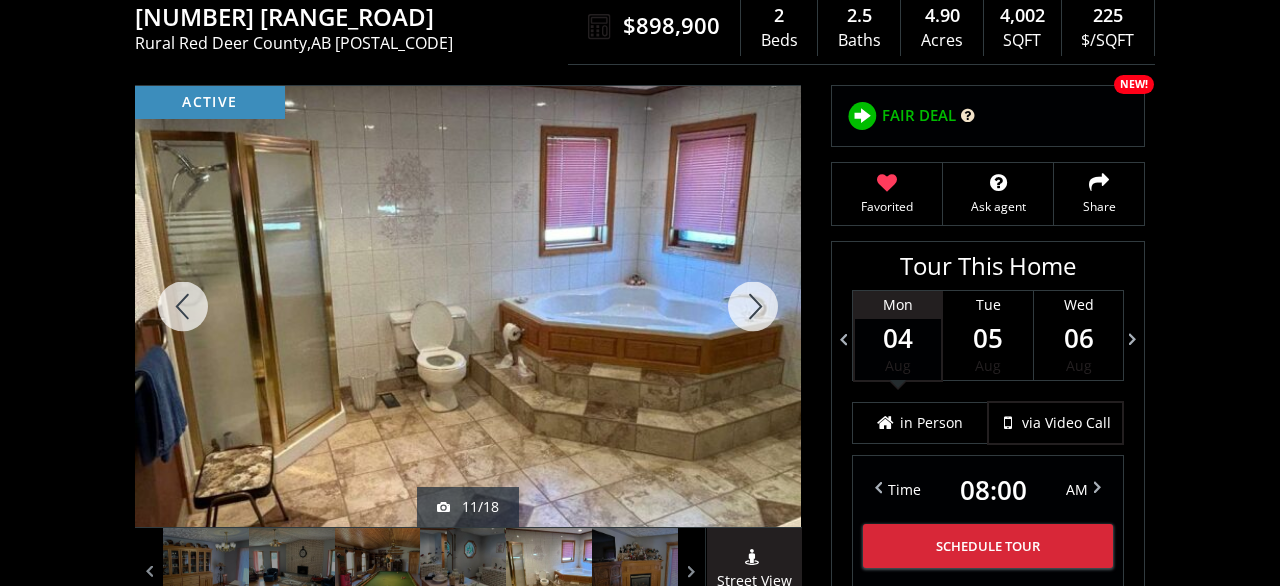 click at bounding box center (753, 306) 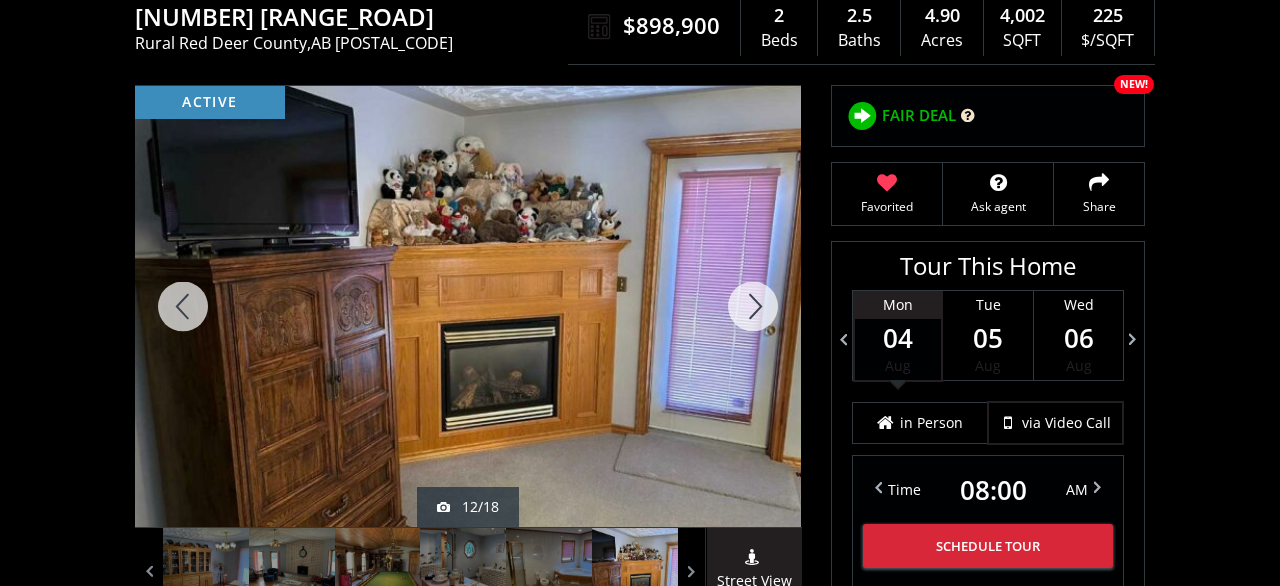 click at bounding box center [753, 306] 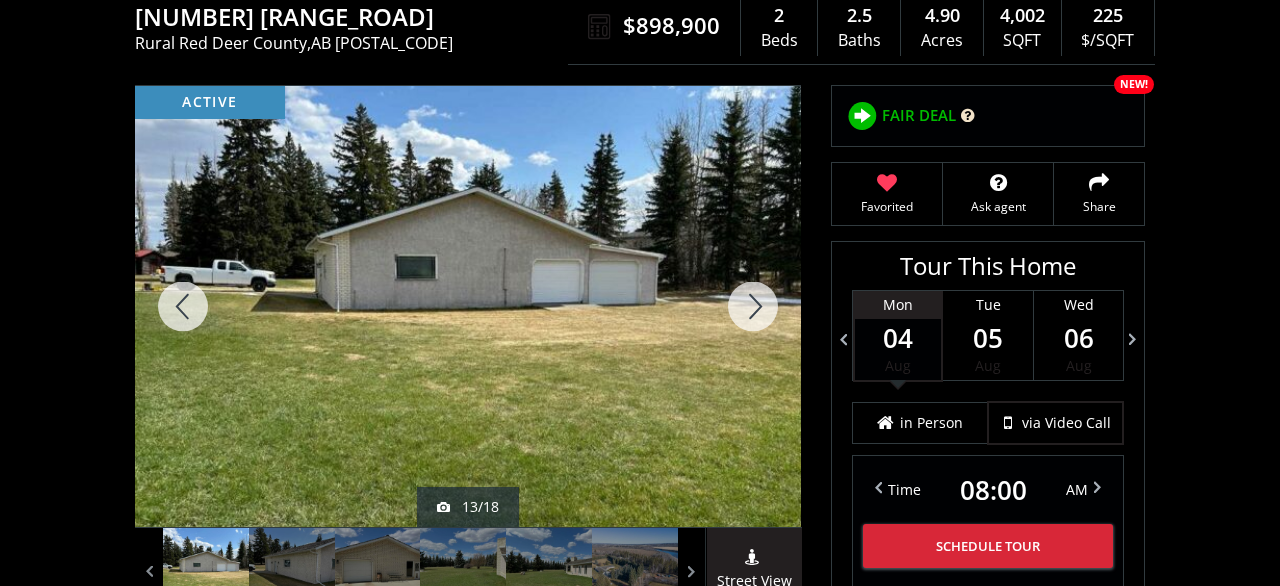 click at bounding box center (753, 306) 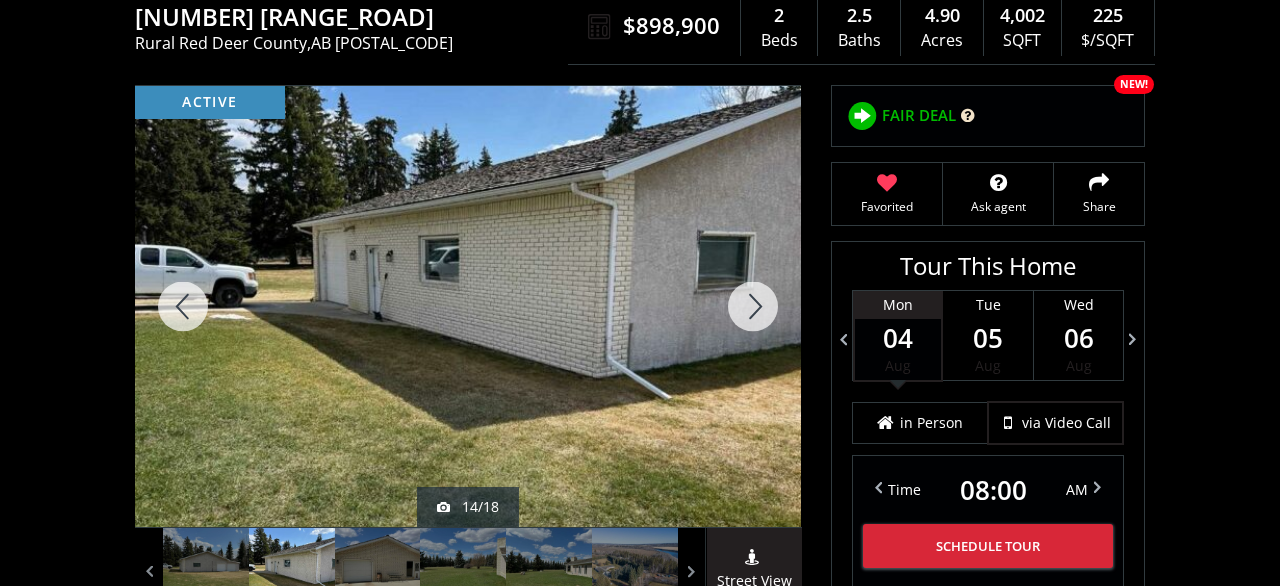 click at bounding box center (753, 306) 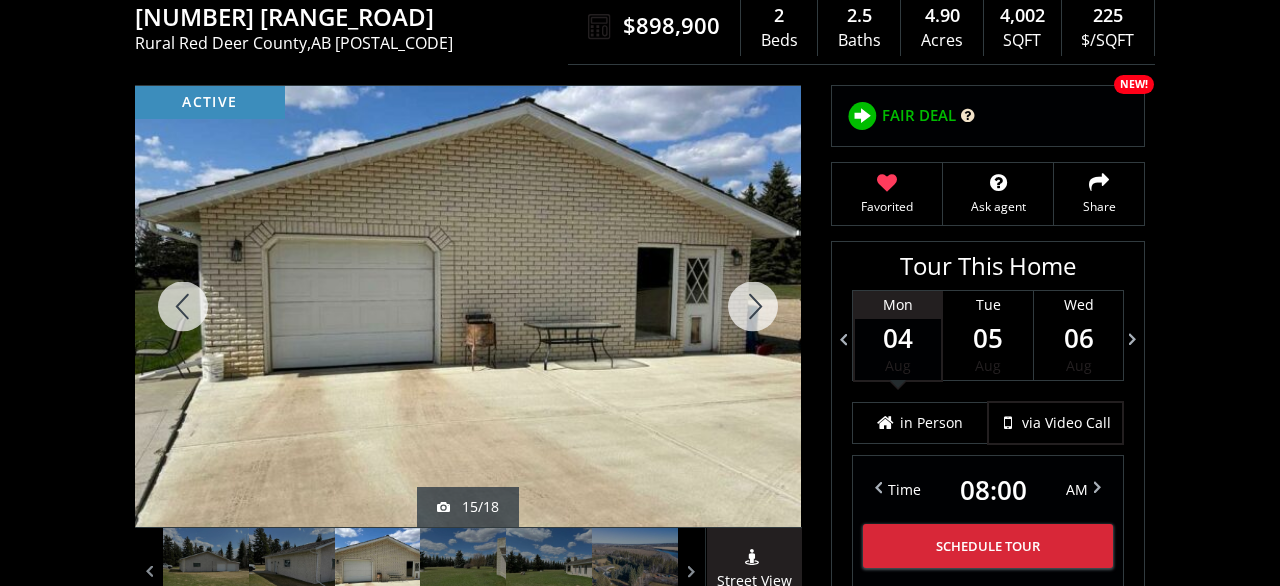 click at bounding box center [753, 306] 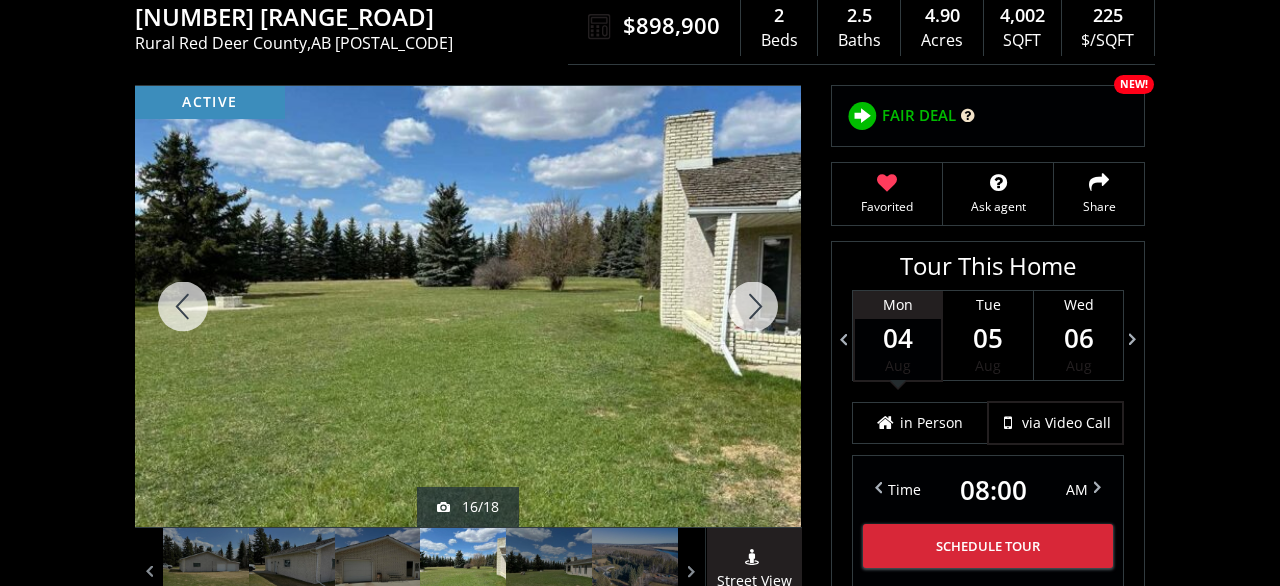 click at bounding box center [753, 306] 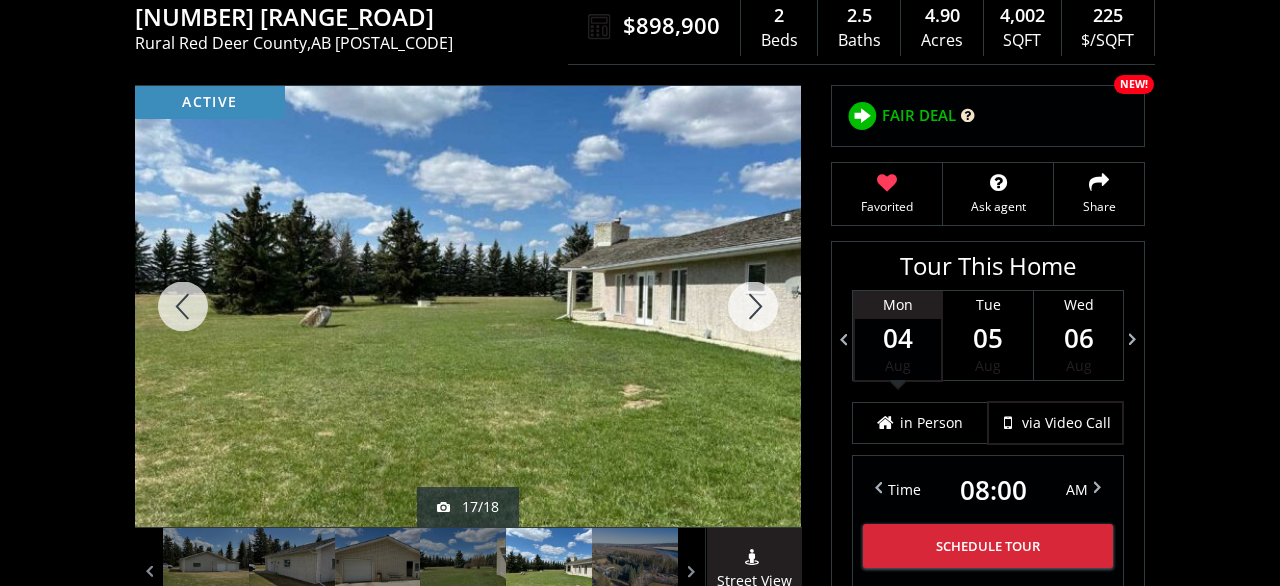 click at bounding box center [753, 306] 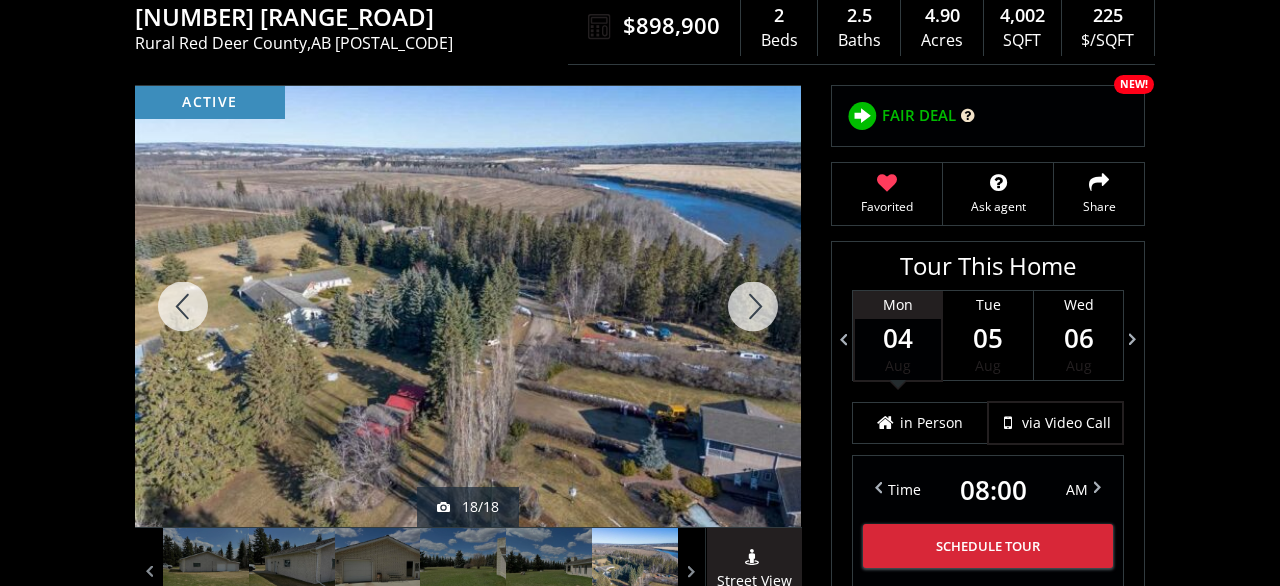 click at bounding box center [753, 306] 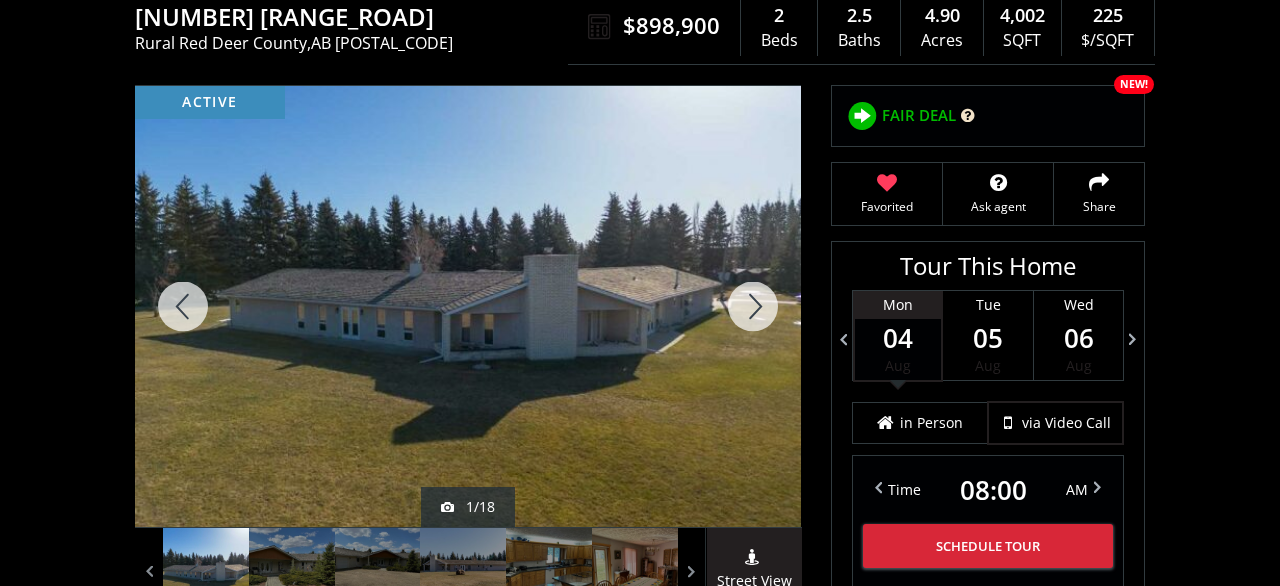 click at bounding box center (753, 306) 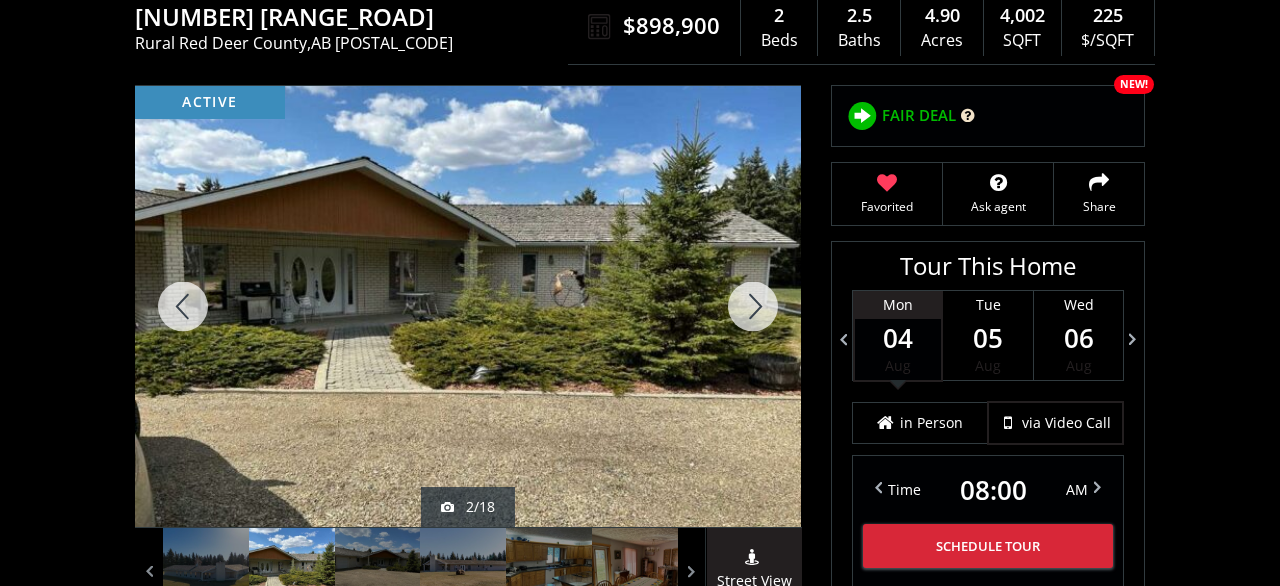 click at bounding box center [753, 306] 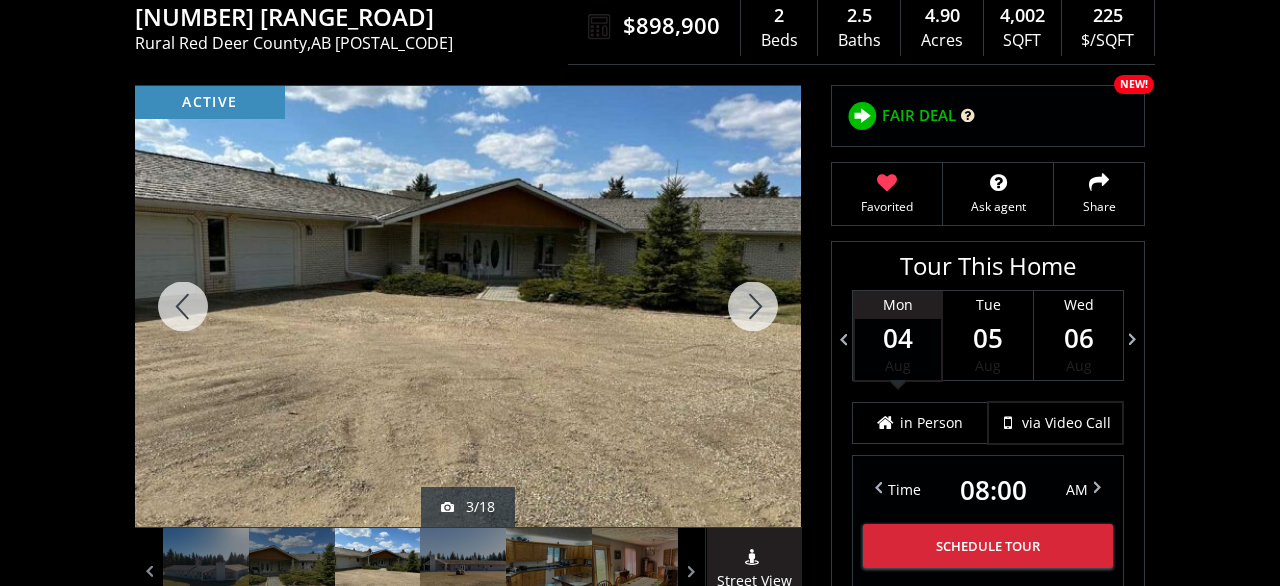 click at bounding box center [753, 306] 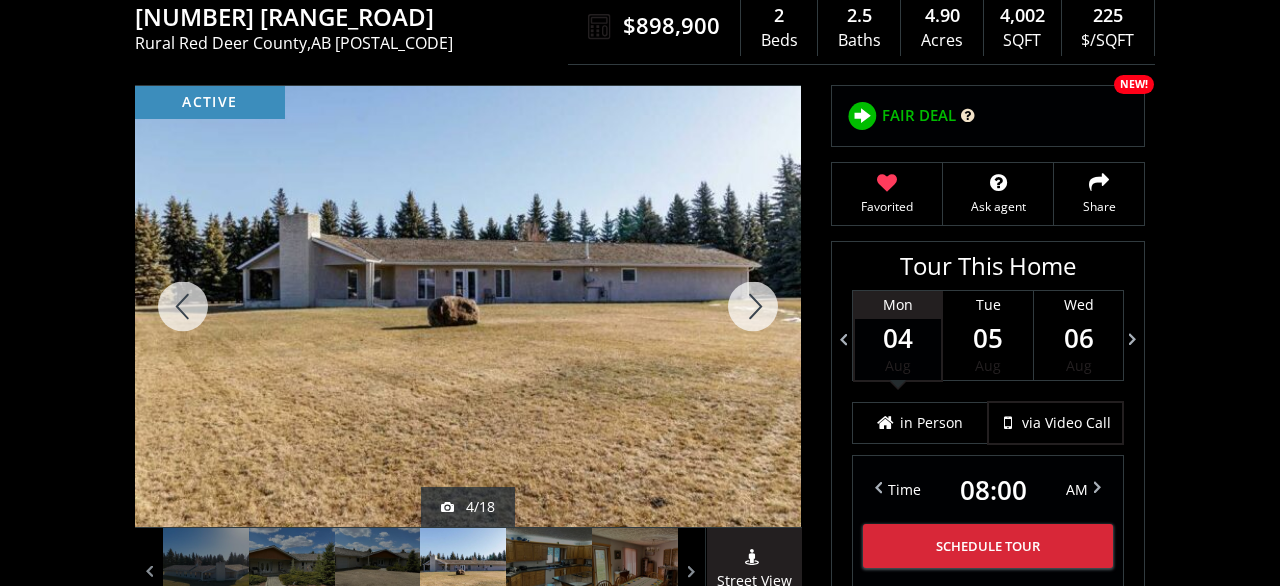 click at bounding box center [753, 306] 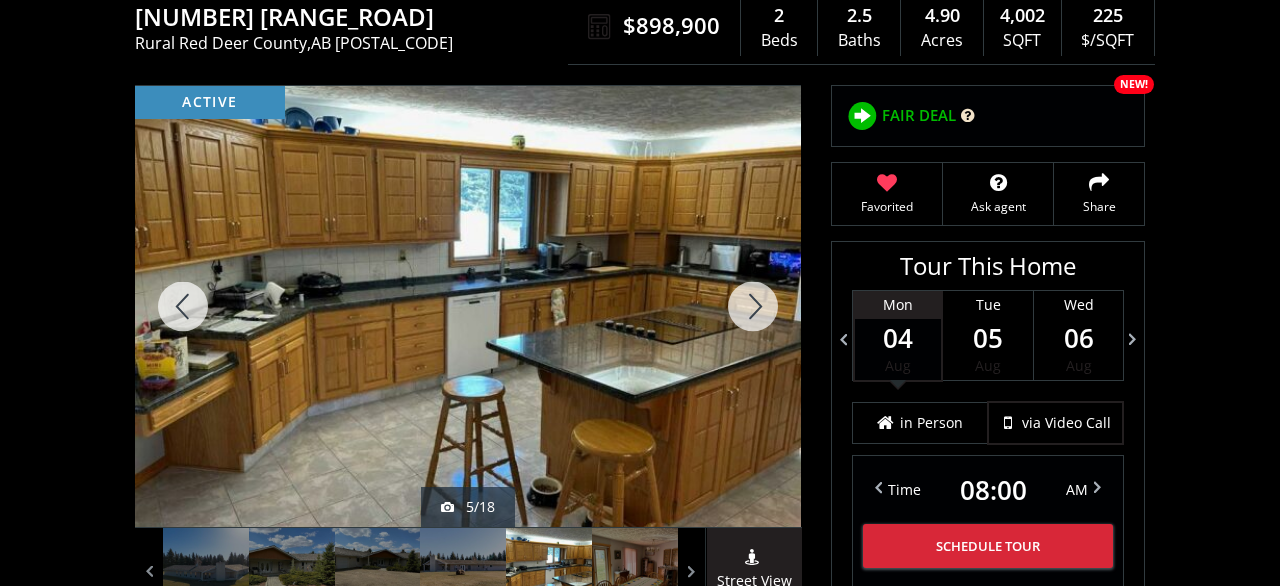 click at bounding box center (753, 306) 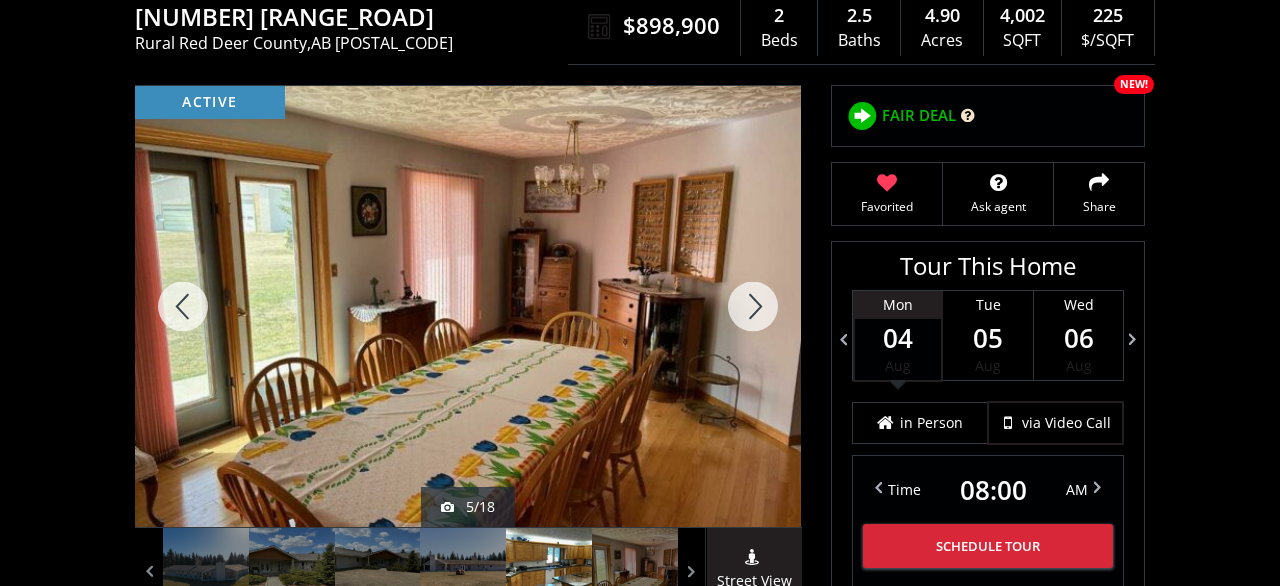 click at bounding box center [753, 306] 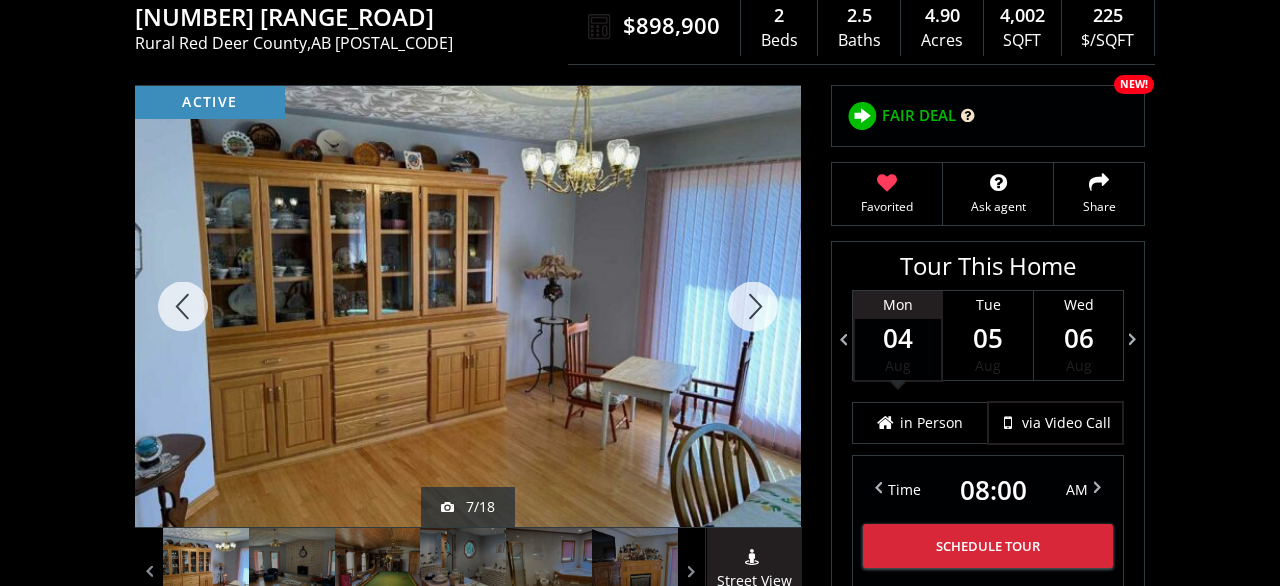 click at bounding box center (753, 306) 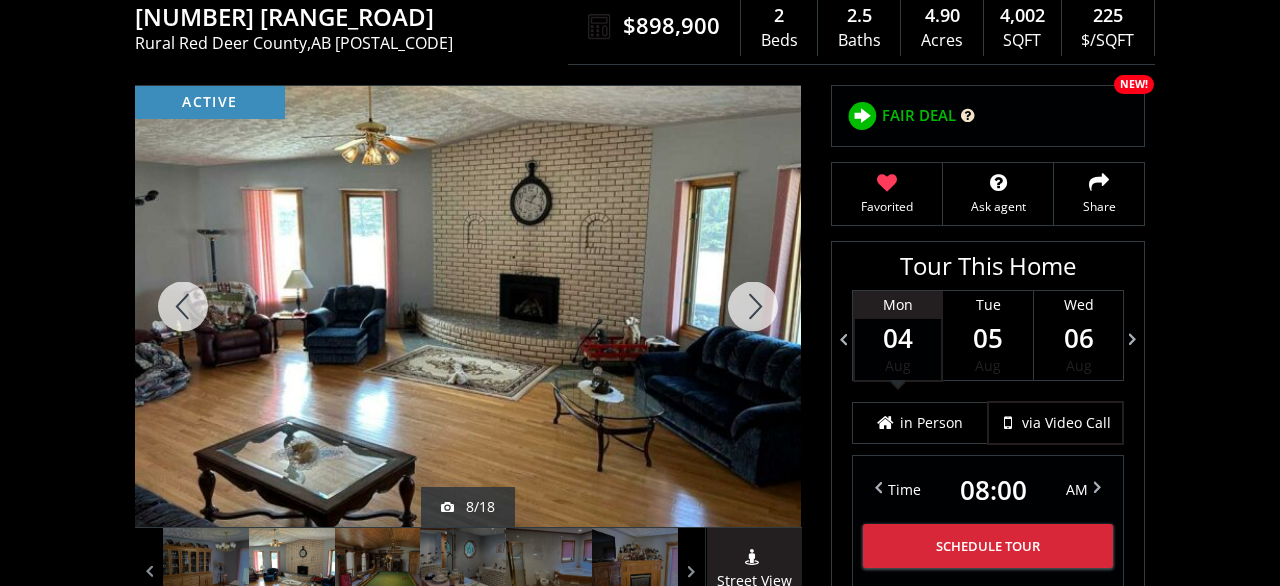 click at bounding box center [753, 306] 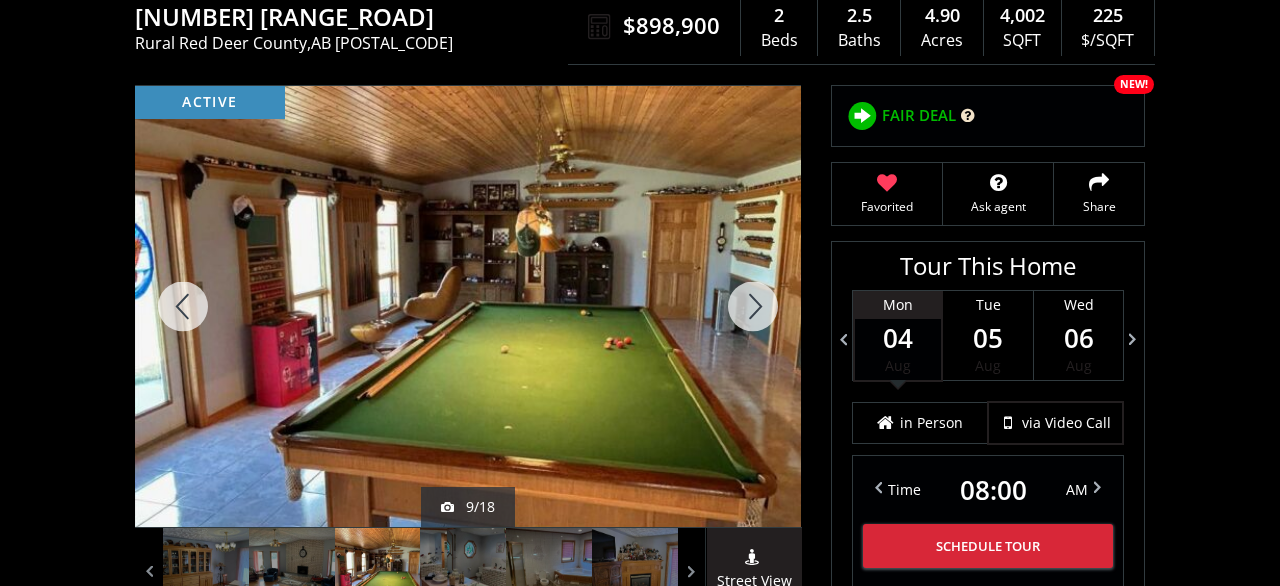click at bounding box center (753, 306) 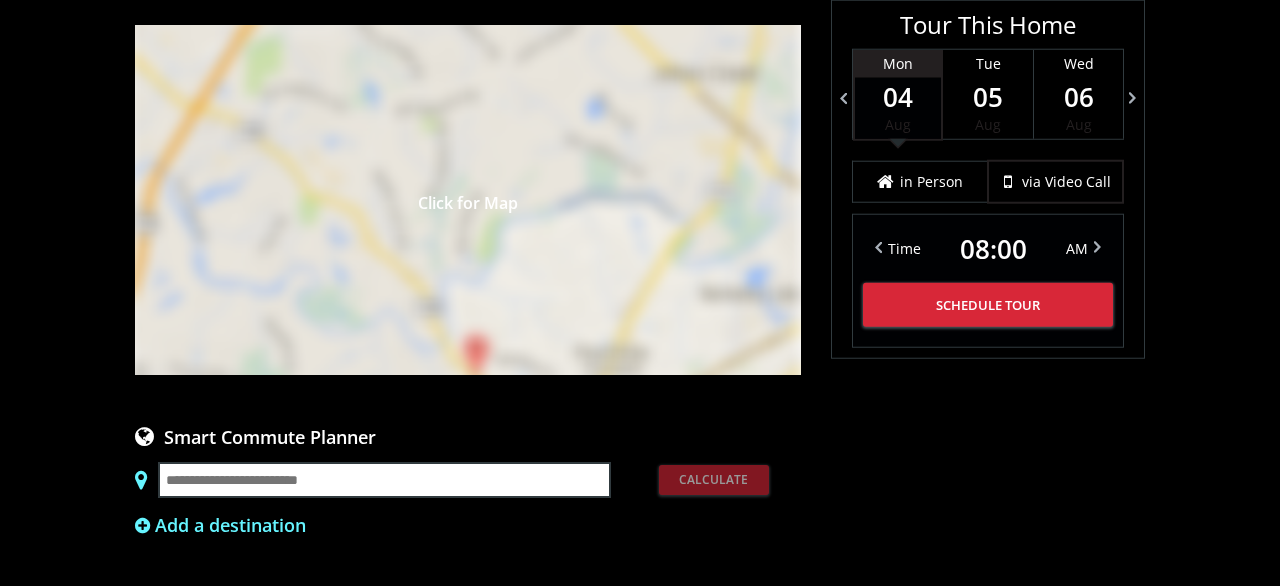 scroll, scrollTop: 1456, scrollLeft: 0, axis: vertical 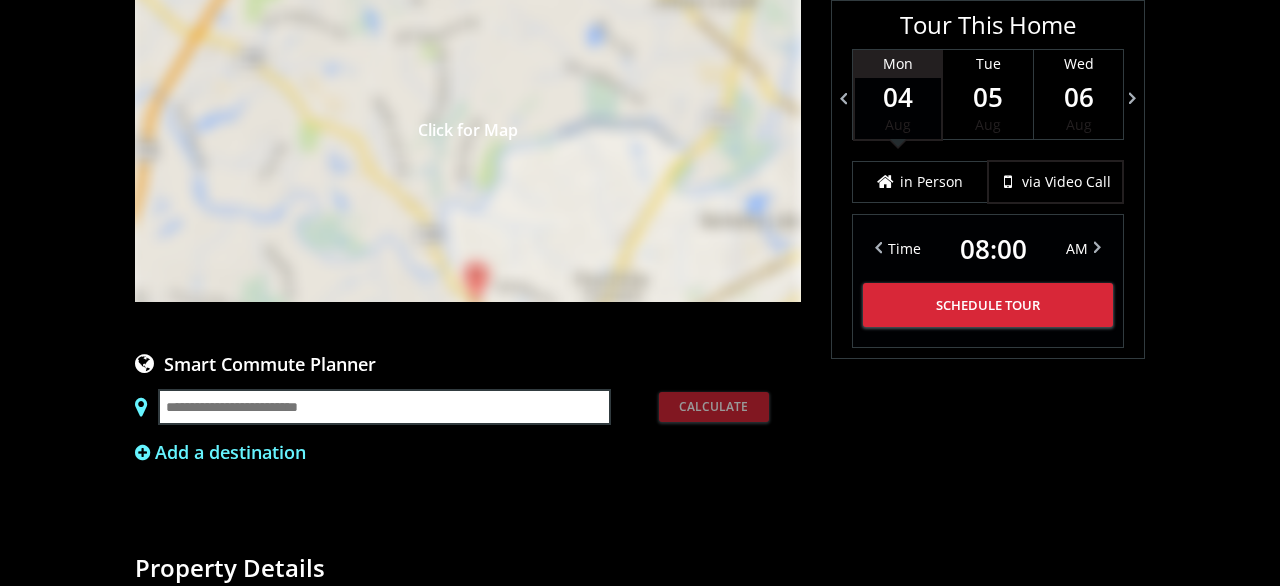 click on "Click for Map" at bounding box center (468, 127) 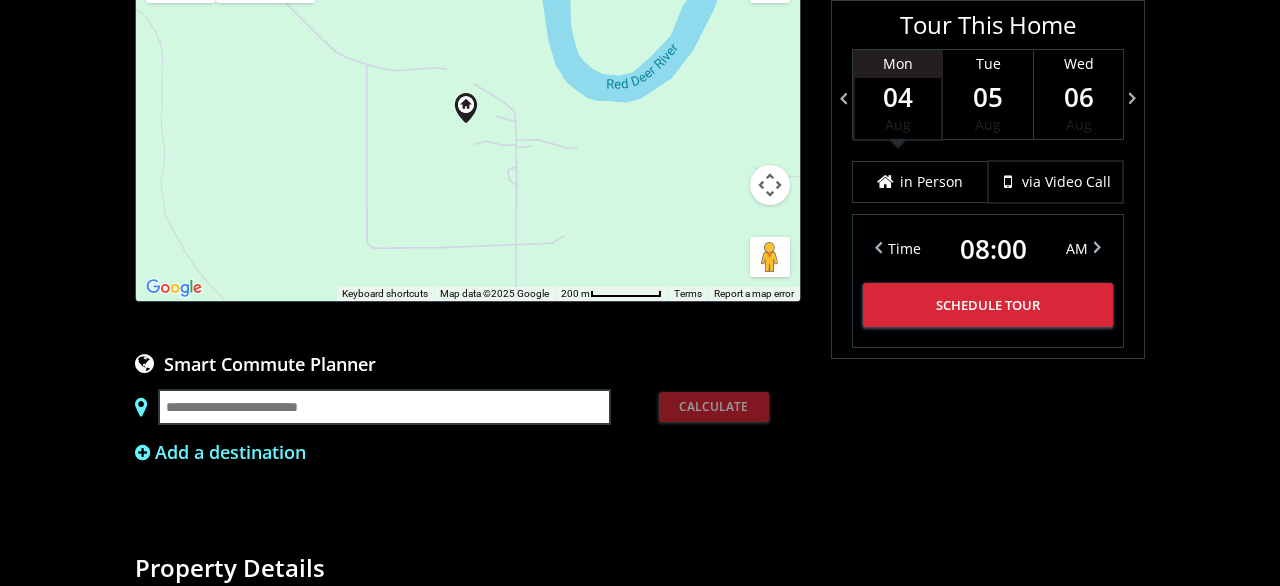 click at bounding box center (770, 185) 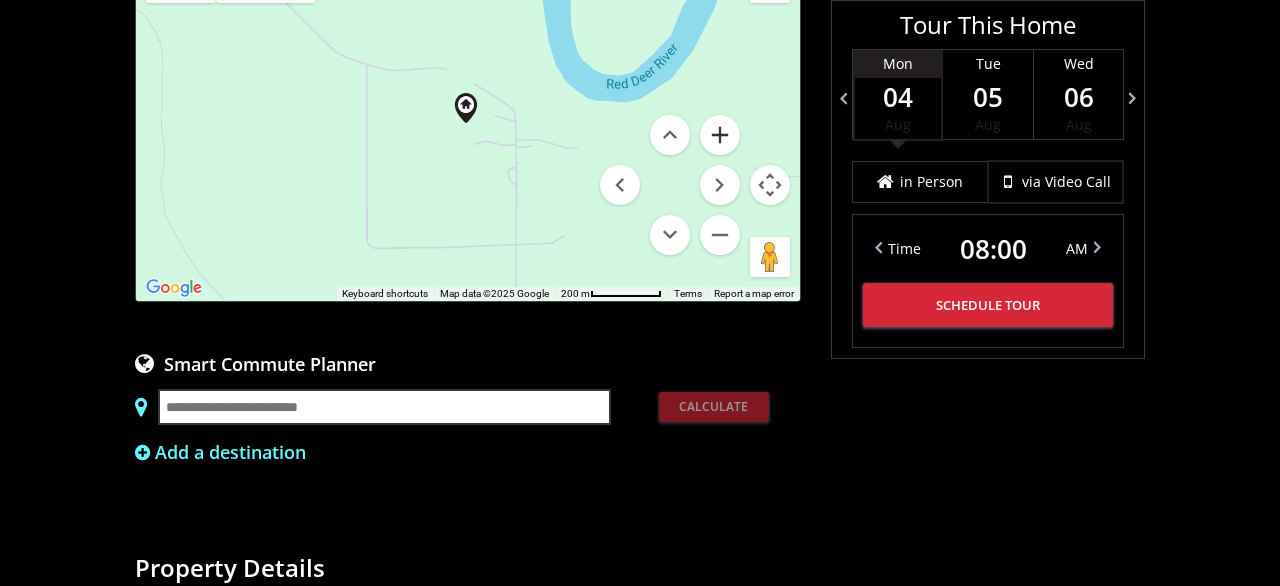 click at bounding box center (720, 135) 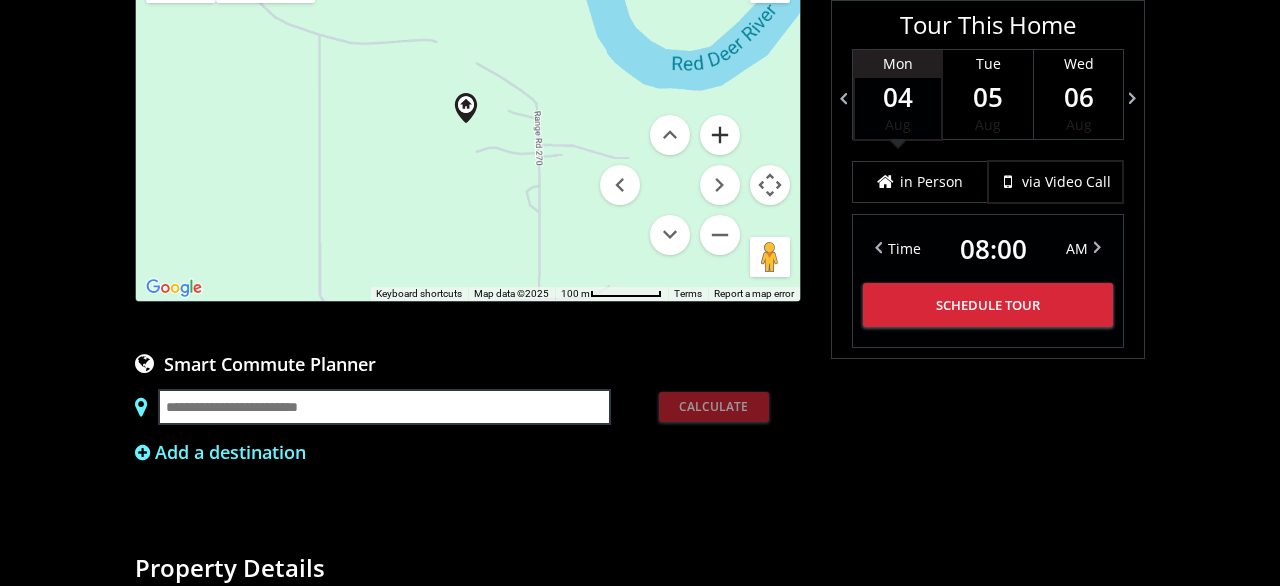 click at bounding box center (720, 135) 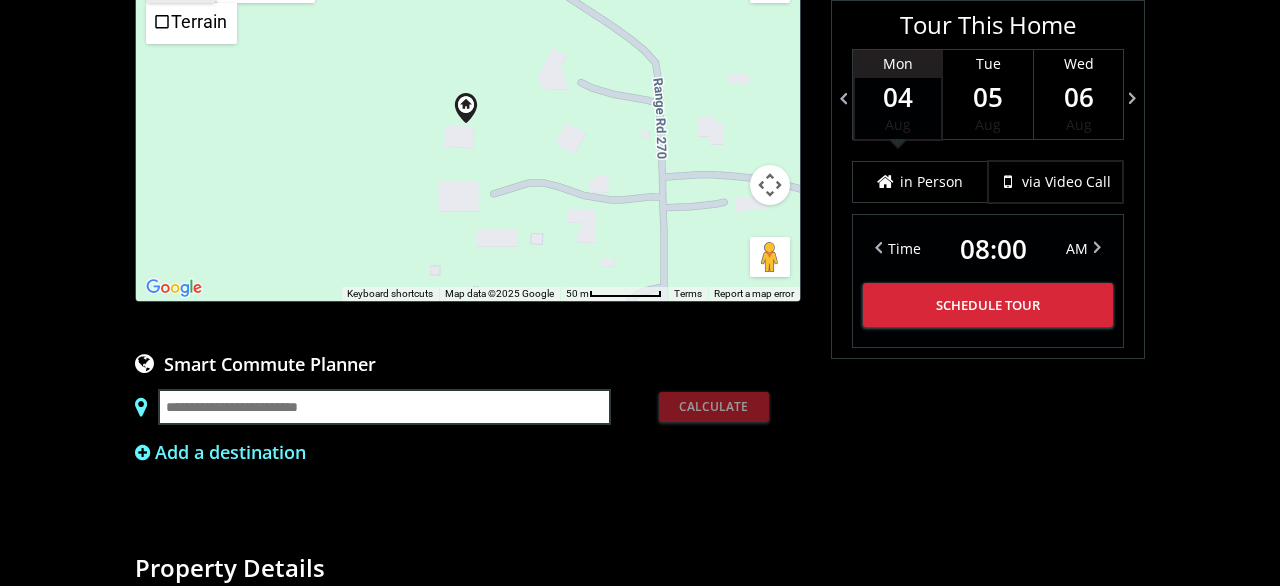 click on "Map" at bounding box center (181, -17) 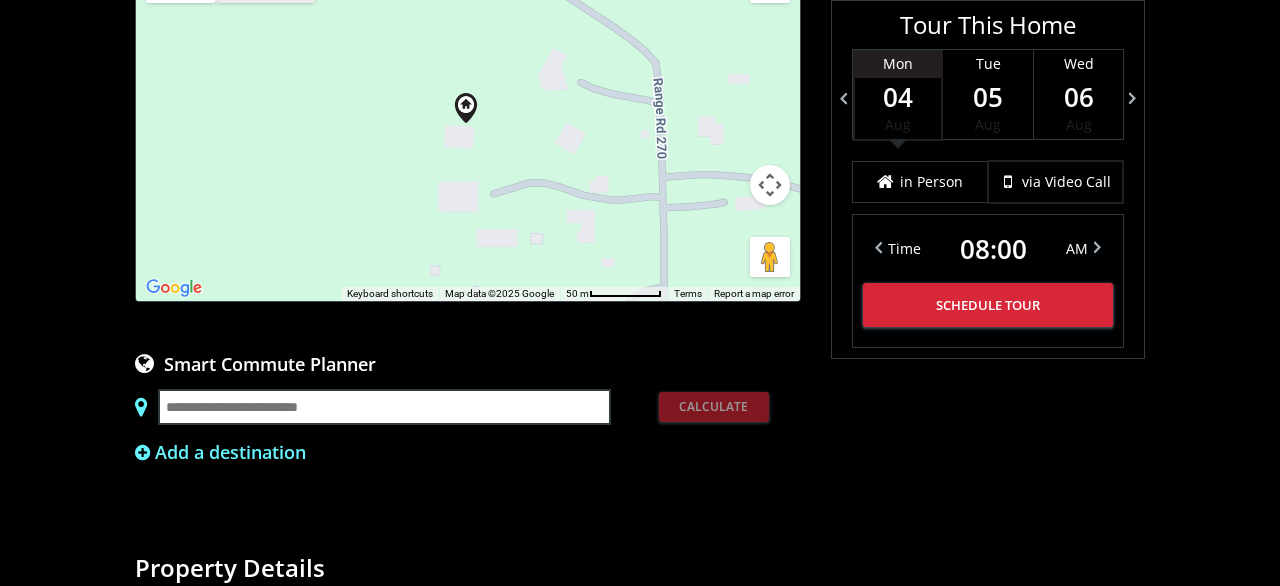 click on "Satellite" at bounding box center [265, -17] 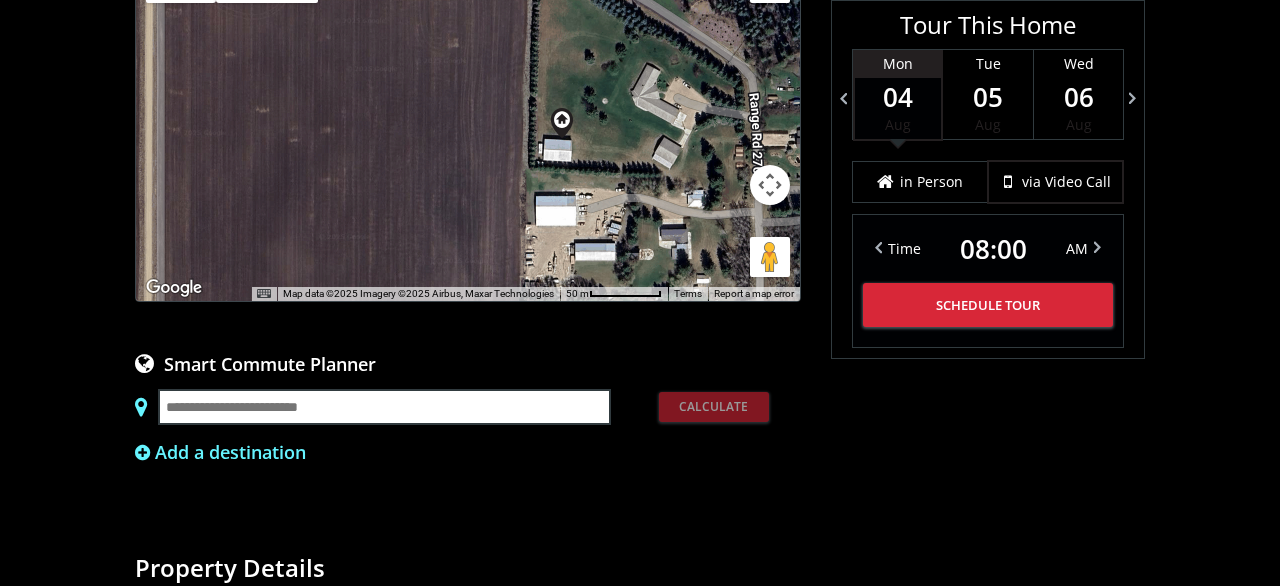 drag, startPoint x: 273, startPoint y: 352, endPoint x: 371, endPoint y: 367, distance: 99.14131 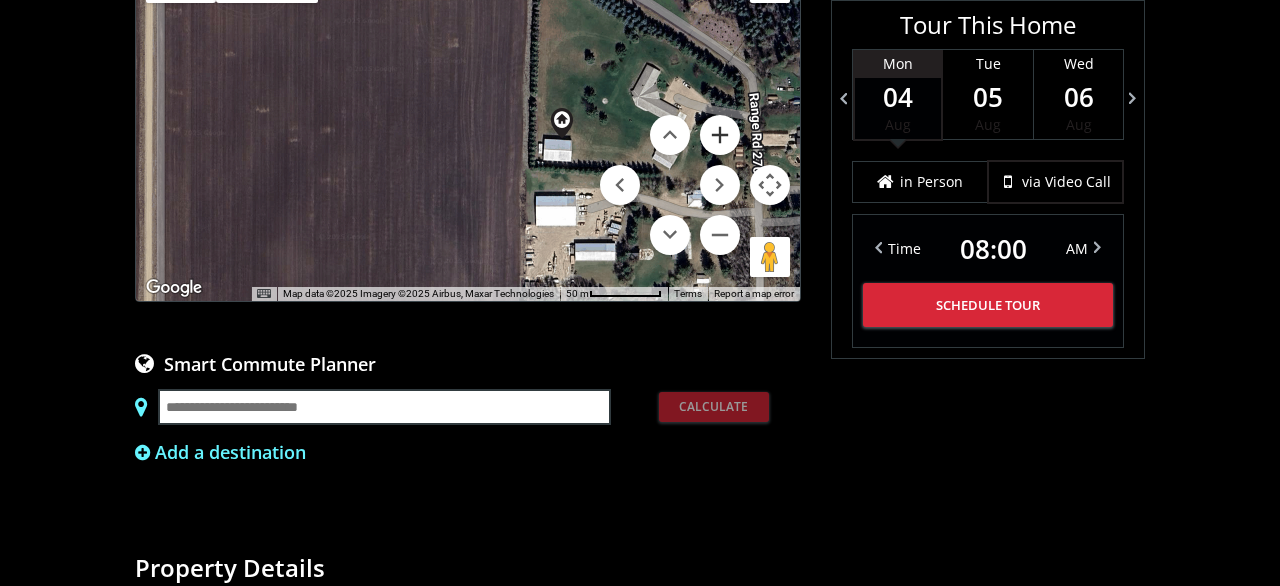 click at bounding box center [720, 135] 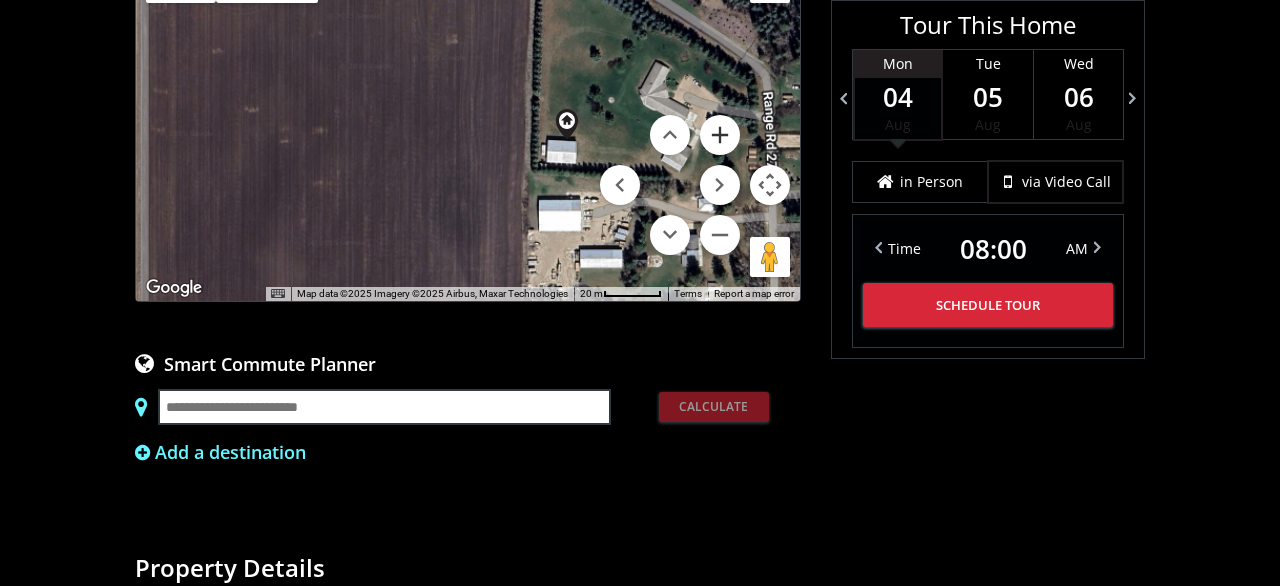 click at bounding box center (720, 135) 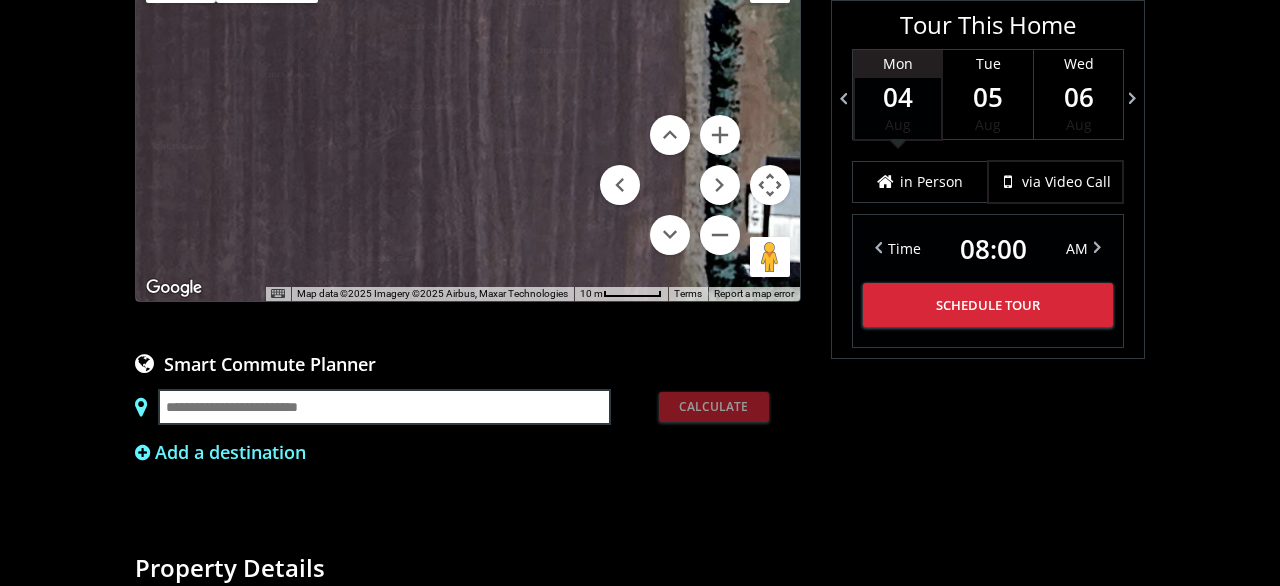 drag, startPoint x: 613, startPoint y: 374, endPoint x: 217, endPoint y: 275, distance: 408.18747 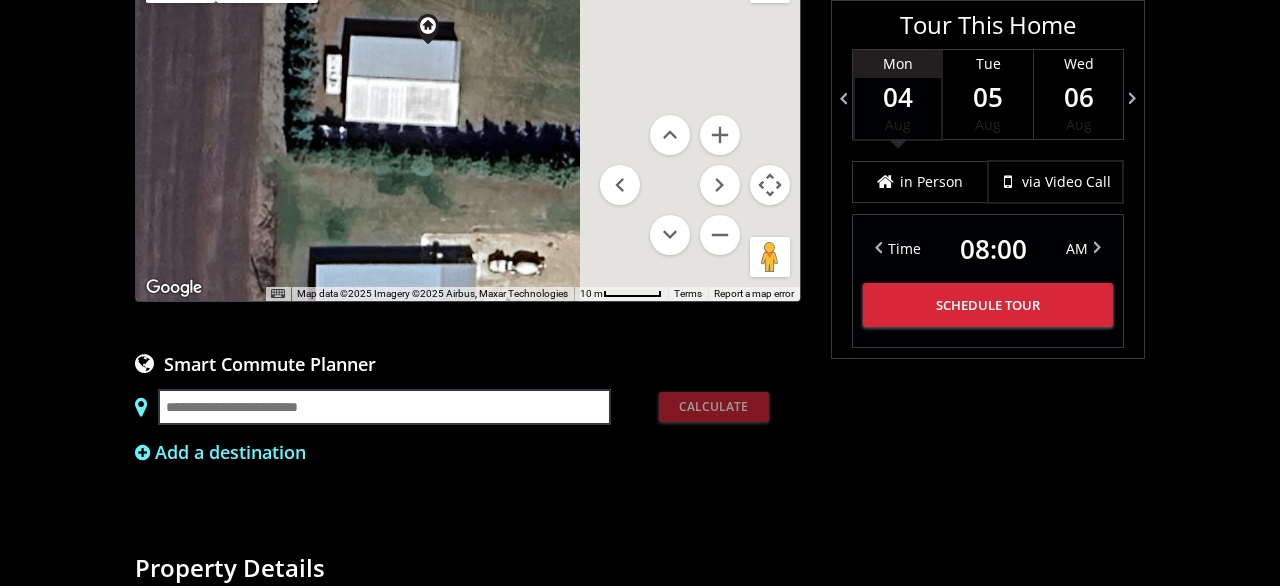 drag, startPoint x: 434, startPoint y: 356, endPoint x: 1, endPoint y: 211, distance: 456.63333 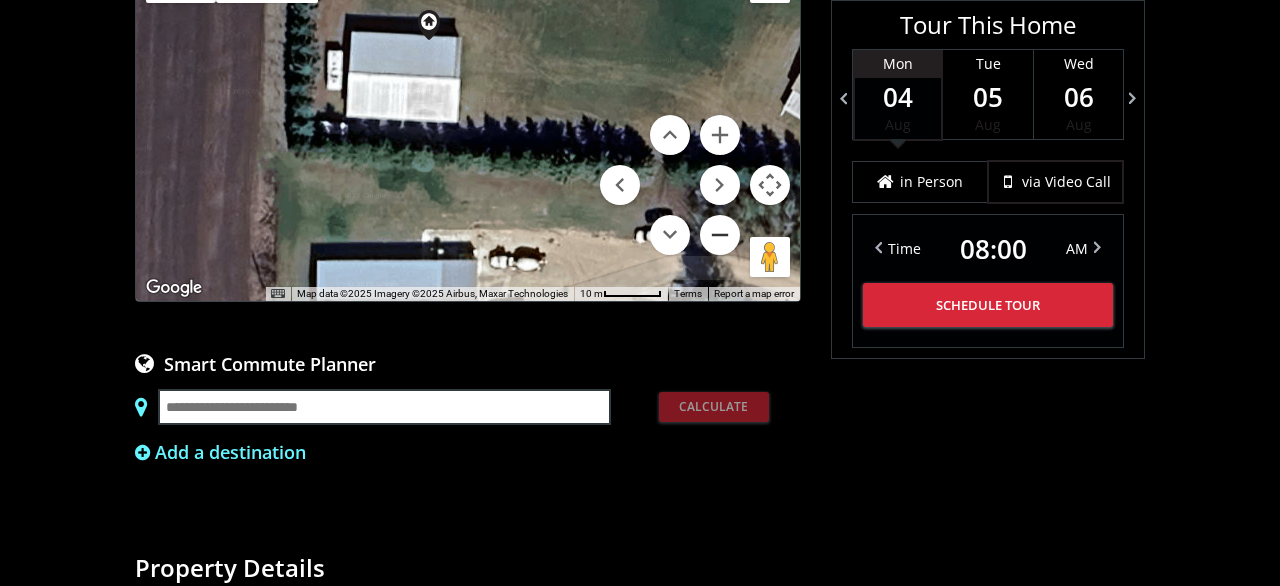 click at bounding box center (720, 235) 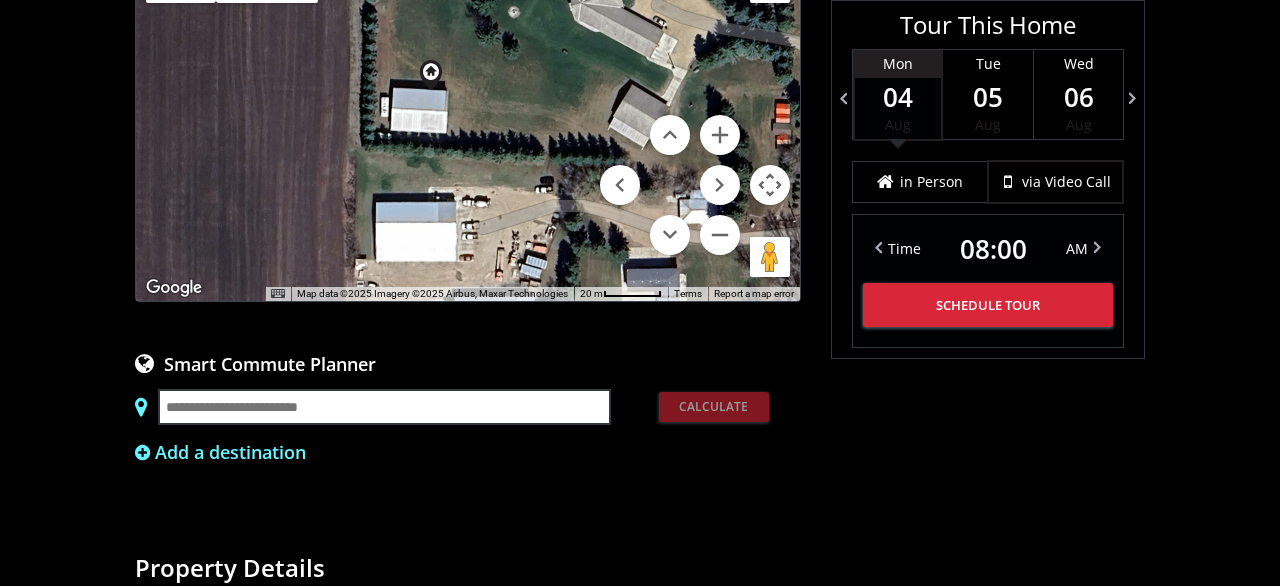 drag, startPoint x: 553, startPoint y: 293, endPoint x: 475, endPoint y: 314, distance: 80.77747 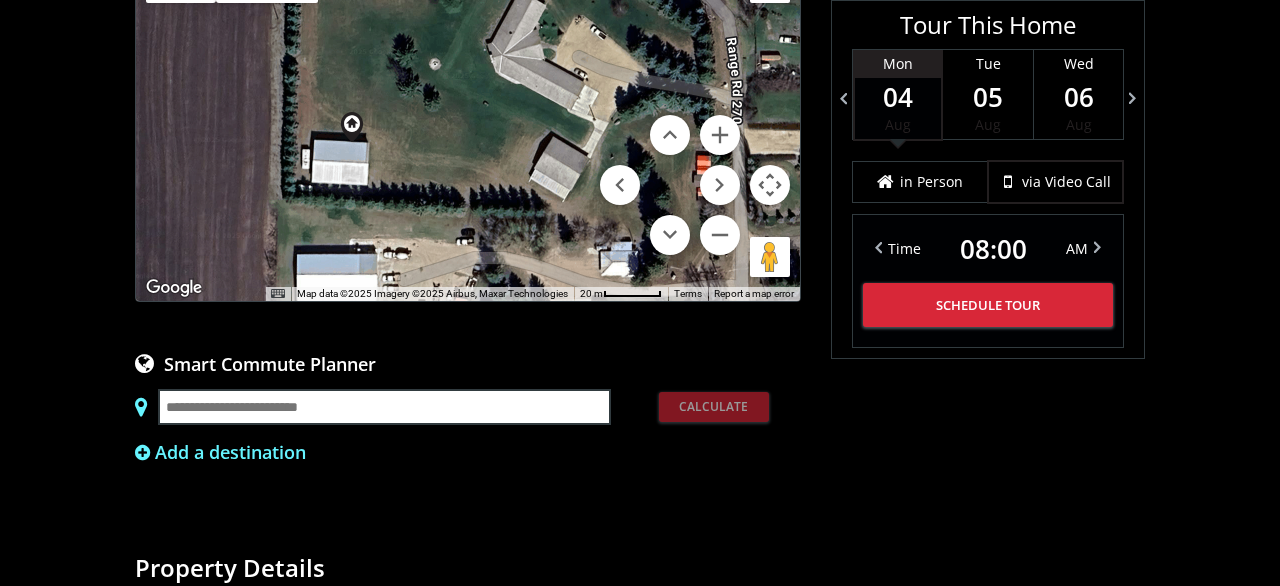 drag, startPoint x: 536, startPoint y: 342, endPoint x: 524, endPoint y: 373, distance: 33.24154 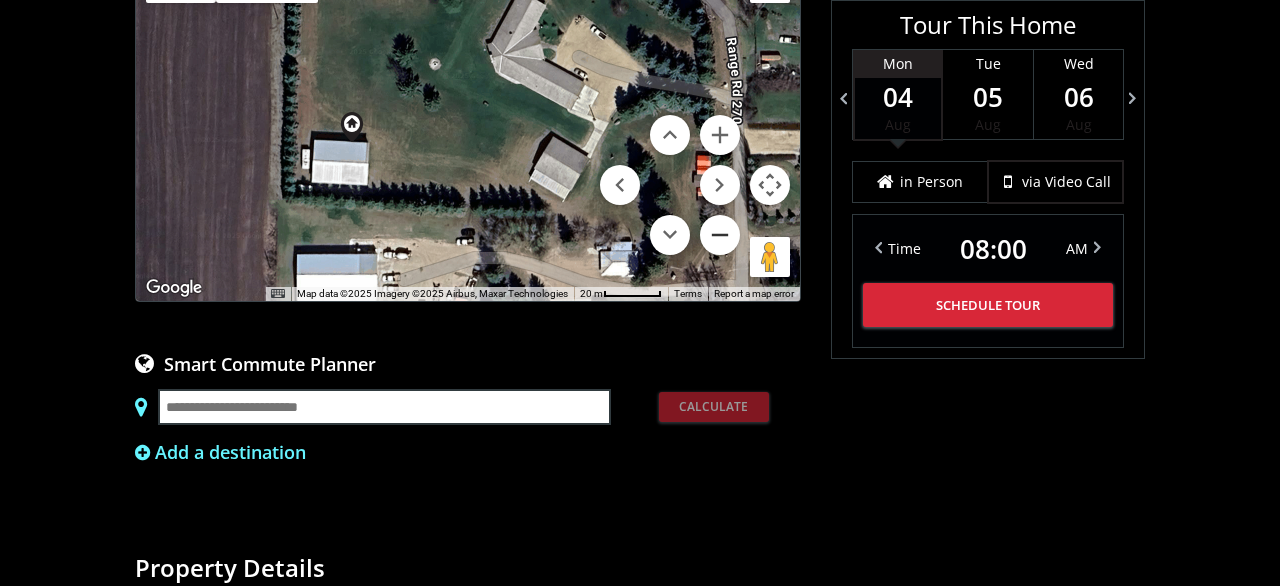 click at bounding box center [720, 235] 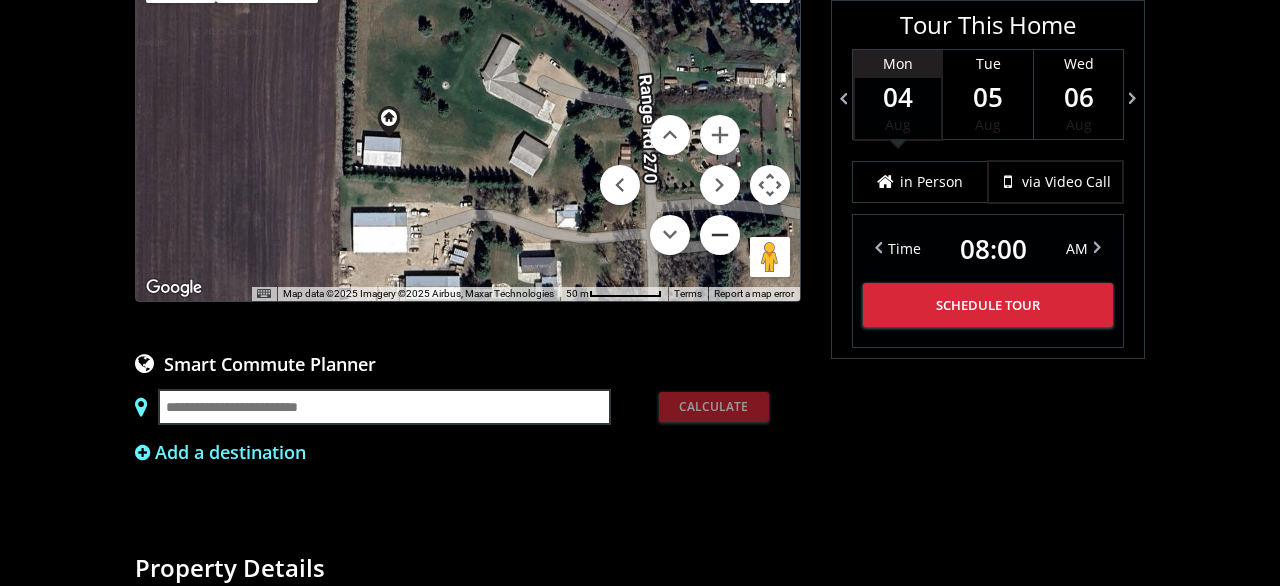 click at bounding box center [720, 235] 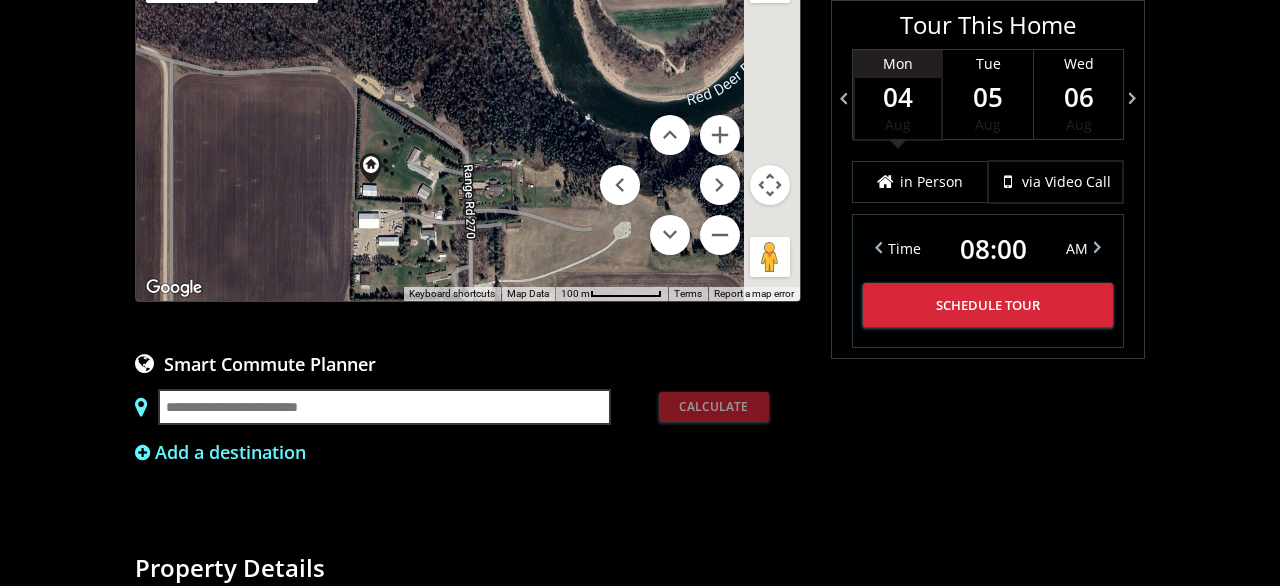 drag, startPoint x: 535, startPoint y: 245, endPoint x: 427, endPoint y: 387, distance: 178.40404 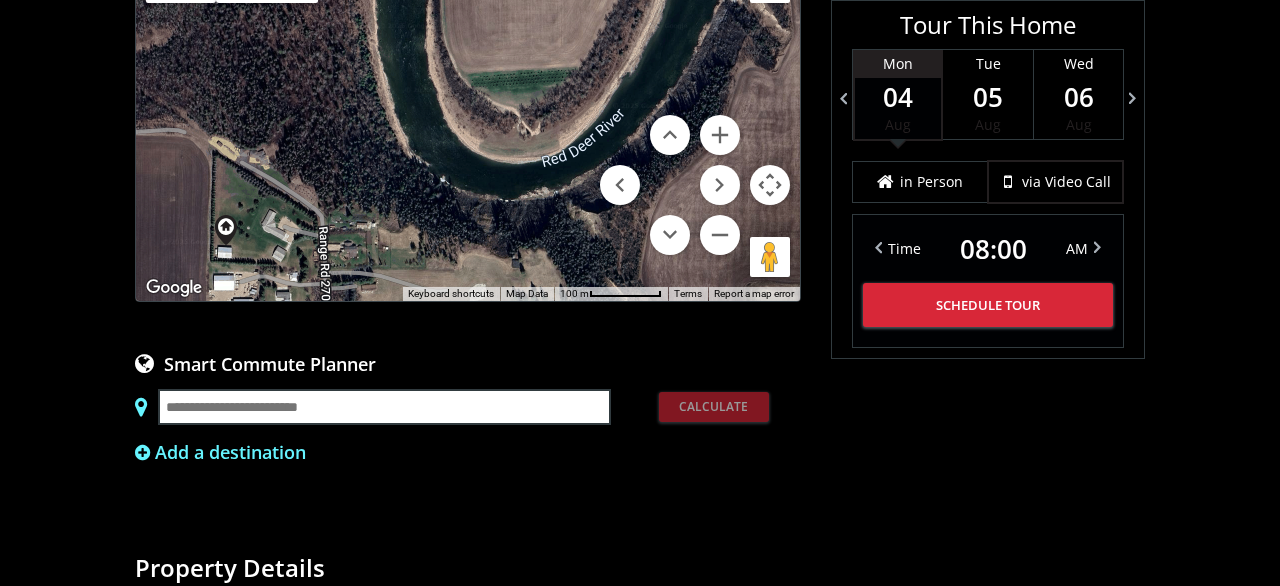 drag, startPoint x: 485, startPoint y: 259, endPoint x: 351, endPoint y: 220, distance: 139.56003 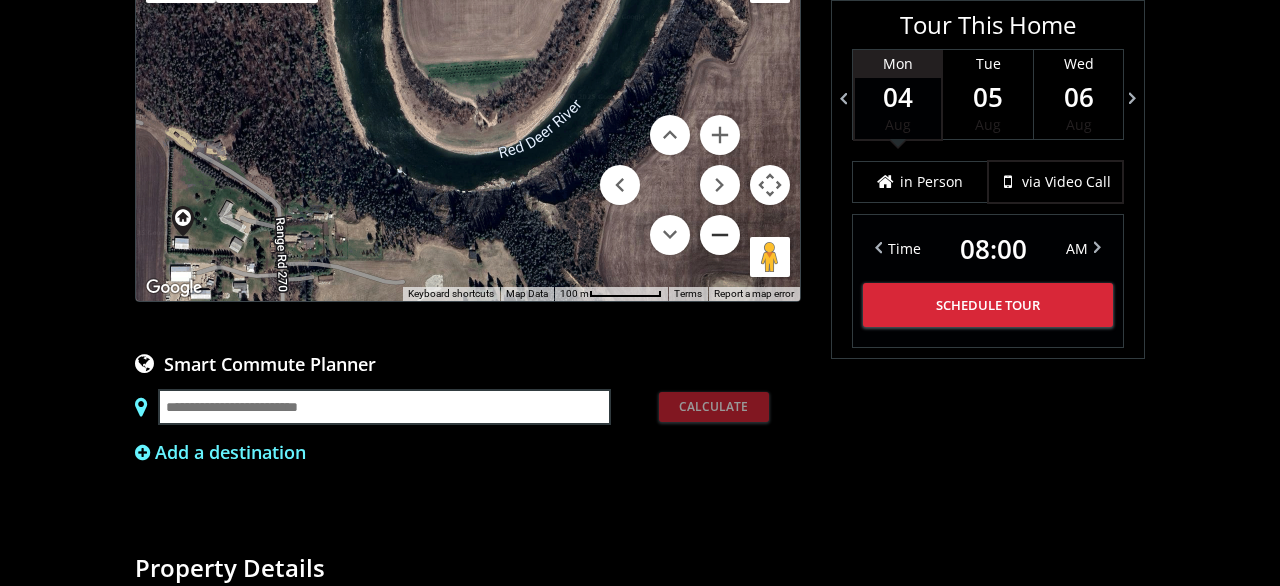 click at bounding box center (720, 235) 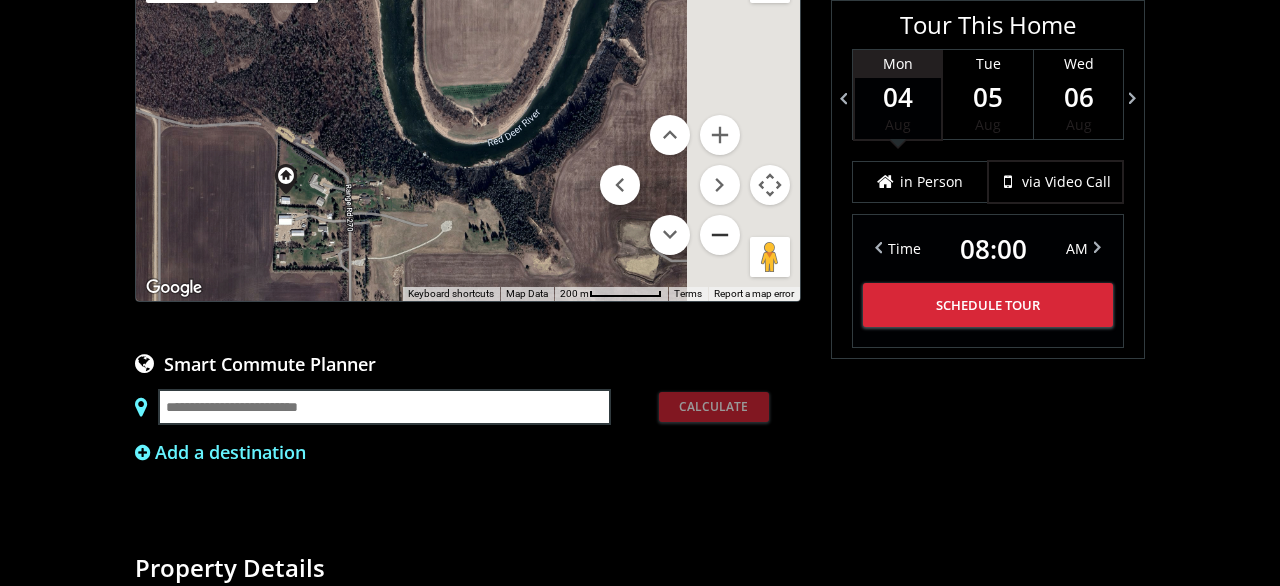 click at bounding box center (720, 235) 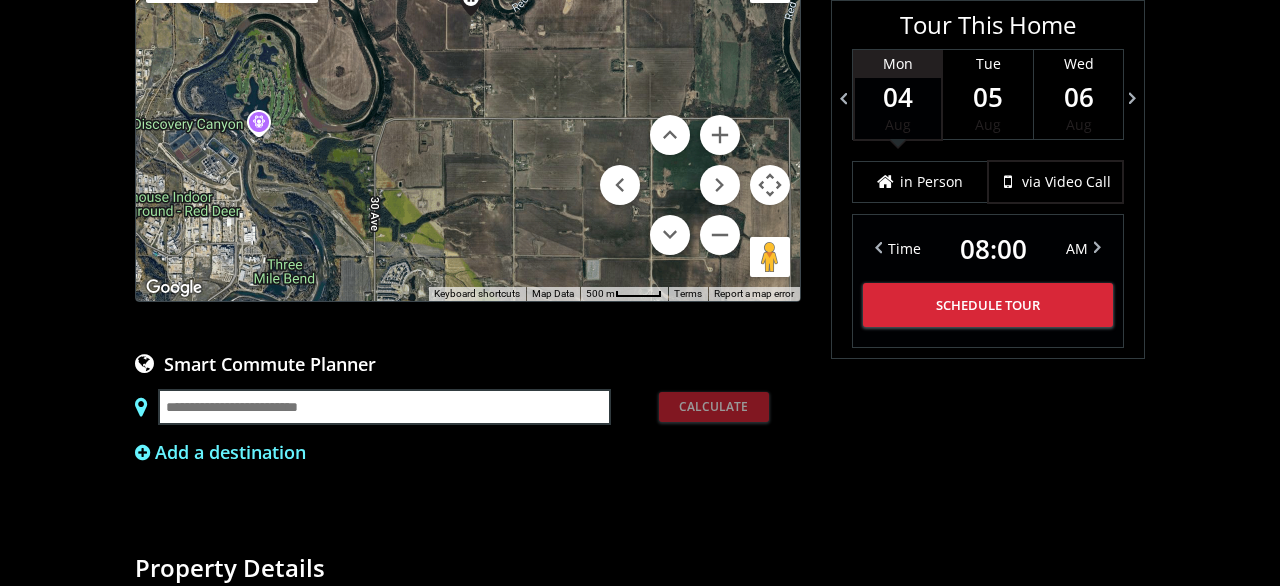 drag, startPoint x: 480, startPoint y: 394, endPoint x: 520, endPoint y: 272, distance: 128.39003 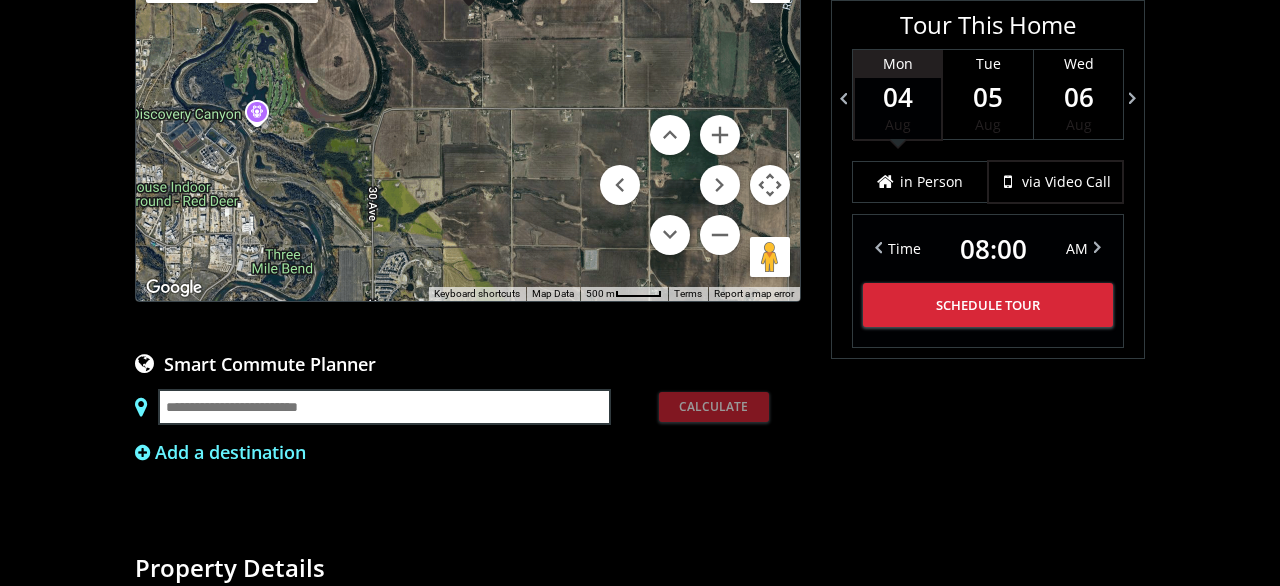 click on "To navigate, press the arrow keys." at bounding box center (468, 127) 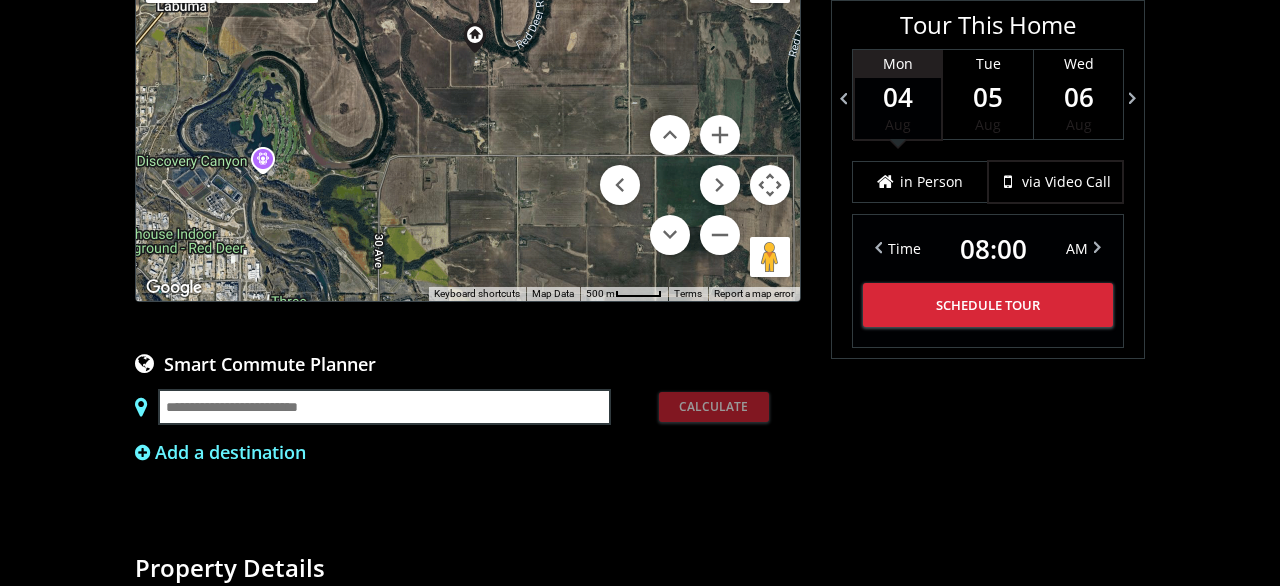 drag, startPoint x: 525, startPoint y: 381, endPoint x: 529, endPoint y: 287, distance: 94.08507 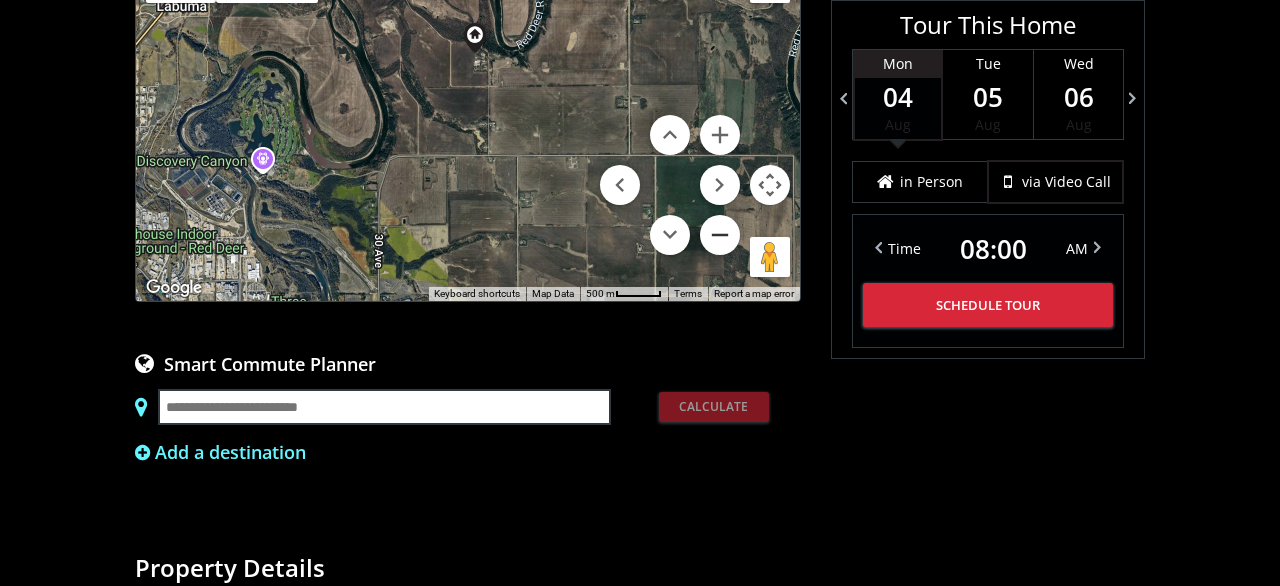 click at bounding box center (720, 235) 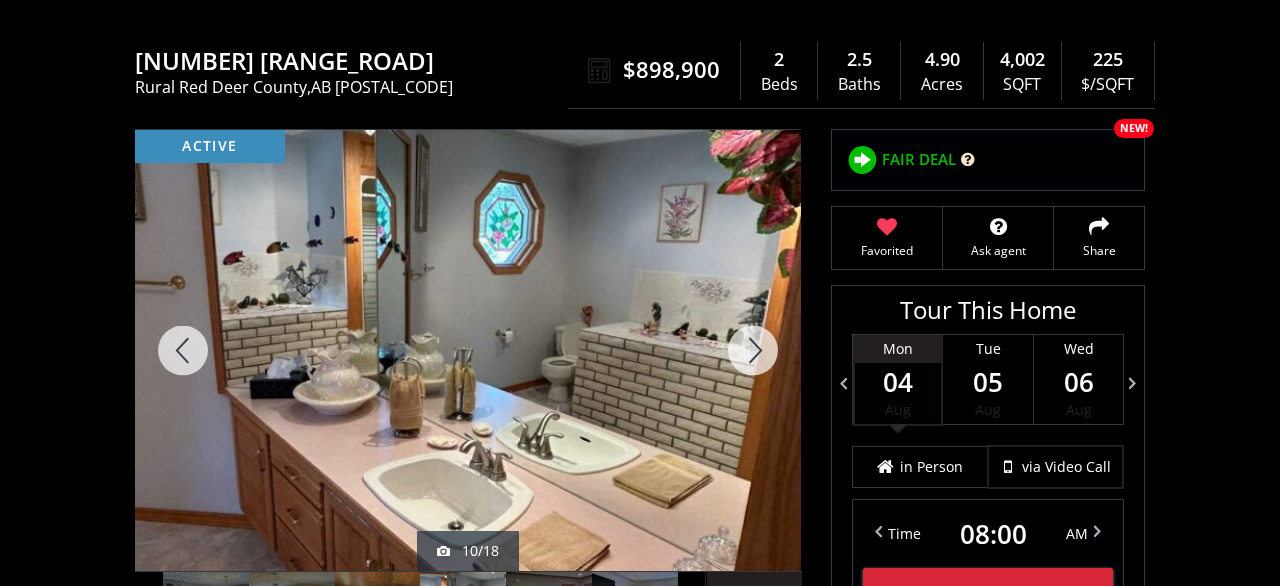 scroll, scrollTop: 0, scrollLeft: 0, axis: both 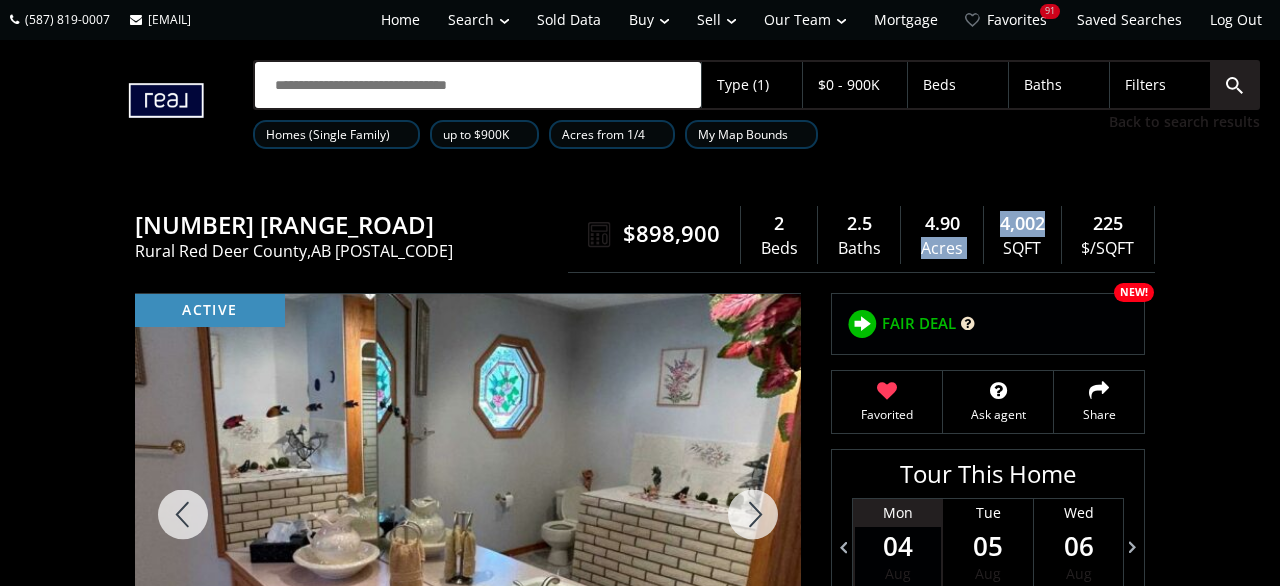 drag, startPoint x: 1053, startPoint y: 223, endPoint x: 972, endPoint y: 229, distance: 81.22192 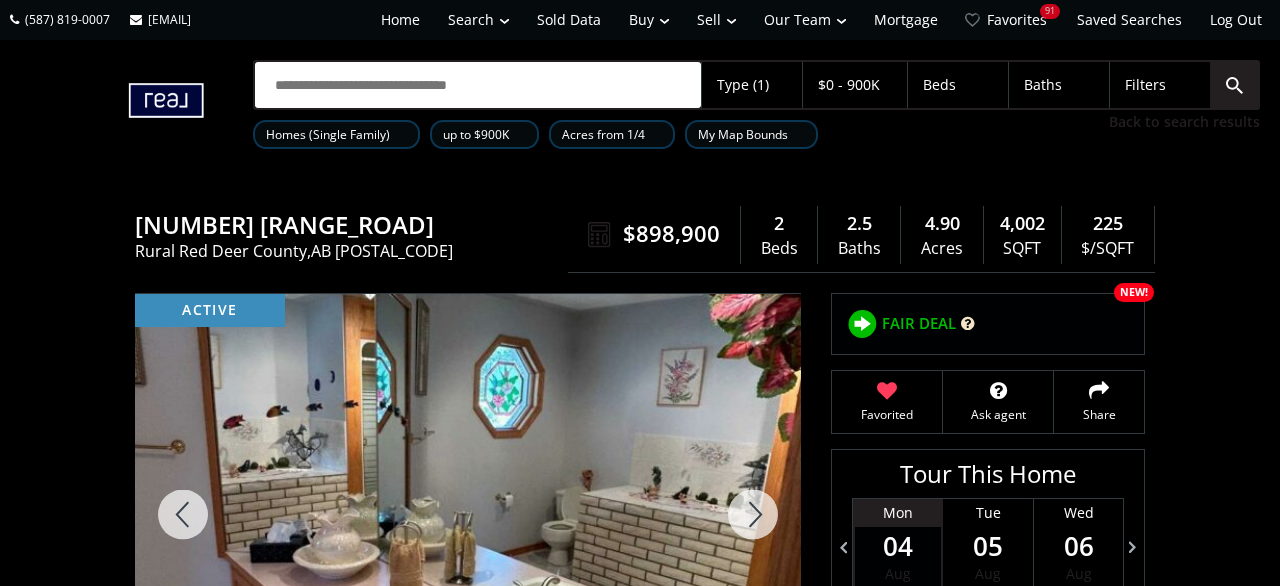 click on "Range Road 270 Rural Red Deer County AB T4N 5E7 39060A Range Road 270   Rural Red Deer County ,  AB   T4N 5E7 $898,900 2 Beds 2.5 Baths 4.90 Acres 4,002 SQFT 225 $/SQFT $898,900 2 Beds 2.5 Baths 4,002      sf $ 225  / sf Favorited Ask agent Share active 10/18 Street View   You  favorited this home Neighborhood T4N 5E7 Type Homes (Single Family) Total Baths 2.5 1/2 Baths 1 County Red Deer County Status Active Listing # A2214995 Built 1994 Lot Size 4.90 Listed on site 100 days Listing Brokerage Royal Lepage Network Realty Corp. Listed by: Data is supplied by Pillar 9™ MLS® System. Pillar 9™ is the owner of the copyright in its MLS® System. Data is deemed reliable but is not guaranteed accurate by Pillar 9™. The trademarks MLS®, Multiple Listing Service® and the associated logos are owned by The Canadian Real Estate Association (CREA) and identify the quality of services provided by real estate professionals who are members of CREA. Used under license.
Last updated: 2025-08-01 11:49:32  ← Move left" at bounding box center [640, 2442] 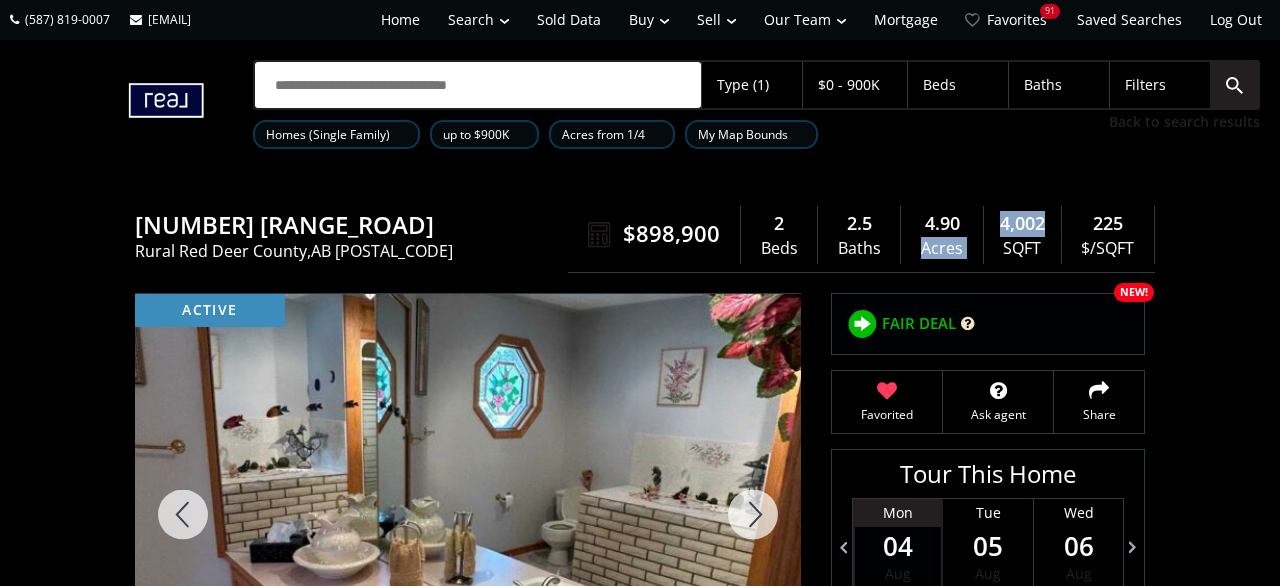 drag, startPoint x: 1016, startPoint y: 231, endPoint x: 965, endPoint y: 232, distance: 51.009804 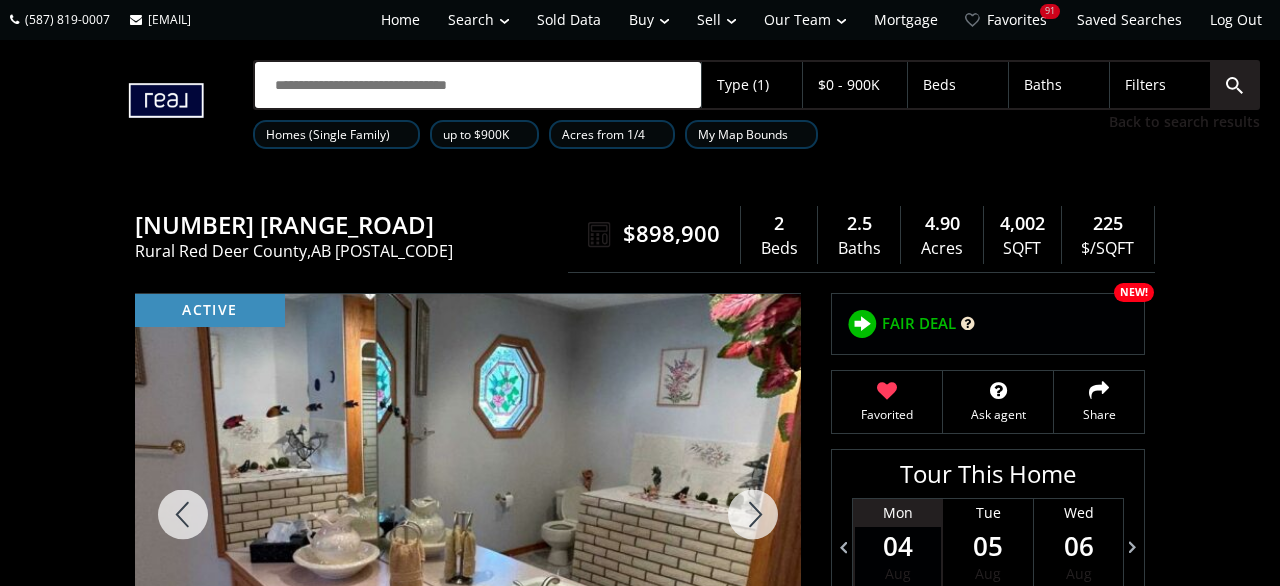 click on "Range Road 270 Rural Red Deer County AB T4N 5E7 39060A Range Road 270   Rural Red Deer County ,  AB   T4N 5E7 $898,900 2 Beds 2.5 Baths 4.90 Acres 4,002 SQFT 225 $/SQFT $898,900 2 Beds 2.5 Baths 4,002      sf $ 225  / sf Favorited Ask agent Share active 10/18 Street View   You  favorited this home Neighborhood T4N 5E7 Type Homes (Single Family) Total Baths 2.5 1/2 Baths 1 County Red Deer County Status Active Listing # A2214995 Built 1994 Lot Size 4.90 Listed on site 100 days Listing Brokerage Royal Lepage Network Realty Corp. Listed by: Data is supplied by Pillar 9™ MLS® System. Pillar 9™ is the owner of the copyright in its MLS® System. Data is deemed reliable but is not guaranteed accurate by Pillar 9™. The trademarks MLS®, Multiple Listing Service® and the associated logos are owned by The Canadian Real Estate Association (CREA) and identify the quality of services provided by real estate professionals who are members of CREA. Used under license.
Last updated: 2025-08-01 11:49:32  ← Move left" at bounding box center (640, 2442) 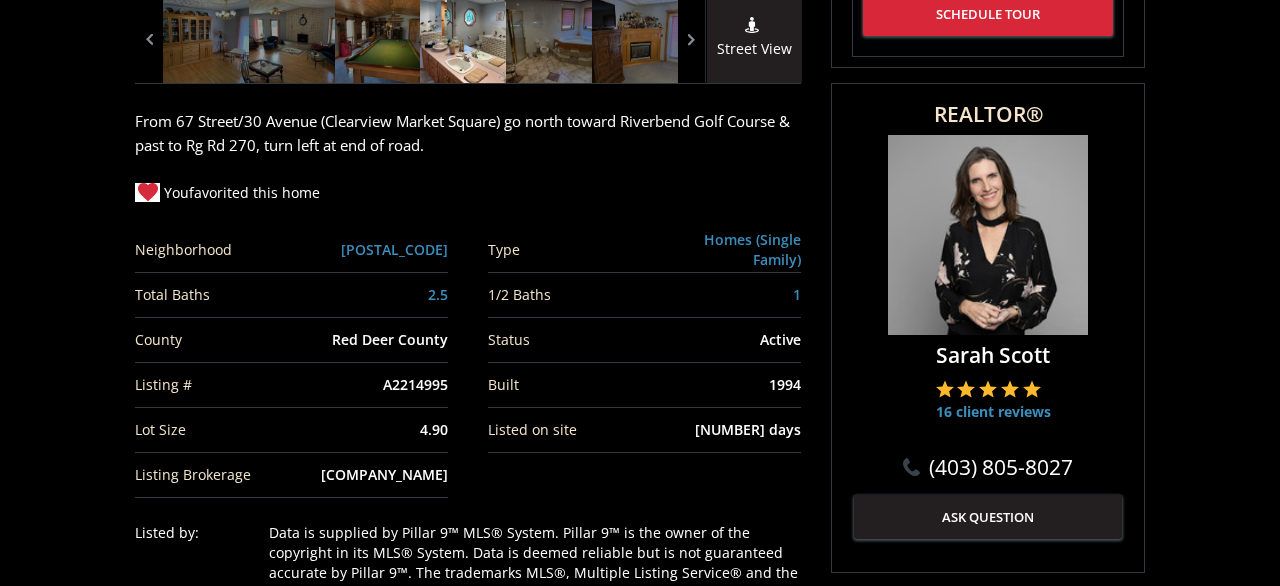 scroll, scrollTop: 728, scrollLeft: 0, axis: vertical 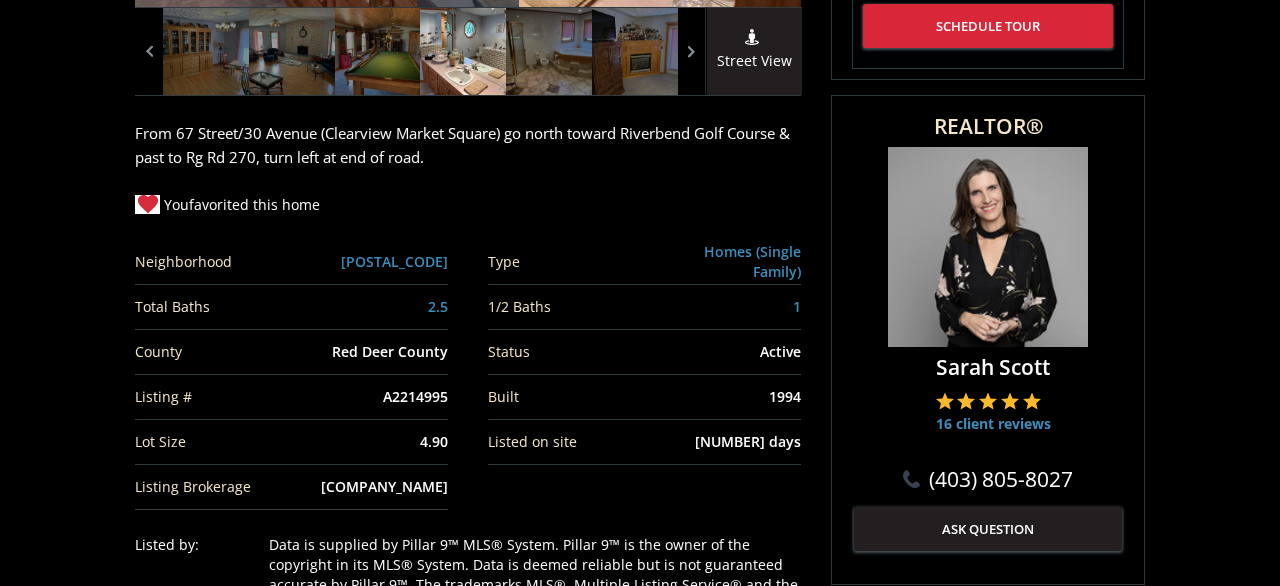 drag, startPoint x: 457, startPoint y: 315, endPoint x: 698, endPoint y: 330, distance: 241.46635 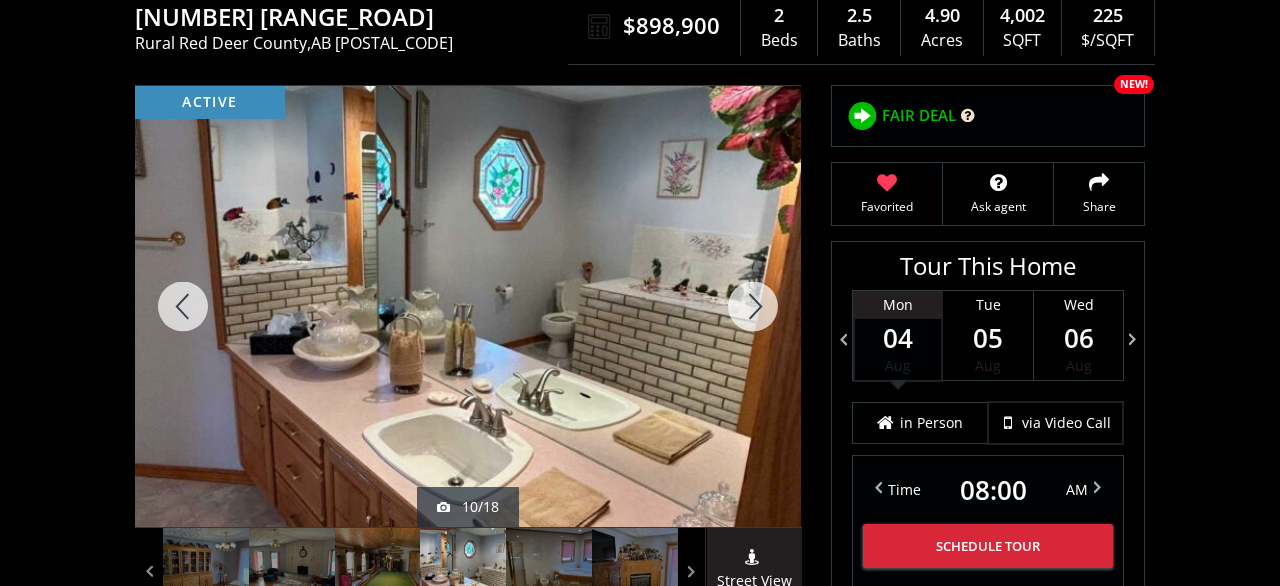scroll, scrollTop: 0, scrollLeft: 0, axis: both 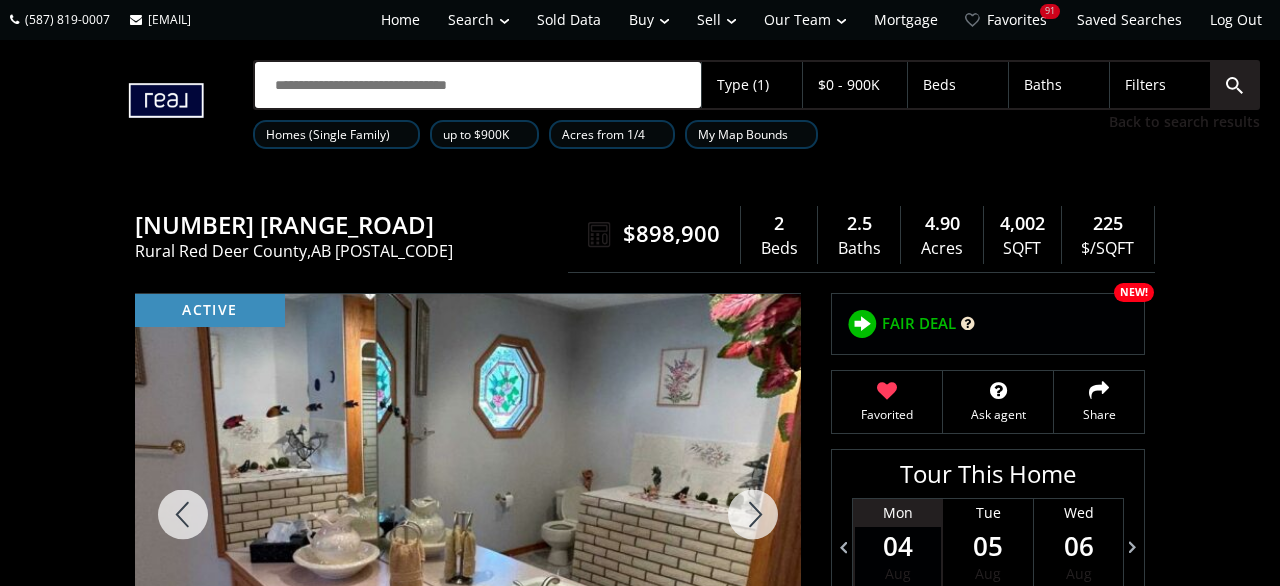 drag, startPoint x: 696, startPoint y: 235, endPoint x: 619, endPoint y: 229, distance: 77.23341 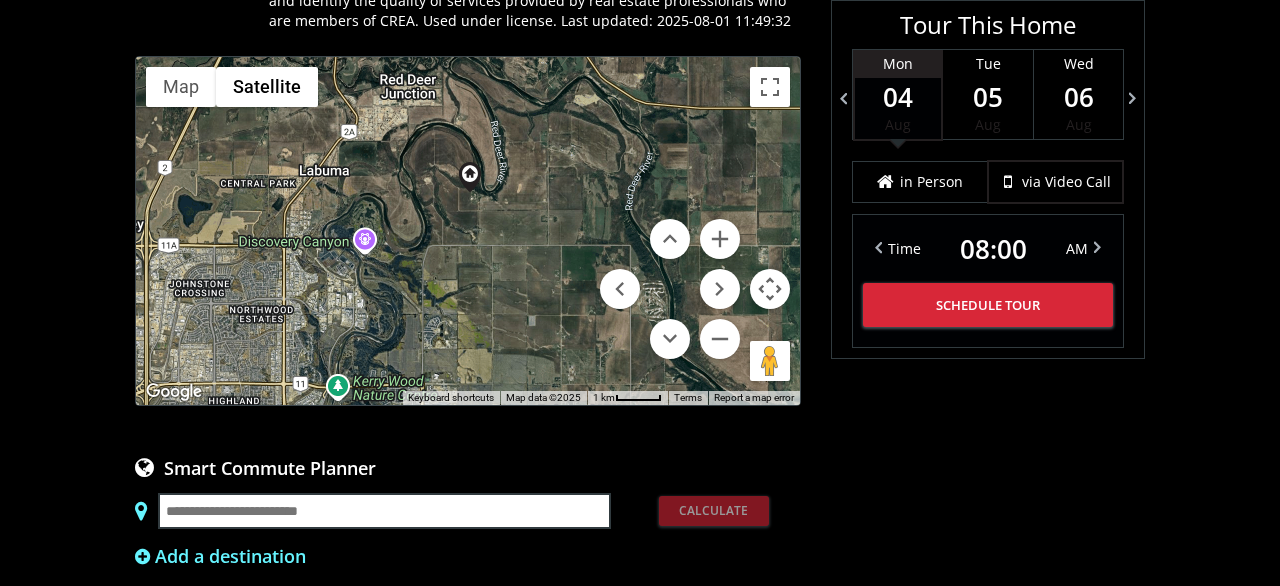scroll, scrollTop: 1456, scrollLeft: 0, axis: vertical 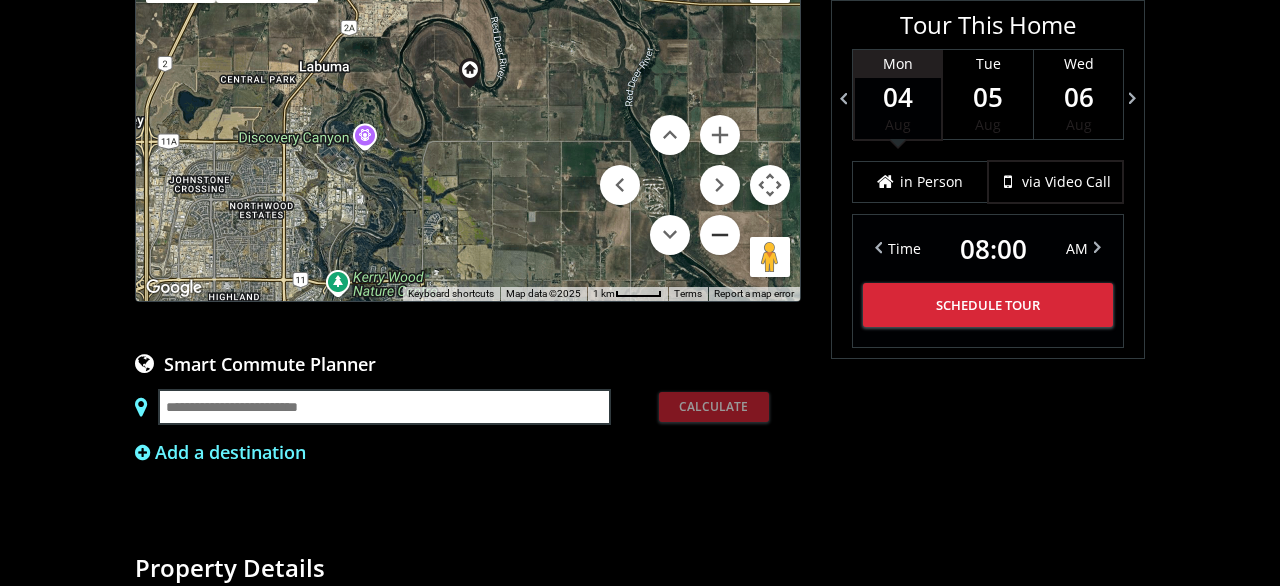 click at bounding box center (720, 235) 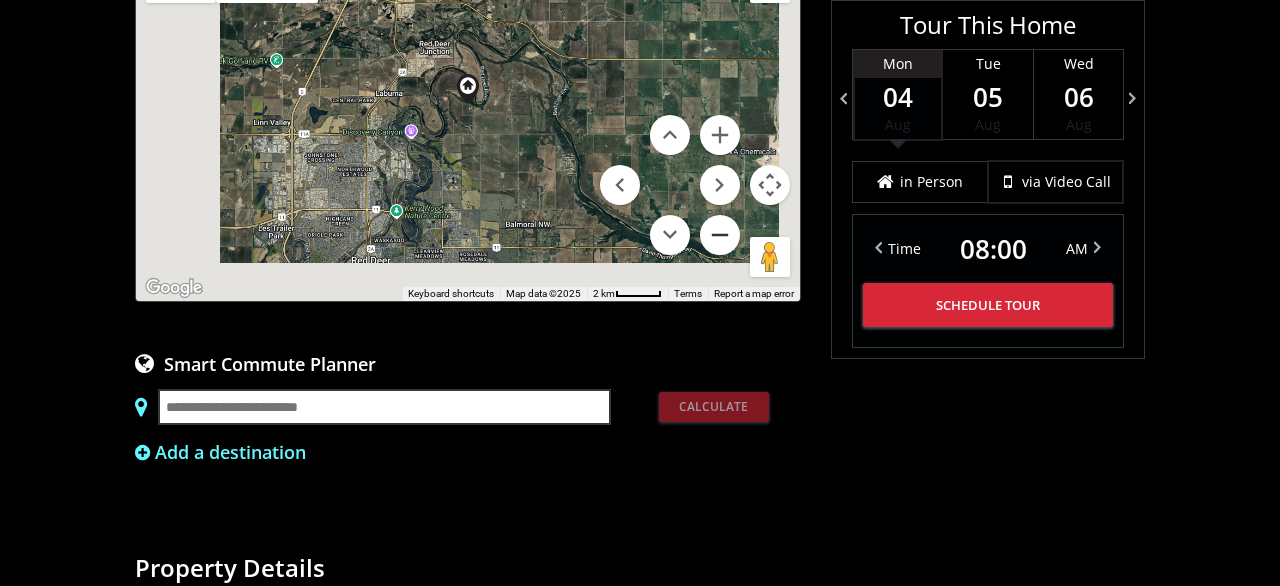 click at bounding box center [720, 235] 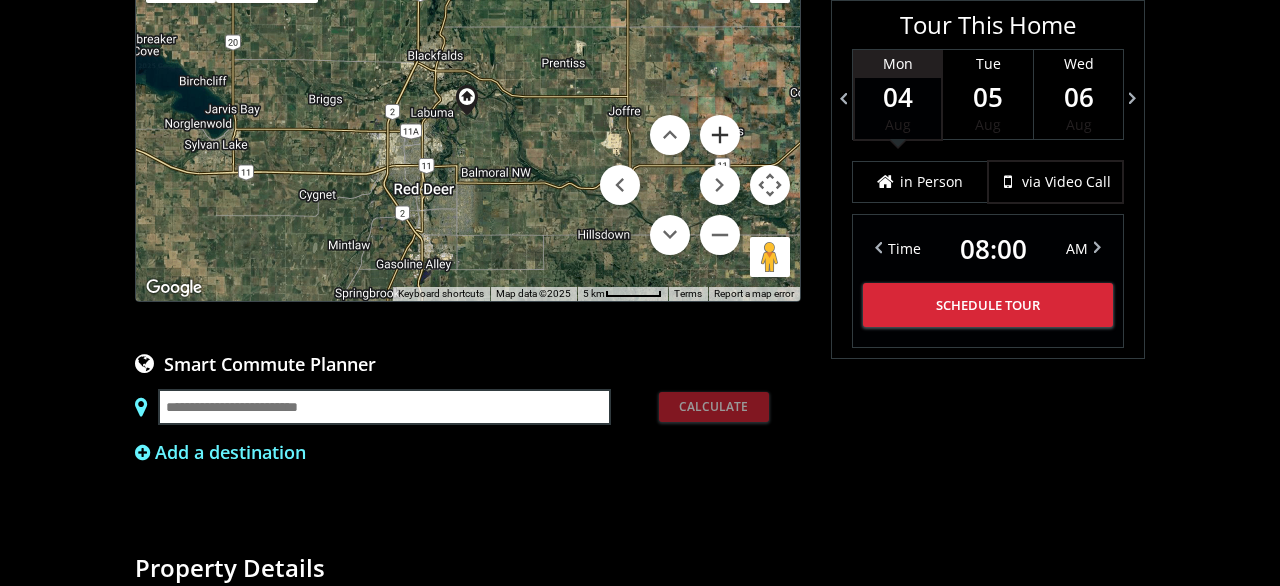 click at bounding box center (720, 135) 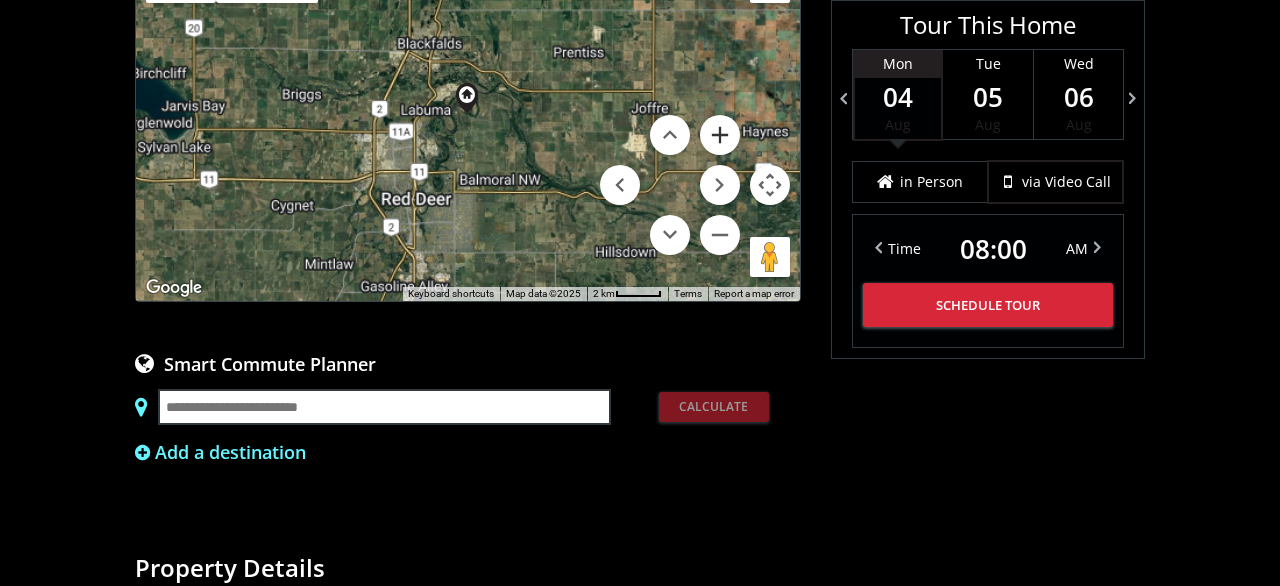 click at bounding box center [720, 135] 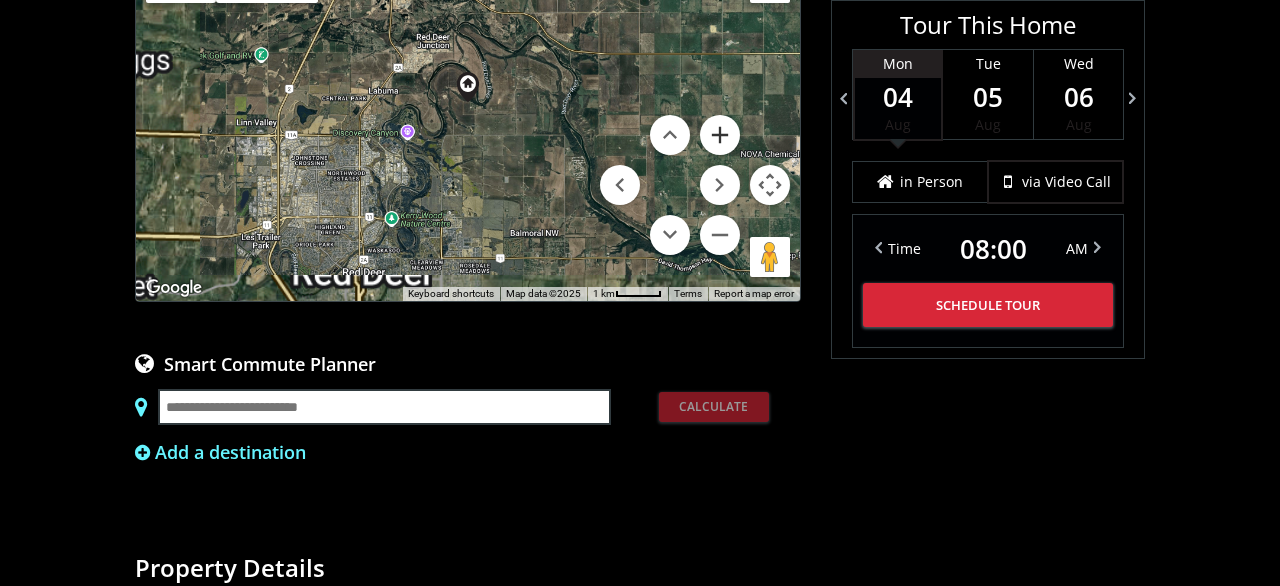 click at bounding box center (720, 135) 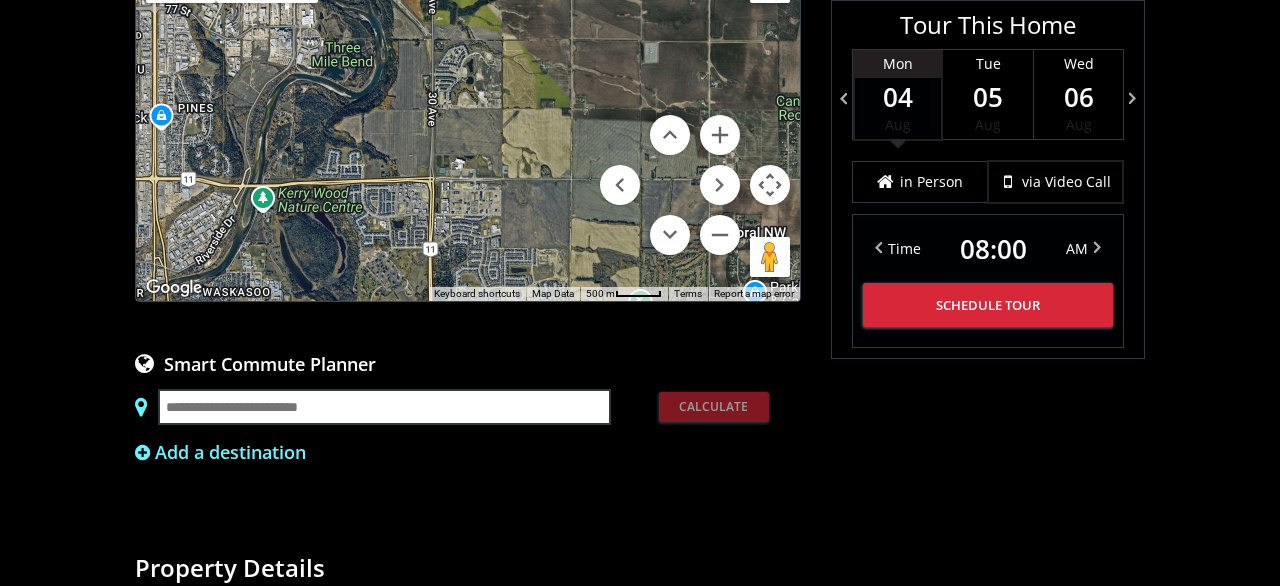 drag, startPoint x: 496, startPoint y: 343, endPoint x: 549, endPoint y: 145, distance: 204.97073 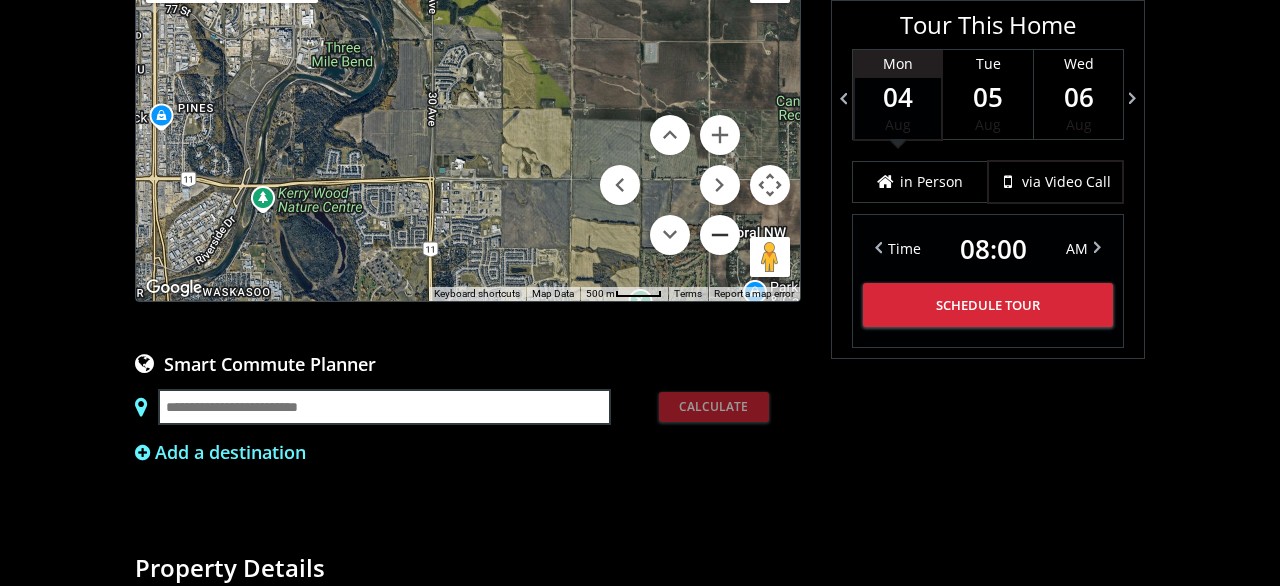 click at bounding box center [720, 235] 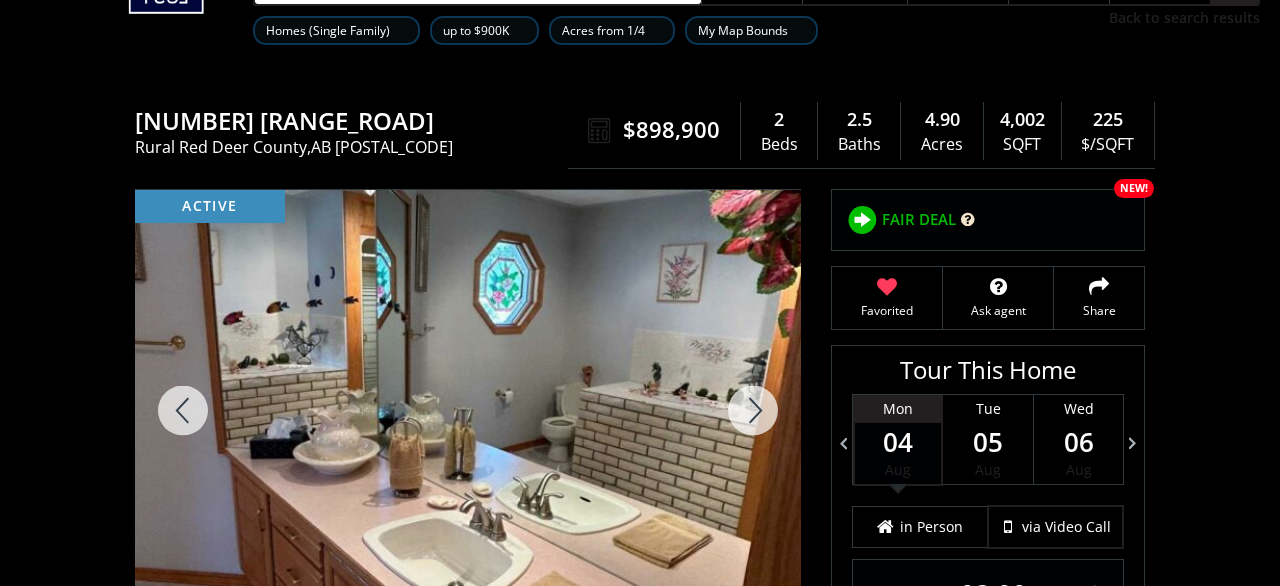 scroll, scrollTop: 208, scrollLeft: 0, axis: vertical 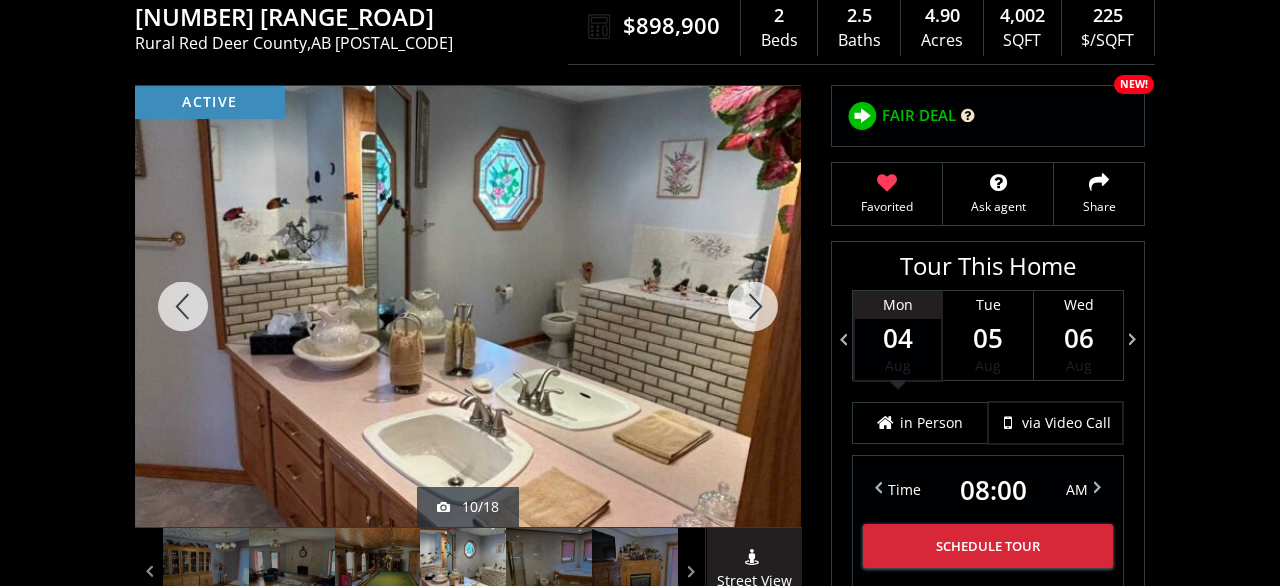 click at bounding box center [753, 306] 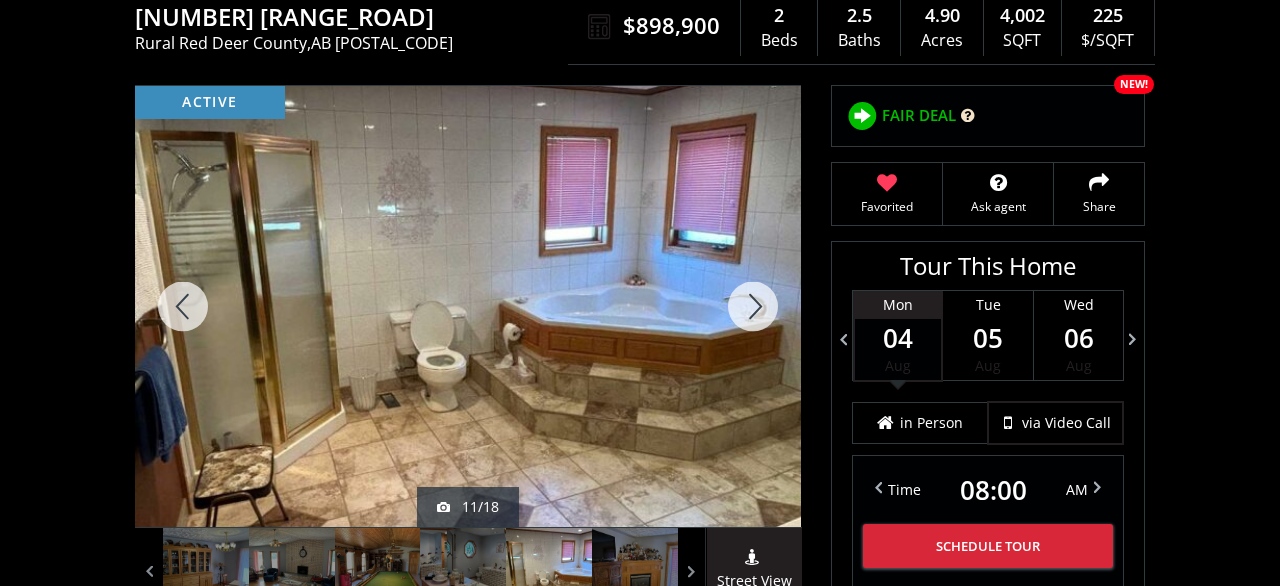 click at bounding box center (753, 306) 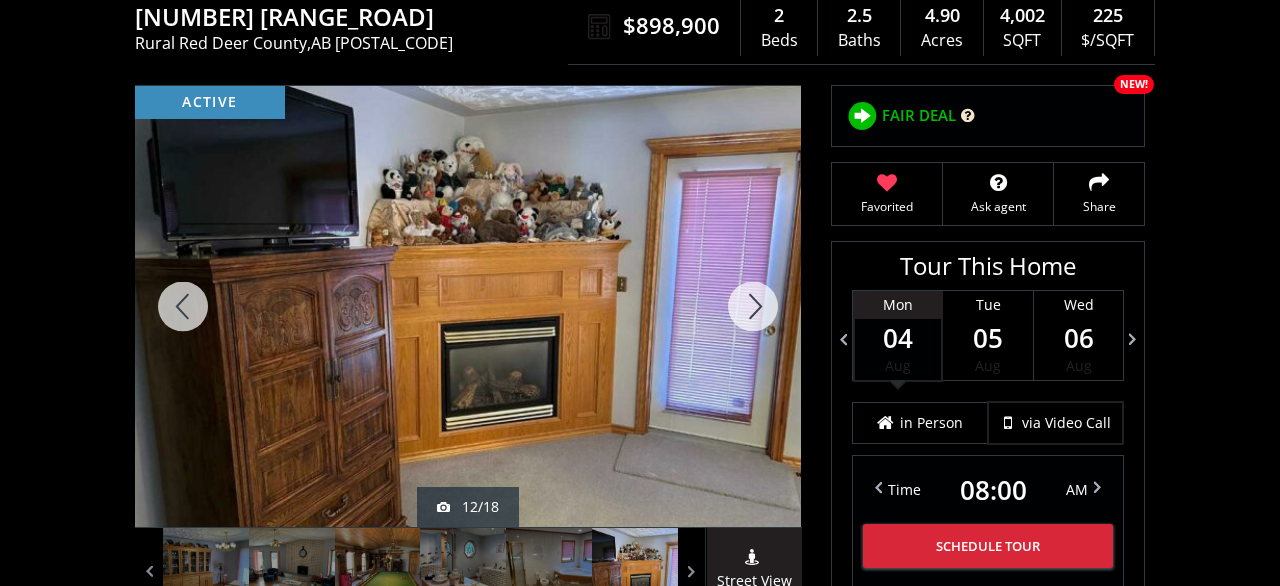 click at bounding box center (753, 306) 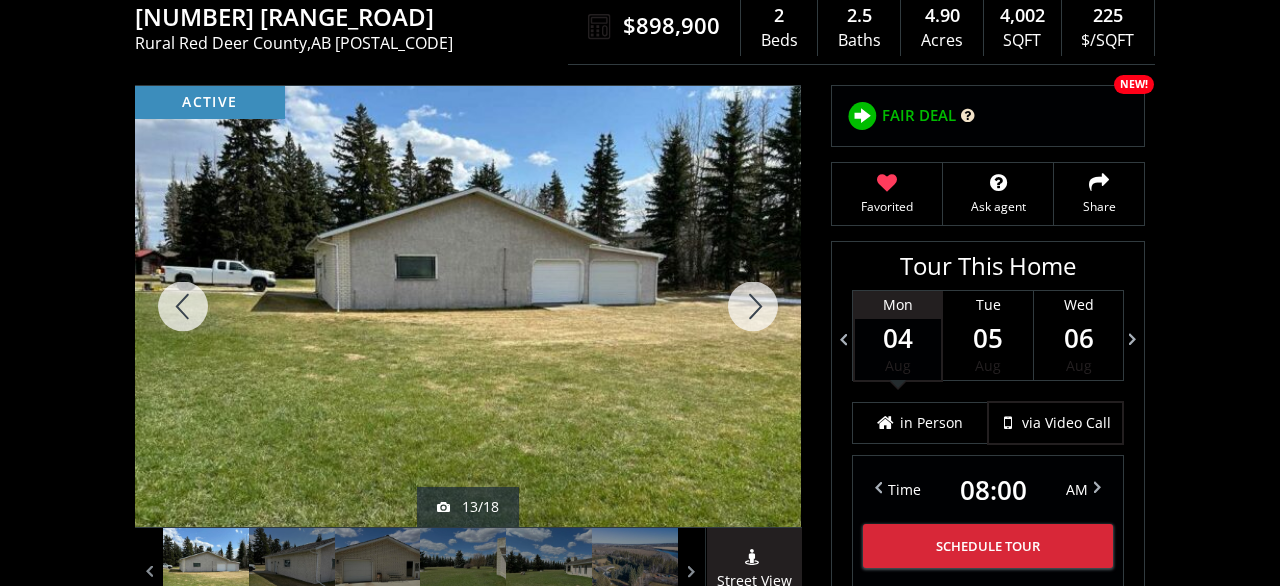 click at bounding box center [753, 306] 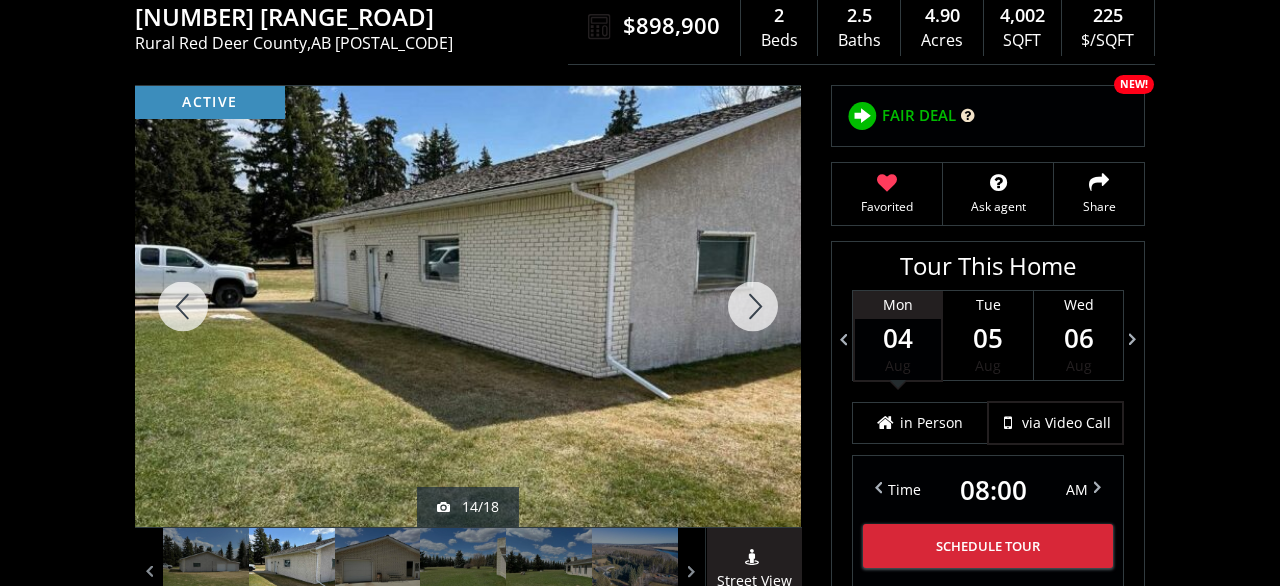 click at bounding box center (753, 306) 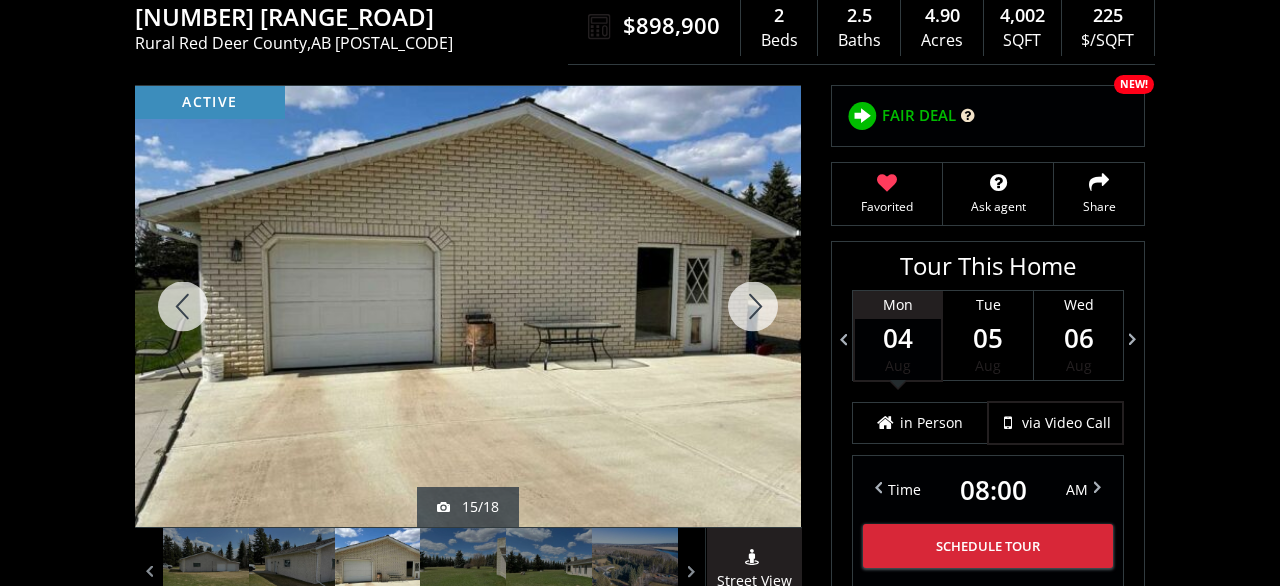 click at bounding box center (183, 306) 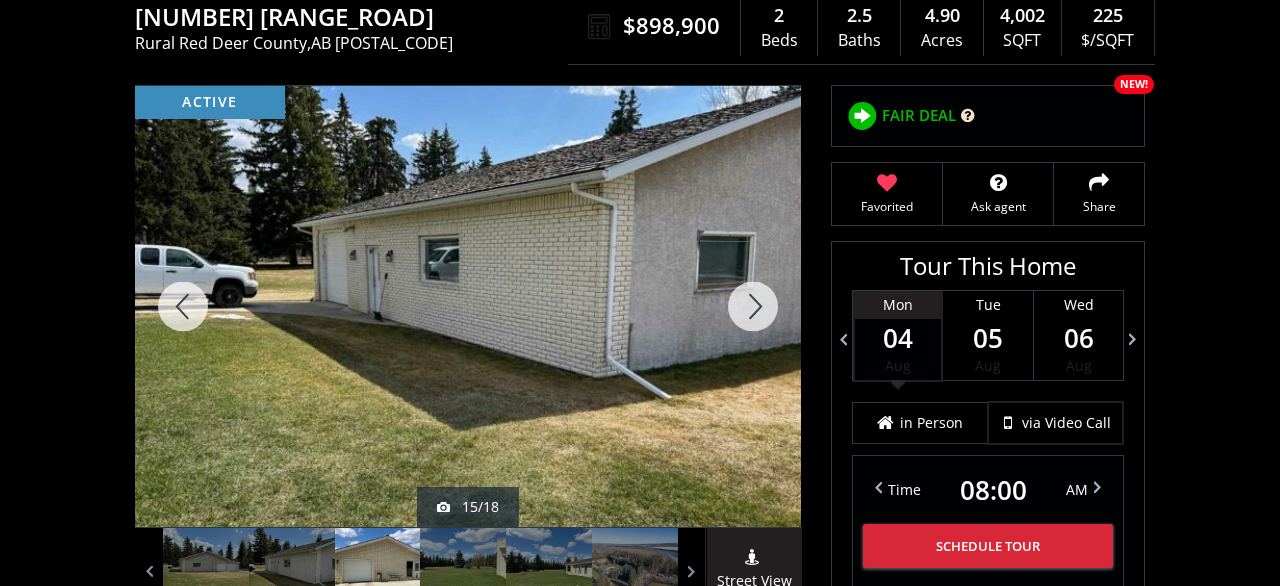 click at bounding box center [183, 306] 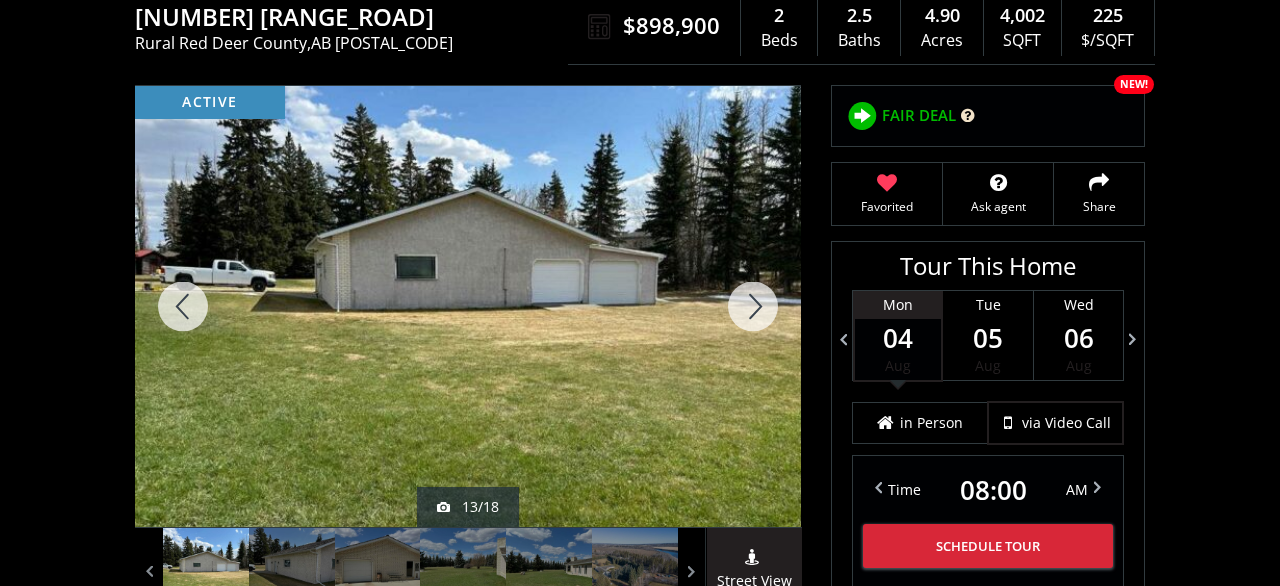 click at bounding box center [183, 306] 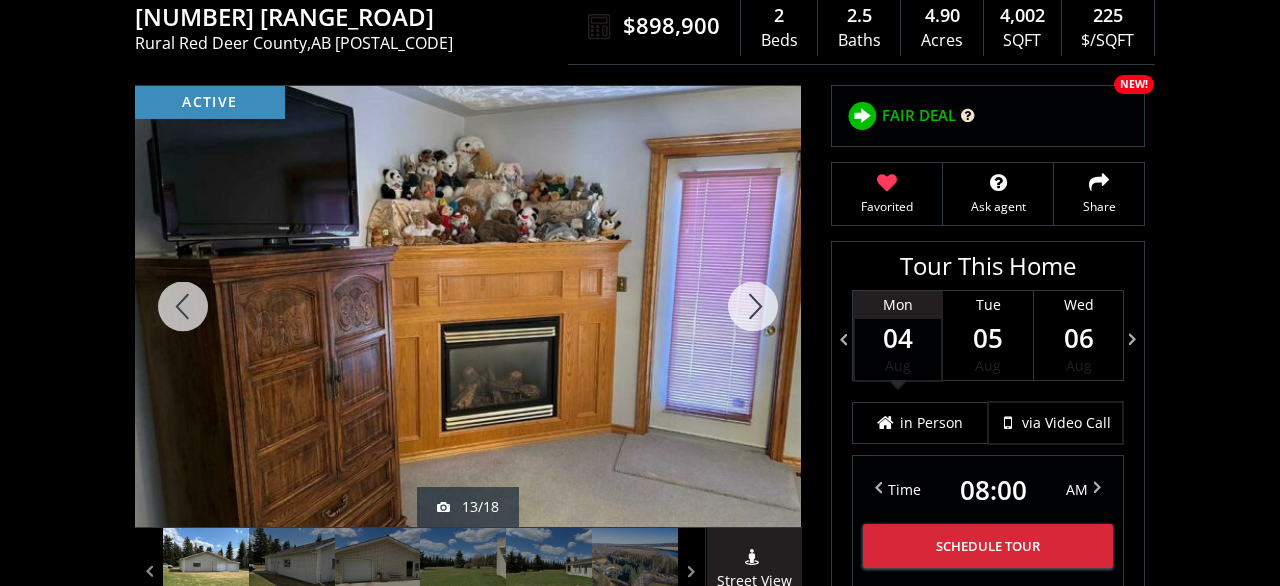 click at bounding box center [183, 306] 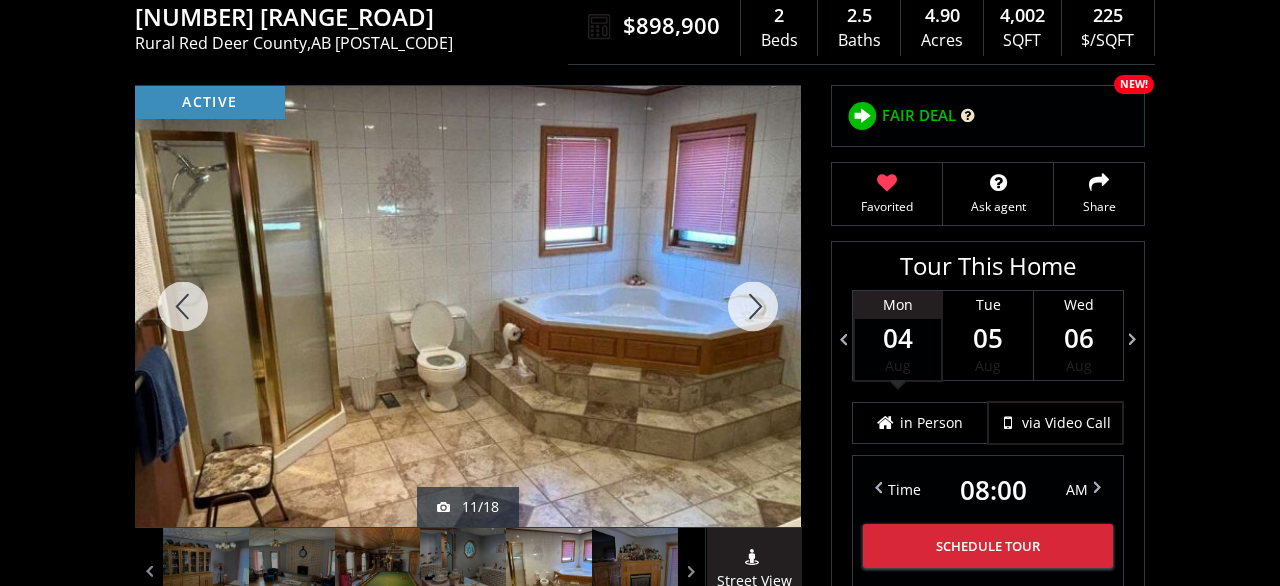 click at bounding box center [183, 306] 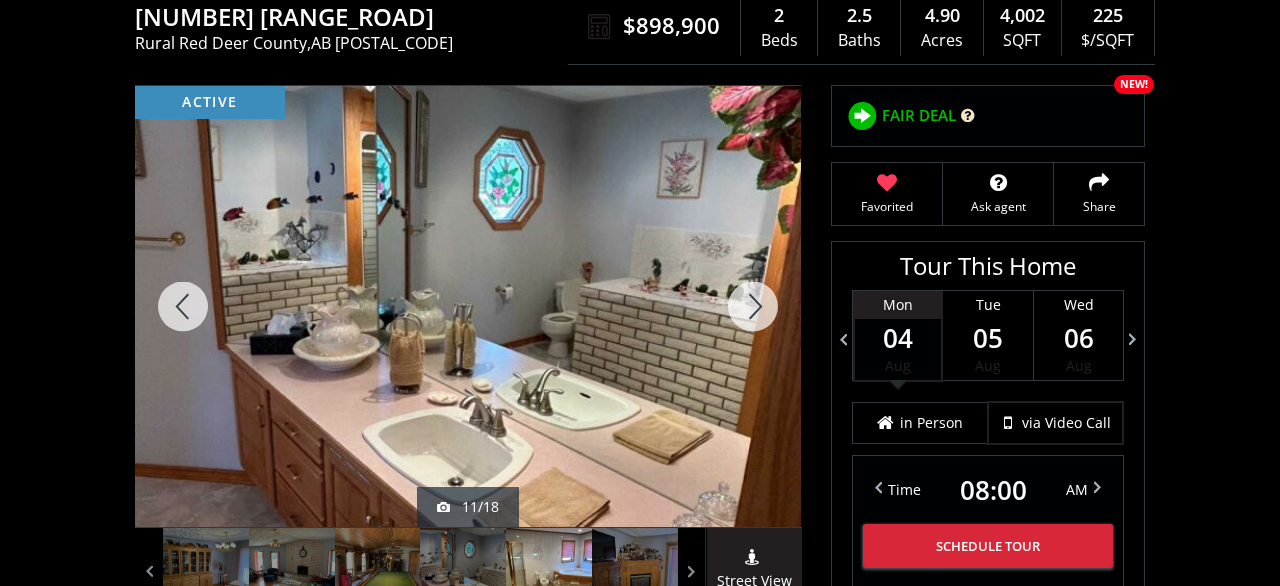click at bounding box center (183, 306) 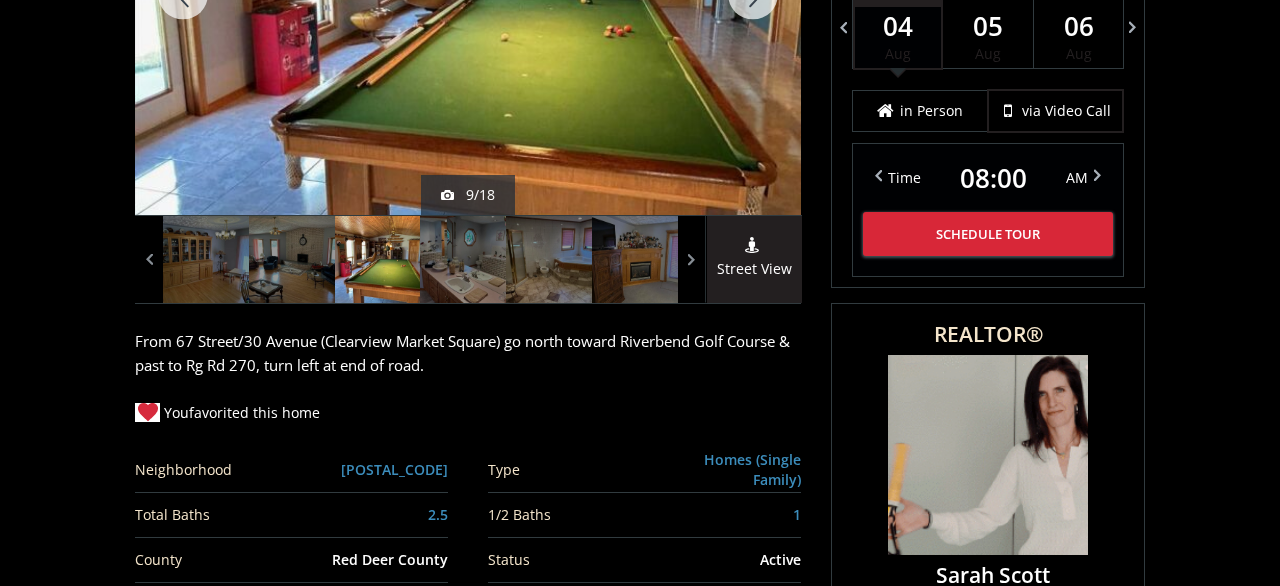scroll, scrollTop: 1144, scrollLeft: 0, axis: vertical 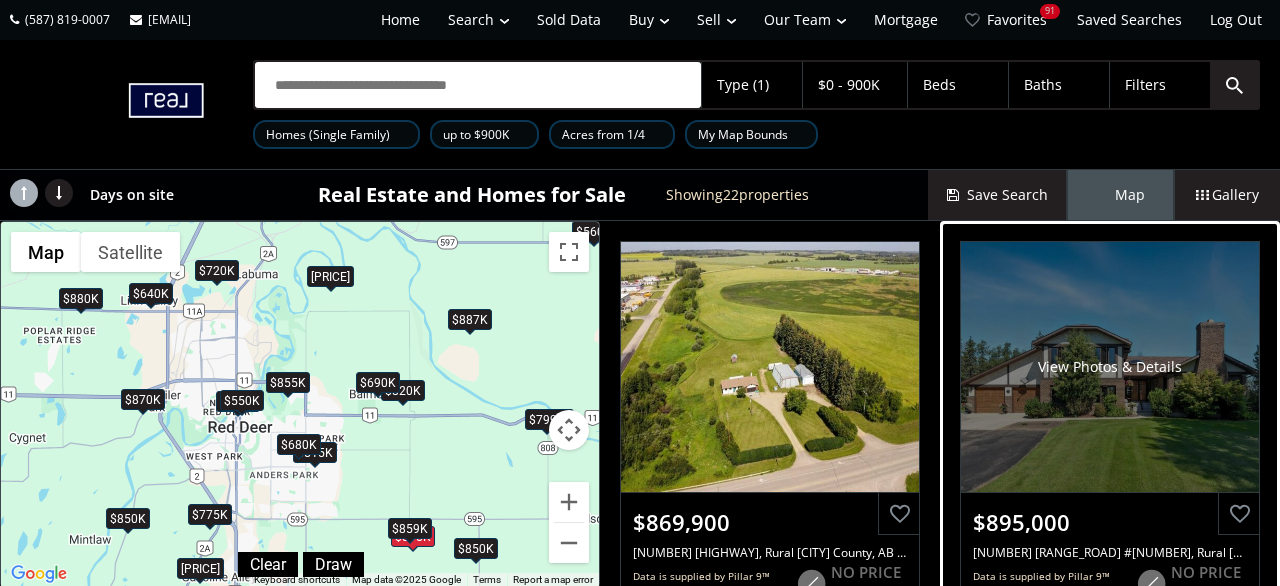 click on "View Photos & Details" at bounding box center [1110, 367] 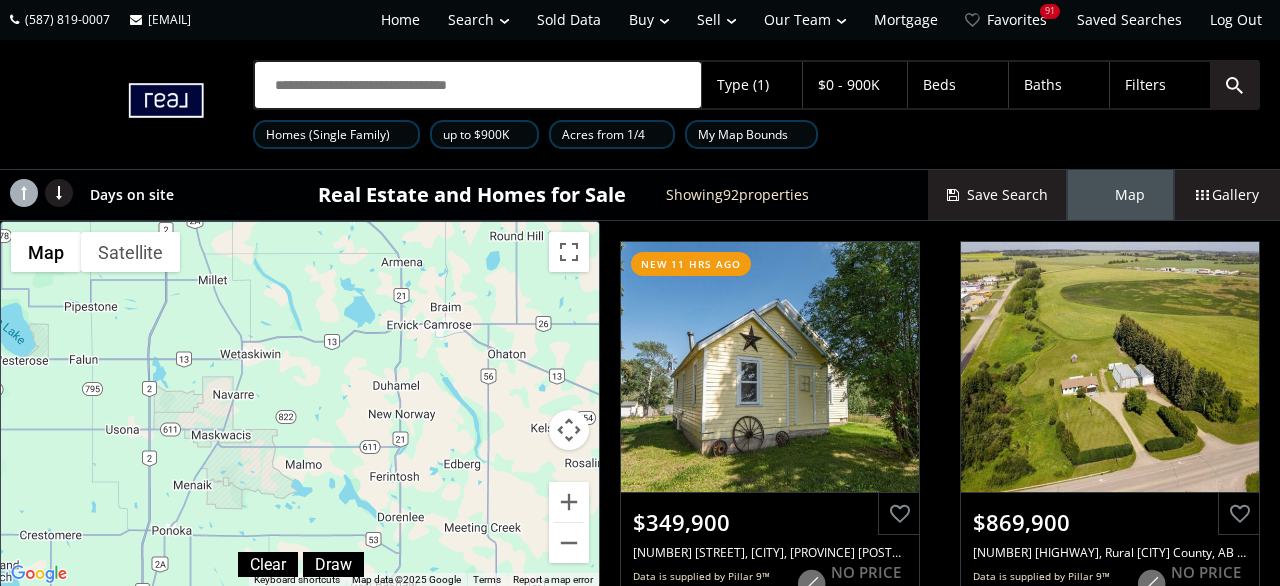 drag, startPoint x: 431, startPoint y: 239, endPoint x: 144, endPoint y: 625, distance: 481.00415 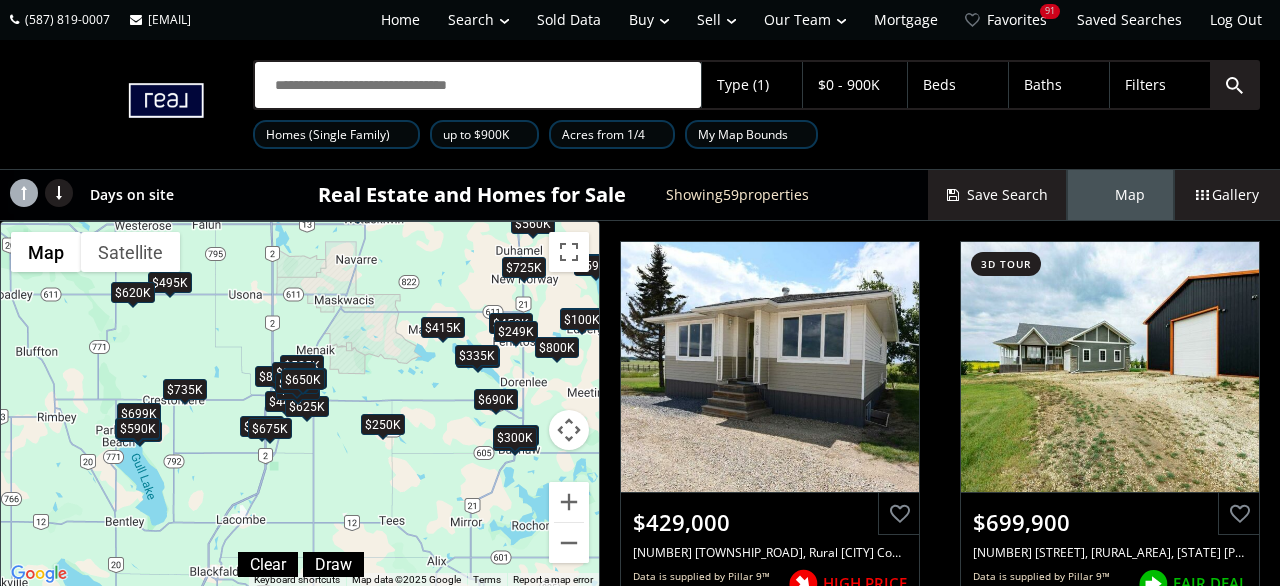 drag, startPoint x: 201, startPoint y: 374, endPoint x: 326, endPoint y: 238, distance: 184.7187 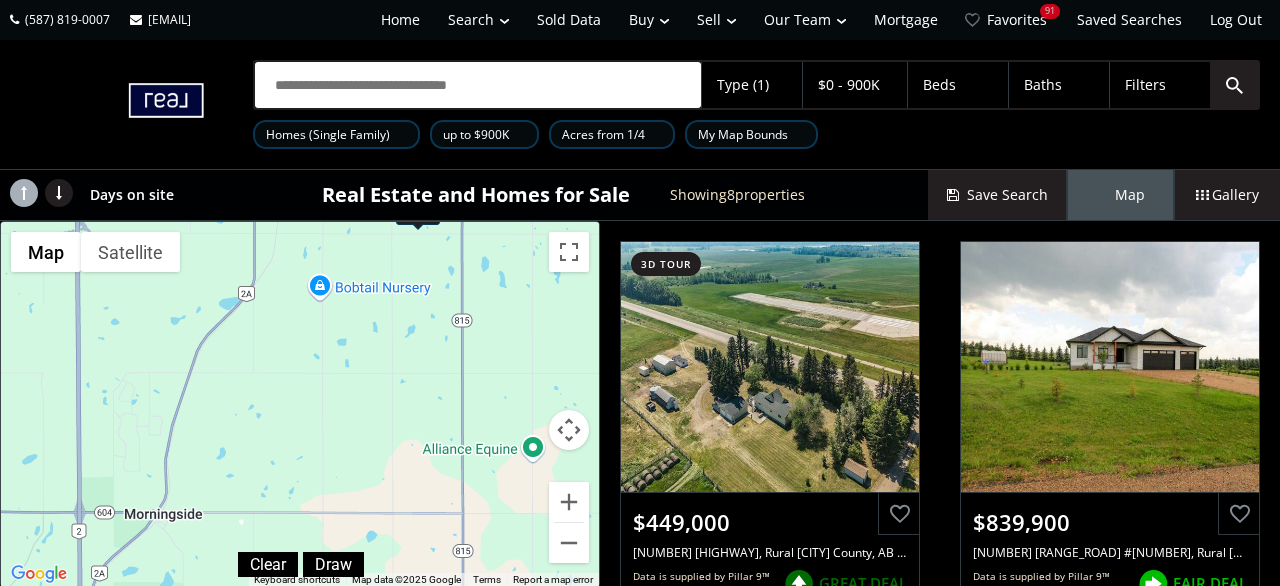 drag, startPoint x: 271, startPoint y: 482, endPoint x: 312, endPoint y: 188, distance: 296.84506 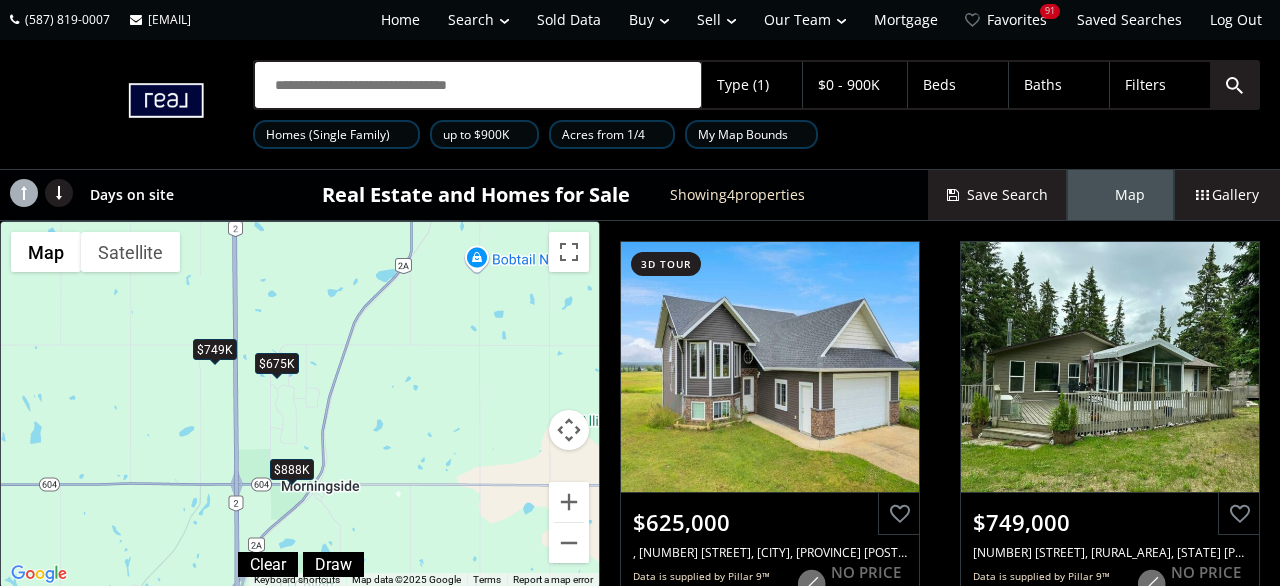 drag, startPoint x: 195, startPoint y: 422, endPoint x: 353, endPoint y: 394, distance: 160.46184 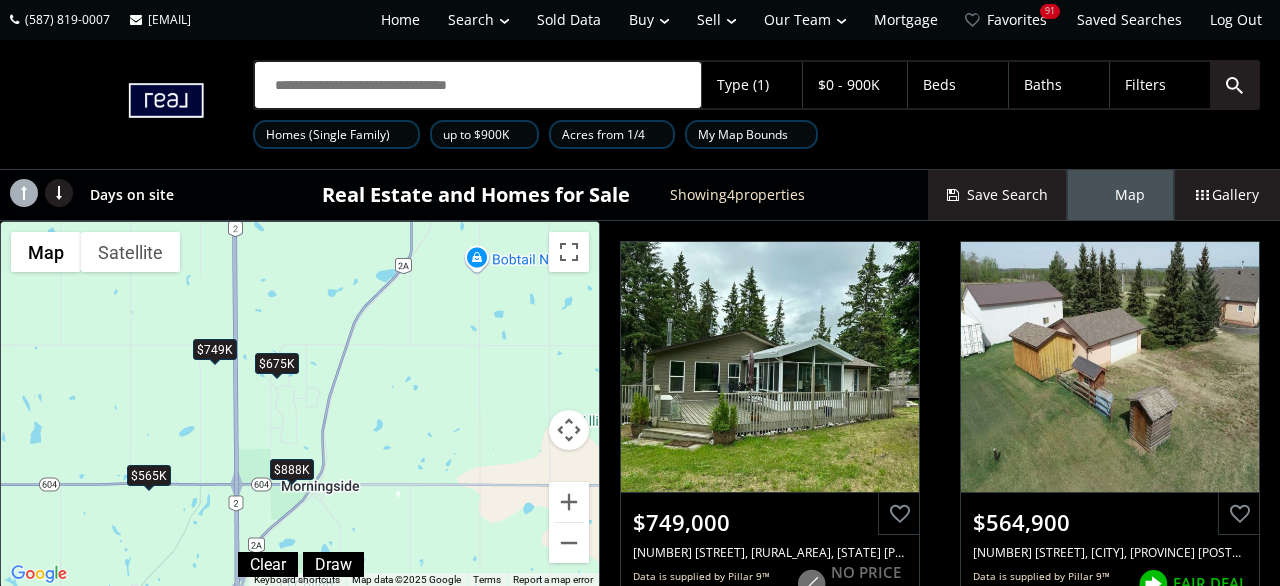click on "Type   (1)" at bounding box center [752, 85] 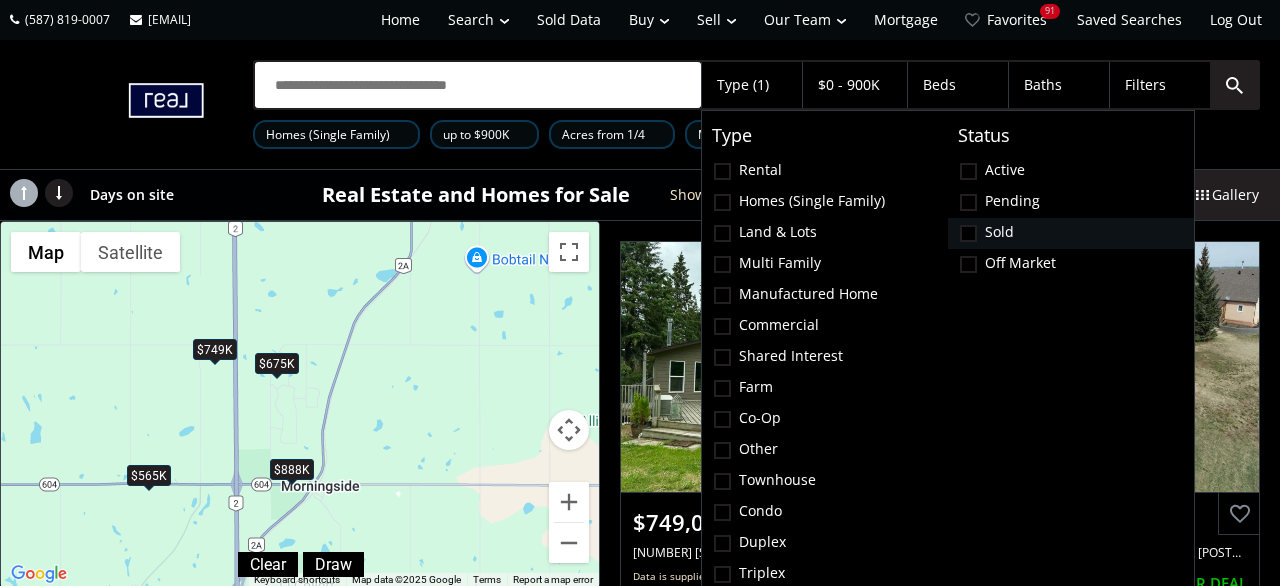 click at bounding box center [968, 233] 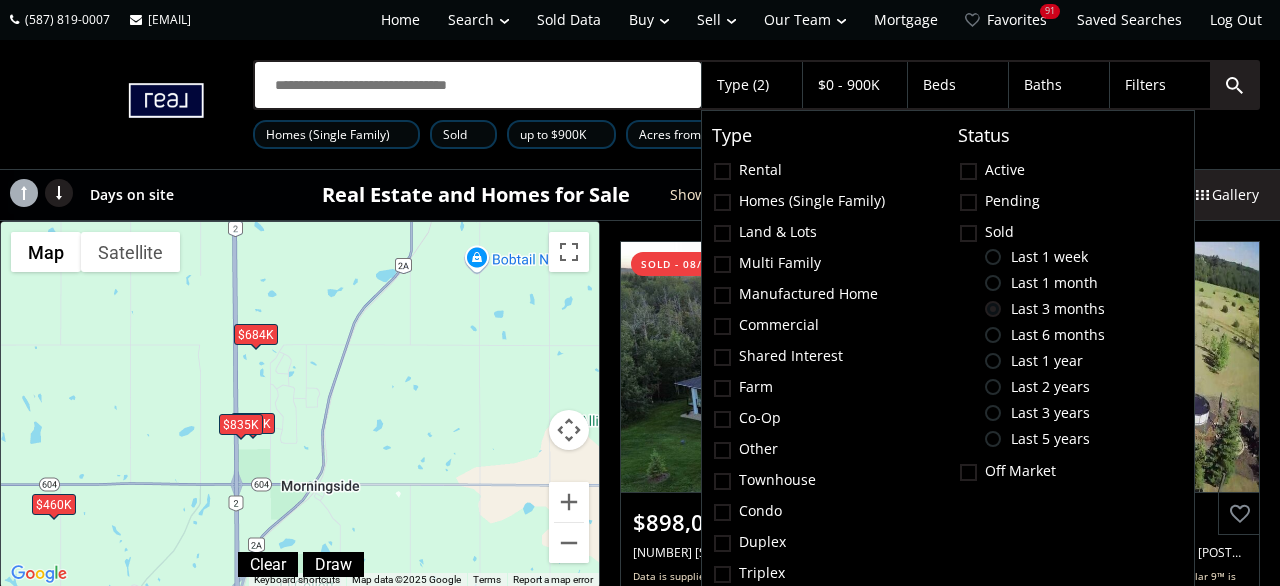 click on "To navigate, press the arrow keys. $898K $684K $835K $460K" at bounding box center [300, 404] 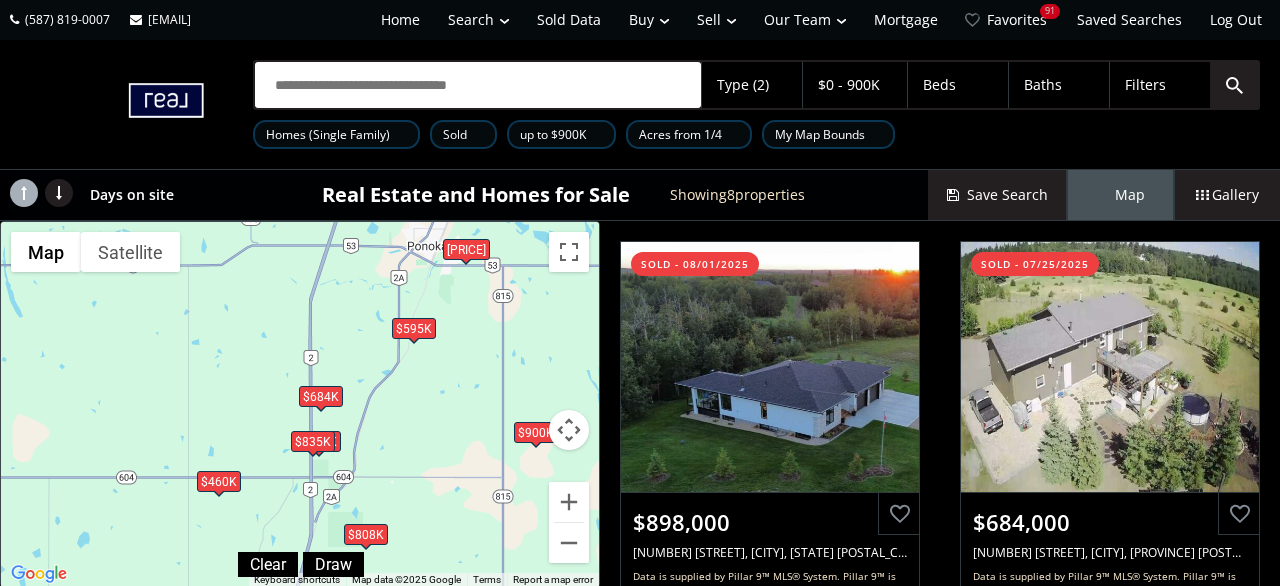 click on "$595K" at bounding box center [414, 329] 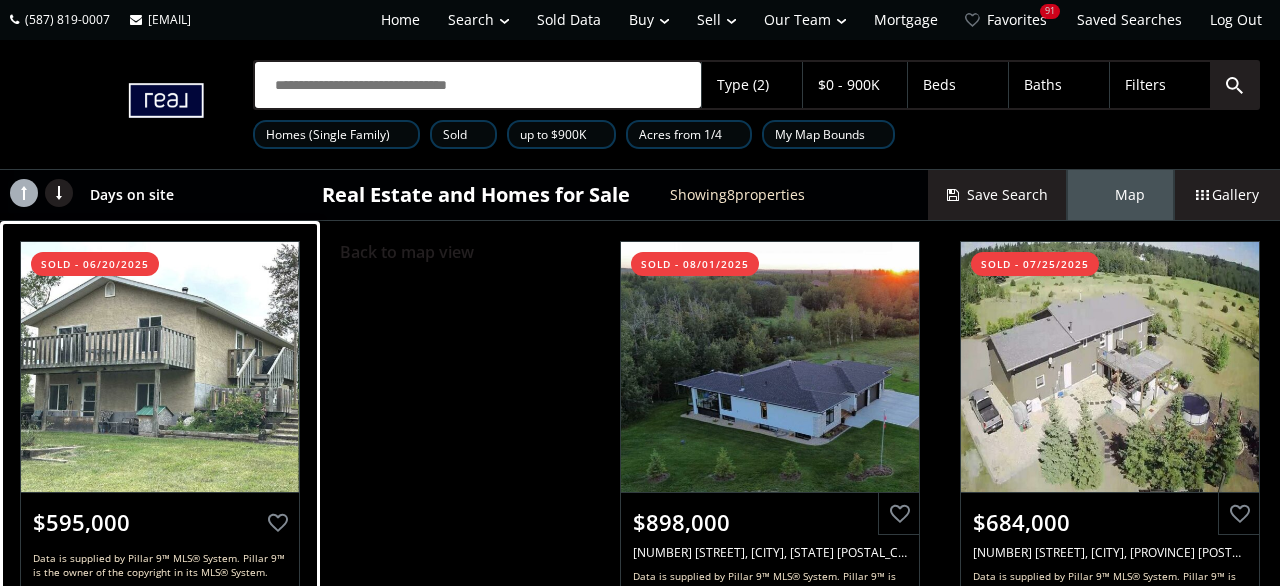 click at bounding box center [159, 367] 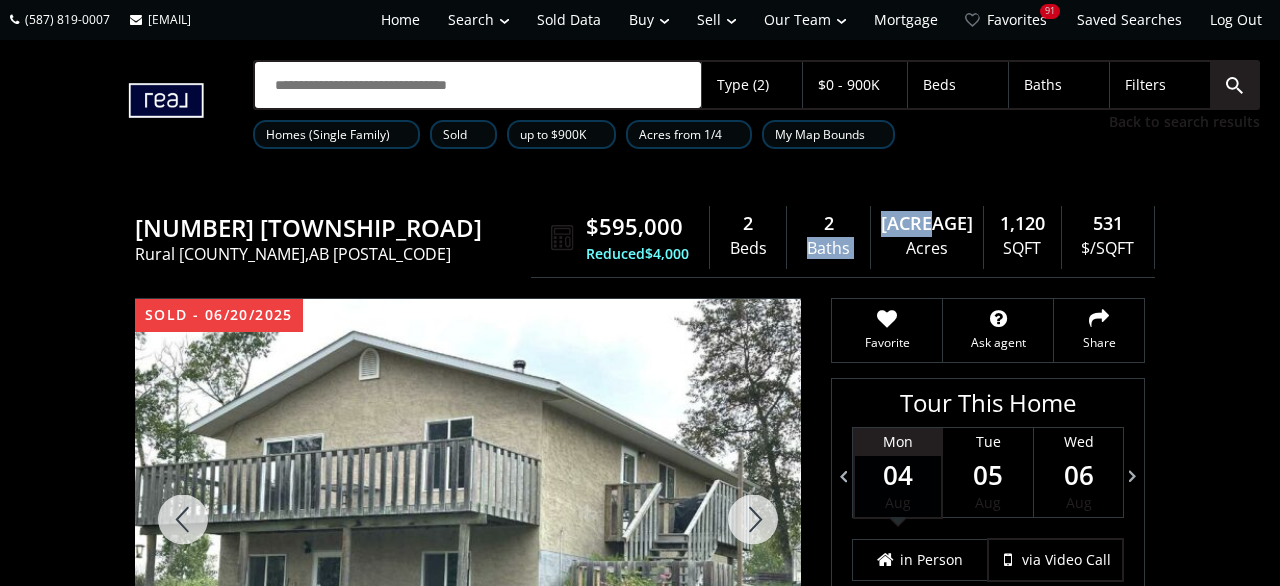drag, startPoint x: 969, startPoint y: 220, endPoint x: 898, endPoint y: 216, distance: 71.11259 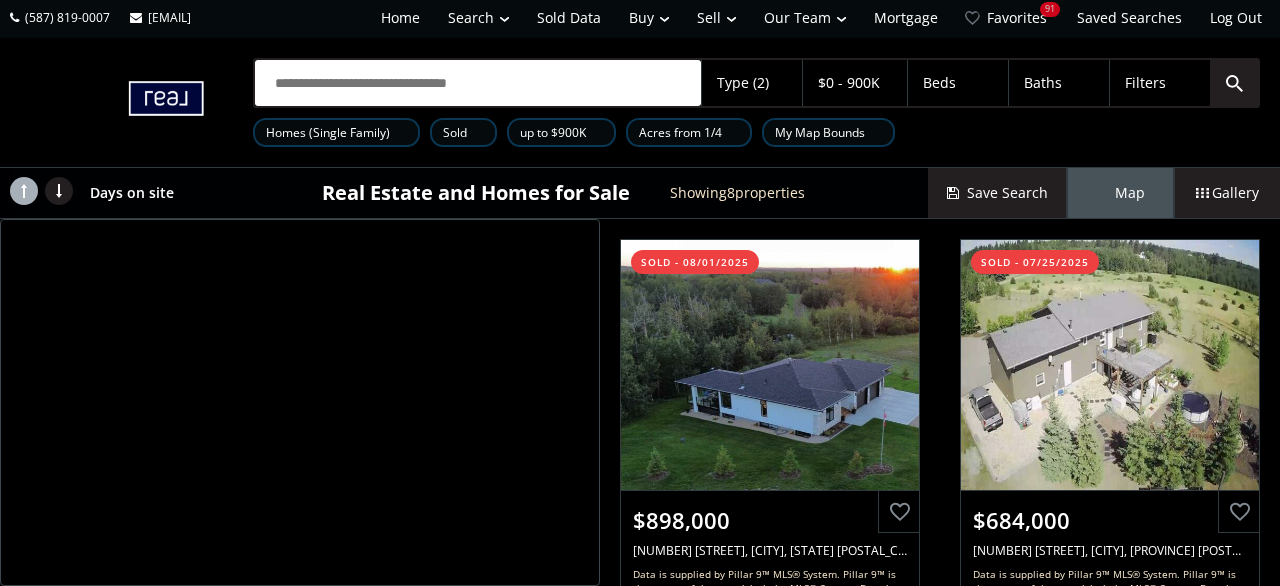 scroll, scrollTop: 0, scrollLeft: 0, axis: both 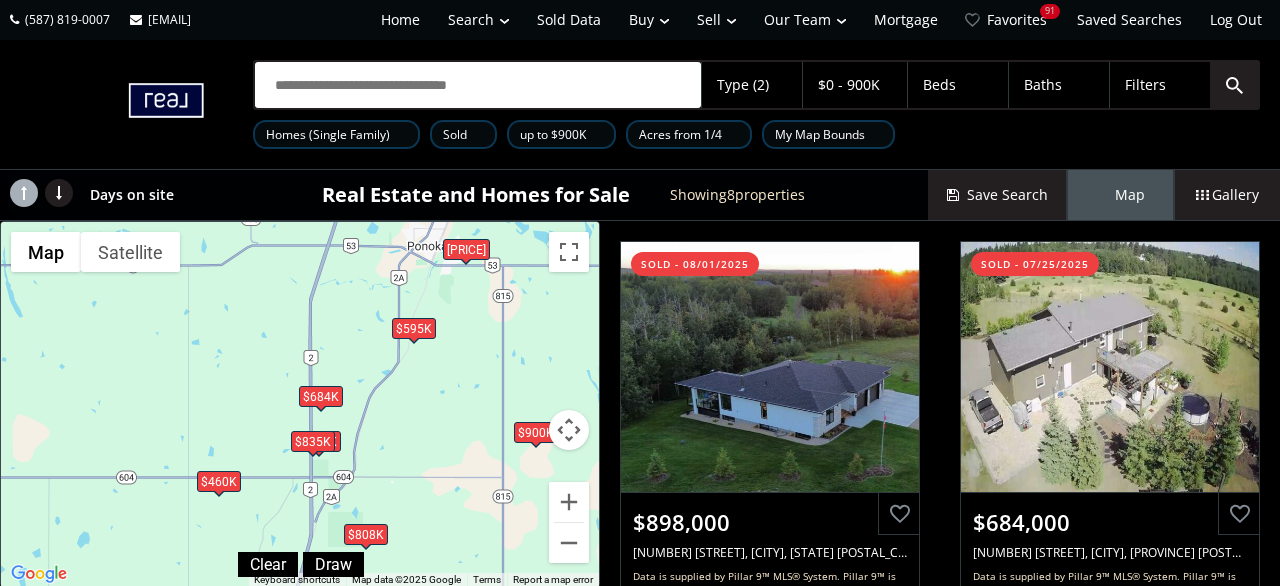 click on "Type   (2)" at bounding box center [743, 85] 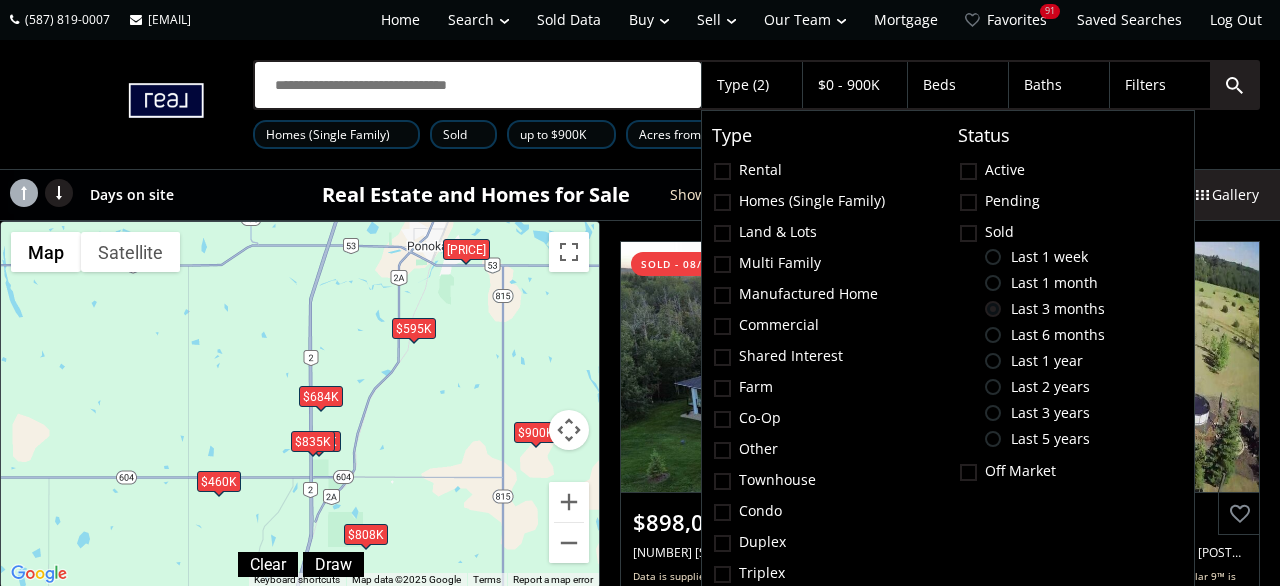 click at bounding box center [993, 335] 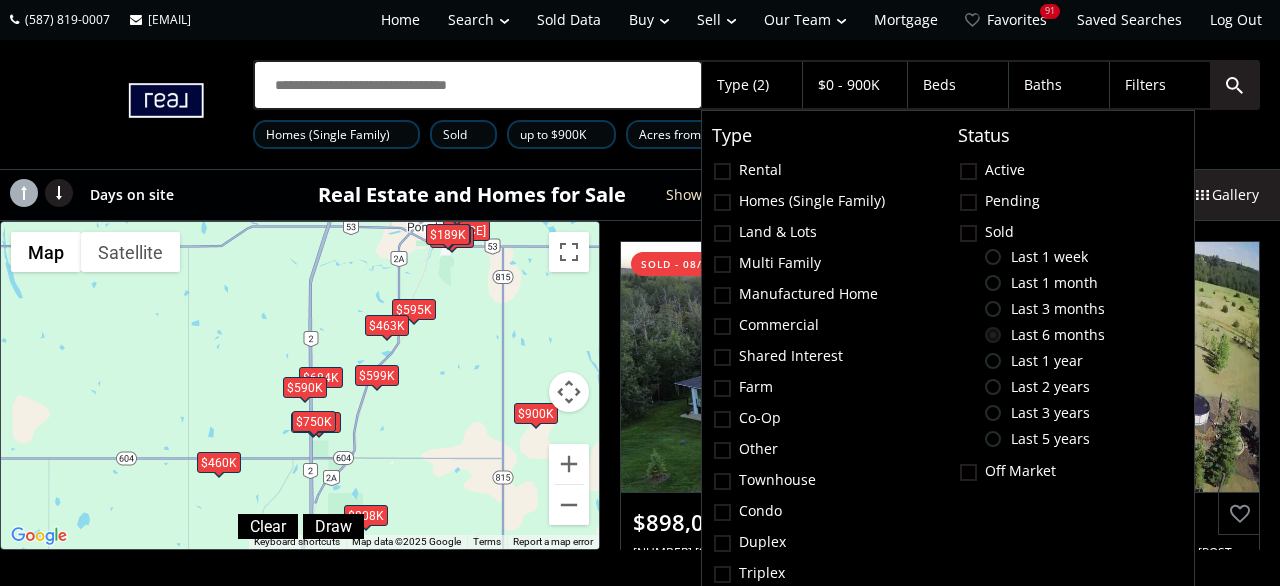 click on "$599K" at bounding box center (377, 376) 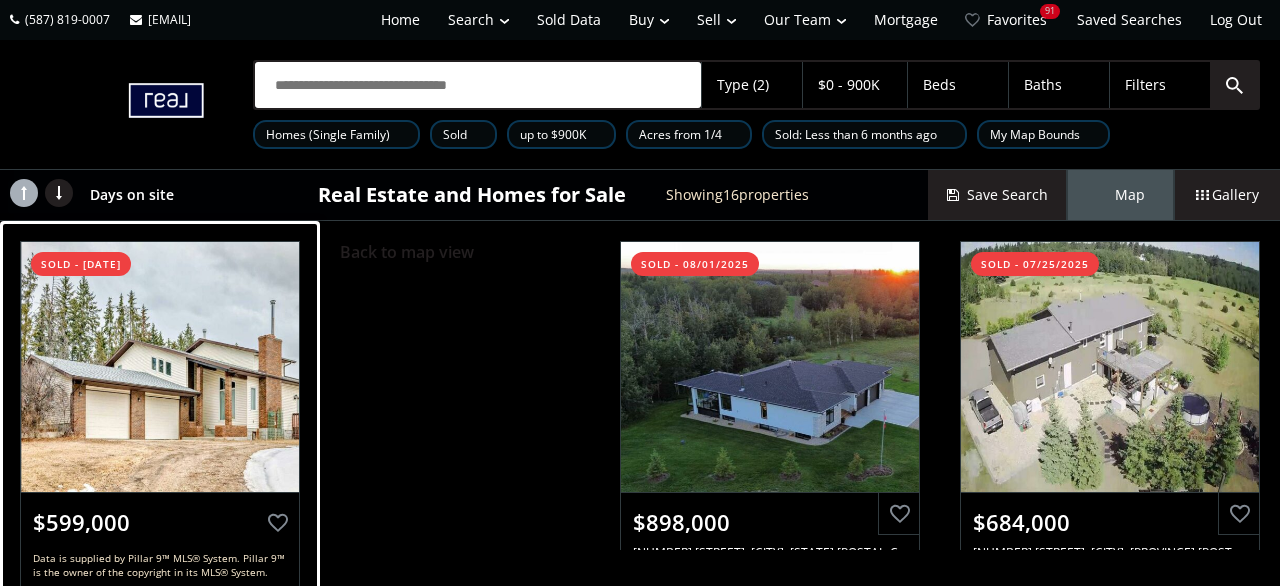 click at bounding box center (160, 367) 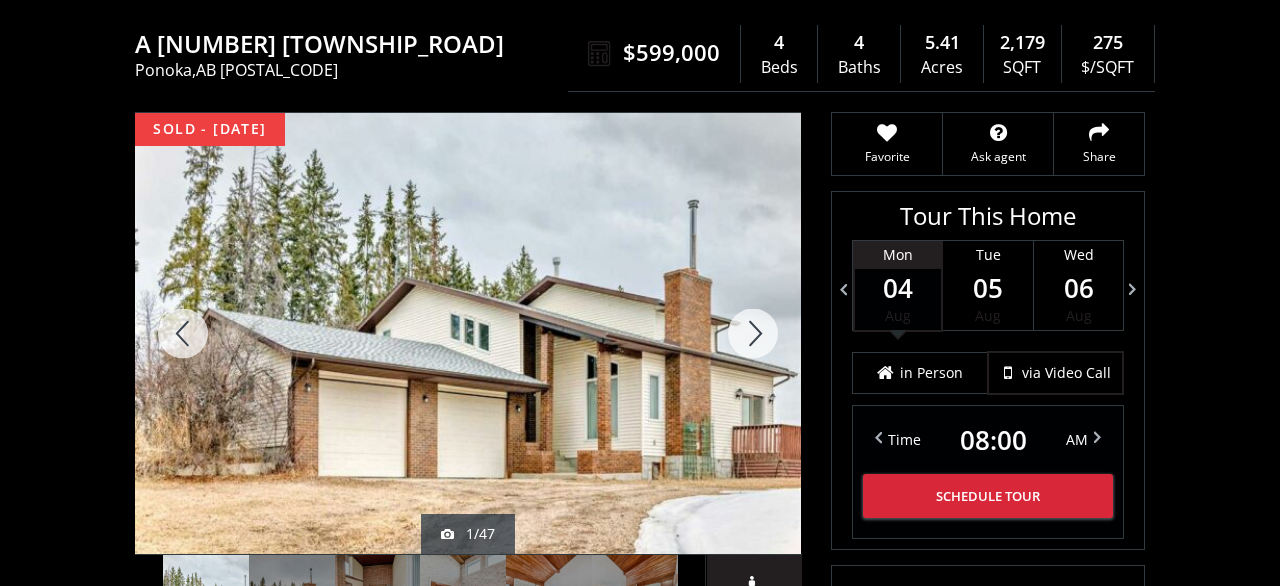 scroll, scrollTop: 208, scrollLeft: 0, axis: vertical 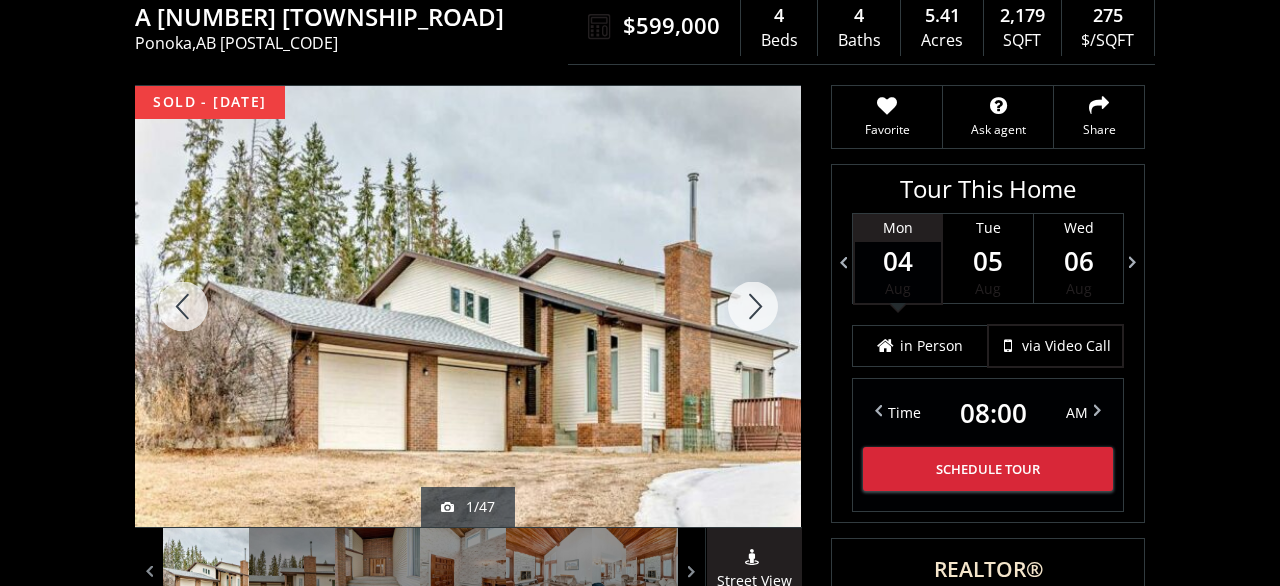 click at bounding box center [753, 306] 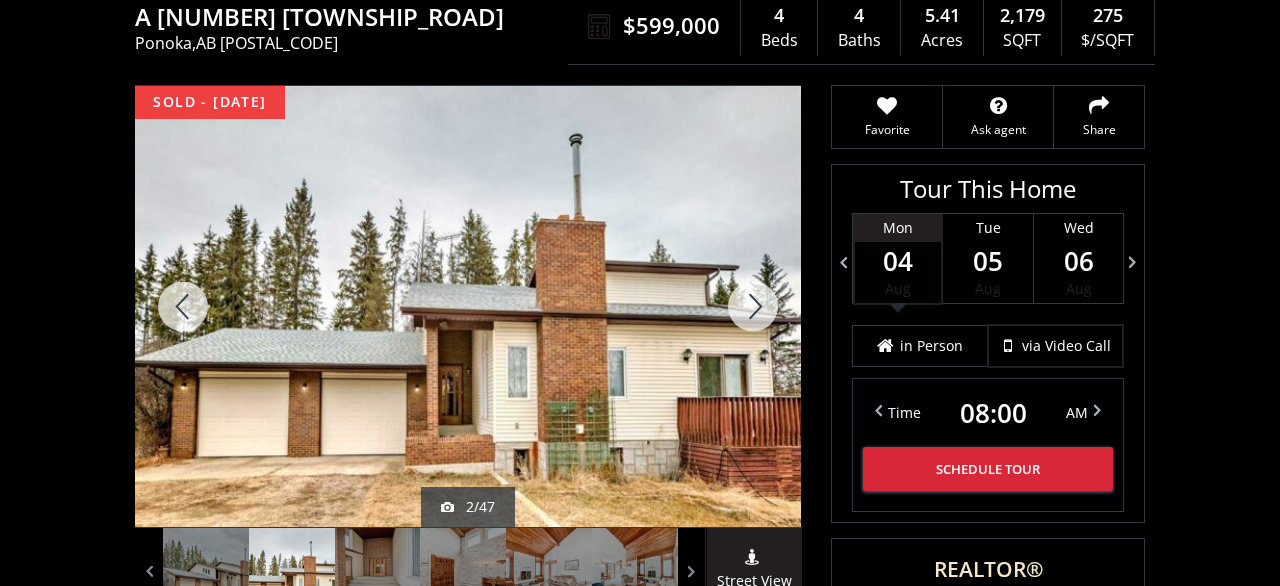click at bounding box center (753, 306) 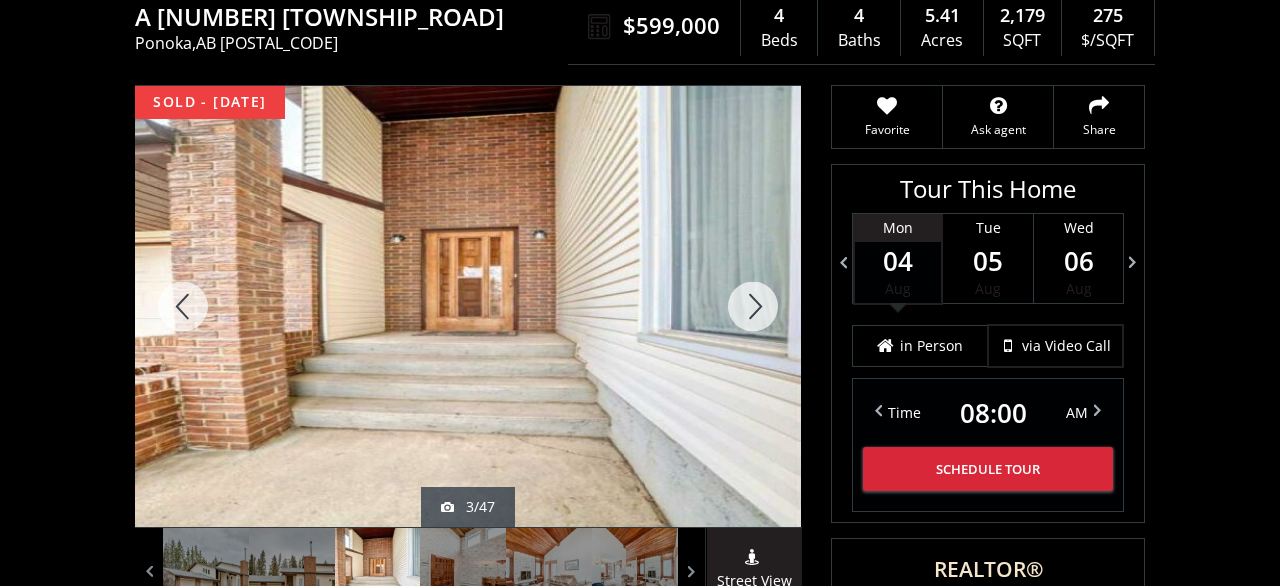click at bounding box center [753, 306] 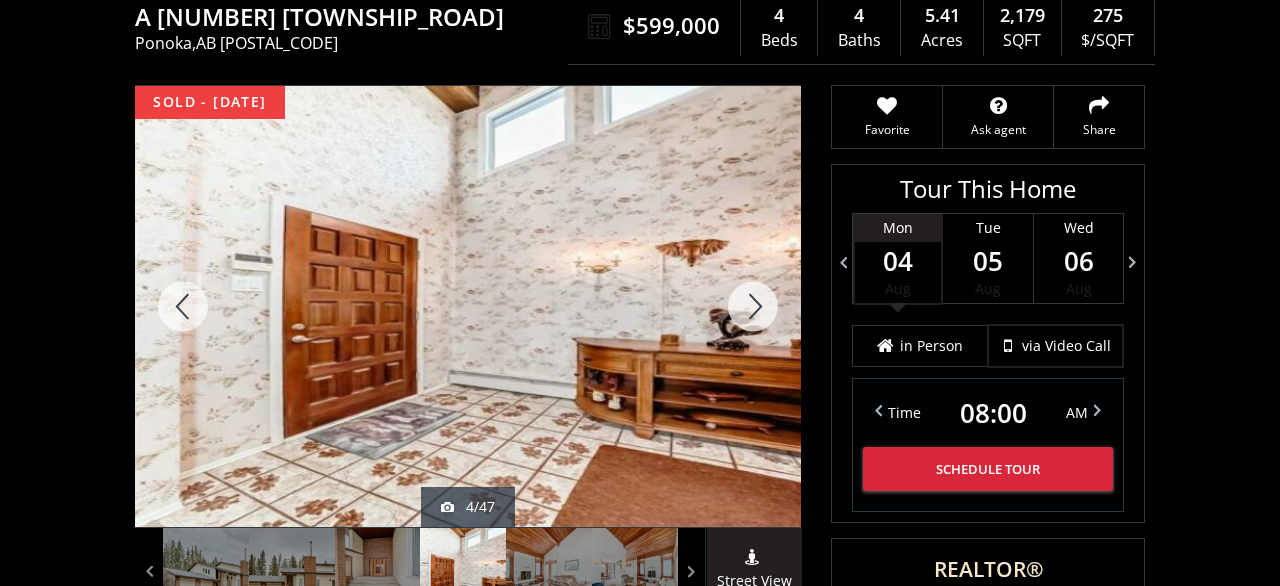 click at bounding box center [753, 306] 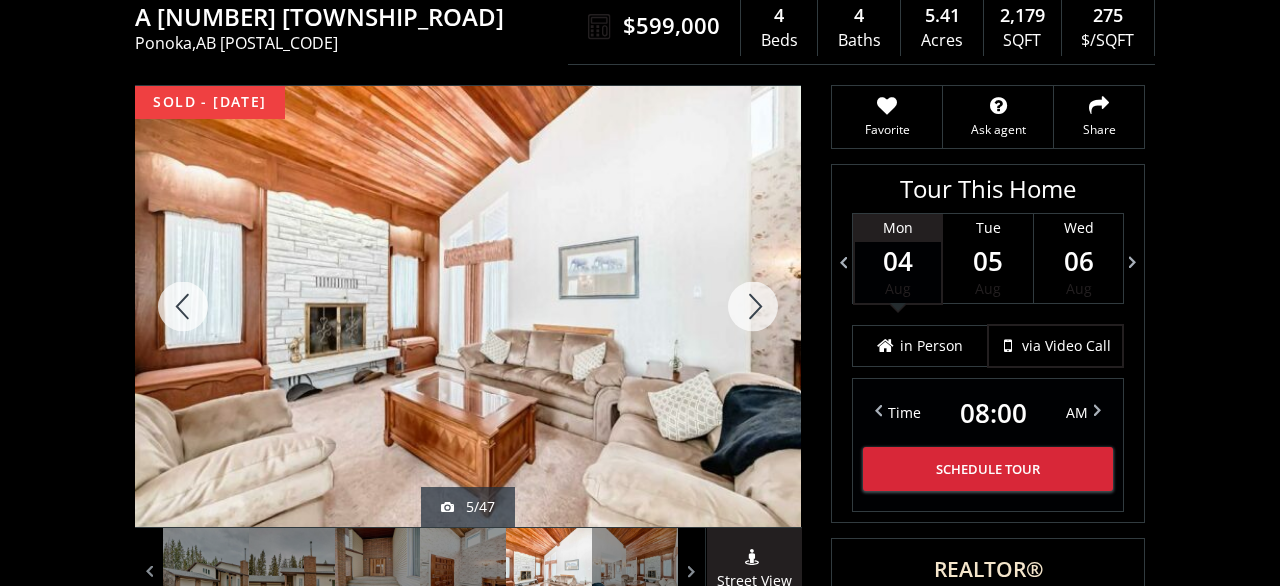 click at bounding box center (753, 306) 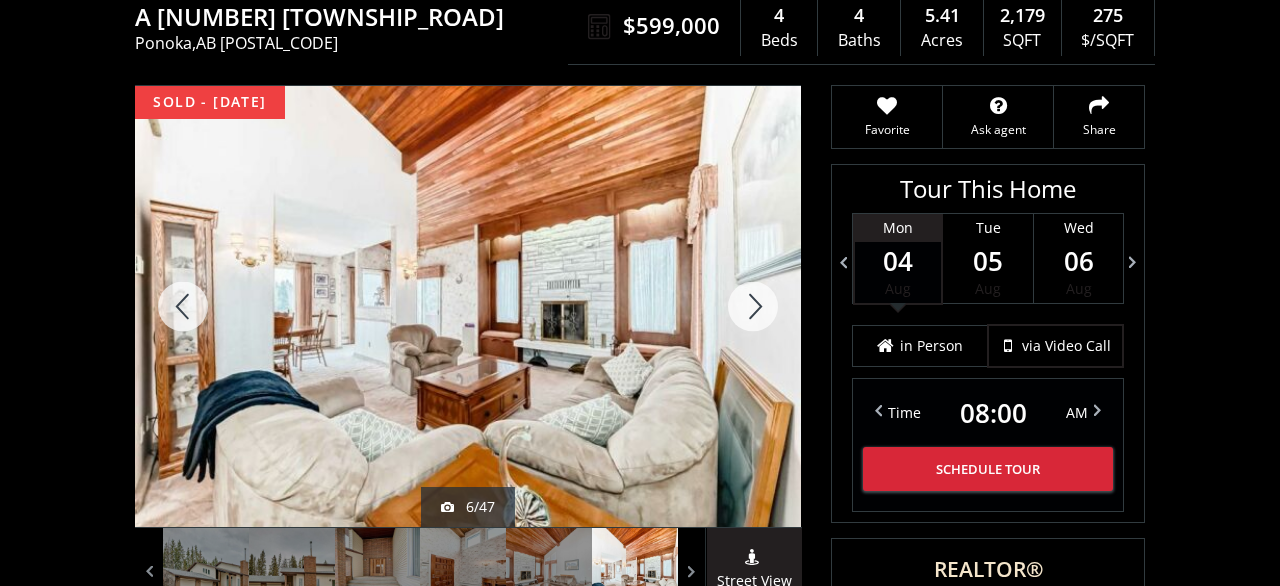 click at bounding box center (753, 306) 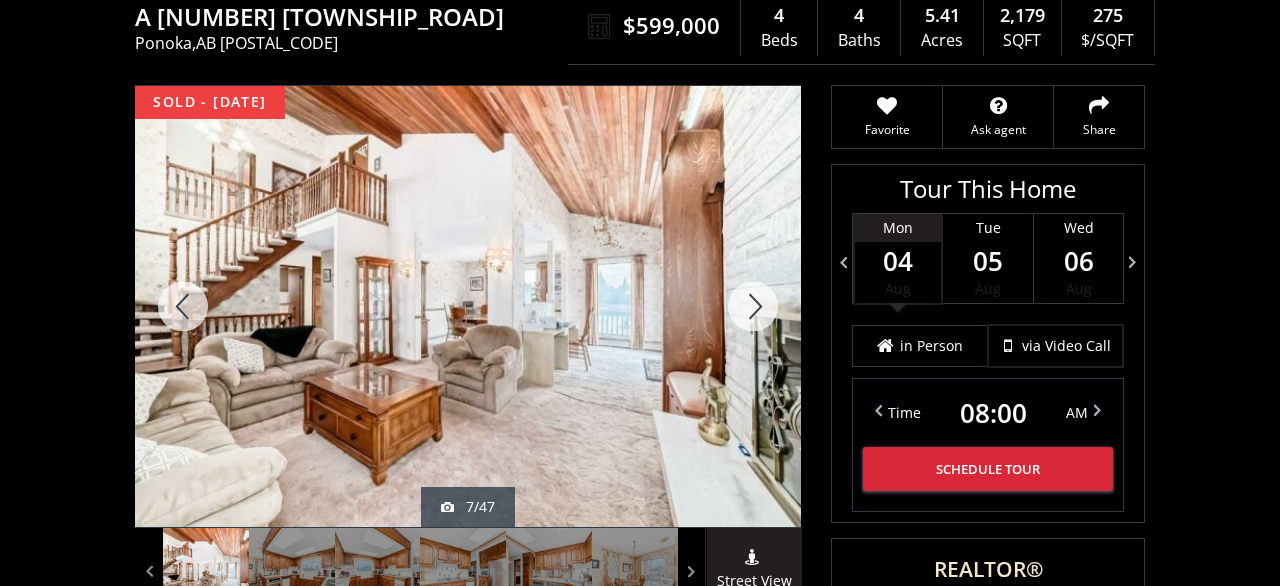 click at bounding box center (753, 306) 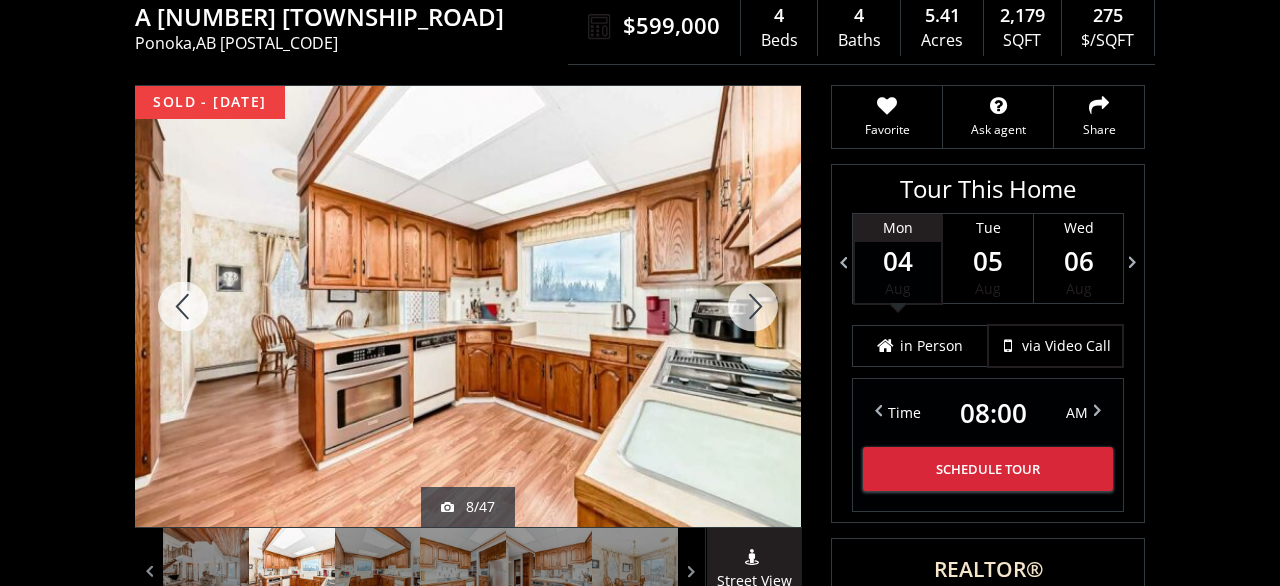 click at bounding box center [753, 306] 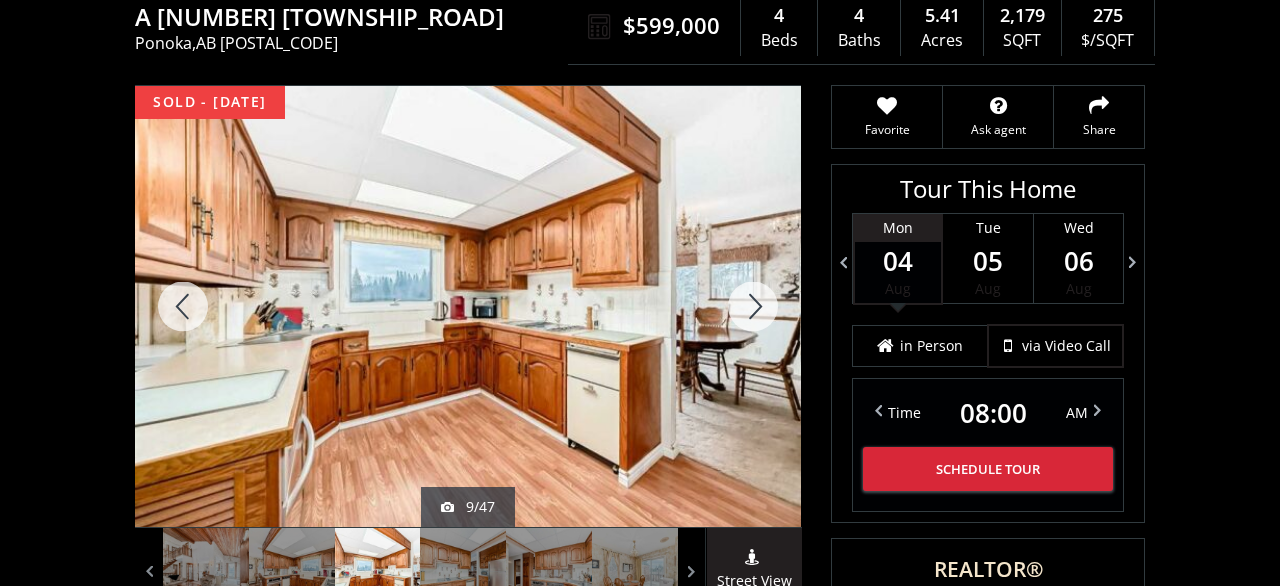 click at bounding box center [753, 306] 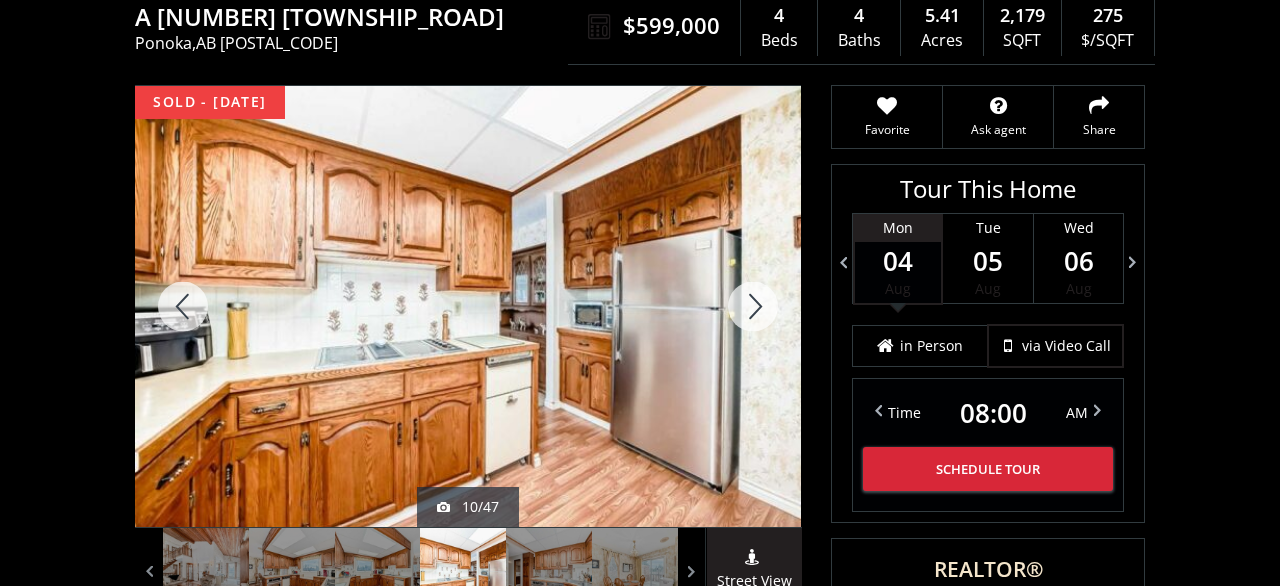 click at bounding box center (753, 306) 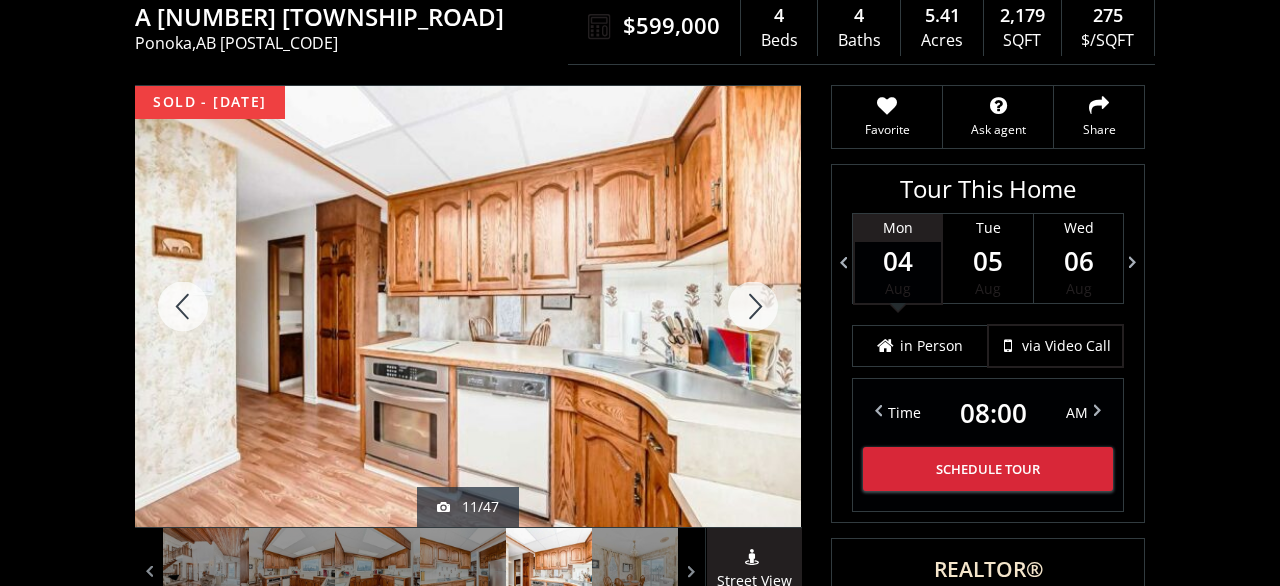 click at bounding box center [753, 306] 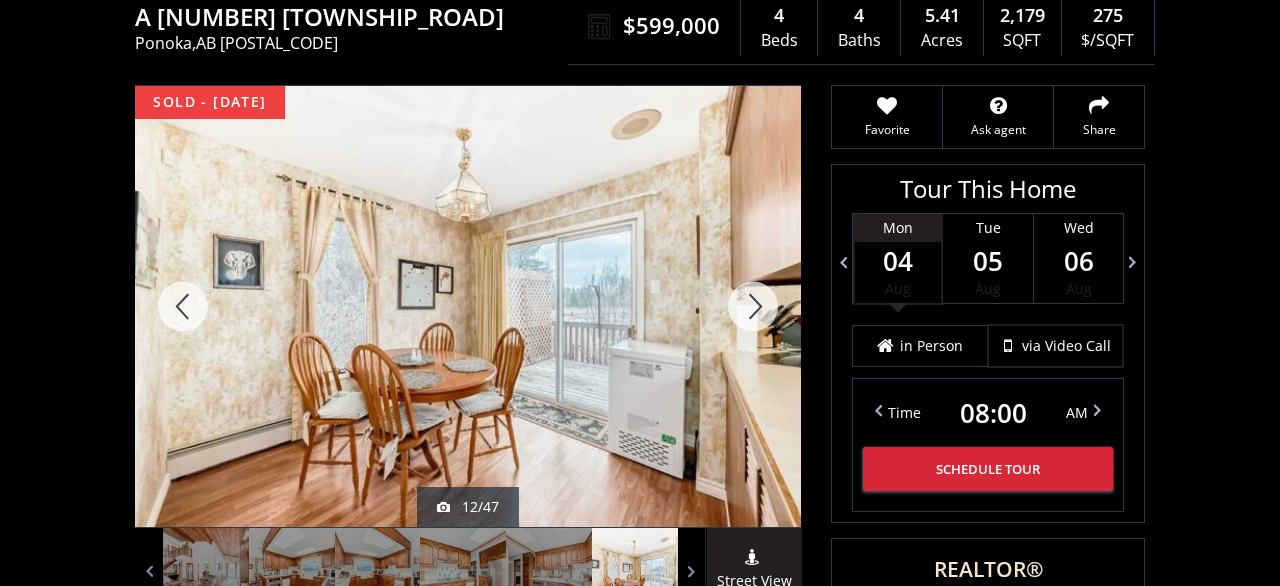 click at bounding box center [753, 306] 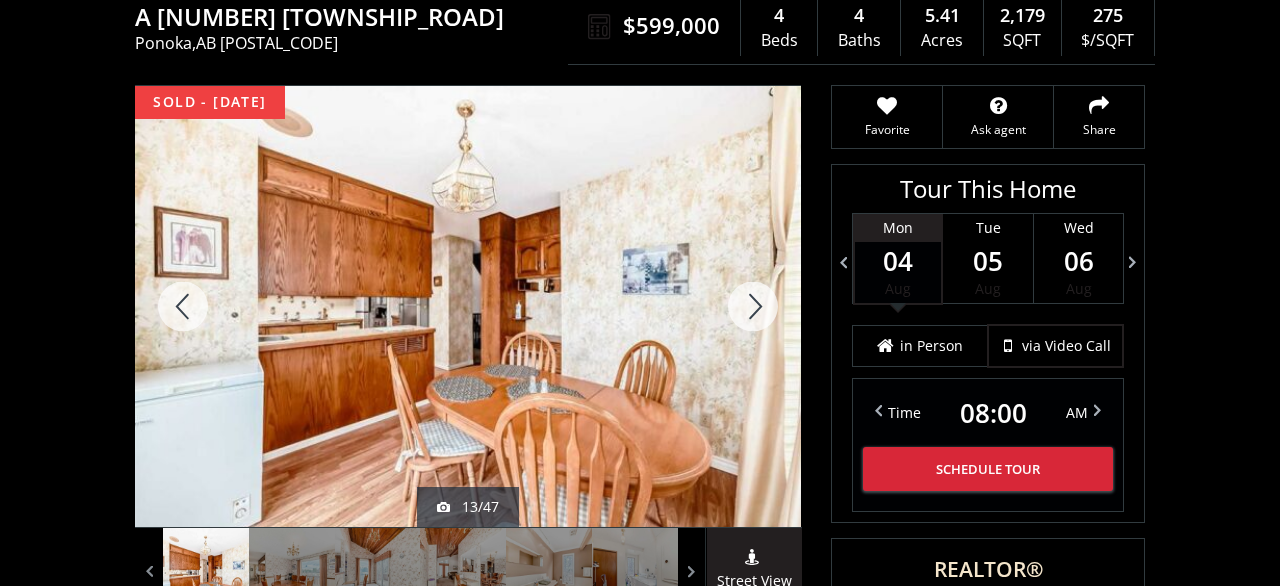 click at bounding box center [753, 306] 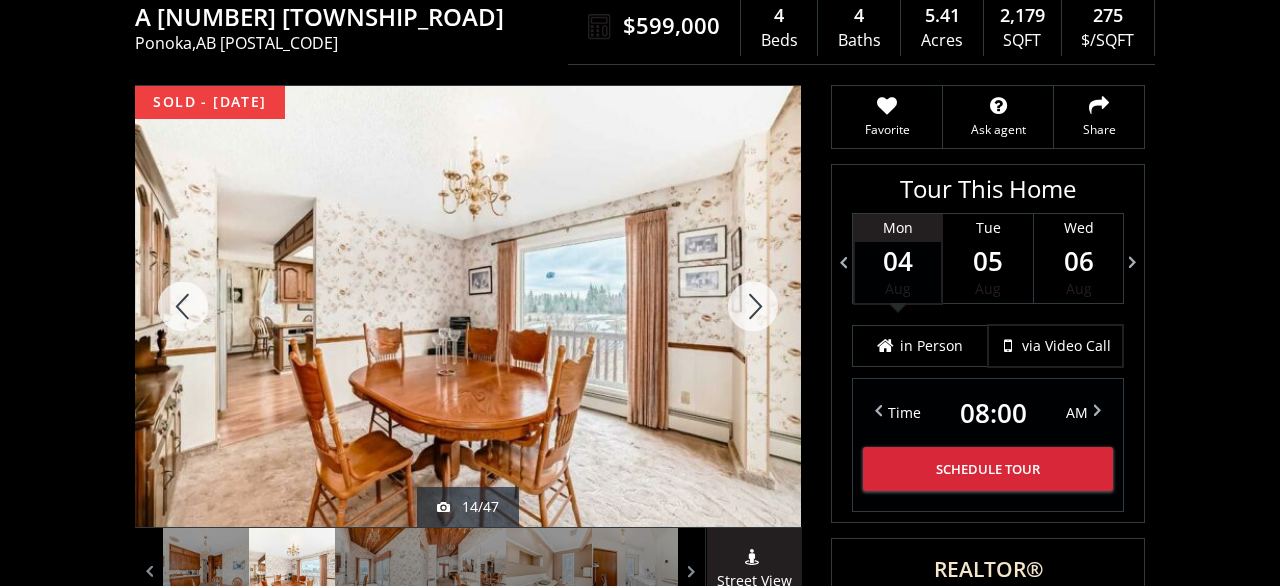 click at bounding box center [753, 306] 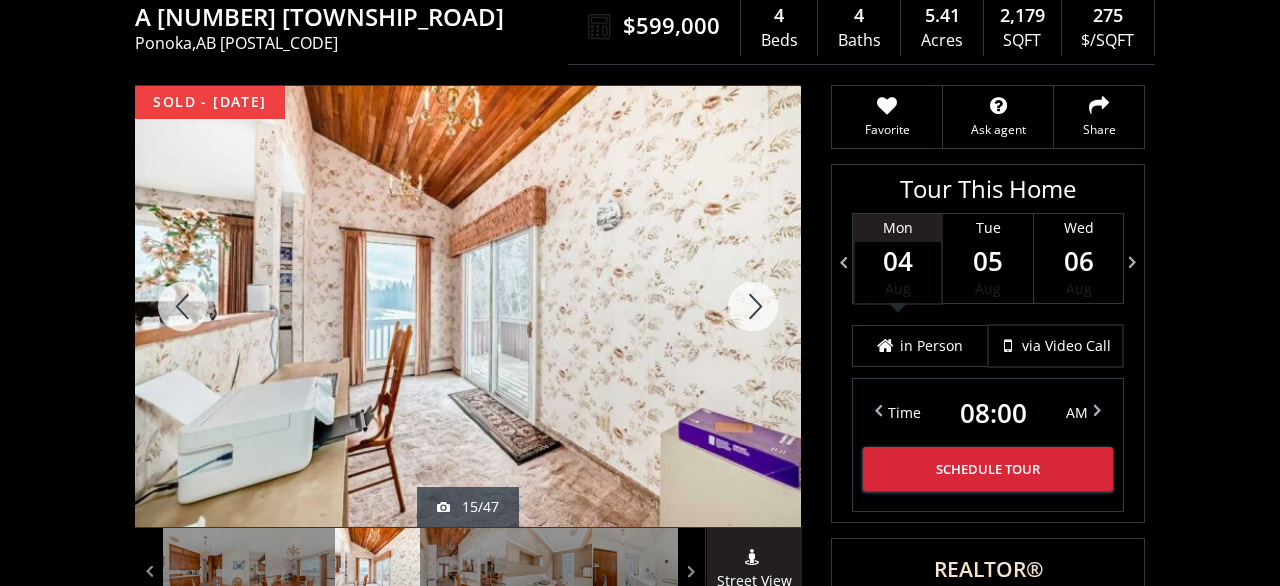 click at bounding box center [753, 306] 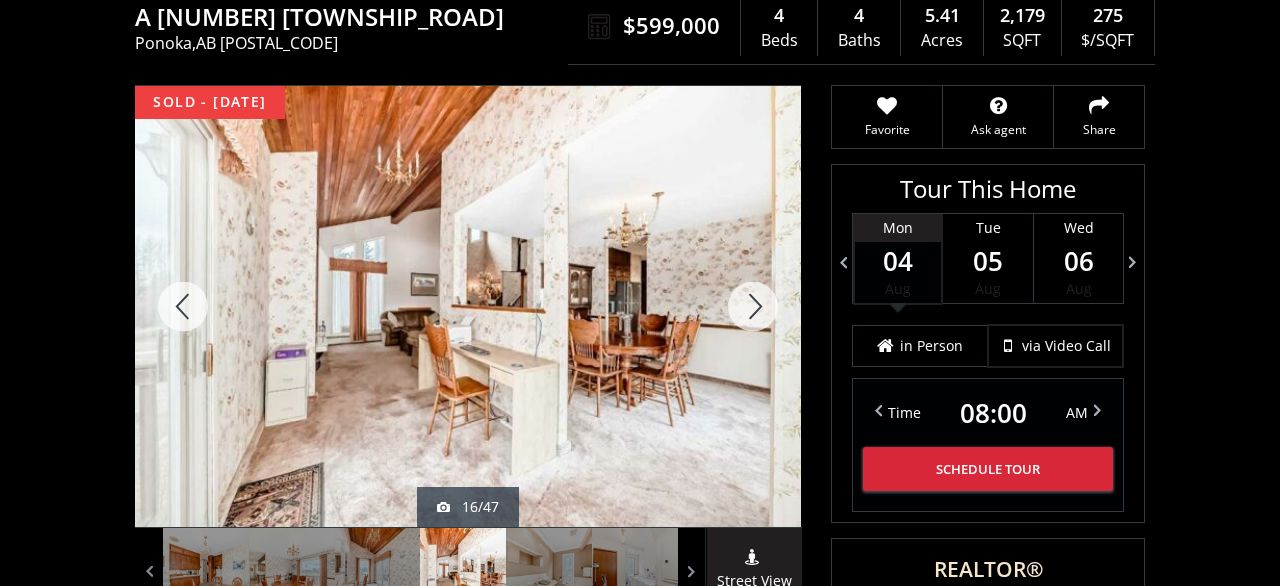 click at bounding box center (753, 306) 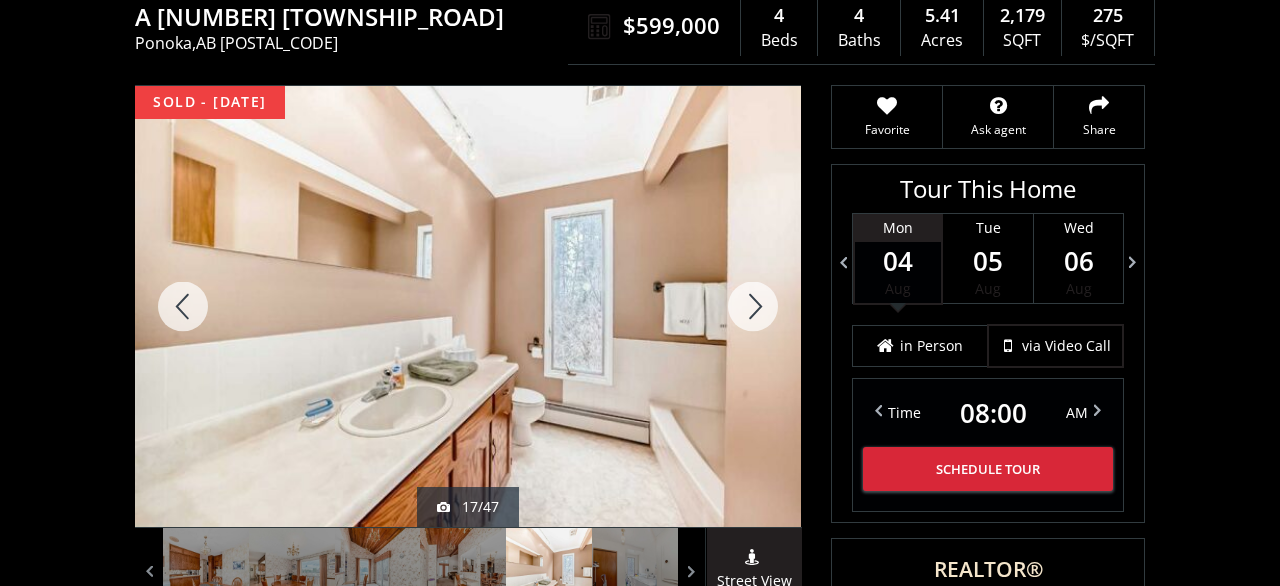 click at bounding box center [753, 306] 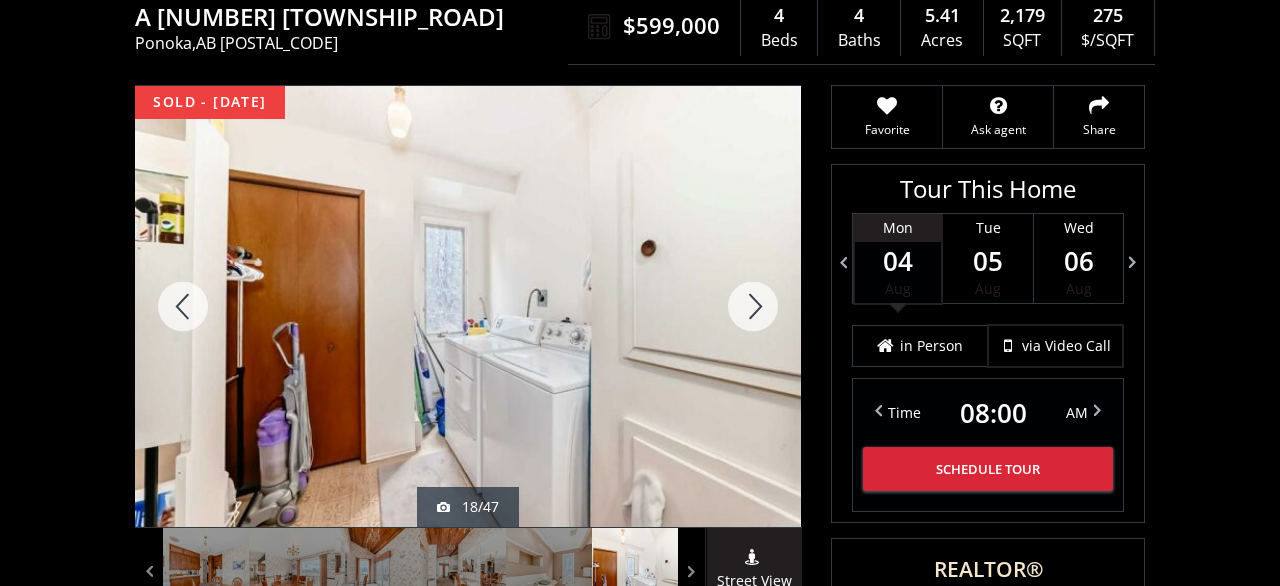 click at bounding box center (753, 306) 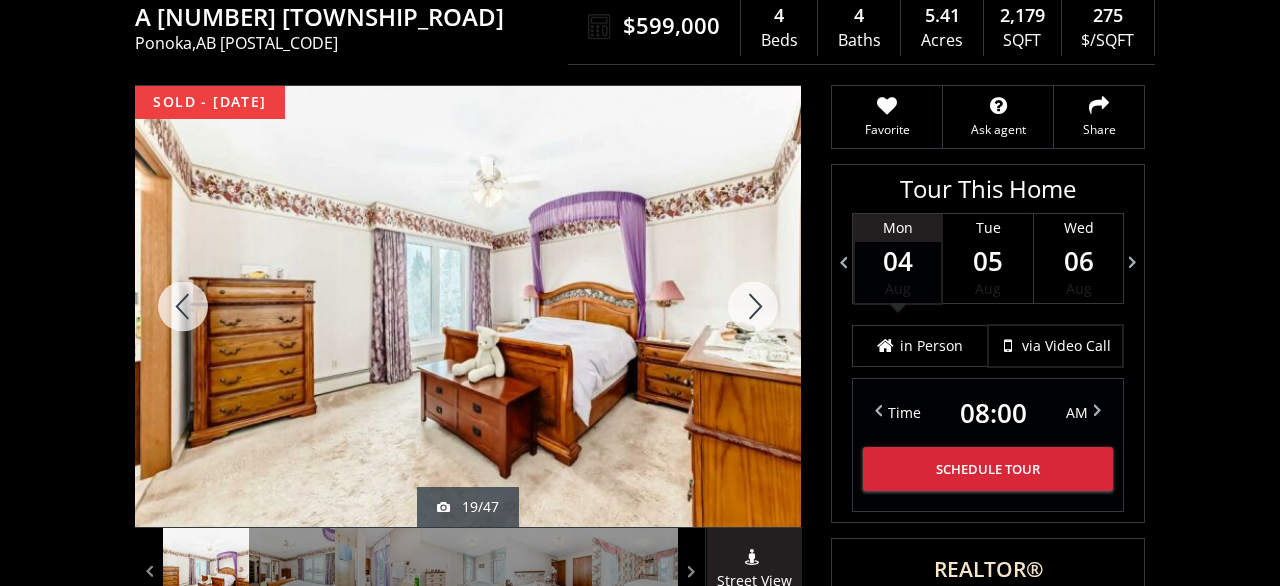 click at bounding box center (753, 306) 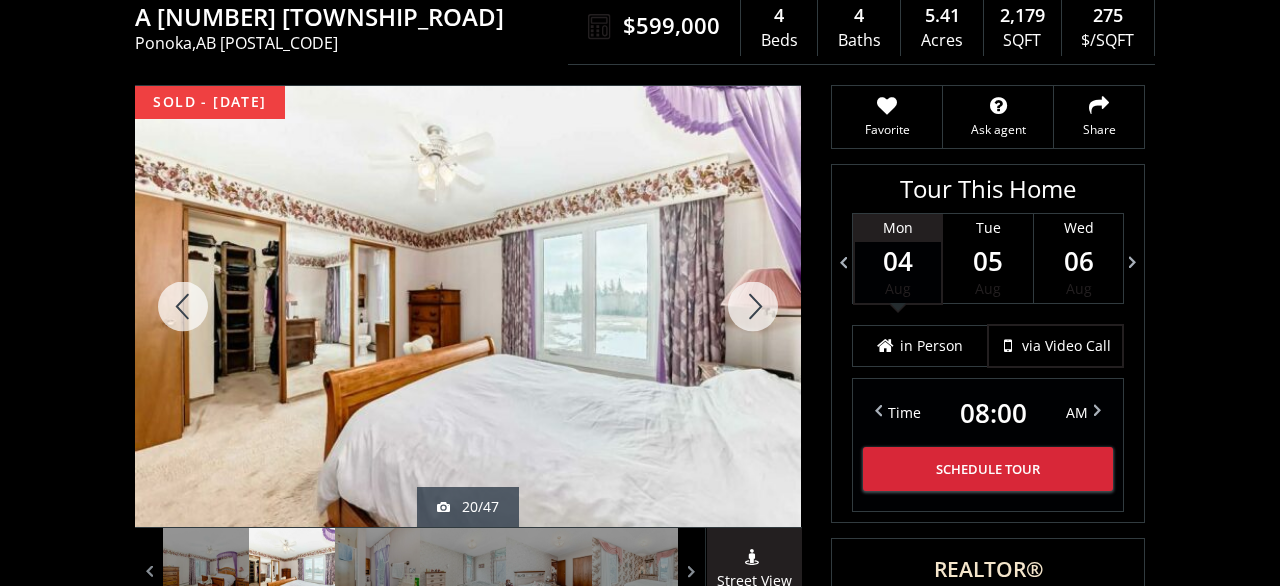 click at bounding box center (753, 306) 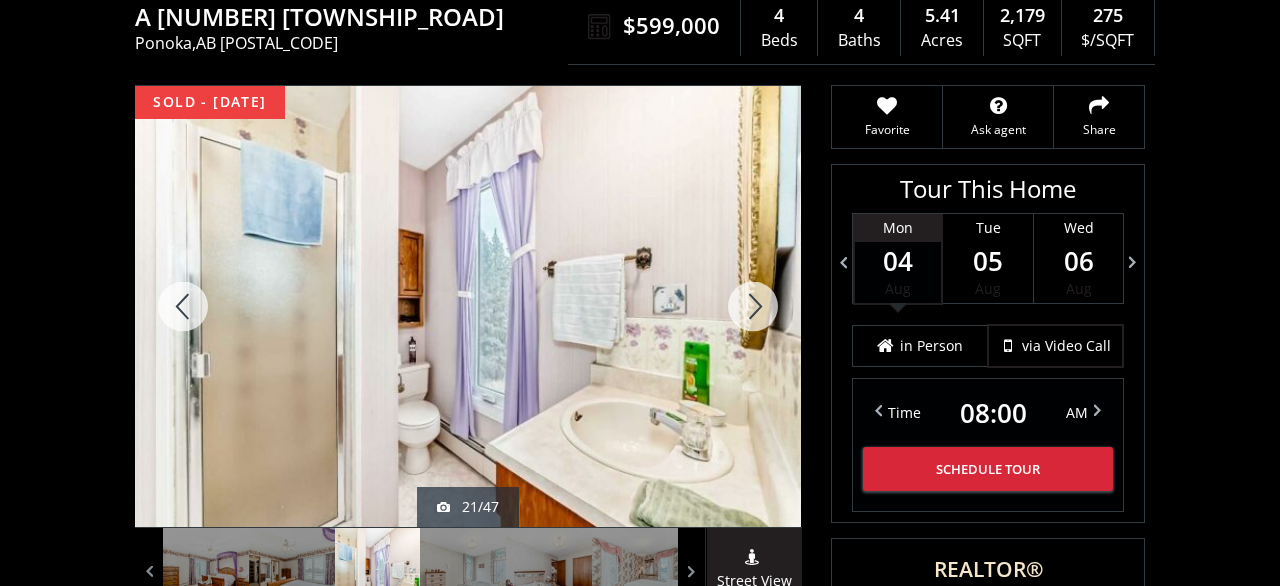 click at bounding box center (753, 306) 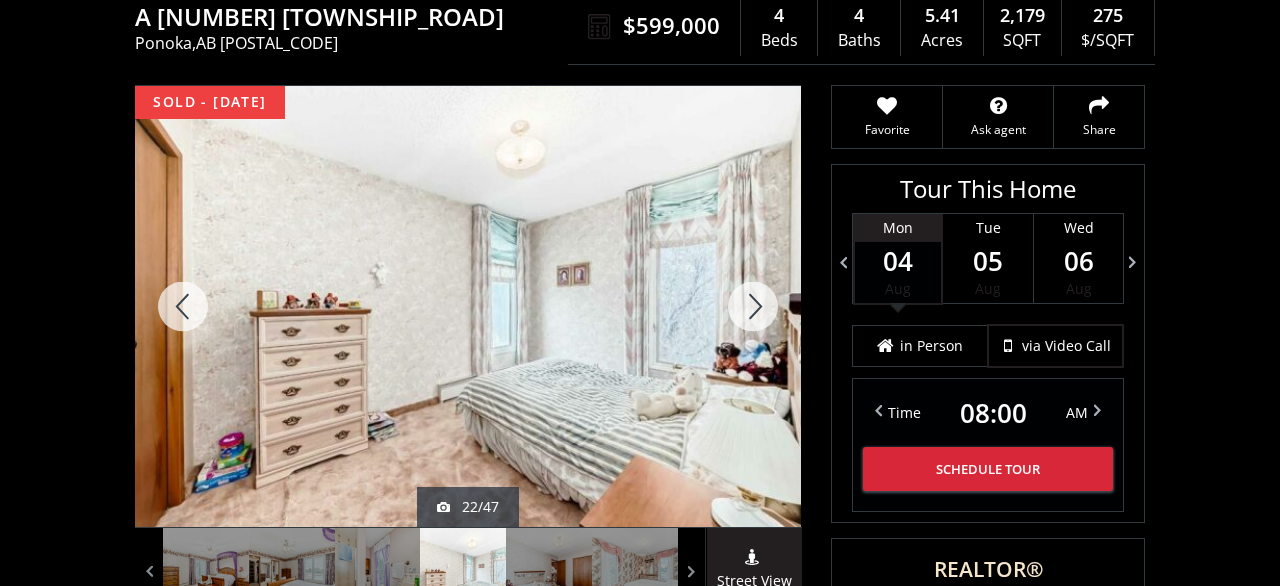click at bounding box center [753, 306] 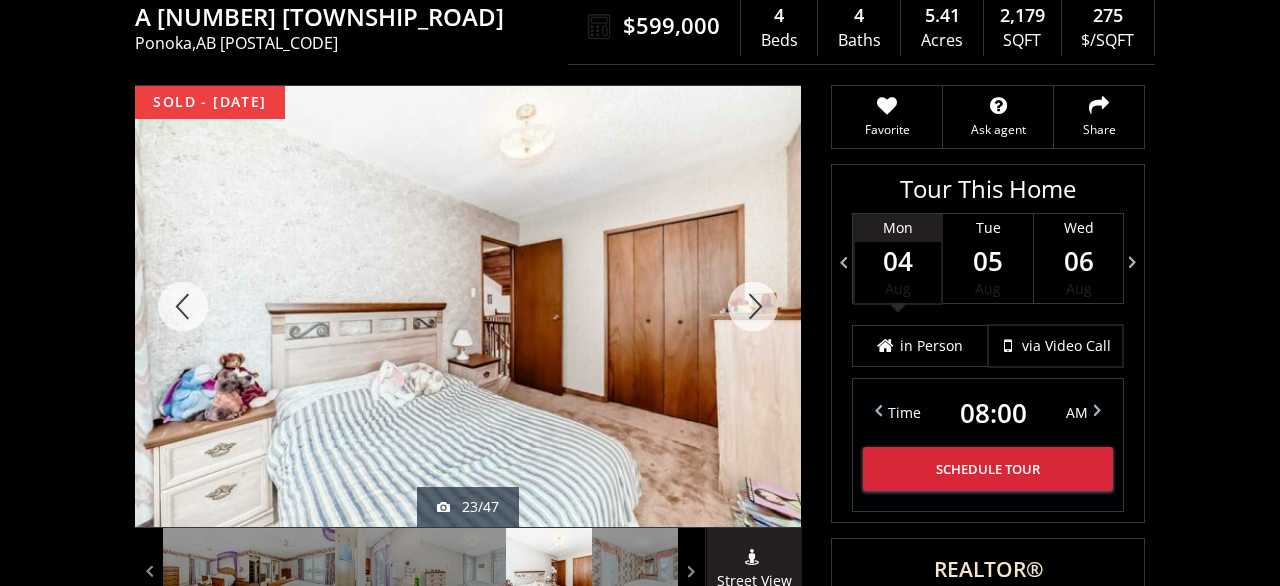 click at bounding box center [753, 306] 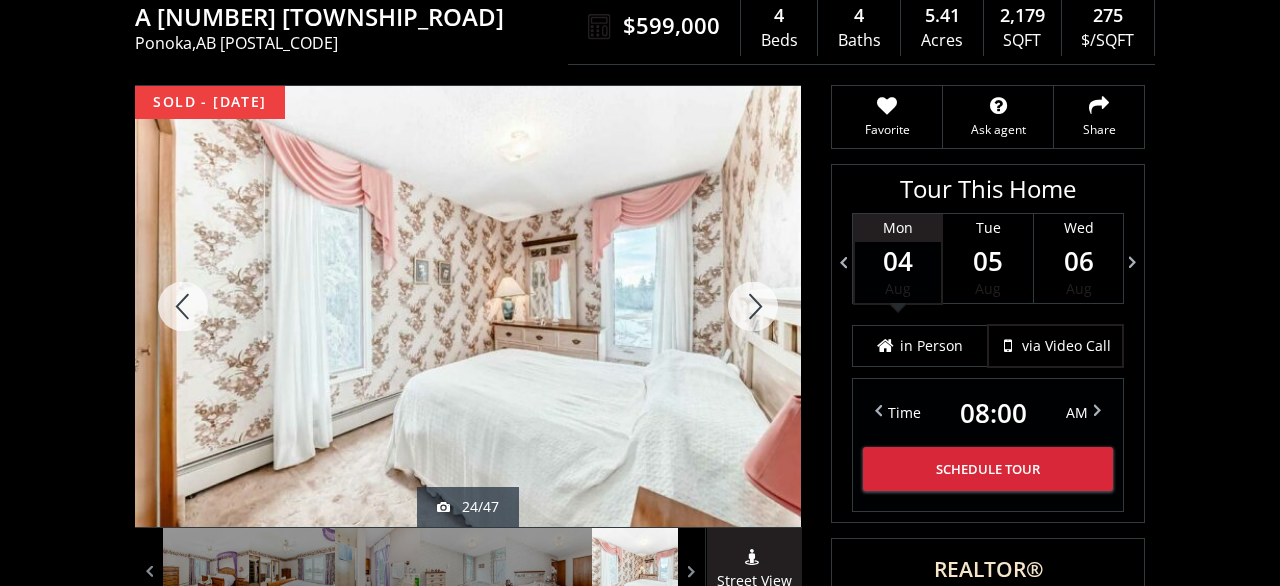 click at bounding box center [753, 306] 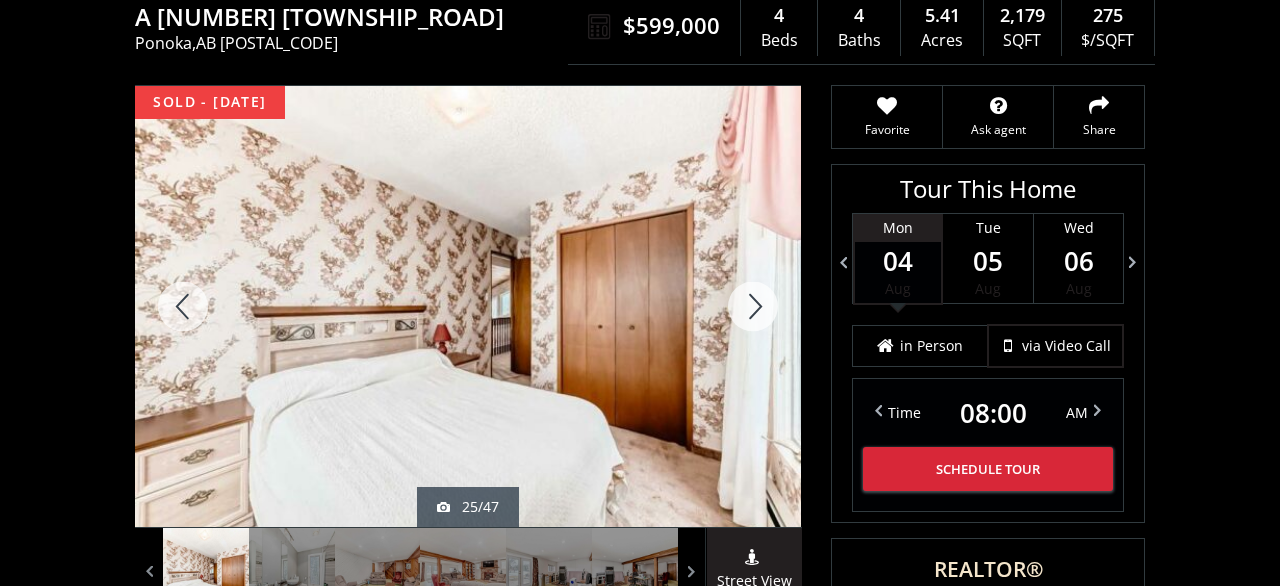 click at bounding box center [753, 306] 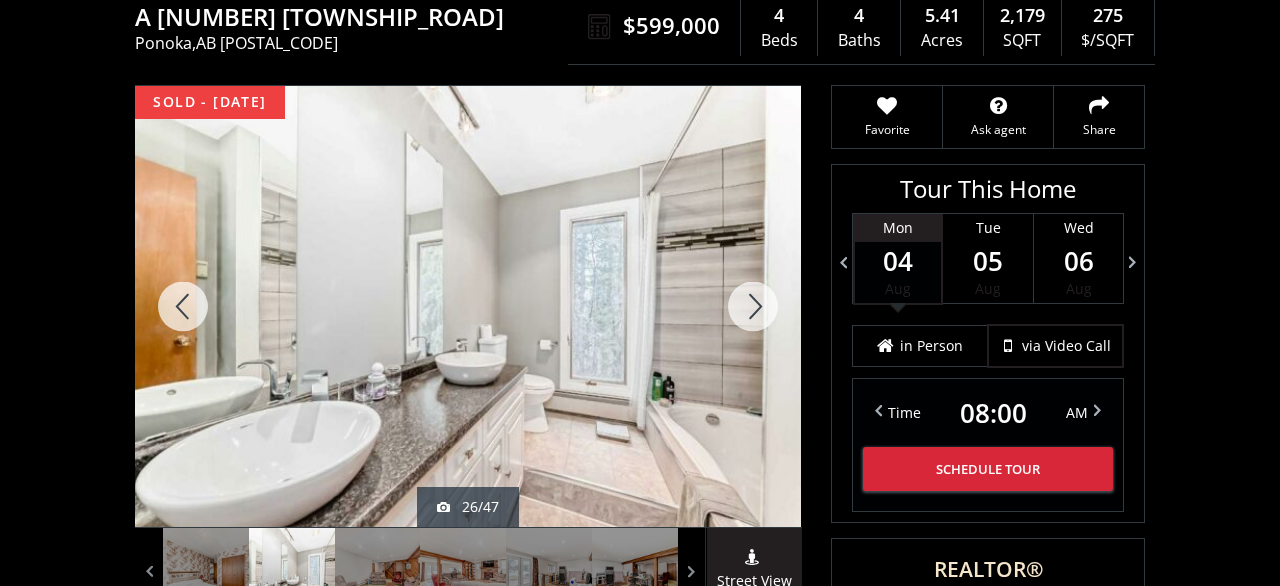 click at bounding box center [753, 306] 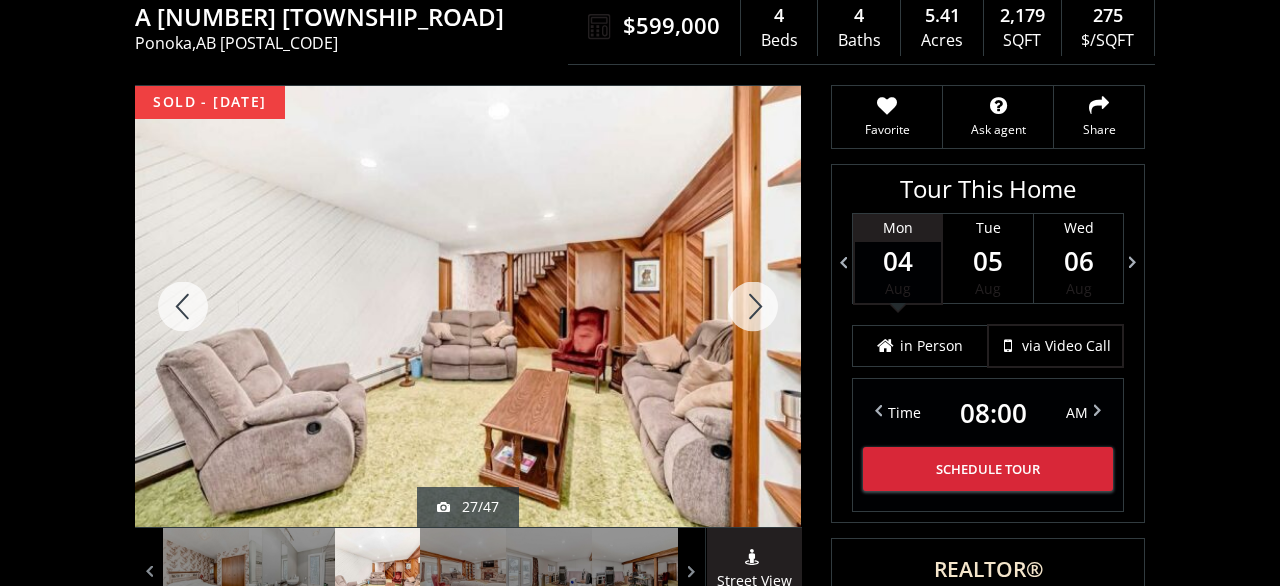 click at bounding box center (753, 306) 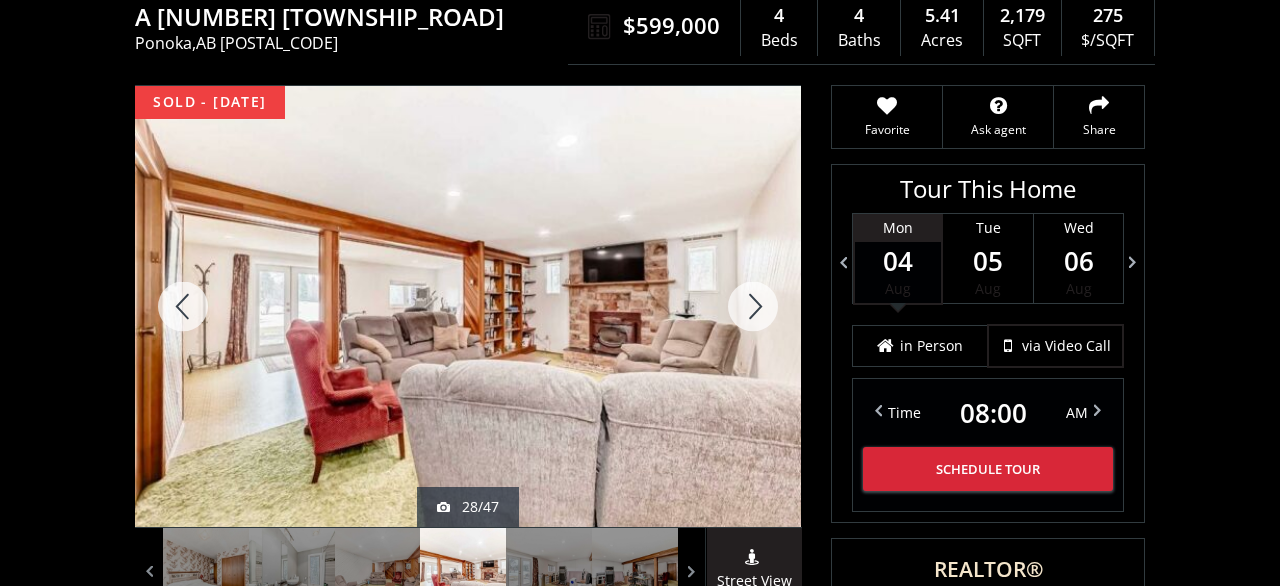 click at bounding box center (753, 306) 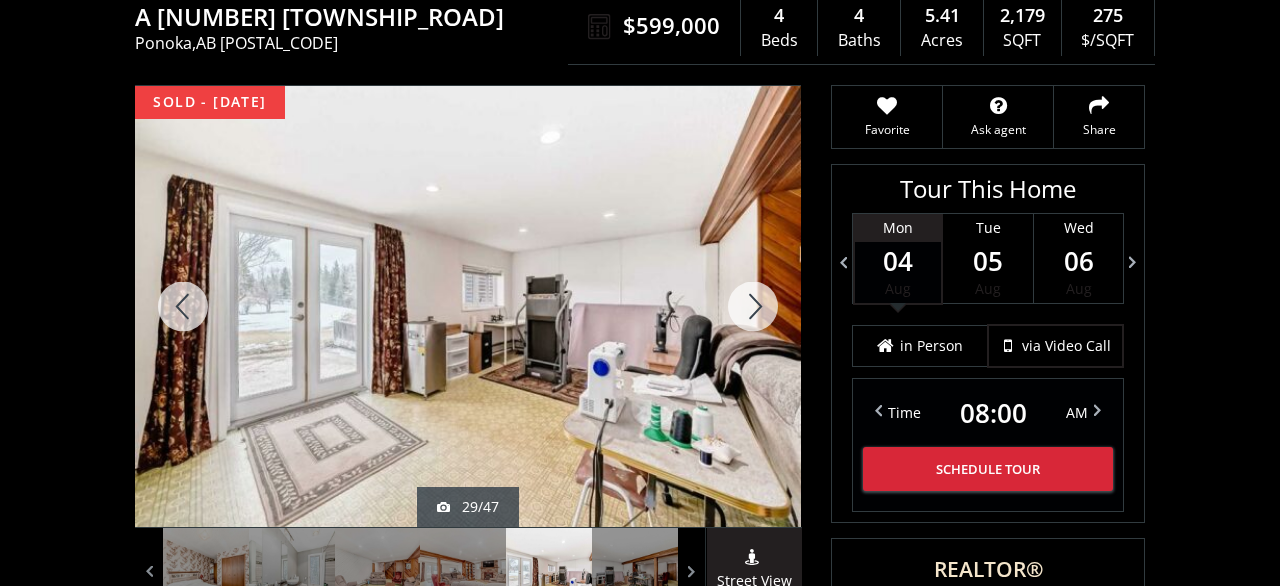 click at bounding box center (753, 306) 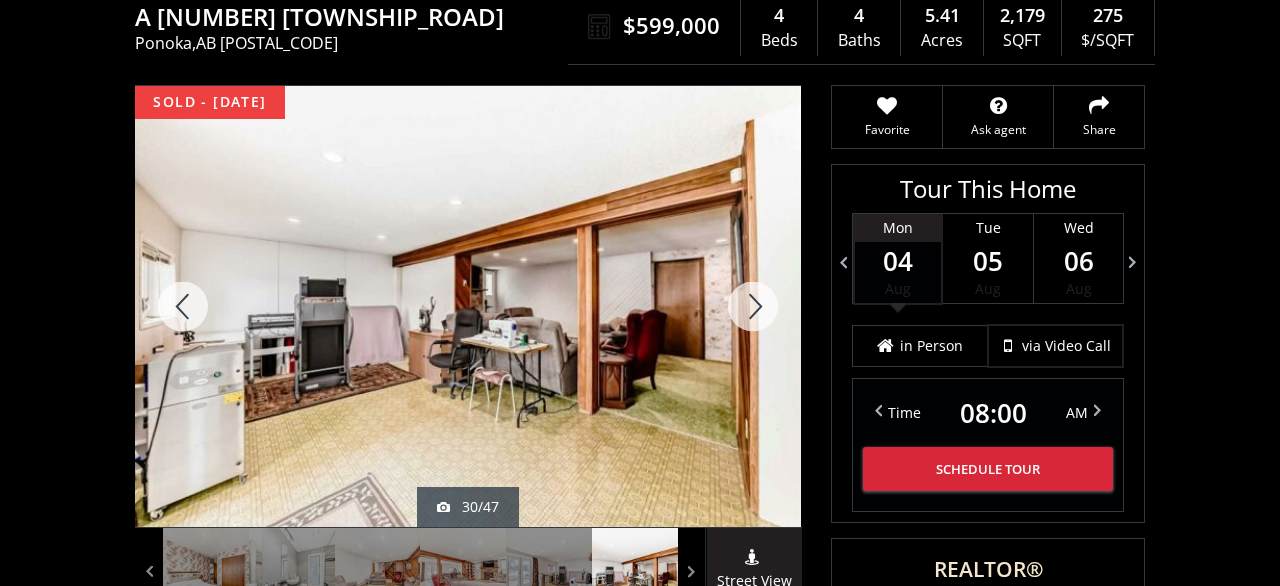 click at bounding box center (753, 306) 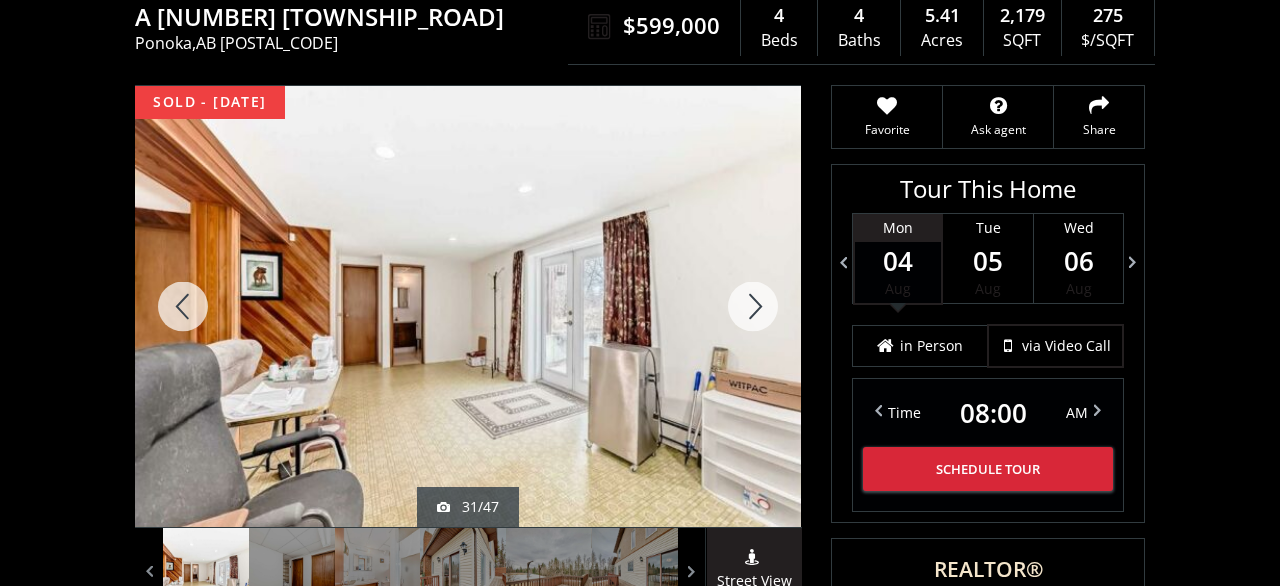 click at bounding box center (753, 306) 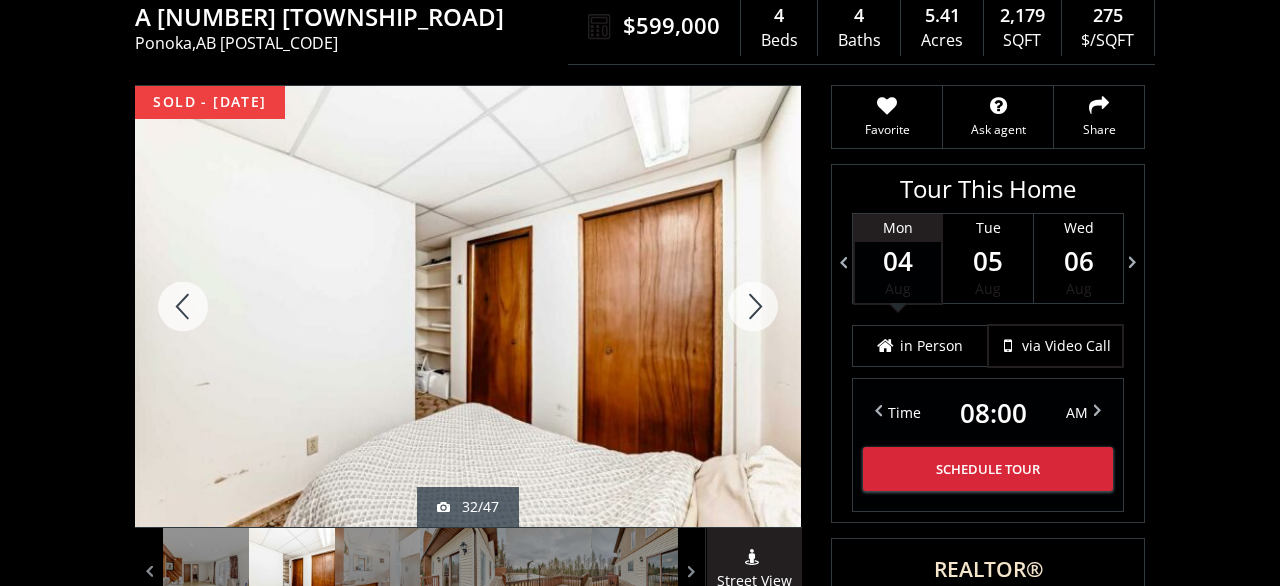 click at bounding box center [753, 306] 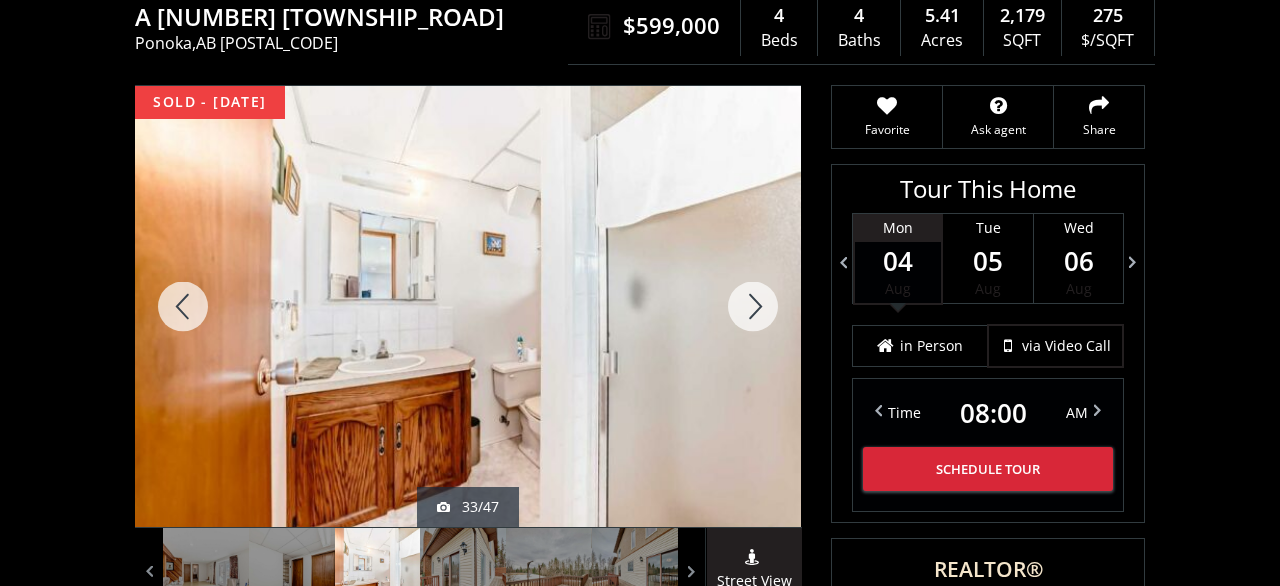 click at bounding box center [753, 306] 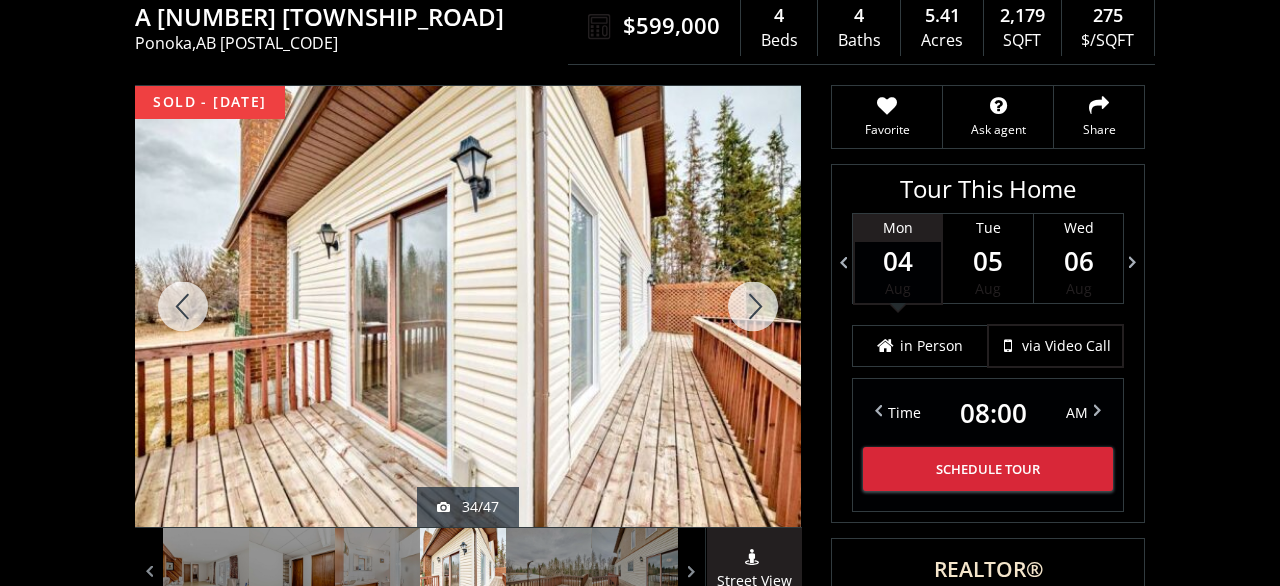 click at bounding box center [753, 306] 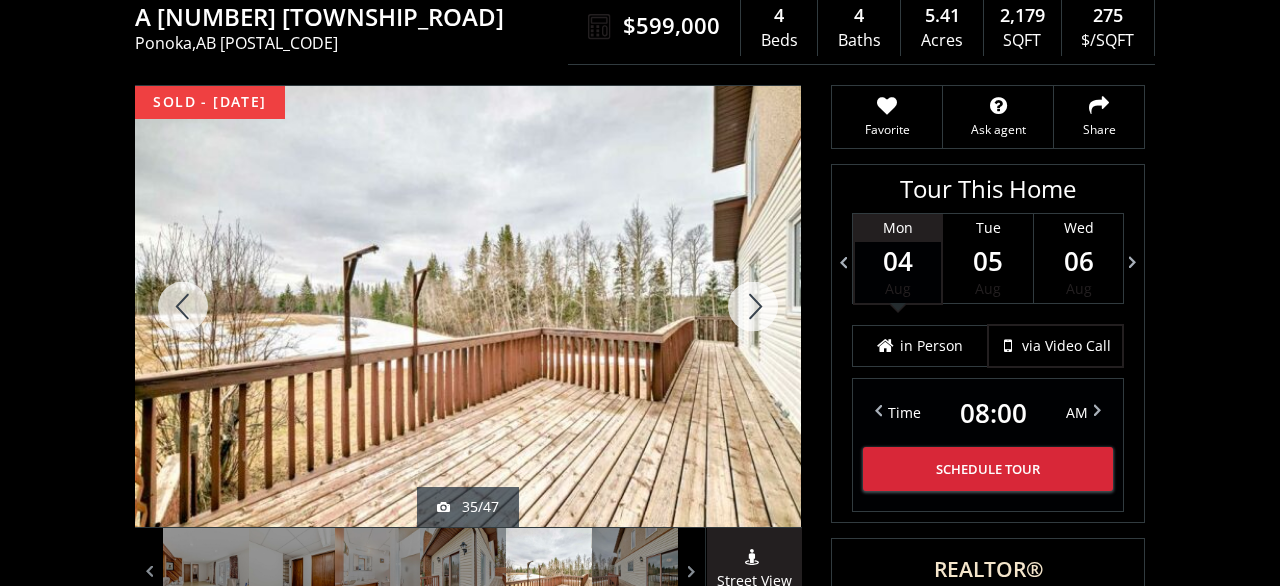 click at bounding box center [753, 306] 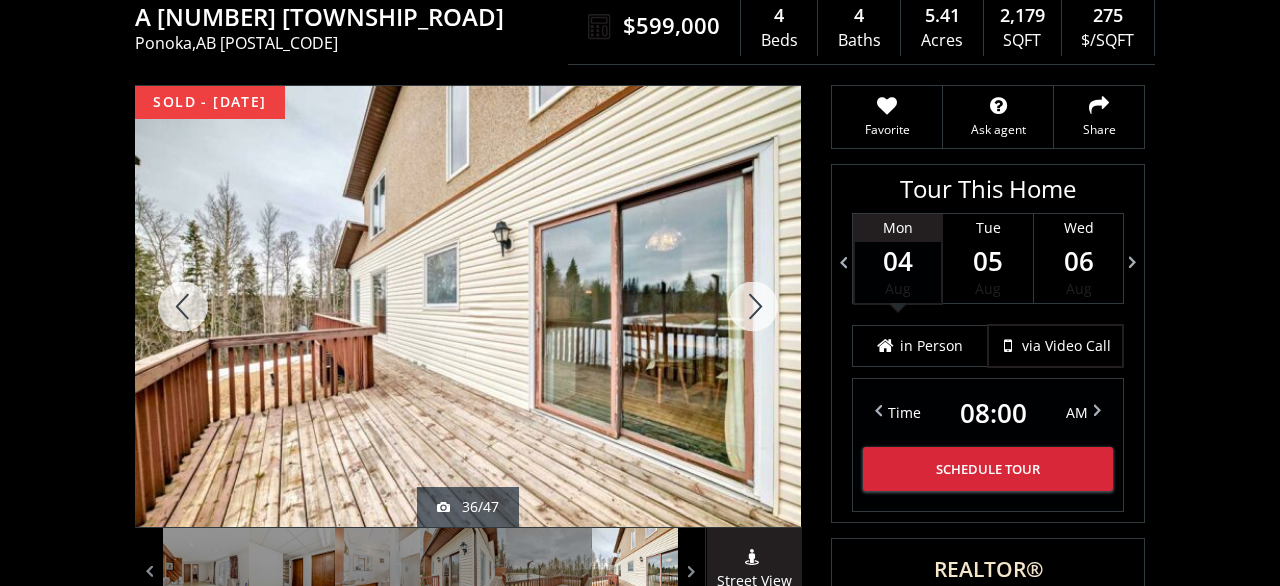 click at bounding box center (753, 306) 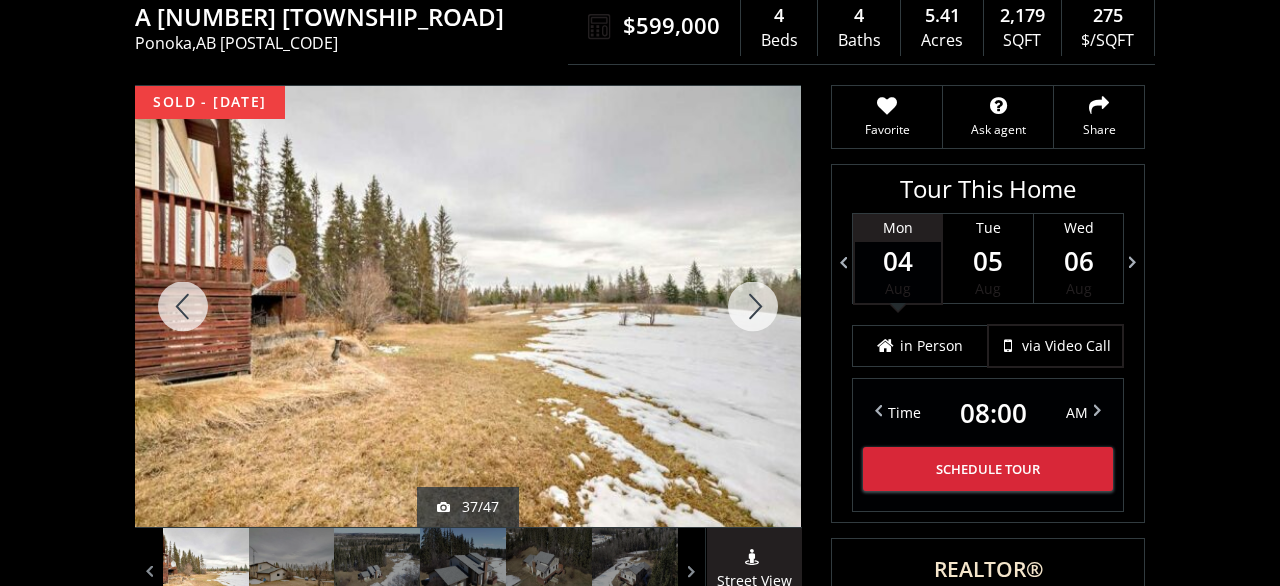 click at bounding box center (753, 306) 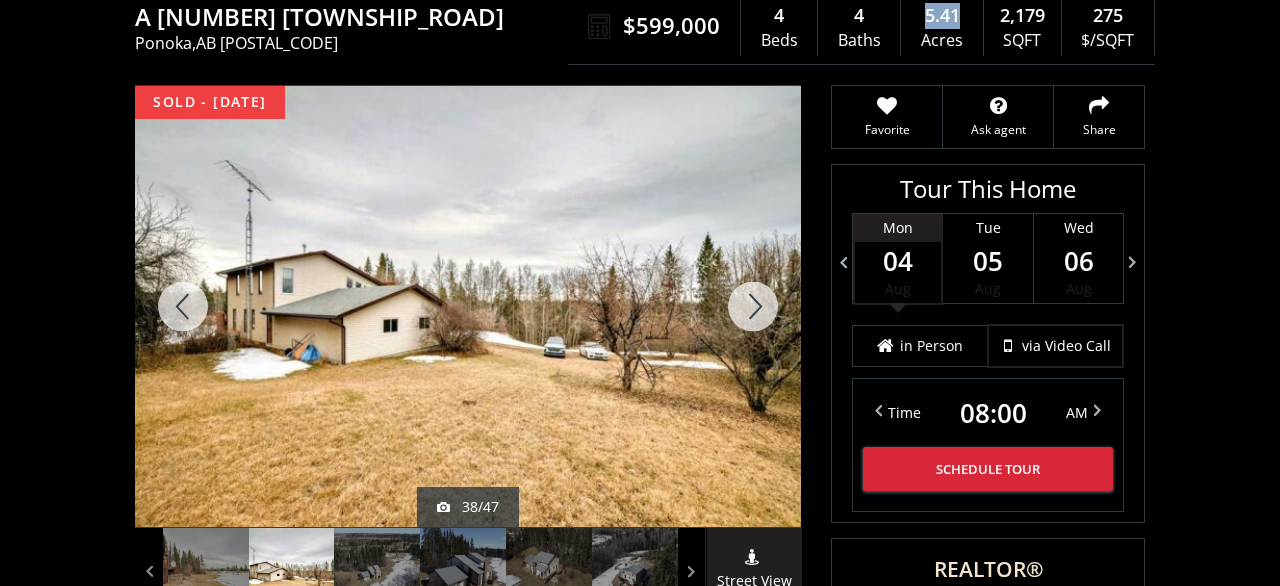 drag, startPoint x: 964, startPoint y: 51, endPoint x: 927, endPoint y: 51, distance: 37 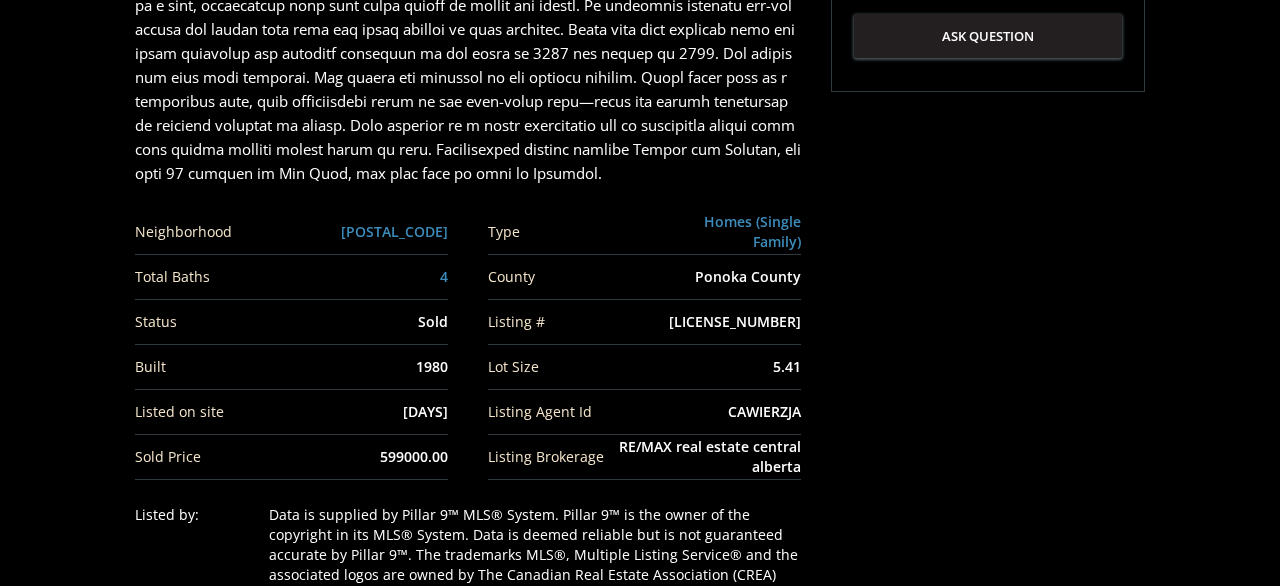 scroll, scrollTop: 1664, scrollLeft: 0, axis: vertical 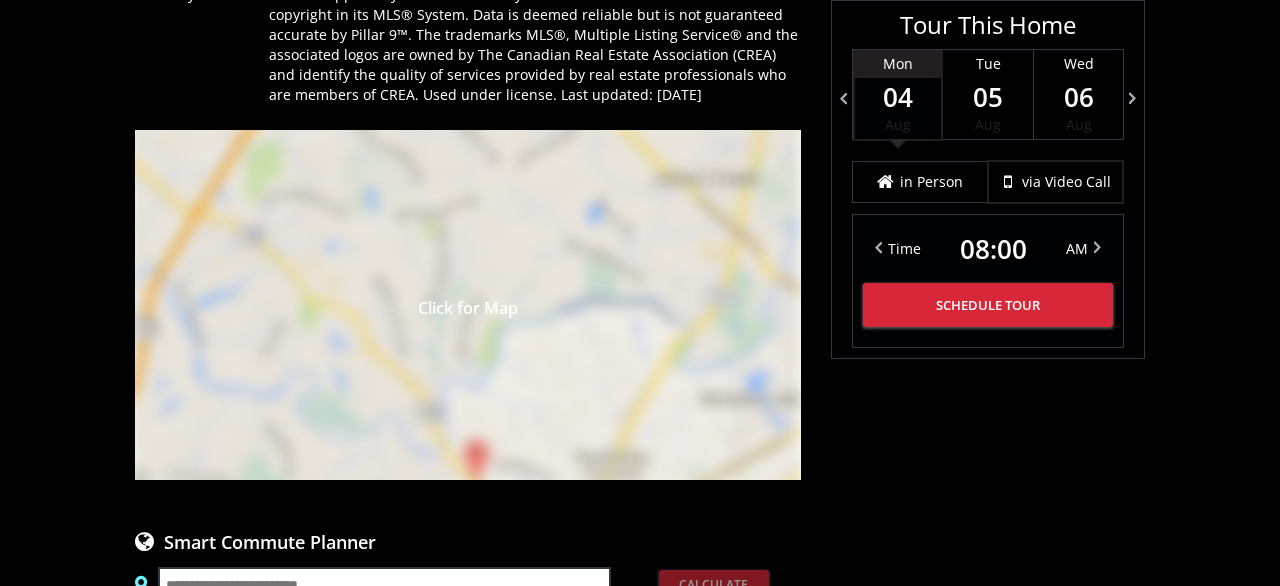 click on "Click for Map" at bounding box center [468, 305] 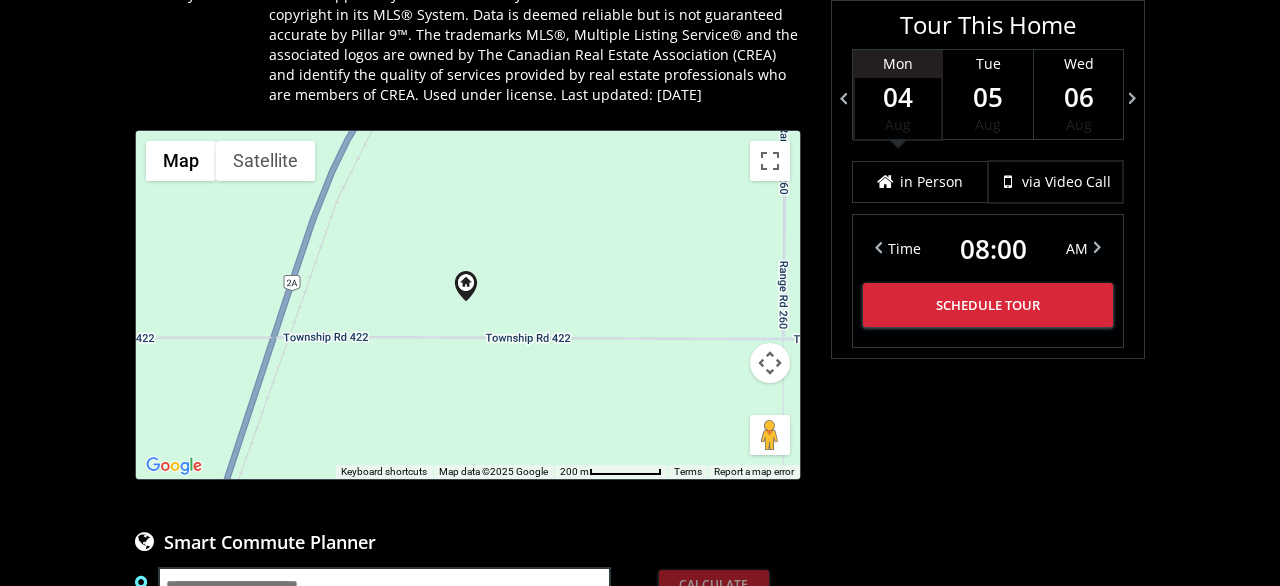 click at bounding box center [770, 363] 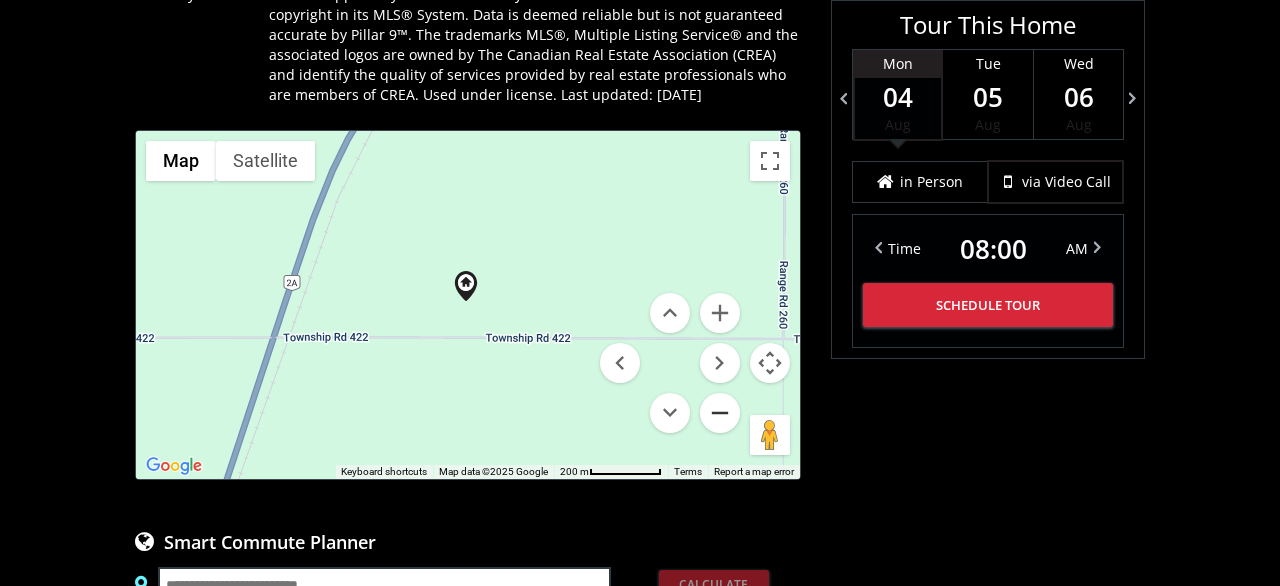 click at bounding box center [720, 413] 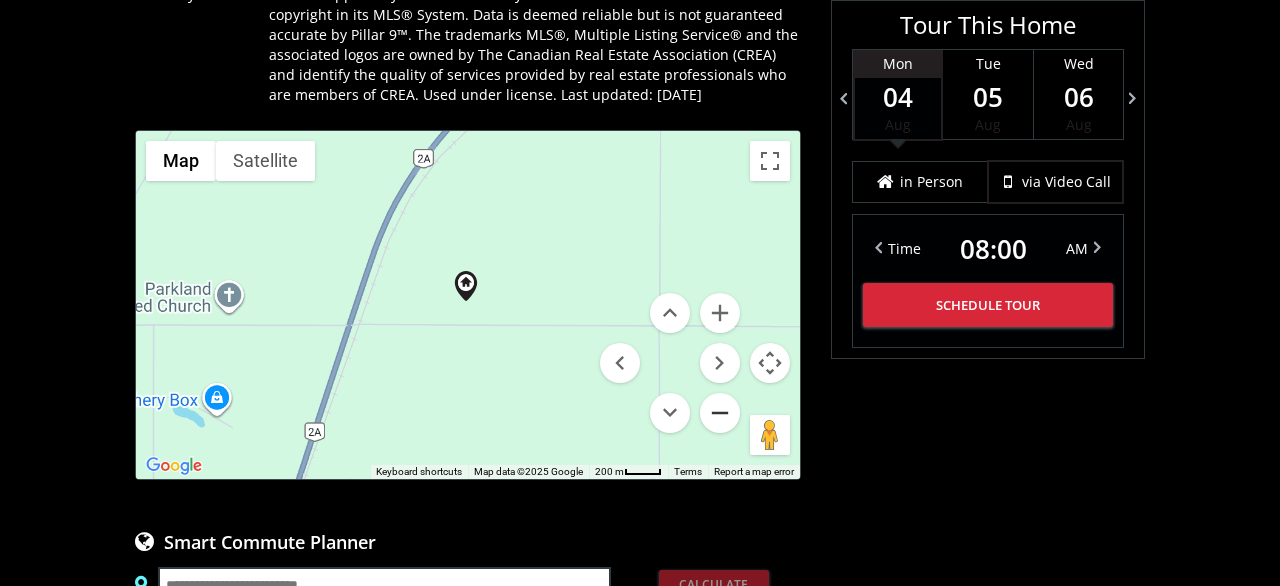 click at bounding box center (720, 413) 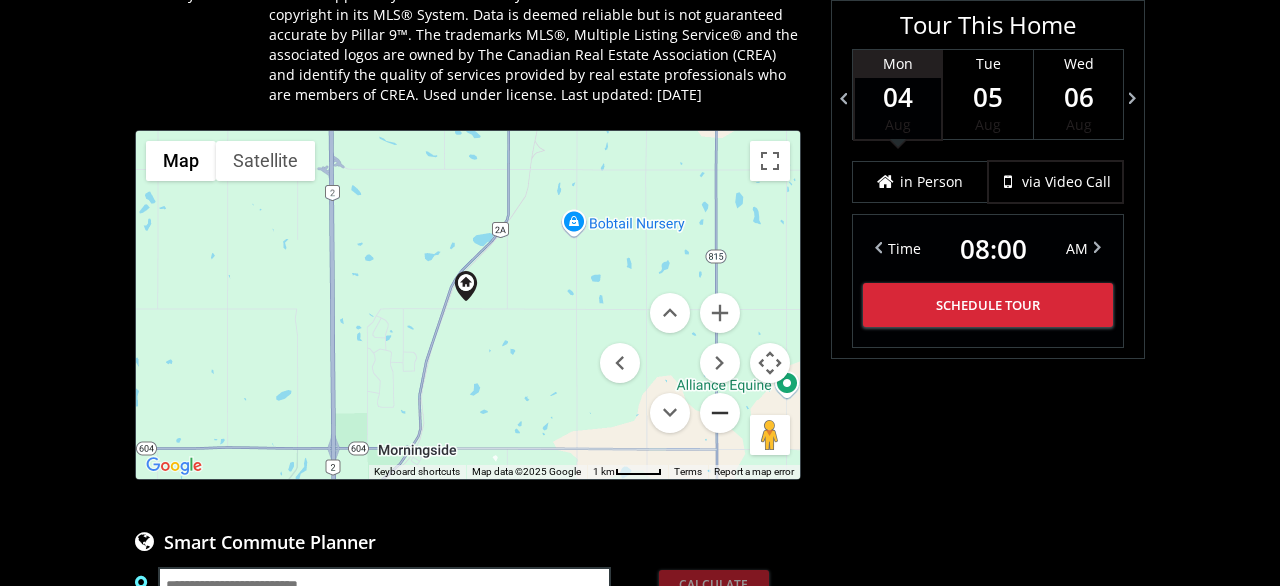 click at bounding box center (720, 413) 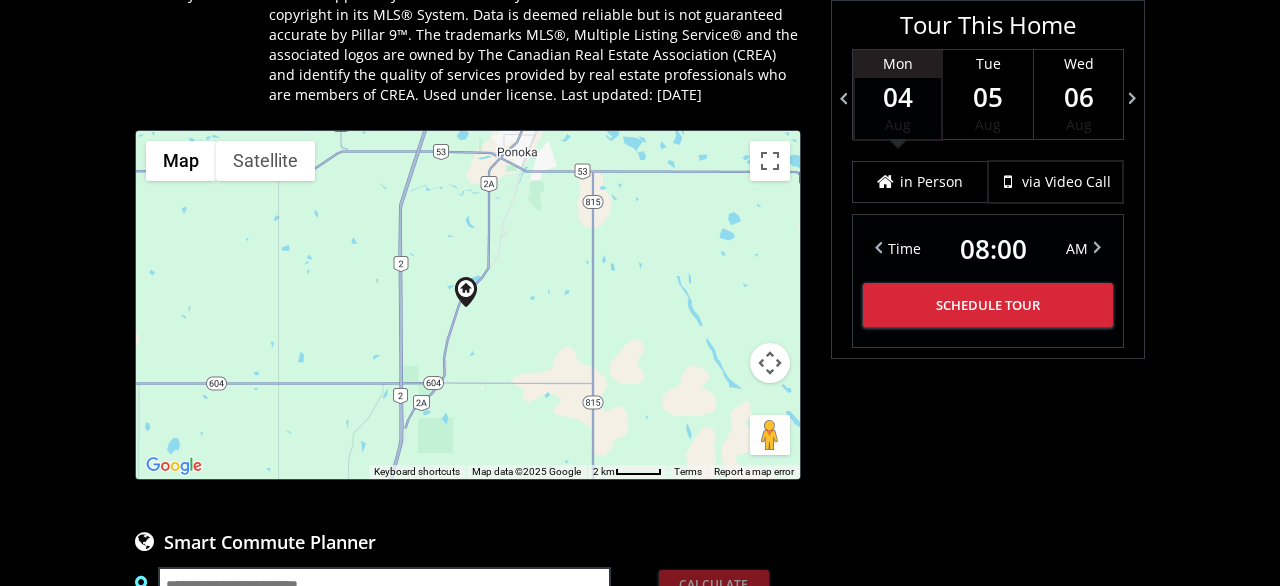 drag, startPoint x: 483, startPoint y: 358, endPoint x: 473, endPoint y: 397, distance: 40.261642 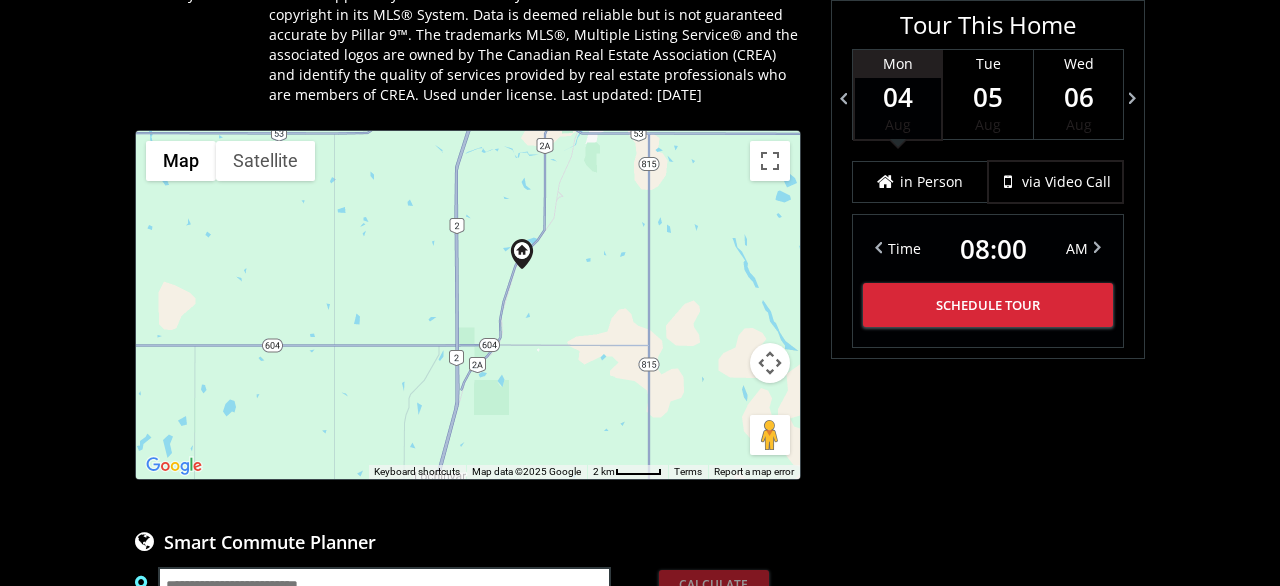 drag, startPoint x: 500, startPoint y: 415, endPoint x: 555, endPoint y: 350, distance: 85.146935 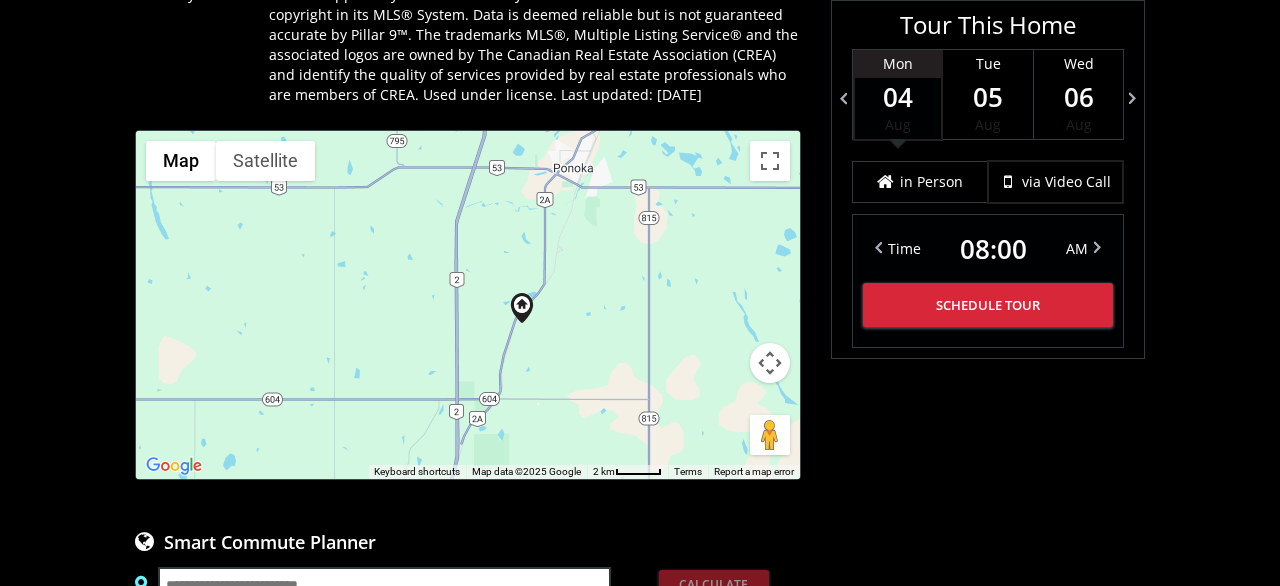 click at bounding box center [770, 363] 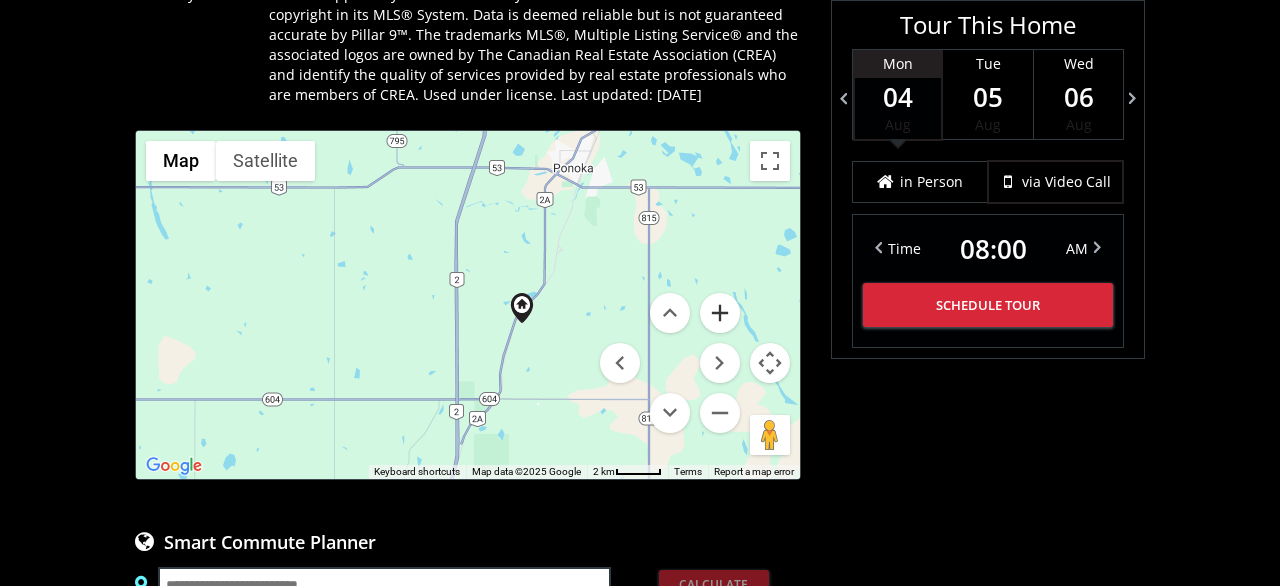 click at bounding box center [720, 313] 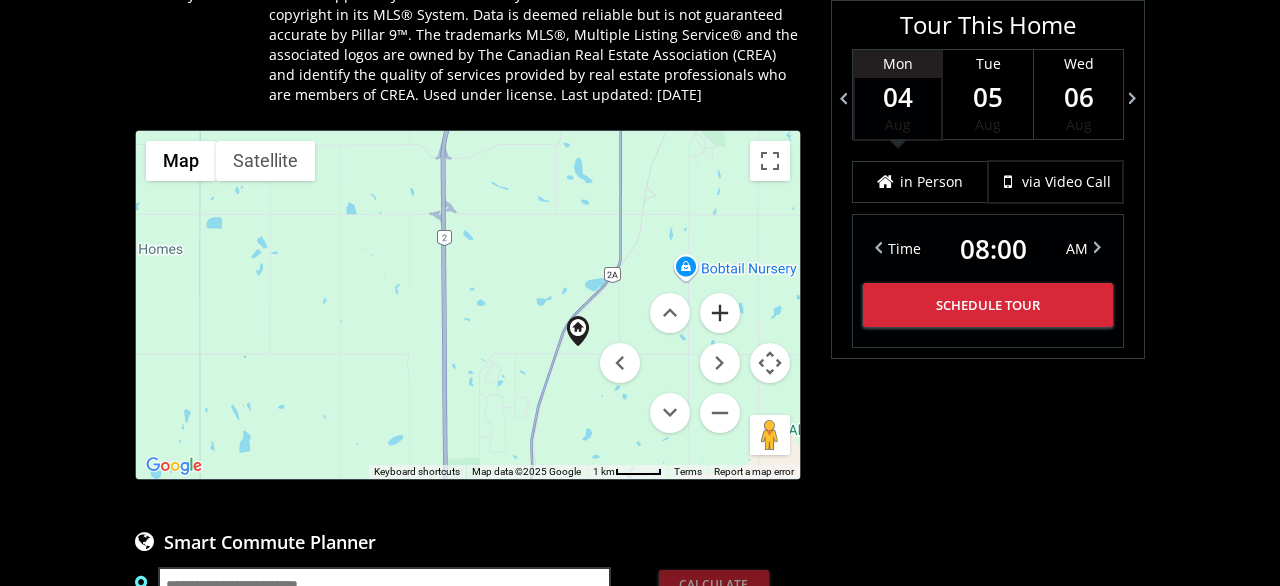 click at bounding box center (720, 313) 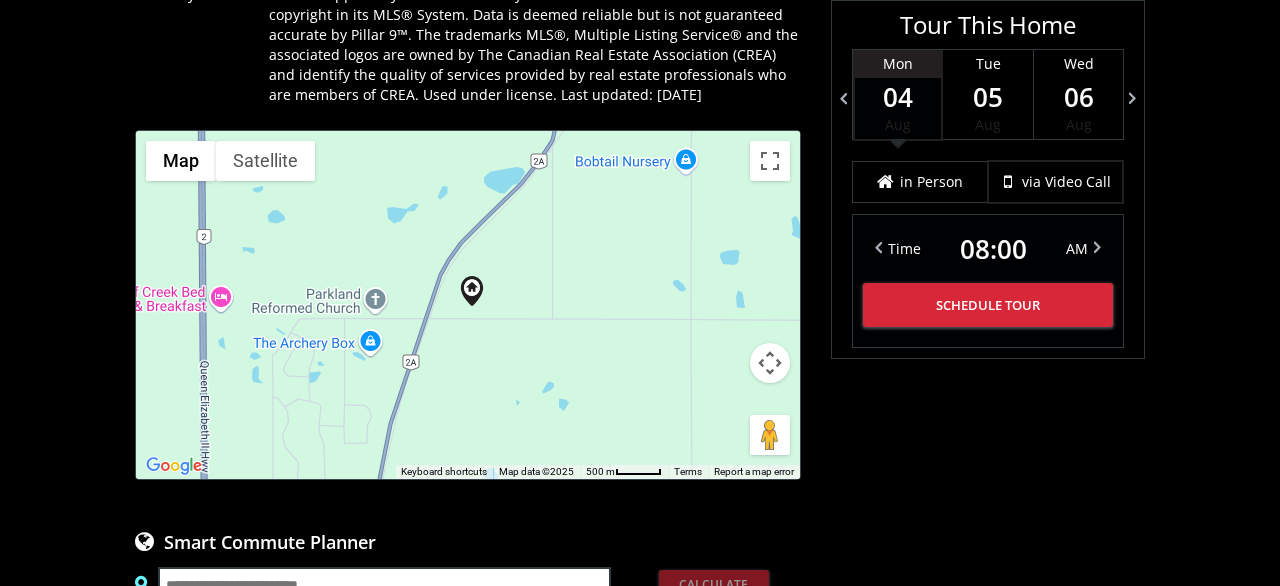 drag, startPoint x: 525, startPoint y: 365, endPoint x: 462, endPoint y: 329, distance: 72.56032 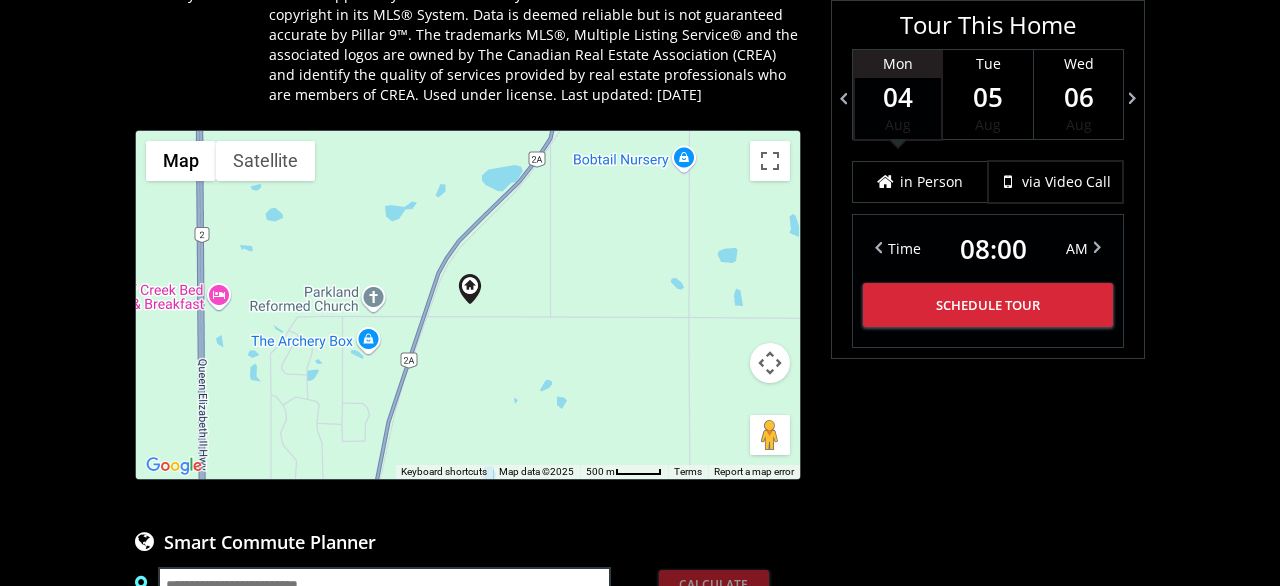 click at bounding box center [770, 363] 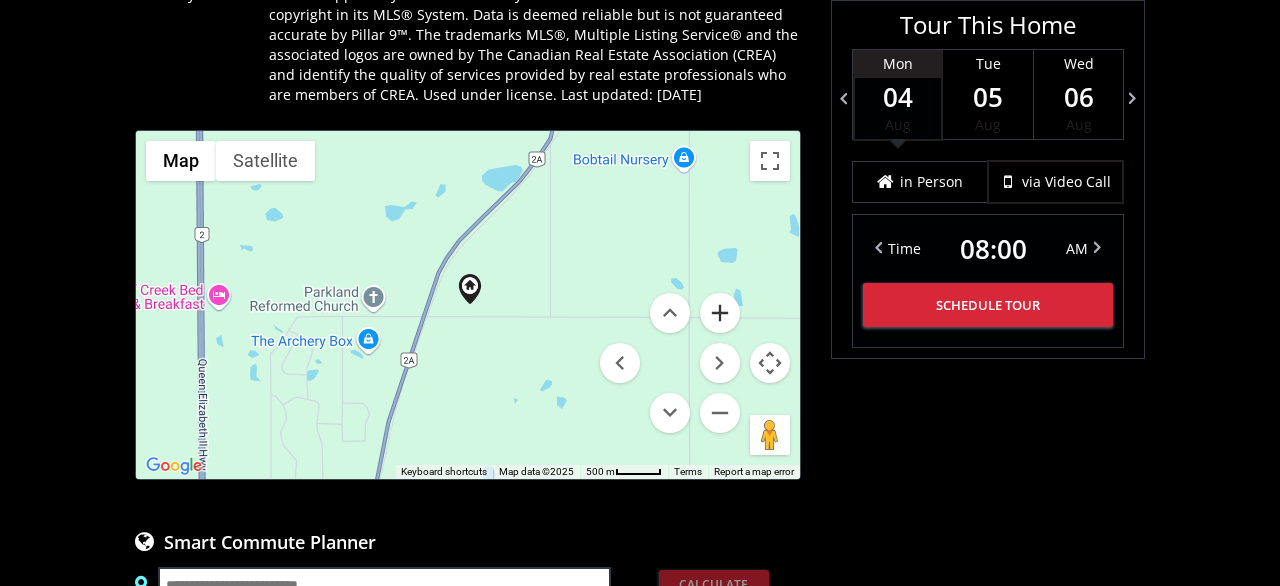 click at bounding box center (720, 313) 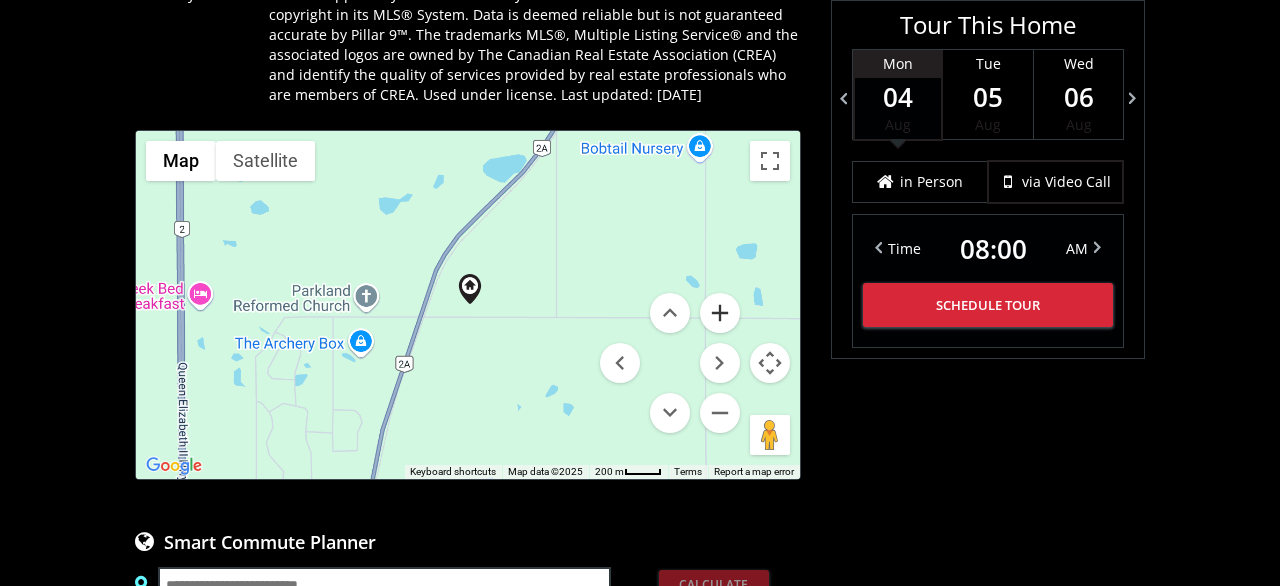 click at bounding box center (720, 313) 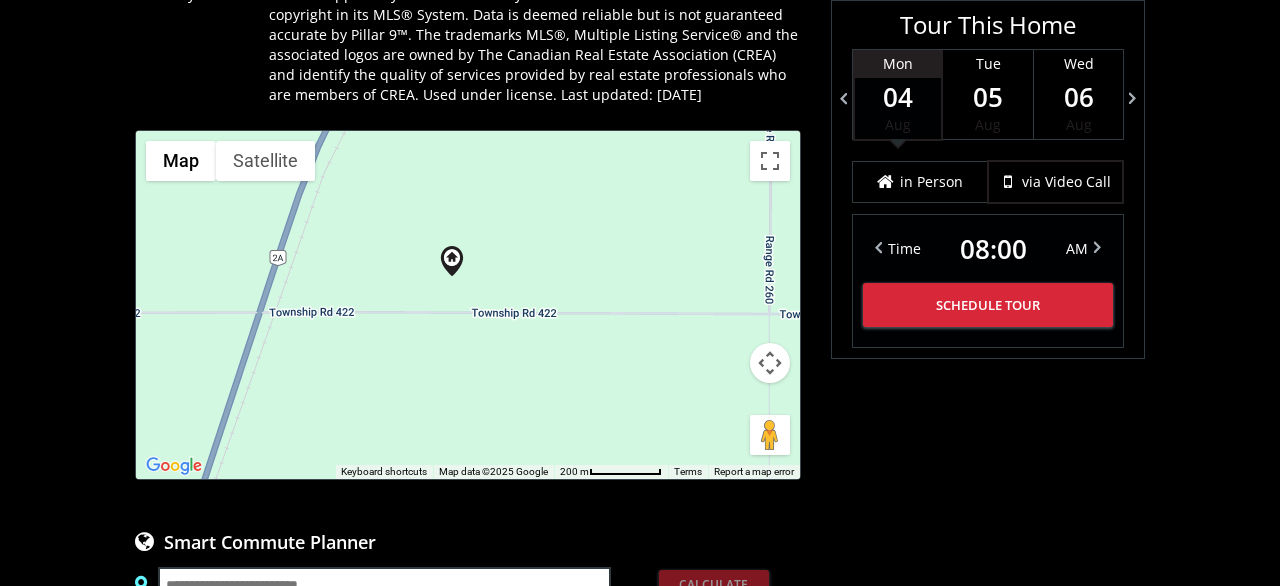 drag, startPoint x: 569, startPoint y: 362, endPoint x: 534, endPoint y: 306, distance: 66.037865 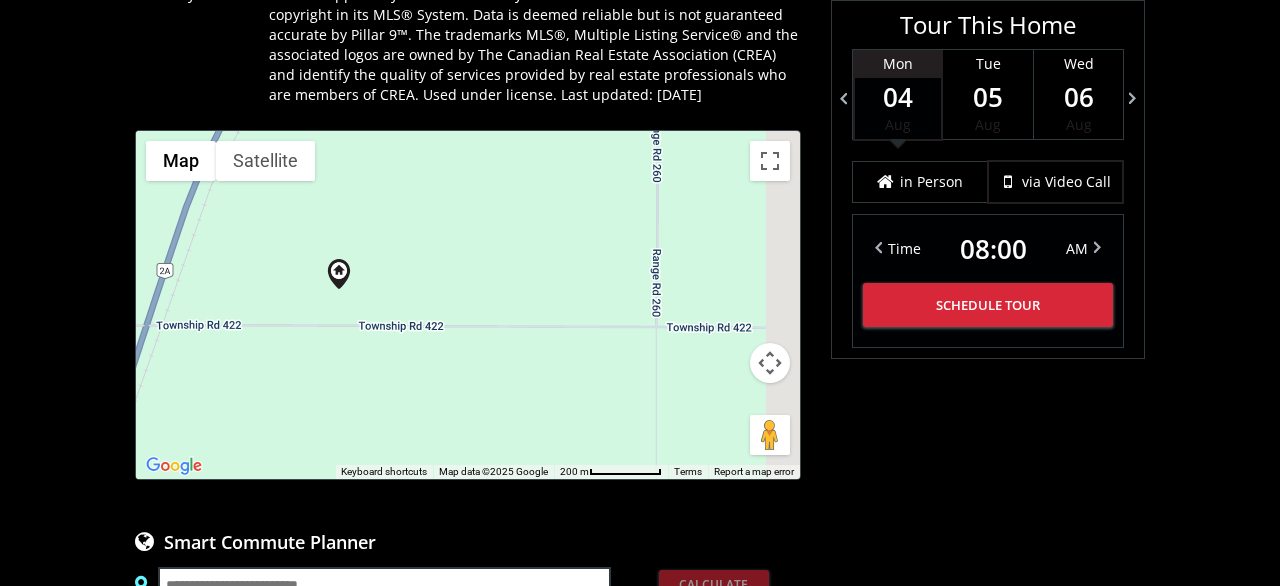 click on "To navigate, press the arrow keys." at bounding box center (468, 305) 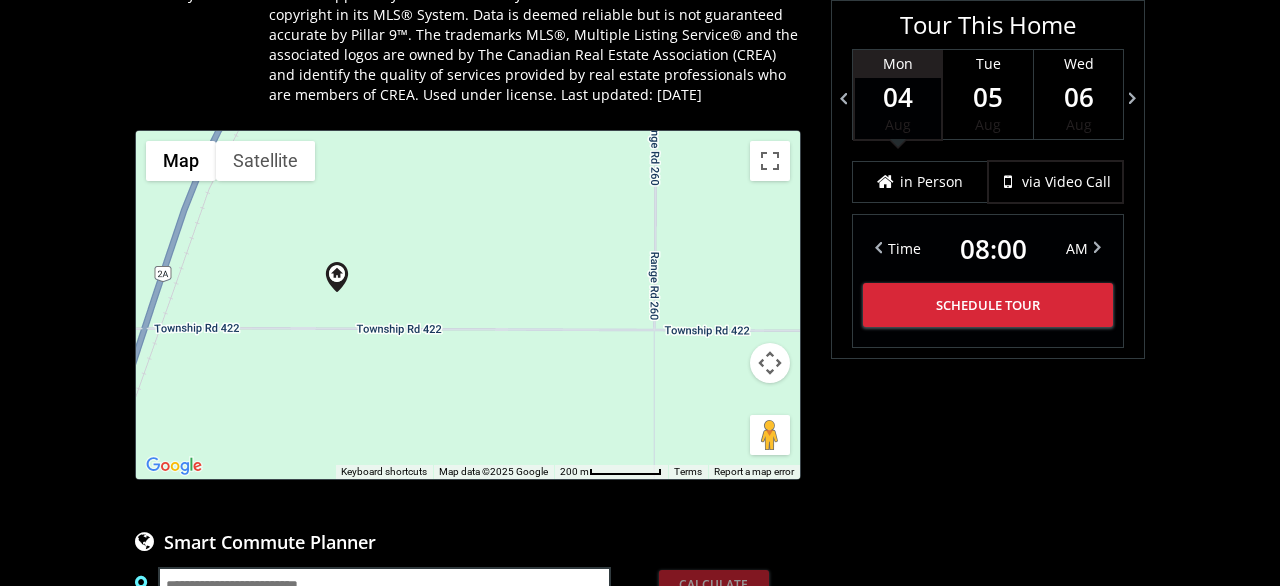 click at bounding box center [770, 363] 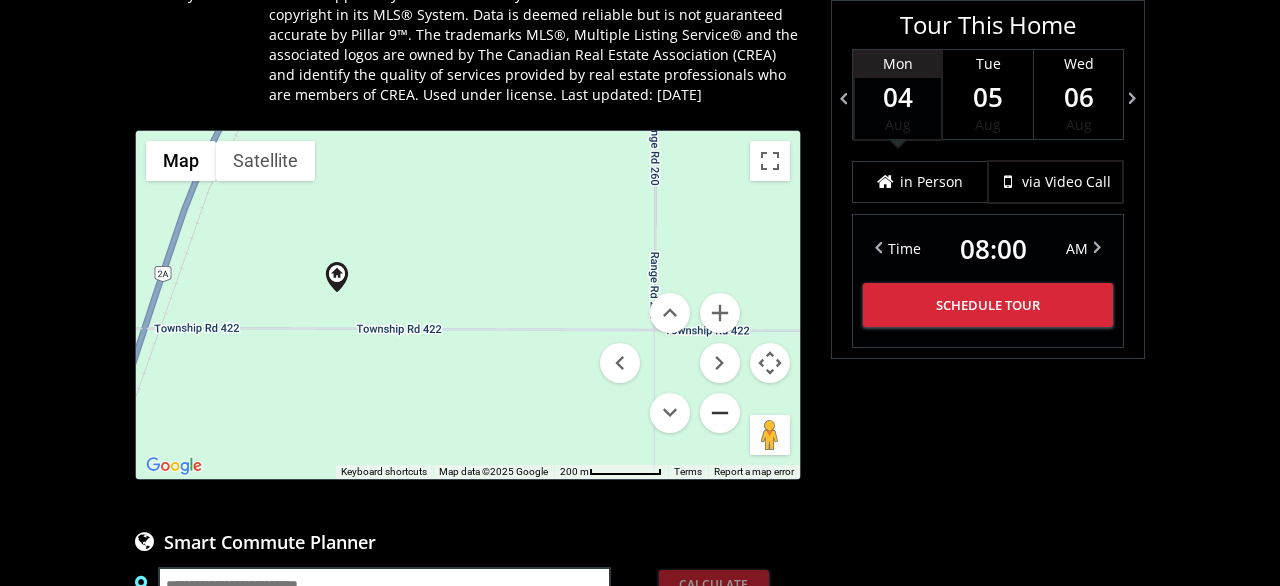 click at bounding box center (720, 413) 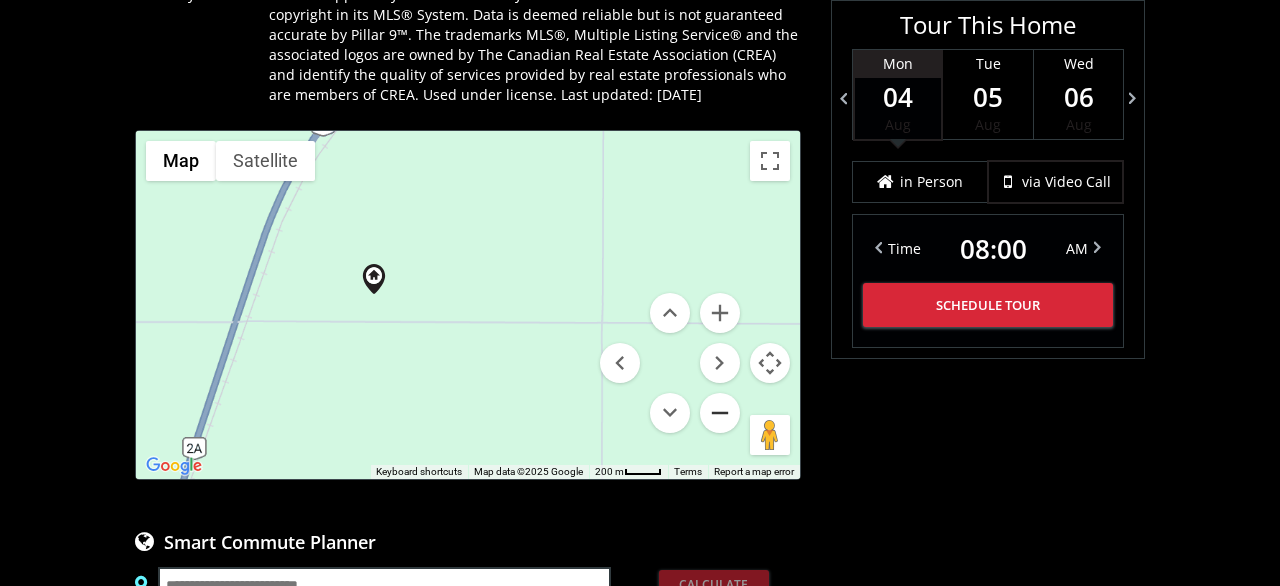 click at bounding box center (720, 413) 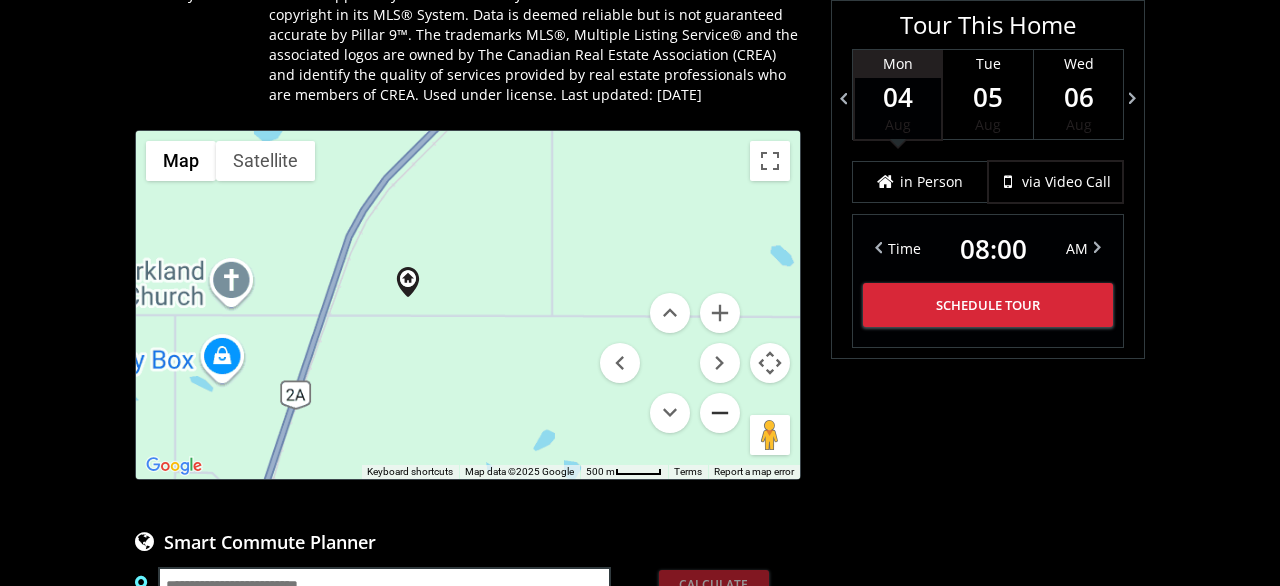 click at bounding box center (720, 413) 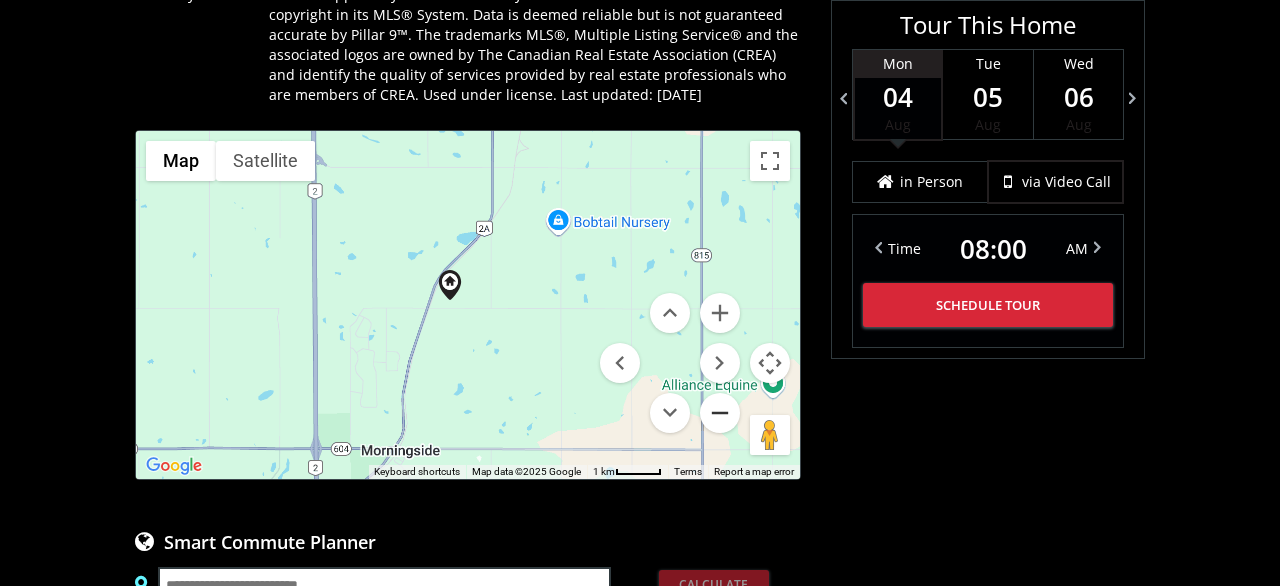 click at bounding box center [720, 413] 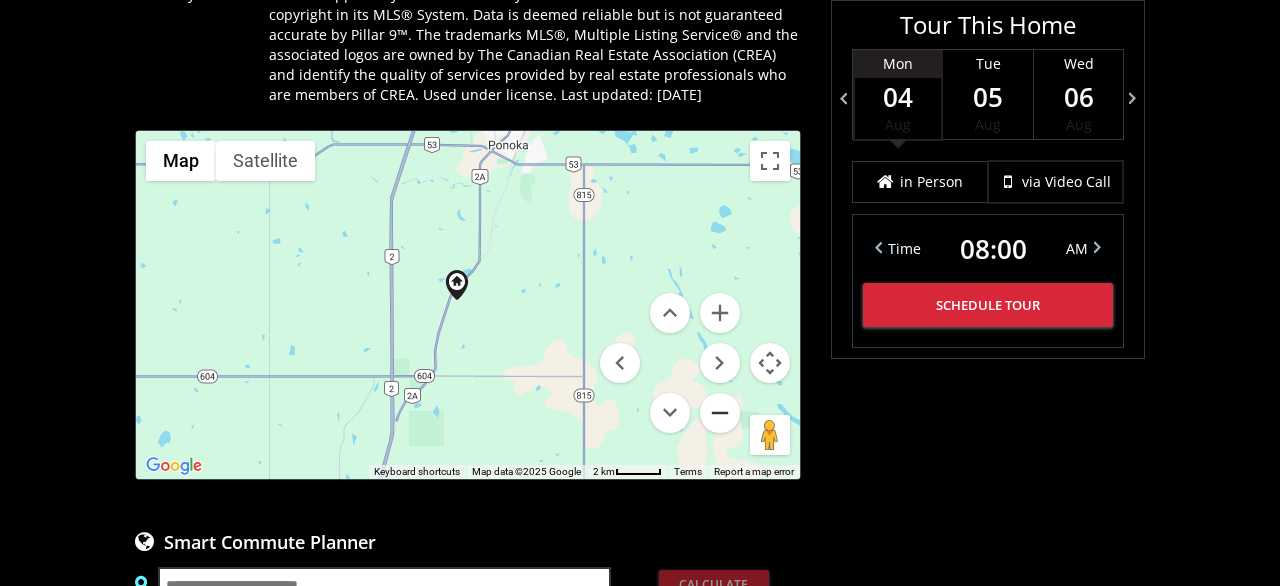 click at bounding box center [720, 413] 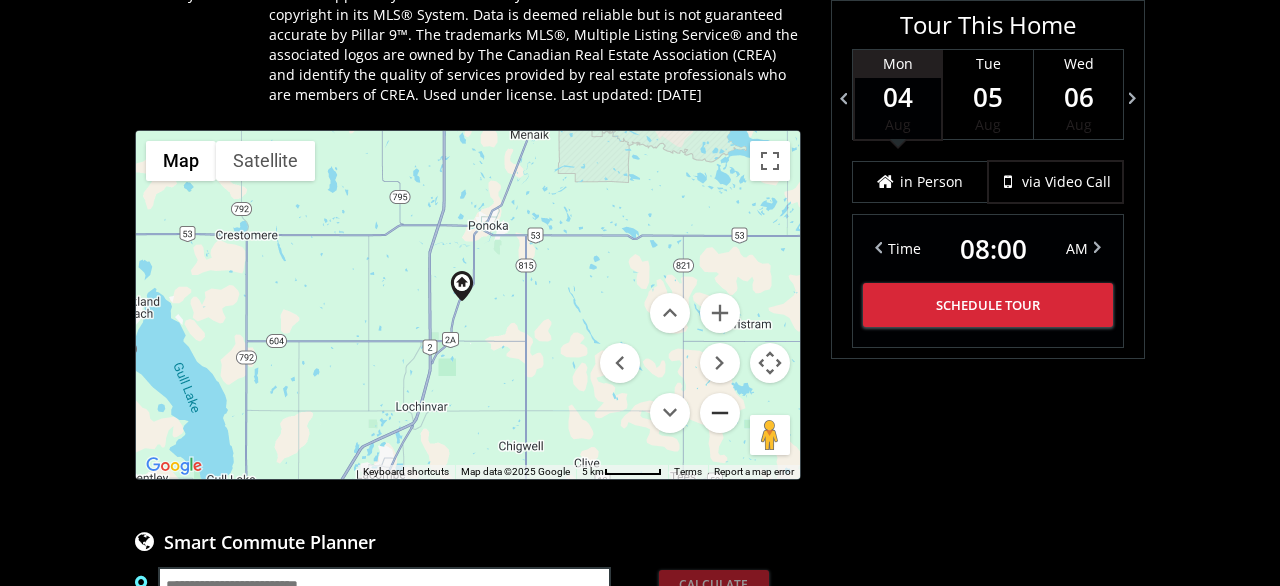 click at bounding box center [720, 413] 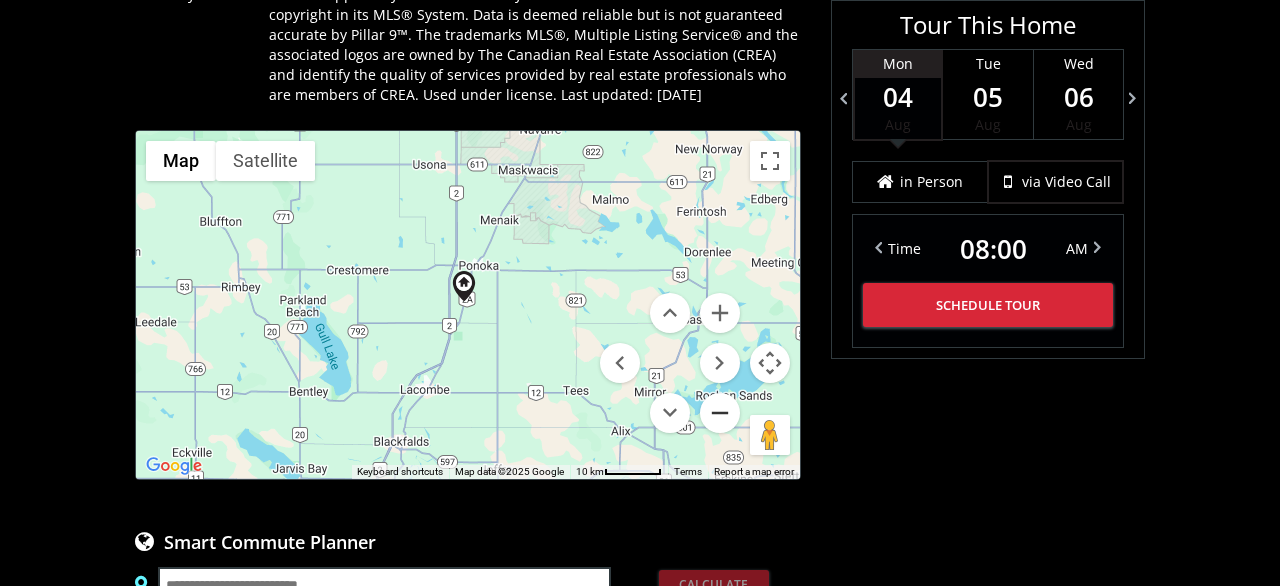 click at bounding box center (720, 413) 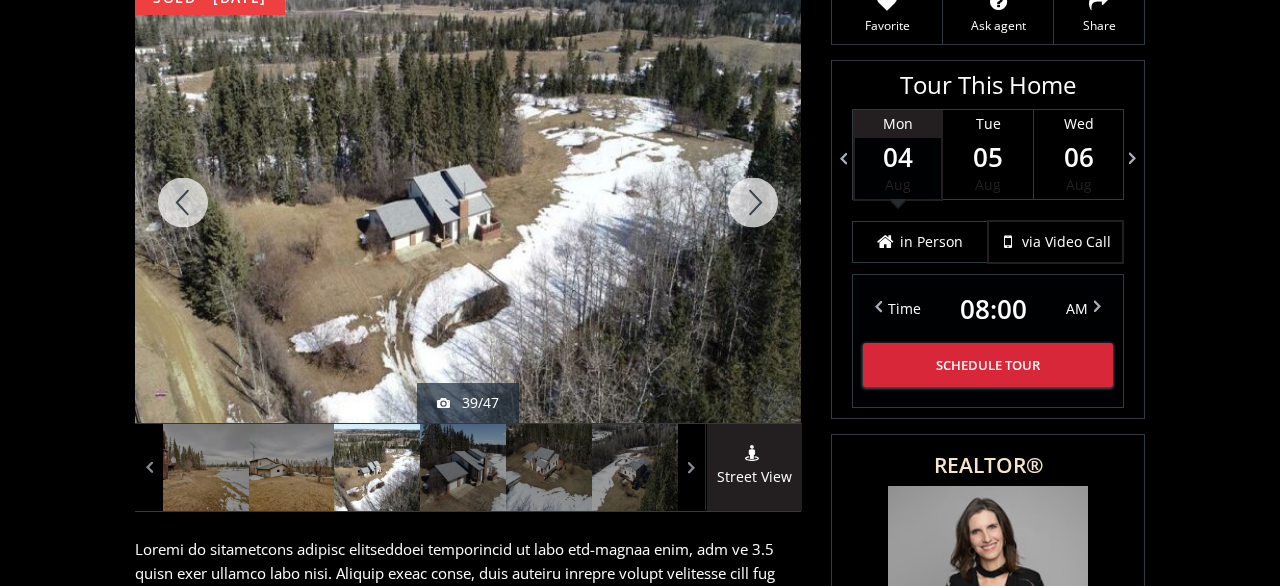 scroll, scrollTop: 0, scrollLeft: 0, axis: both 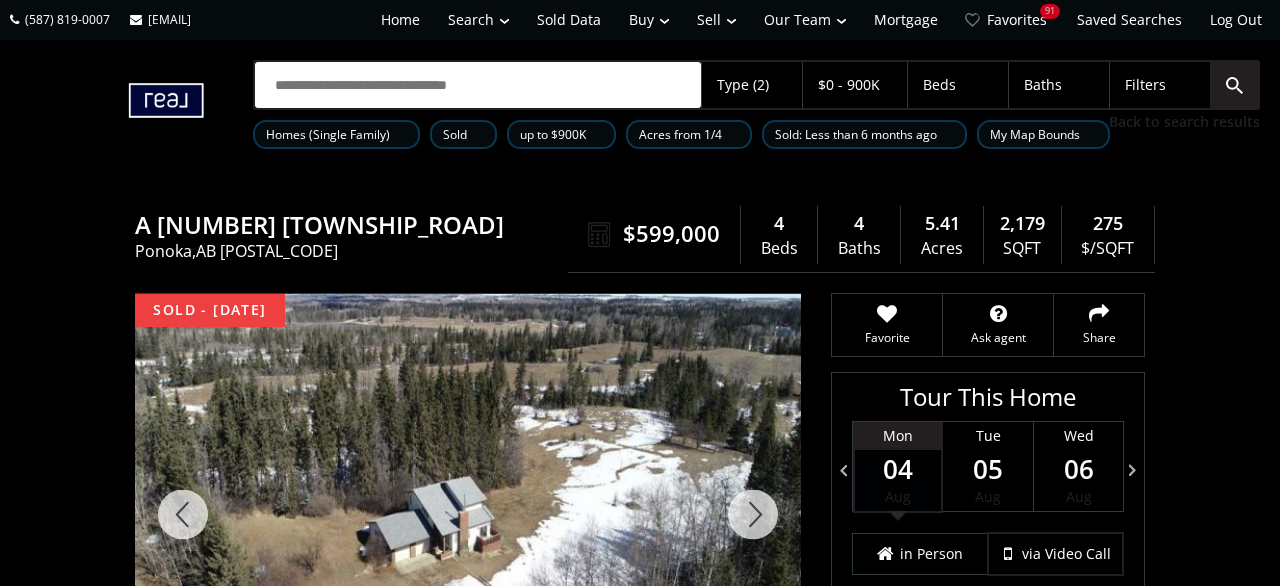 drag, startPoint x: 731, startPoint y: 272, endPoint x: 581, endPoint y: 247, distance: 152.06906 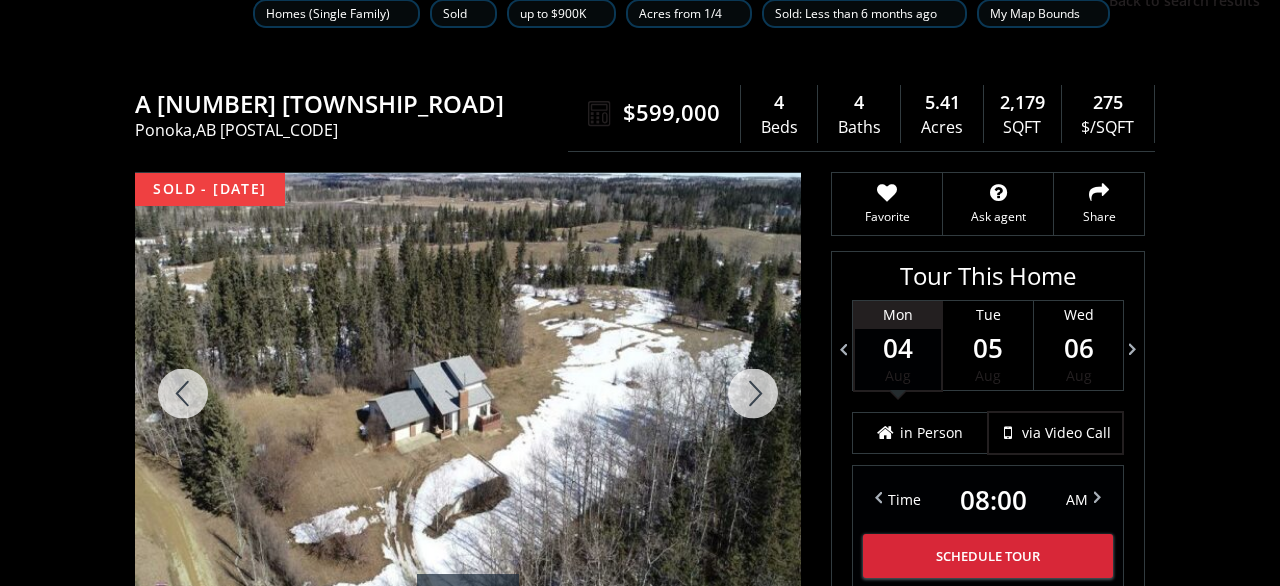 scroll, scrollTop: 208, scrollLeft: 0, axis: vertical 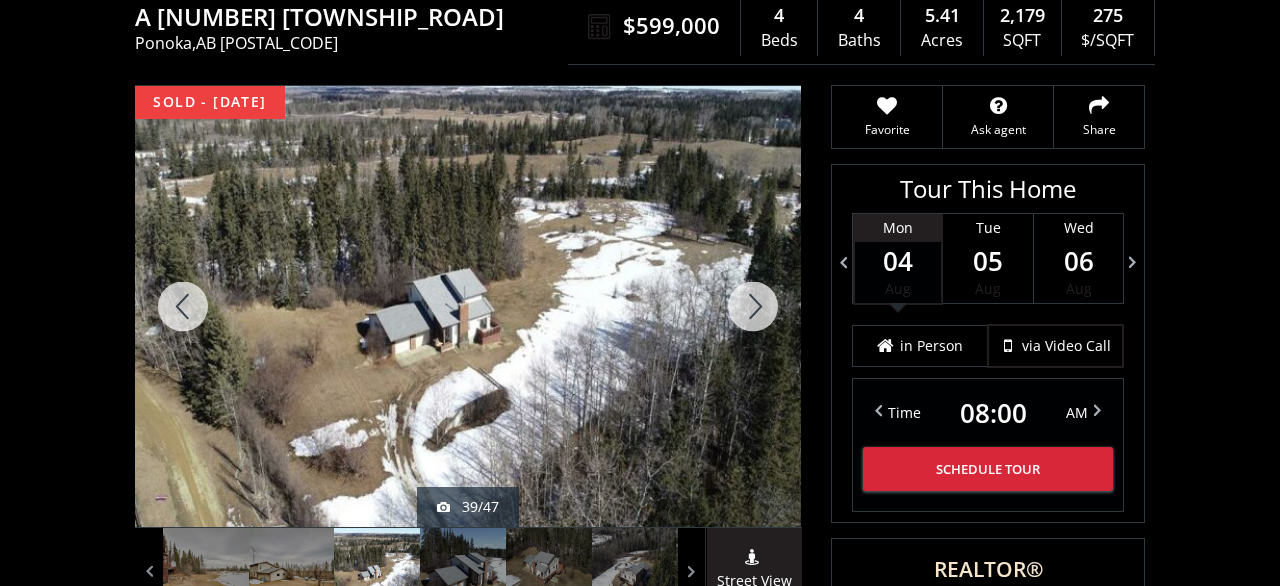 click at bounding box center (753, 306) 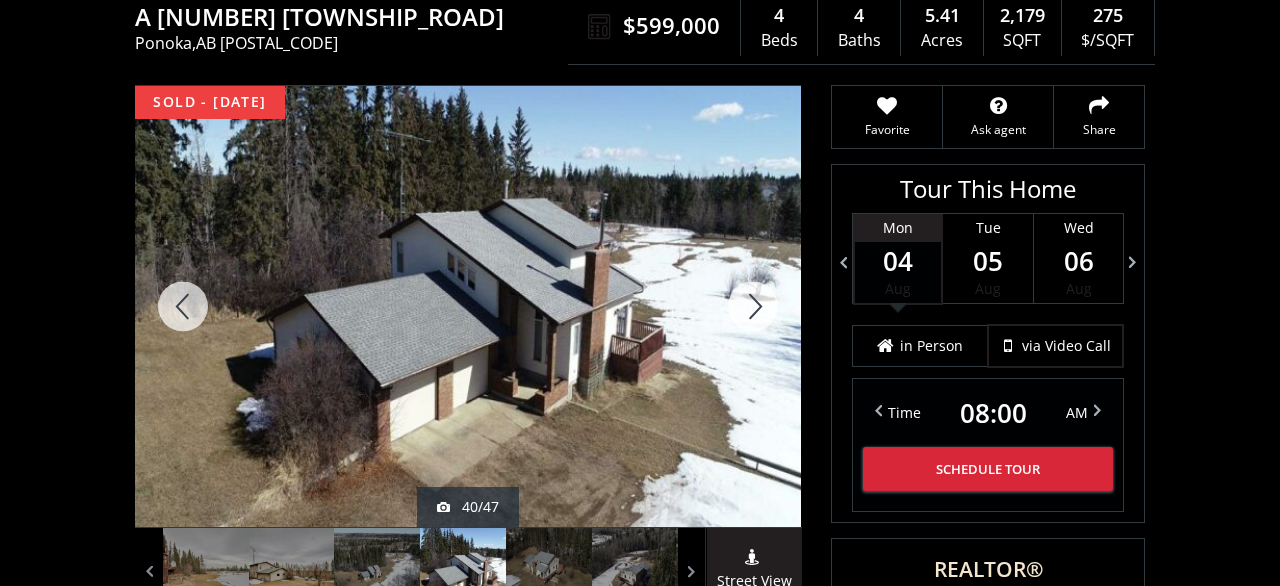 click at bounding box center (753, 306) 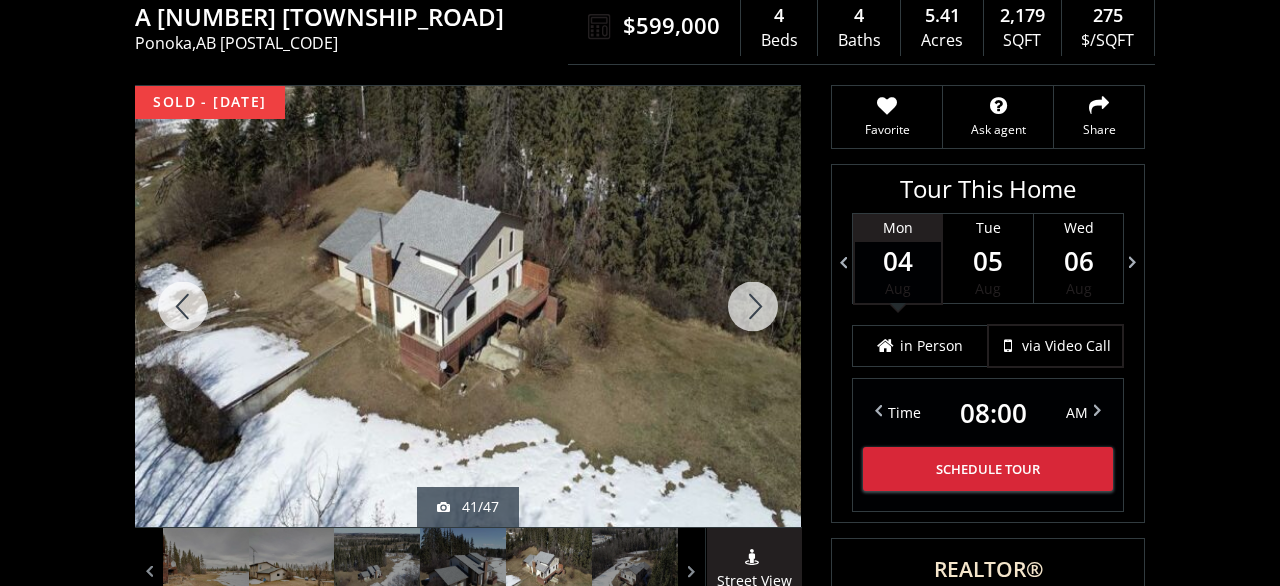 click at bounding box center [753, 306] 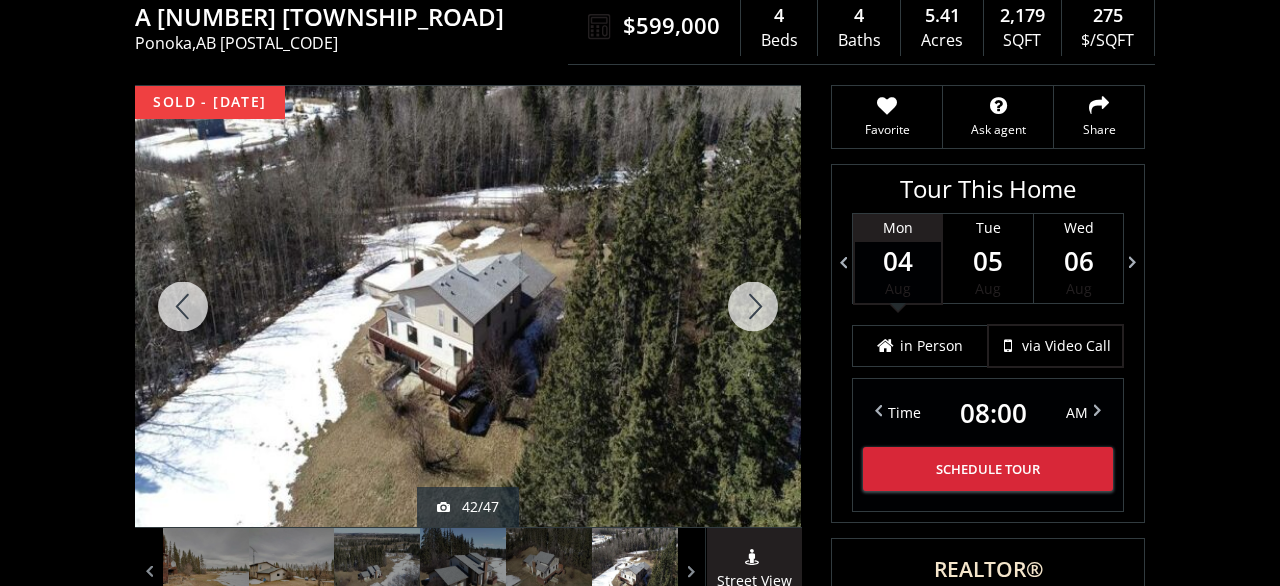 click at bounding box center [753, 306] 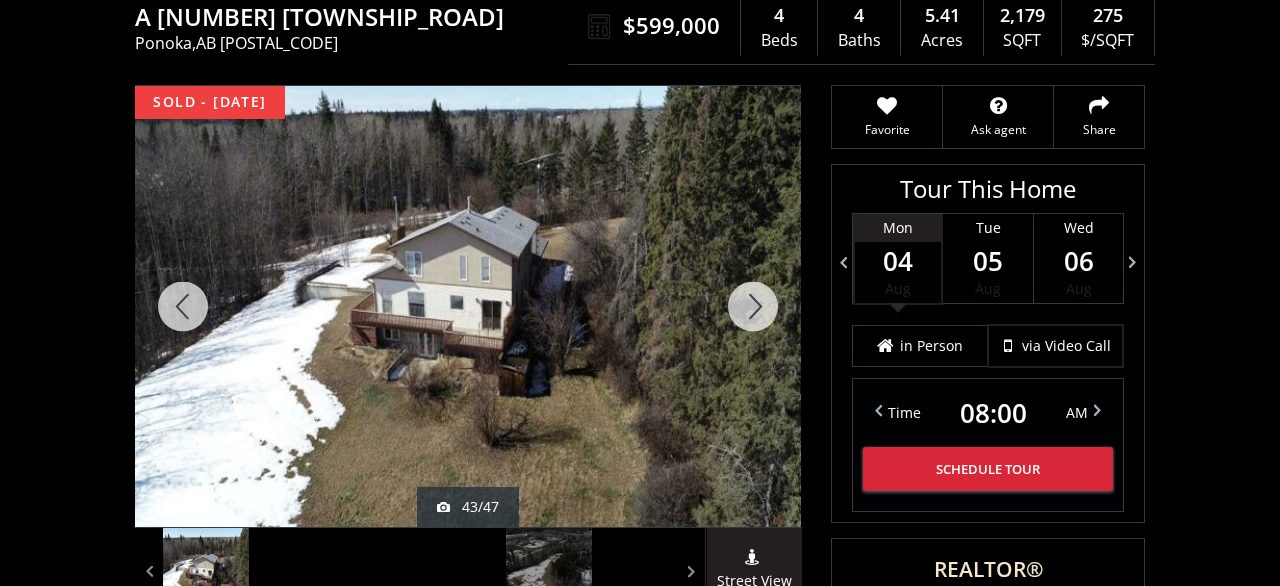 click at bounding box center (753, 306) 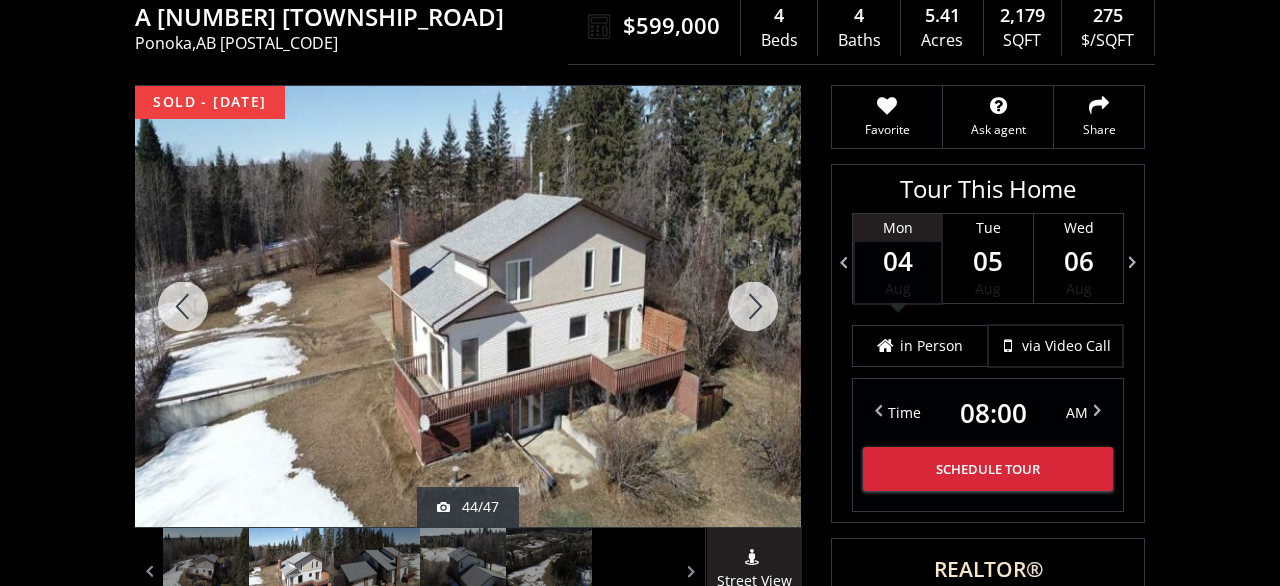 click at bounding box center [753, 306] 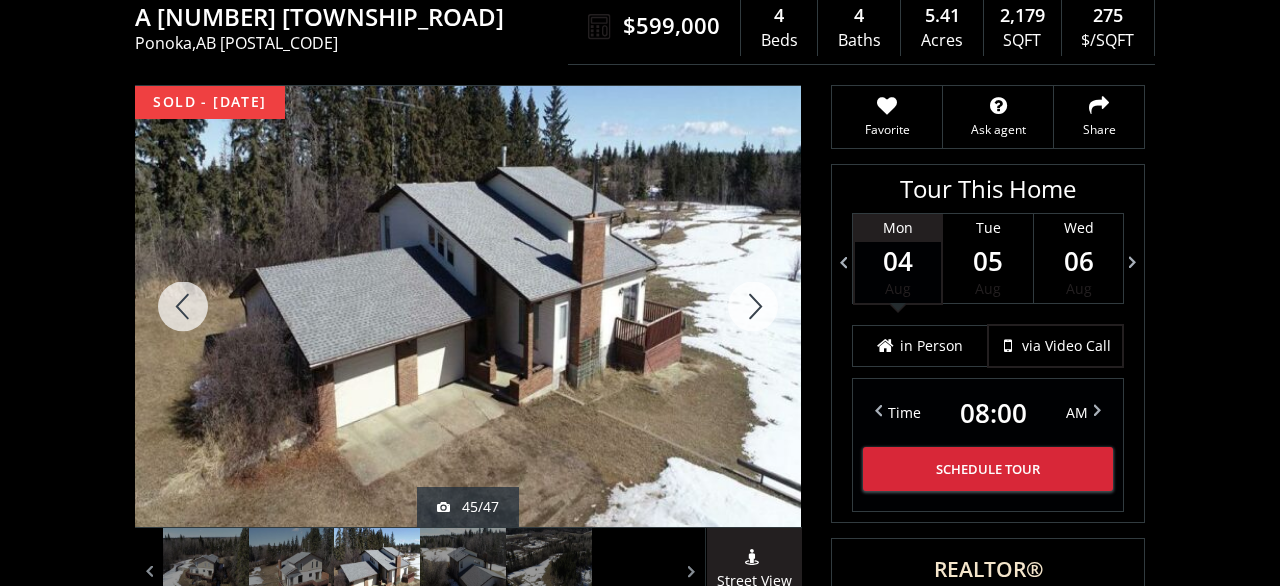 click at bounding box center (753, 306) 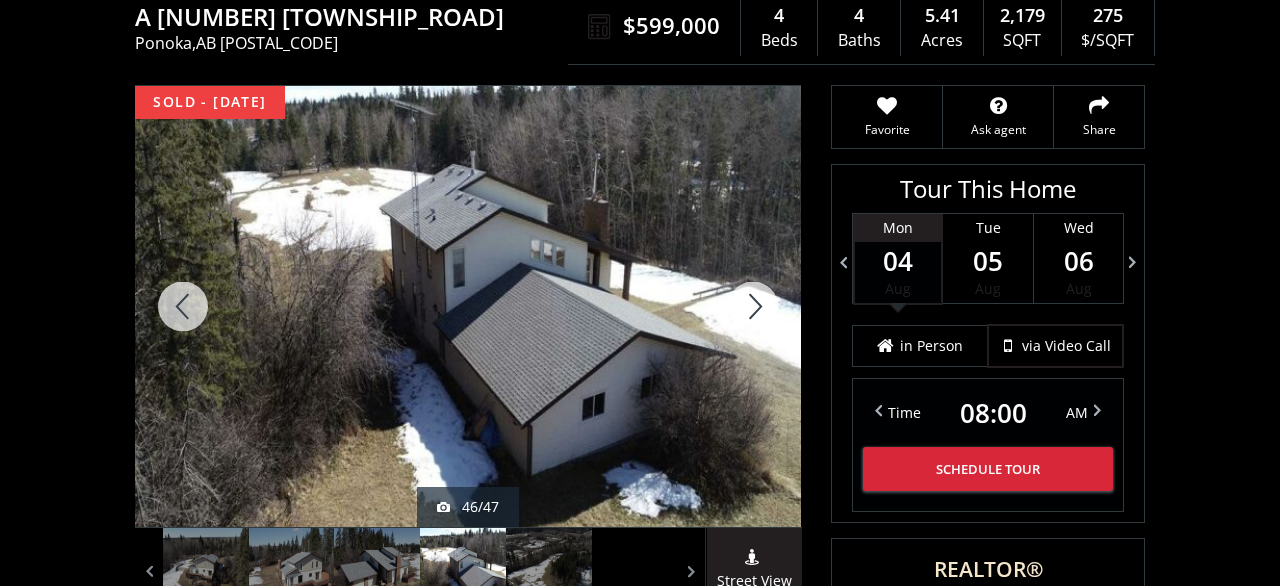 click at bounding box center (753, 306) 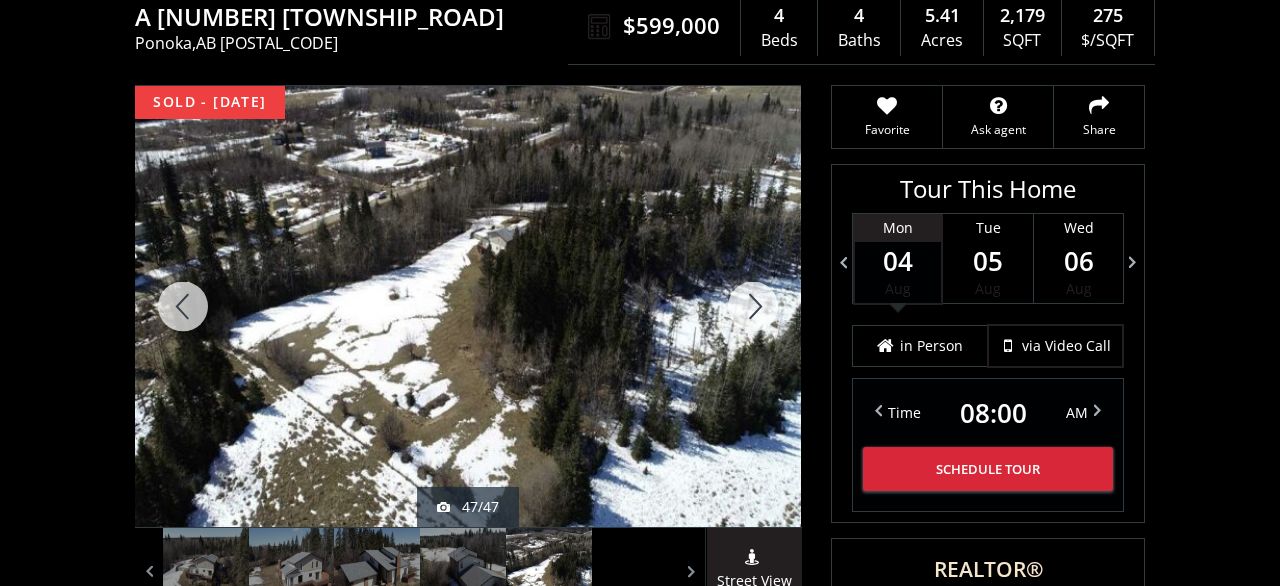 click at bounding box center (183, 306) 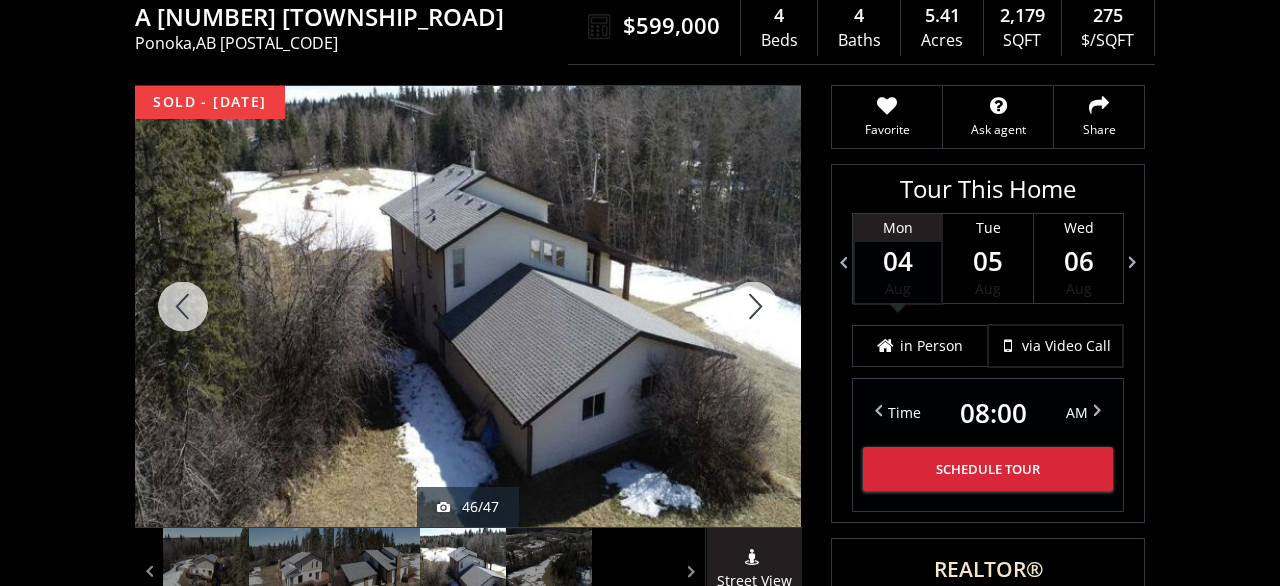 click at bounding box center [183, 306] 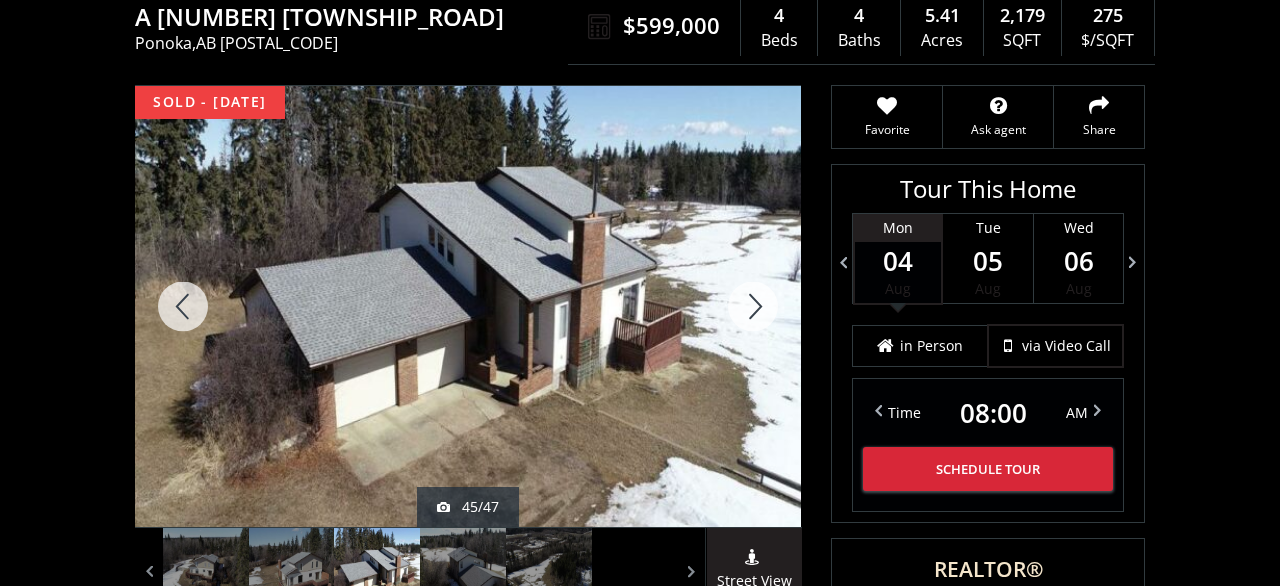 click at bounding box center [753, 306] 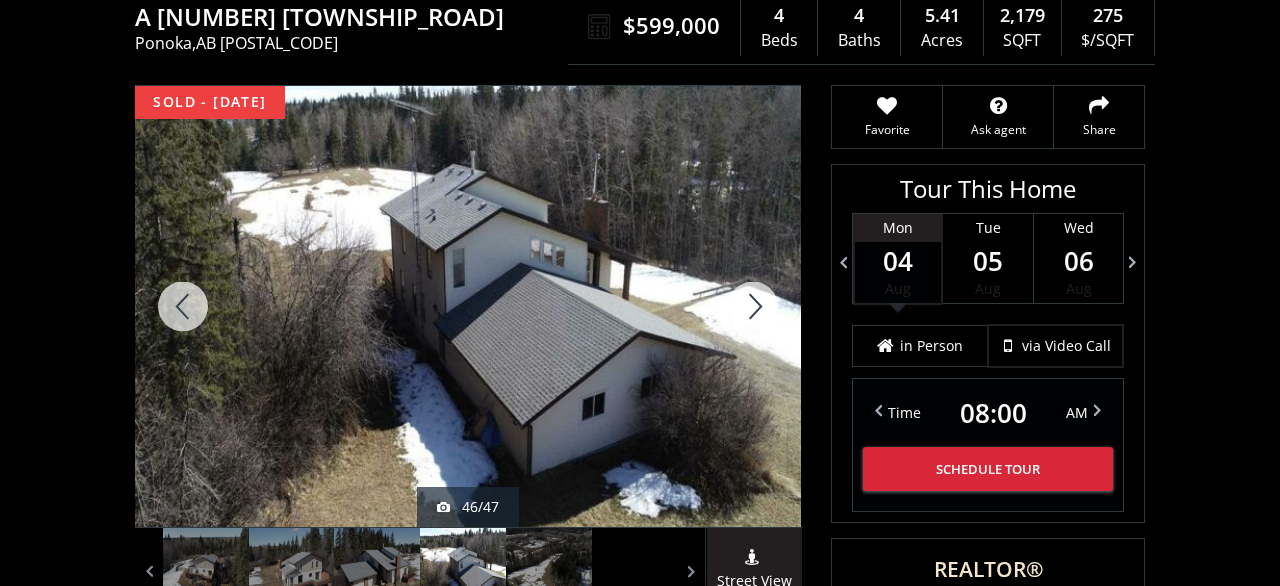click at bounding box center [753, 306] 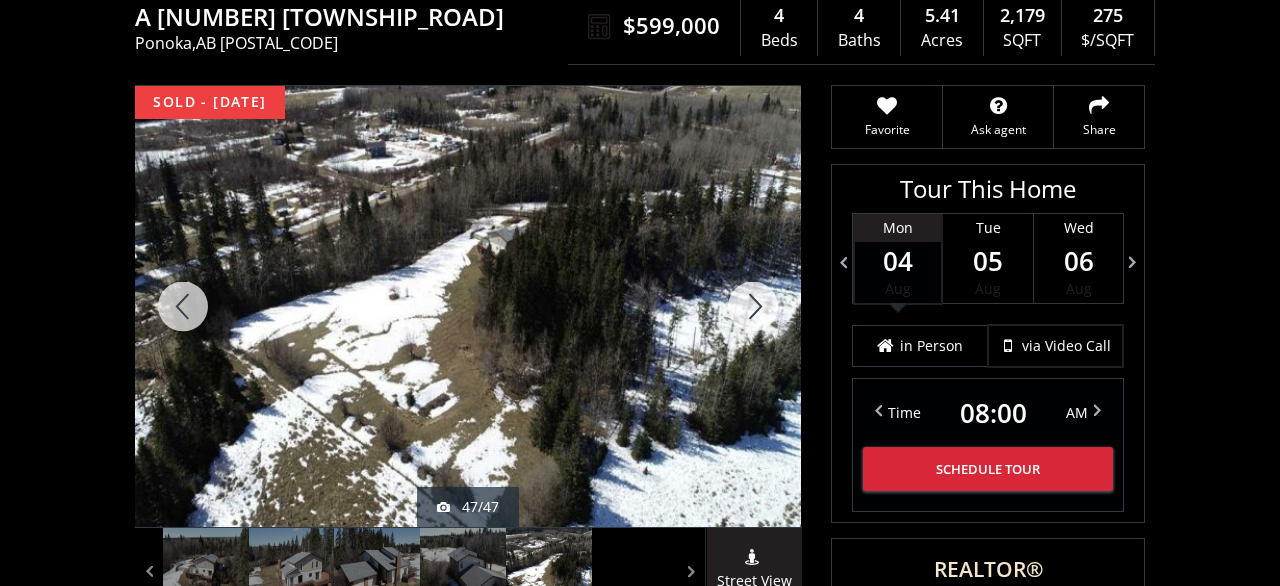 click at bounding box center [753, 306] 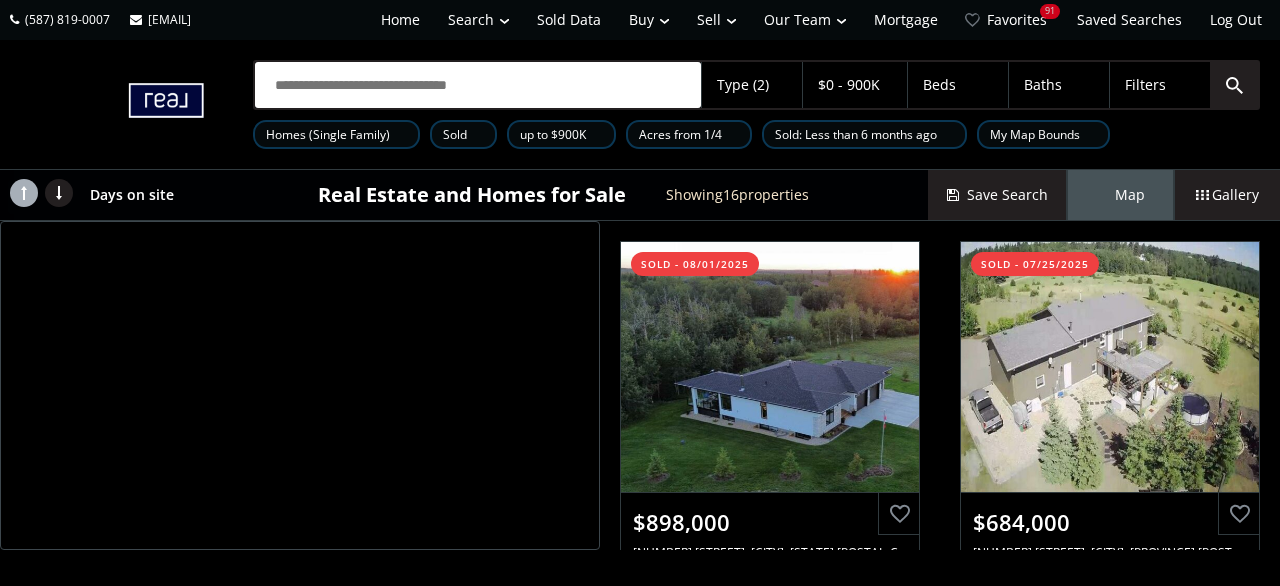 scroll, scrollTop: 0, scrollLeft: 0, axis: both 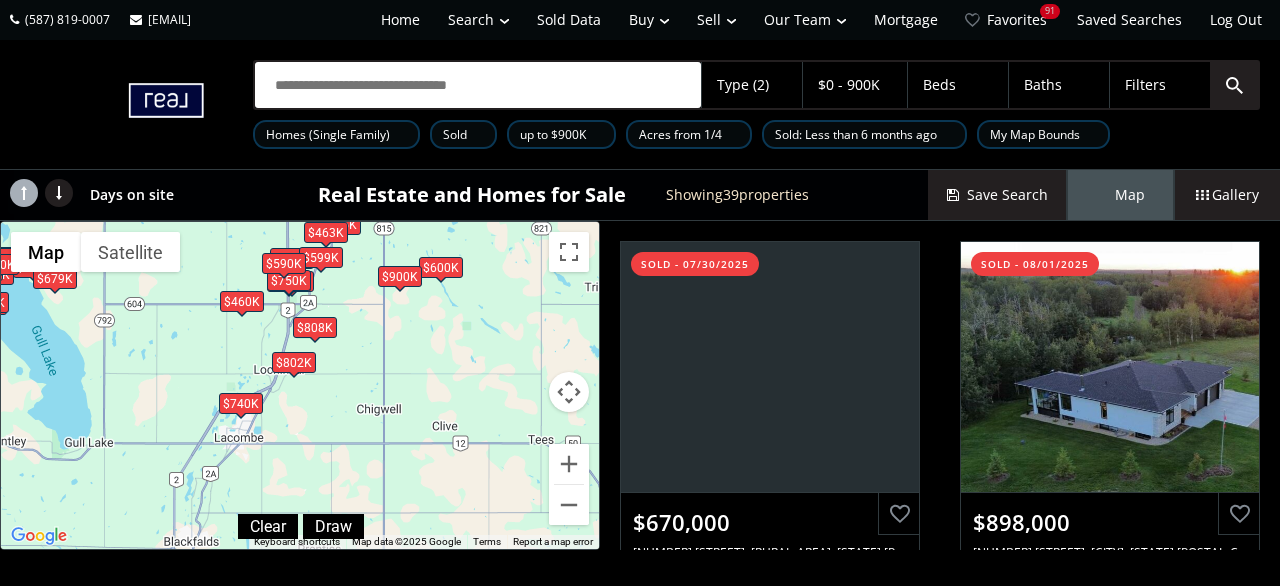 drag, startPoint x: 455, startPoint y: 514, endPoint x: 382, endPoint y: 378, distance: 154.35349 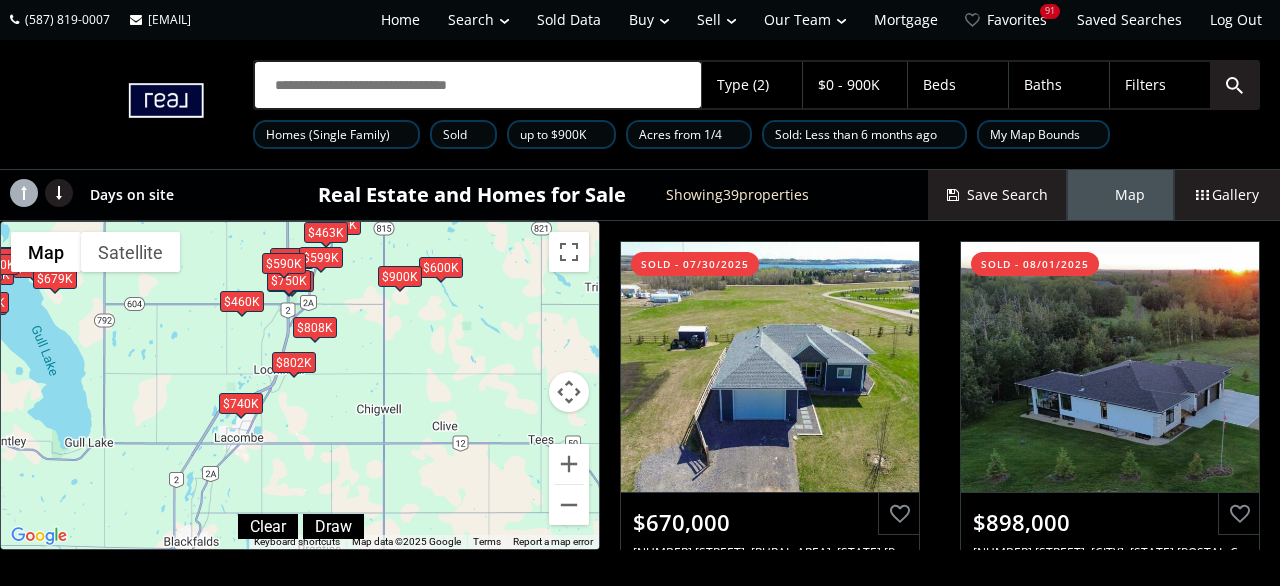 click on "To navigate, press the arrow keys. $670K $898K $620K $684K $600K $802K $318K $400K $630K $679K $900K $740K $595K $835K $880K $300K $492K $808K $460K $368K $587K $520K $696K $650K $290K $855K $440K $860K $599K $750K $375K $717K $370K $189K $343K $715K $590K $590K $463K" at bounding box center (300, 385) 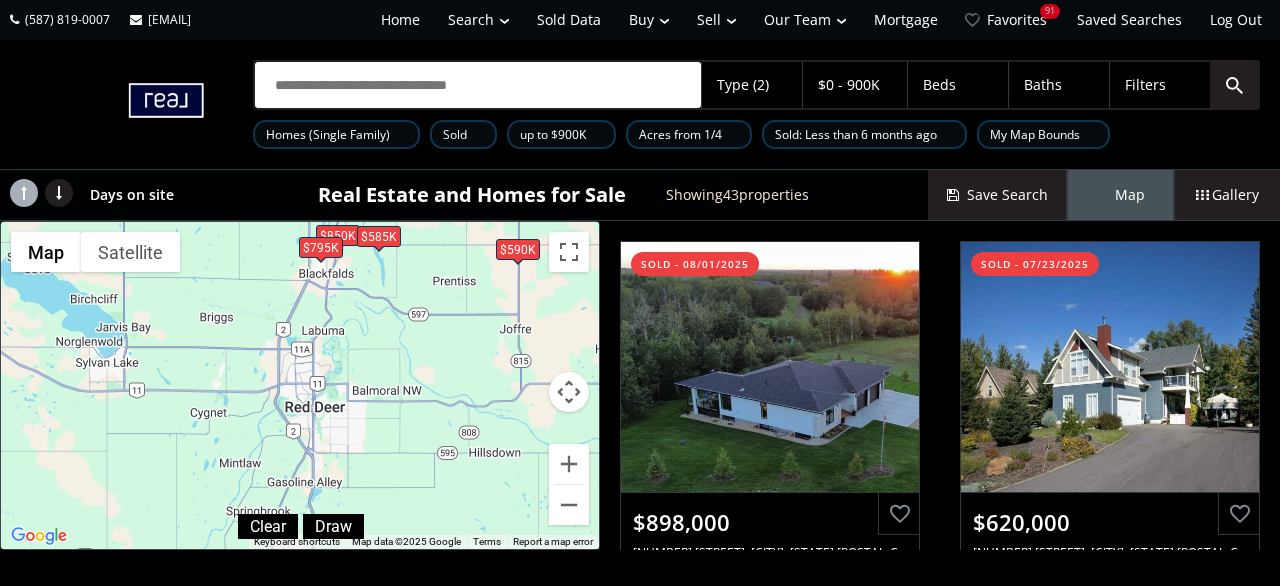 drag, startPoint x: 347, startPoint y: 459, endPoint x: 482, endPoint y: 189, distance: 301.86917 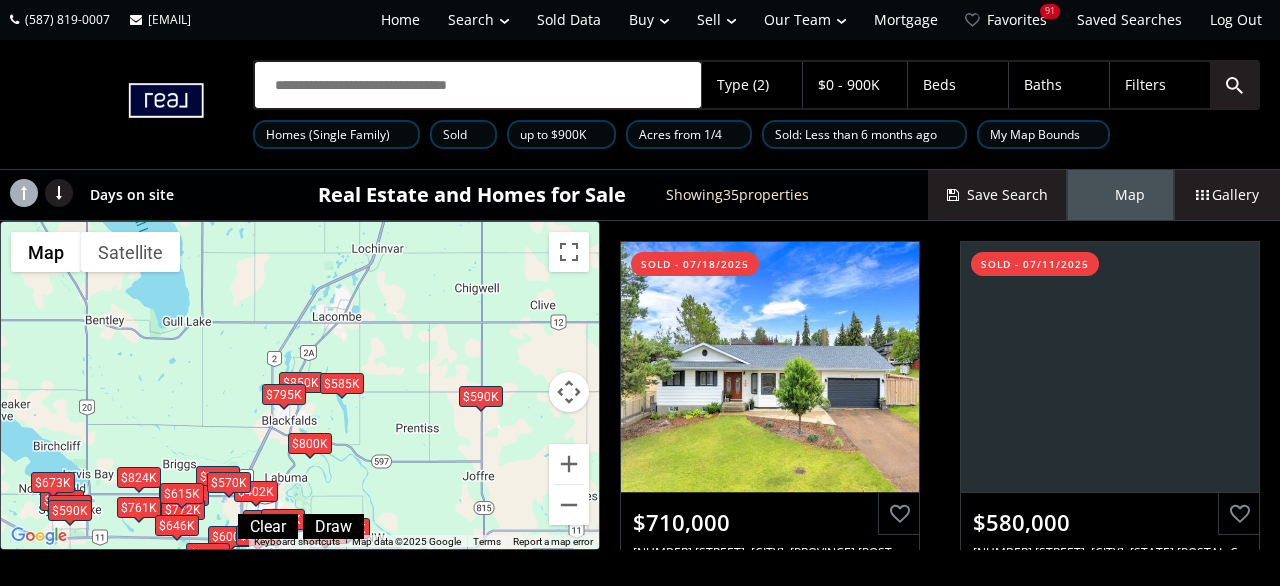 drag, startPoint x: 375, startPoint y: 357, endPoint x: 346, endPoint y: 462, distance: 108.93117 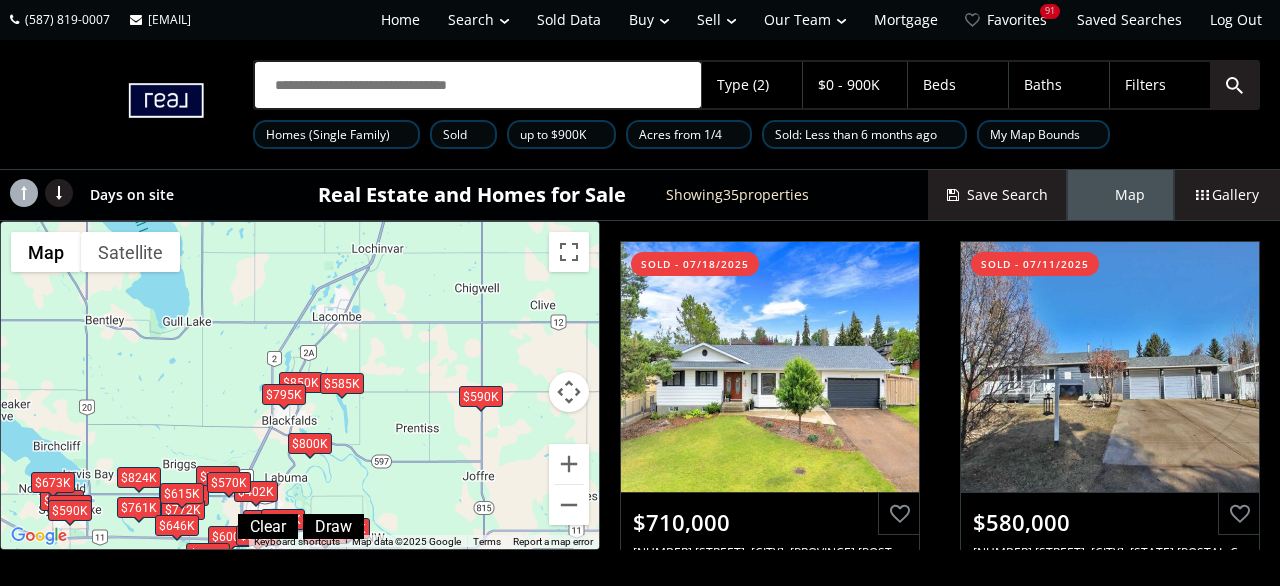 click on "To navigate, press the arrow keys. $710K $580K $850K $390K $402K $800K $850K $750K $706K $795K $375K $678K $570K $655K $673K $824K $732K $772K $675K $600K $740K $525K $850K $780K $761K $590K $800K $585K $775K $710K $738K $590K $615K $646K $335K" at bounding box center [300, 385] 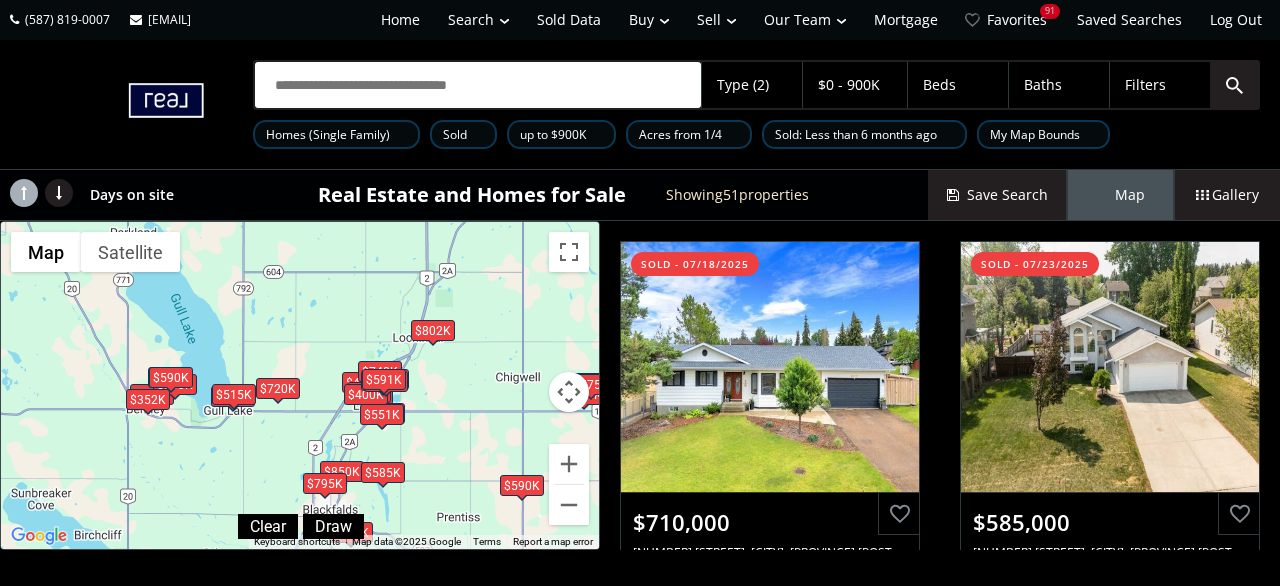 drag, startPoint x: 402, startPoint y: 361, endPoint x: 440, endPoint y: 442, distance: 89.470665 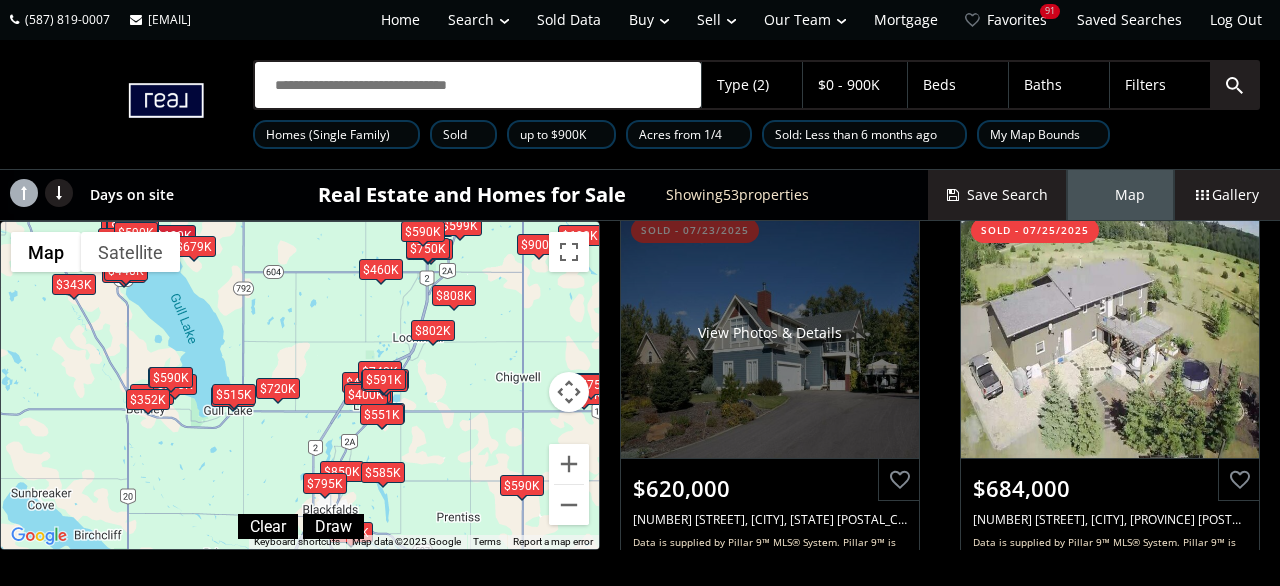 scroll, scrollTop: 560, scrollLeft: 0, axis: vertical 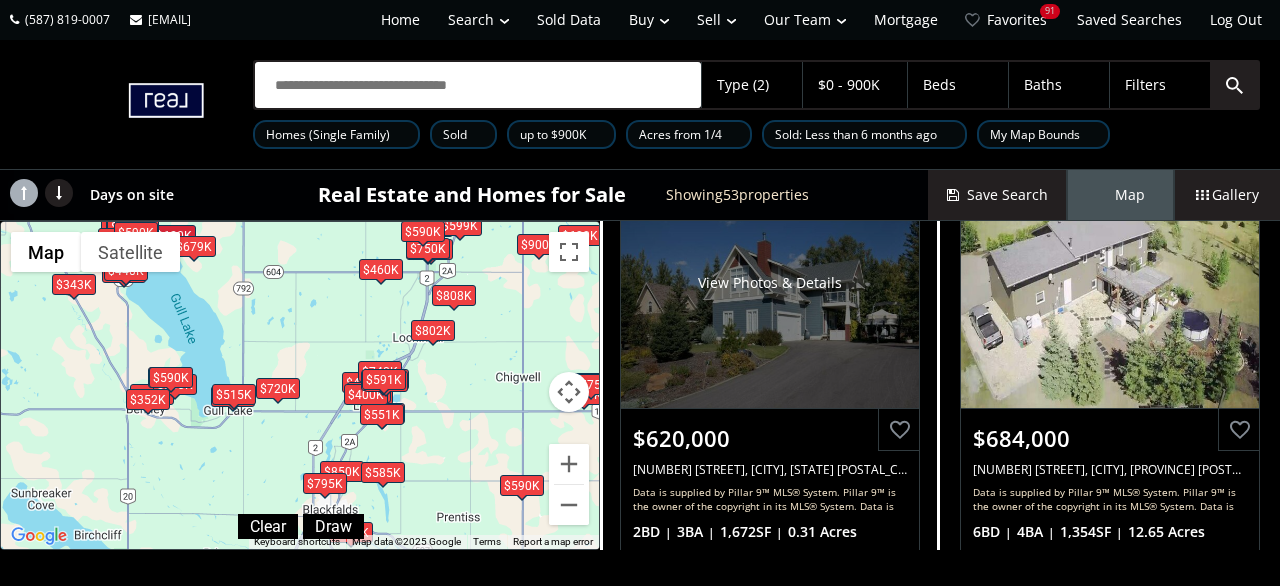 click on "View Photos & Details" at bounding box center (770, 283) 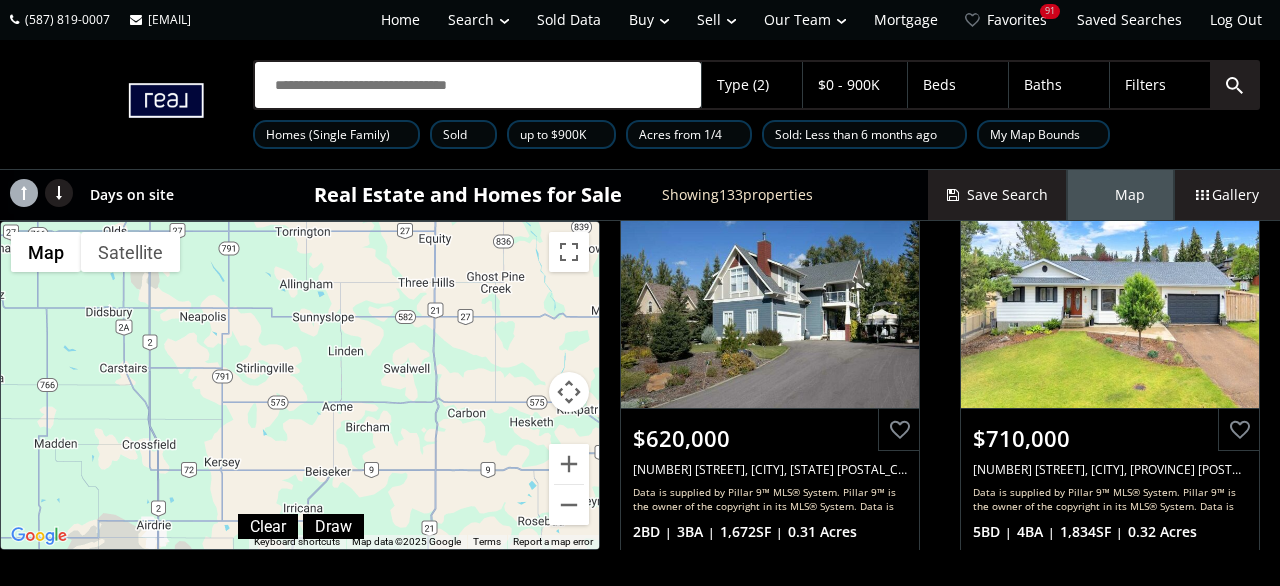 drag, startPoint x: 456, startPoint y: 559, endPoint x: 293, endPoint y: 18, distance: 565.0221 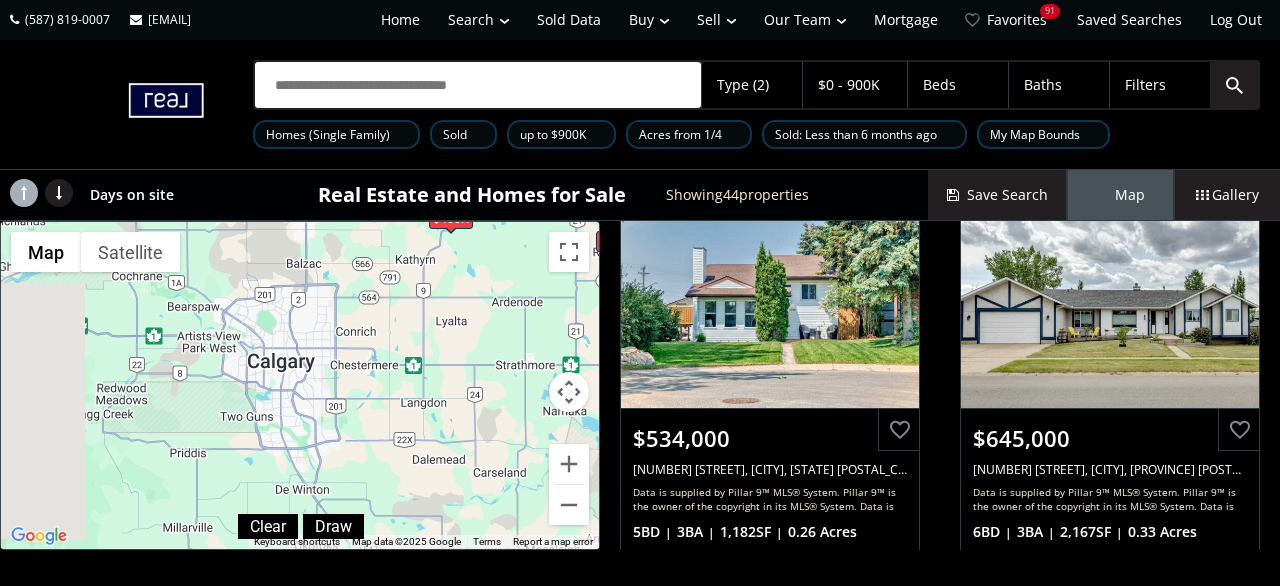 drag, startPoint x: 279, startPoint y: 507, endPoint x: 426, endPoint y: 202, distance: 338.57645 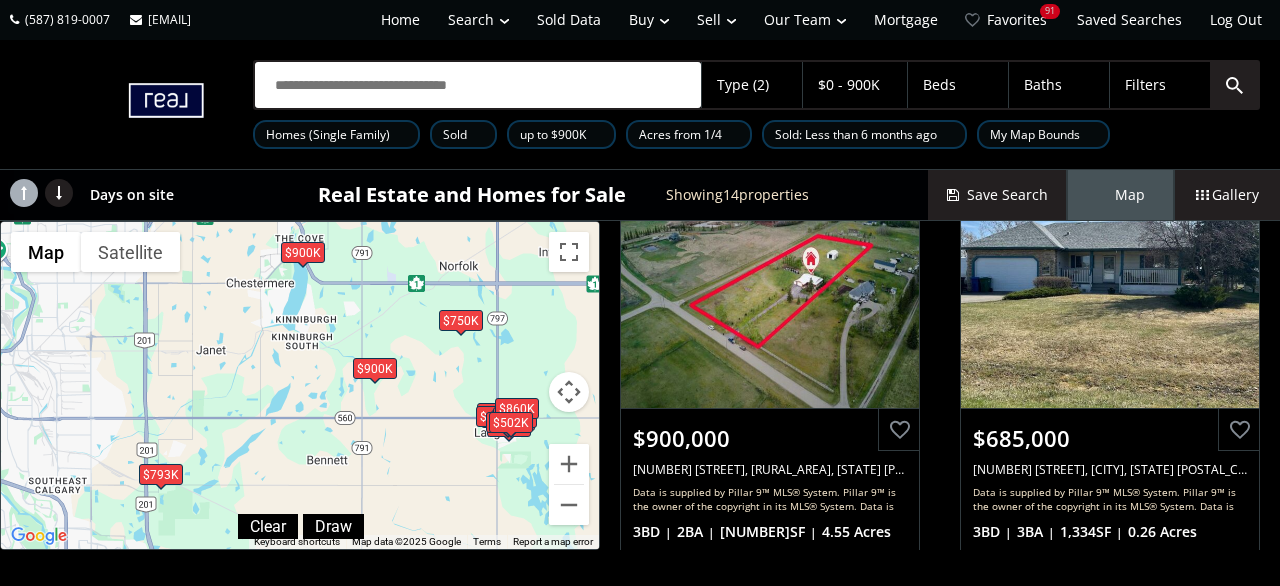 click on "$900K" at bounding box center [375, 368] 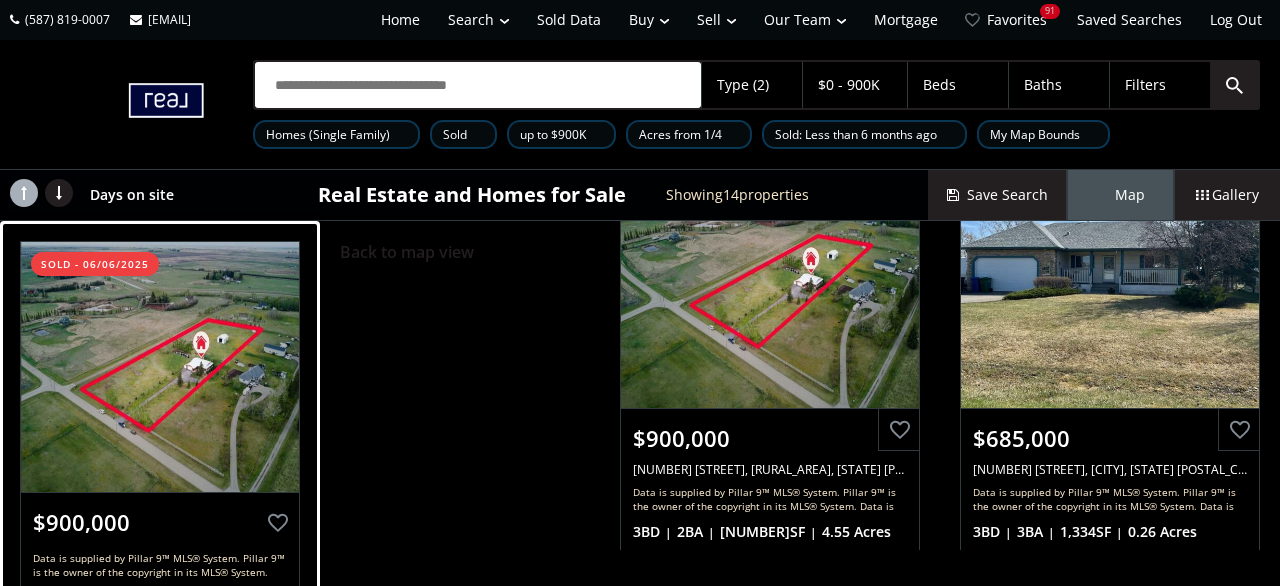 click at bounding box center (160, 367) 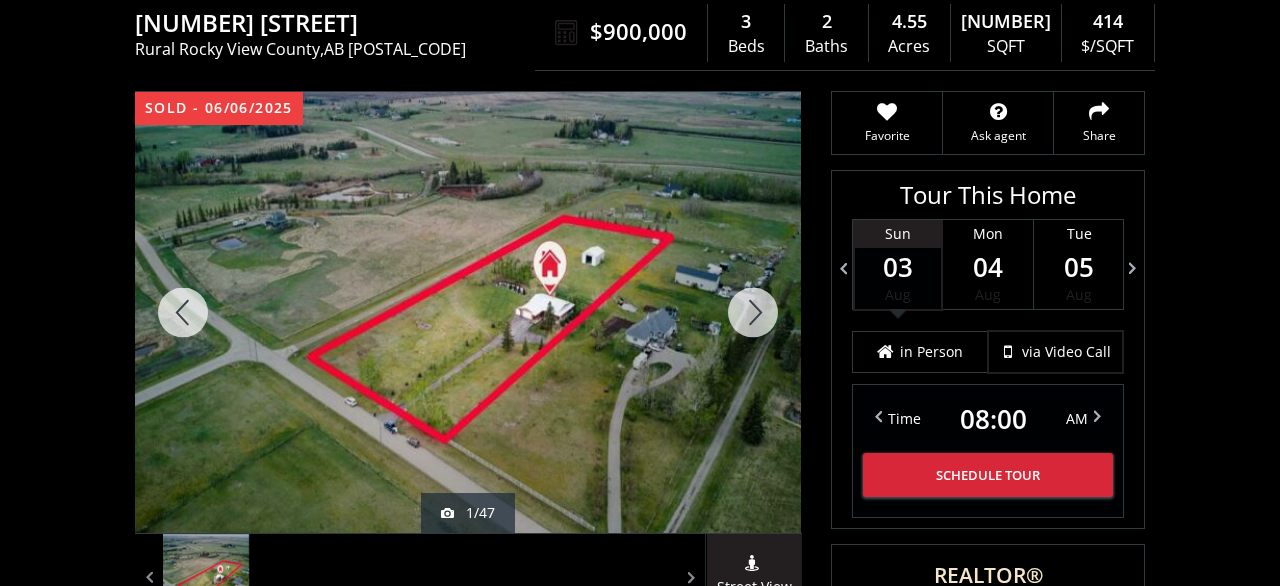 scroll, scrollTop: 208, scrollLeft: 0, axis: vertical 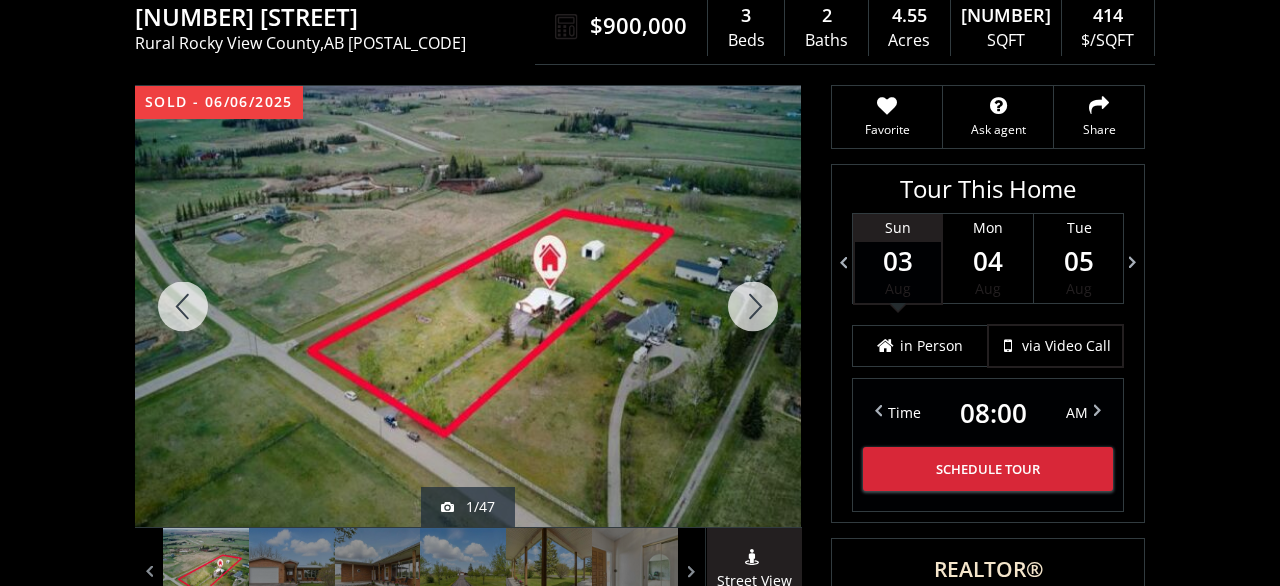 click at bounding box center [753, 306] 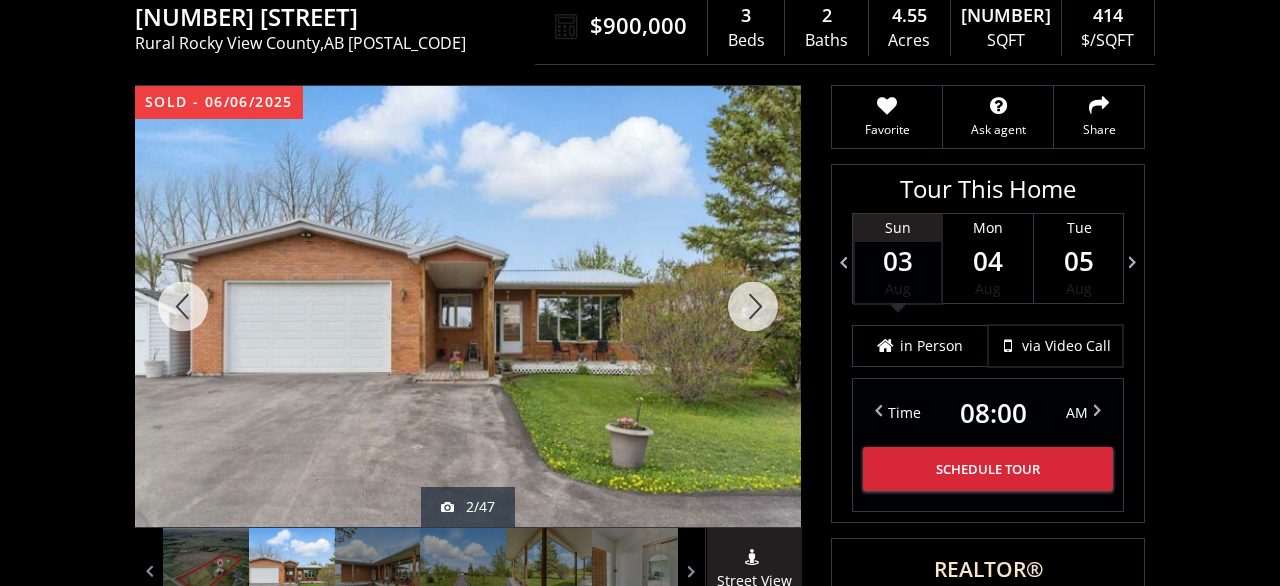 click at bounding box center (753, 306) 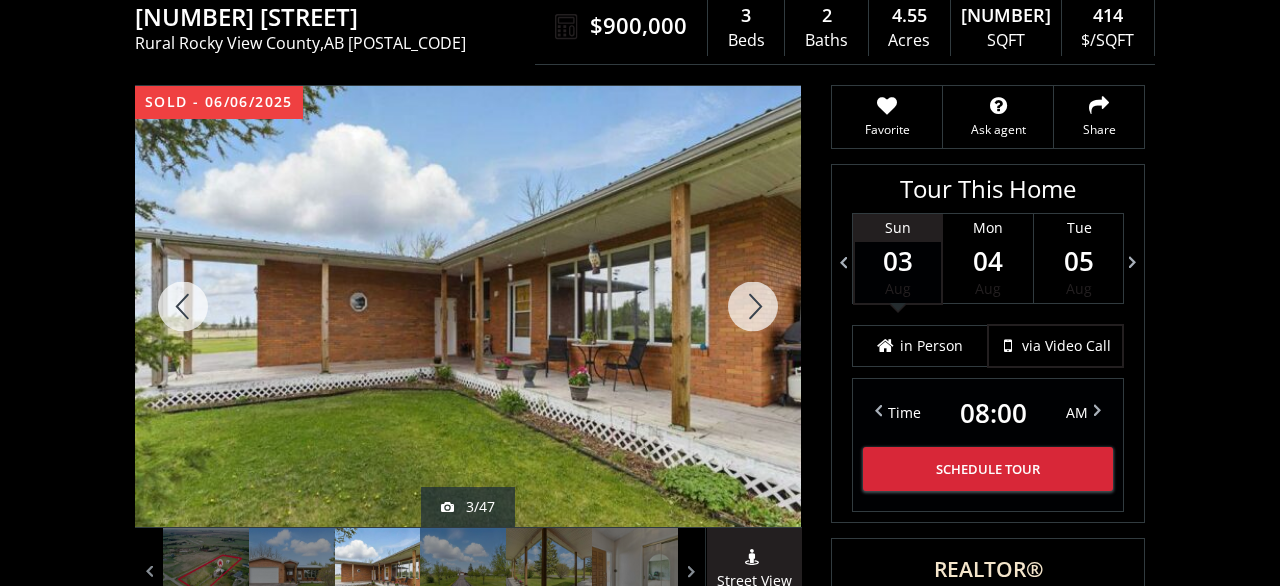 click at bounding box center (753, 306) 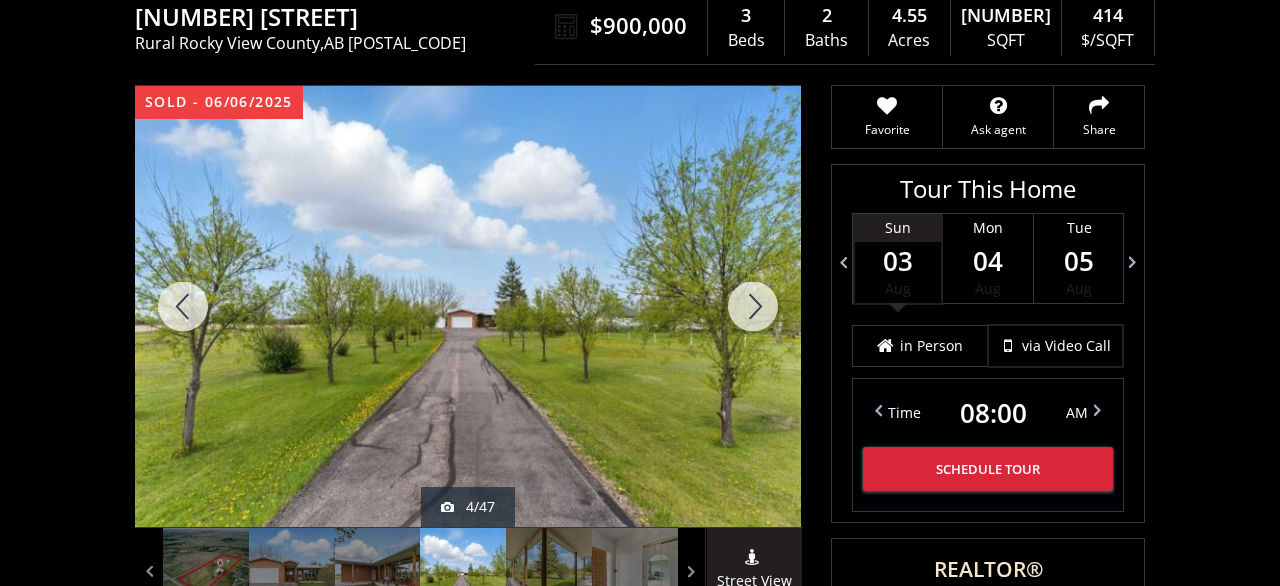click at bounding box center (753, 306) 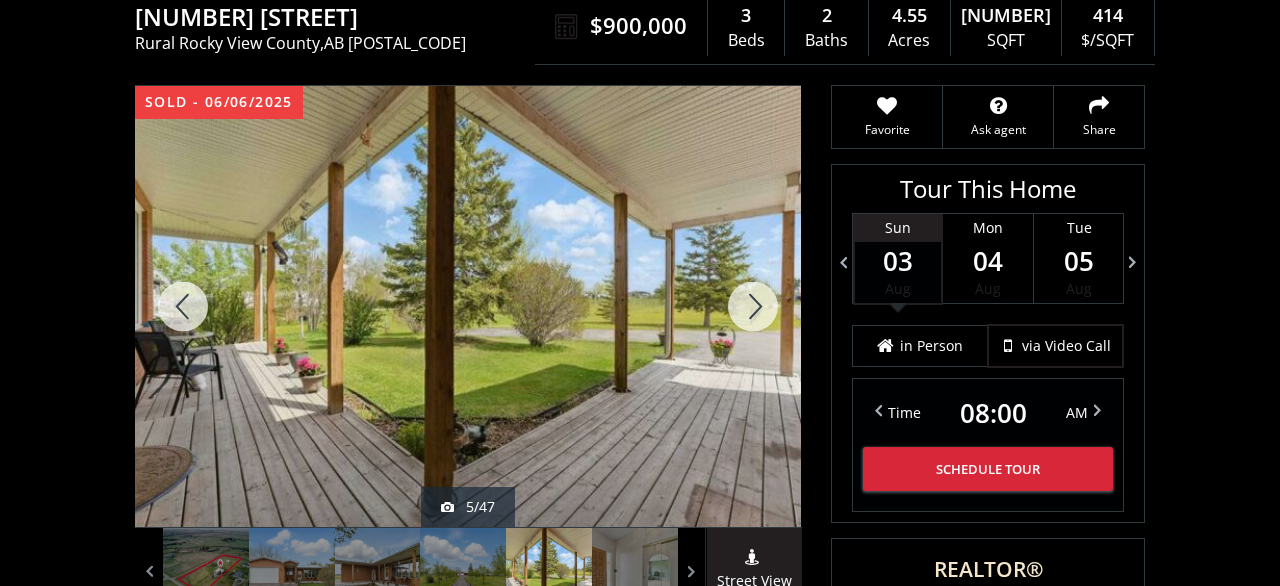 click at bounding box center [753, 306] 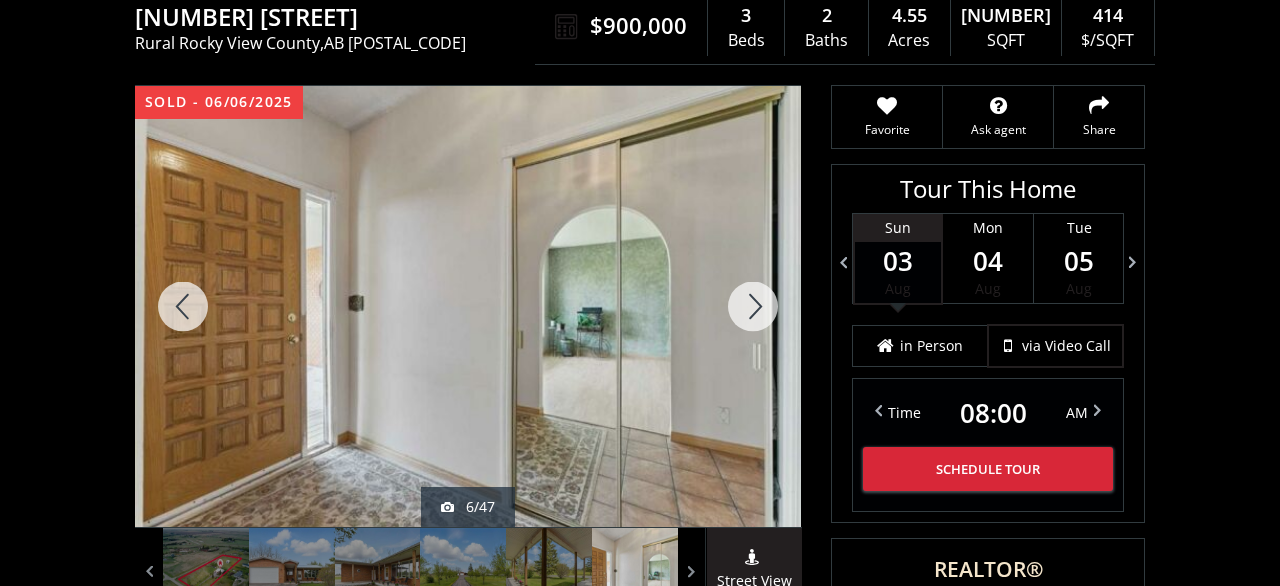 click at bounding box center (753, 306) 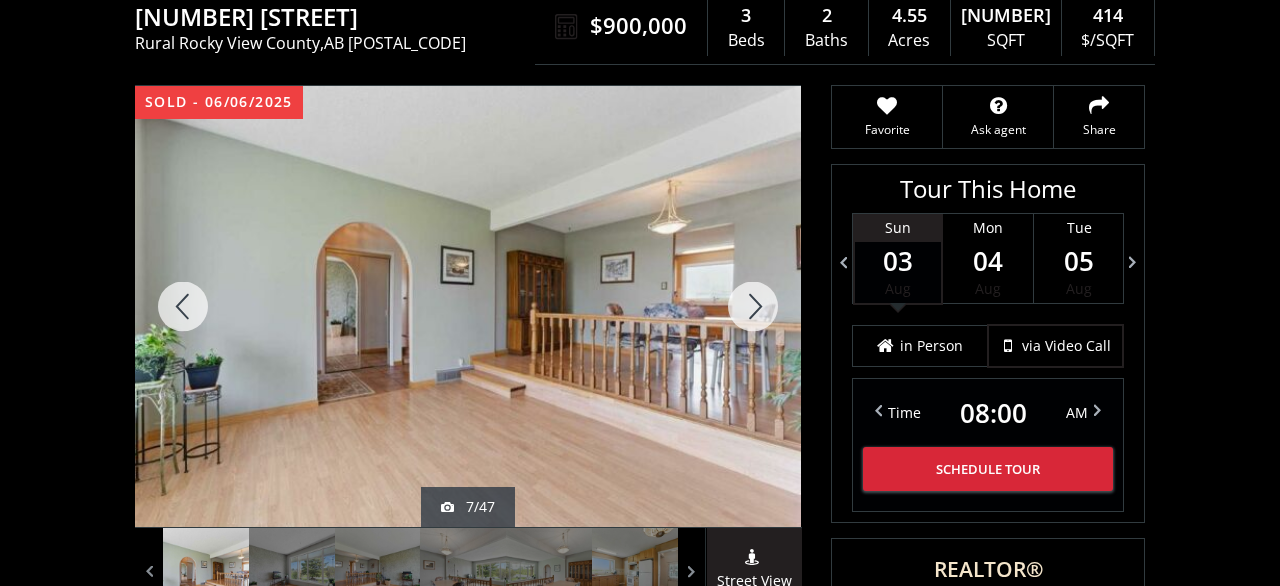 click at bounding box center (753, 306) 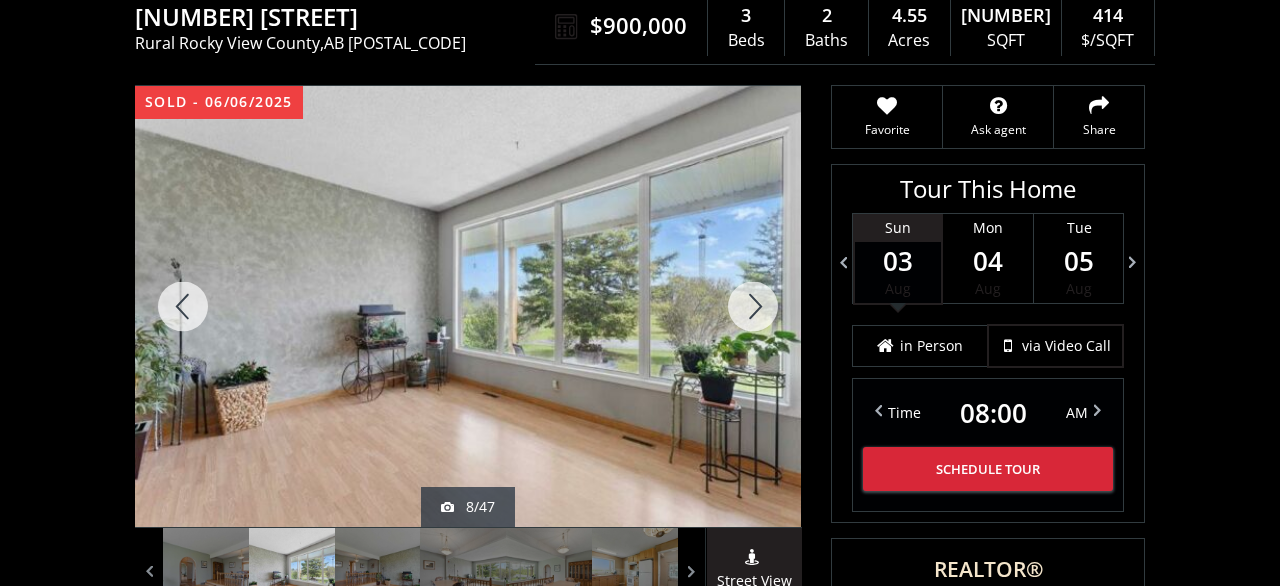 click at bounding box center [753, 306] 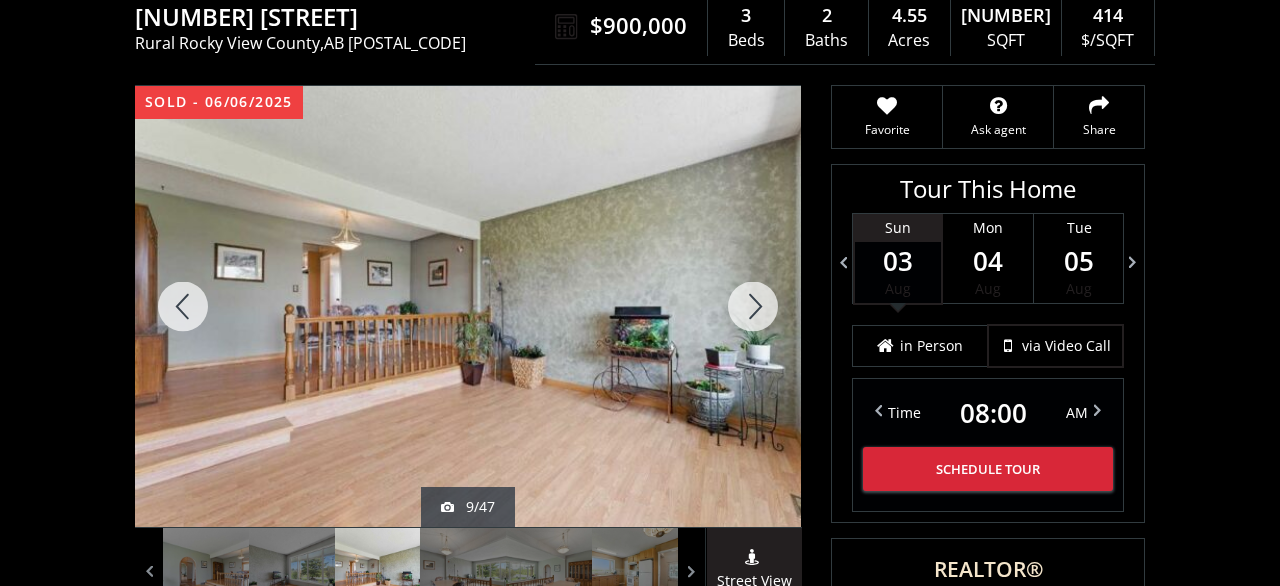 click at bounding box center (753, 306) 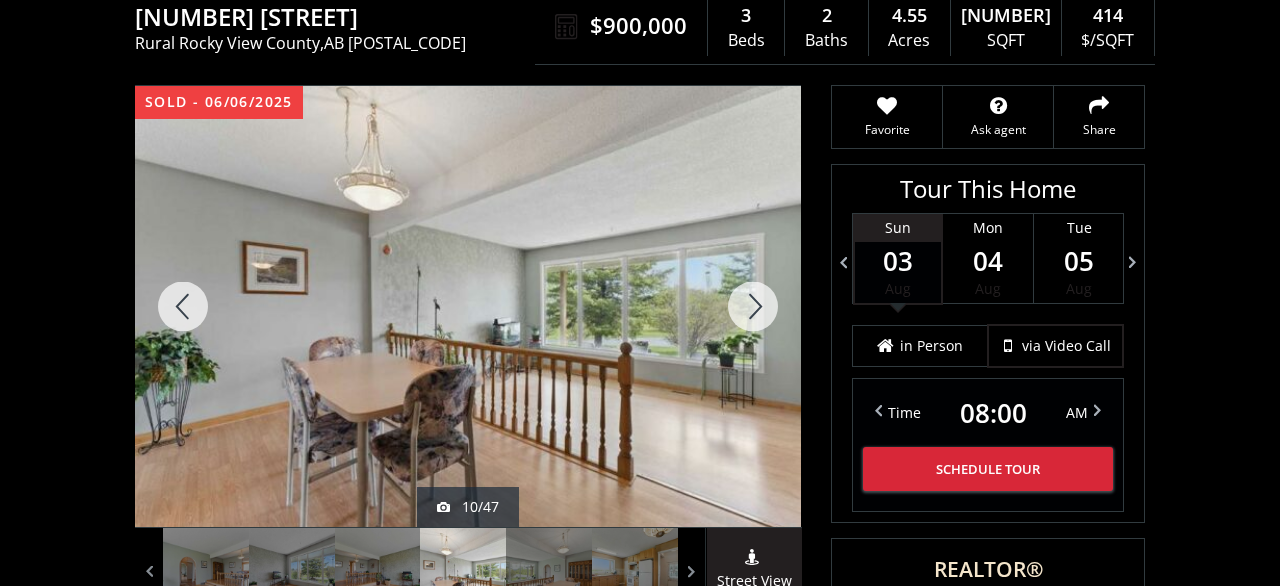 click at bounding box center (753, 306) 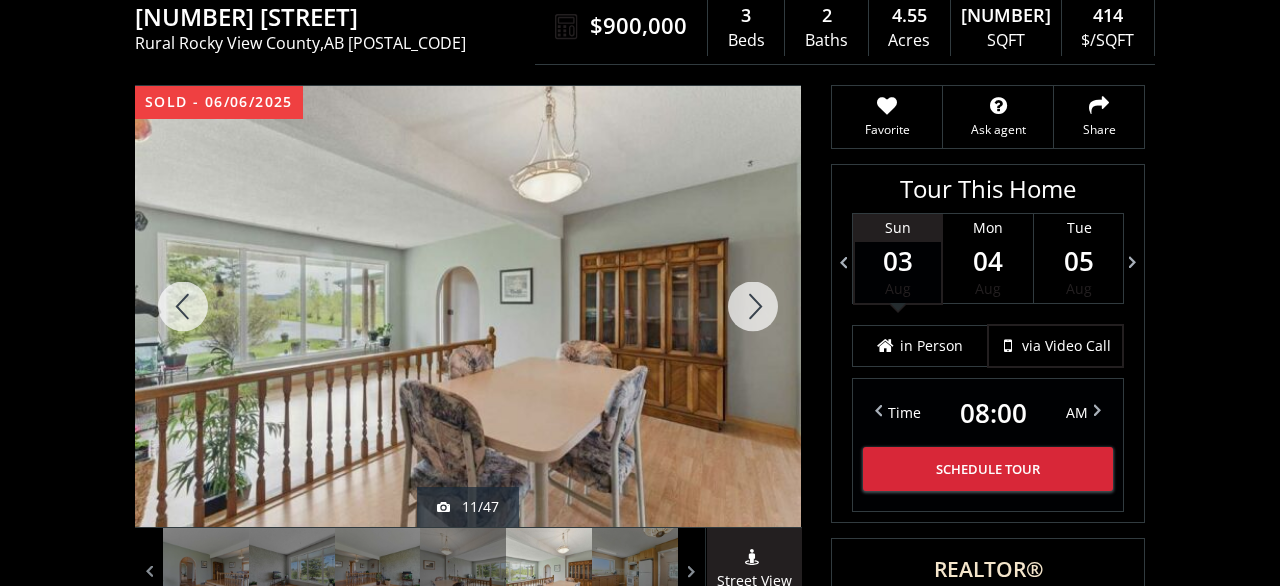 click at bounding box center [753, 306] 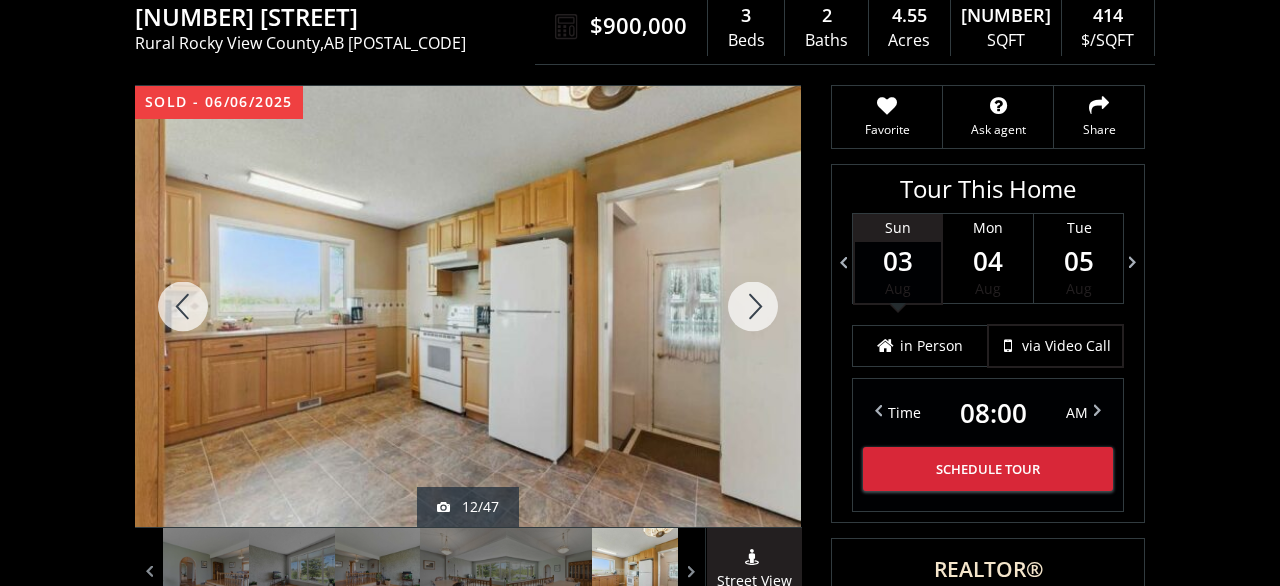 click at bounding box center (753, 306) 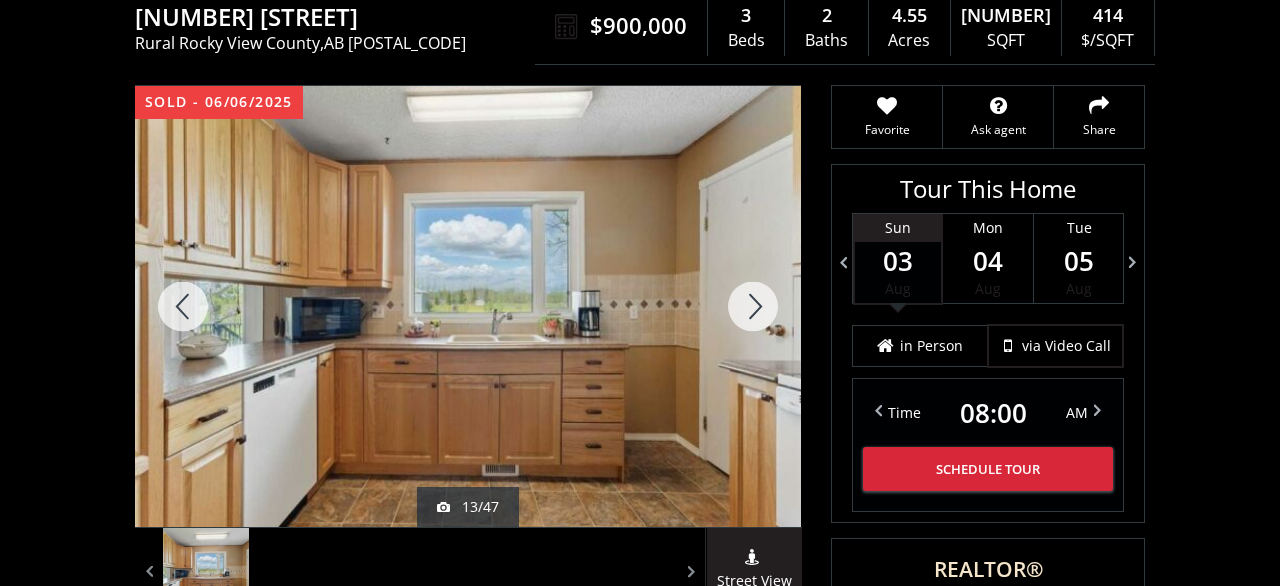 click at bounding box center [753, 306] 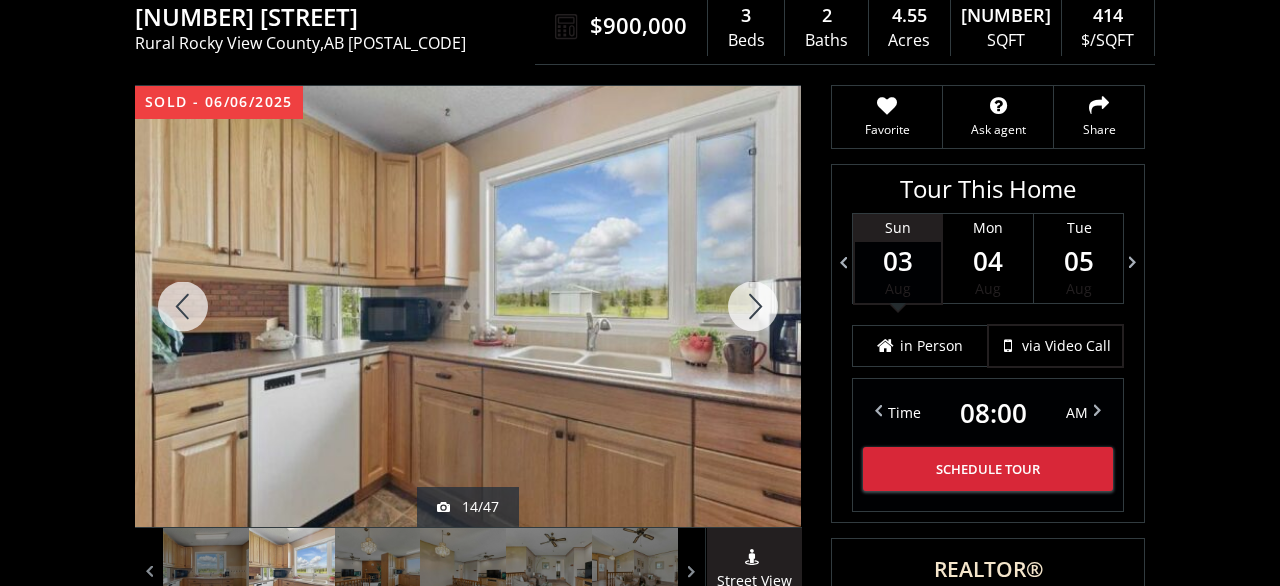 click at bounding box center [753, 306] 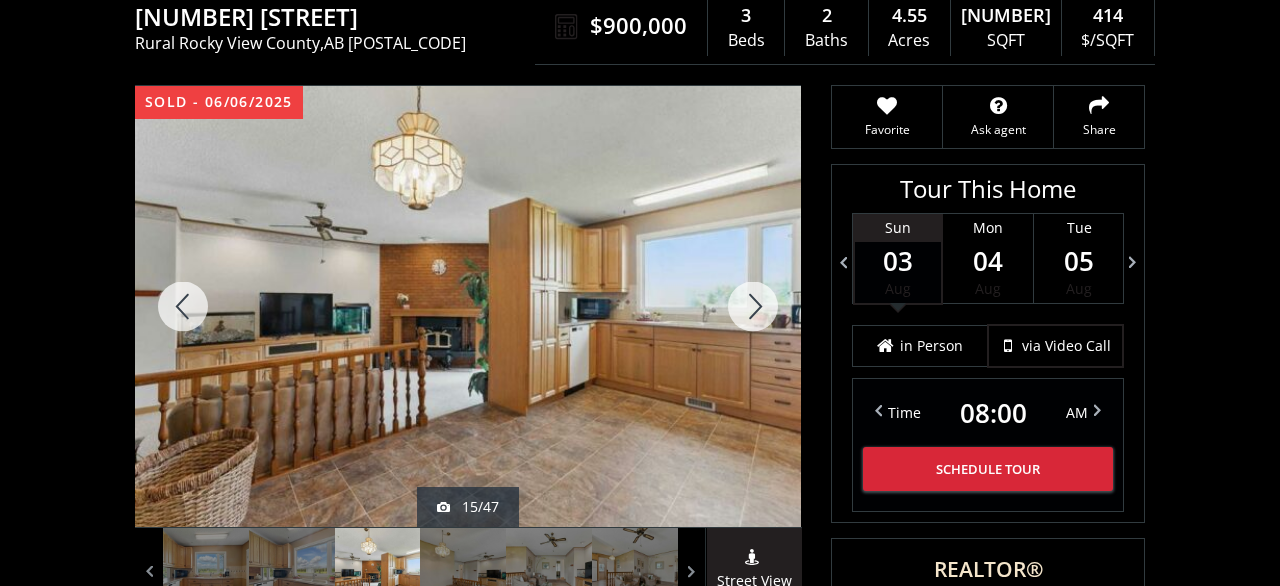 click at bounding box center (753, 306) 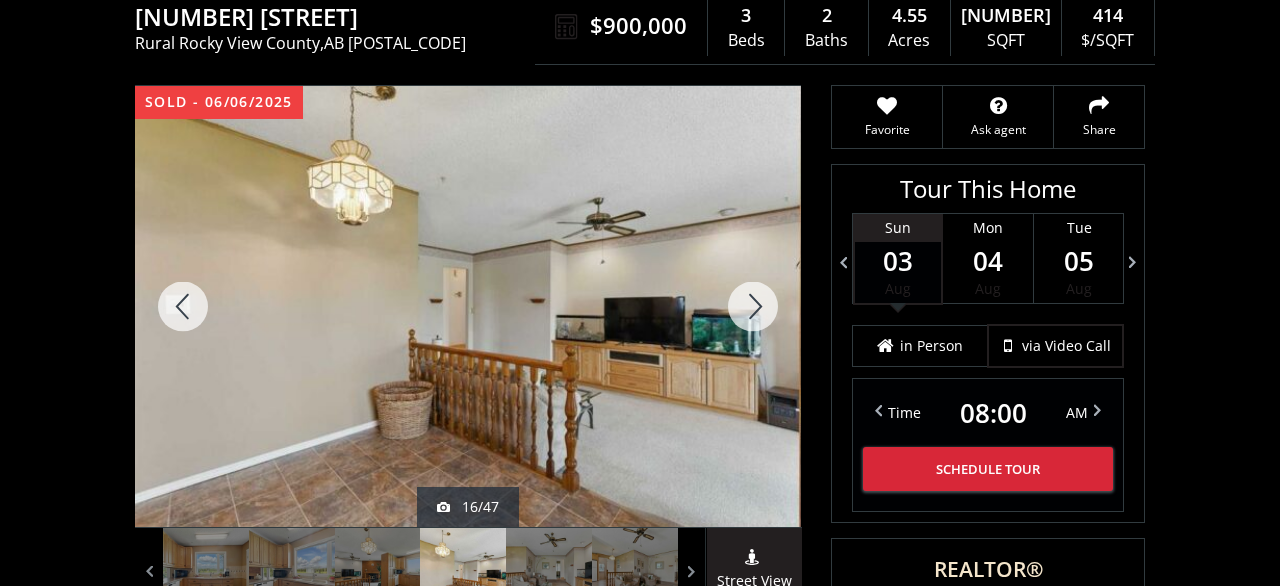 click at bounding box center (753, 306) 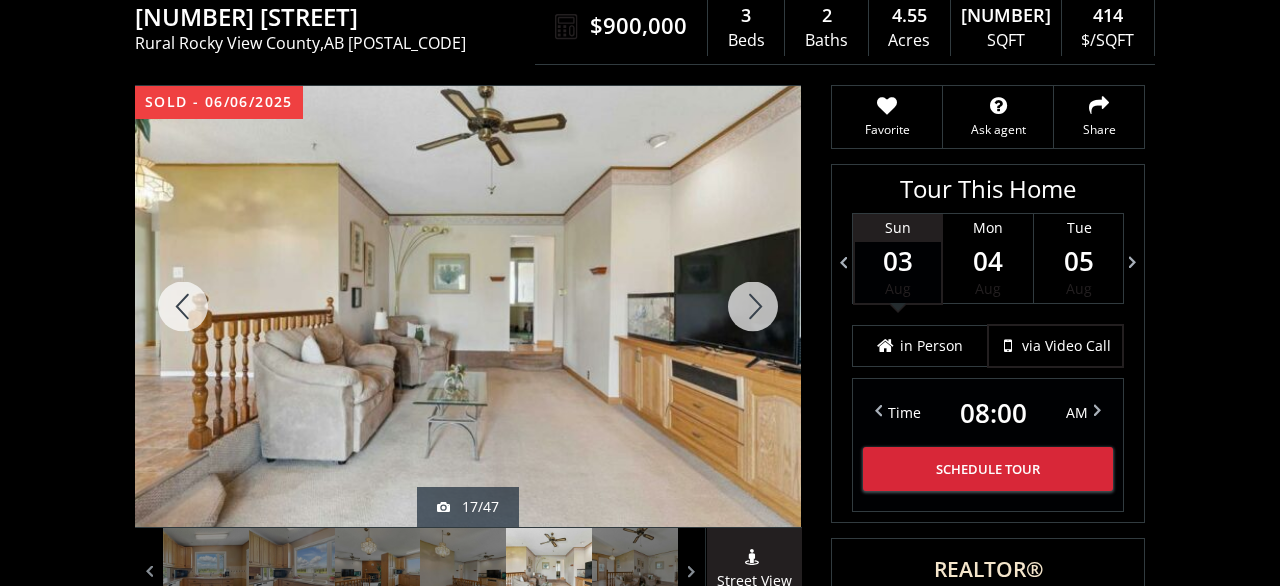 click at bounding box center (753, 306) 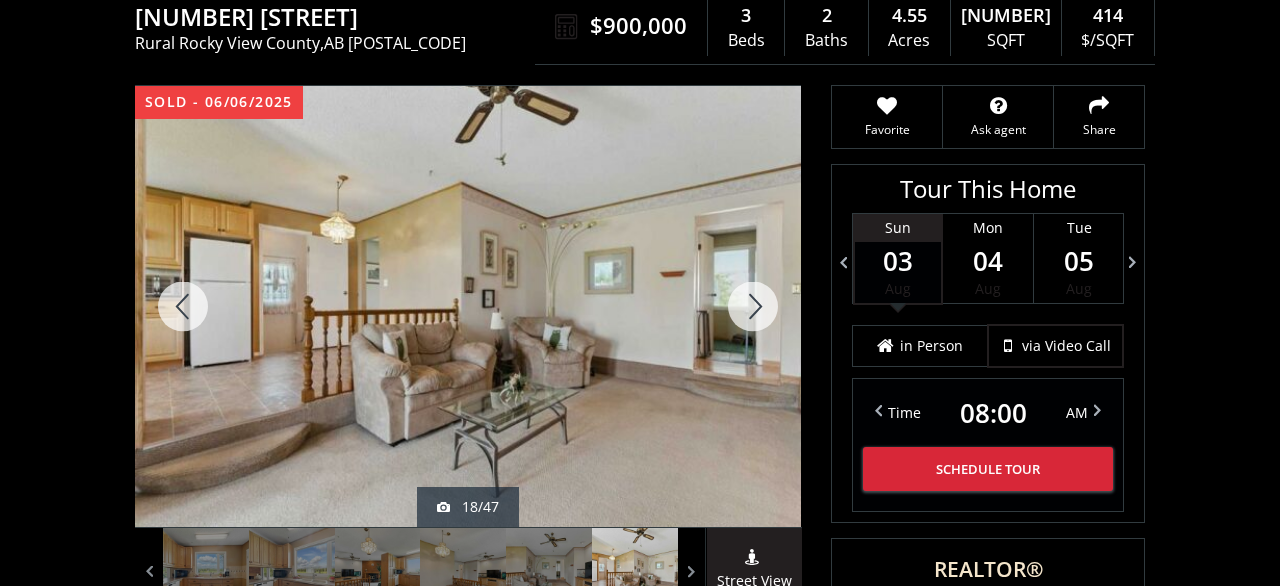 click at bounding box center [753, 306] 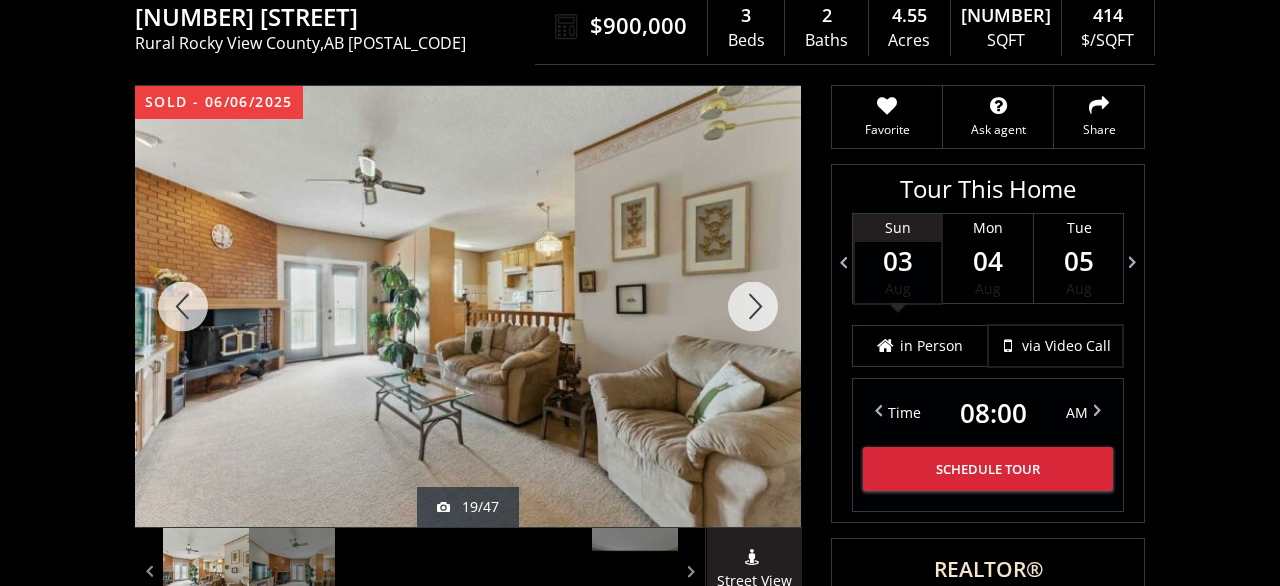 click at bounding box center [753, 306] 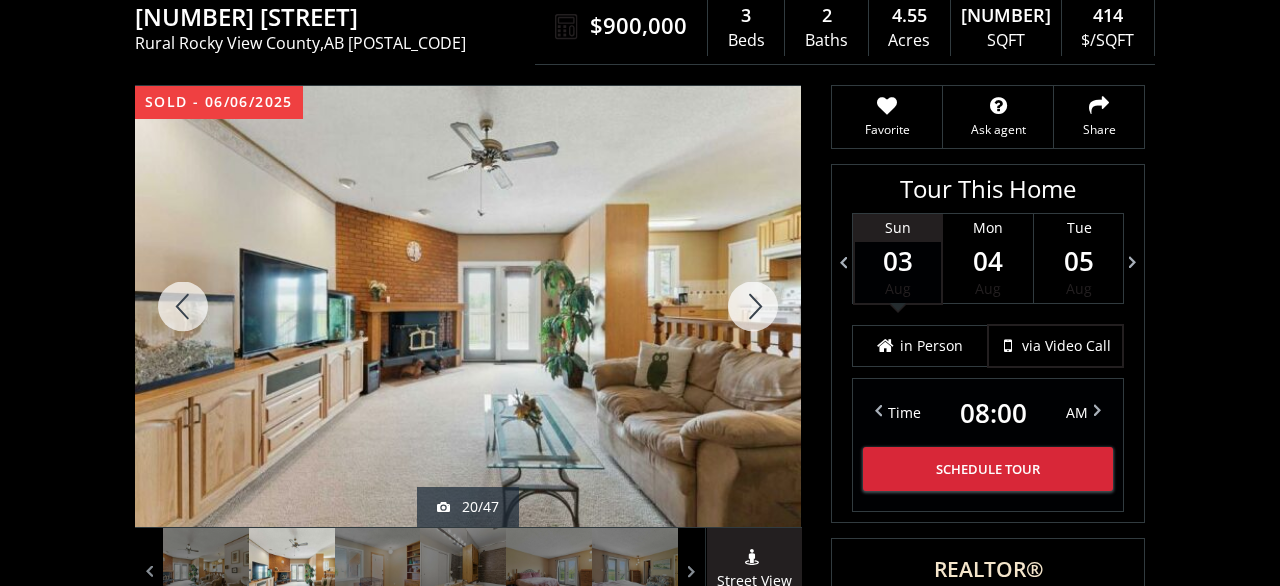 click at bounding box center [753, 306] 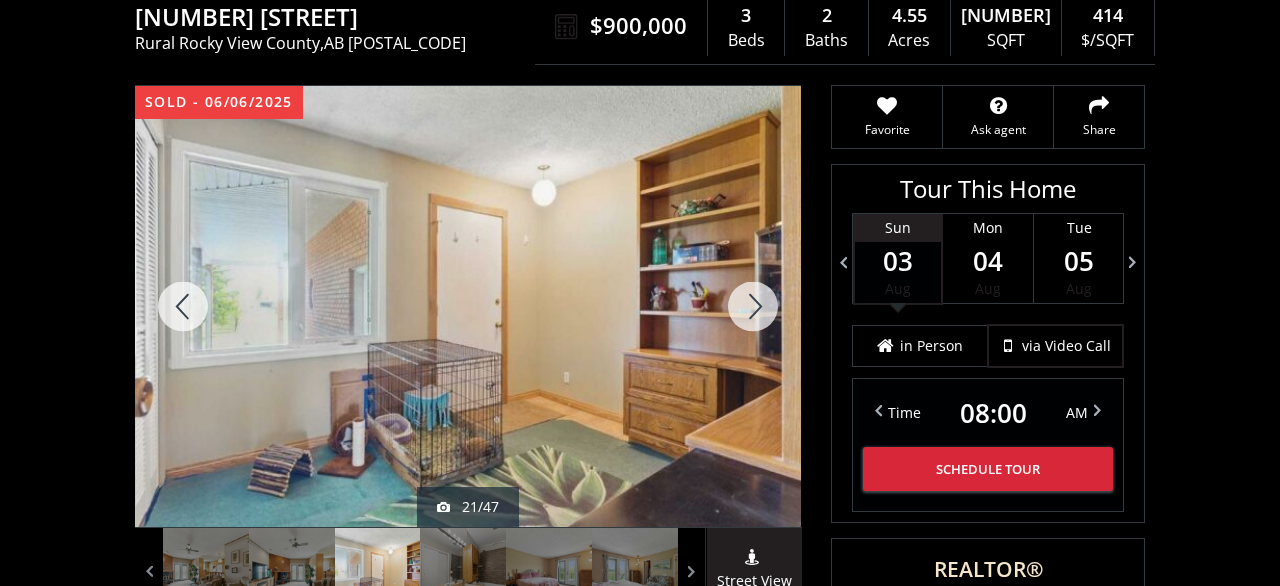 click at bounding box center [753, 306] 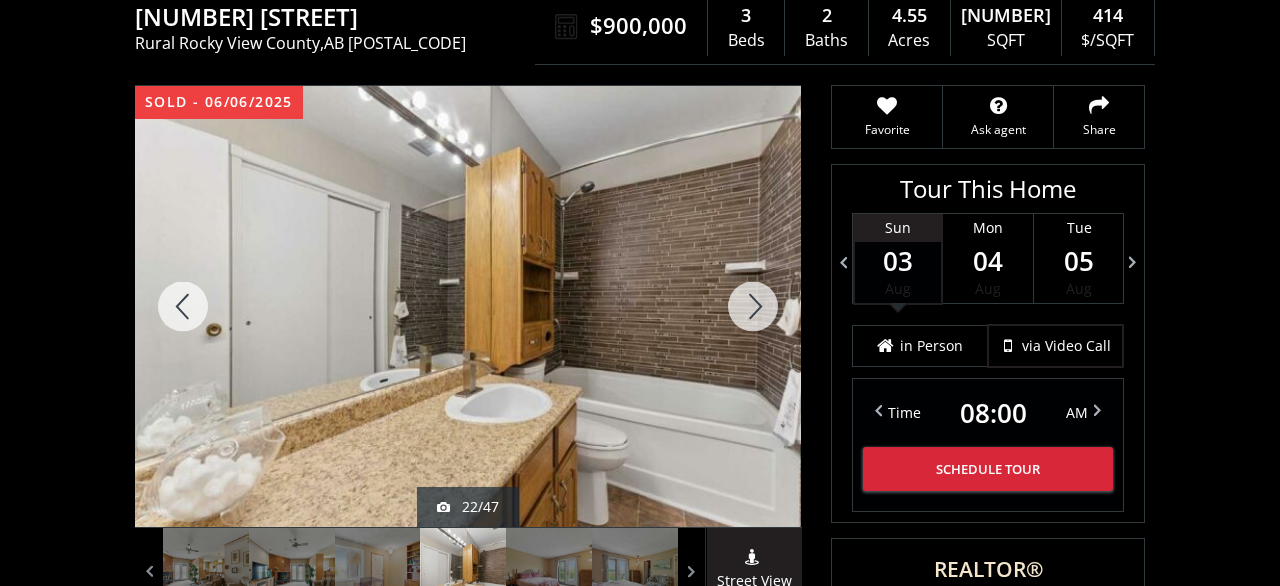 click at bounding box center (753, 306) 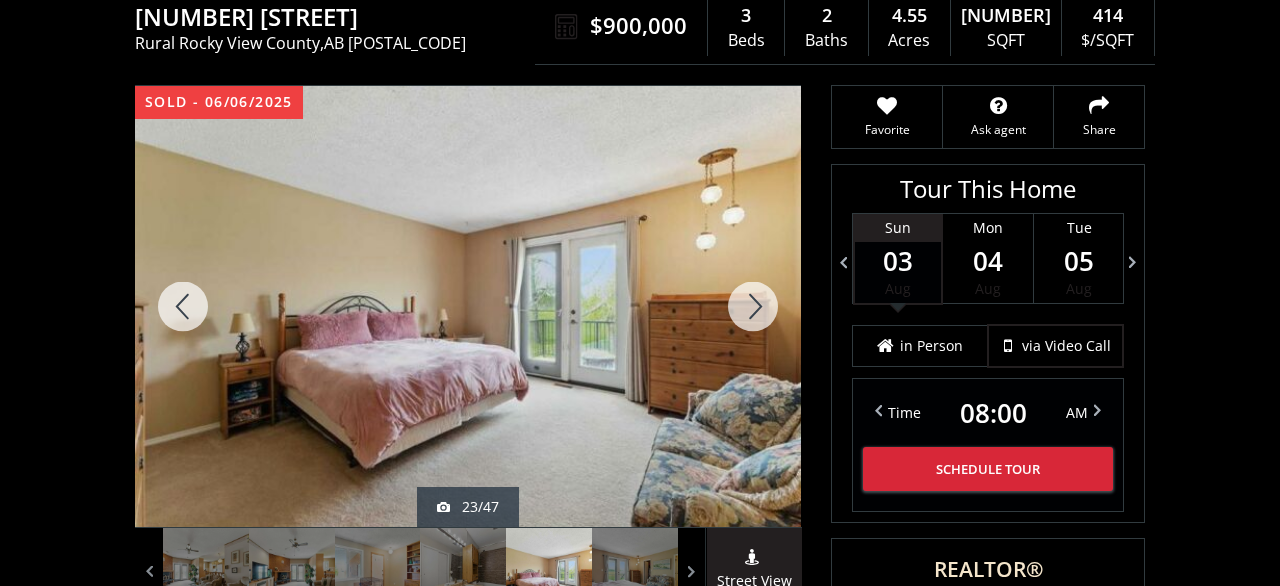 click at bounding box center [753, 306] 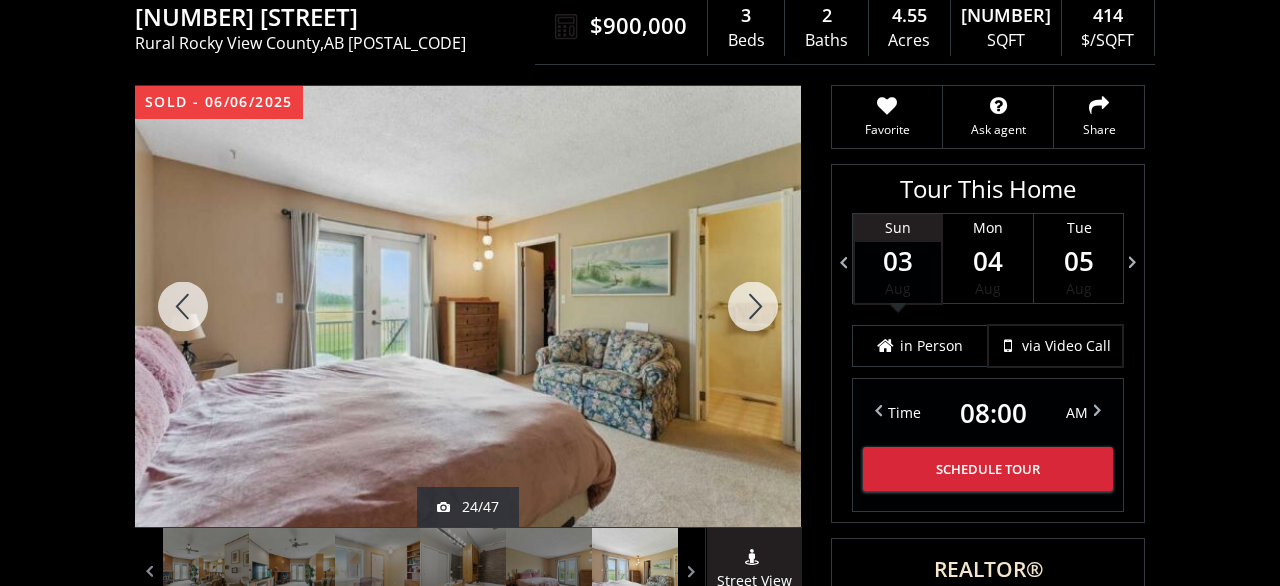 click at bounding box center [753, 306] 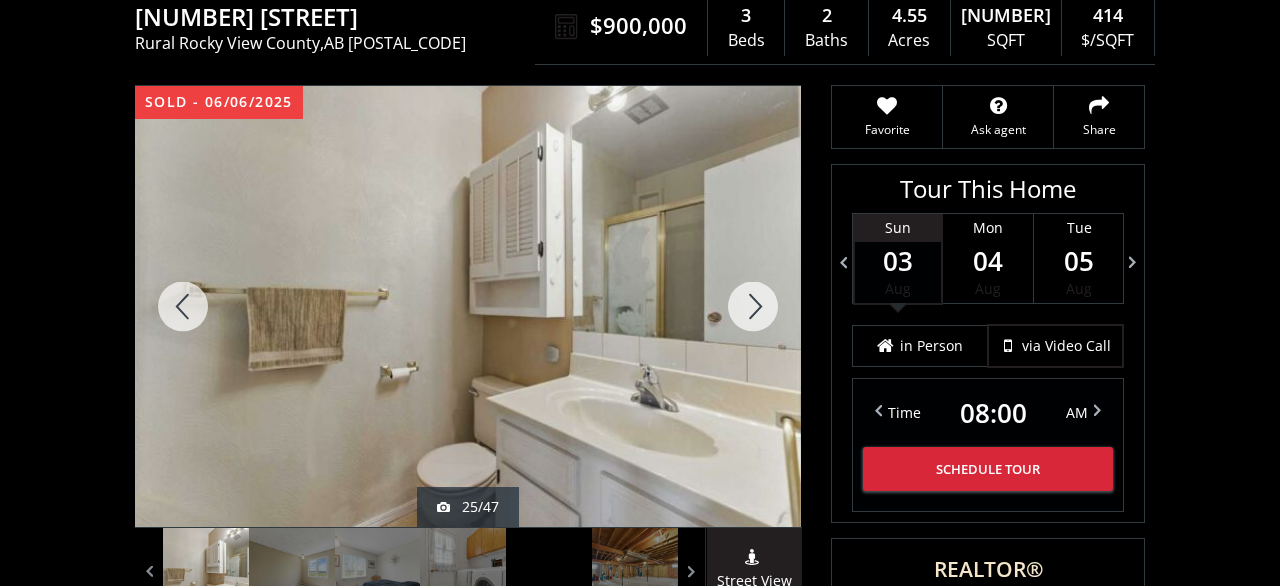 click at bounding box center [753, 306] 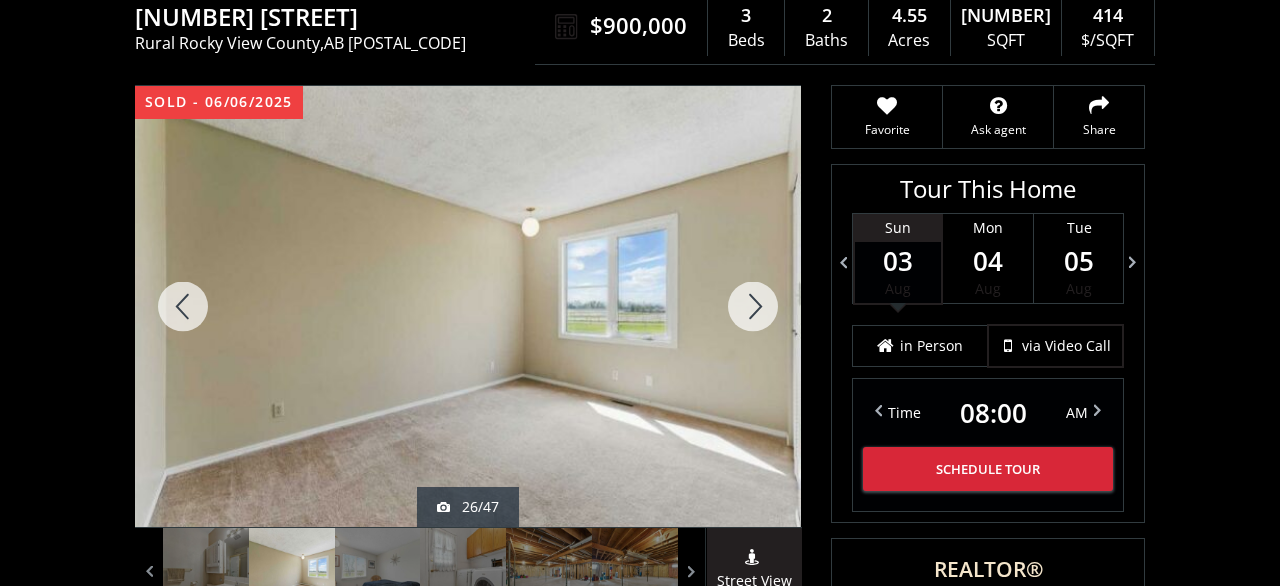 click at bounding box center (753, 306) 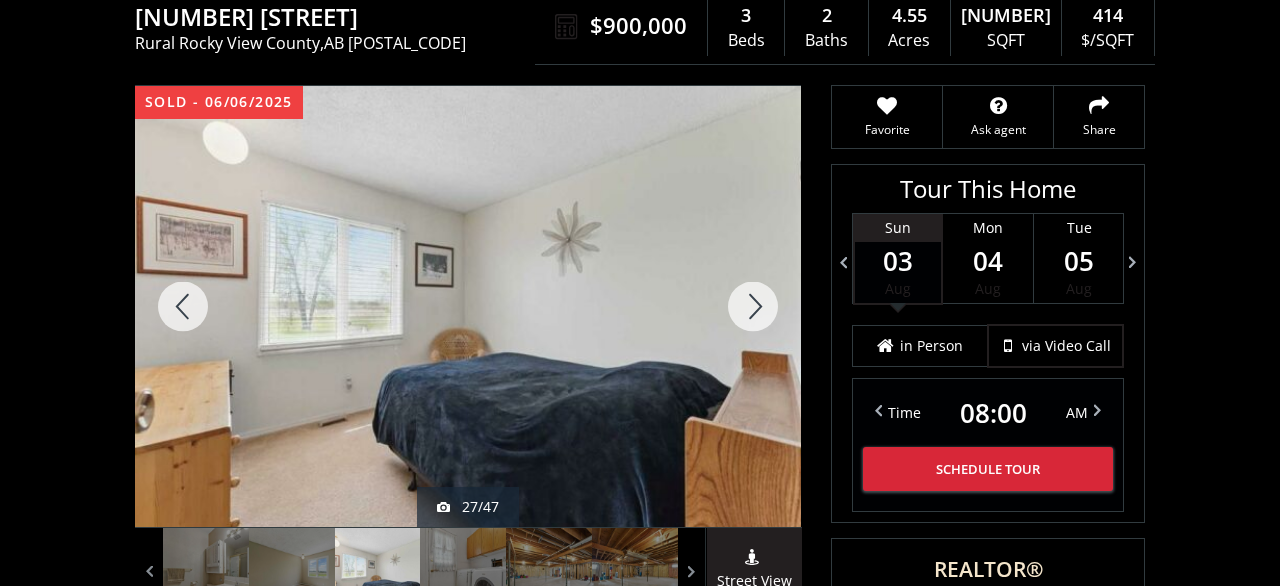 click at bounding box center (753, 306) 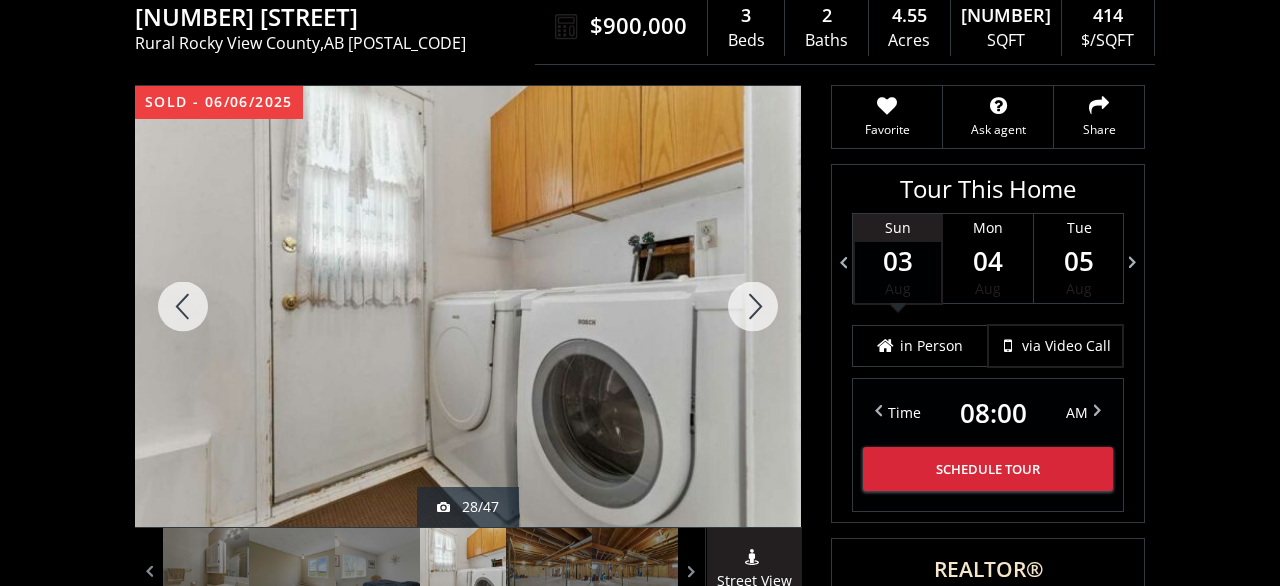click at bounding box center [753, 306] 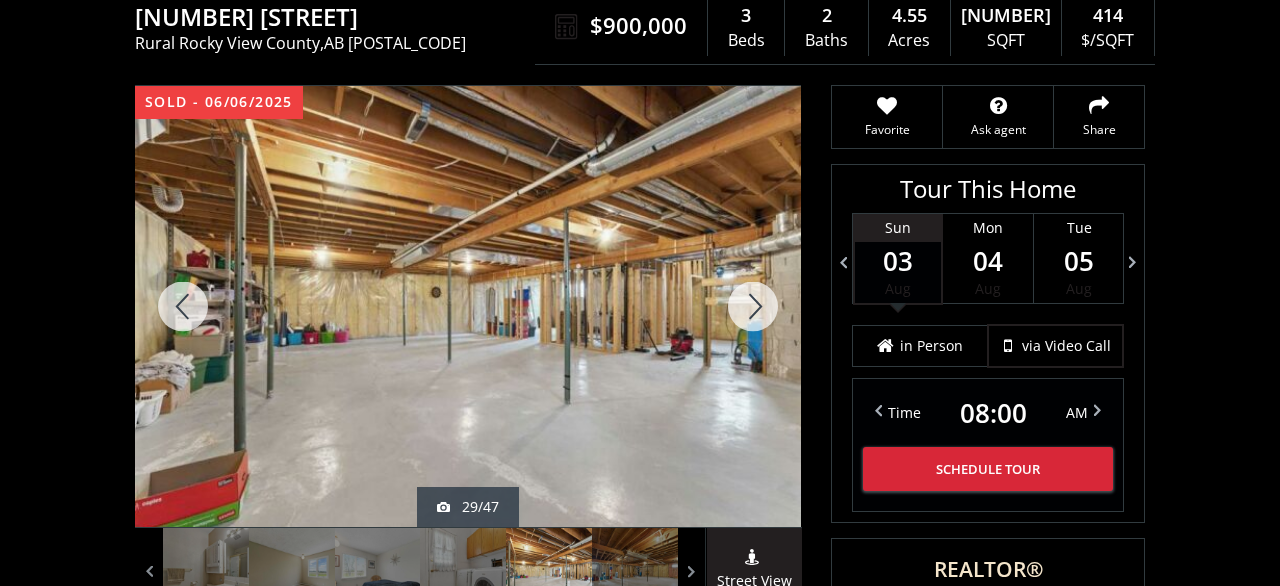 click at bounding box center (753, 306) 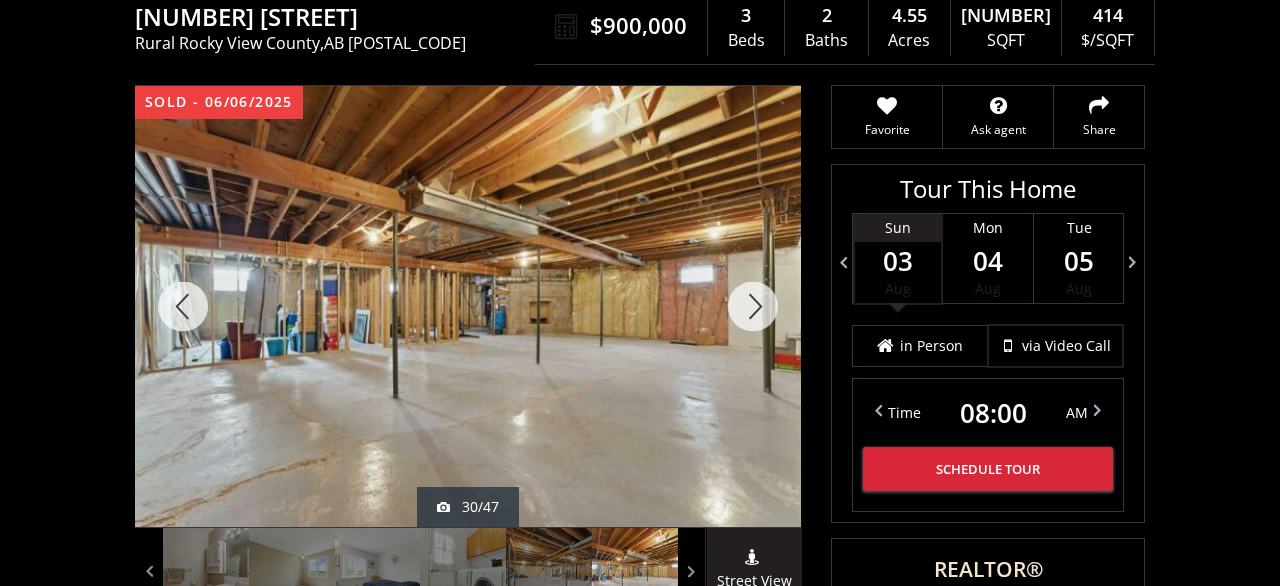 click at bounding box center [753, 306] 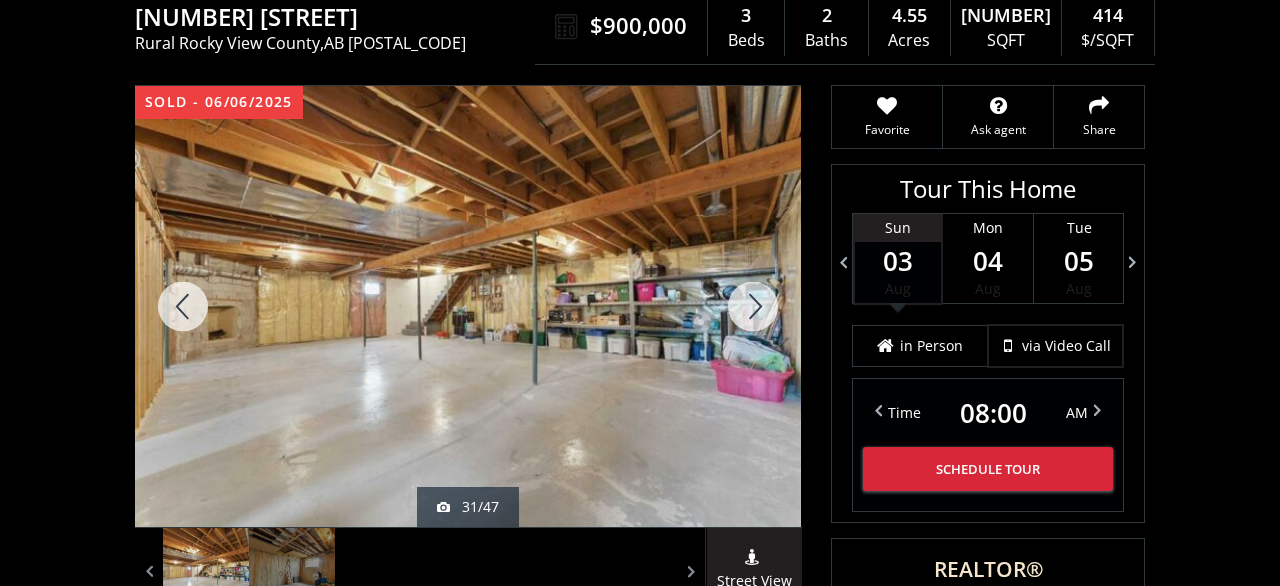 click at bounding box center (753, 306) 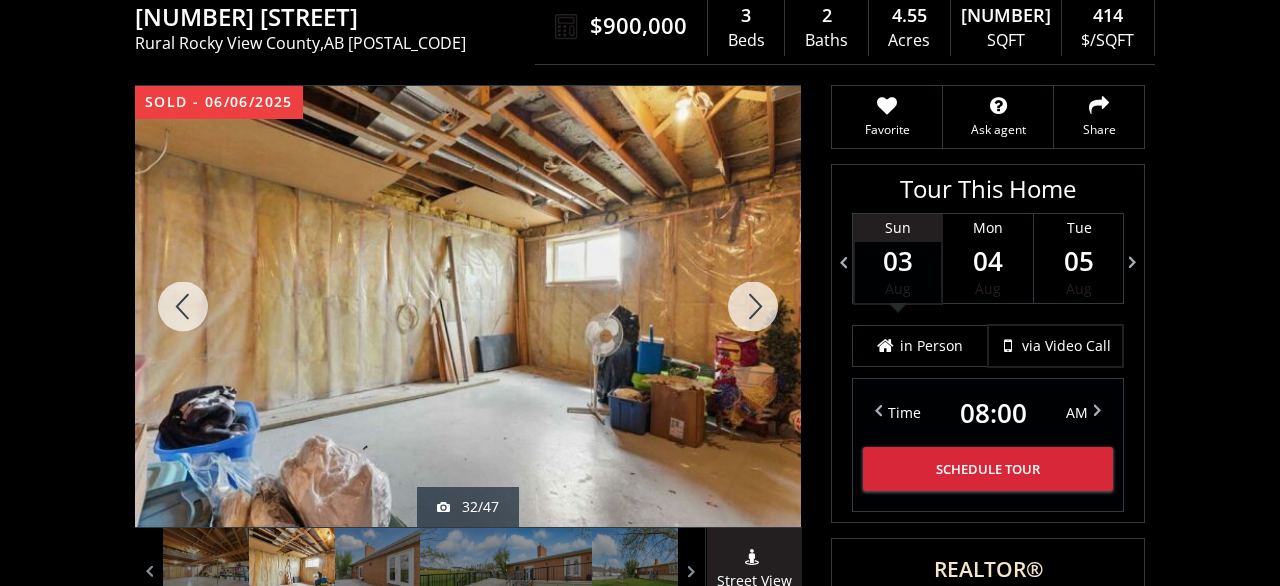 click at bounding box center [753, 306] 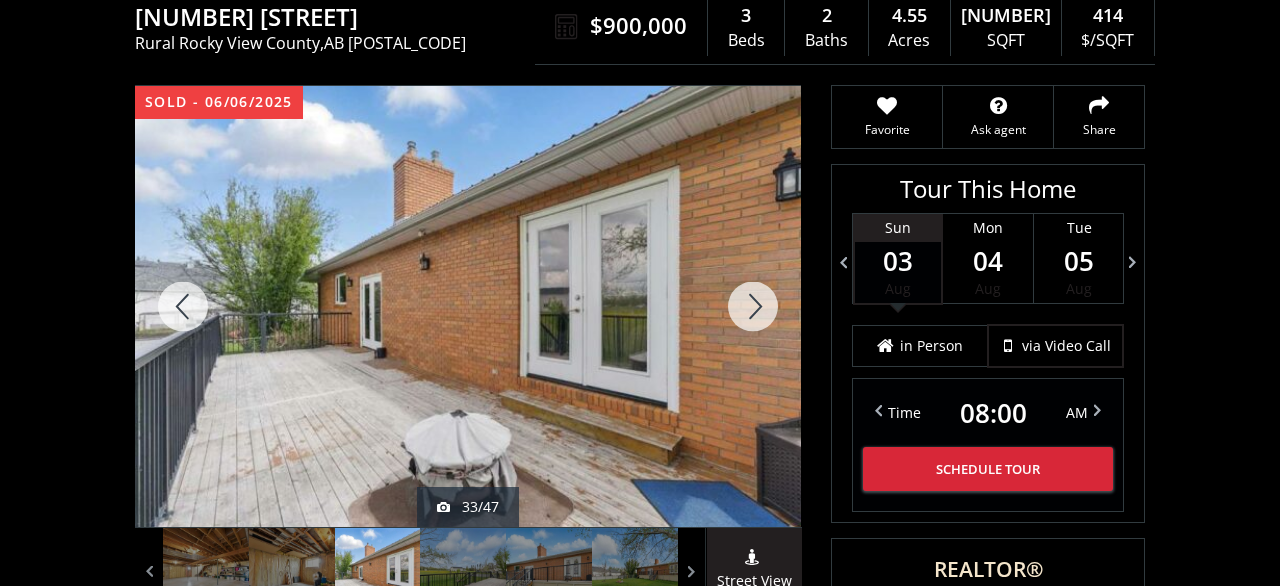 click at bounding box center [753, 306] 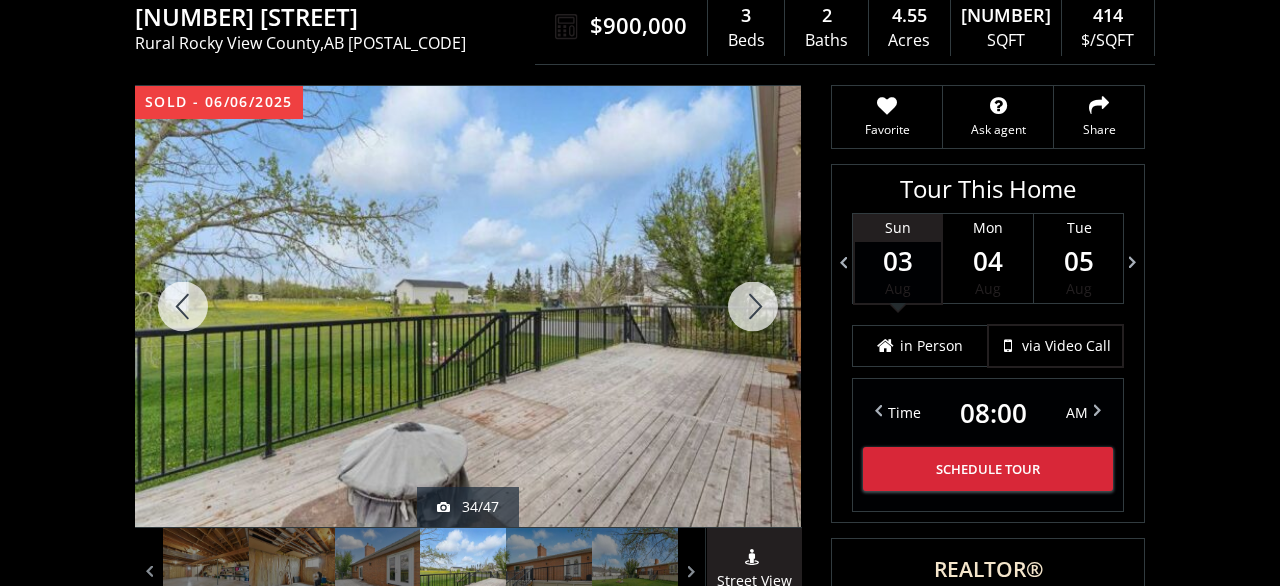 click at bounding box center (753, 306) 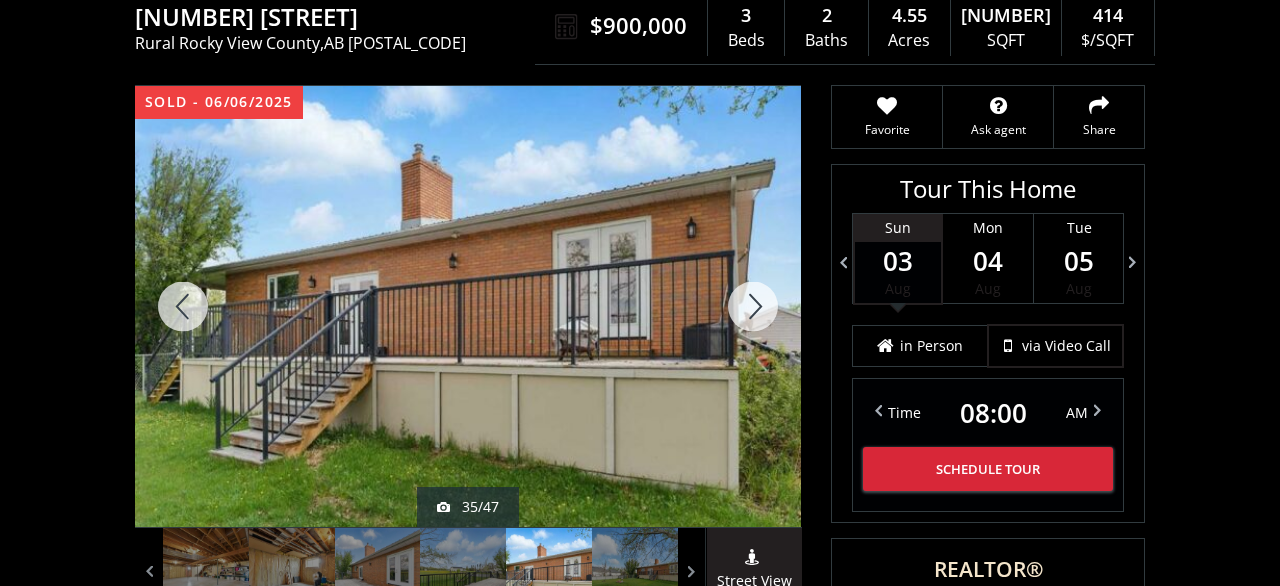 click at bounding box center [753, 306] 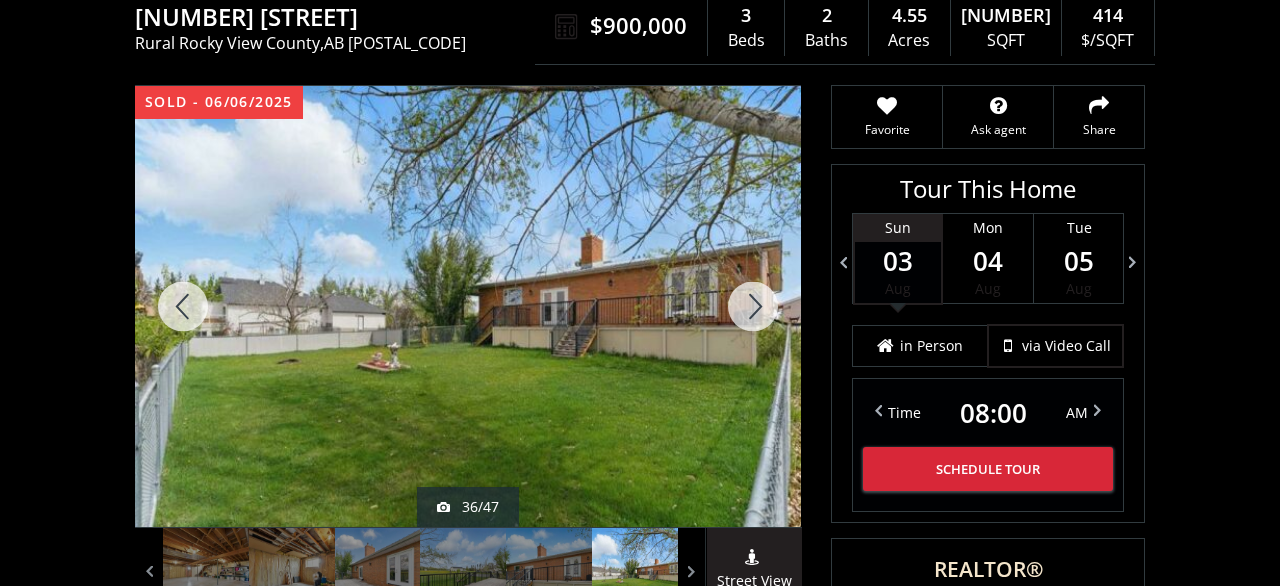 click at bounding box center (753, 306) 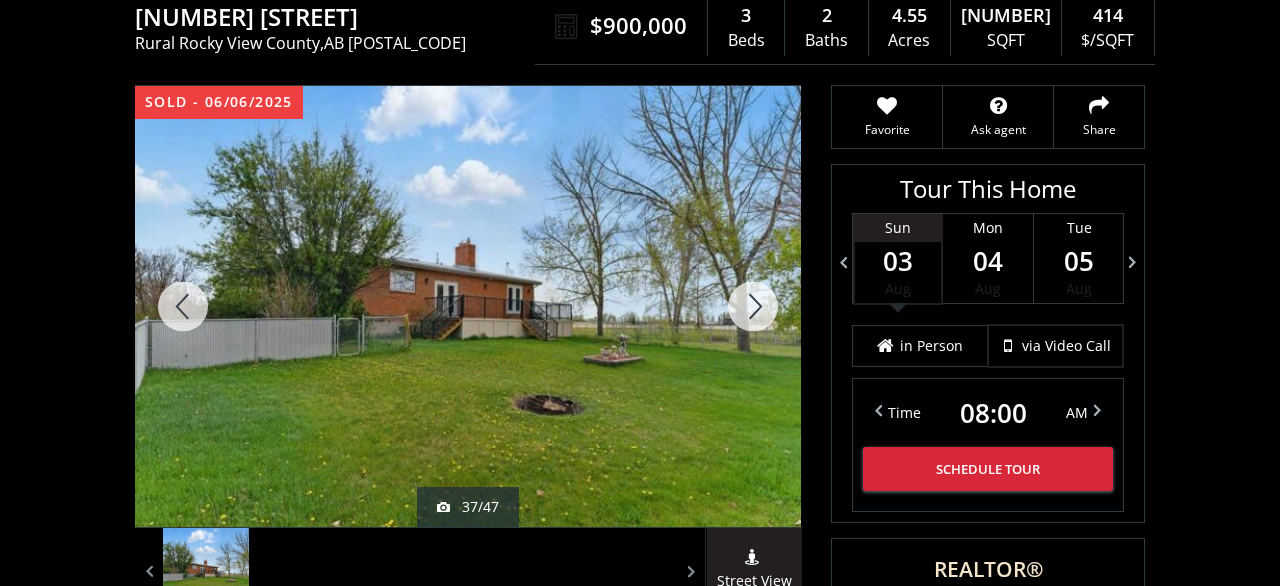 click at bounding box center (753, 306) 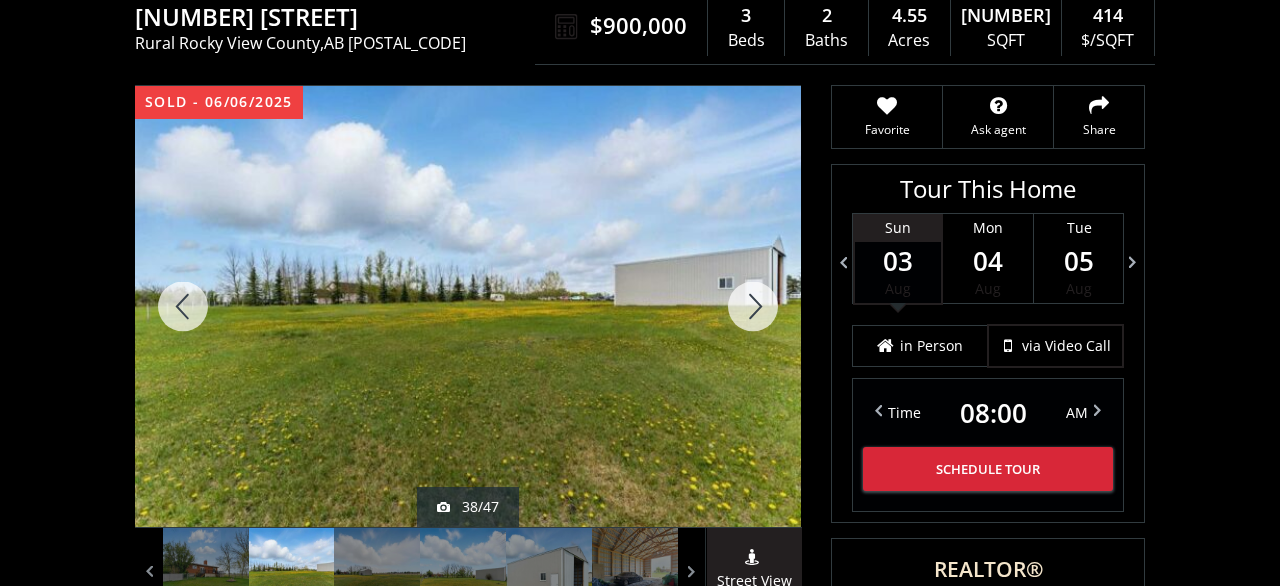click at bounding box center [753, 306] 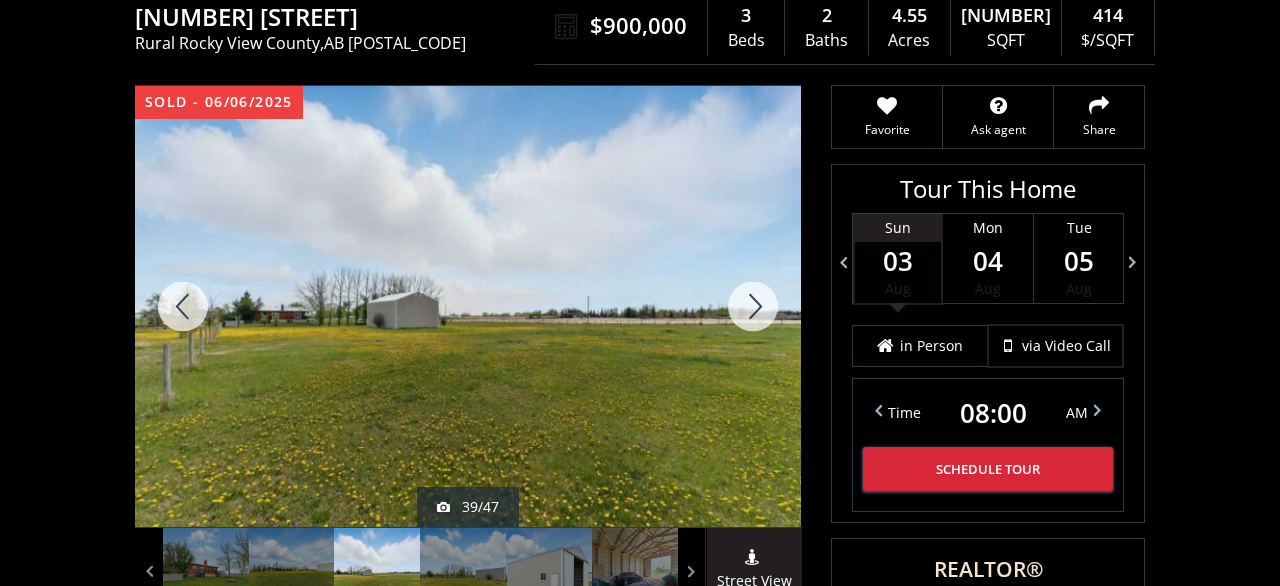 click at bounding box center (753, 306) 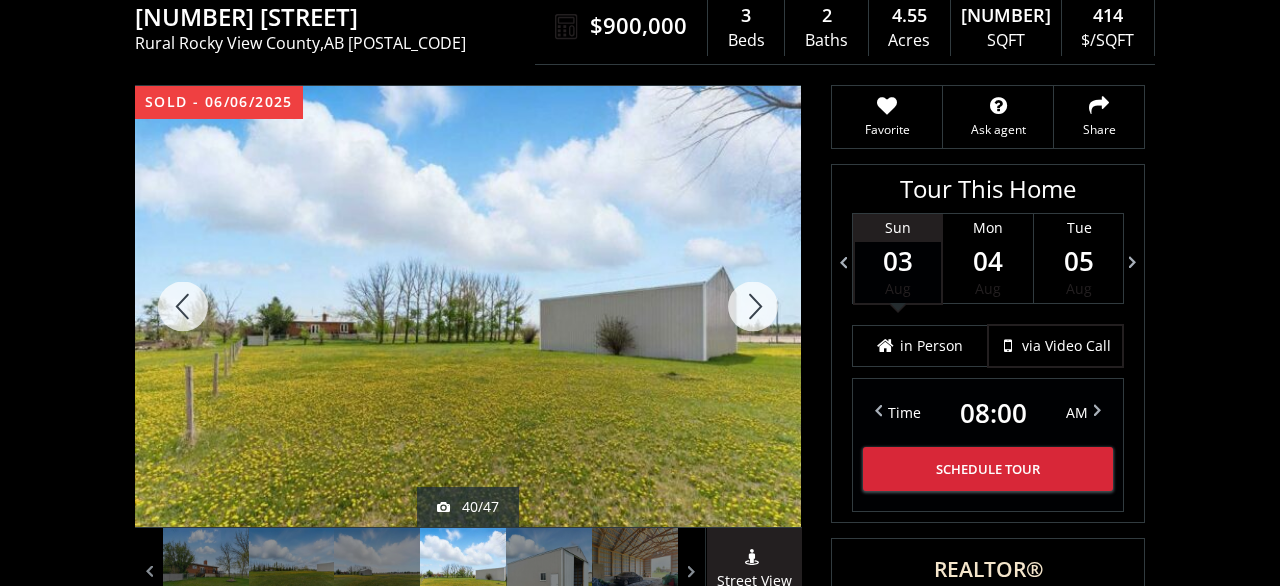 click at bounding box center (753, 306) 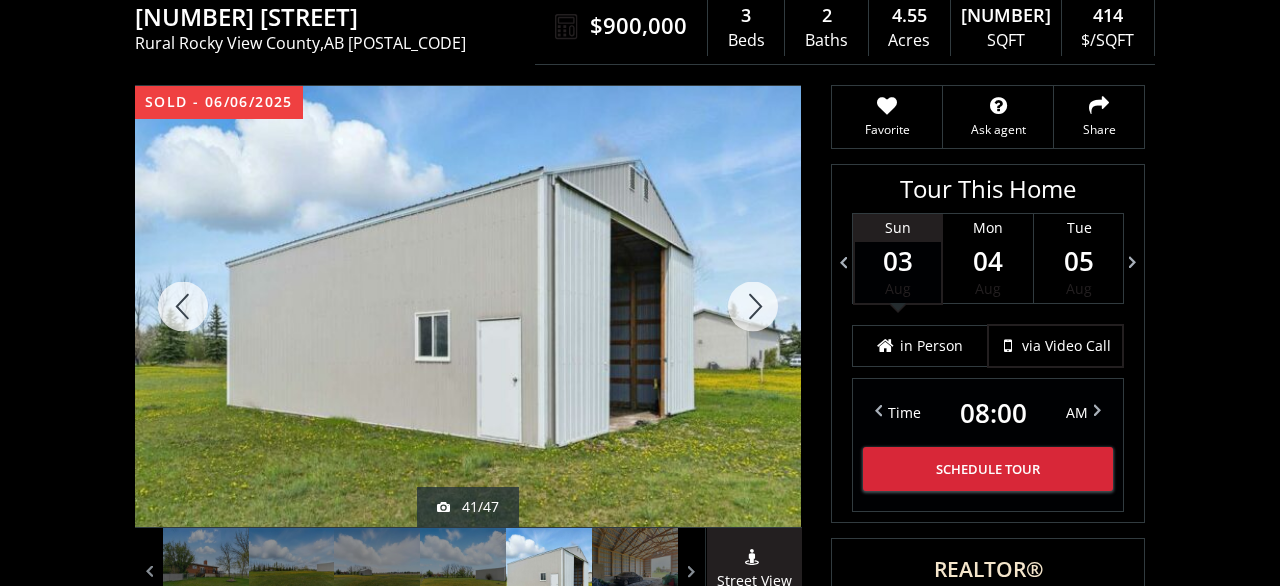 click at bounding box center (753, 306) 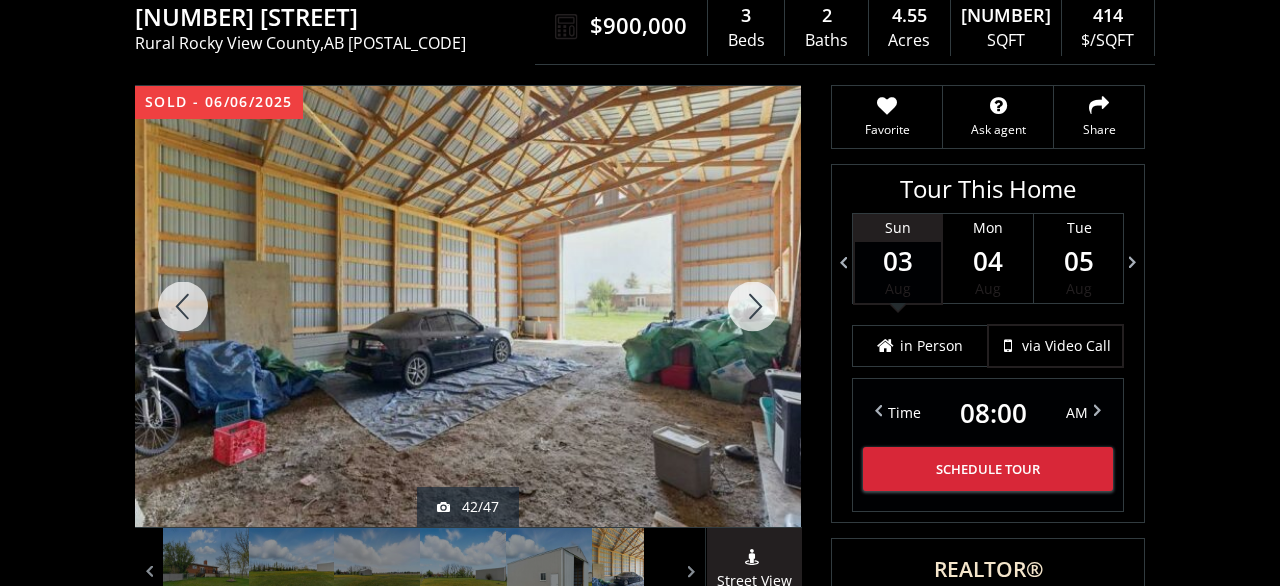 click at bounding box center [753, 306] 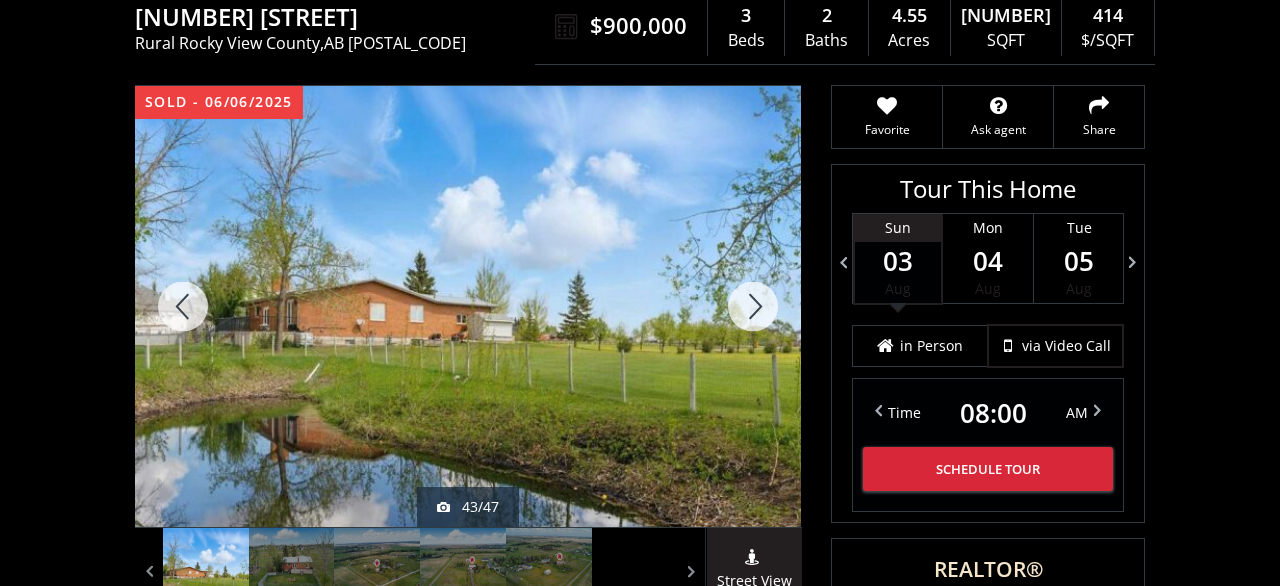 click at bounding box center [753, 306] 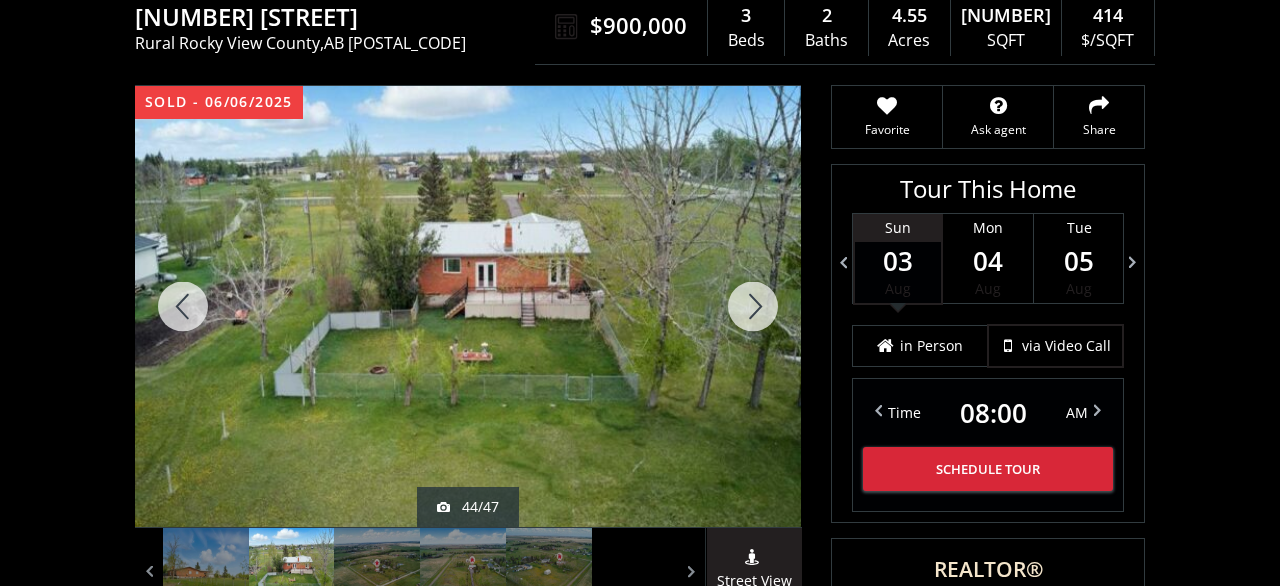 click at bounding box center [753, 306] 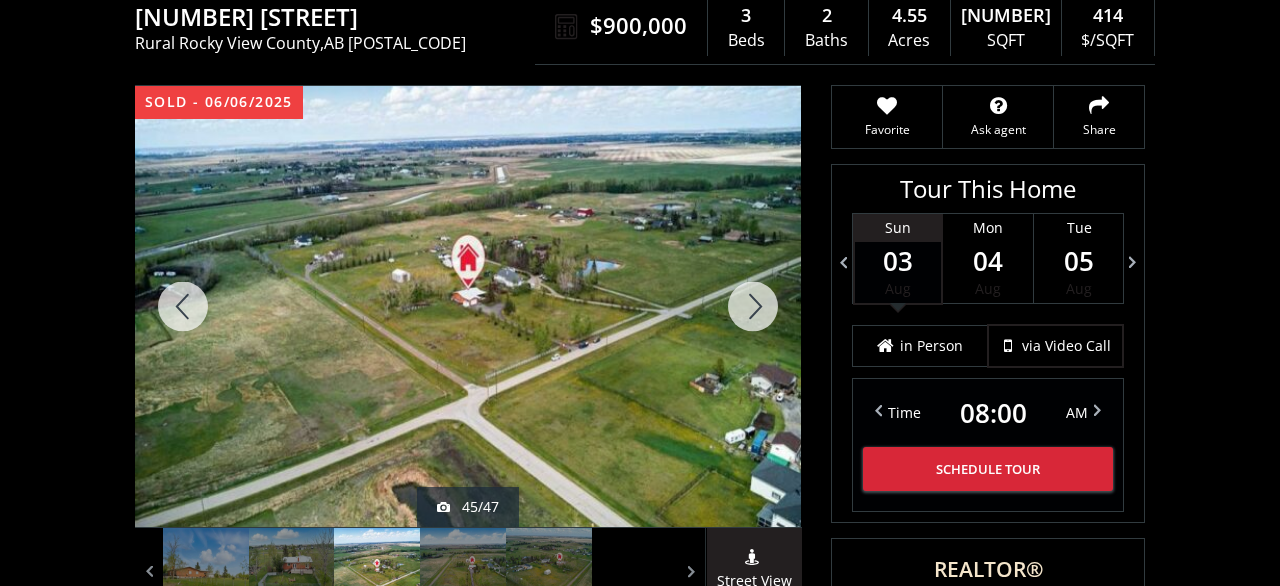 click at bounding box center [753, 306] 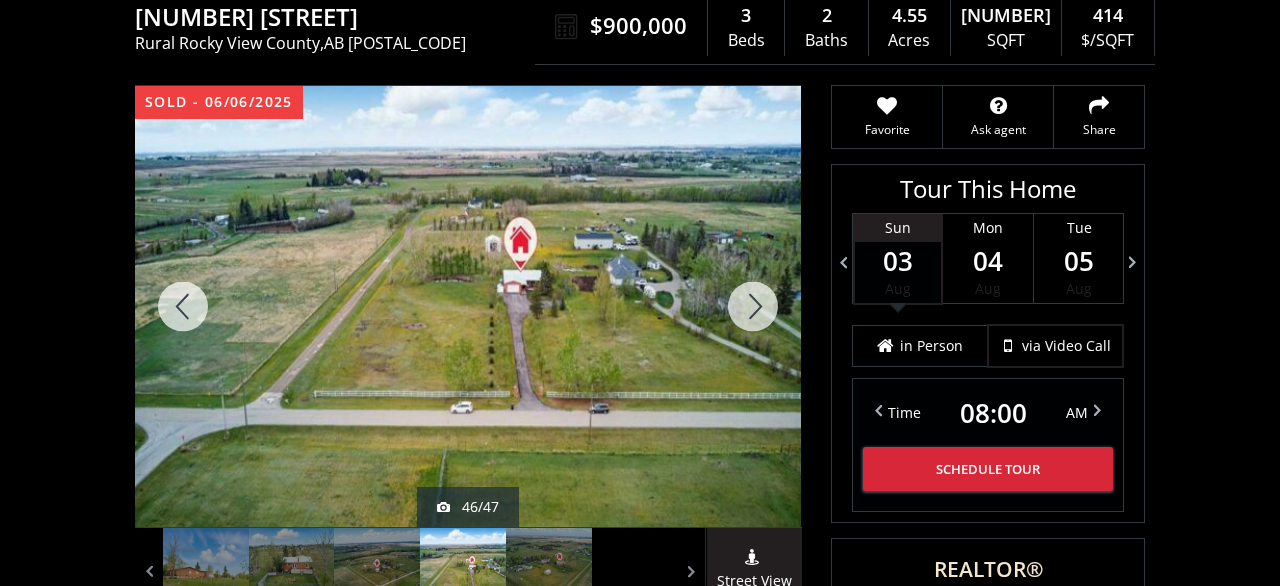 click at bounding box center (753, 306) 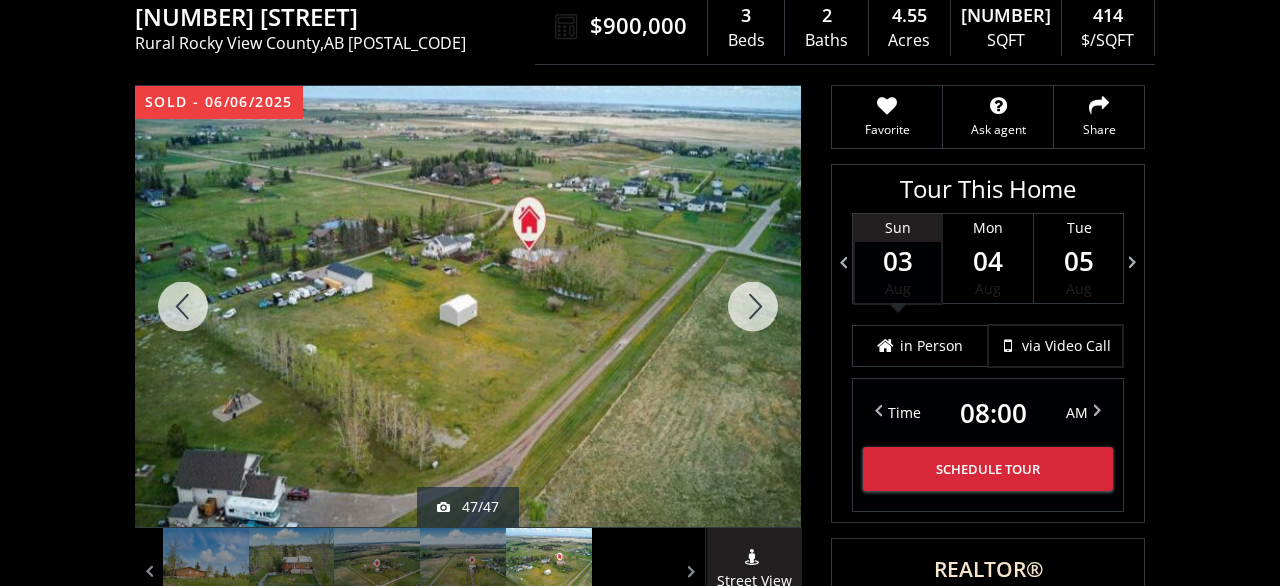 click at bounding box center [753, 306] 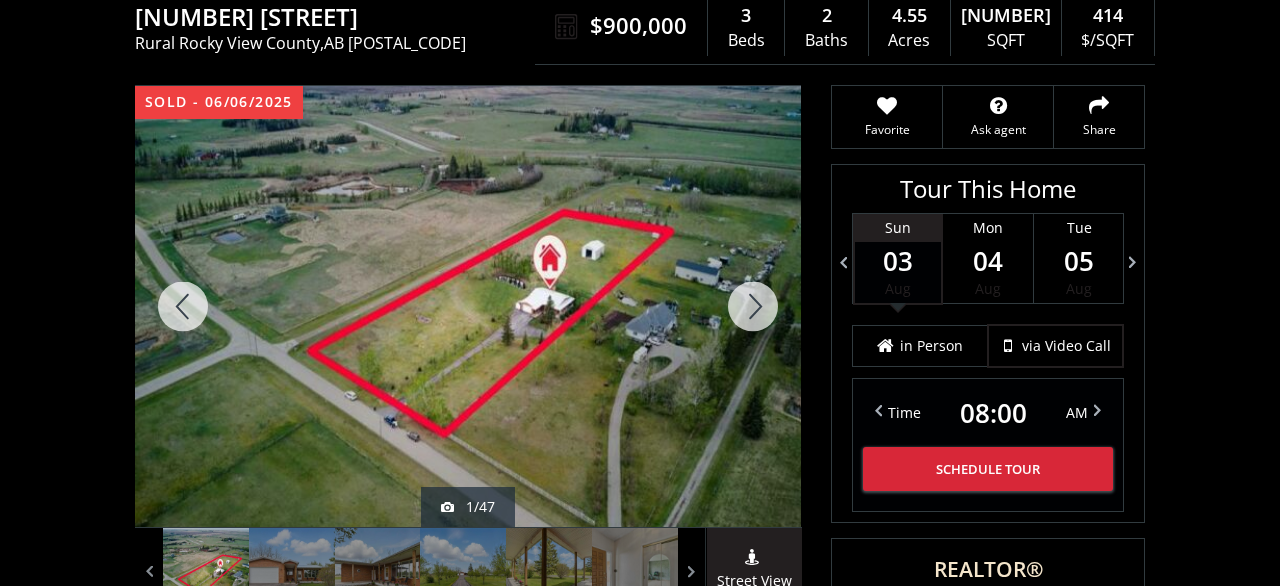 click at bounding box center (753, 306) 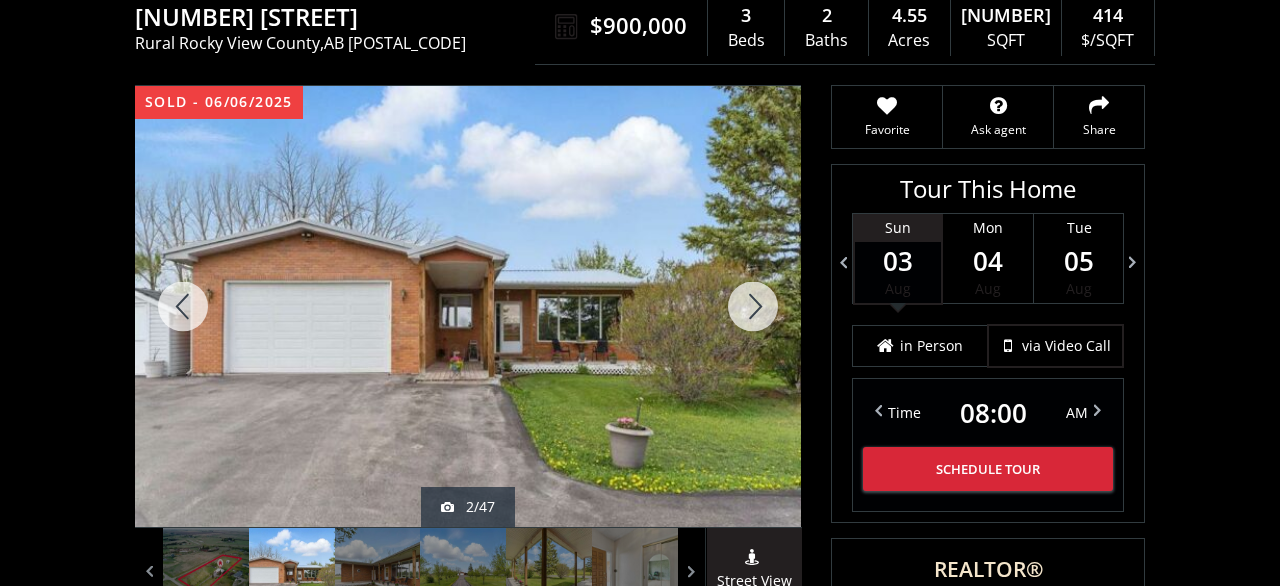 click at bounding box center (753, 306) 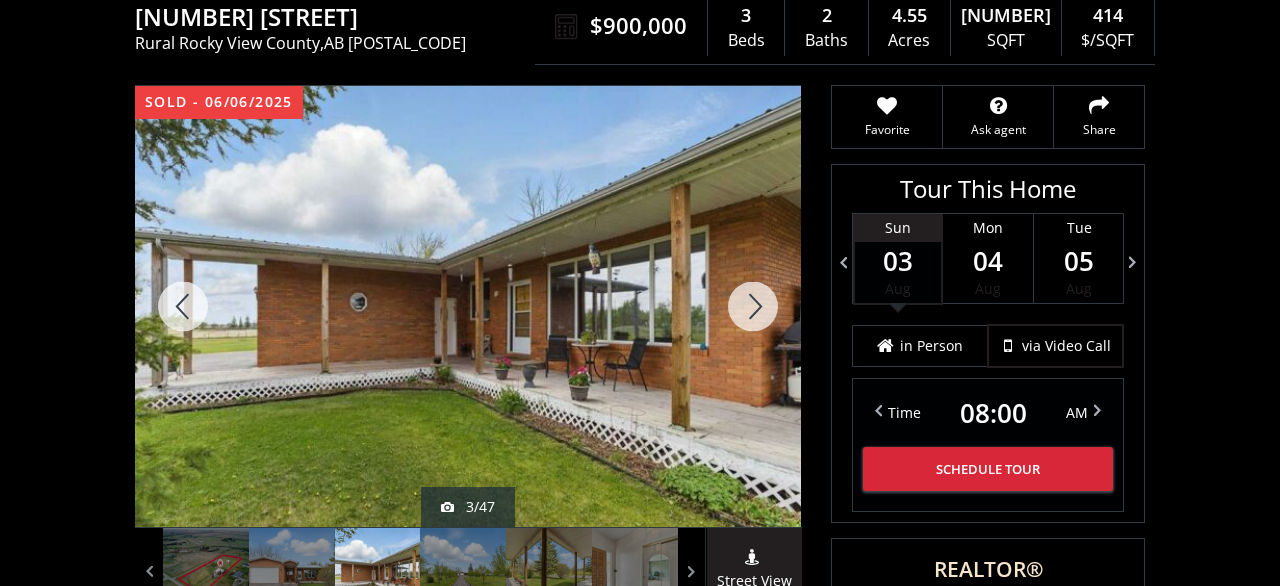 click at bounding box center (753, 306) 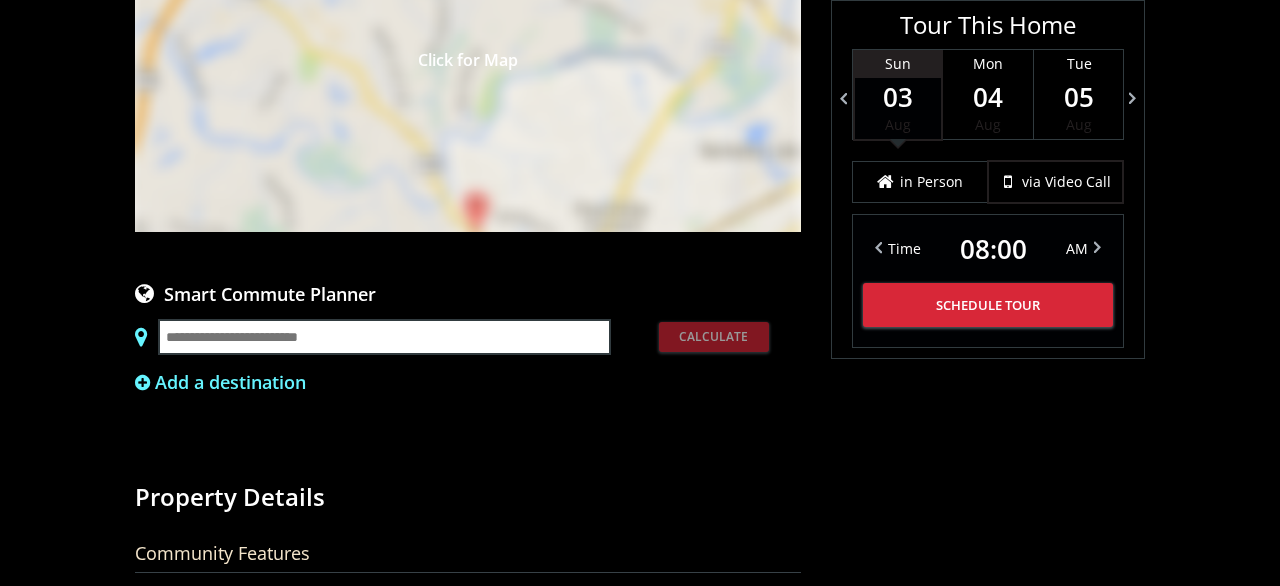 click on "Click for Map" at bounding box center [468, 57] 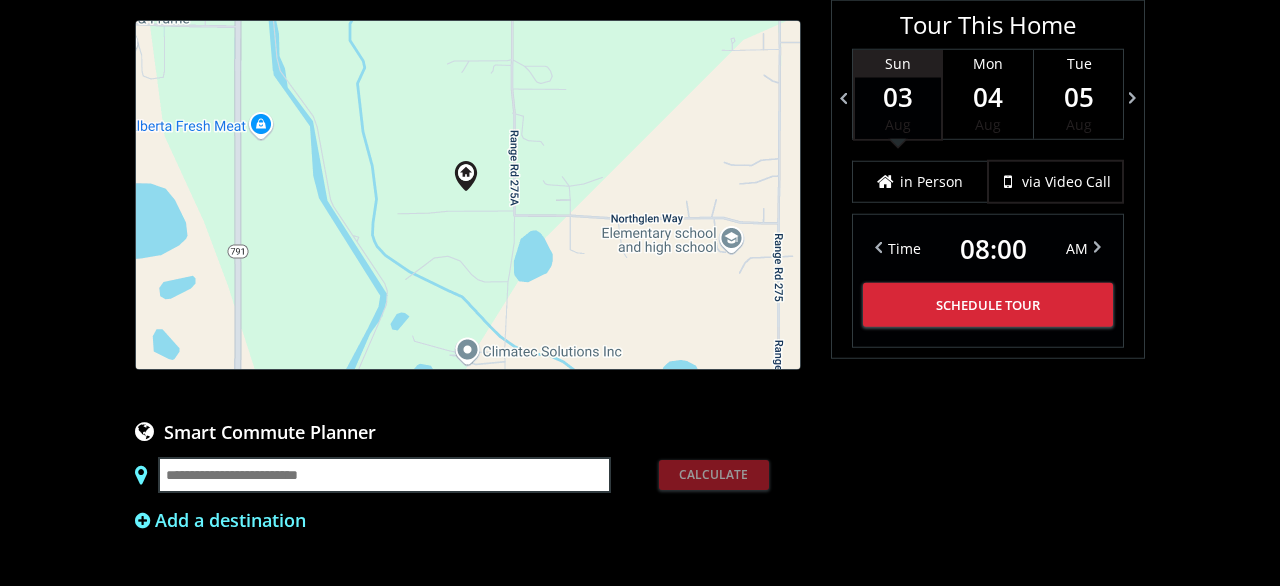 scroll, scrollTop: 1456, scrollLeft: 0, axis: vertical 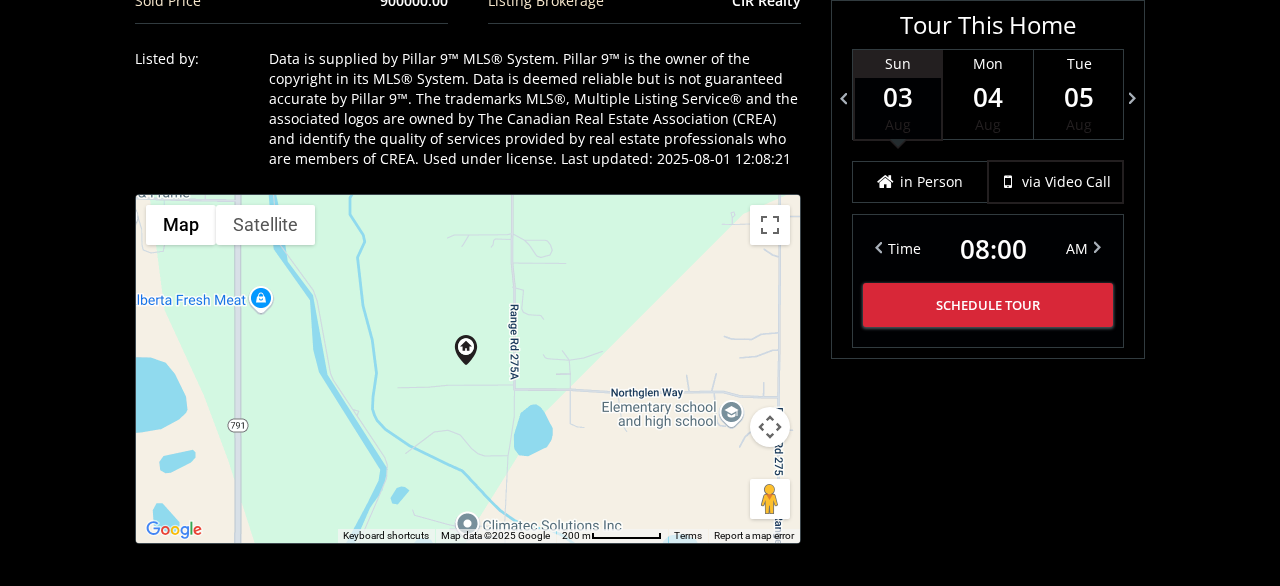 click at bounding box center (770, 427) 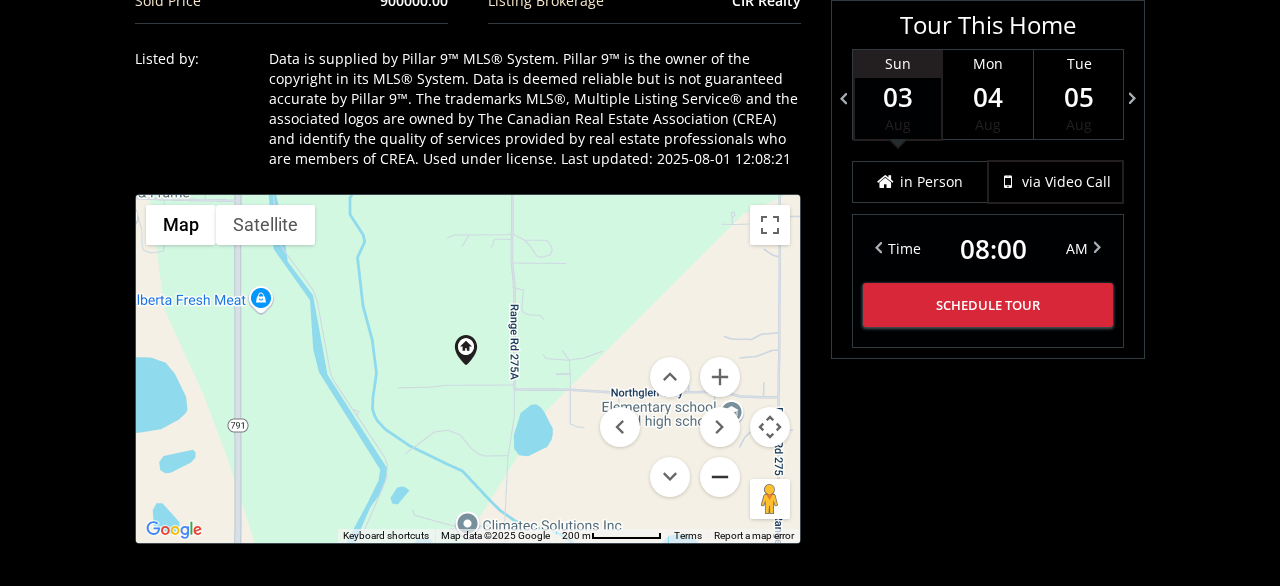 click at bounding box center [720, 477] 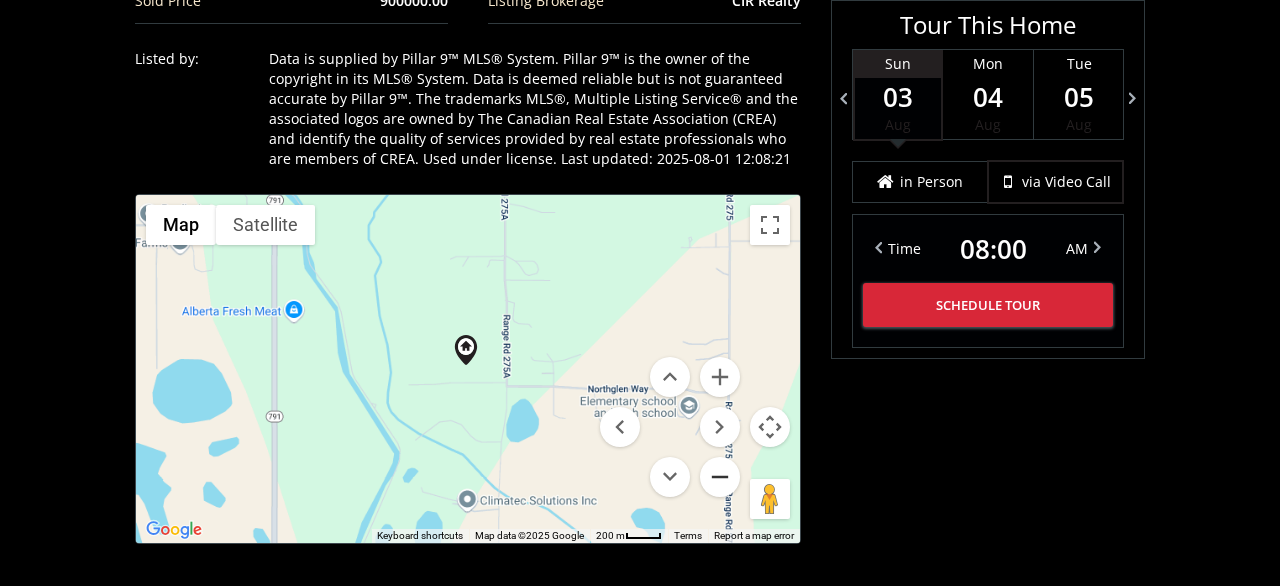 click at bounding box center (720, 477) 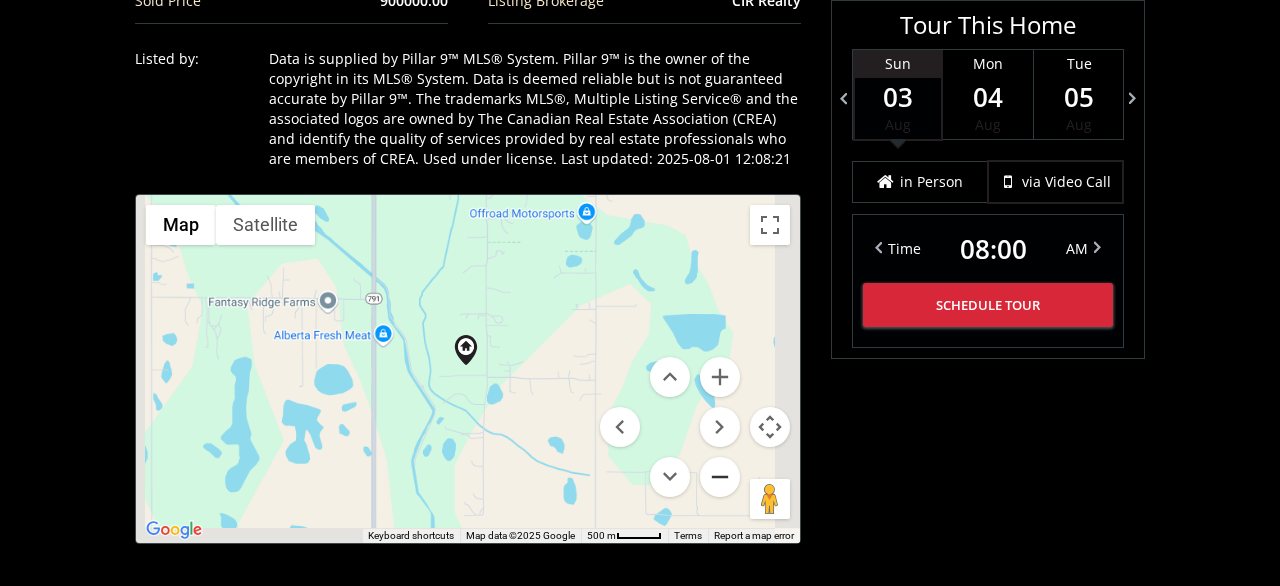 click at bounding box center (720, 477) 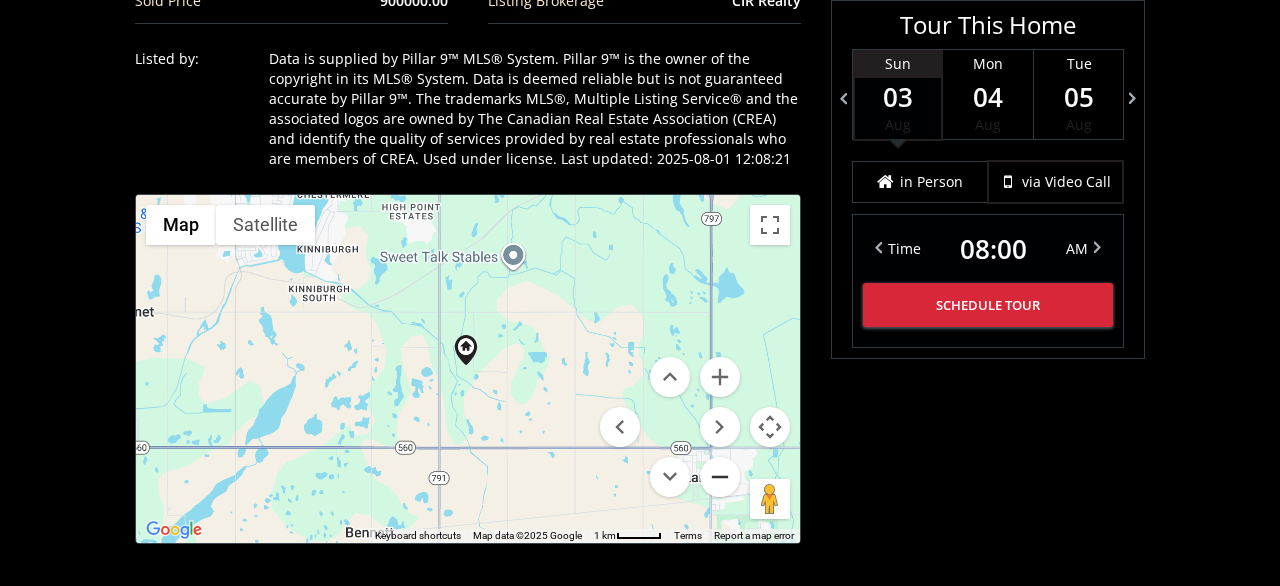 click at bounding box center (720, 477) 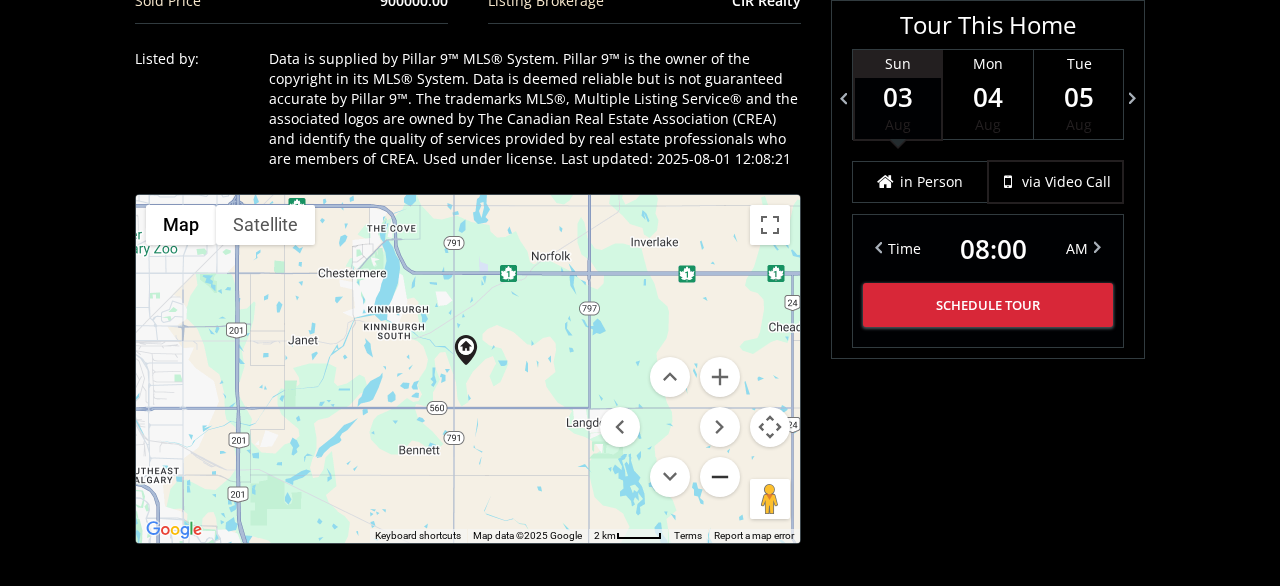 click at bounding box center (720, 477) 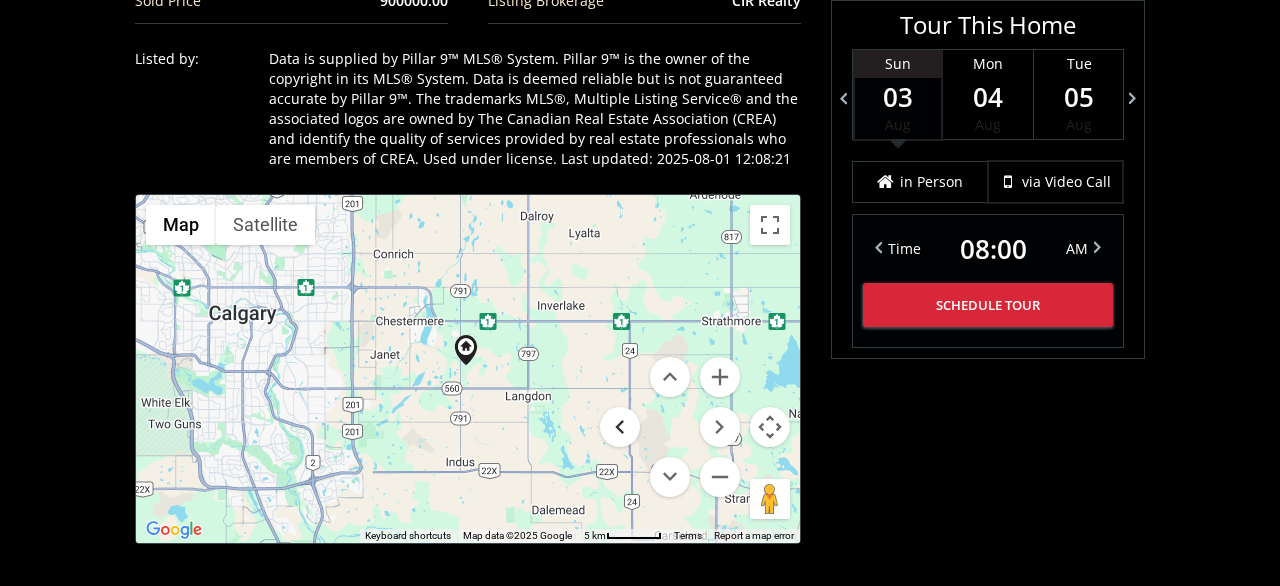 drag, startPoint x: 621, startPoint y: 428, endPoint x: 633, endPoint y: 460, distance: 34.176014 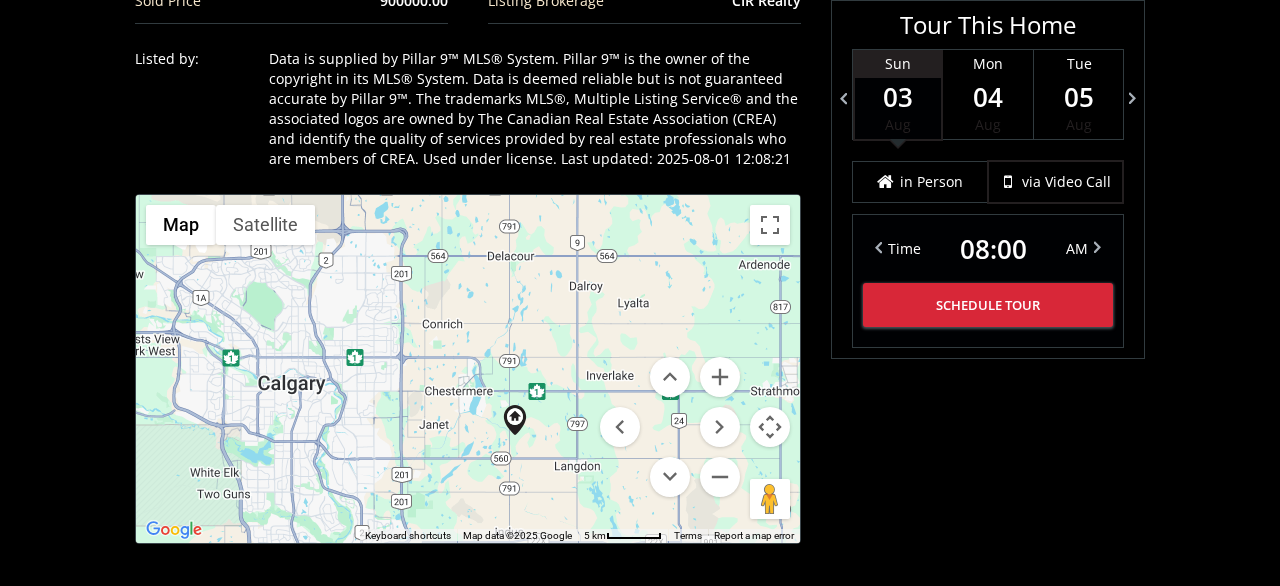 drag, startPoint x: 530, startPoint y: 403, endPoint x: 579, endPoint y: 475, distance: 87.0919 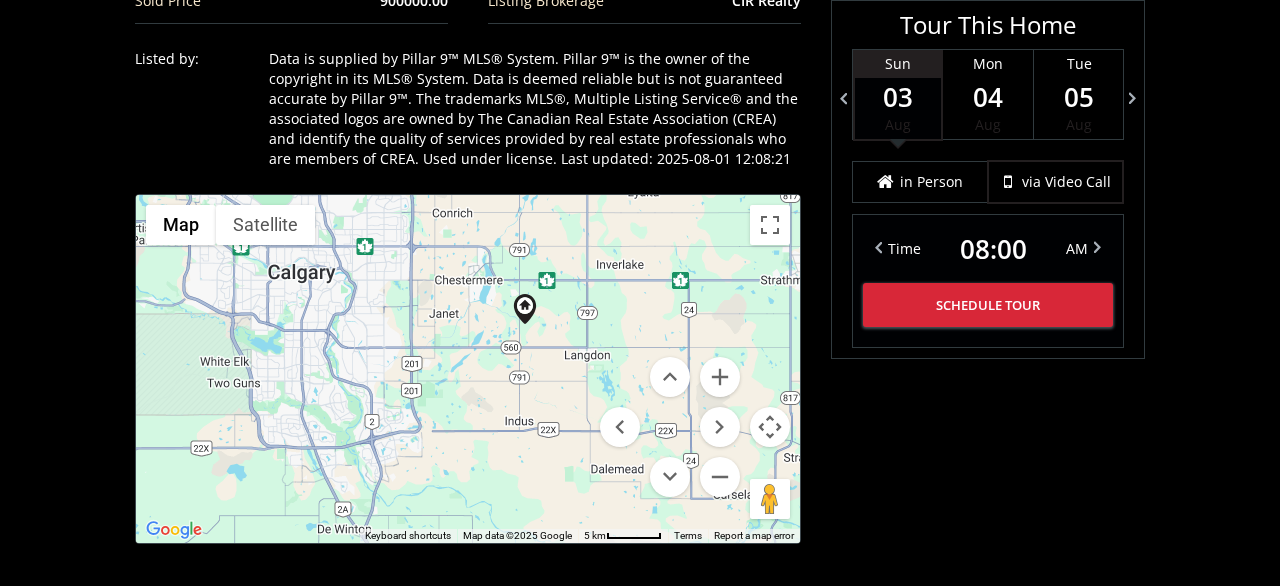 drag, startPoint x: 421, startPoint y: 460, endPoint x: 431, endPoint y: 343, distance: 117.426575 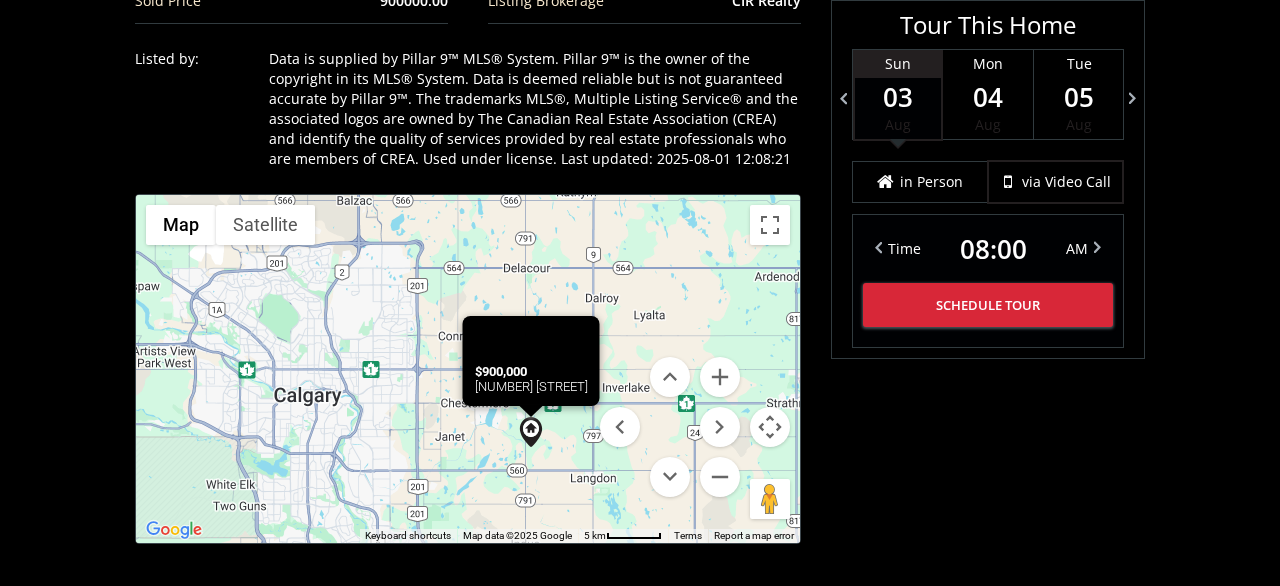 drag, startPoint x: 524, startPoint y: 411, endPoint x: 530, endPoint y: 470, distance: 59.3043 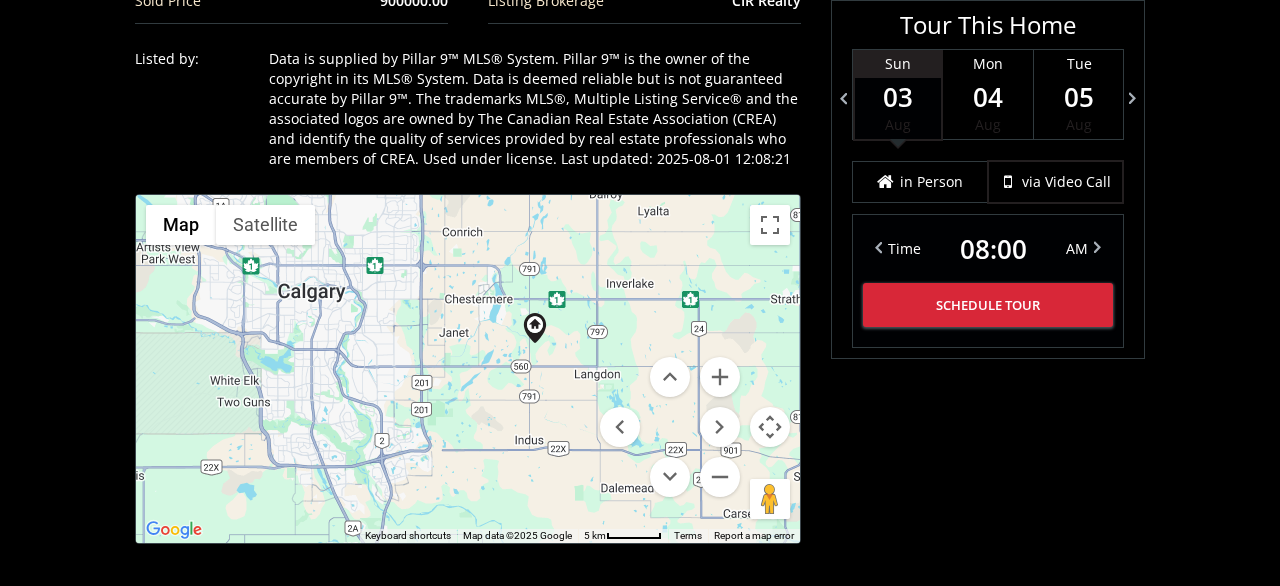 drag, startPoint x: 471, startPoint y: 487, endPoint x: 481, endPoint y: 337, distance: 150.33296 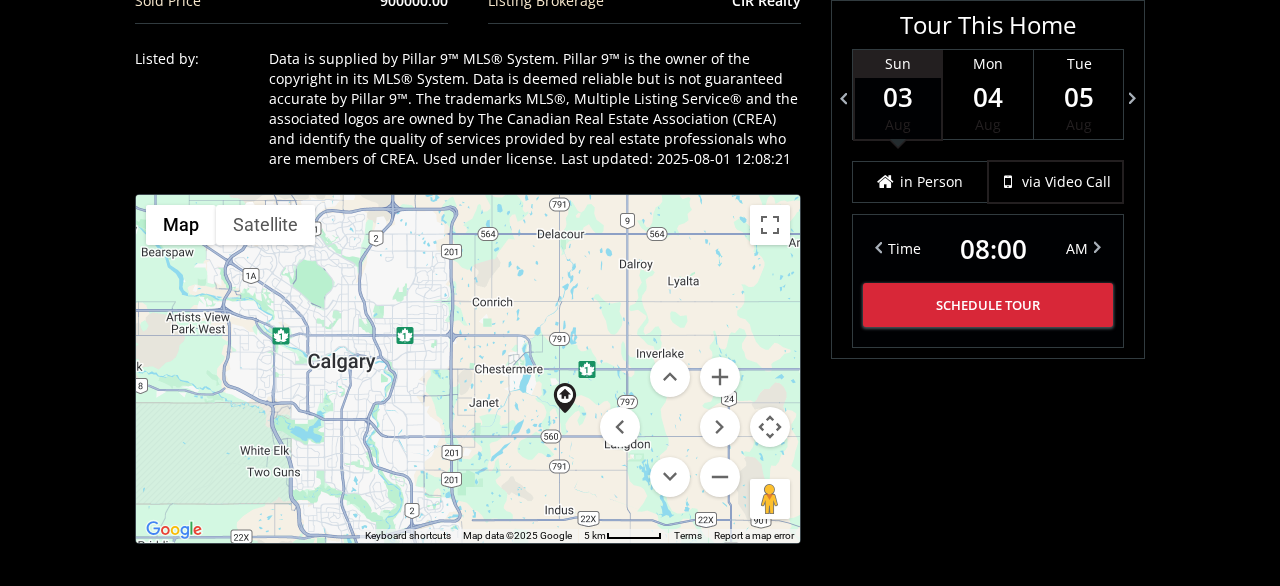 drag, startPoint x: 472, startPoint y: 373, endPoint x: 489, endPoint y: 415, distance: 45.310043 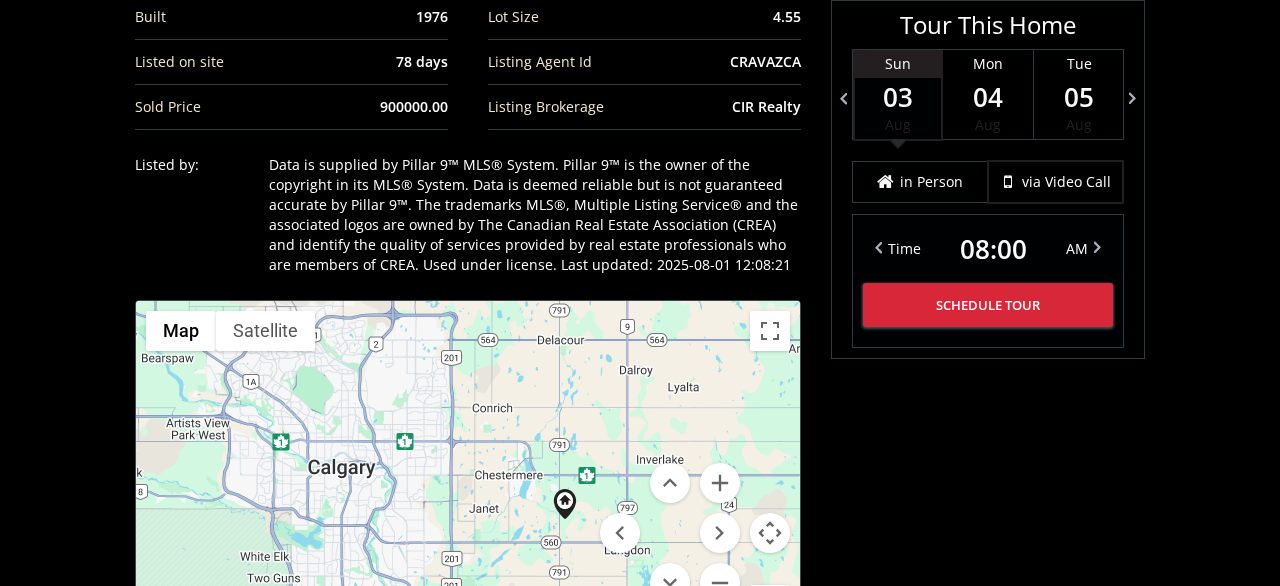 scroll, scrollTop: 1248, scrollLeft: 0, axis: vertical 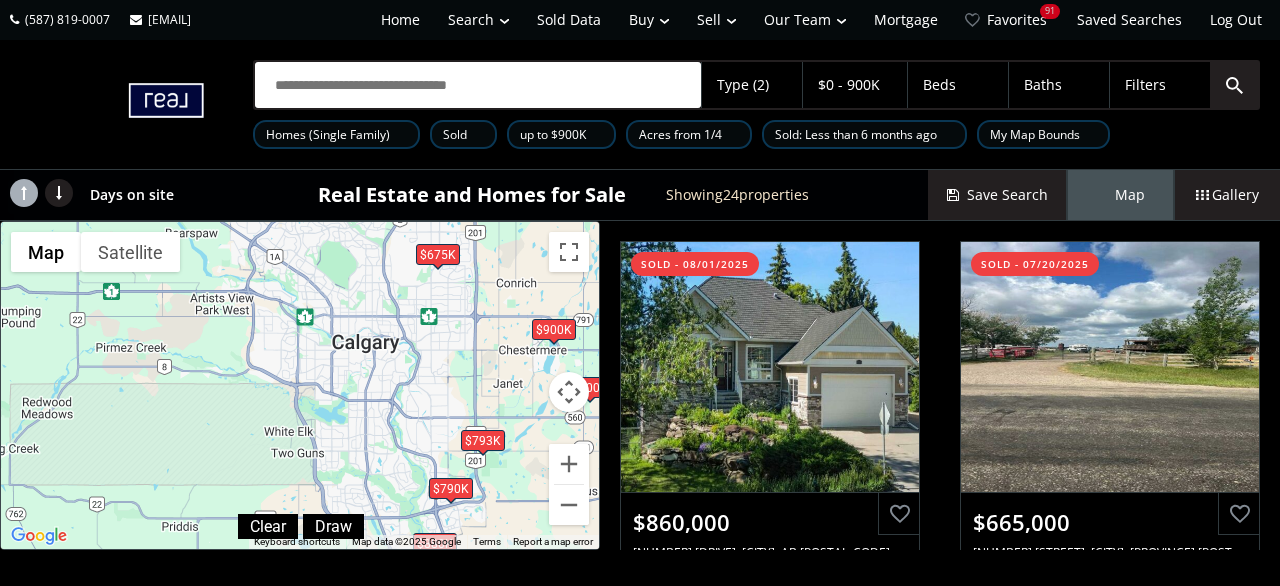 drag, startPoint x: 75, startPoint y: 398, endPoint x: 381, endPoint y: 423, distance: 307.01953 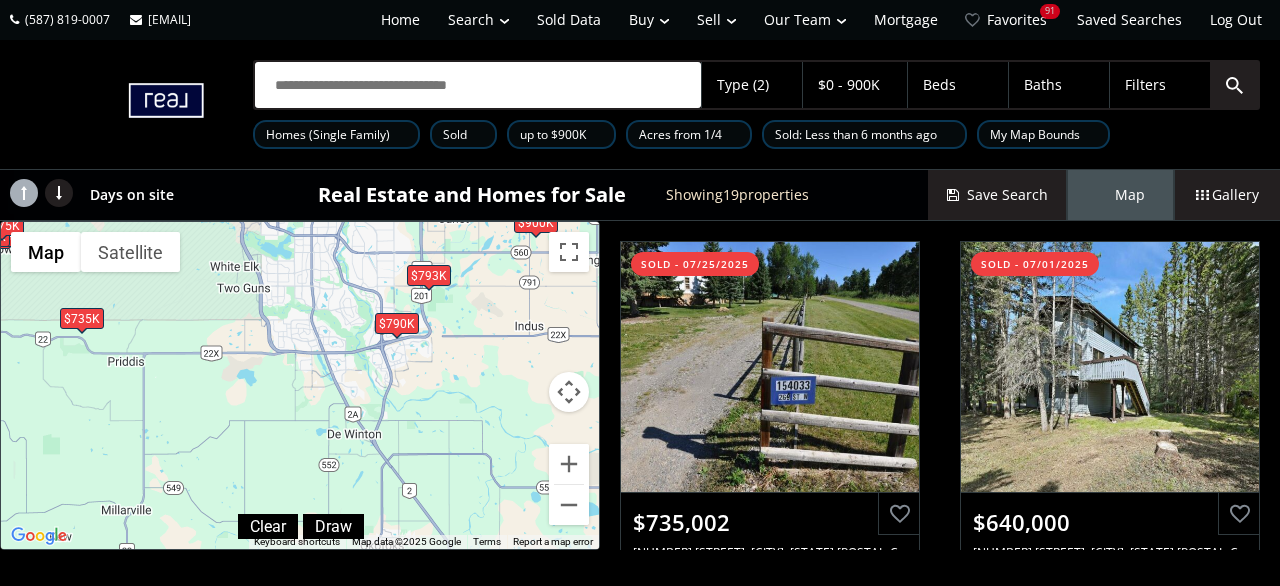 drag, startPoint x: 427, startPoint y: 430, endPoint x: 371, endPoint y: 264, distance: 175.19133 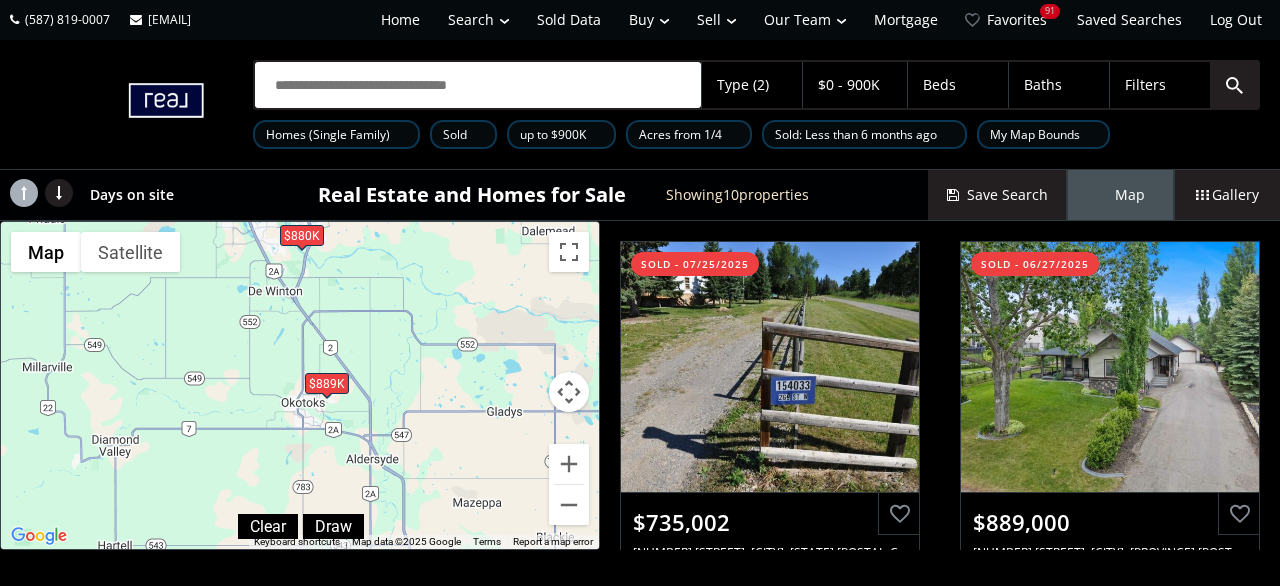 drag, startPoint x: 418, startPoint y: 499, endPoint x: 339, endPoint y: 354, distance: 165.12419 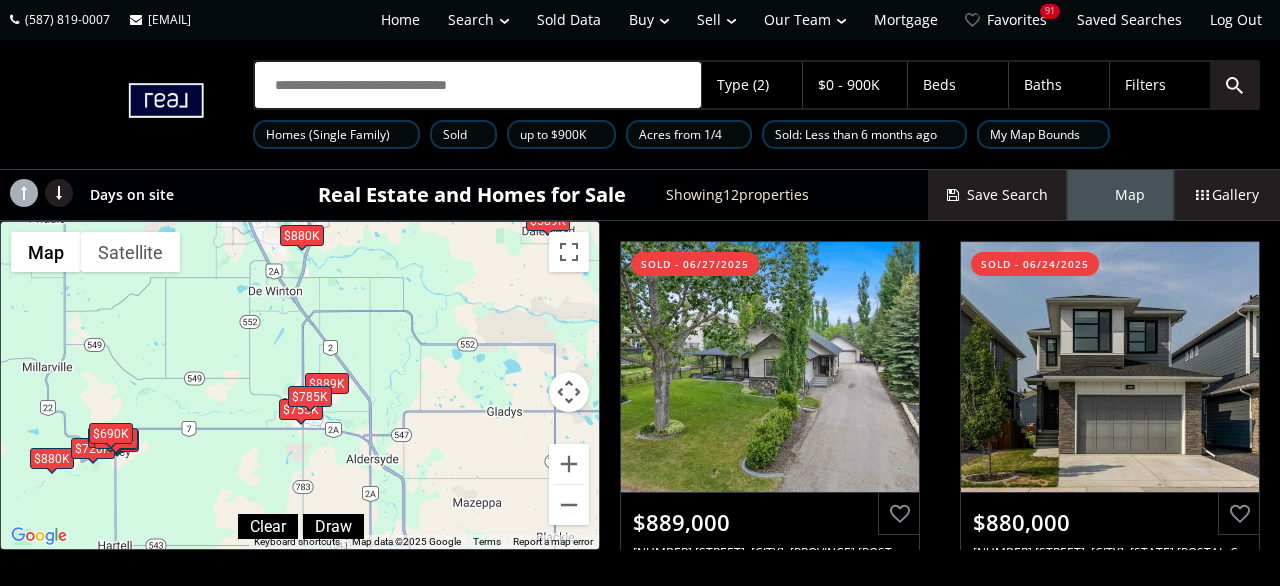 click on "$889K" at bounding box center [327, 384] 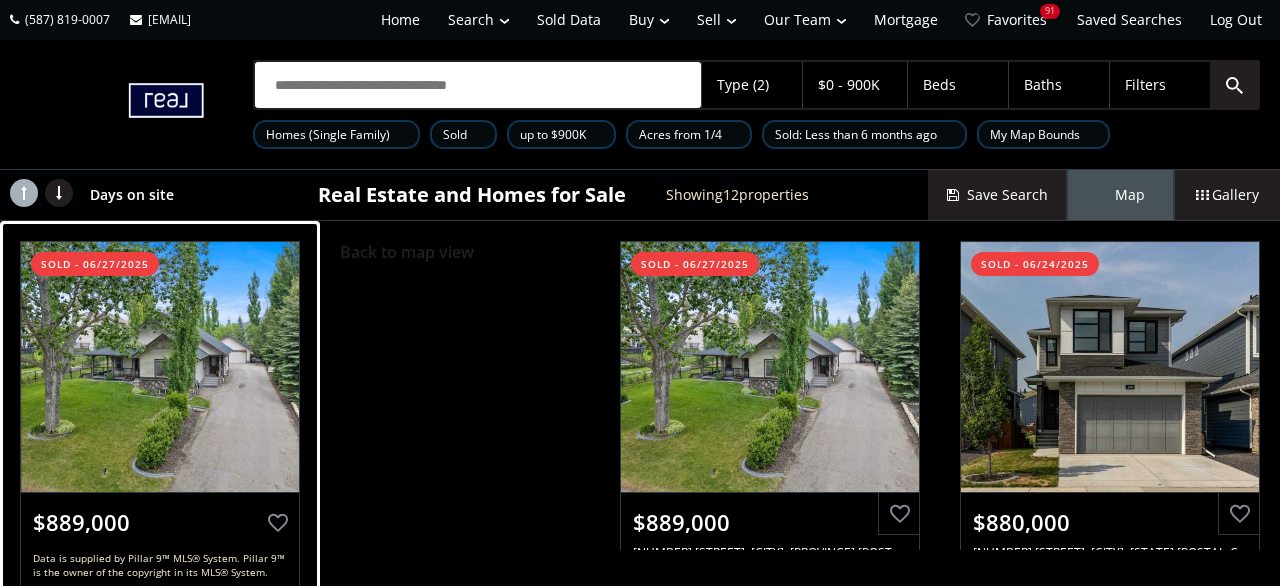 click at bounding box center (160, 367) 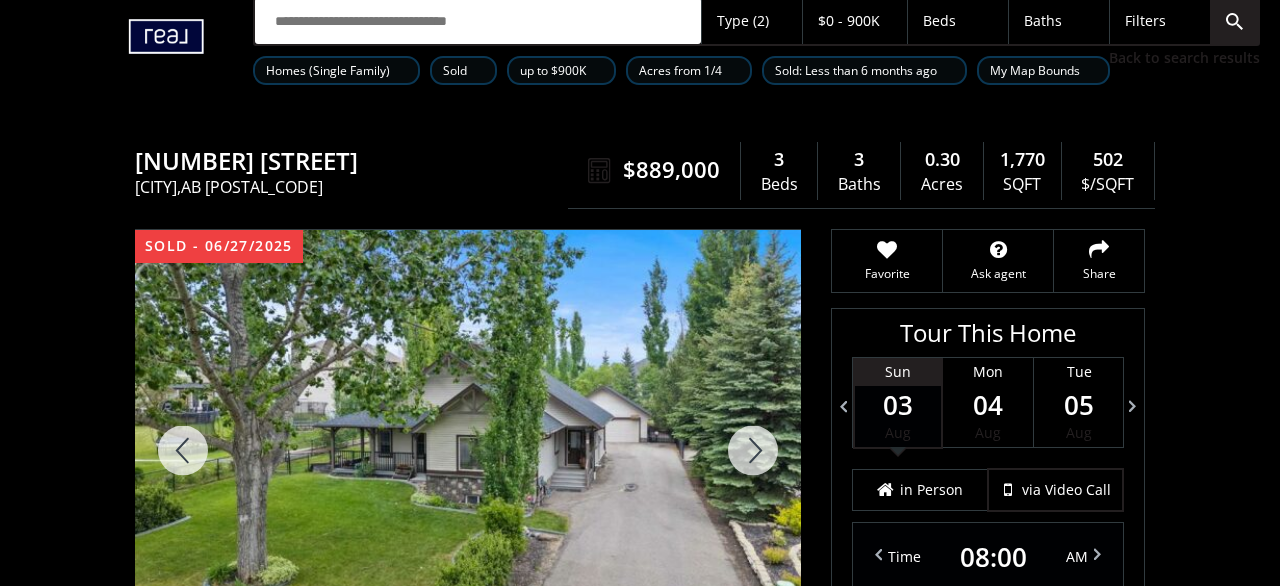 scroll, scrollTop: 104, scrollLeft: 0, axis: vertical 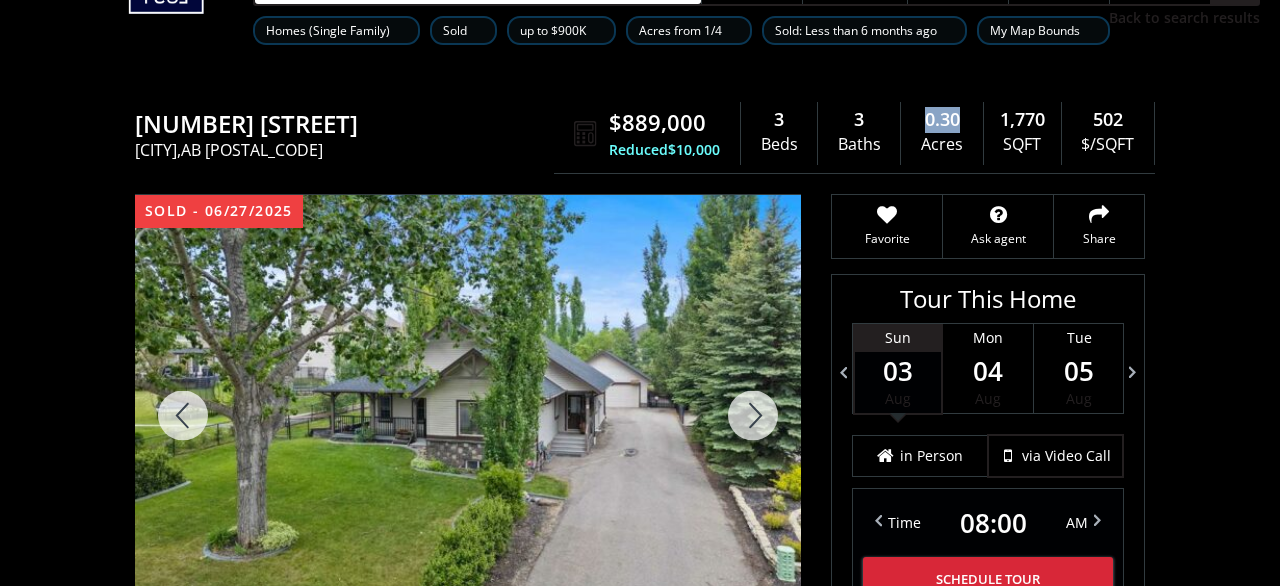 drag, startPoint x: 973, startPoint y: 156, endPoint x: 928, endPoint y: 153, distance: 45.099888 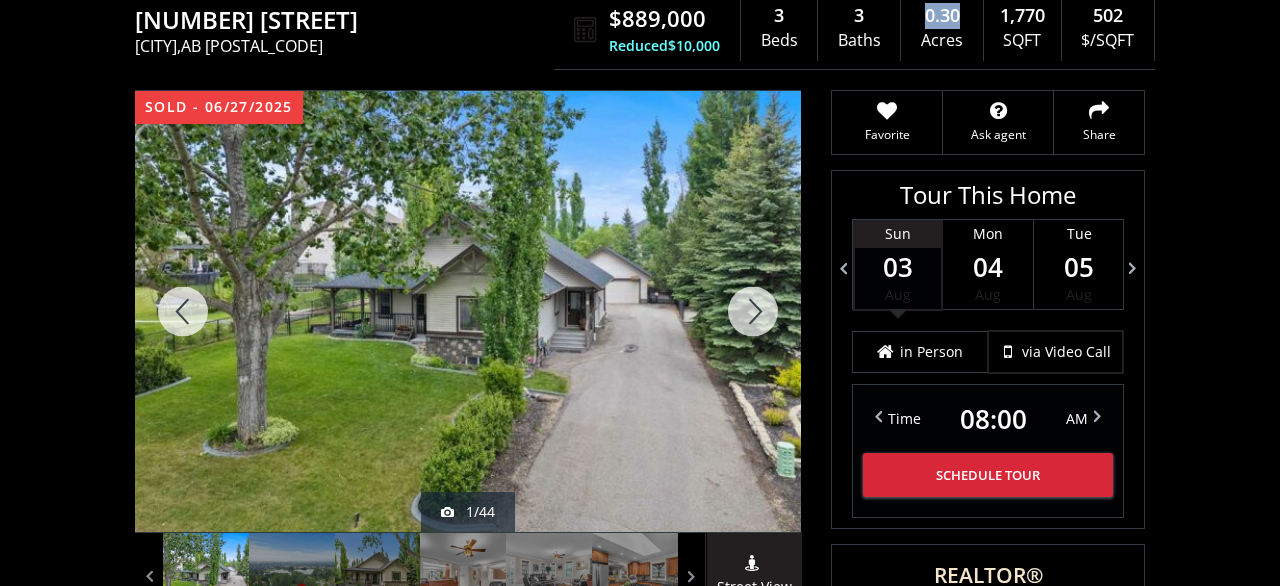 scroll, scrollTop: 312, scrollLeft: 0, axis: vertical 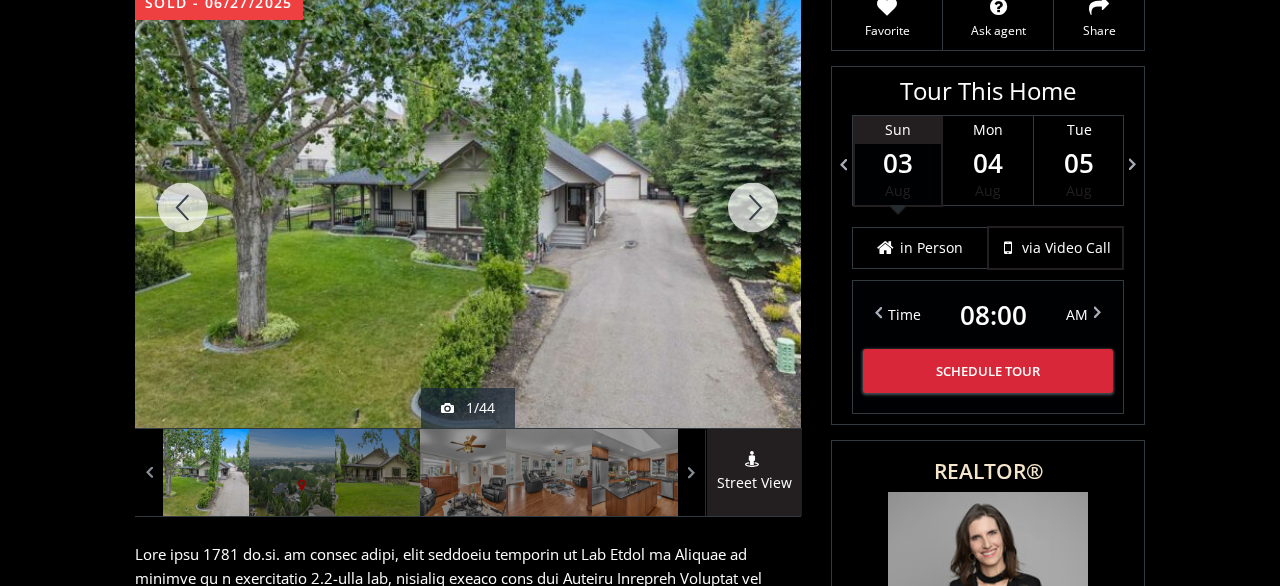 click at bounding box center (753, 207) 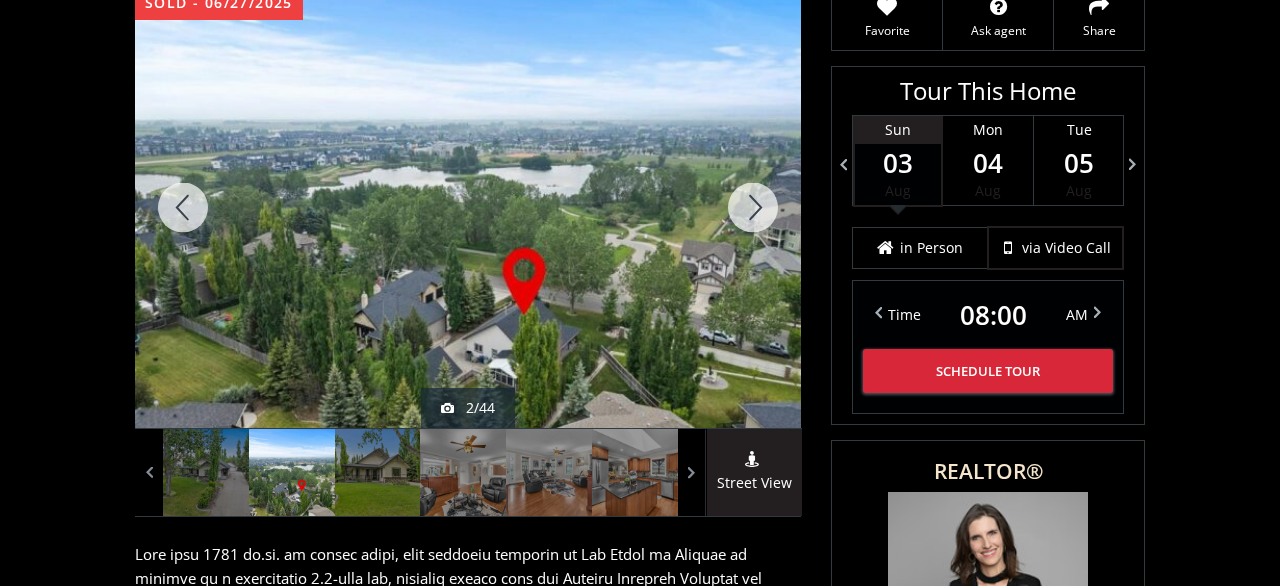click at bounding box center (753, 207) 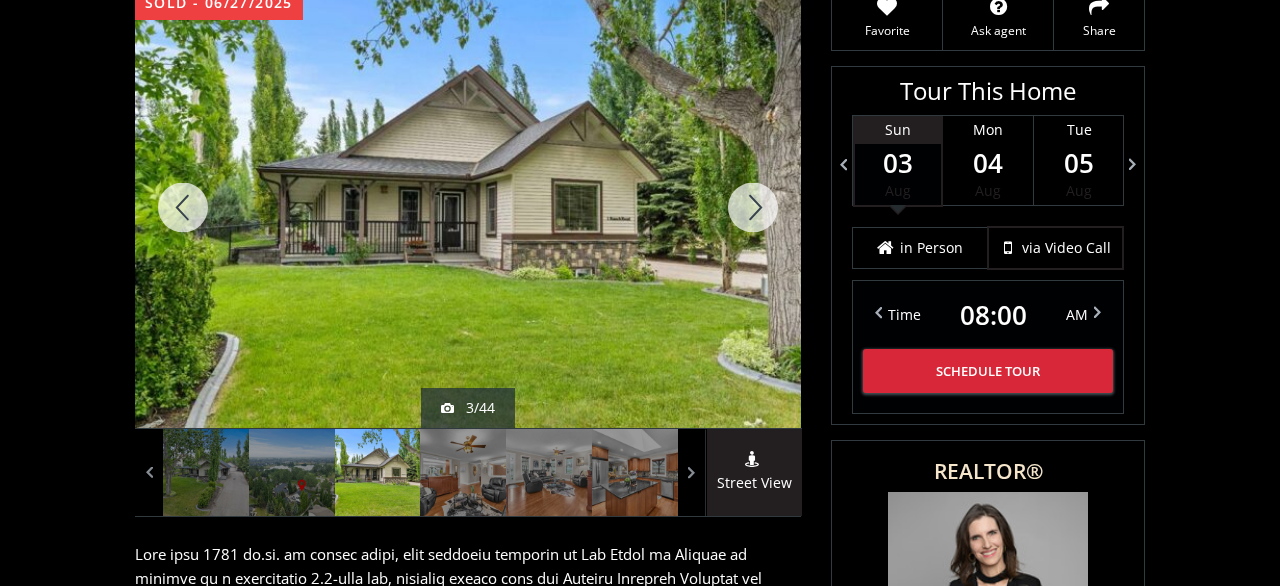 click at bounding box center [753, 207] 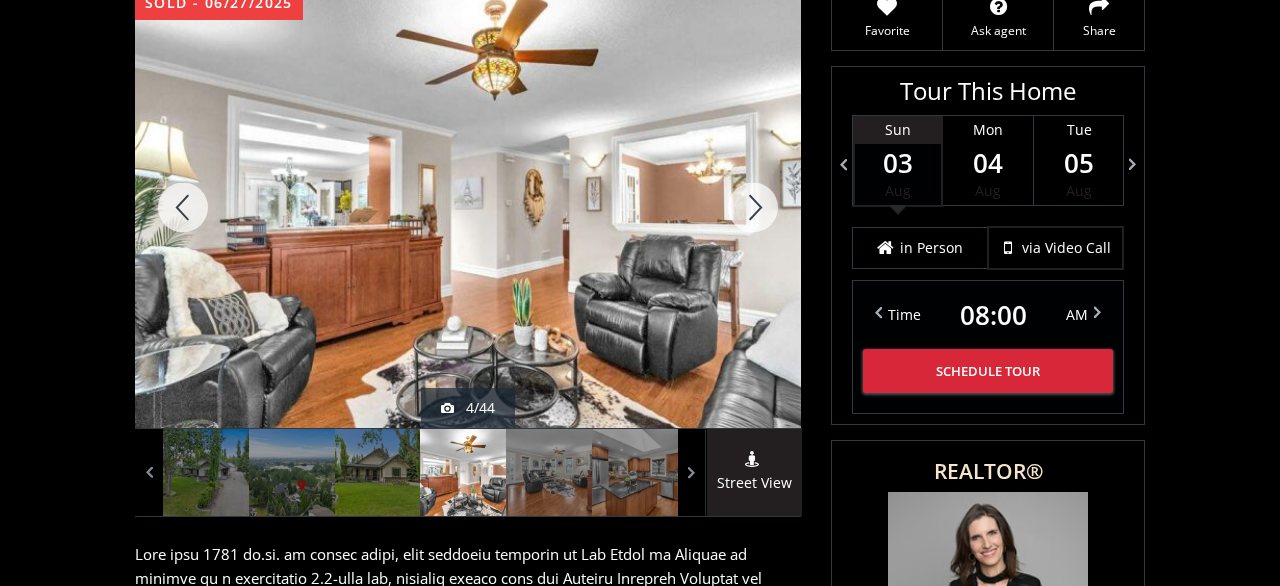click at bounding box center [753, 207] 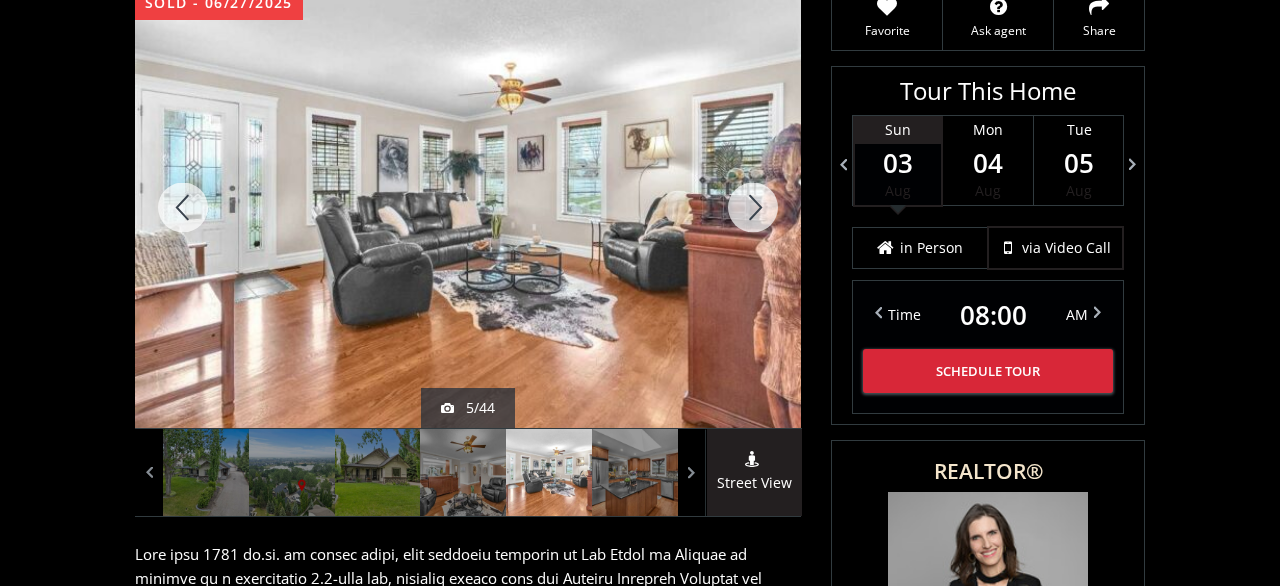 click at bounding box center (753, 207) 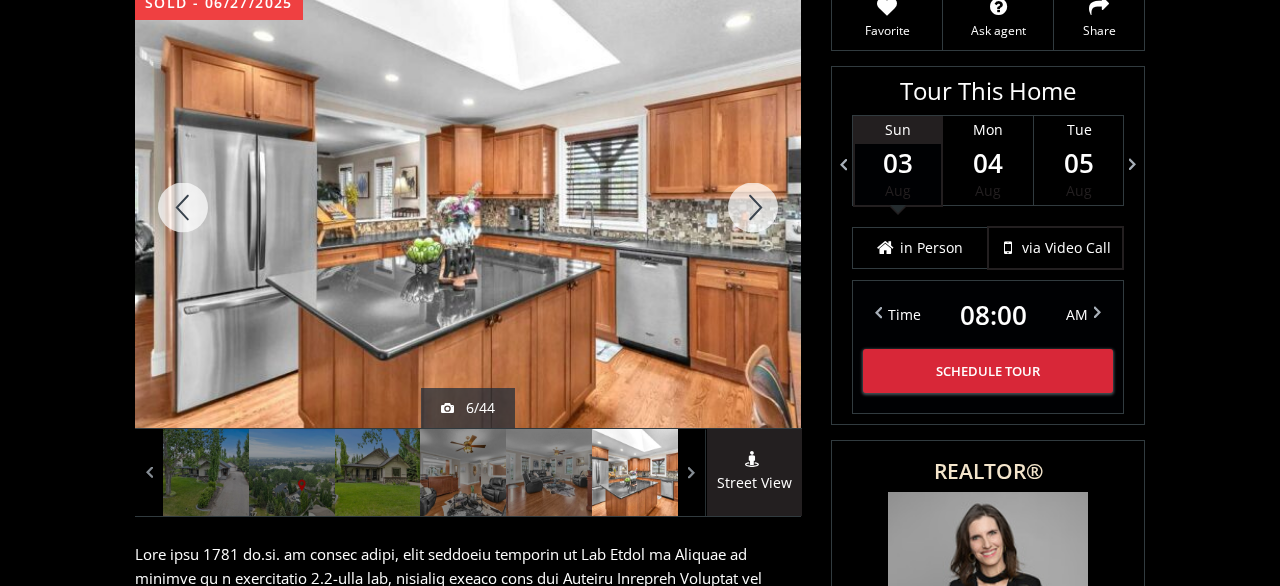 click at bounding box center (753, 207) 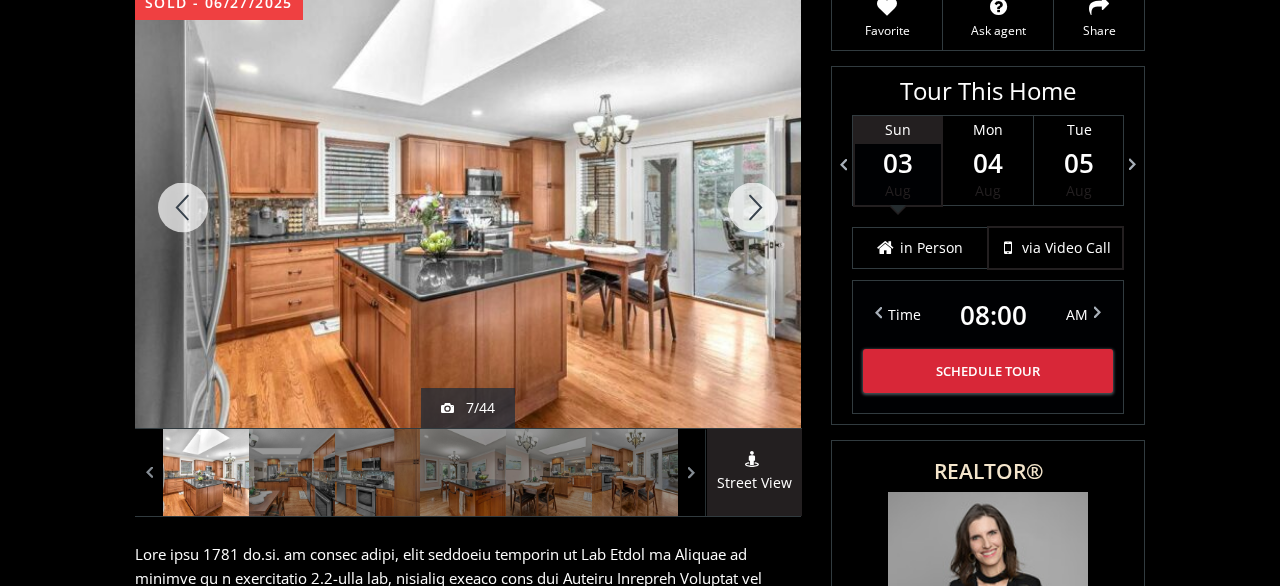 click at bounding box center (753, 207) 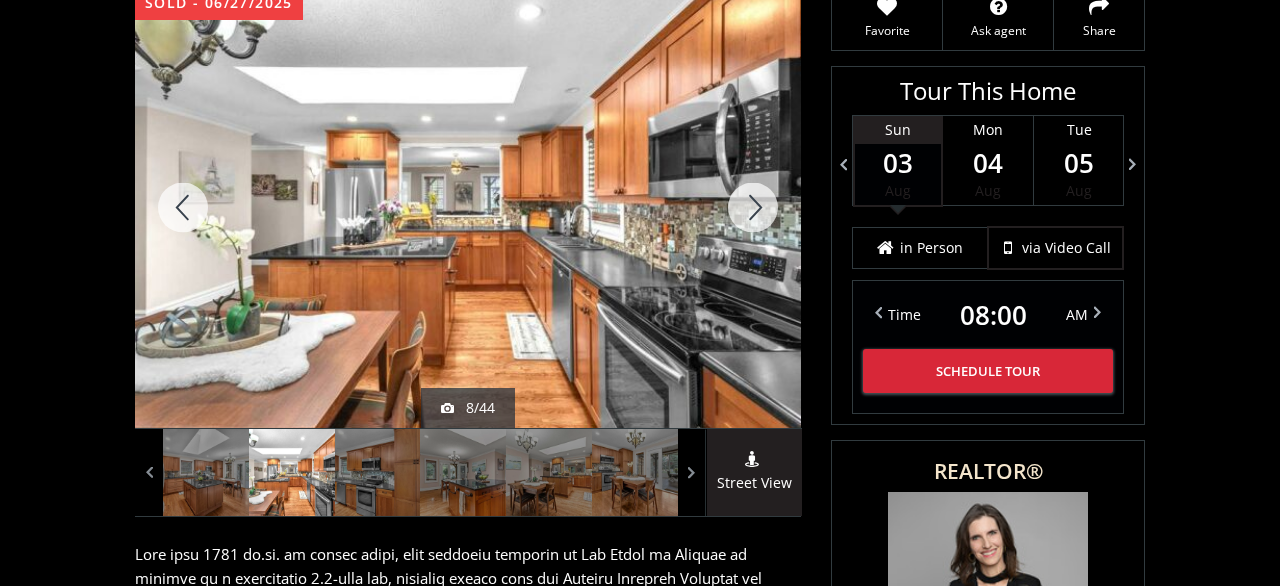 click at bounding box center (753, 207) 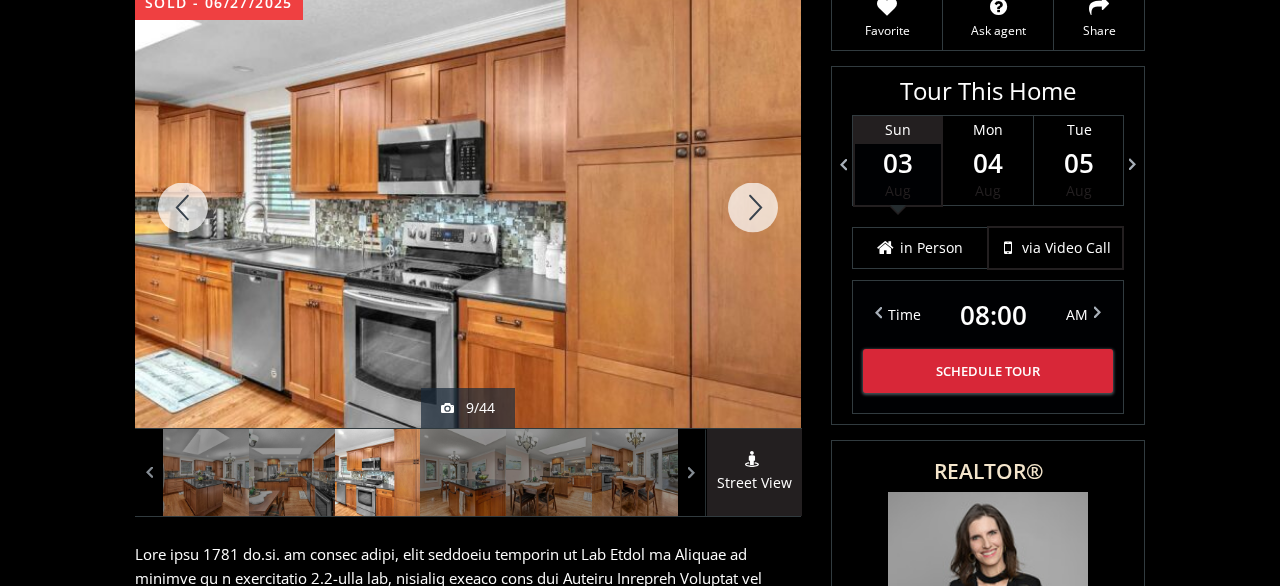 click at bounding box center (753, 207) 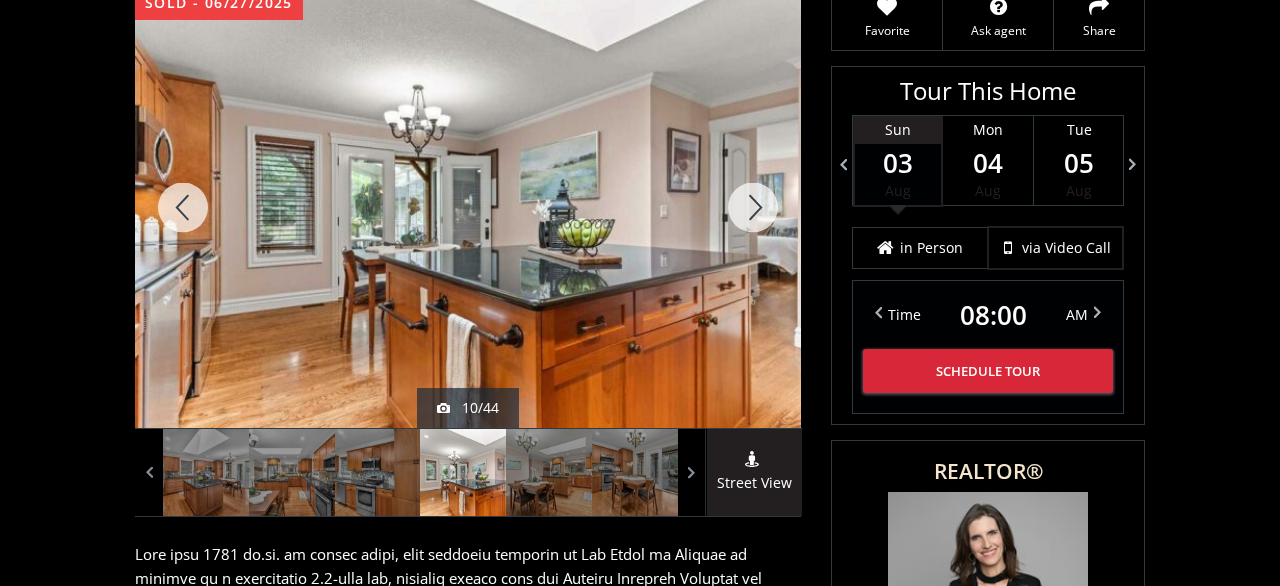 click at bounding box center (753, 207) 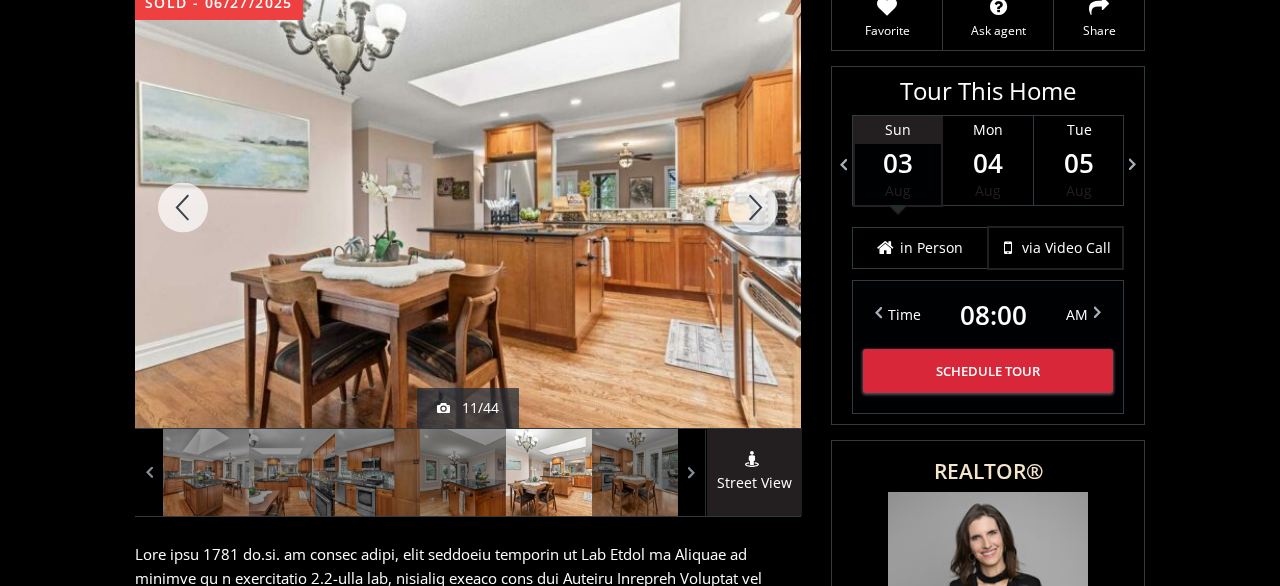 click at bounding box center (753, 207) 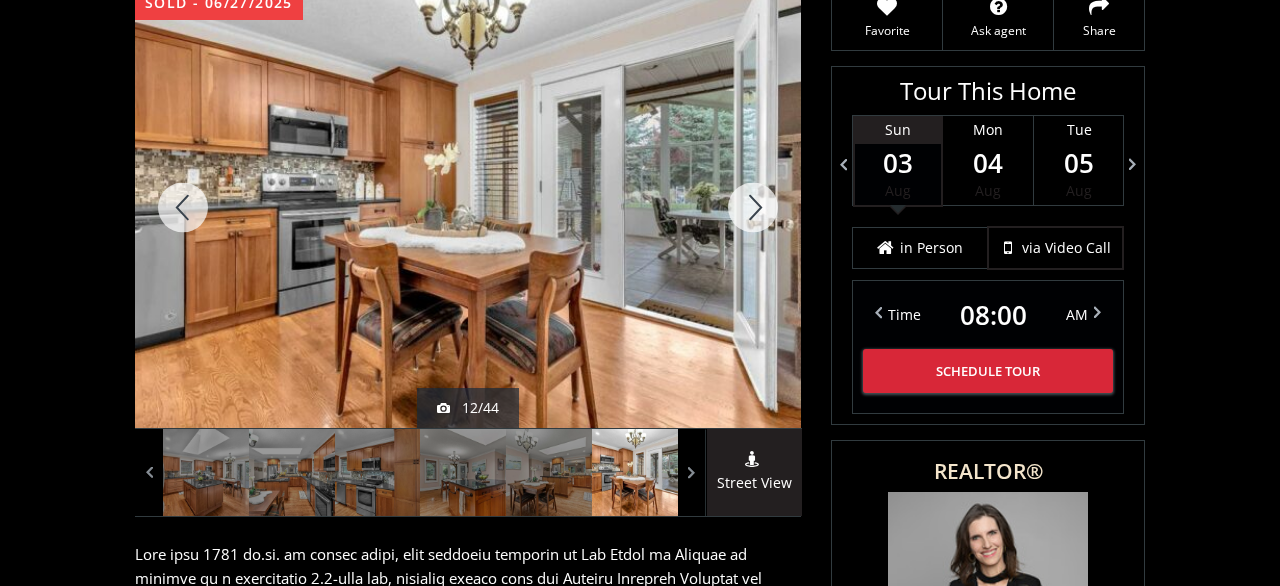click at bounding box center (753, 207) 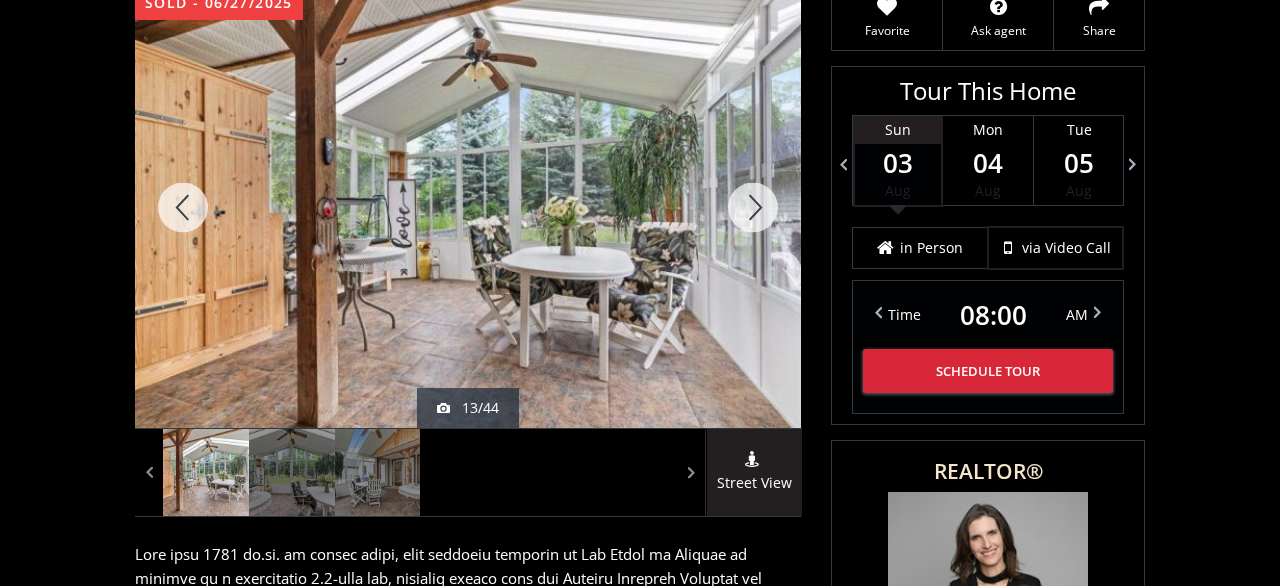 click at bounding box center (753, 207) 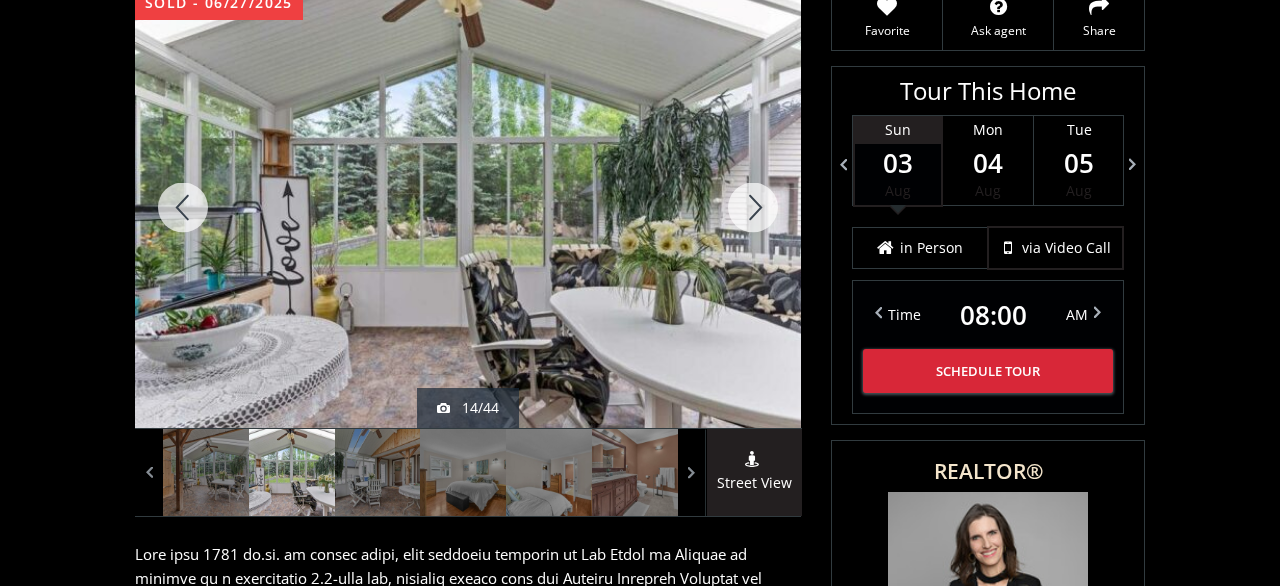click at bounding box center [753, 207] 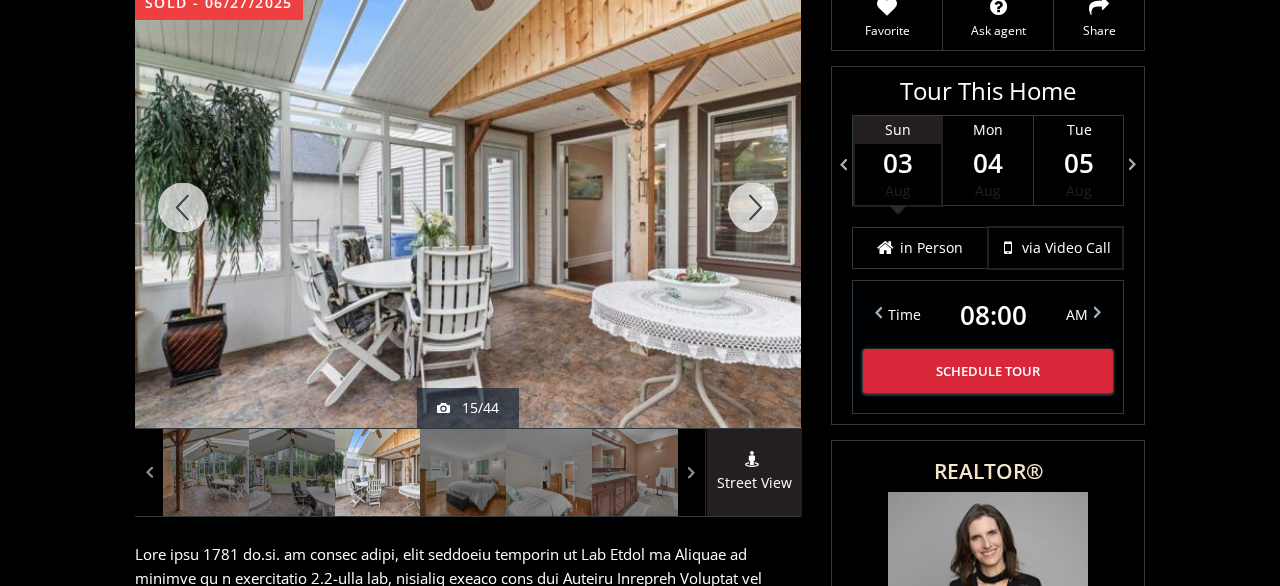 click at bounding box center (753, 207) 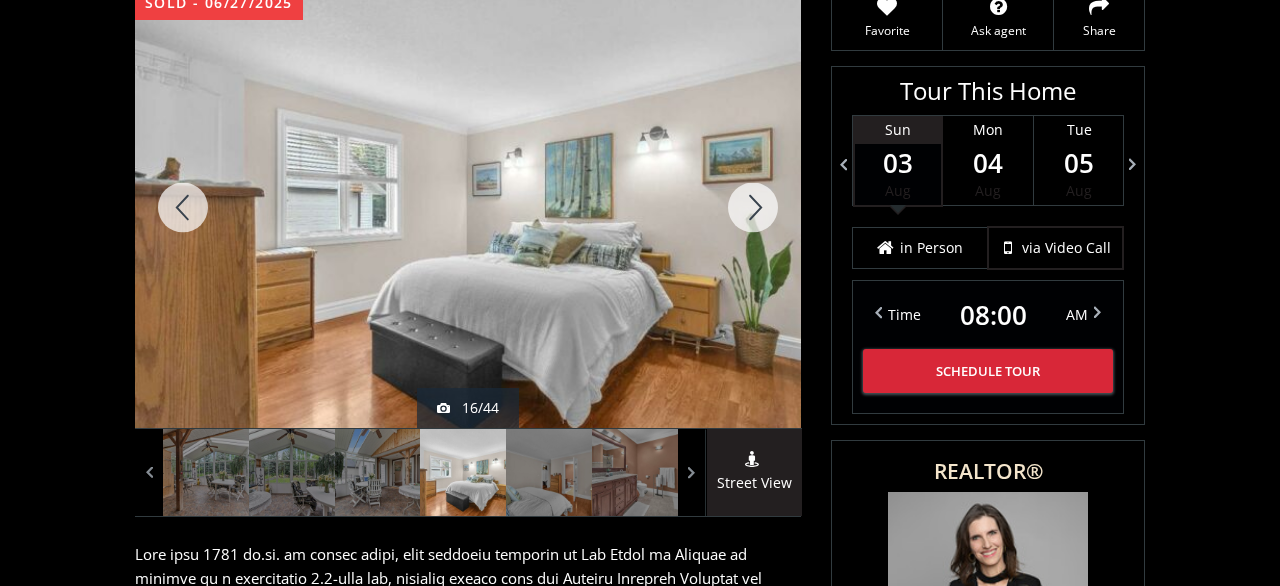 click at bounding box center [753, 207] 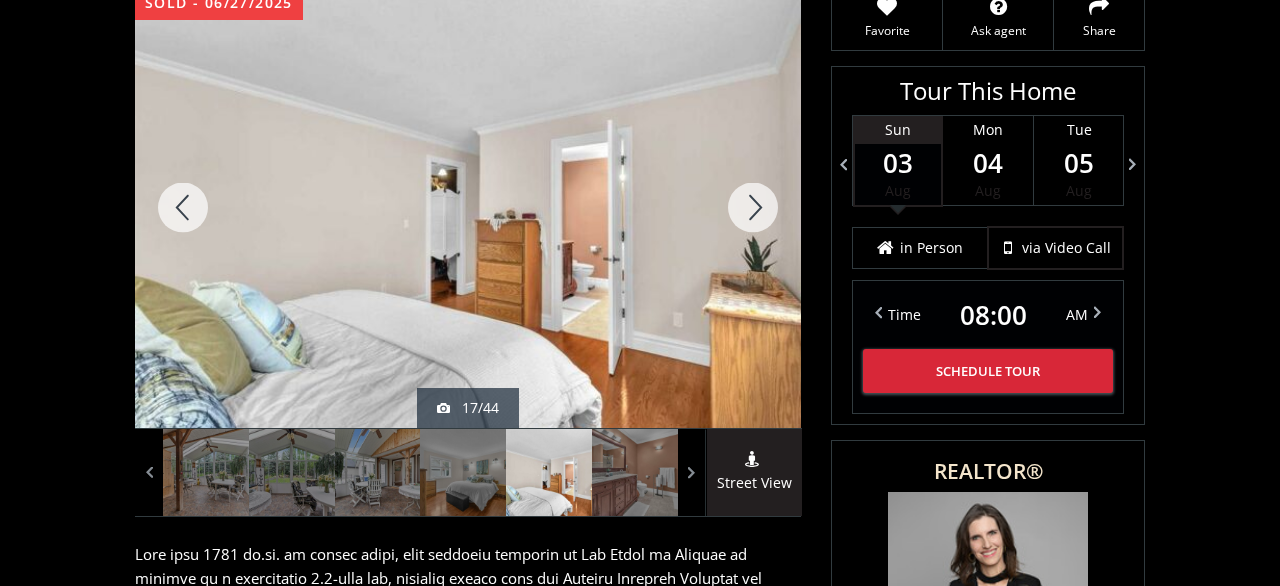 click at bounding box center [753, 207] 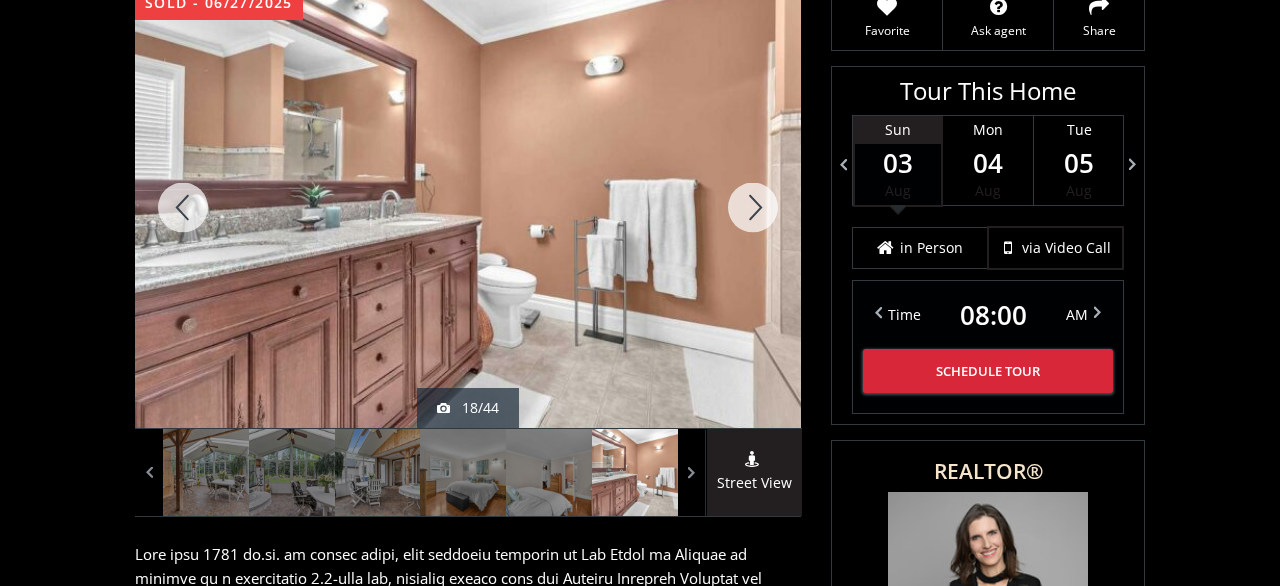 click at bounding box center [753, 207] 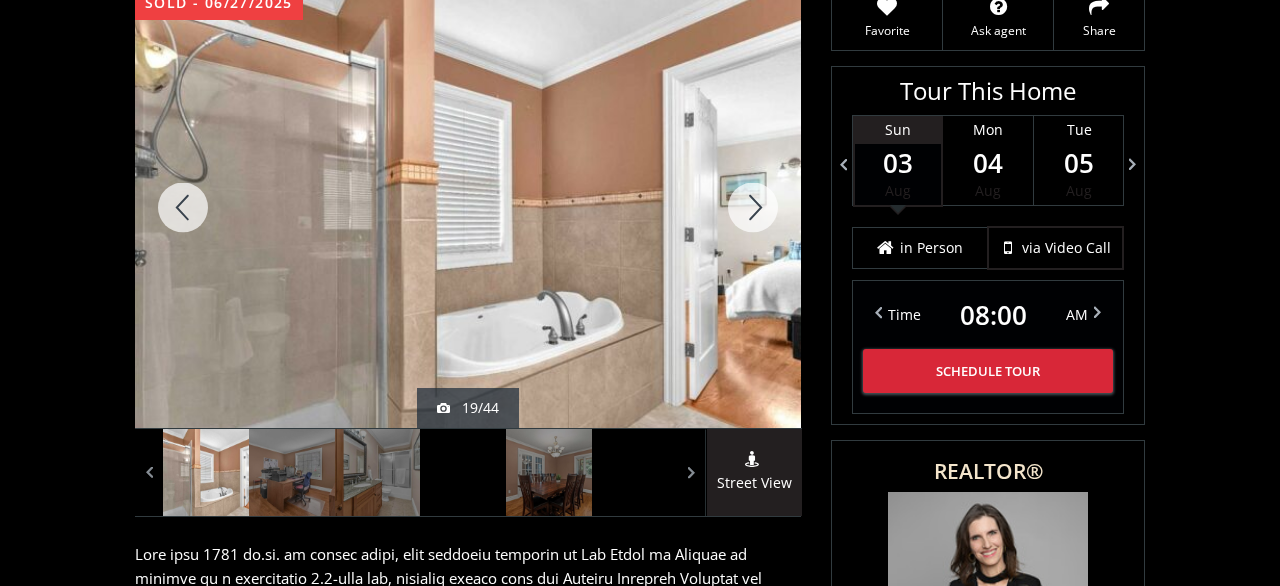 click at bounding box center [753, 207] 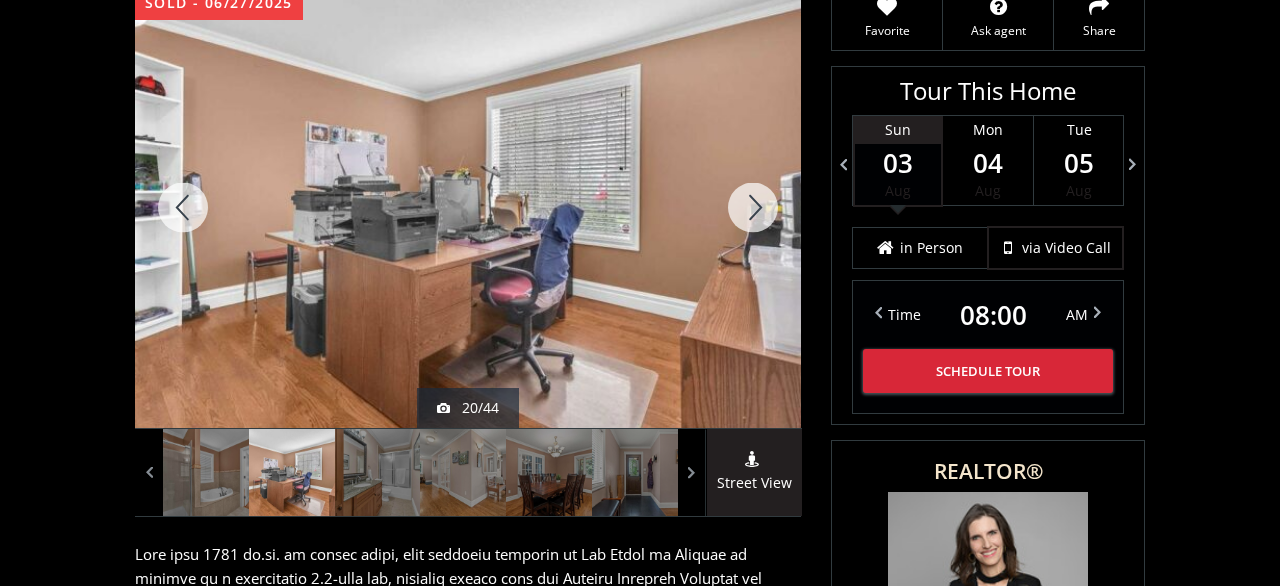 click at bounding box center (753, 207) 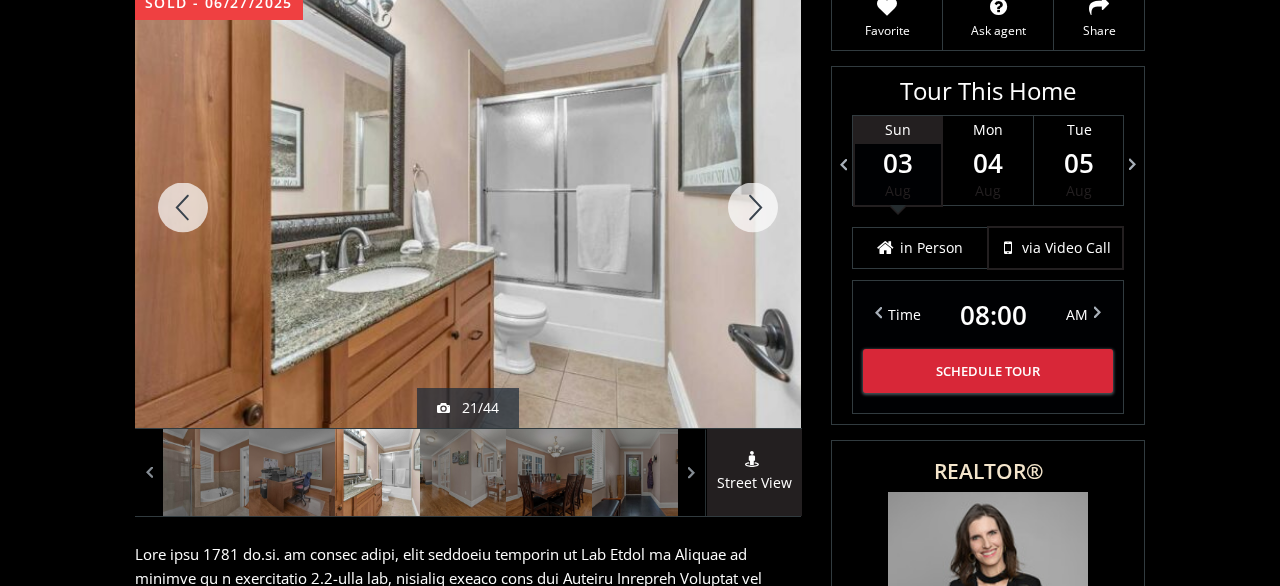 click at bounding box center [753, 207] 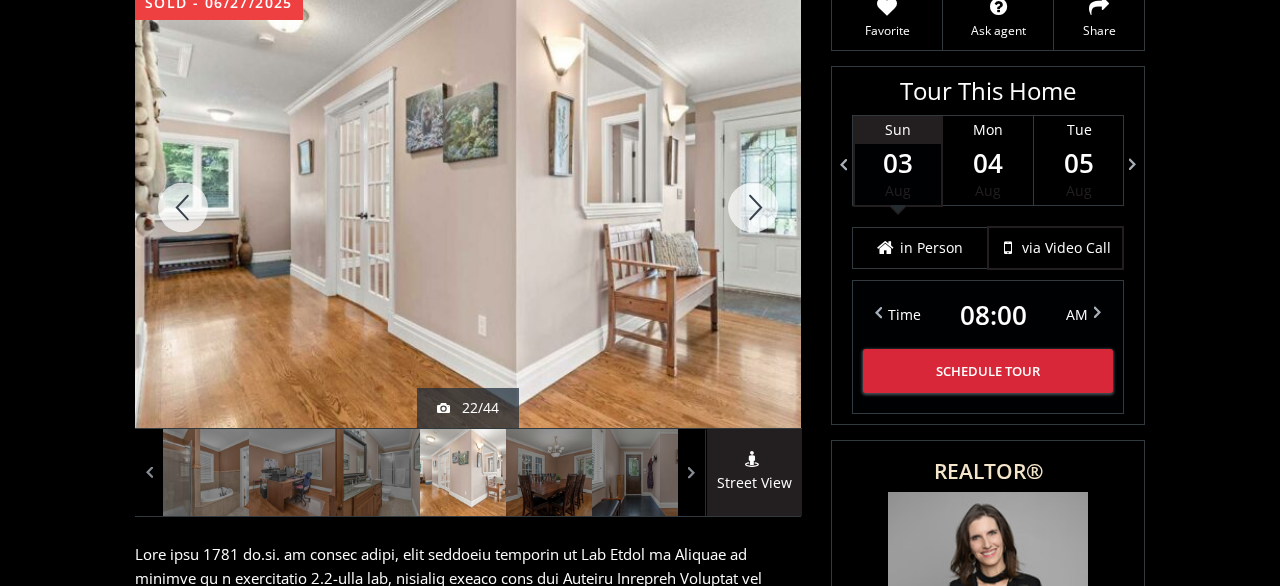 click at bounding box center [753, 207] 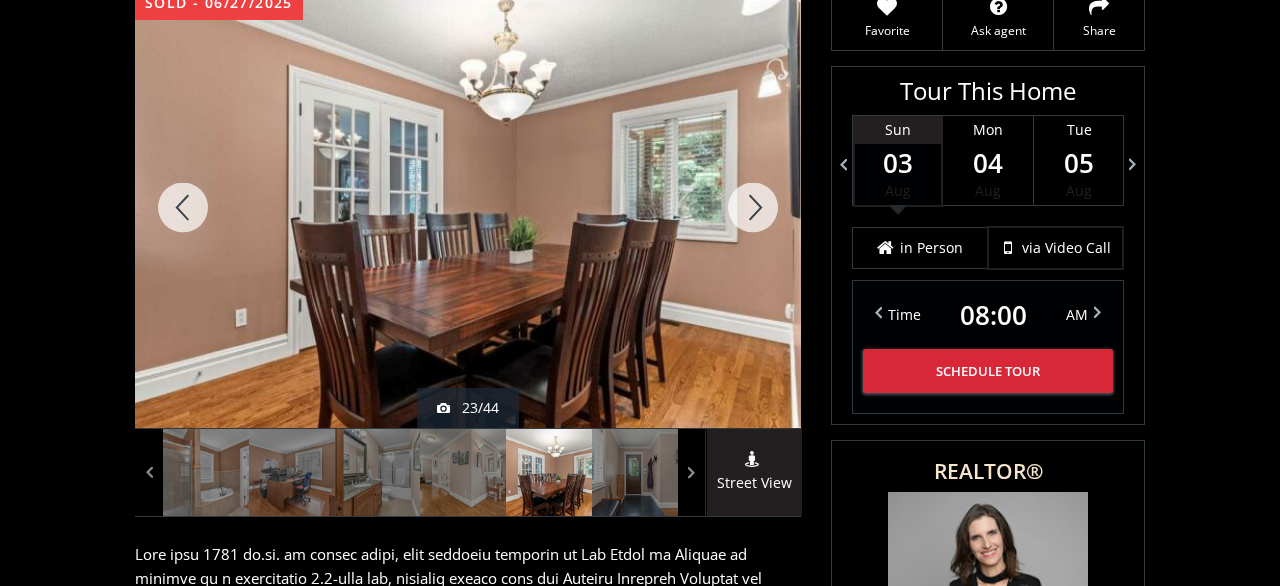 click at bounding box center [753, 207] 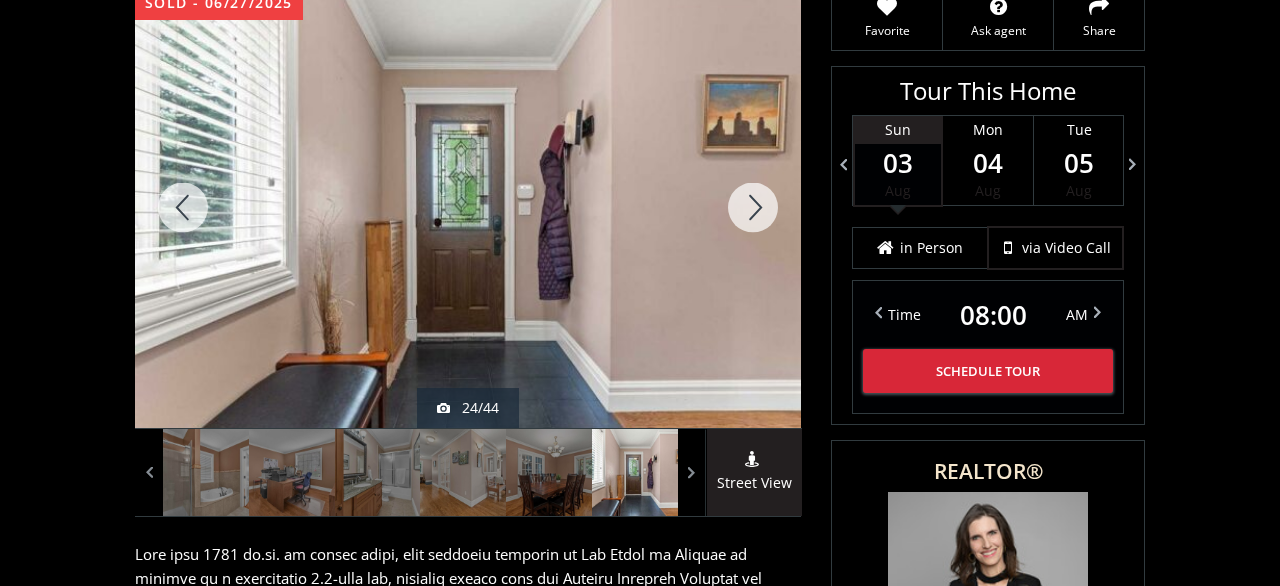 click at bounding box center (753, 207) 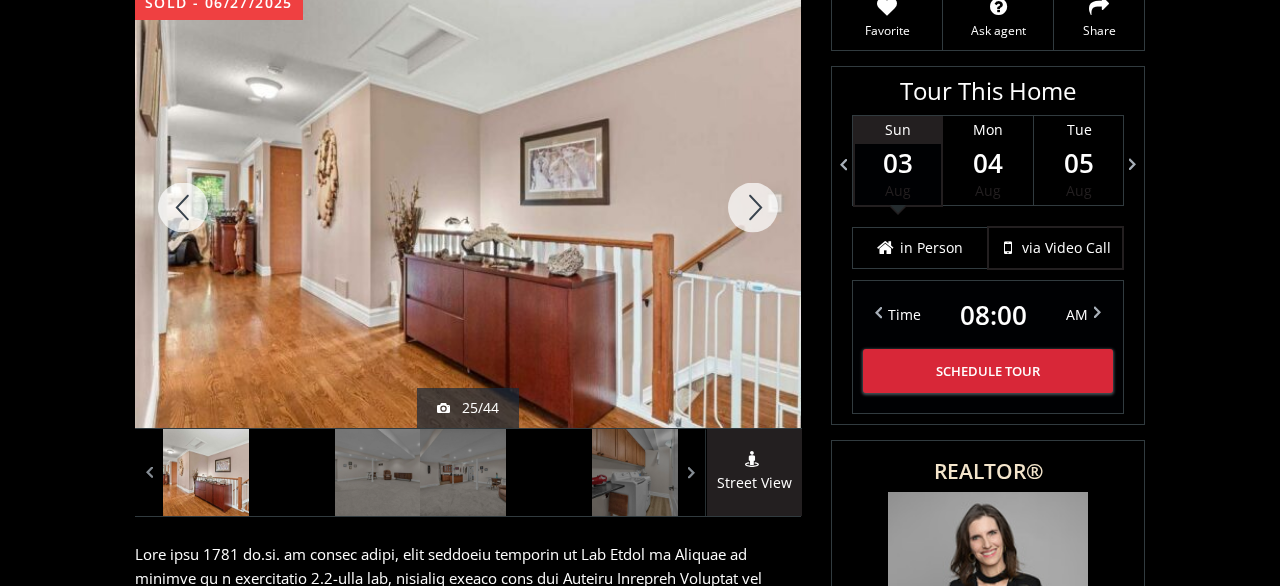 click at bounding box center (753, 207) 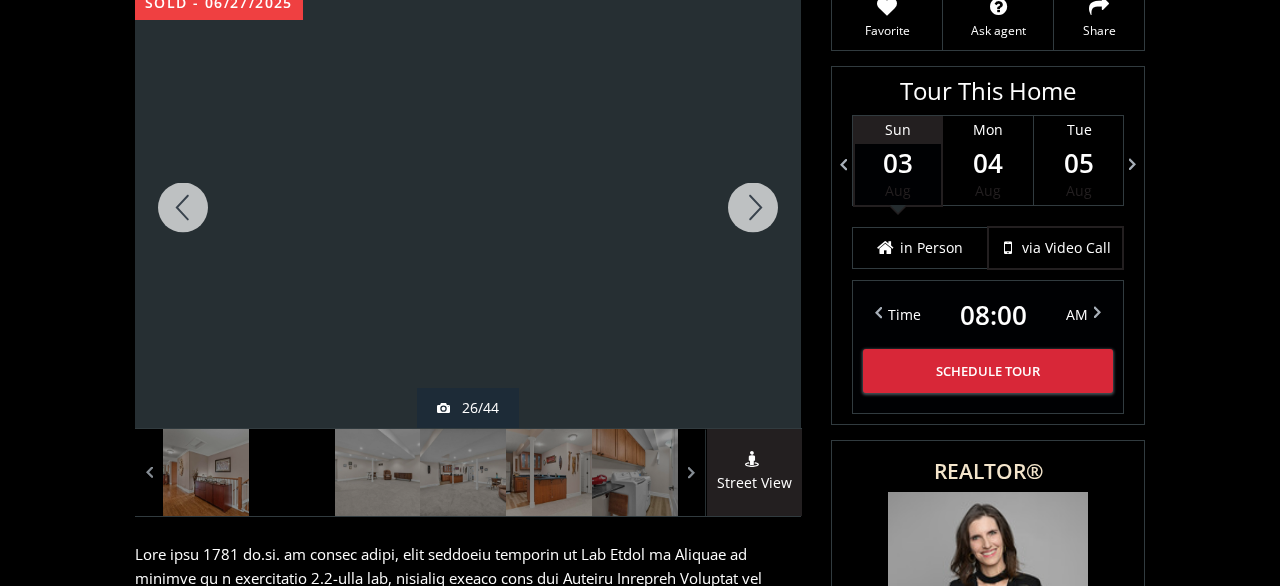 click at bounding box center [753, 207] 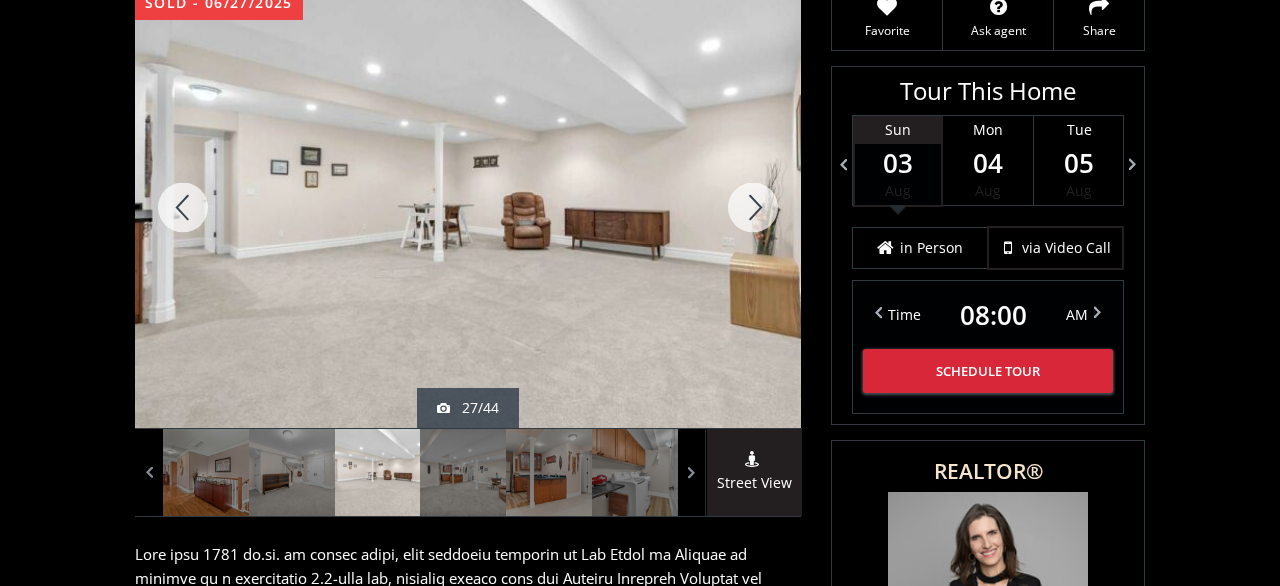 click at bounding box center [753, 207] 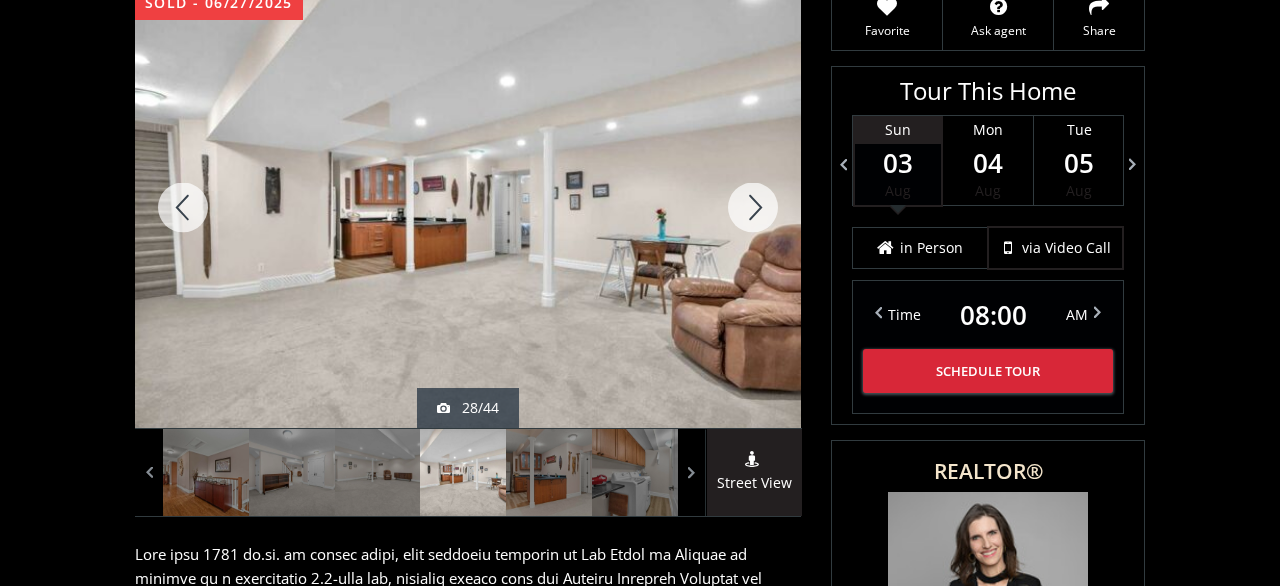 click at bounding box center (753, 207) 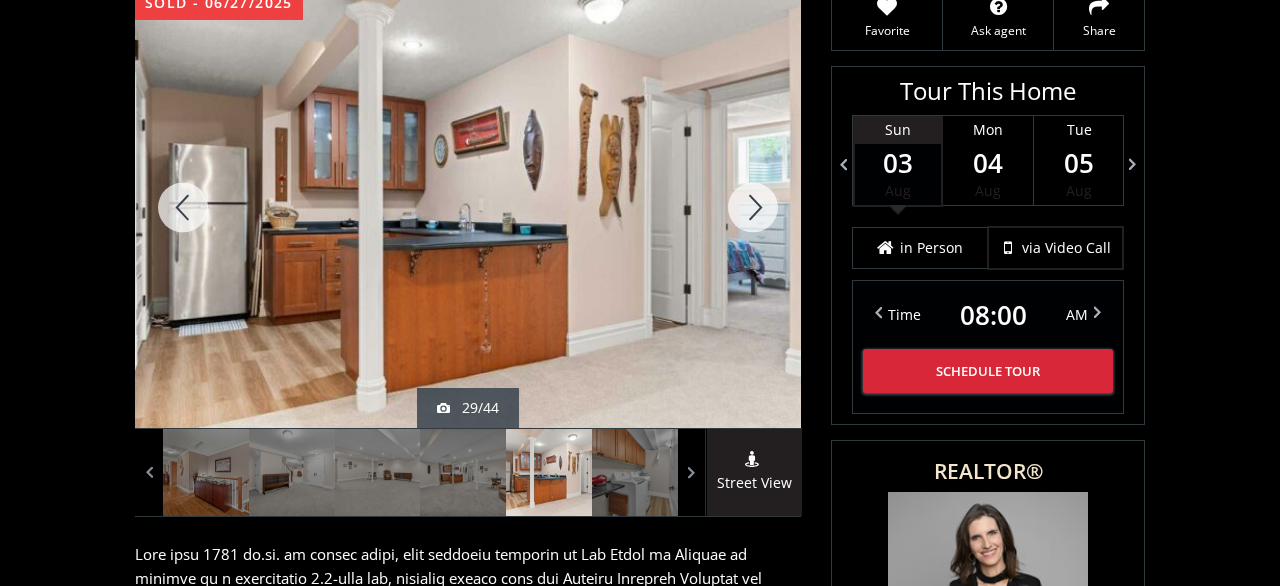 click at bounding box center [753, 207] 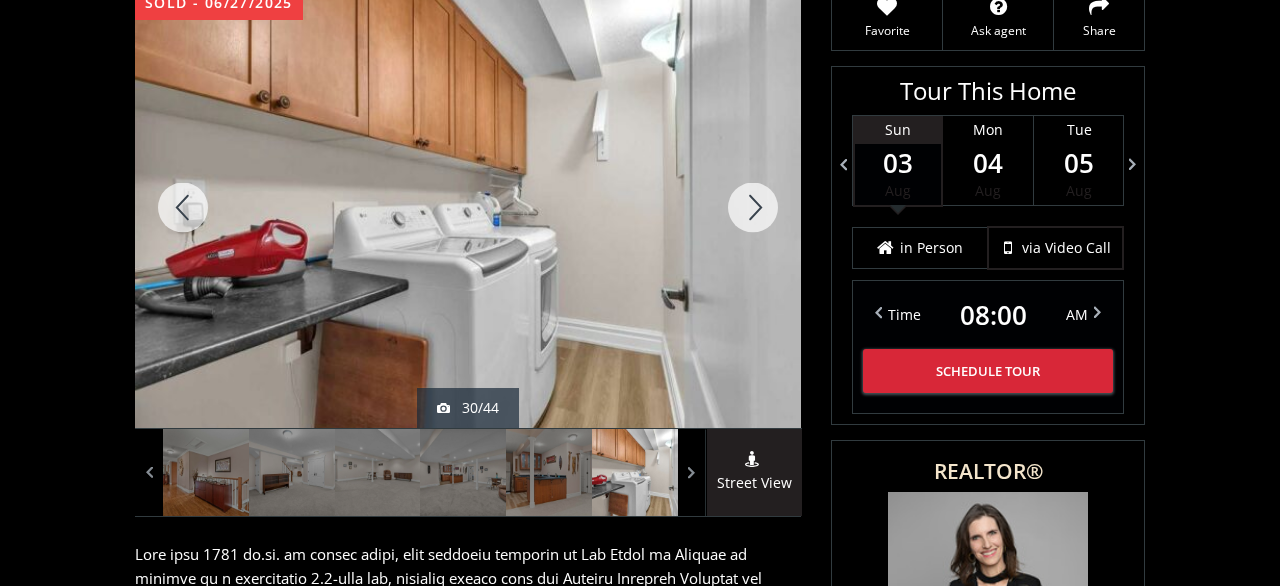 click at bounding box center [753, 207] 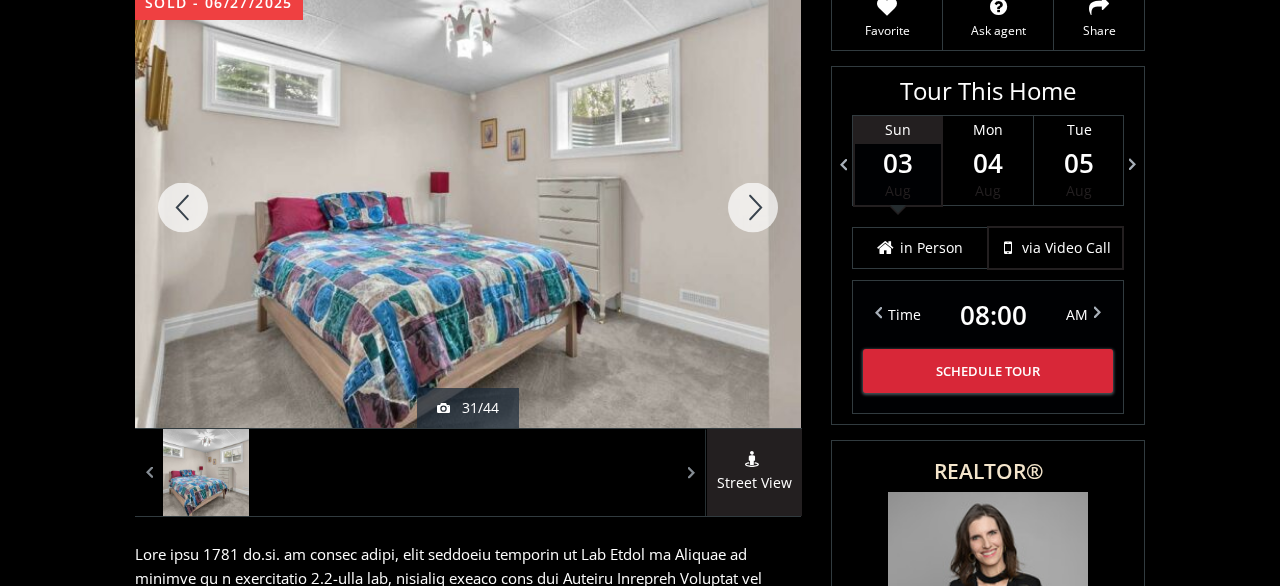 click at bounding box center (753, 207) 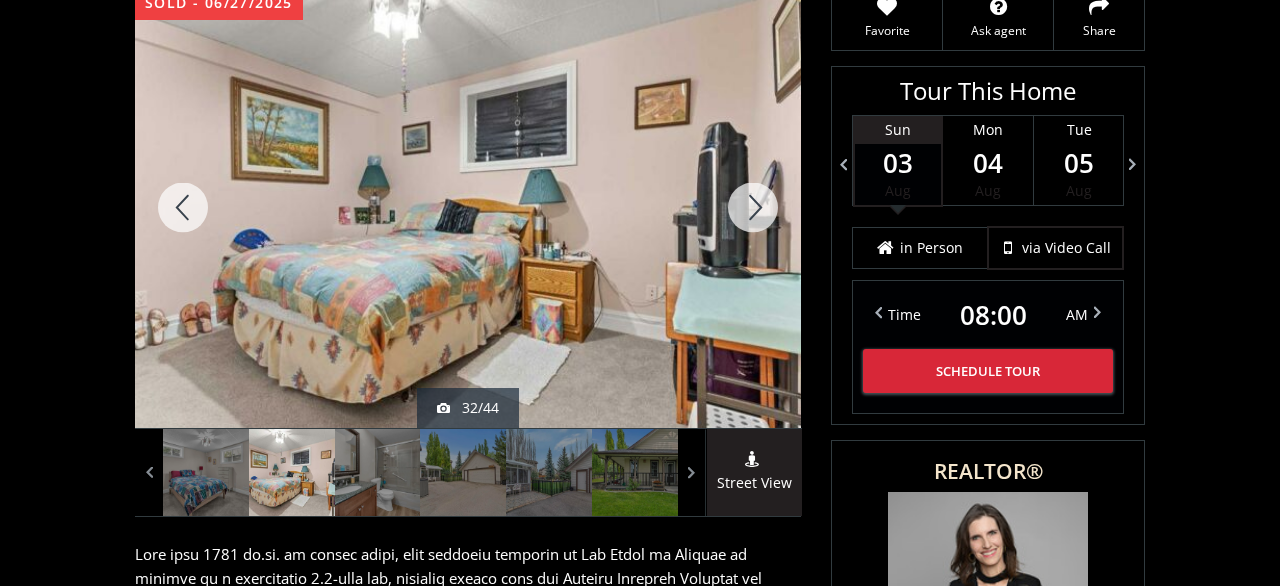 click at bounding box center [753, 207] 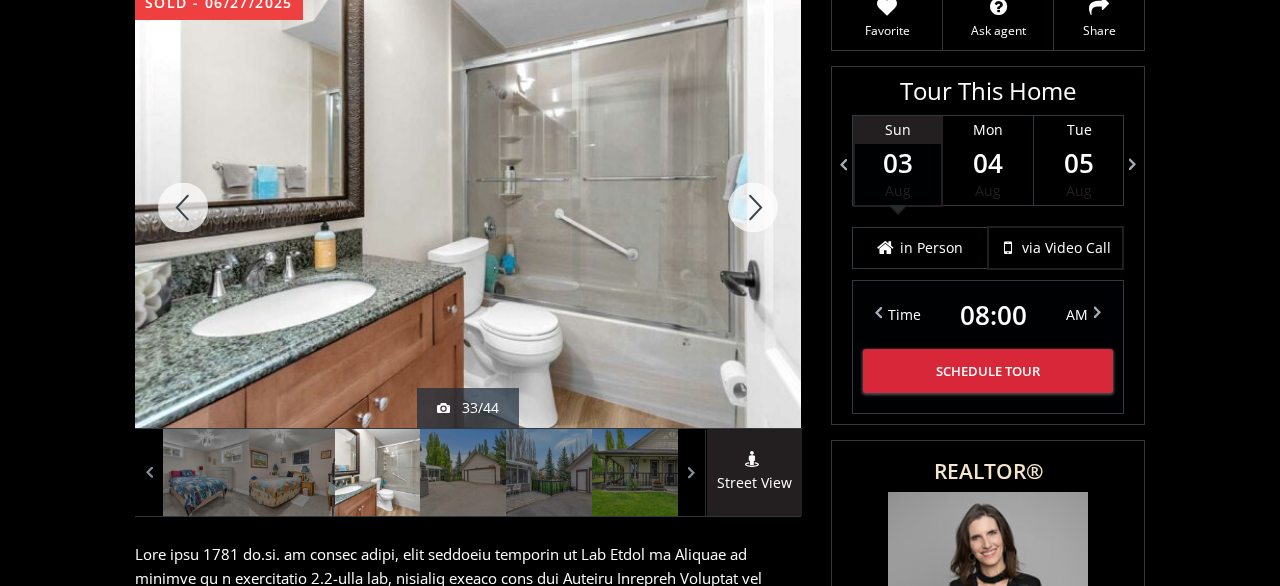 click at bounding box center [753, 207] 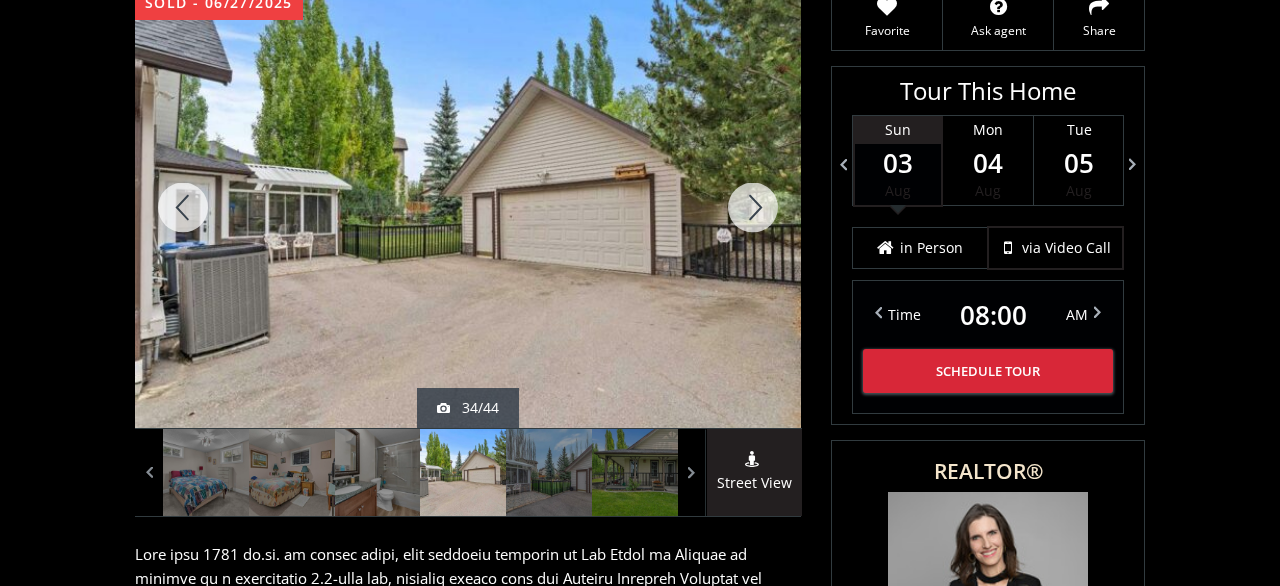 click at bounding box center [753, 207] 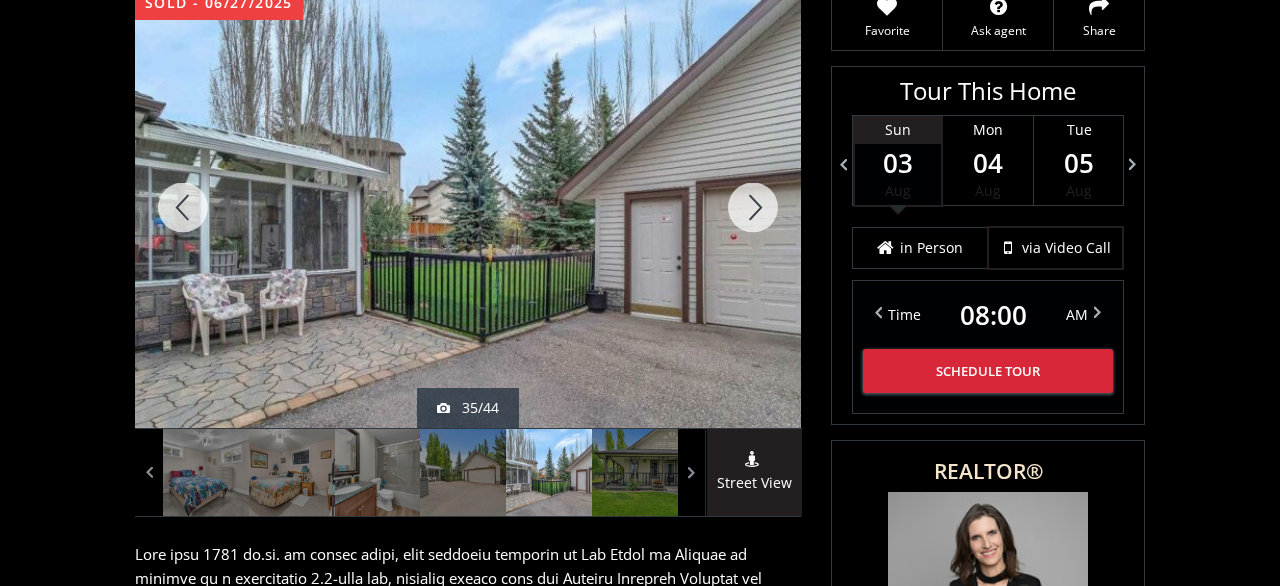 click at bounding box center [183, 207] 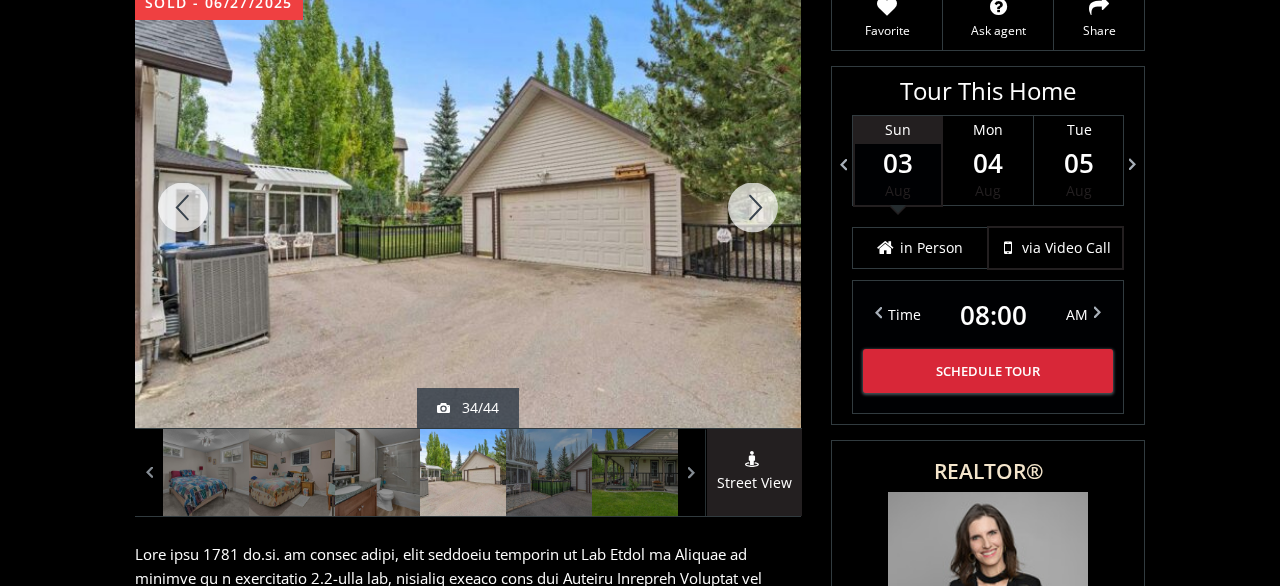 click at bounding box center [753, 207] 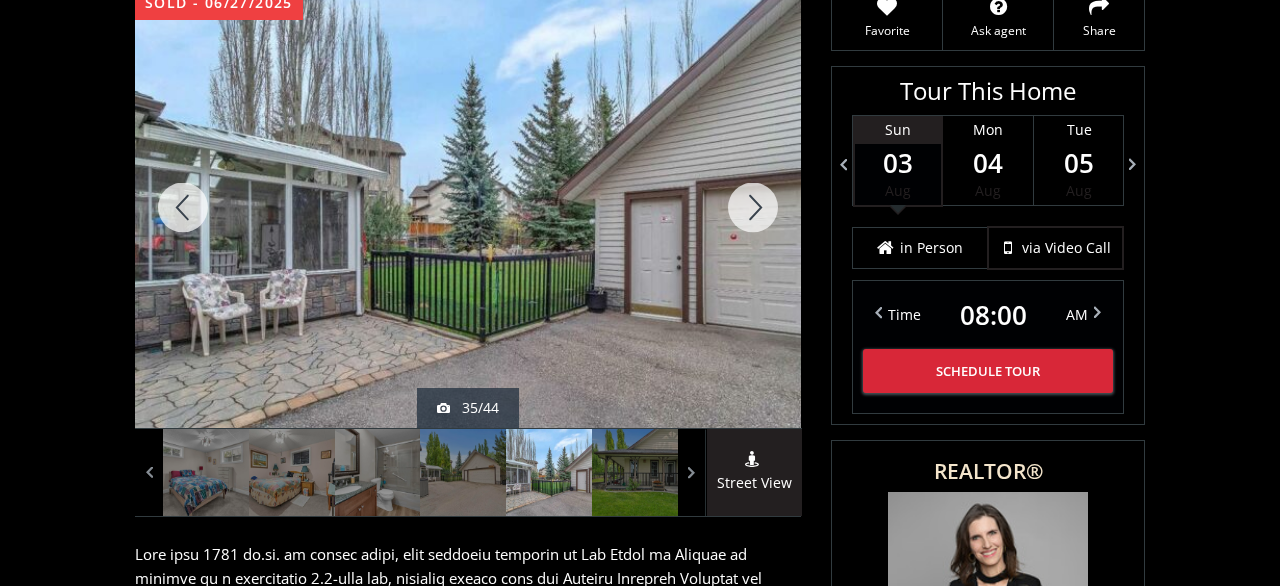 click at bounding box center [753, 207] 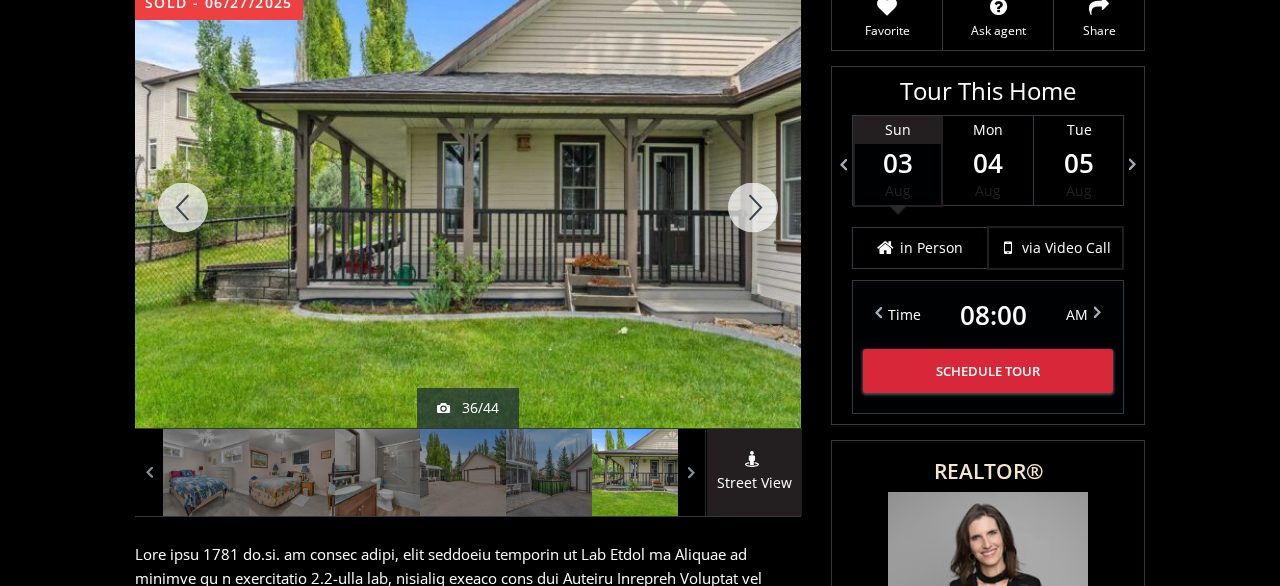 click at bounding box center (753, 207) 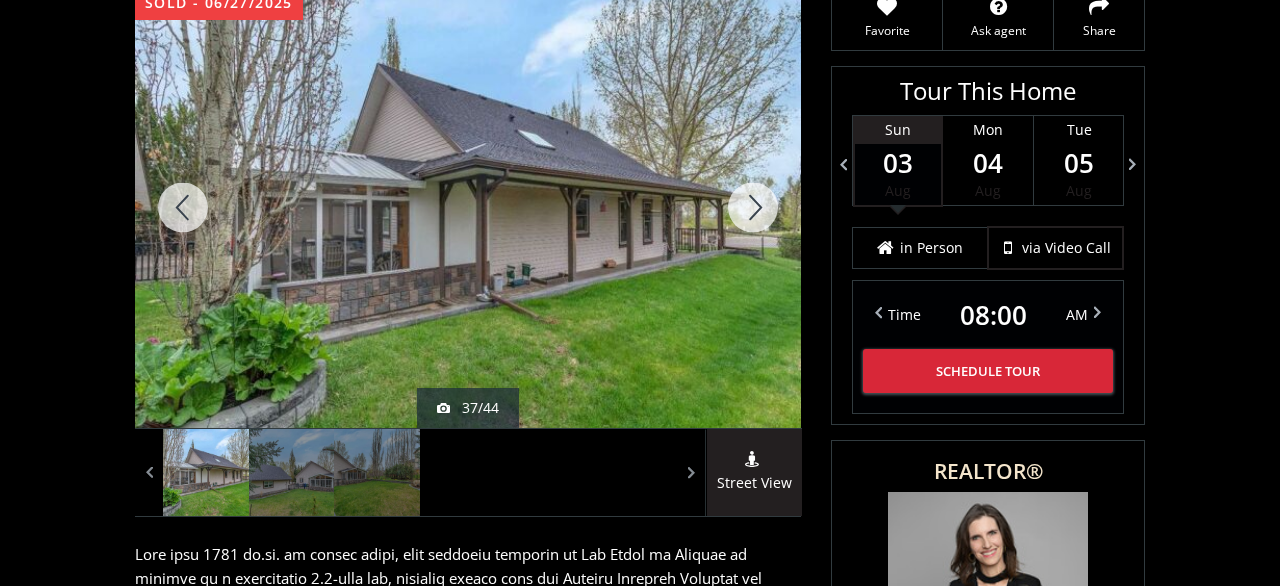 click at bounding box center [753, 207] 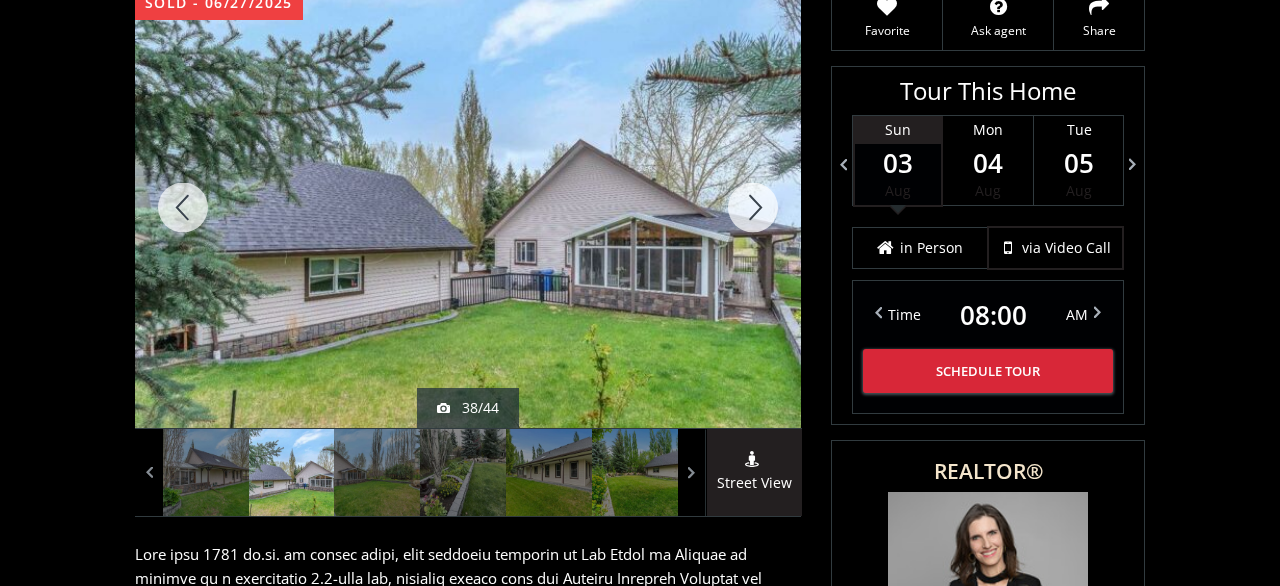 click at bounding box center (753, 207) 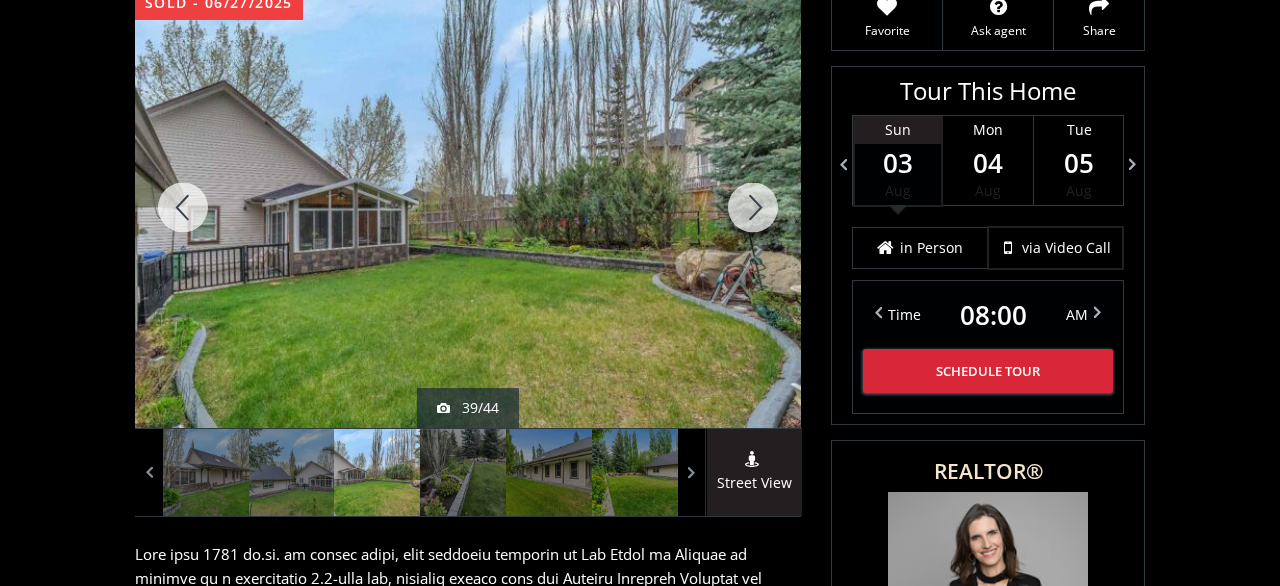 click at bounding box center (753, 207) 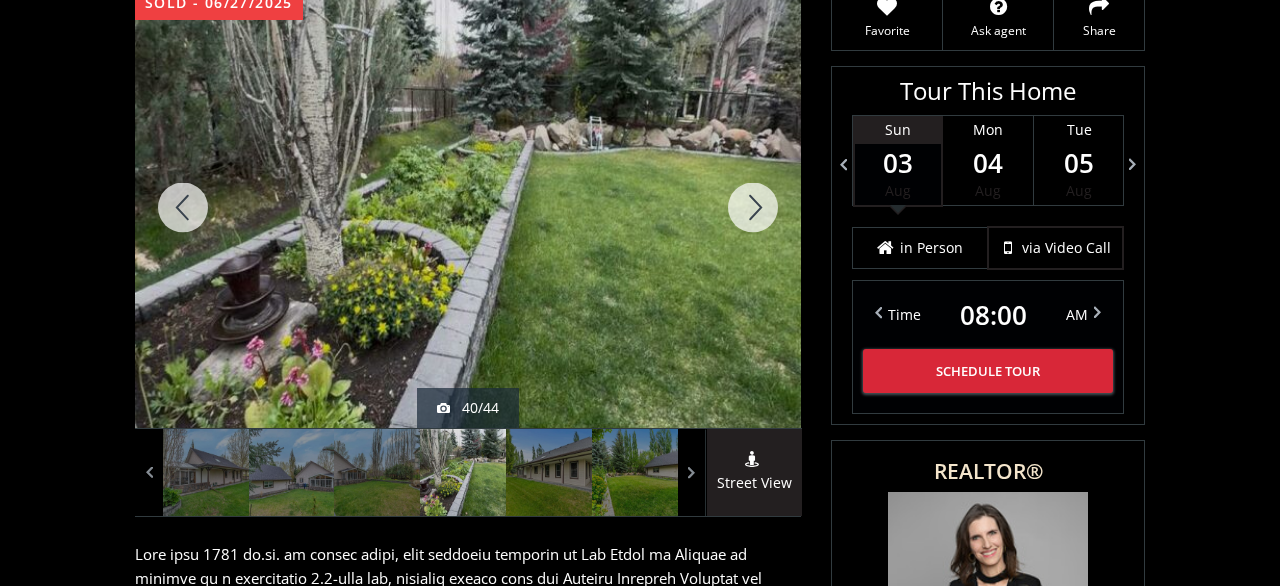click at bounding box center (753, 207) 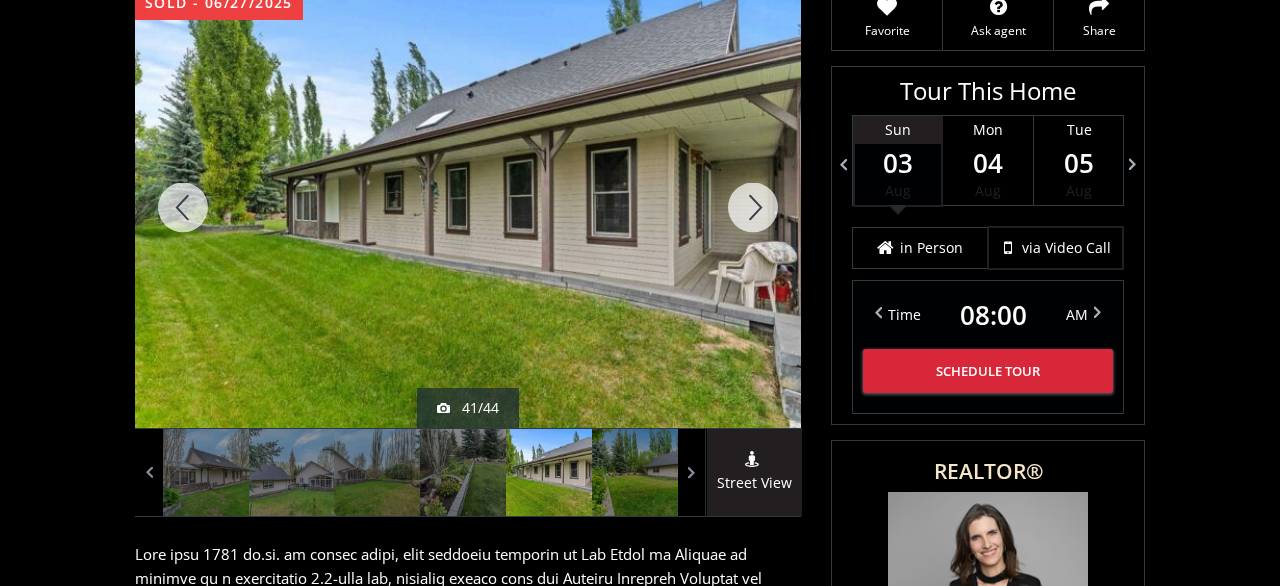 click at bounding box center (753, 207) 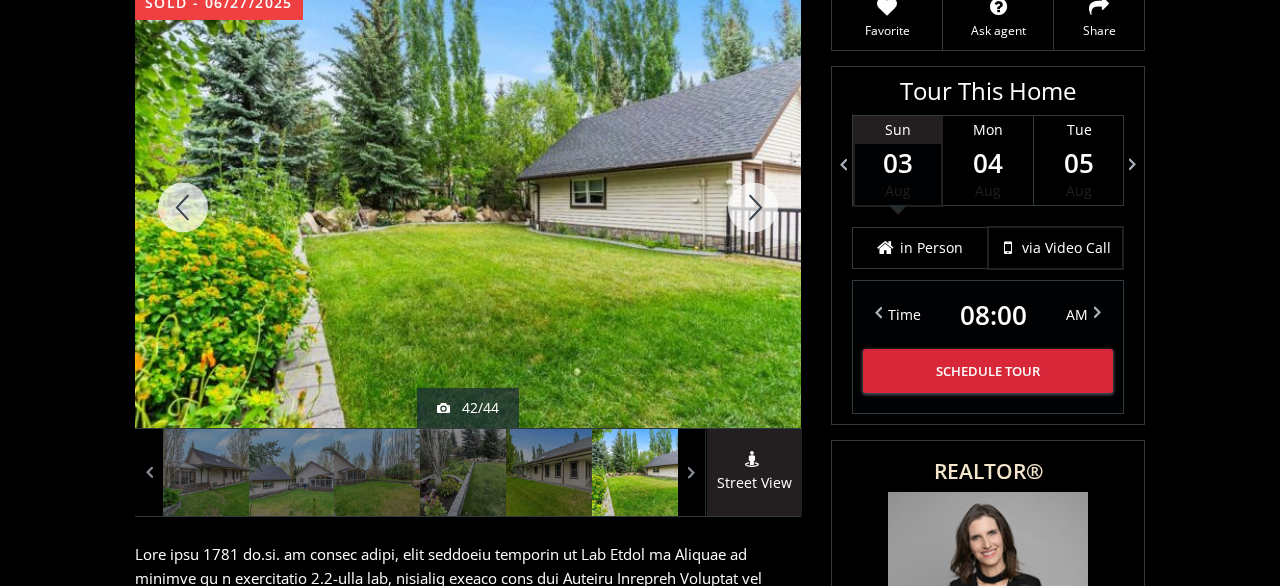 click at bounding box center (753, 207) 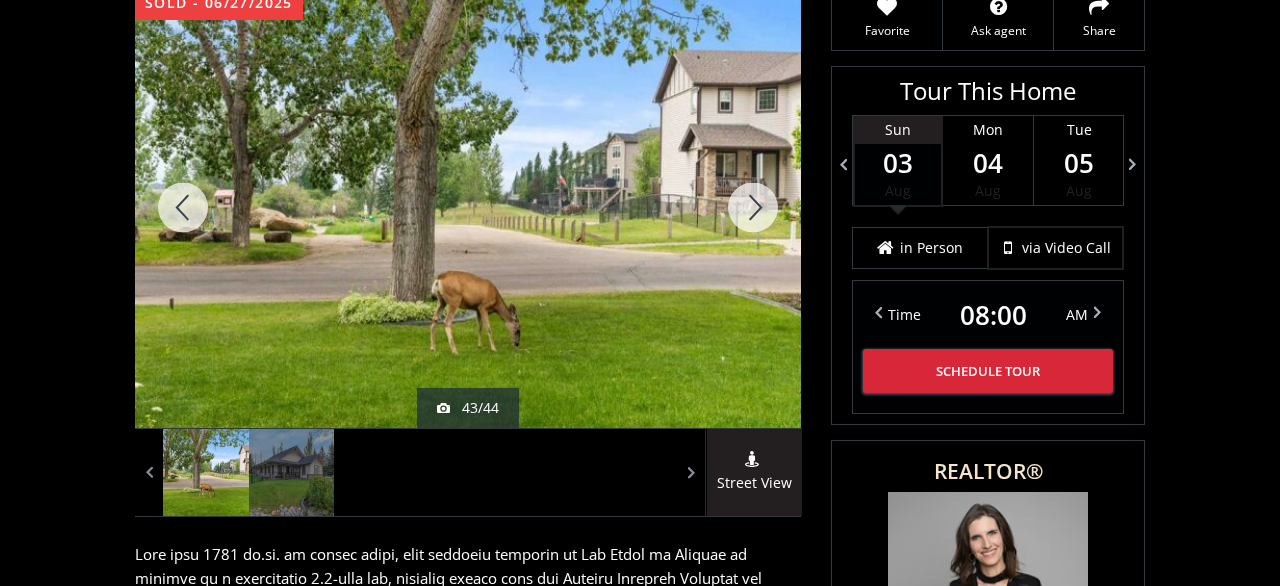 click at bounding box center [753, 207] 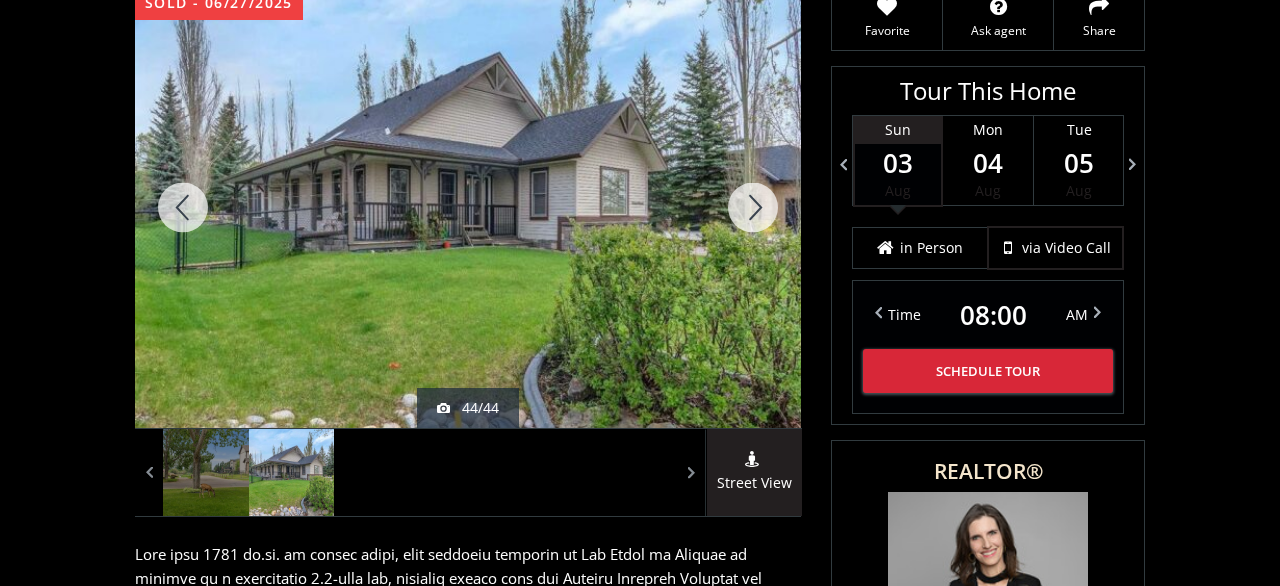 click at bounding box center [753, 207] 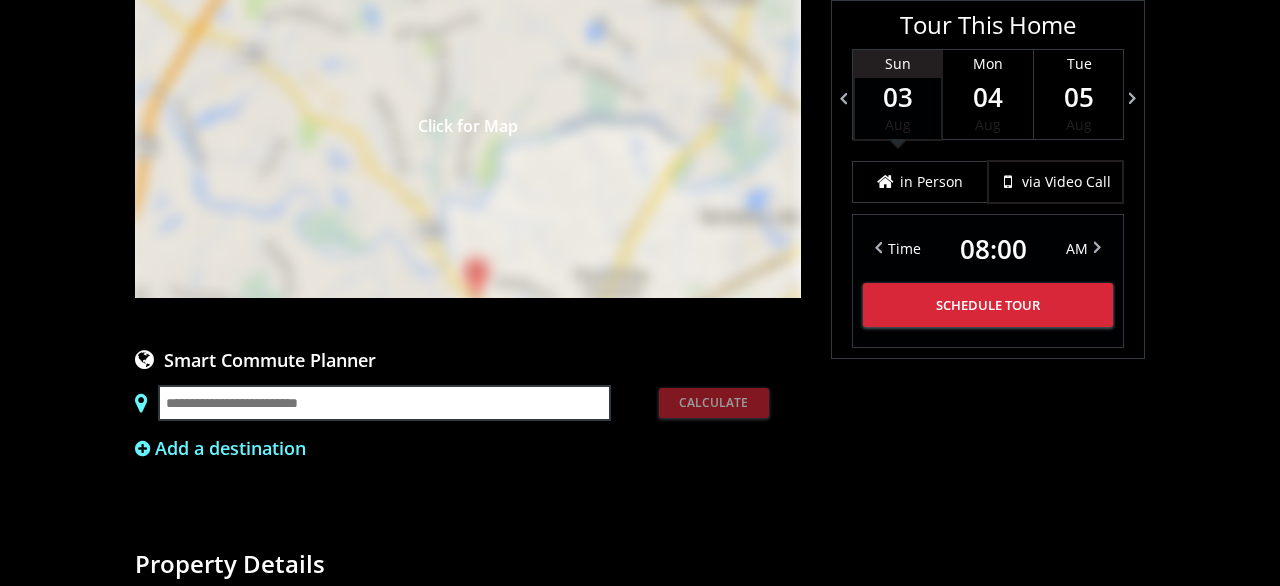 click on "Click for Map" at bounding box center (468, 123) 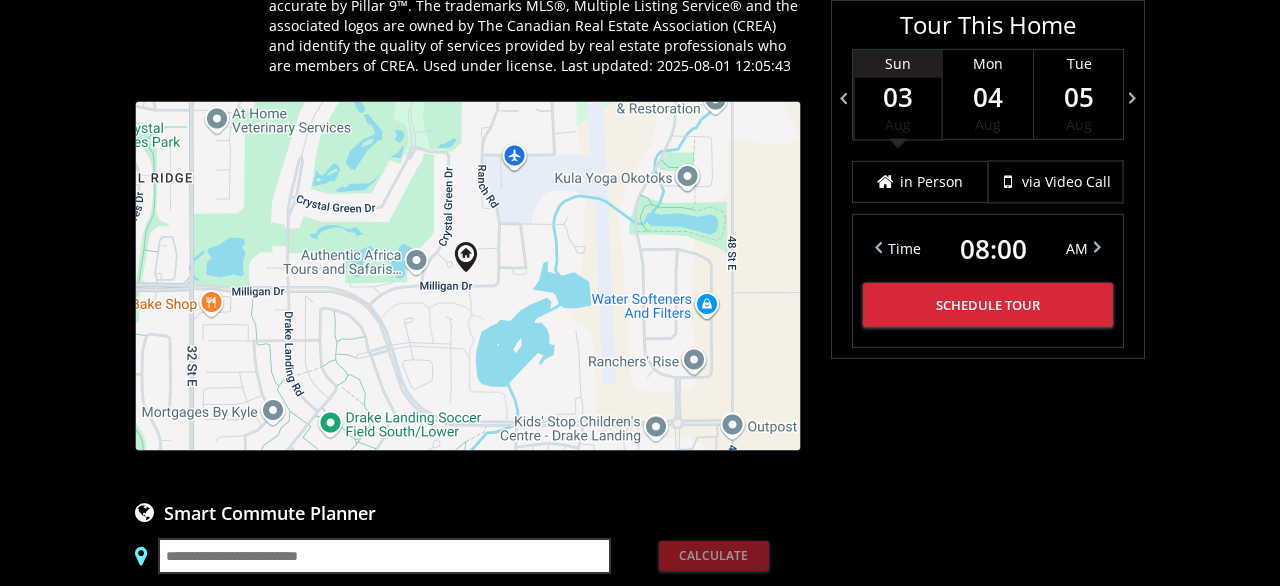 scroll, scrollTop: 1664, scrollLeft: 0, axis: vertical 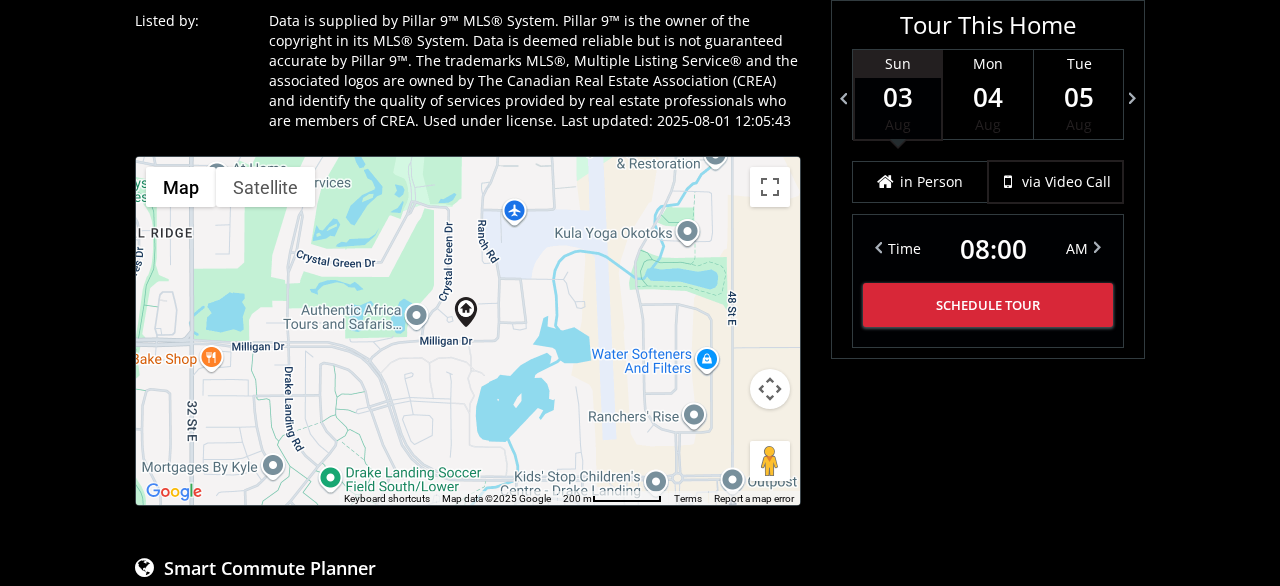 click at bounding box center (770, 389) 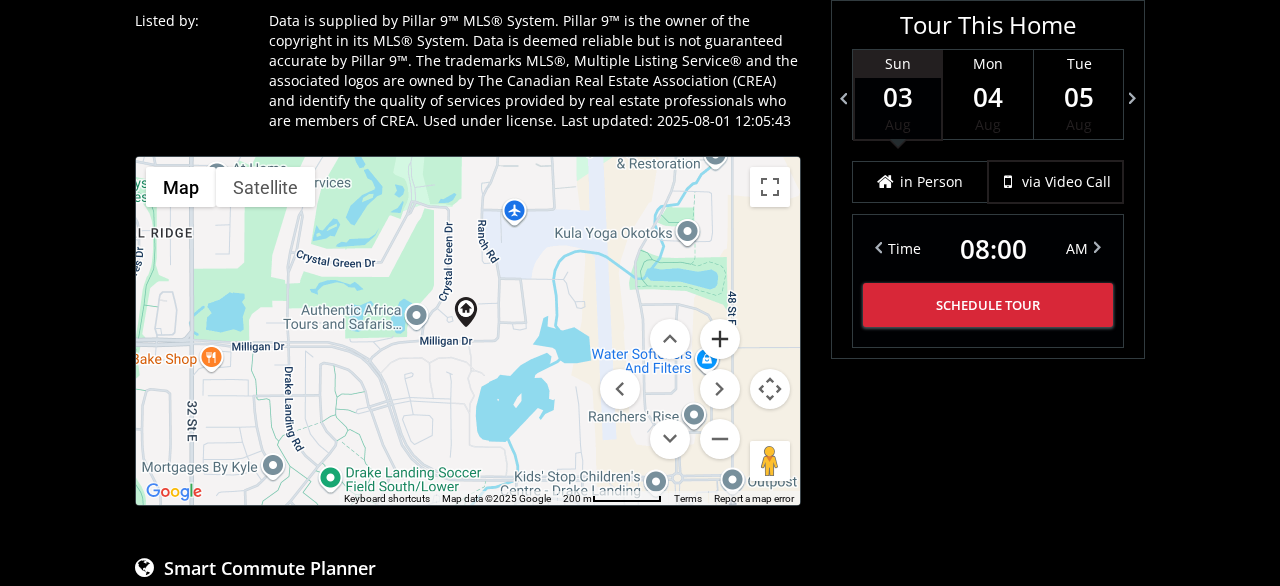 click at bounding box center [720, 339] 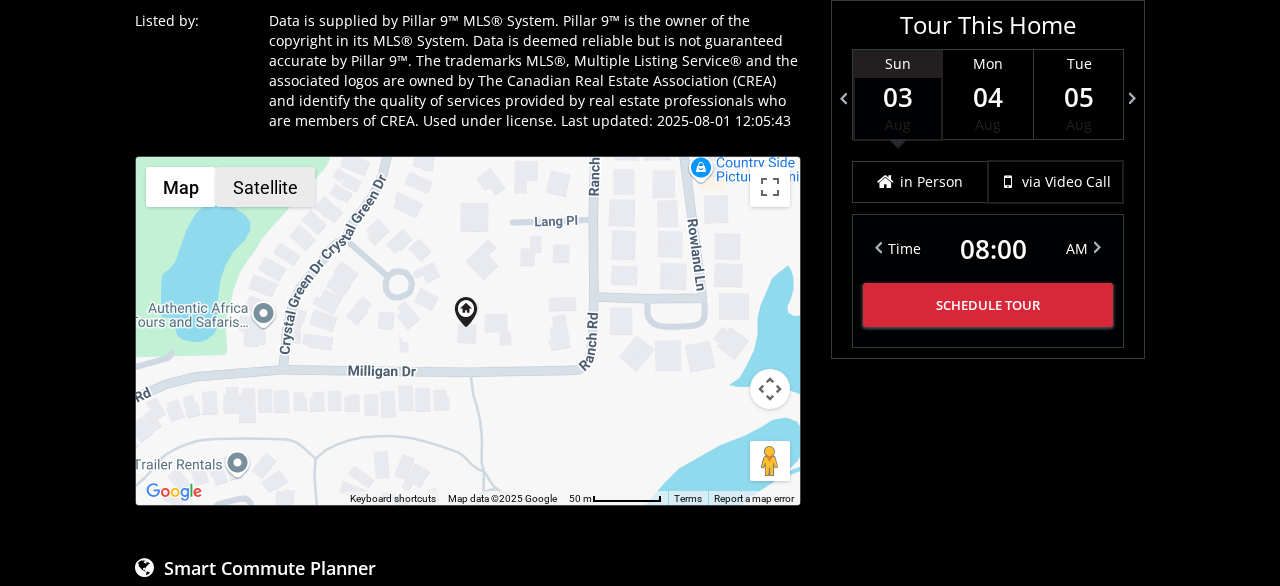 click on "Satellite" at bounding box center [265, 187] 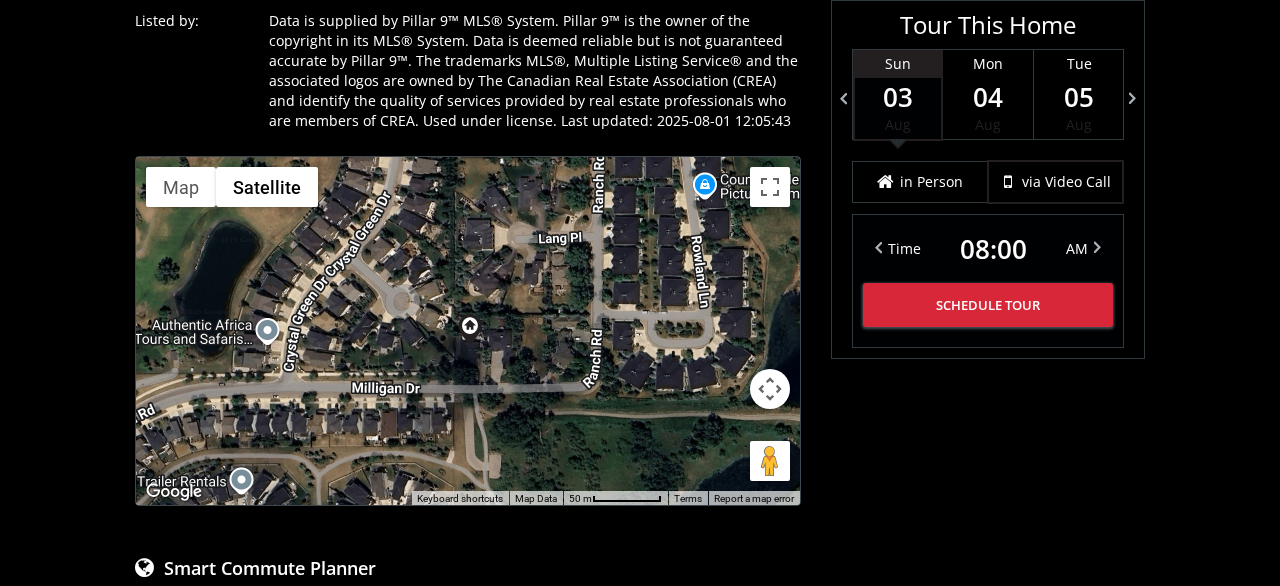 drag, startPoint x: 555, startPoint y: 474, endPoint x: 573, endPoint y: 372, distance: 103.57606 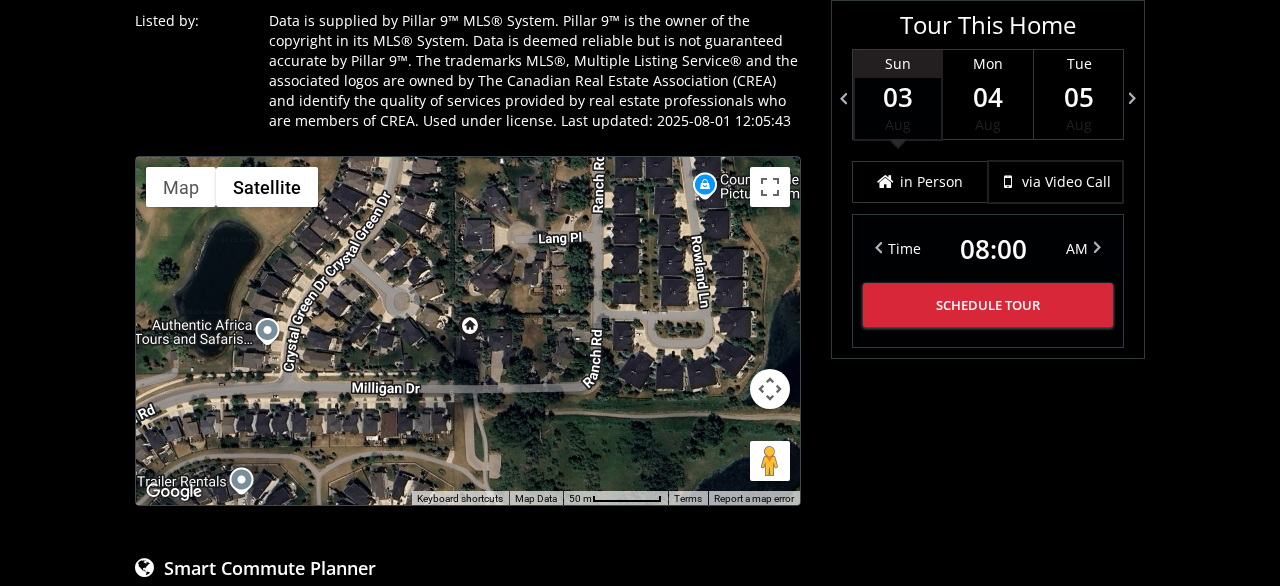 click at bounding box center (770, 389) 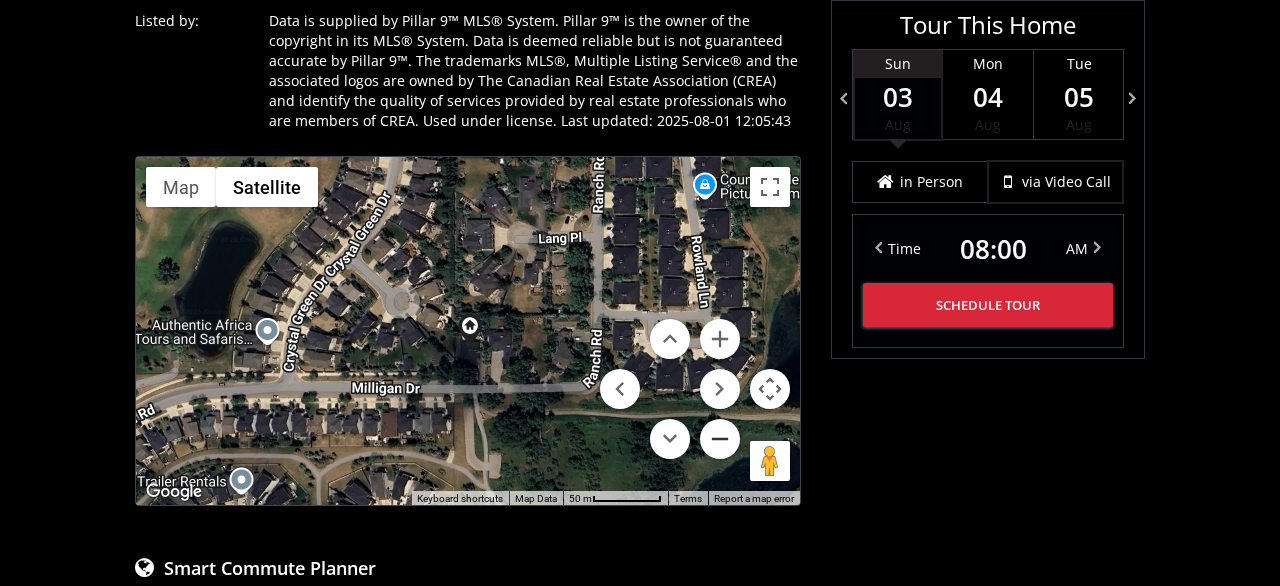 click at bounding box center (720, 439) 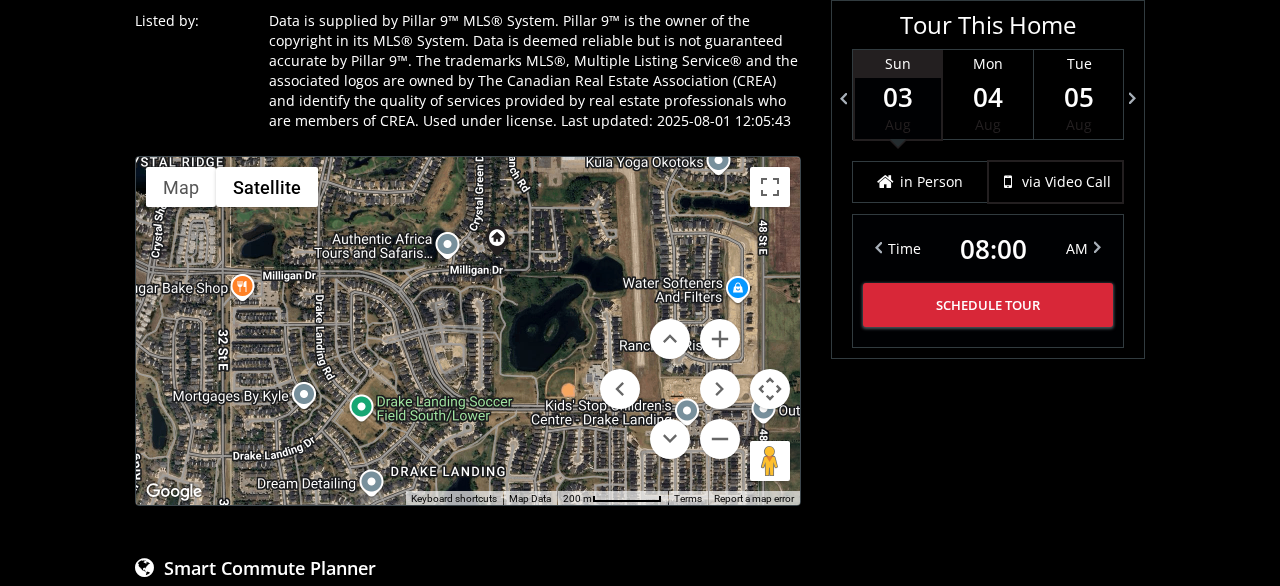 drag, startPoint x: 559, startPoint y: 440, endPoint x: 589, endPoint y: 363, distance: 82.637764 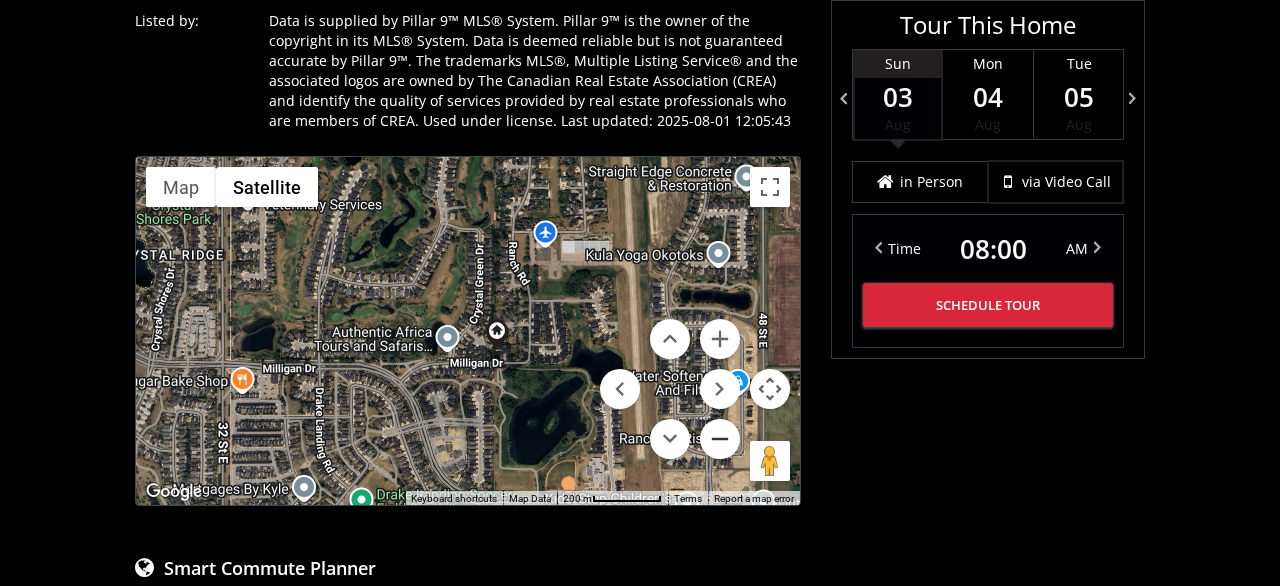 click at bounding box center [720, 439] 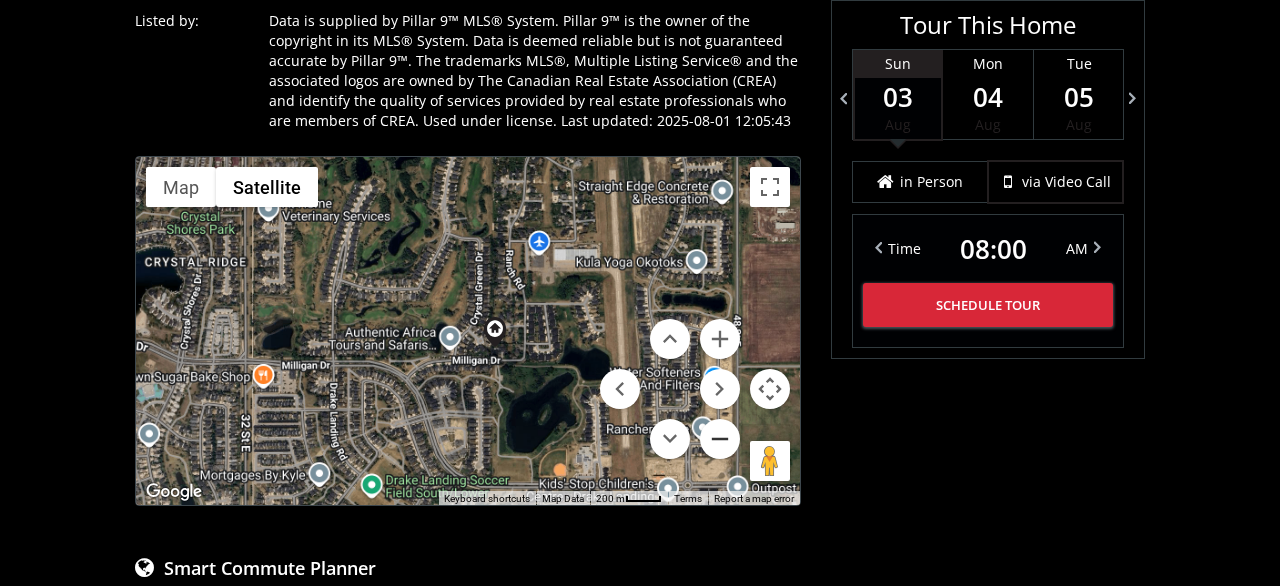 click at bounding box center (720, 439) 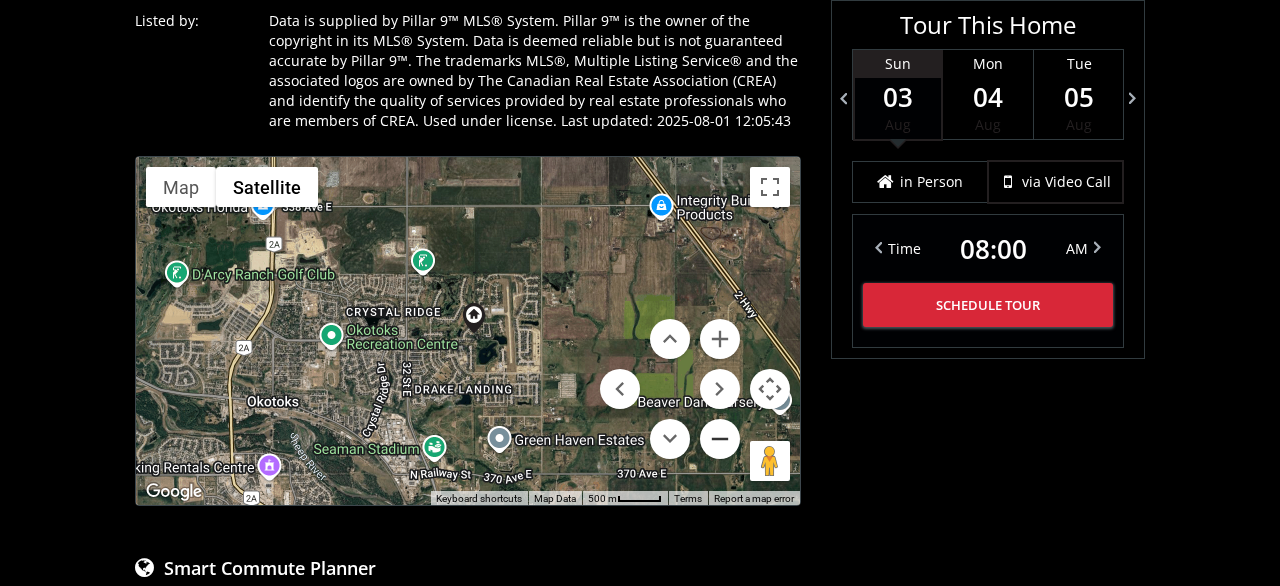 click at bounding box center [720, 439] 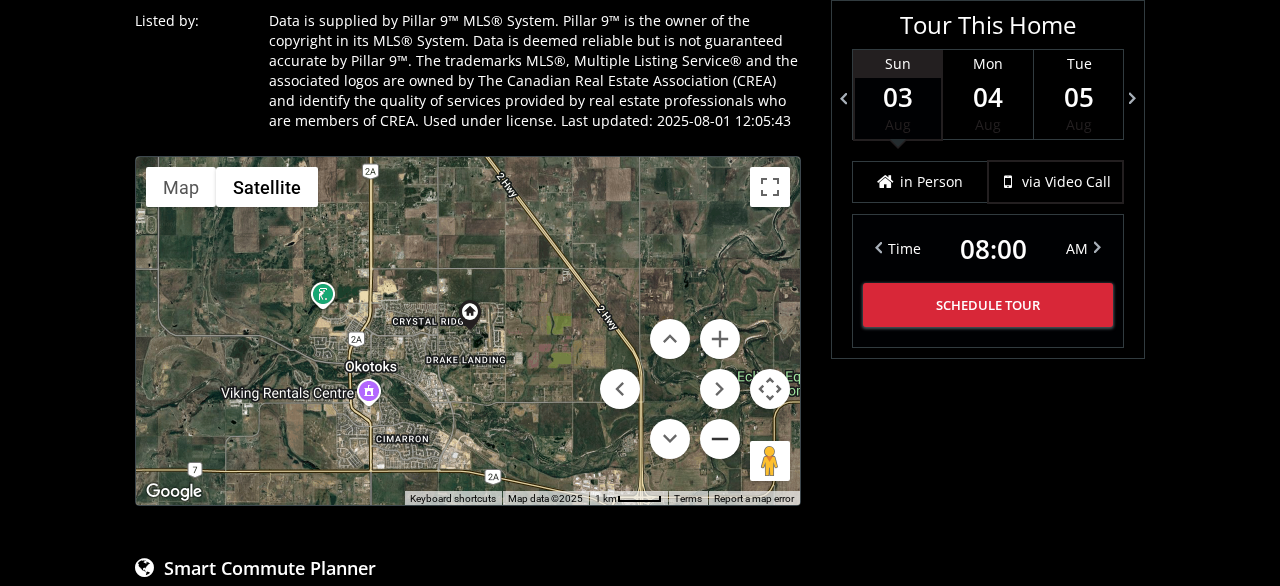 click at bounding box center [720, 439] 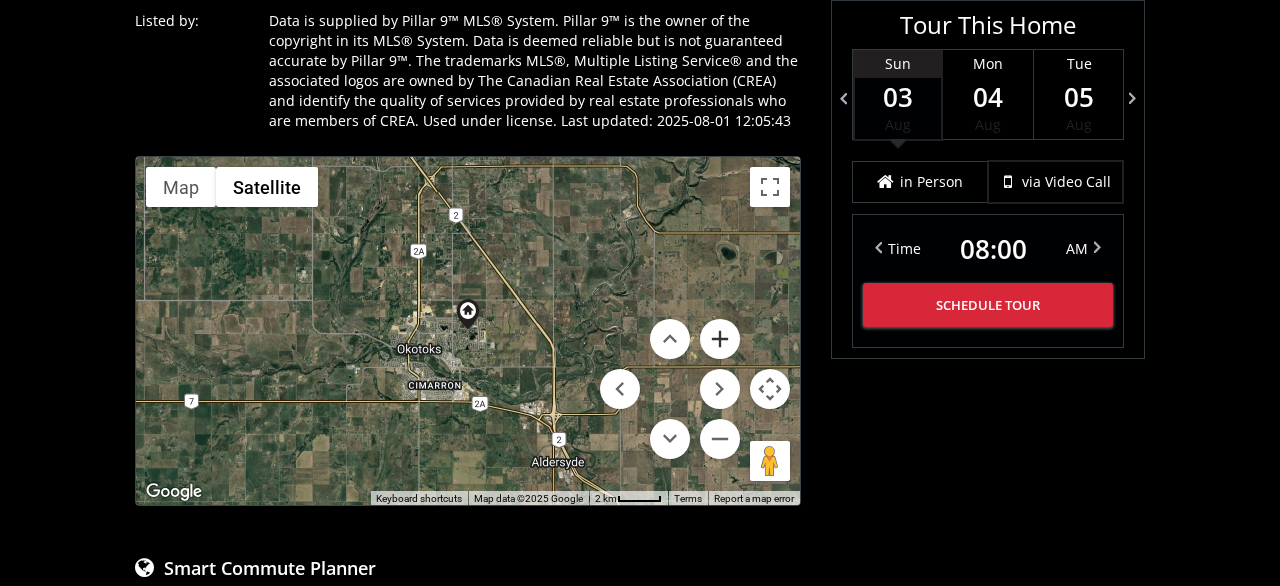 click at bounding box center [720, 339] 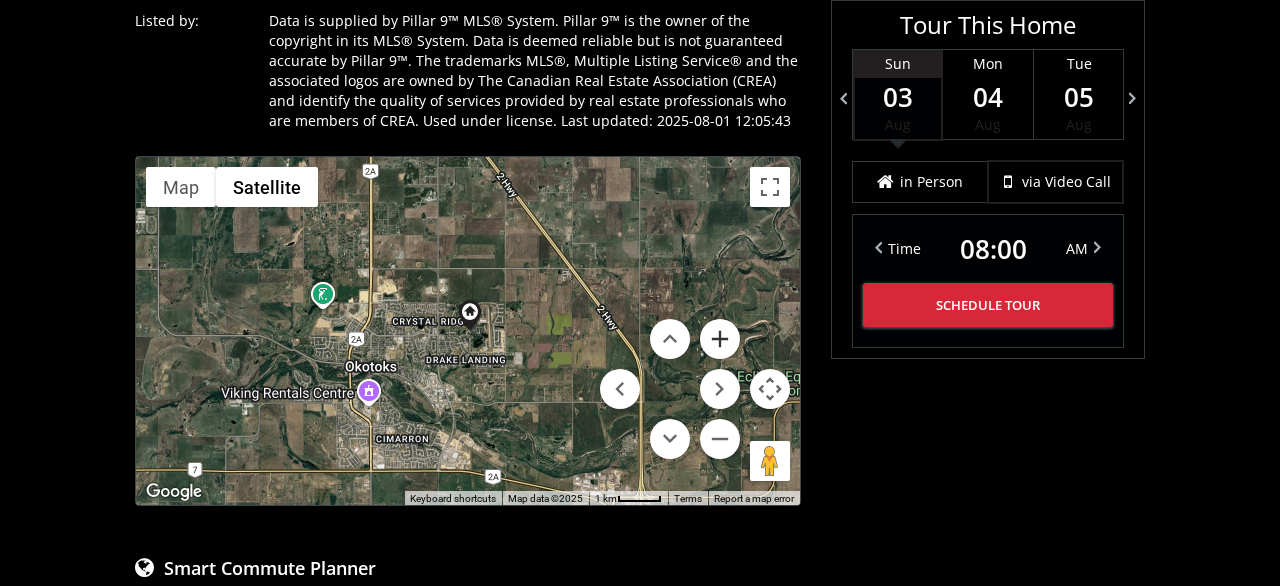 click at bounding box center (720, 339) 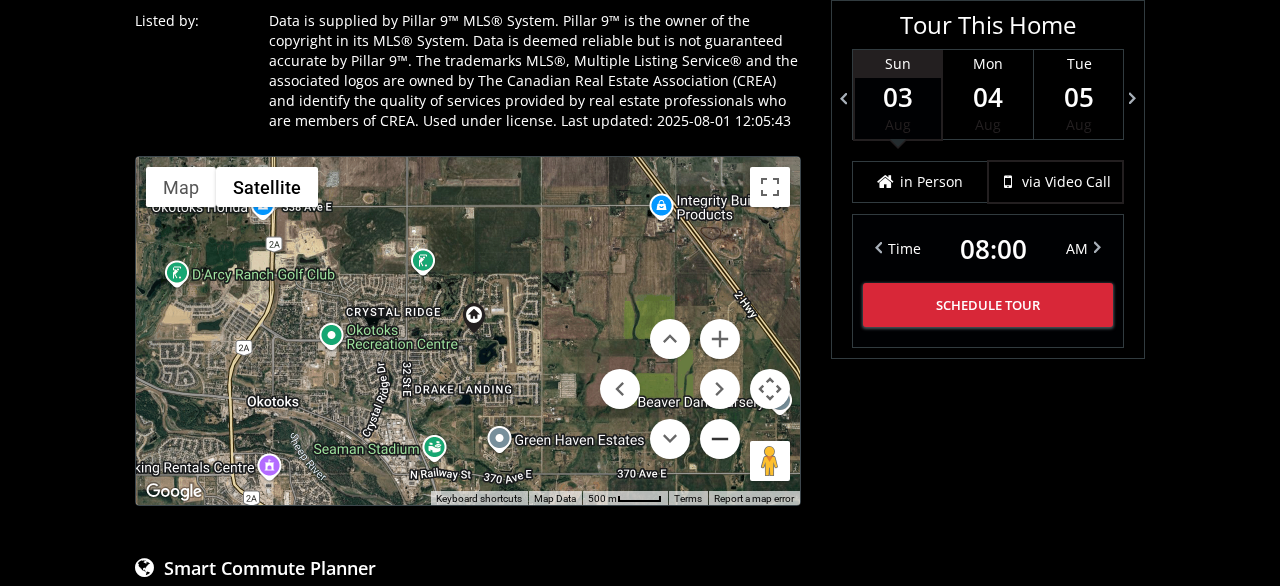 click at bounding box center (720, 439) 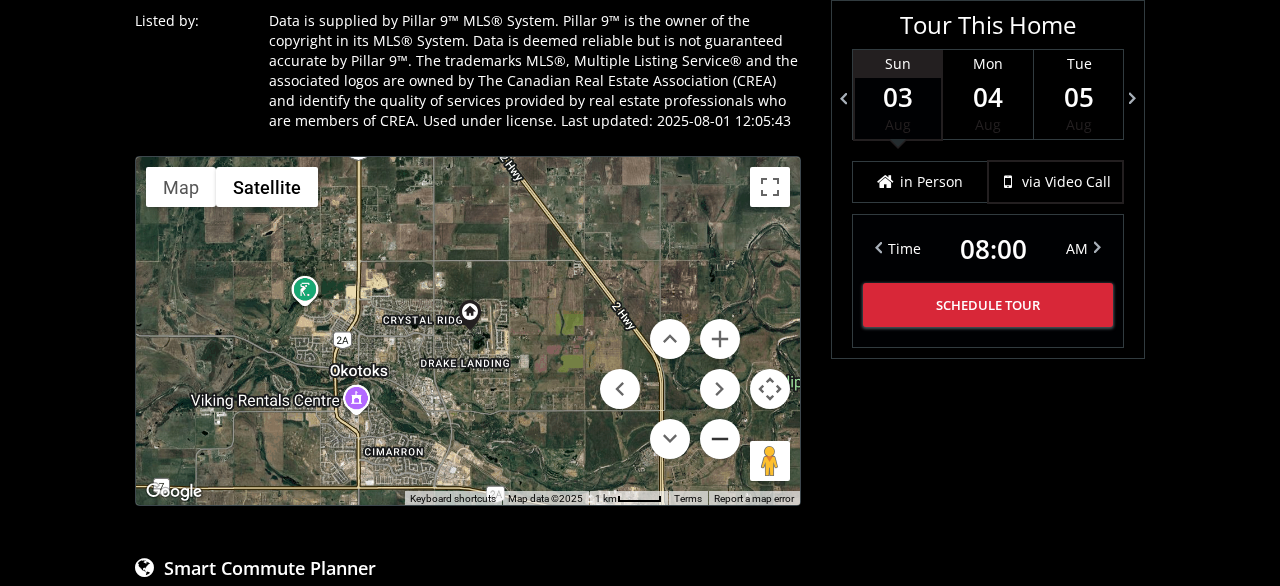 click at bounding box center [720, 439] 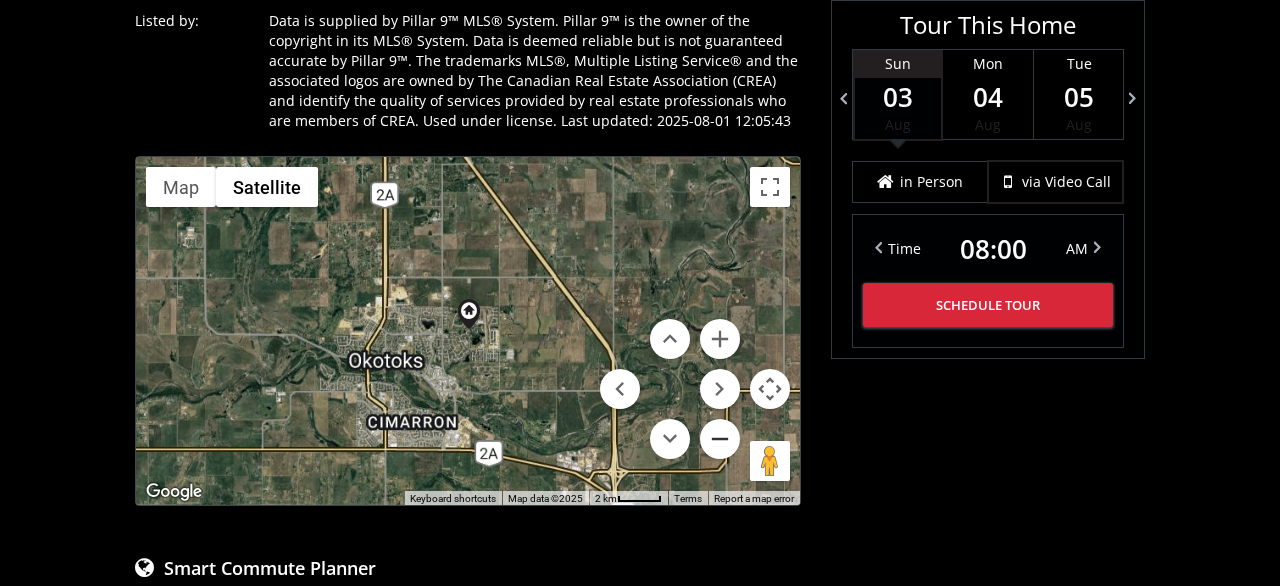 click at bounding box center [720, 439] 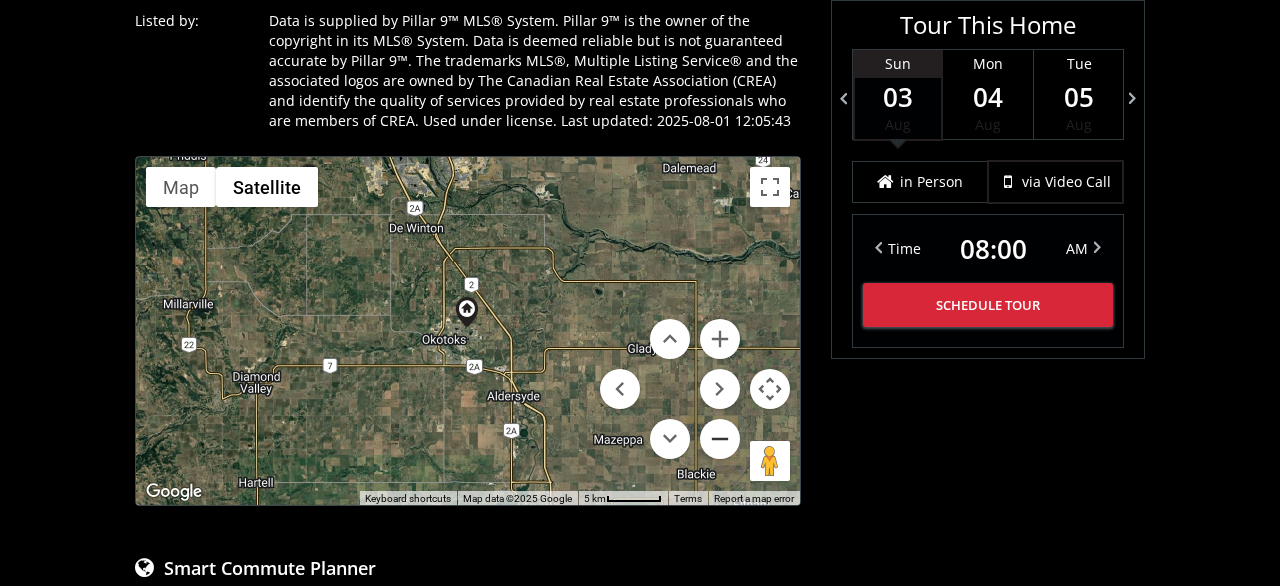 click at bounding box center (720, 439) 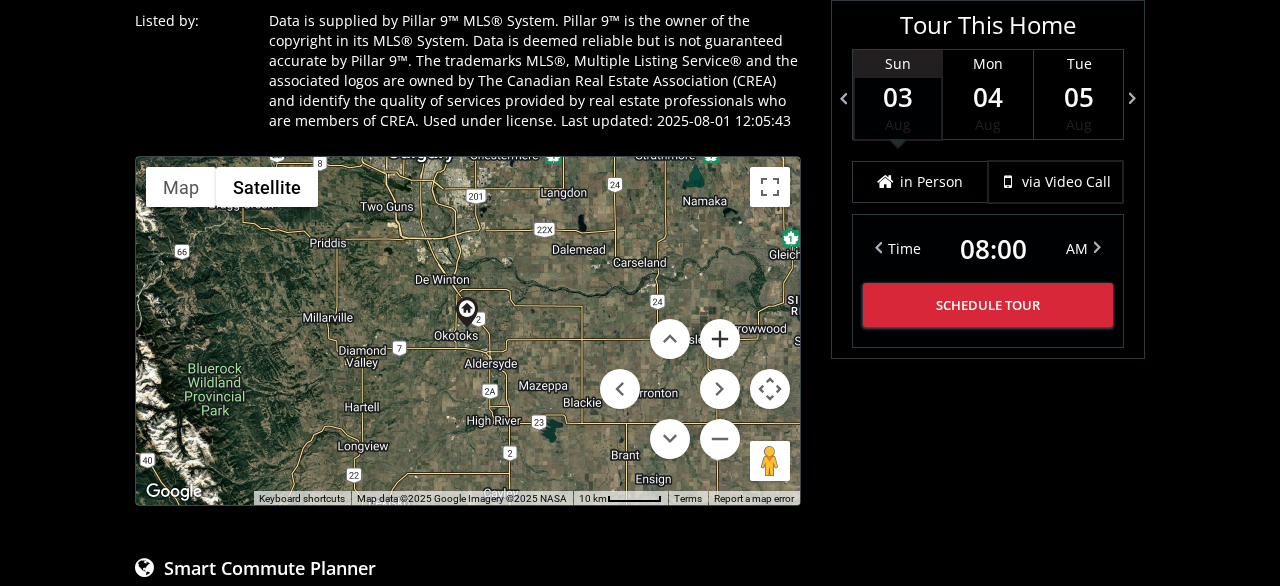 click at bounding box center [720, 339] 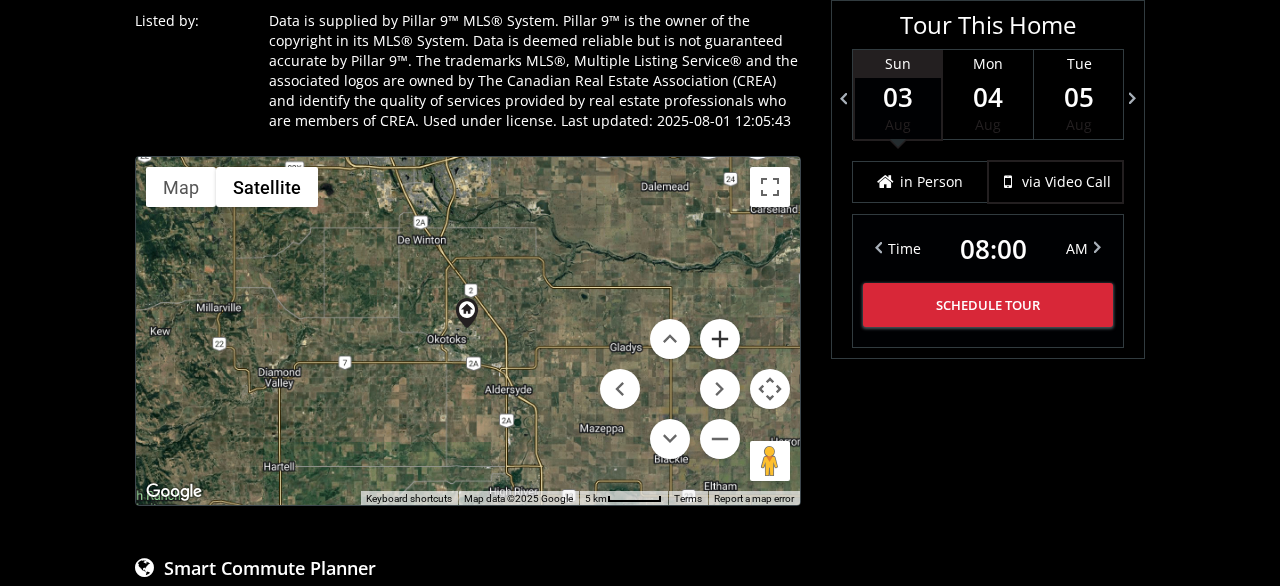 click at bounding box center [720, 339] 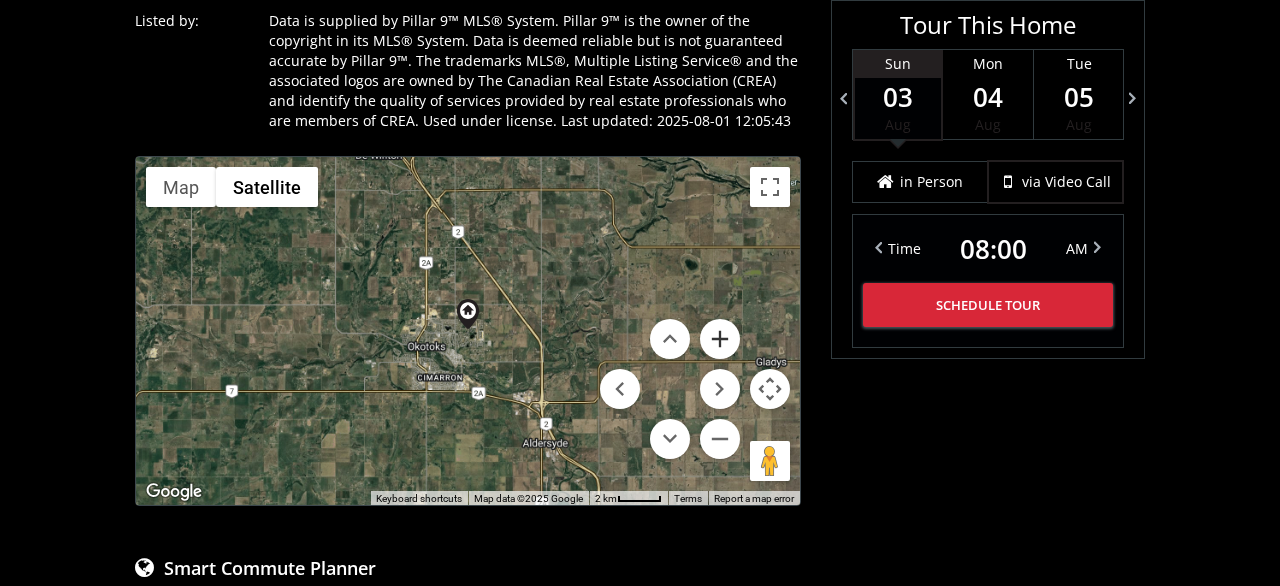 click at bounding box center (720, 339) 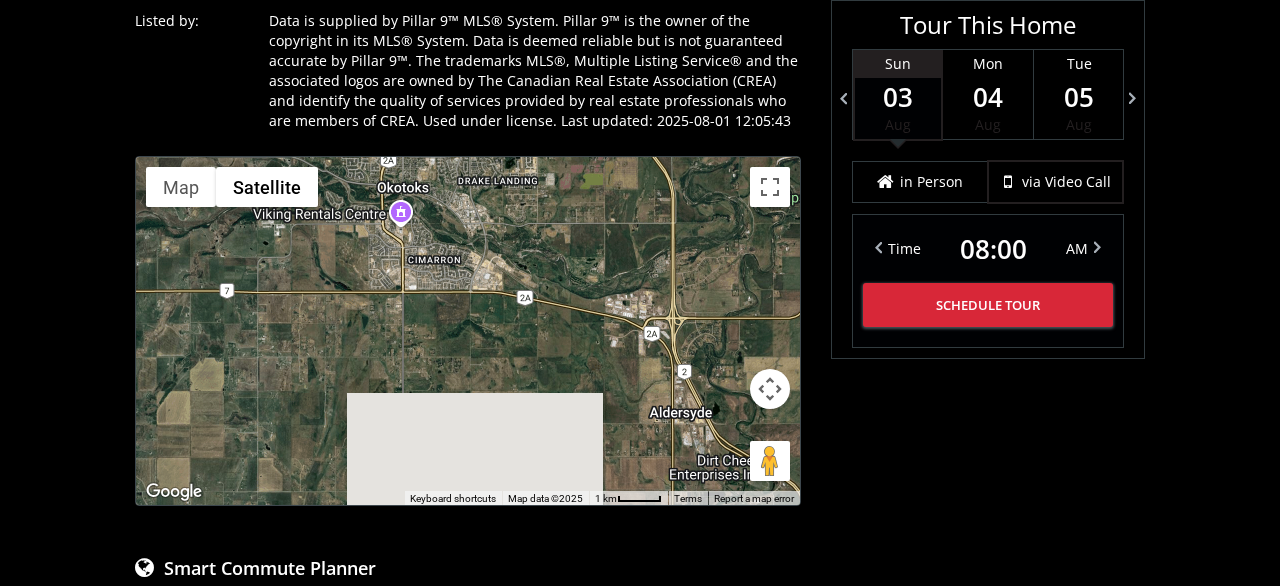 drag, startPoint x: 523, startPoint y: 427, endPoint x: 548, endPoint y: 213, distance: 215.45534 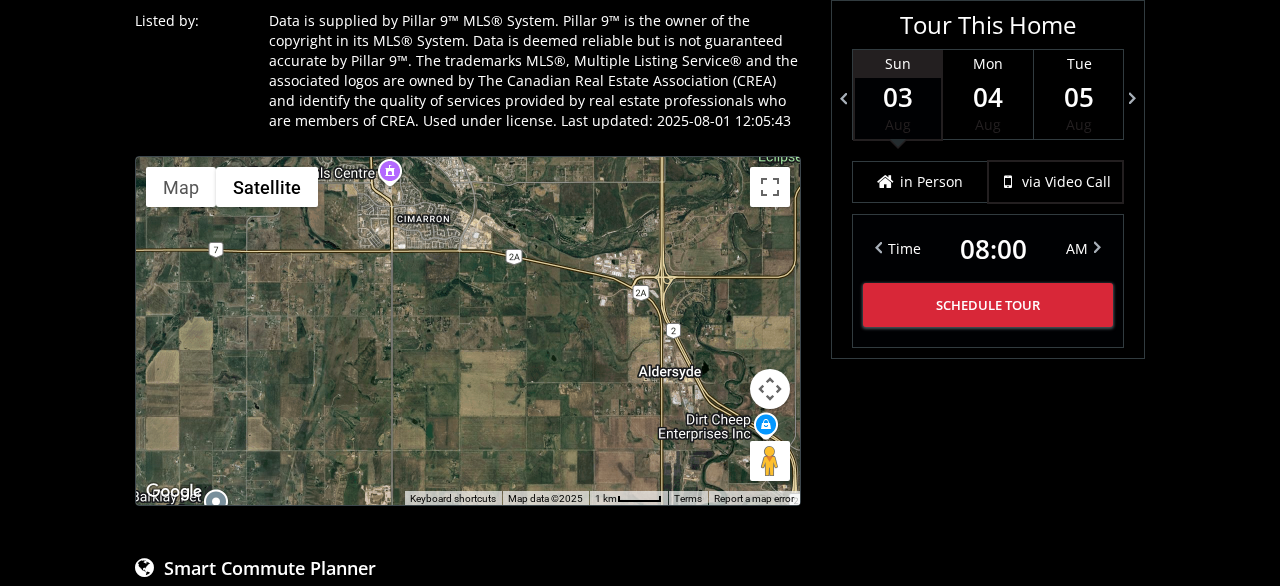 click at bounding box center (770, 389) 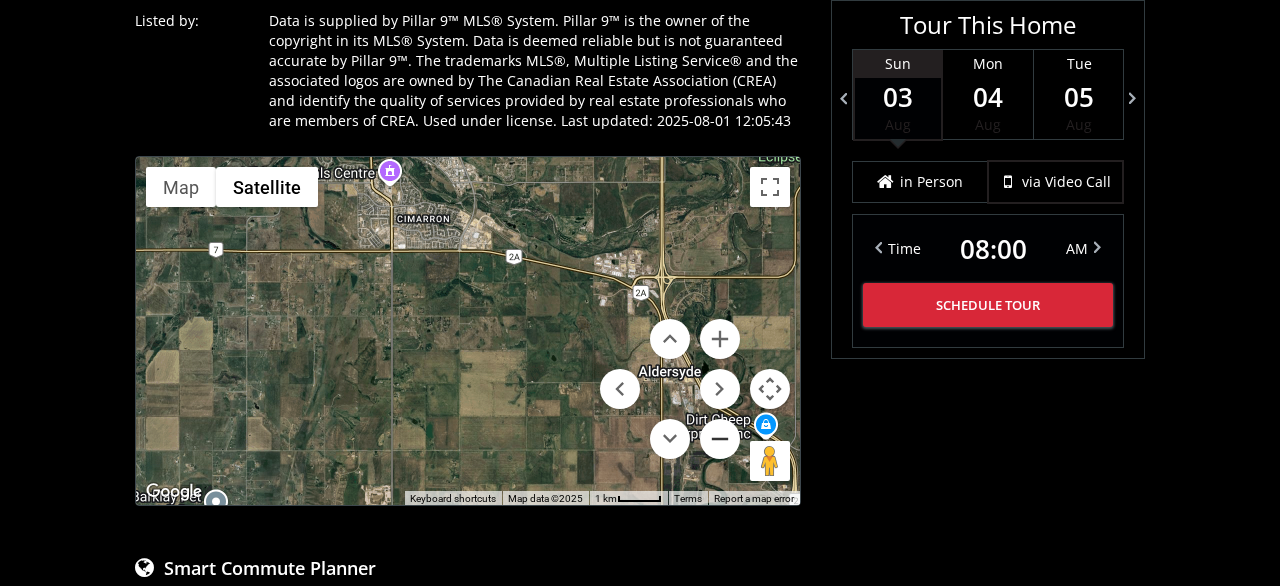click at bounding box center [720, 439] 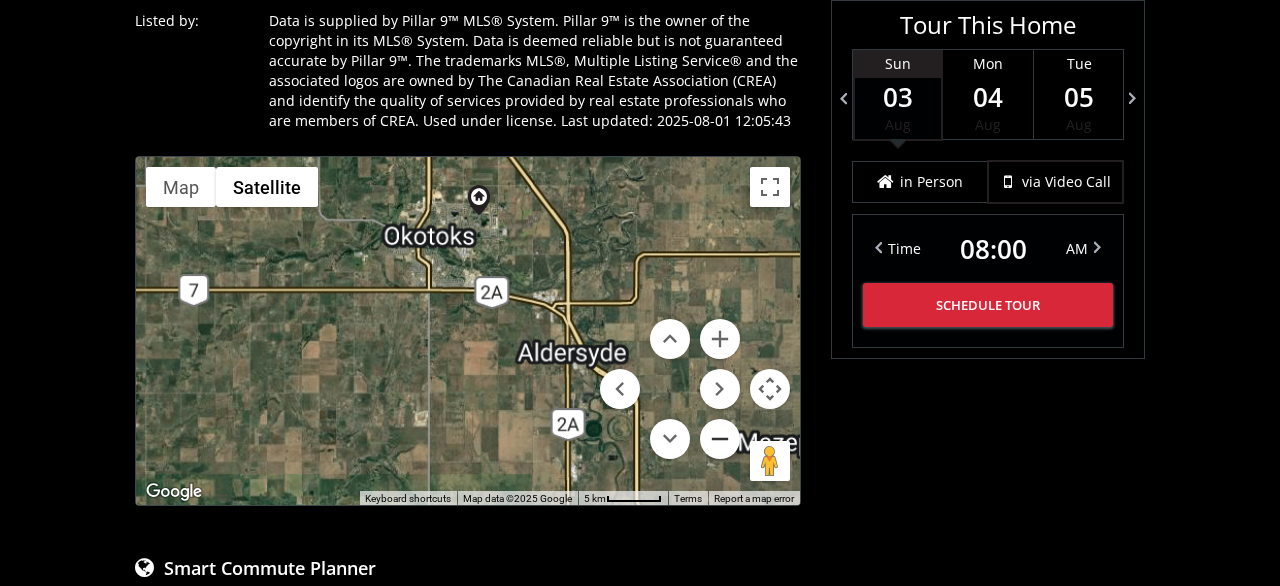 click at bounding box center [720, 439] 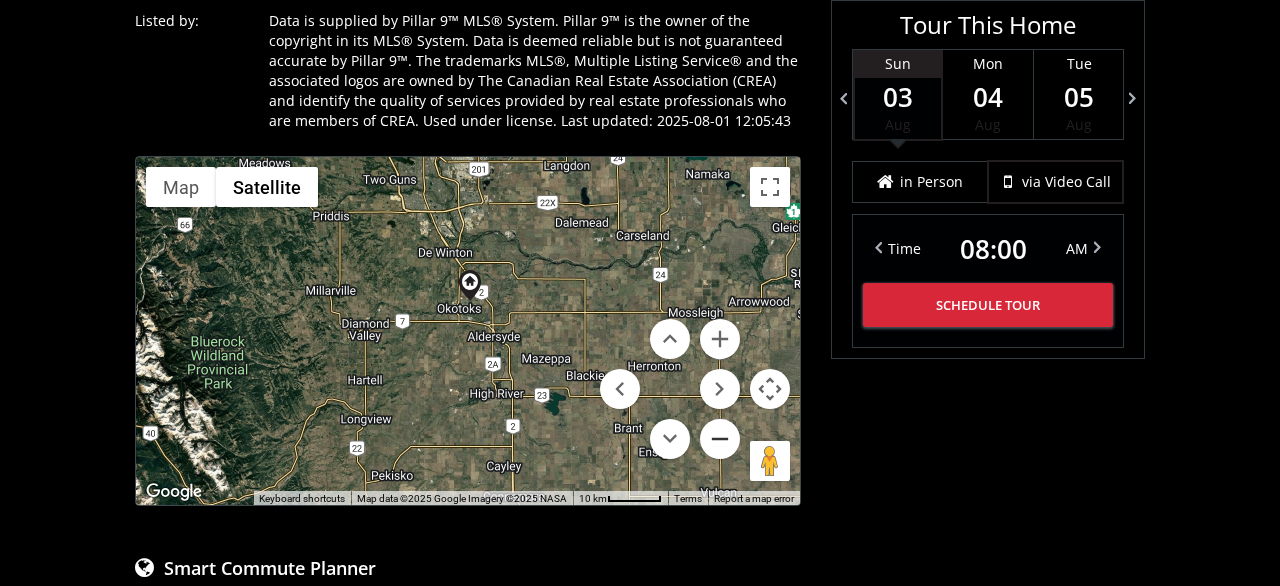 click at bounding box center [720, 439] 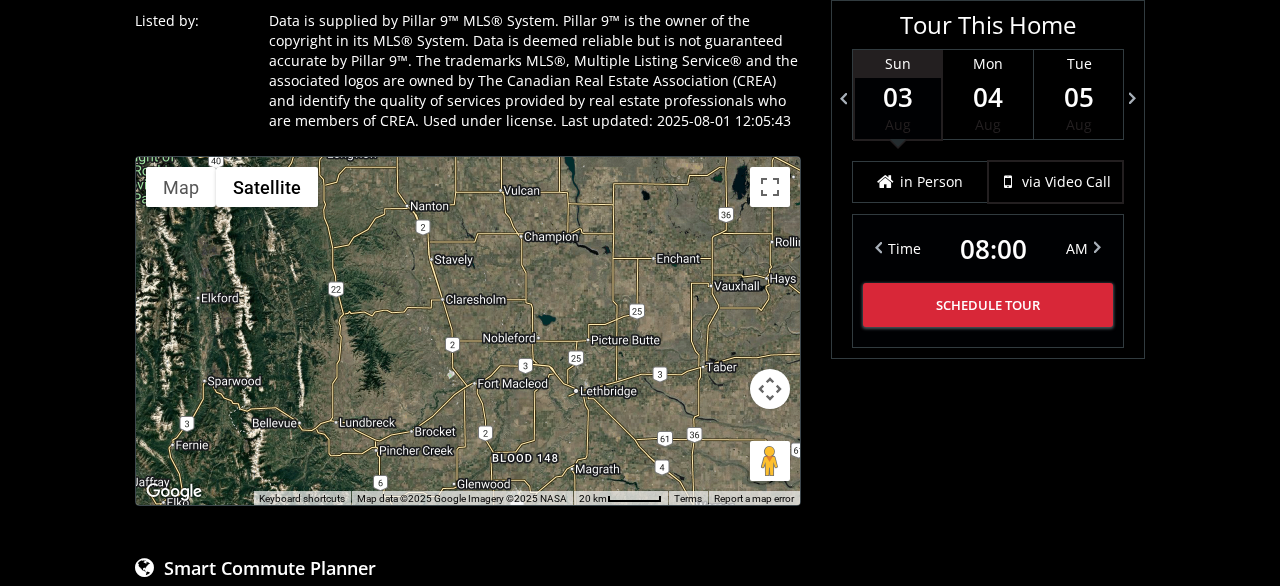 drag, startPoint x: 532, startPoint y: 454, endPoint x: 439, endPoint y: 229, distance: 243.46252 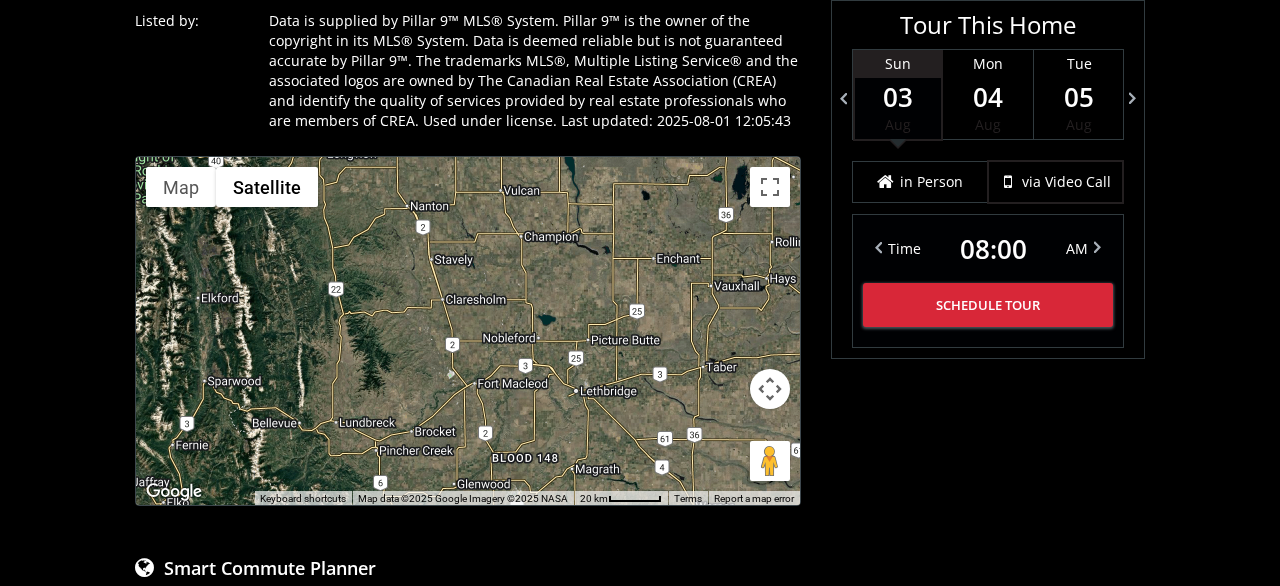 click at bounding box center (770, 389) 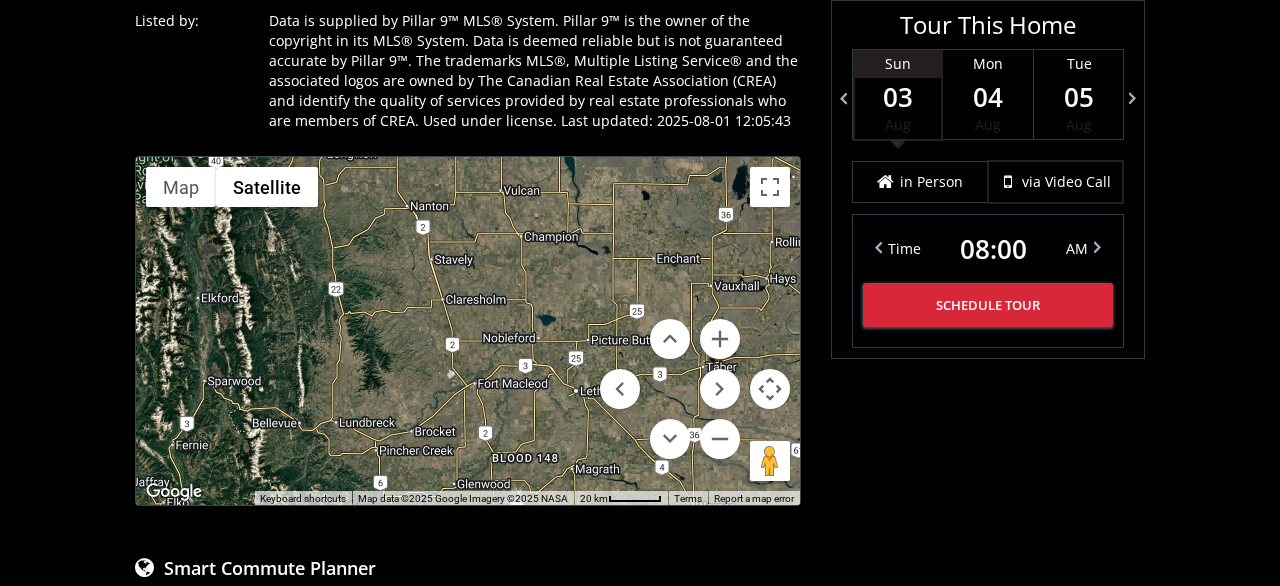 click on "To navigate, press the arrow keys." at bounding box center [468, 331] 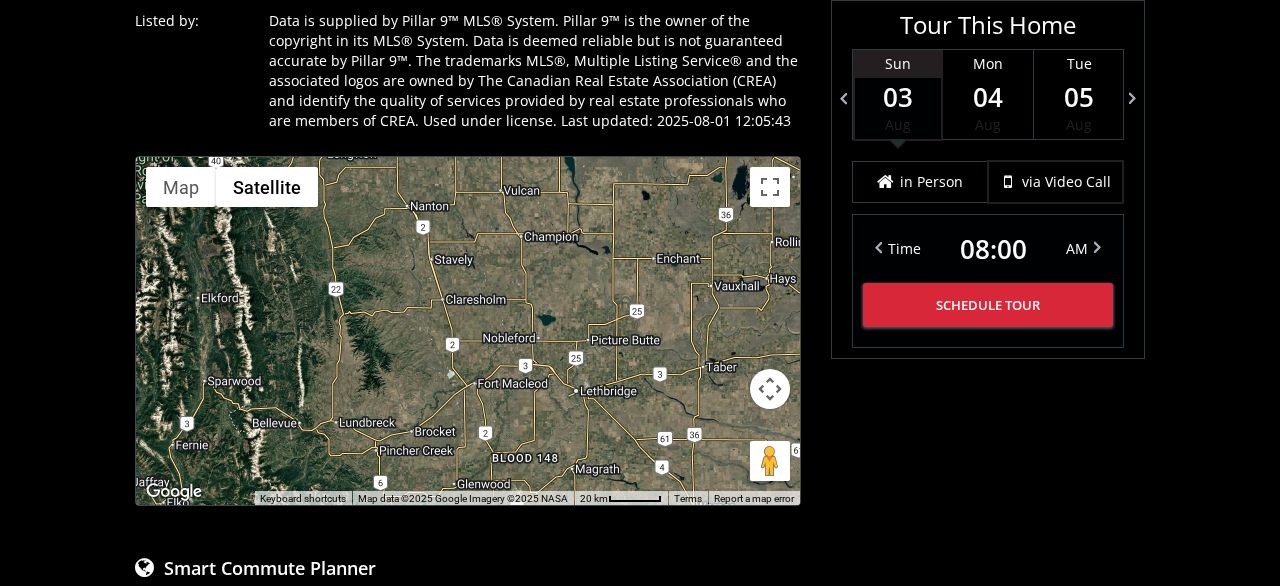 click at bounding box center [770, 389] 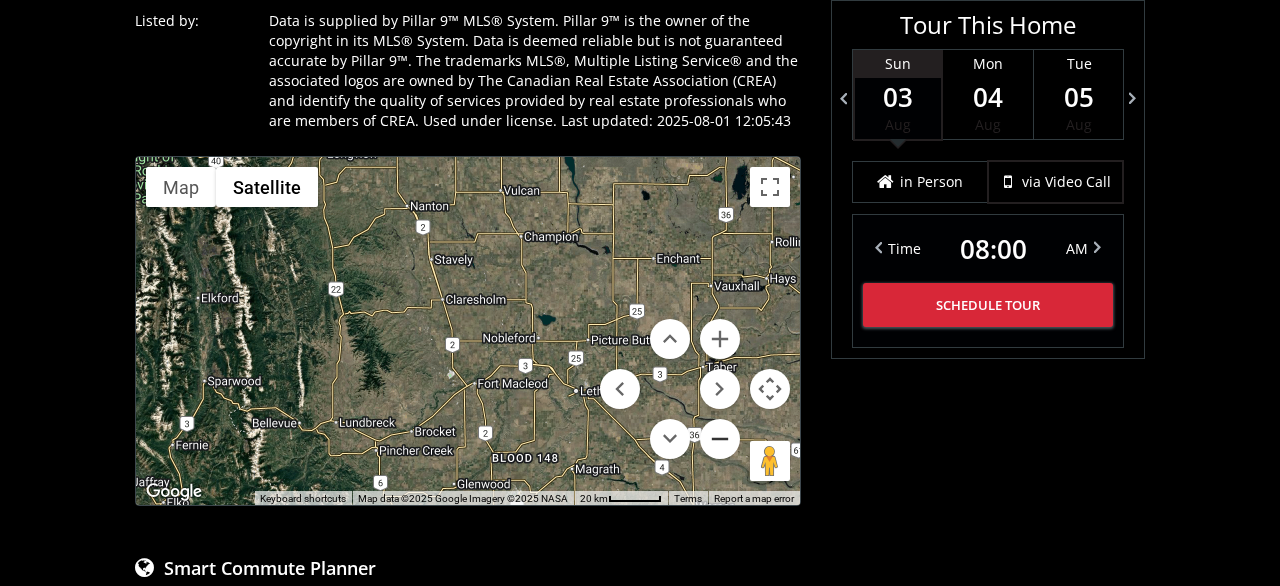 click at bounding box center (720, 439) 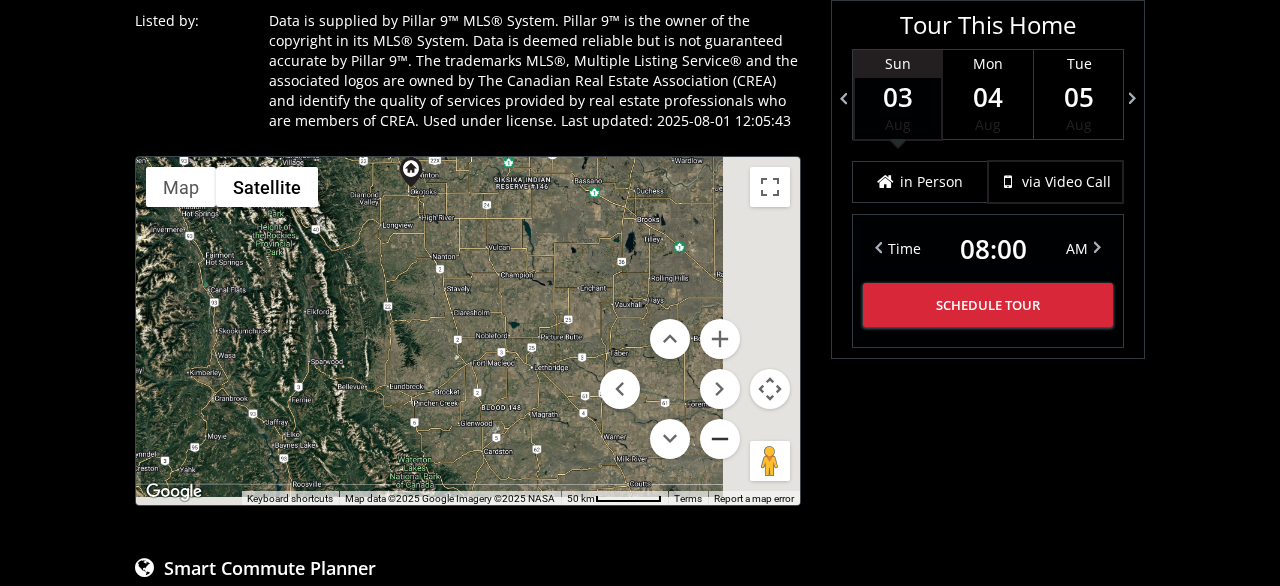 click at bounding box center [720, 439] 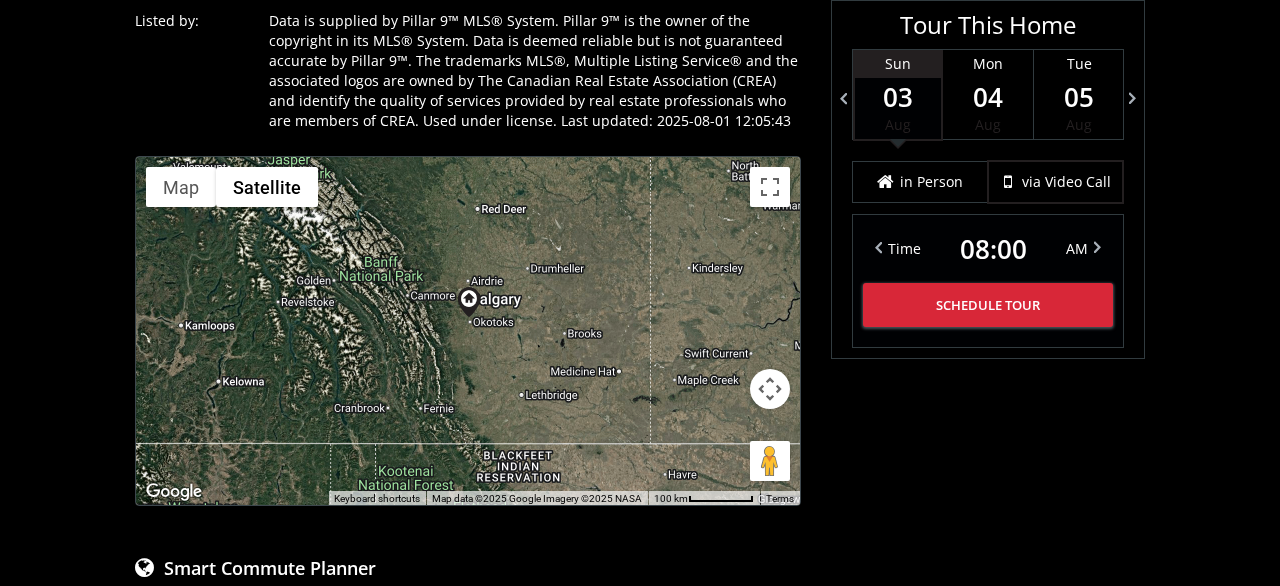 drag, startPoint x: 535, startPoint y: 492, endPoint x: 564, endPoint y: 453, distance: 48.60041 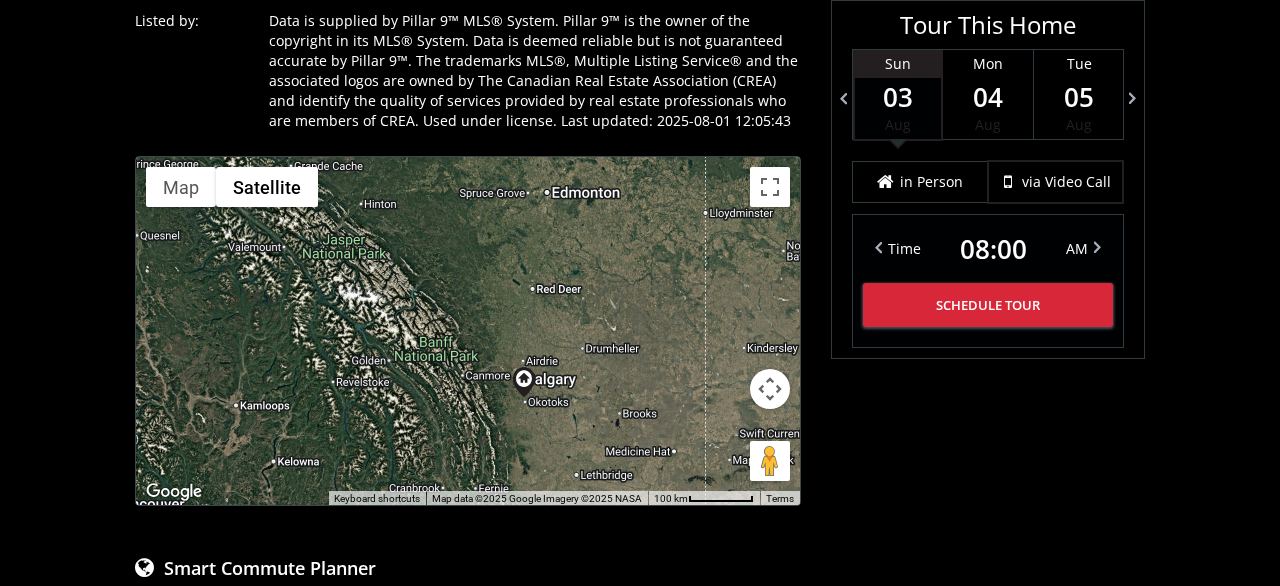 drag, startPoint x: 490, startPoint y: 359, endPoint x: 547, endPoint y: 409, distance: 75.82216 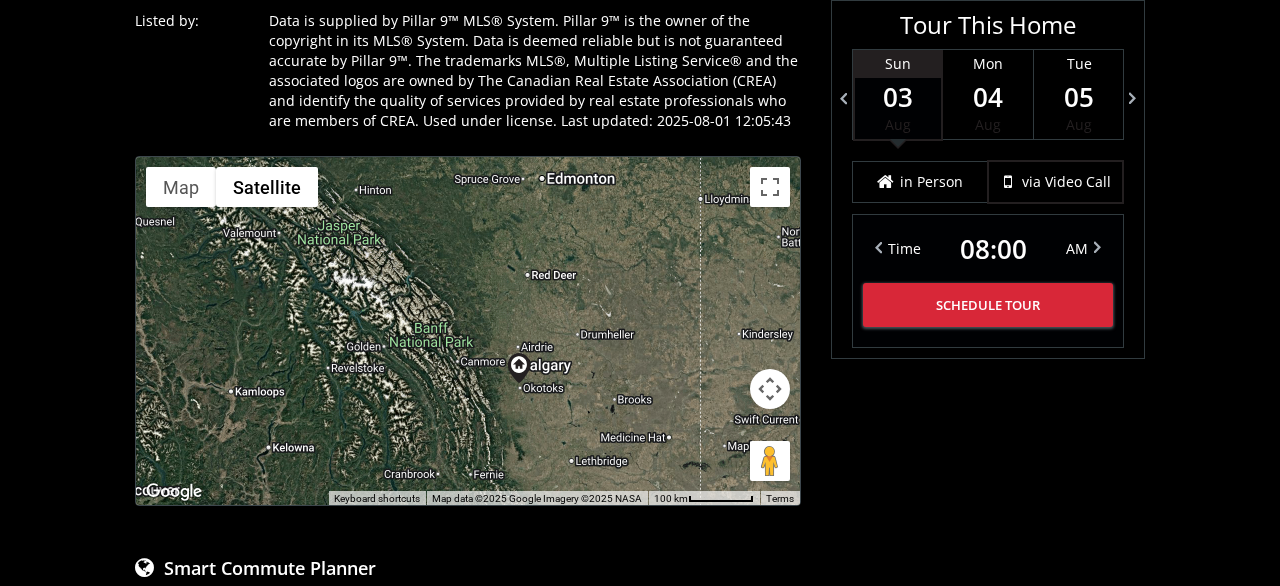 click at bounding box center [770, 389] 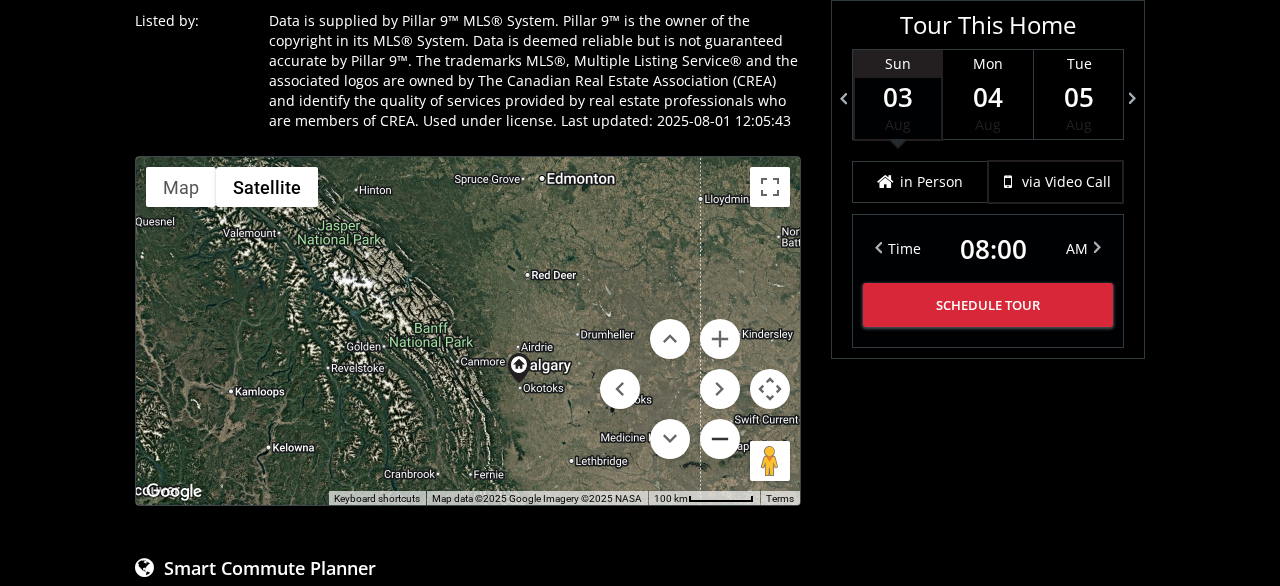 click at bounding box center (720, 439) 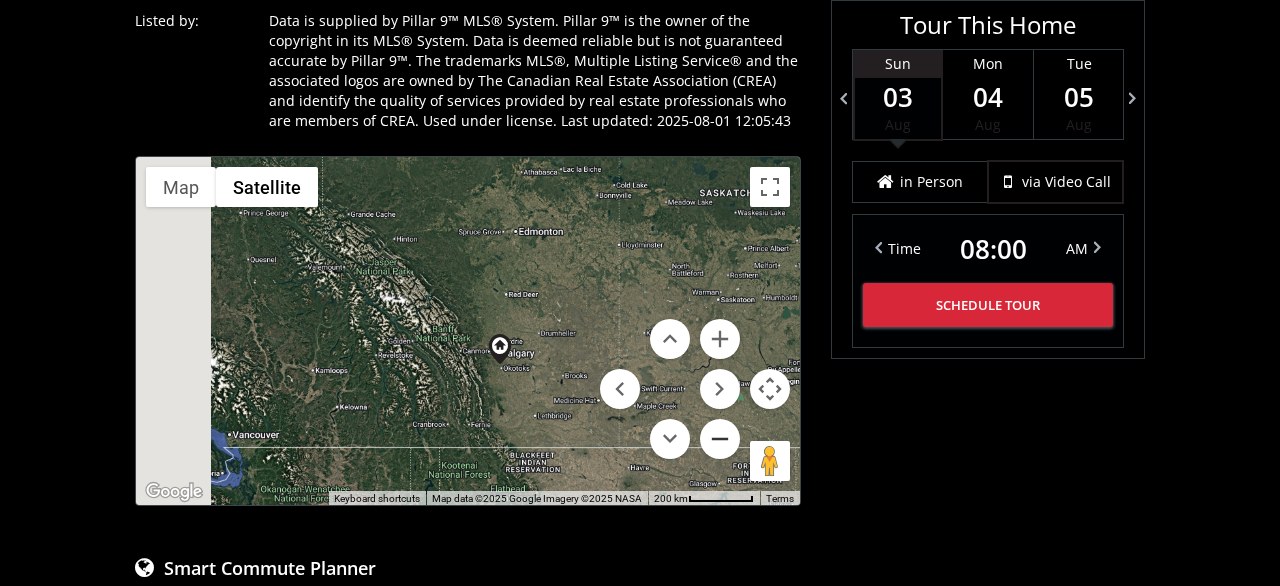 click at bounding box center [720, 439] 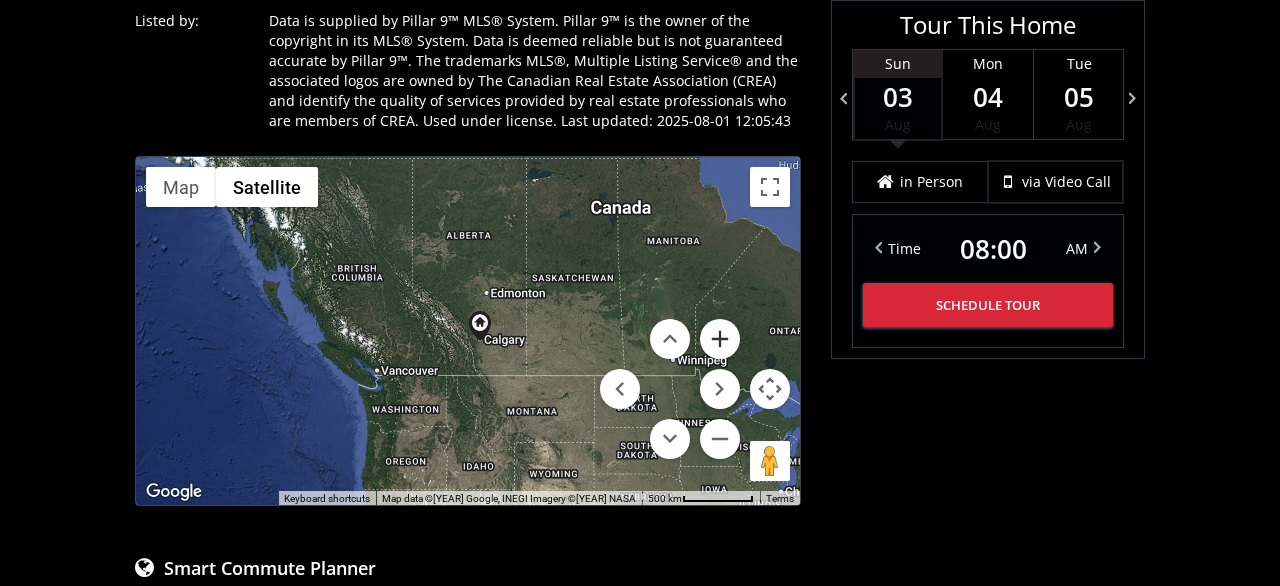 click at bounding box center [720, 339] 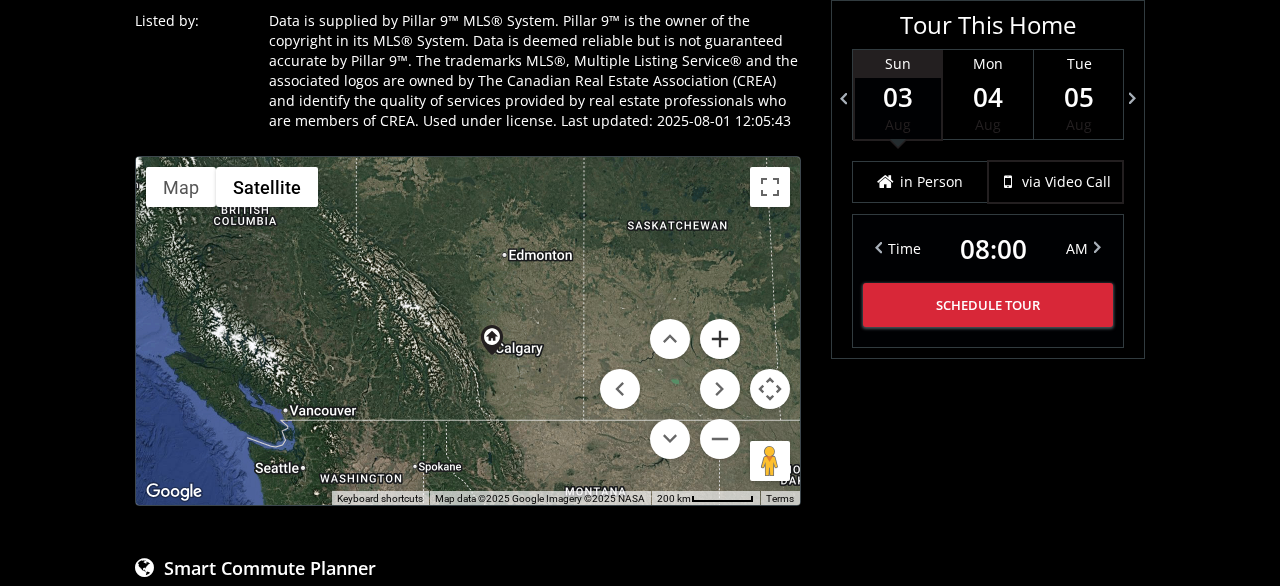 click at bounding box center [720, 339] 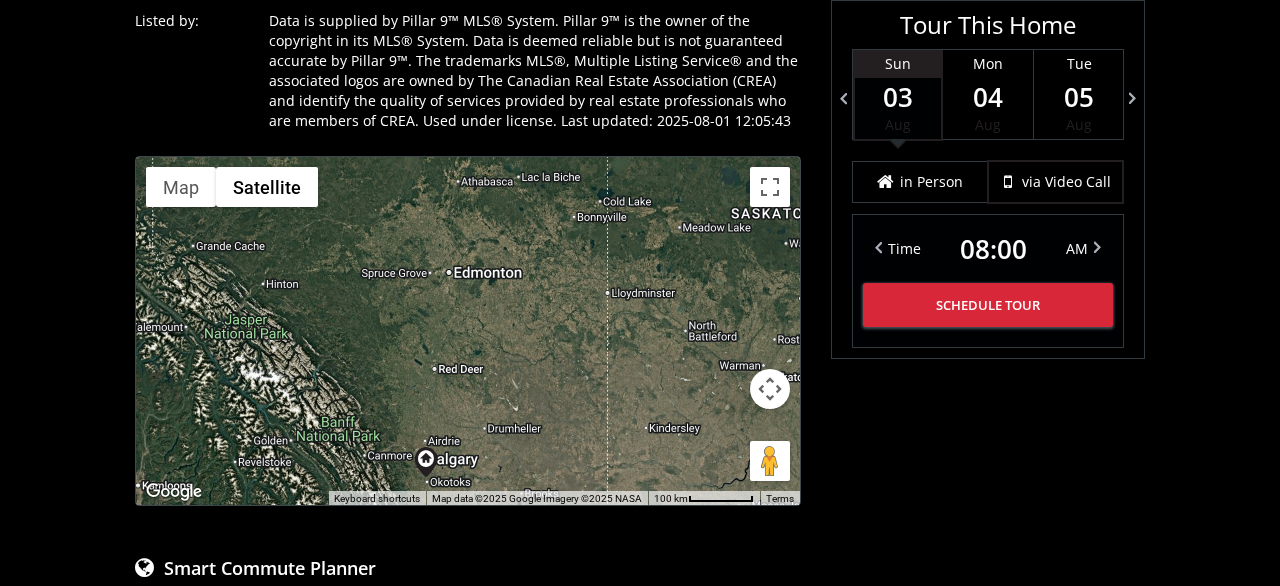 drag, startPoint x: 523, startPoint y: 337, endPoint x: 427, endPoint y: 433, distance: 135.7645 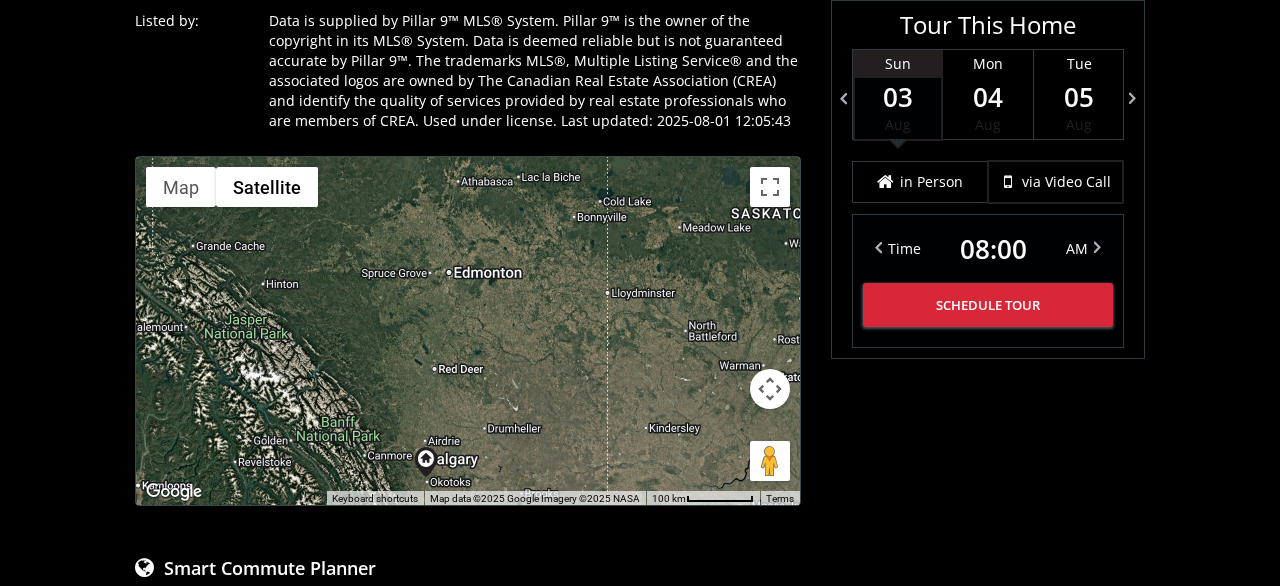 click at bounding box center [770, 389] 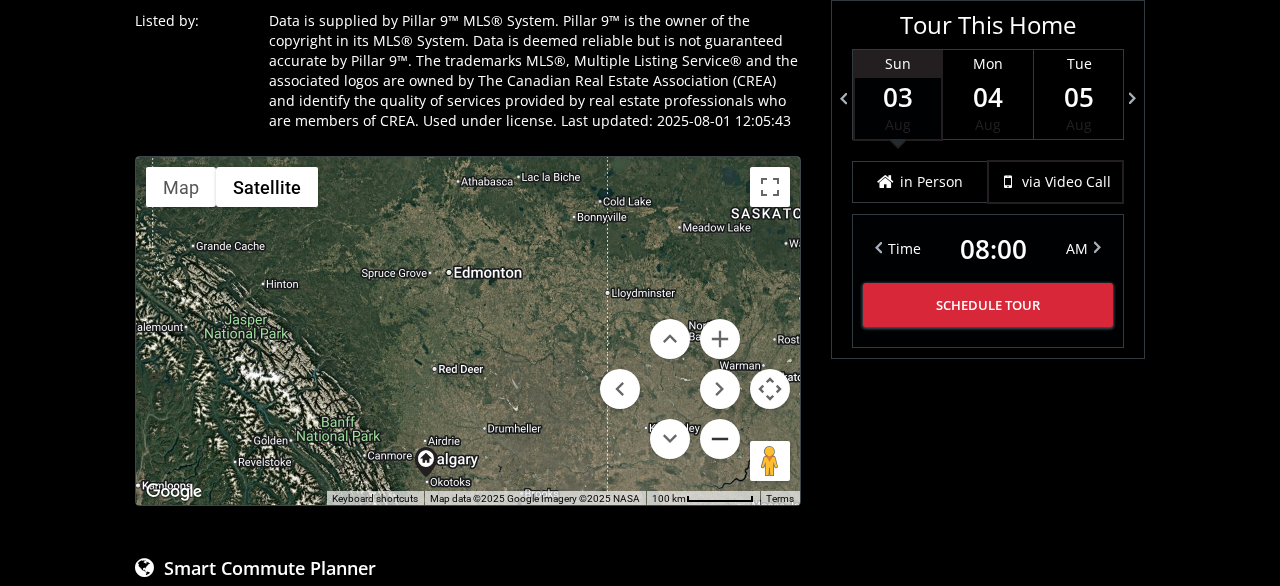 click at bounding box center (720, 439) 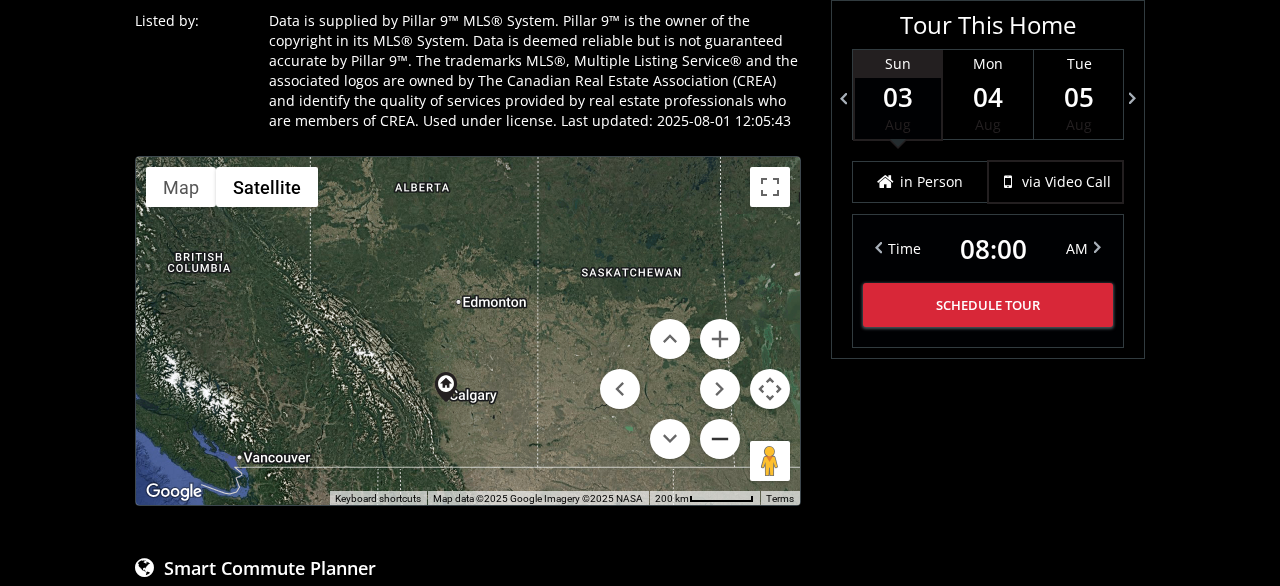 click at bounding box center (720, 439) 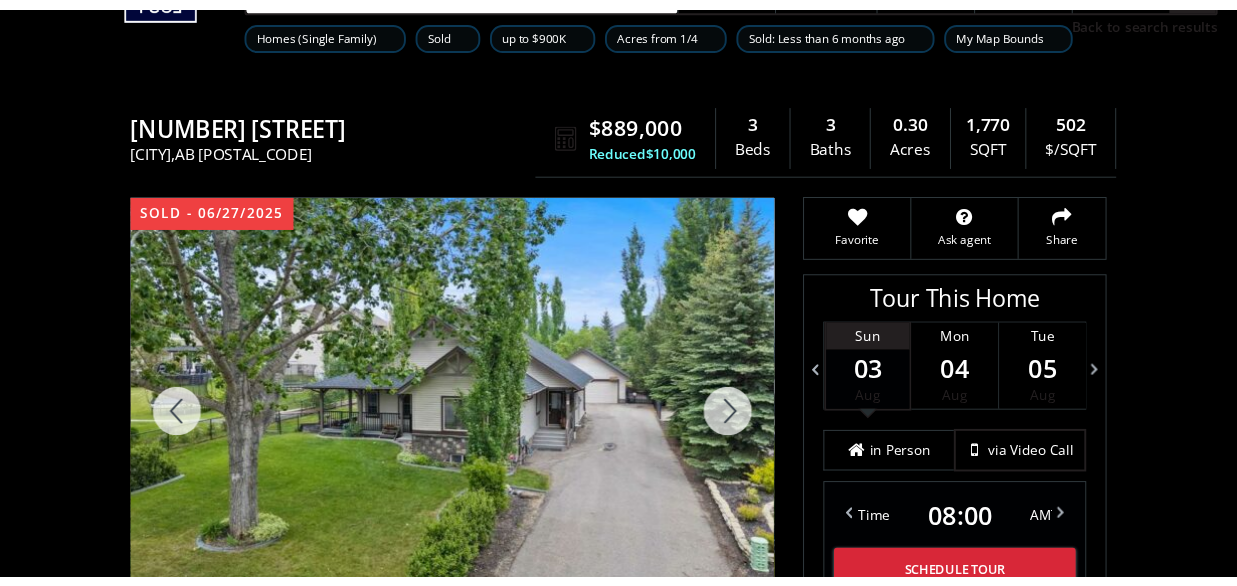 scroll, scrollTop: 104, scrollLeft: 0, axis: vertical 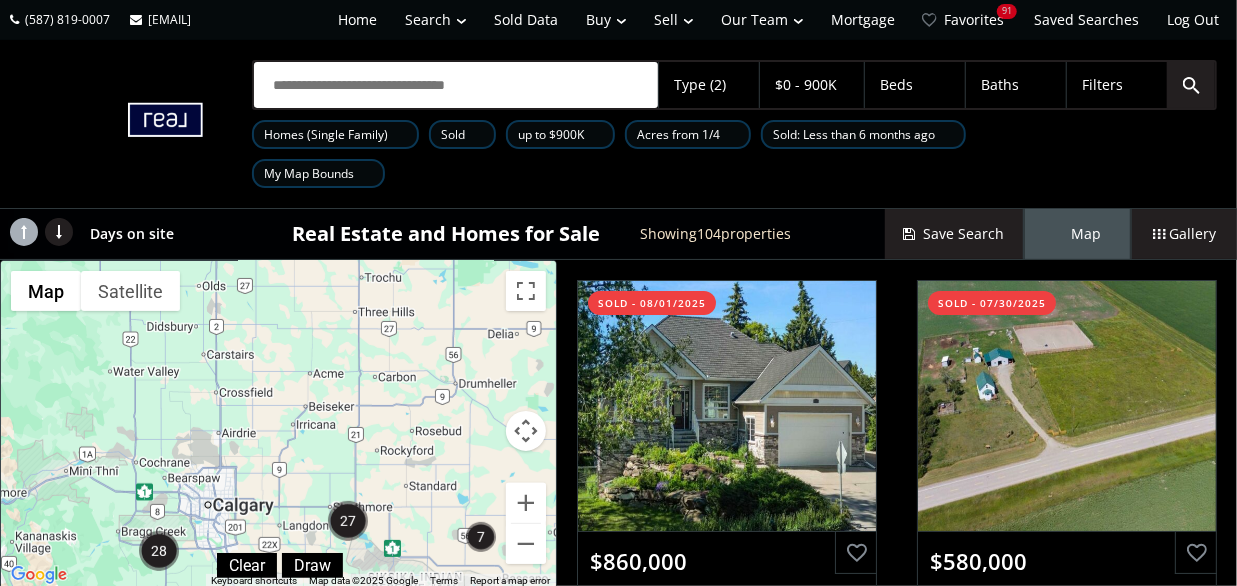 drag, startPoint x: 159, startPoint y: 322, endPoint x: 199, endPoint y: 548, distance: 229.51253 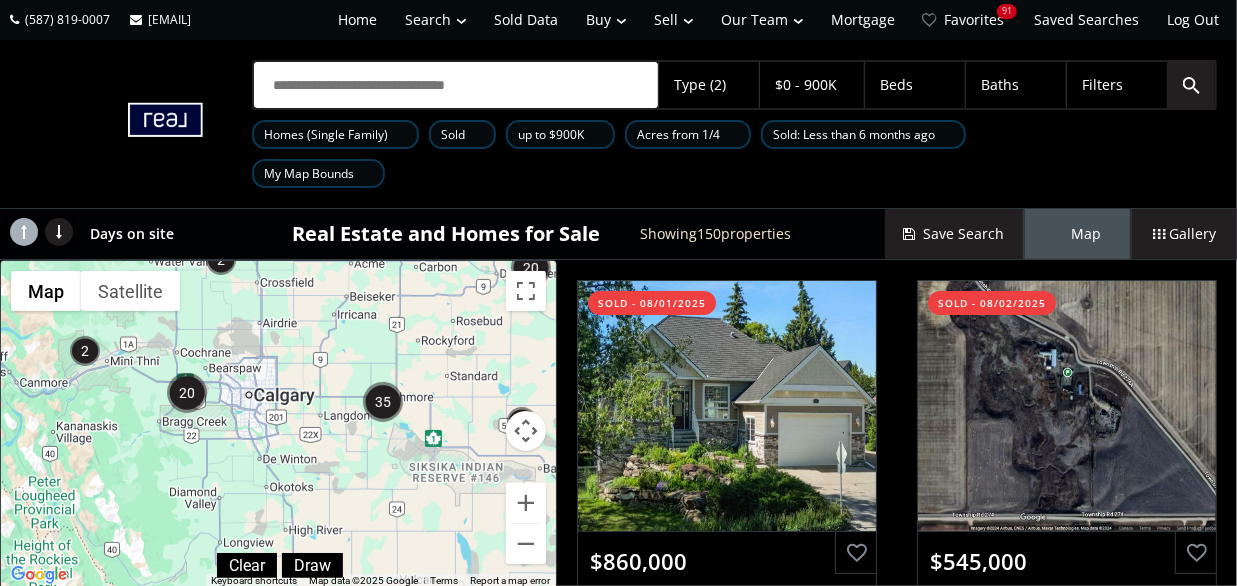 drag, startPoint x: 194, startPoint y: 483, endPoint x: 235, endPoint y: 371, distance: 119.26861 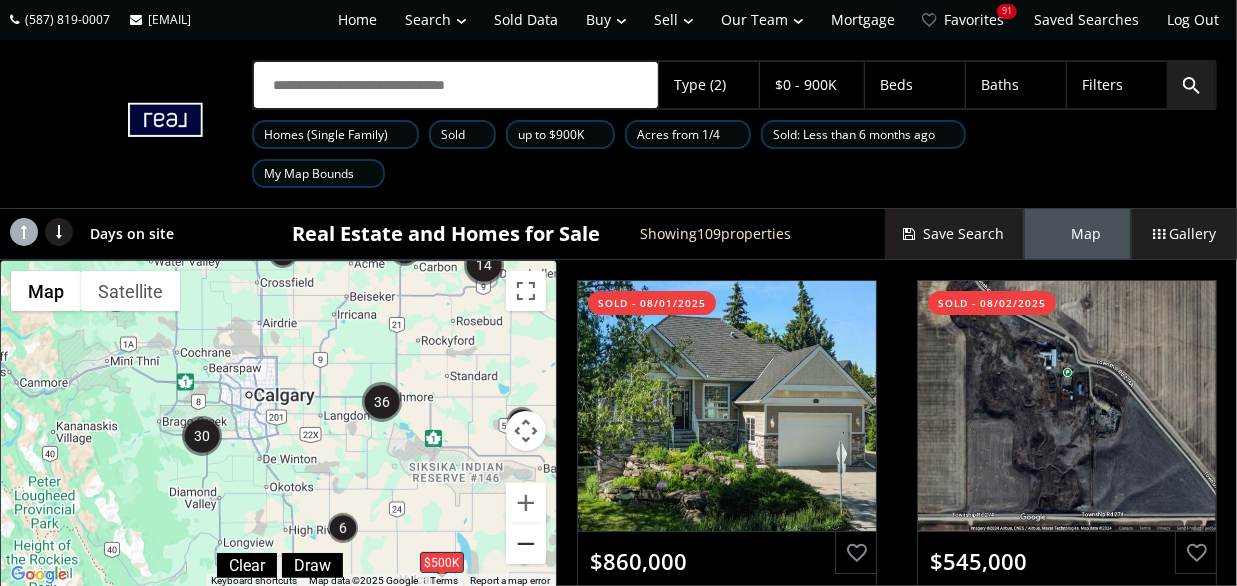 click at bounding box center (526, 544) 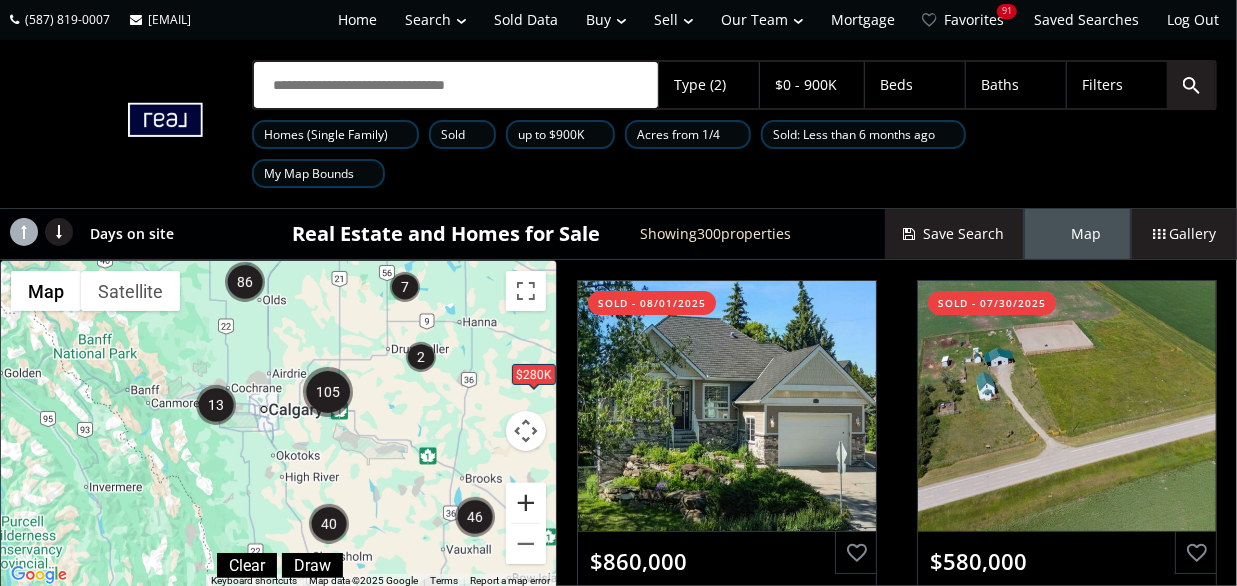 click at bounding box center (526, 503) 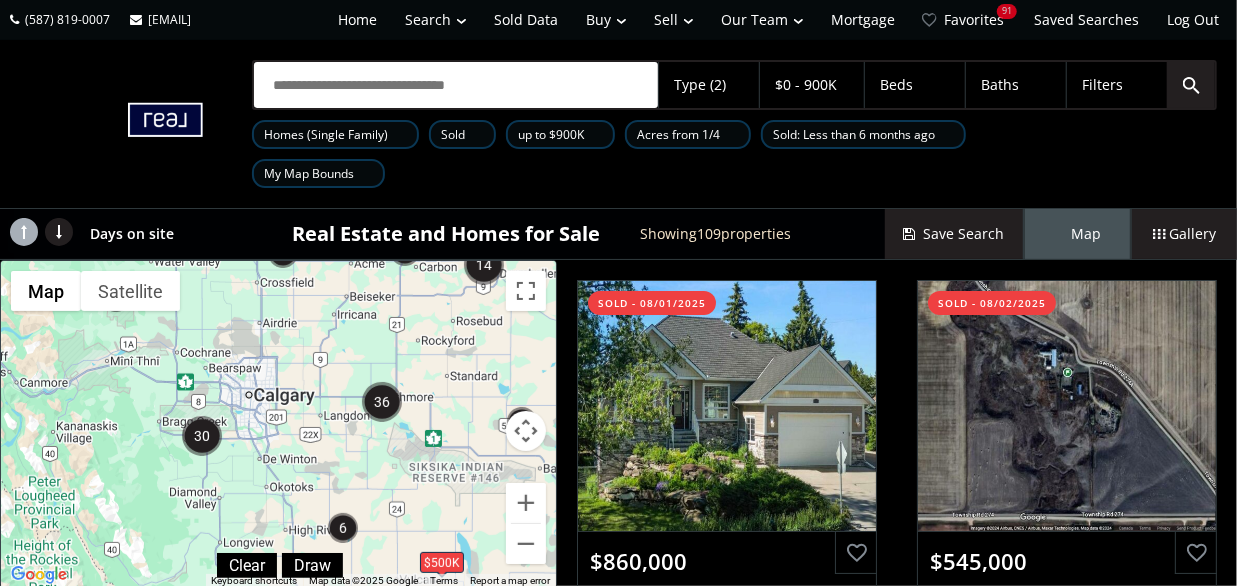 click at bounding box center (526, 431) 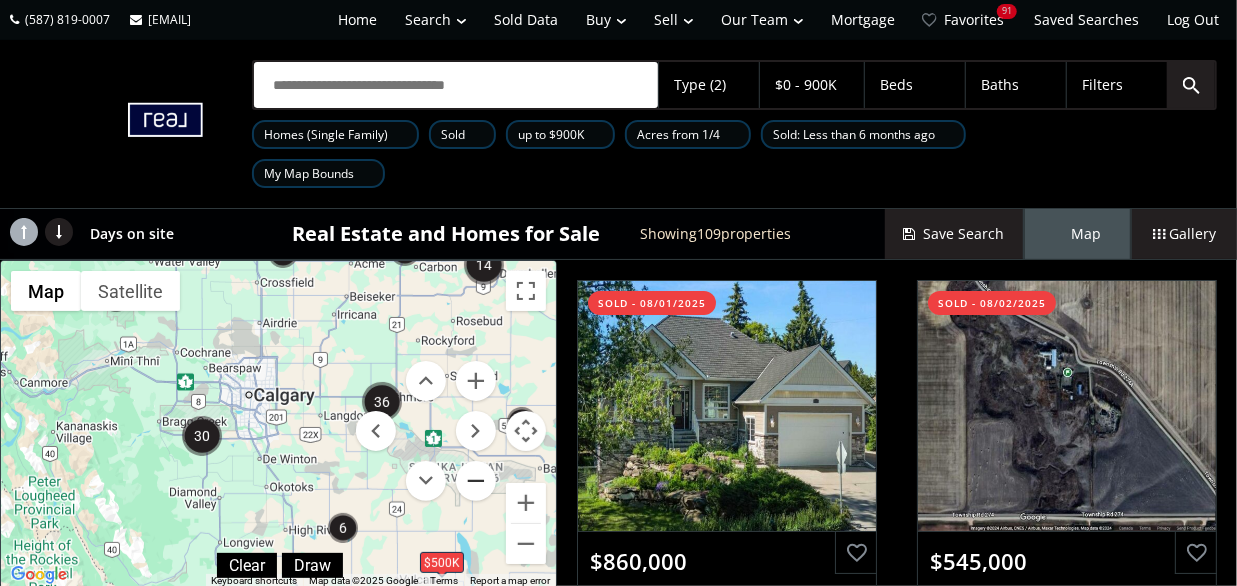 click at bounding box center [476, 481] 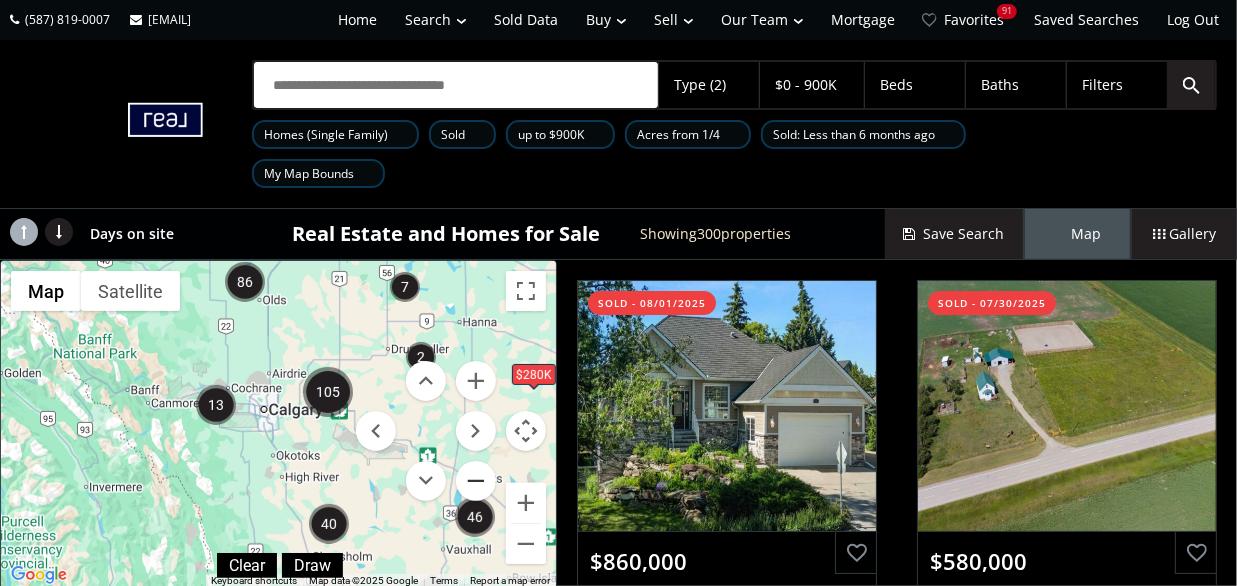 click at bounding box center [476, 481] 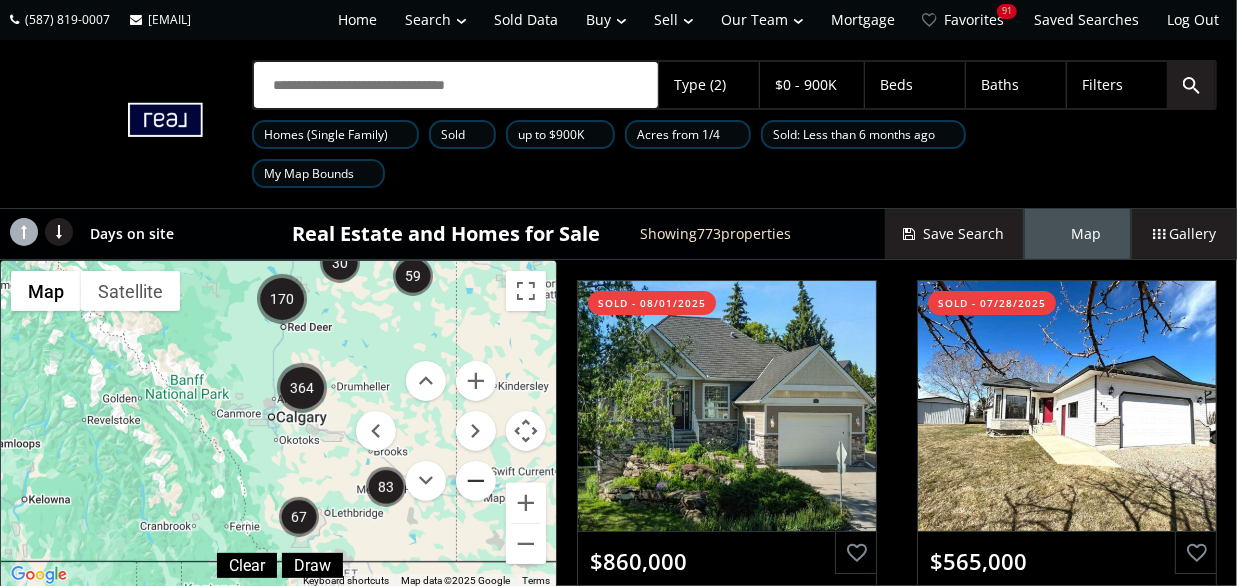 click at bounding box center (476, 481) 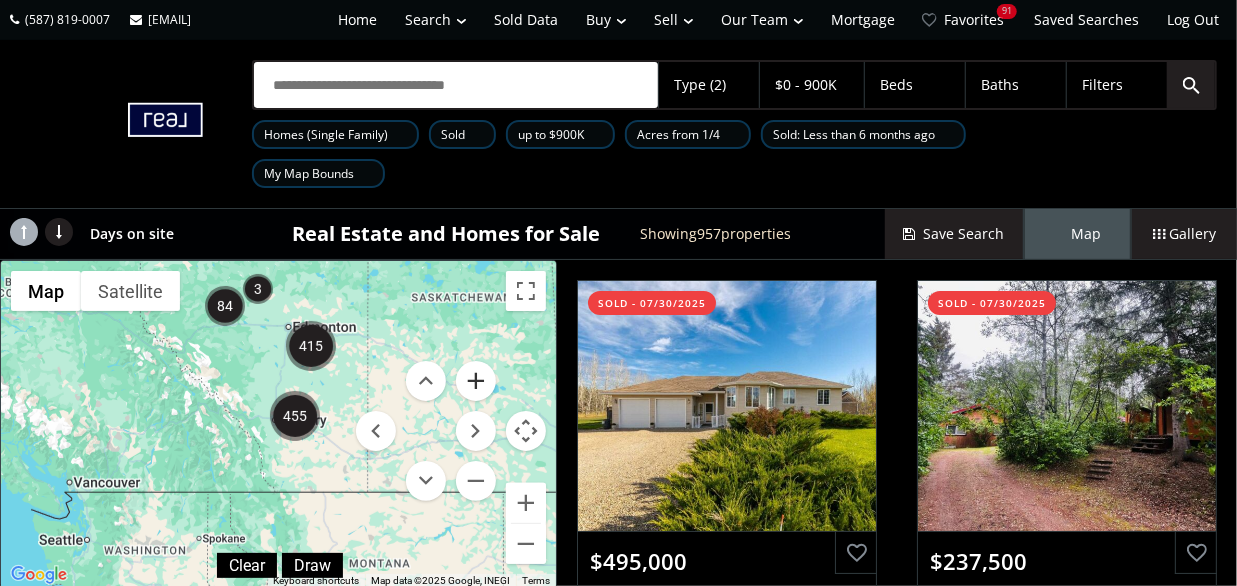 click at bounding box center [476, 381] 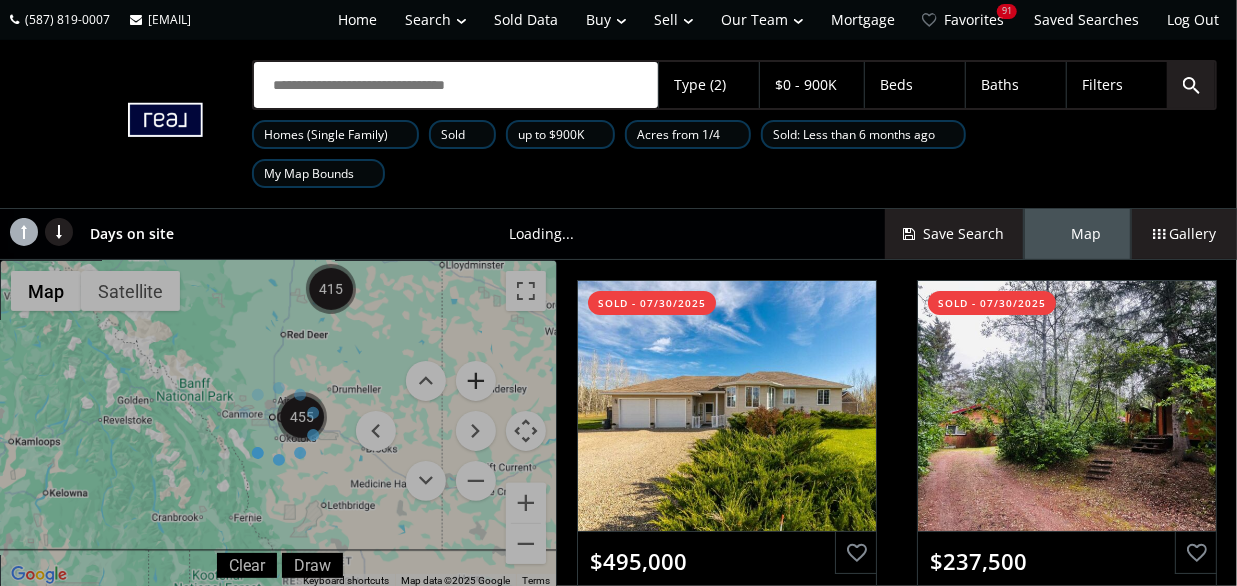click at bounding box center [278, 424] 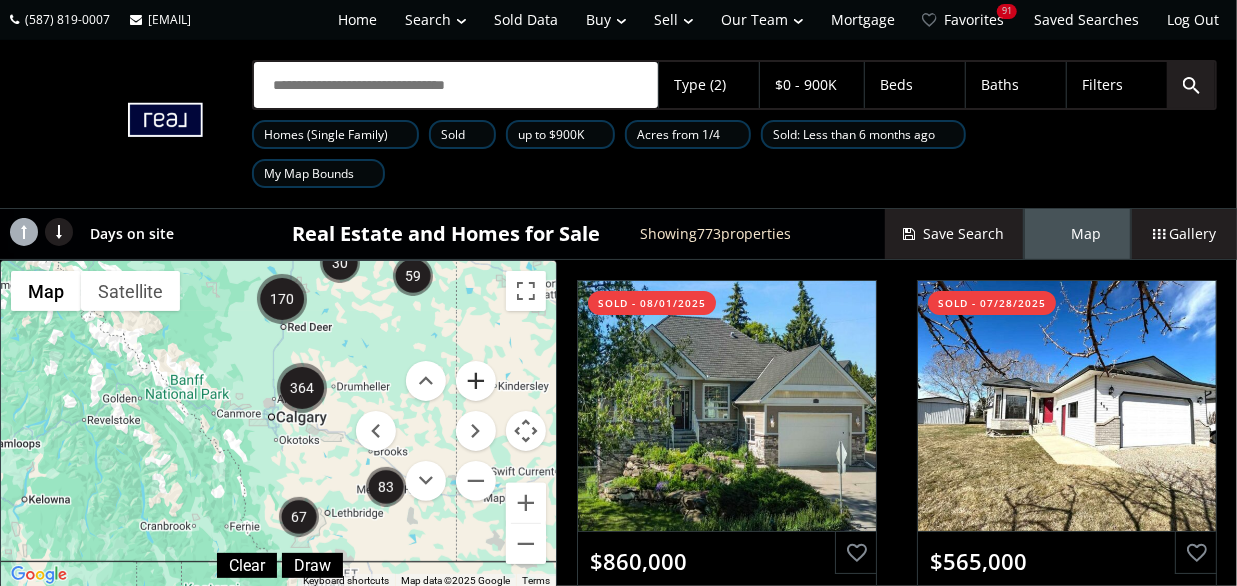 click at bounding box center (476, 381) 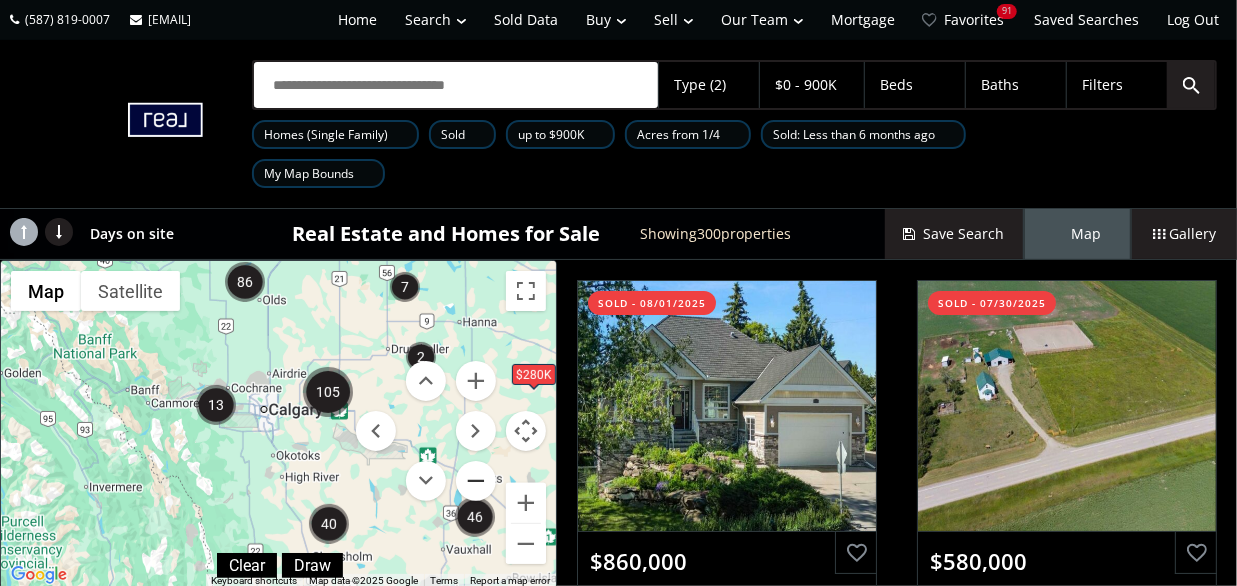 click at bounding box center [476, 481] 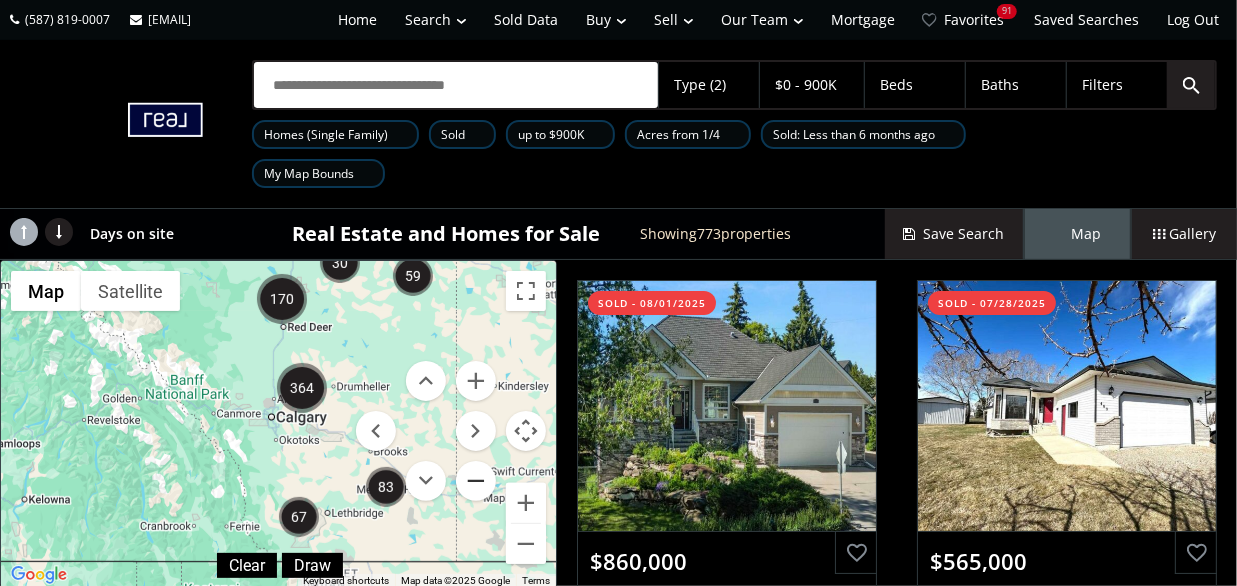 click at bounding box center [476, 481] 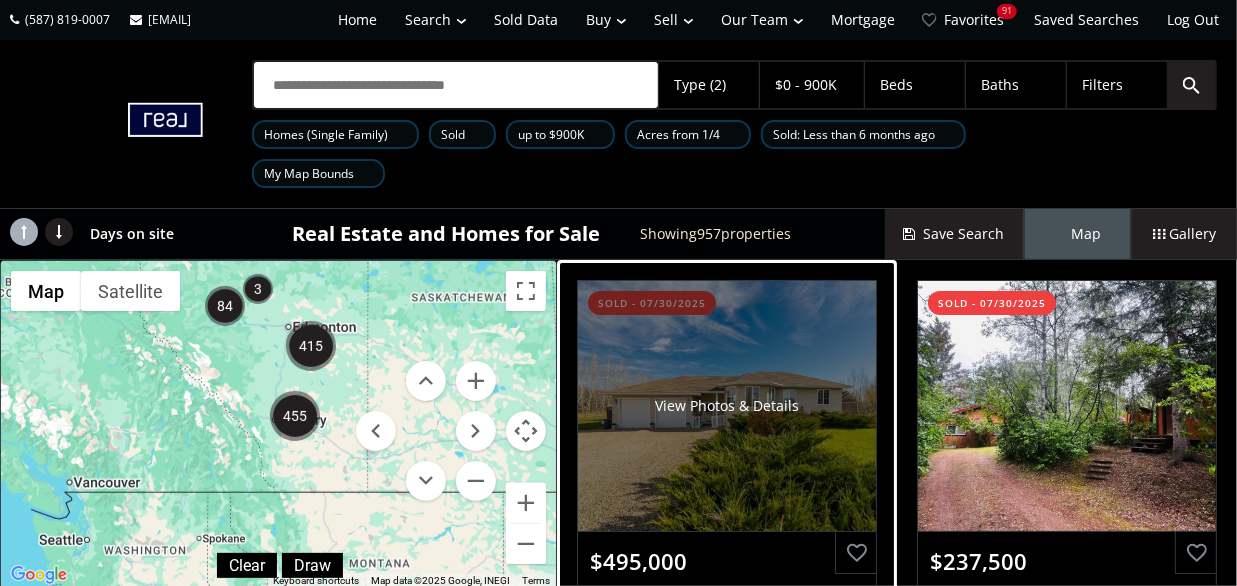 click on "View Photos & Details" at bounding box center [727, 406] 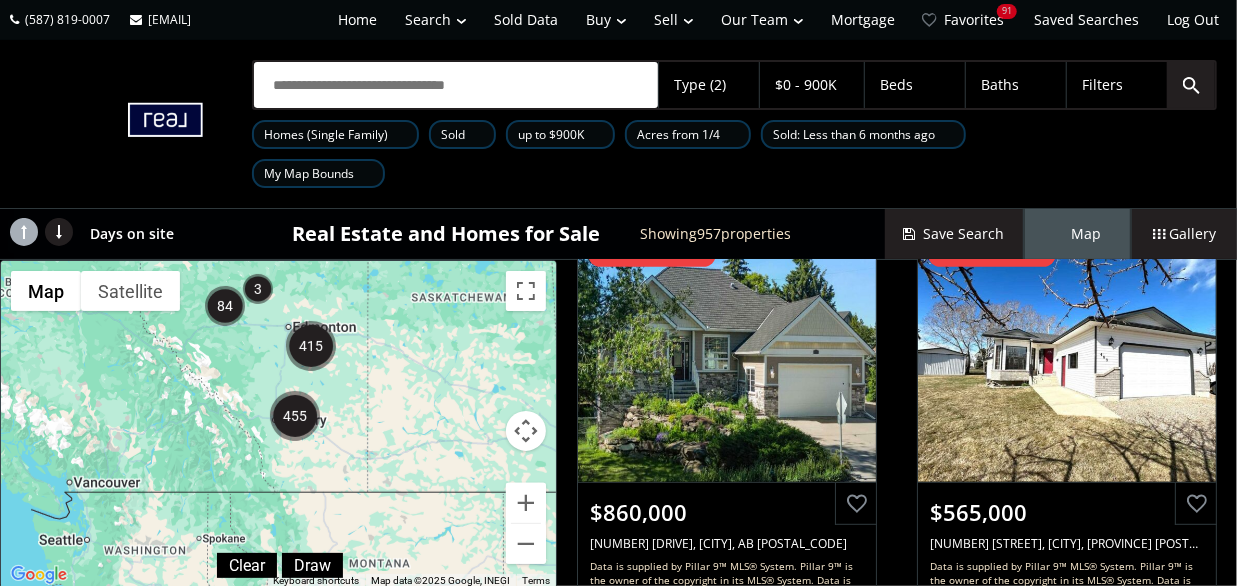 scroll, scrollTop: 560, scrollLeft: 0, axis: vertical 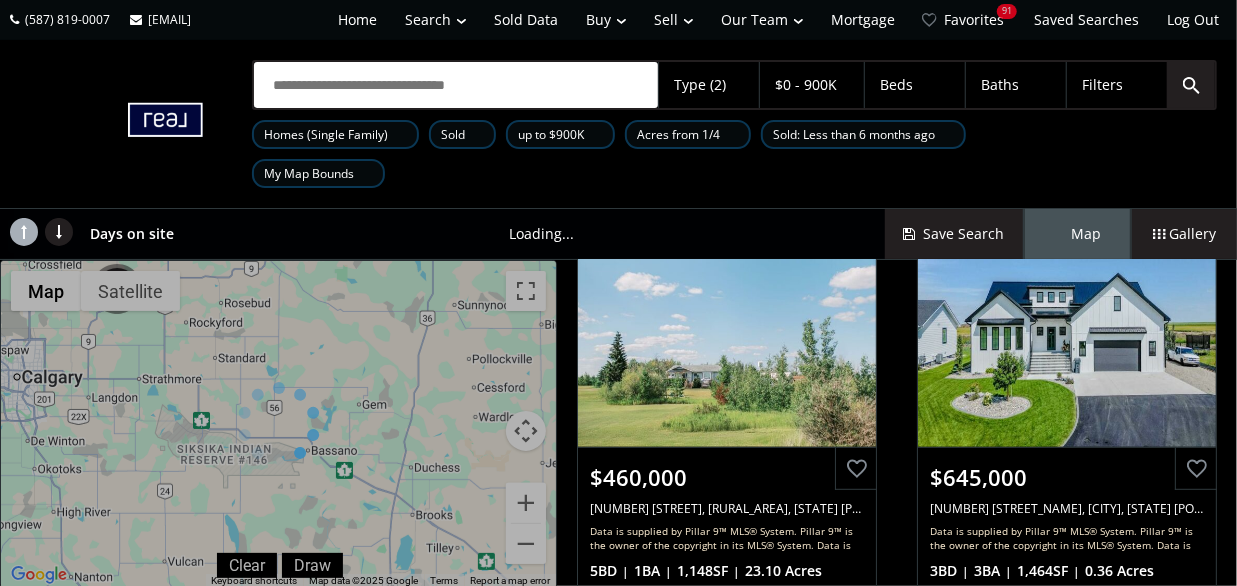 drag, startPoint x: 311, startPoint y: 458, endPoint x: 313, endPoint y: 375, distance: 83.02409 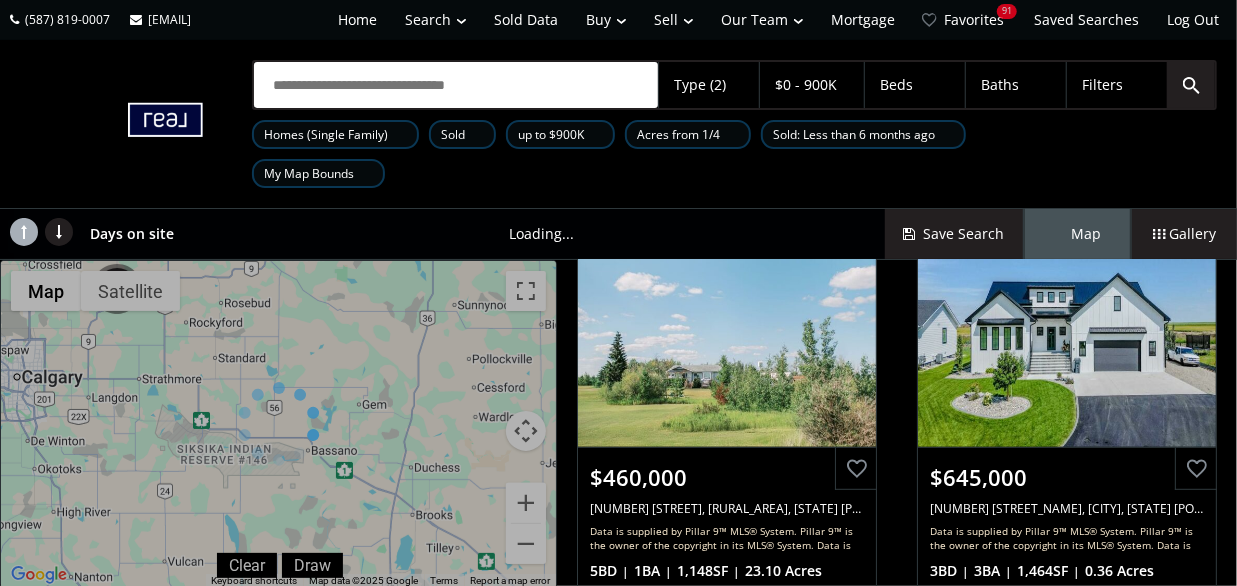 click on "To navigate, press the arrow keys." at bounding box center (278, 424) 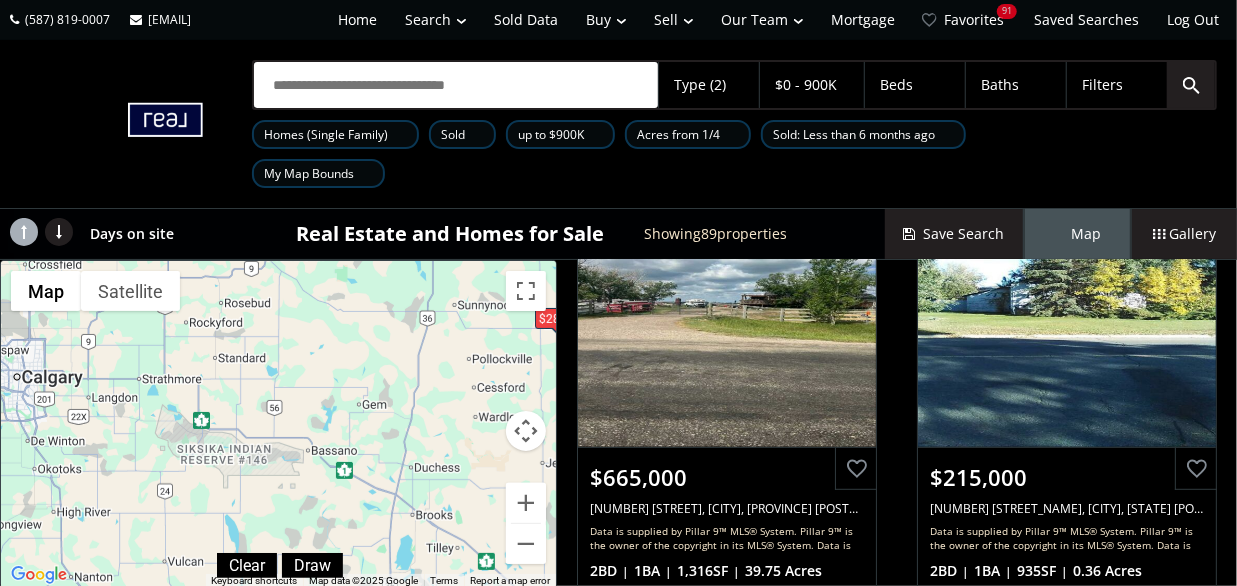 click at bounding box center [479, 135] 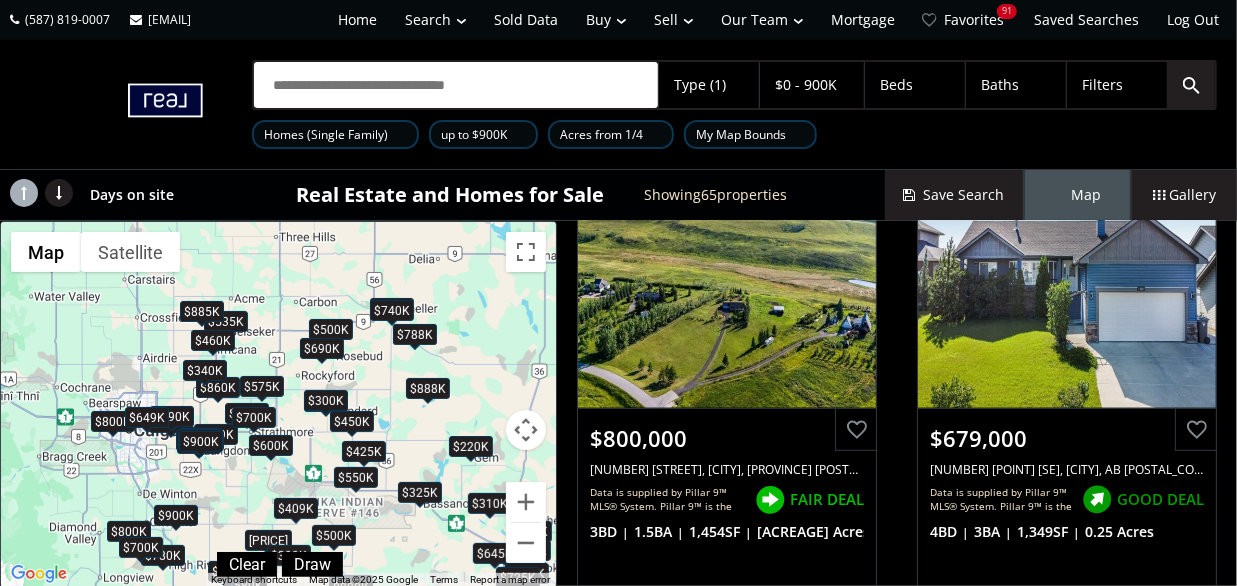 drag, startPoint x: 396, startPoint y: 282, endPoint x: 509, endPoint y: 359, distance: 136.74063 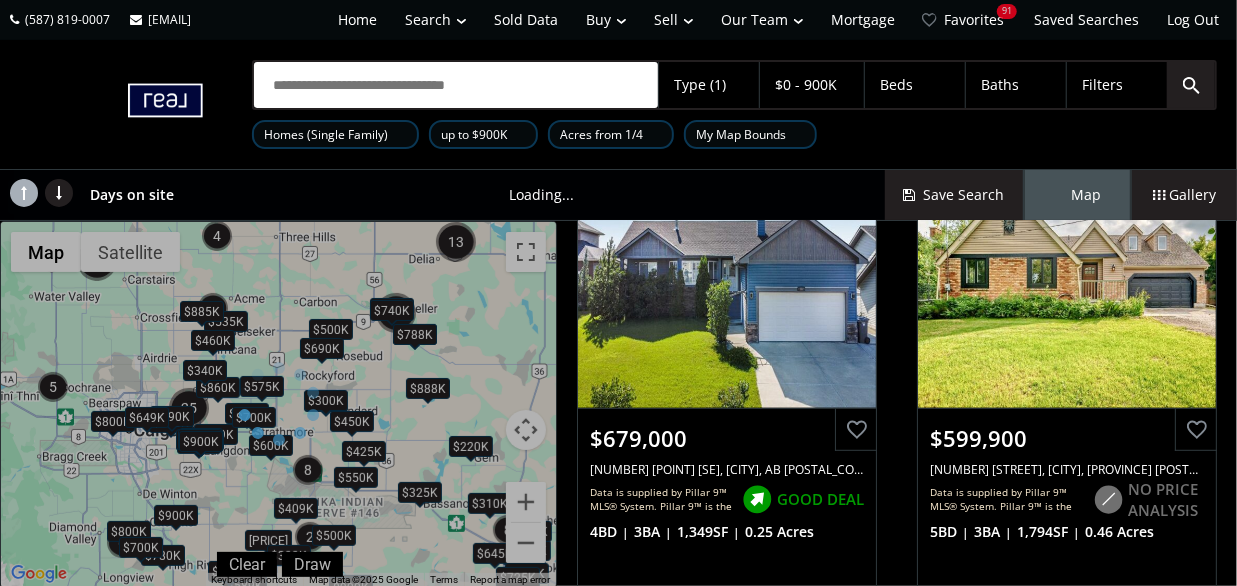 click on "$0 - 900K" at bounding box center (806, 85) 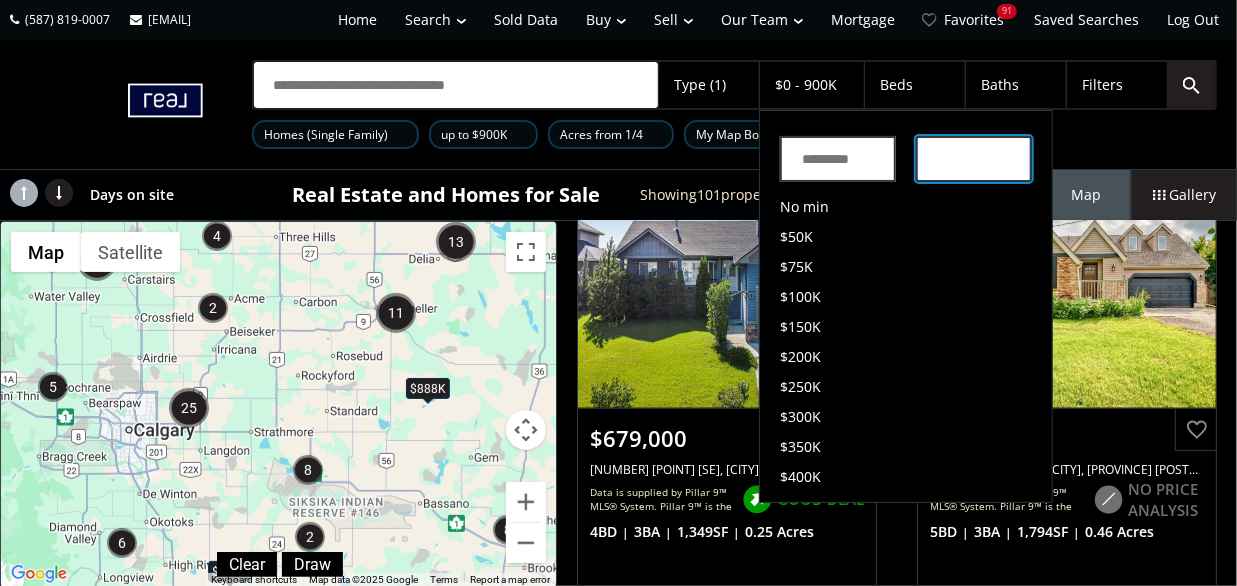 click on "*******" at bounding box center [974, 159] 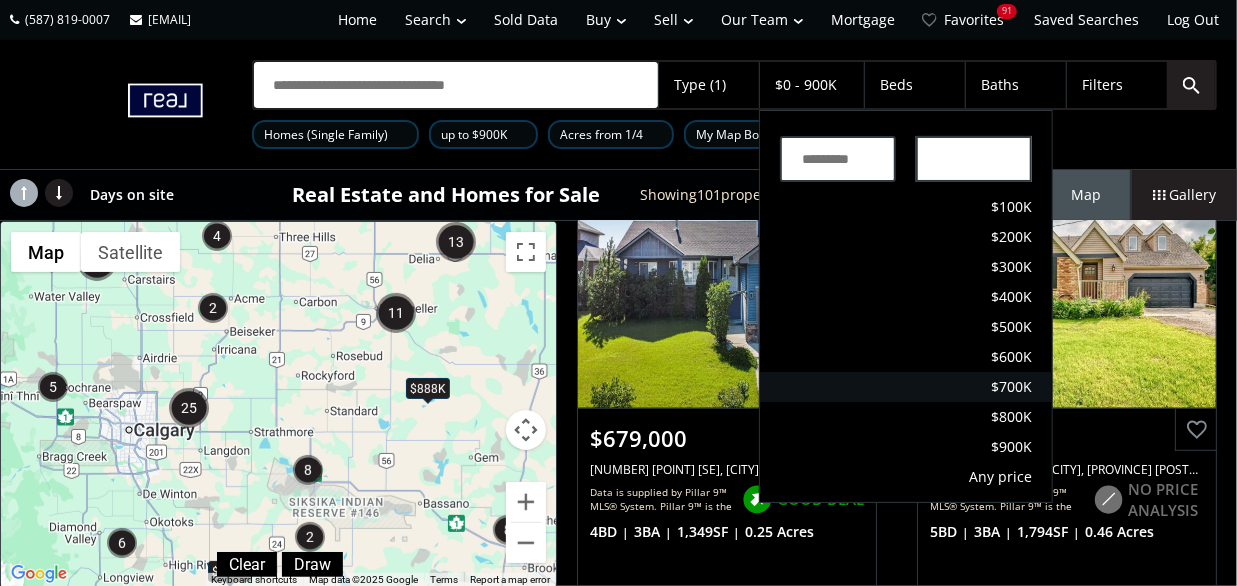 click on "$700K" at bounding box center (1011, 387) 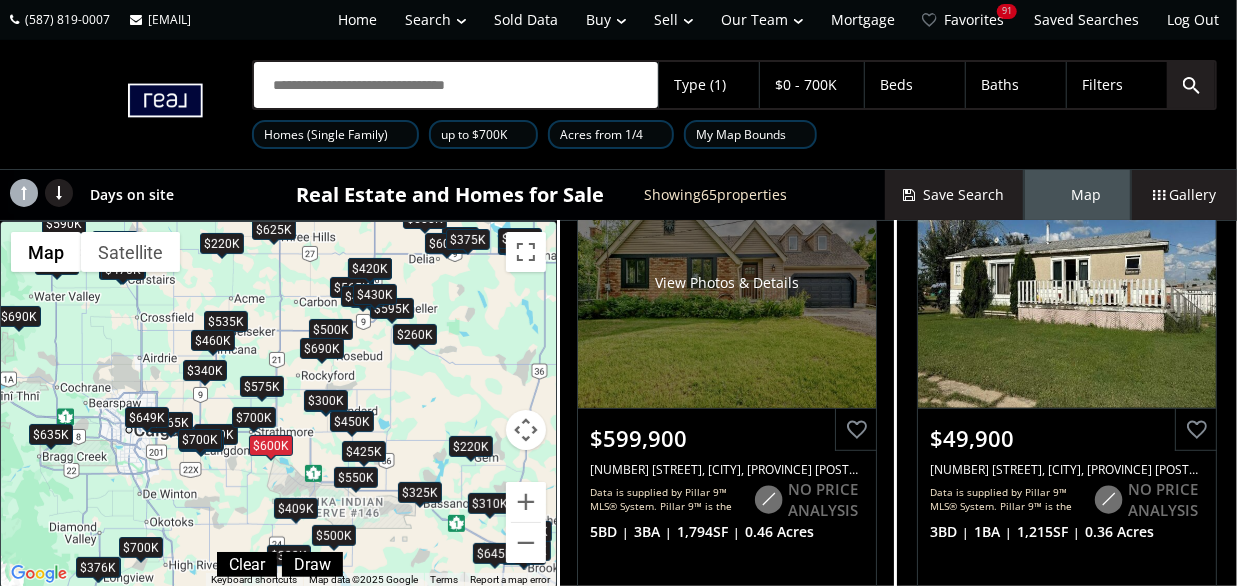 click on "View Photos & Details" at bounding box center (727, 283) 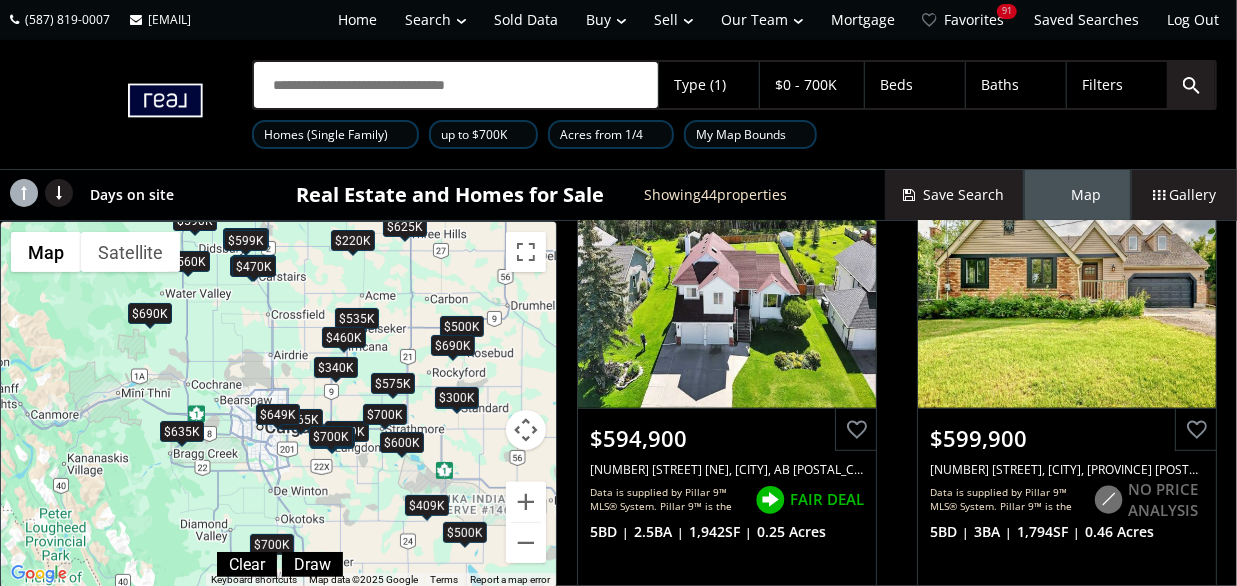 drag, startPoint x: 445, startPoint y: 499, endPoint x: 362, endPoint y: 473, distance: 86.977005 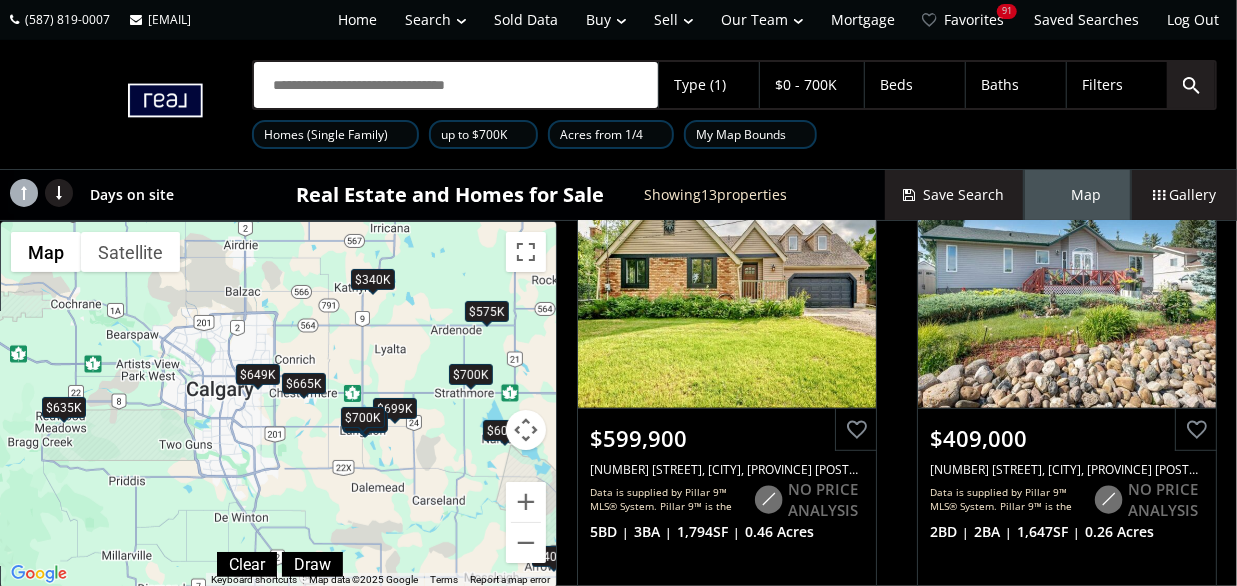 drag, startPoint x: 243, startPoint y: 483, endPoint x: 283, endPoint y: 501, distance: 43.863426 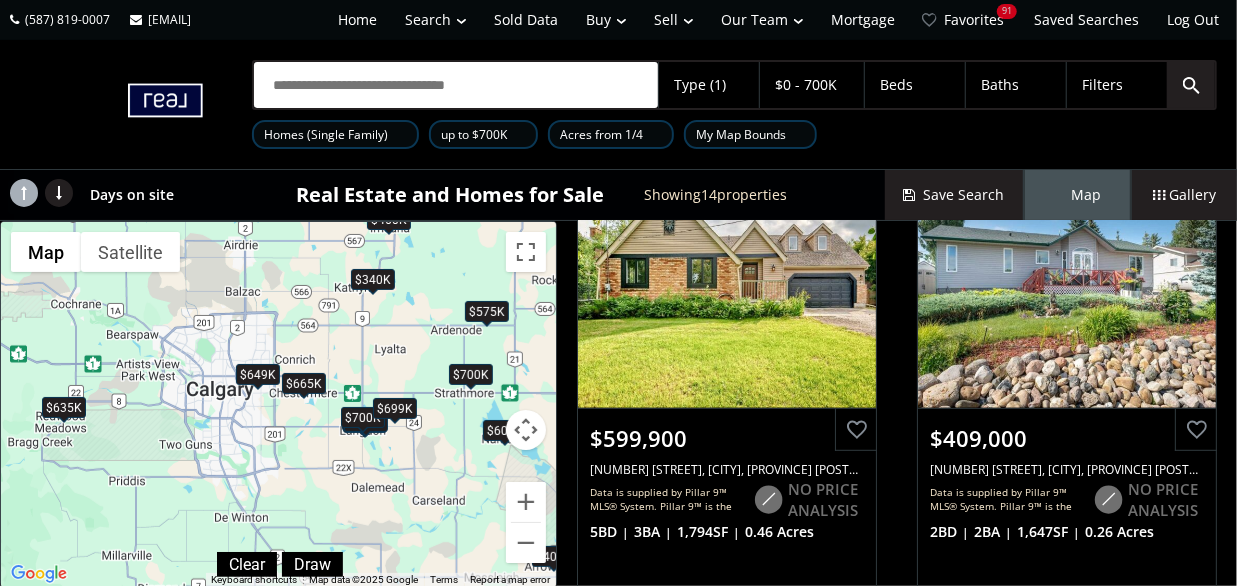 click on "$699K" at bounding box center [395, 408] 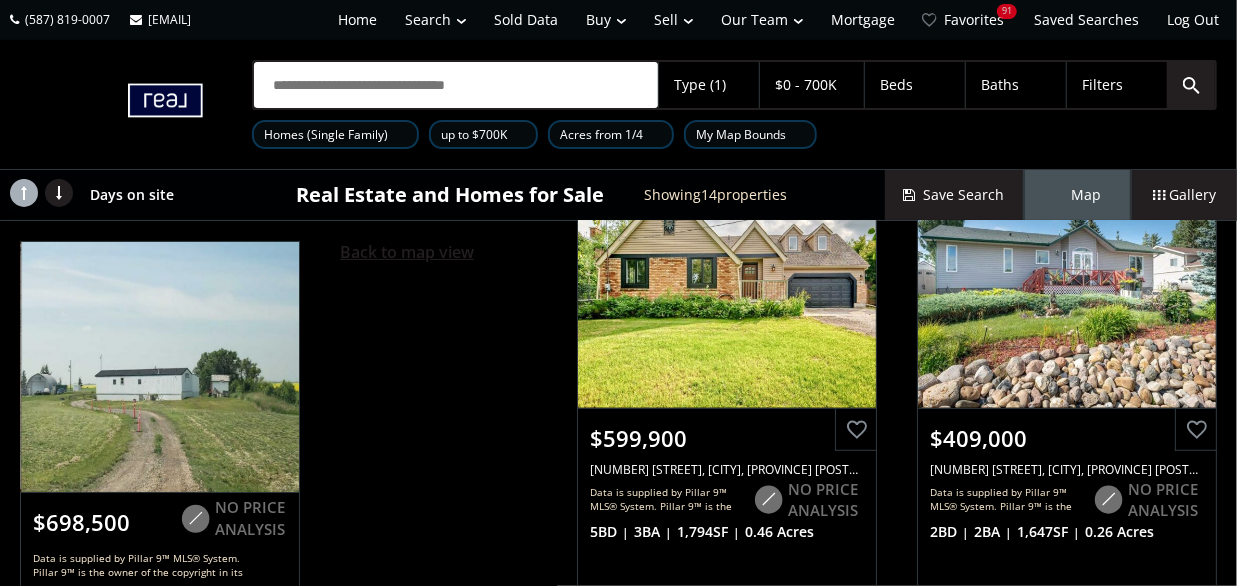 click on "Back to map view" at bounding box center [407, 252] 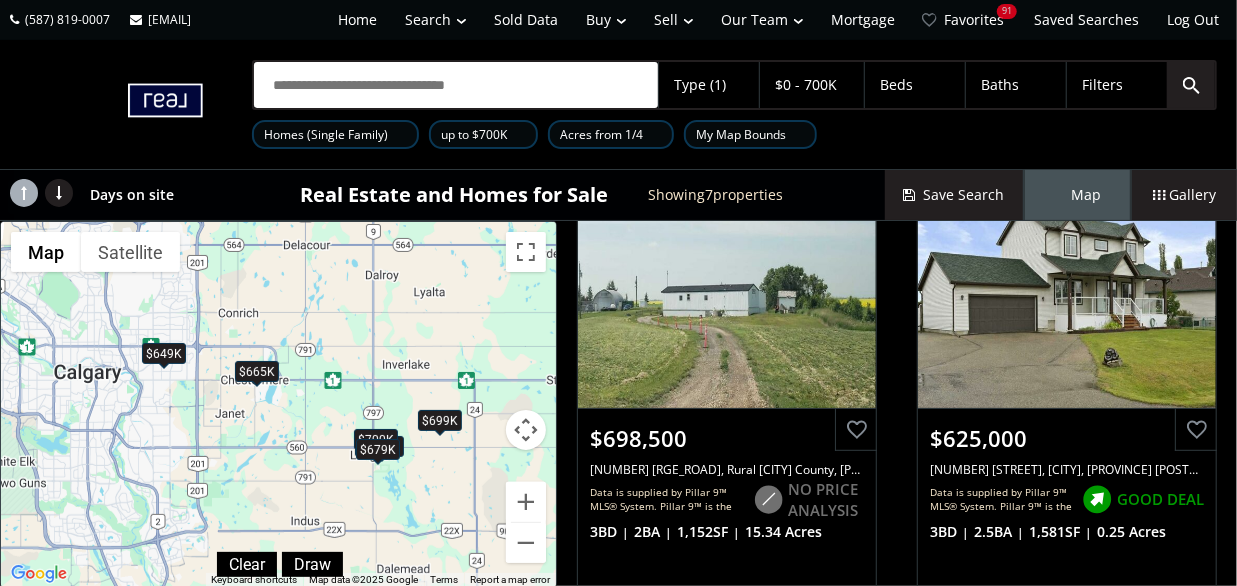 click on "$679K" at bounding box center (378, 449) 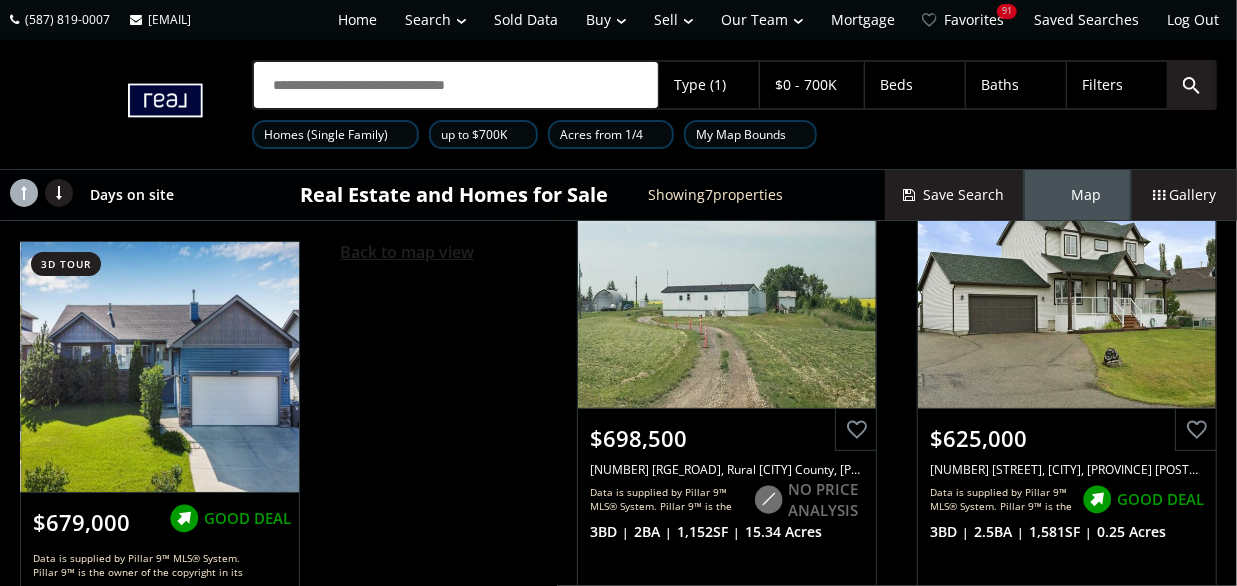 click on "Back to map view" at bounding box center (407, 252) 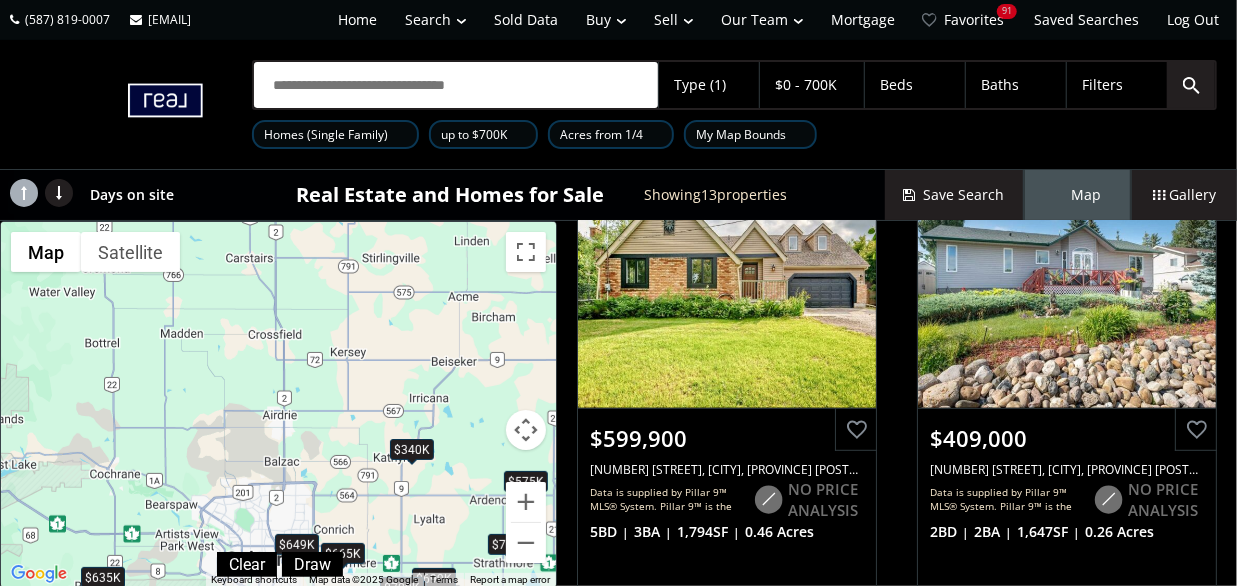 drag, startPoint x: 331, startPoint y: 274, endPoint x: 381, endPoint y: 480, distance: 211.98112 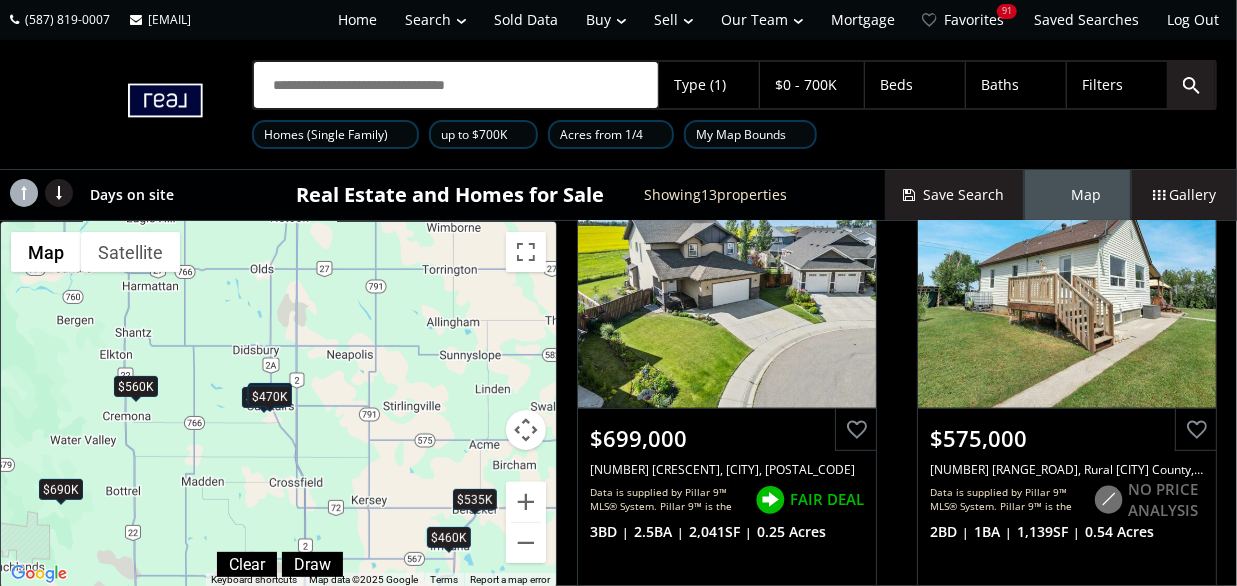 drag, startPoint x: 294, startPoint y: 348, endPoint x: 316, endPoint y: 497, distance: 150.6154 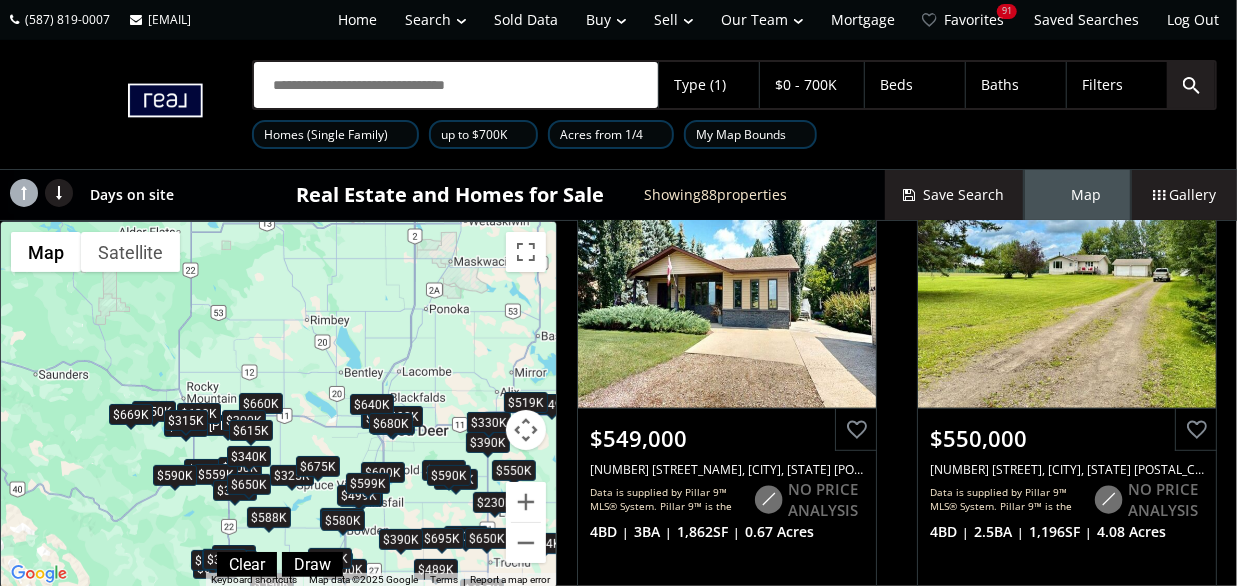 drag, startPoint x: 350, startPoint y: 244, endPoint x: 389, endPoint y: 434, distance: 193.96133 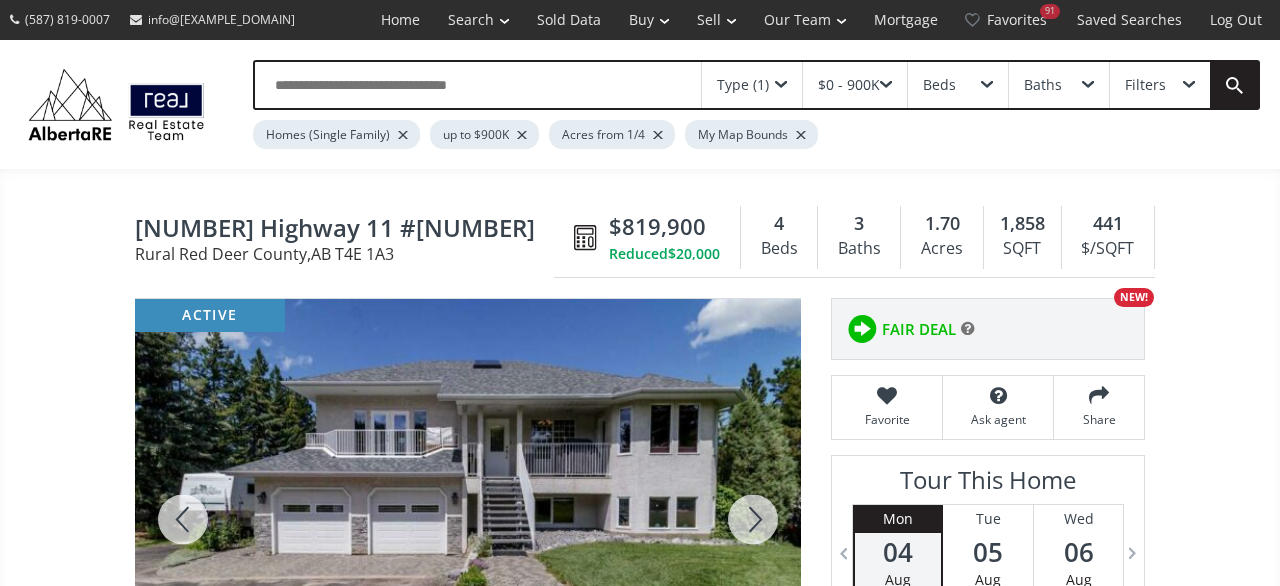 scroll, scrollTop: 0, scrollLeft: 0, axis: both 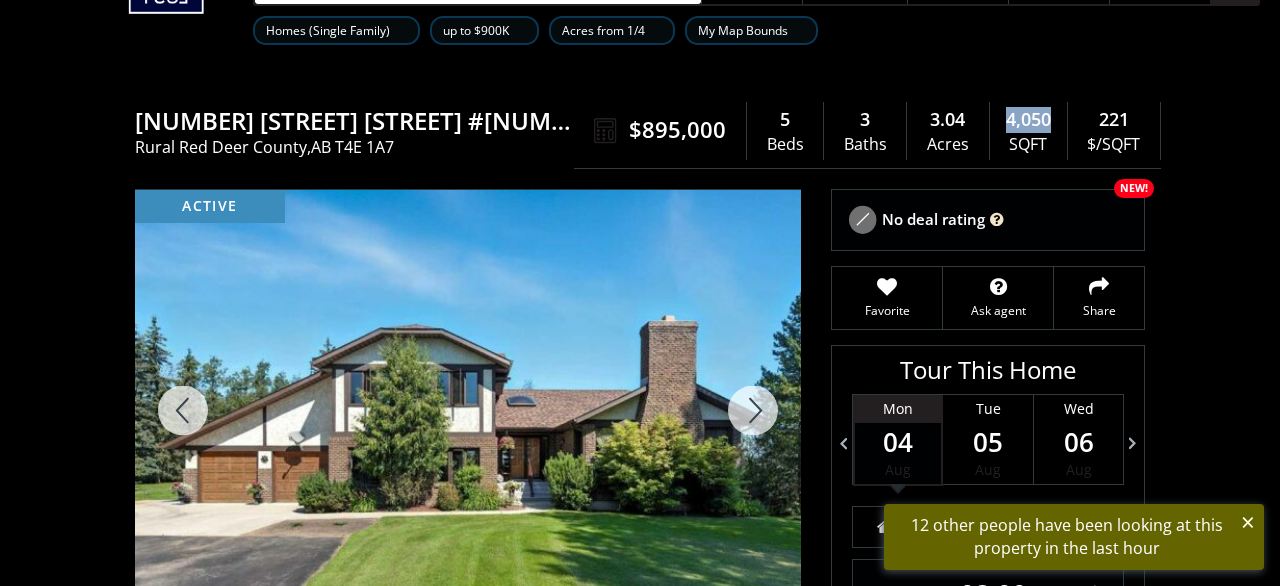 drag, startPoint x: 1045, startPoint y: 117, endPoint x: 985, endPoint y: 107, distance: 60.827625 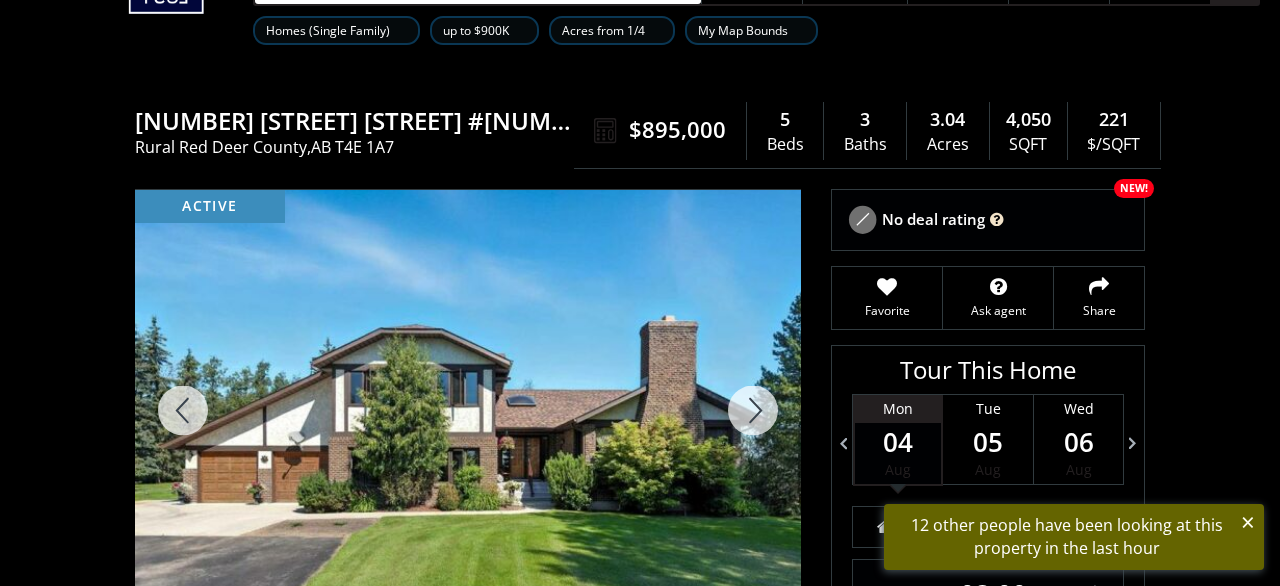 click on "Type   (1) $0 - 900K Beds Baths Filters Homes (Single Family) up to $900K Acres from 1/4 My Map Bounds" at bounding box center (640, 0) 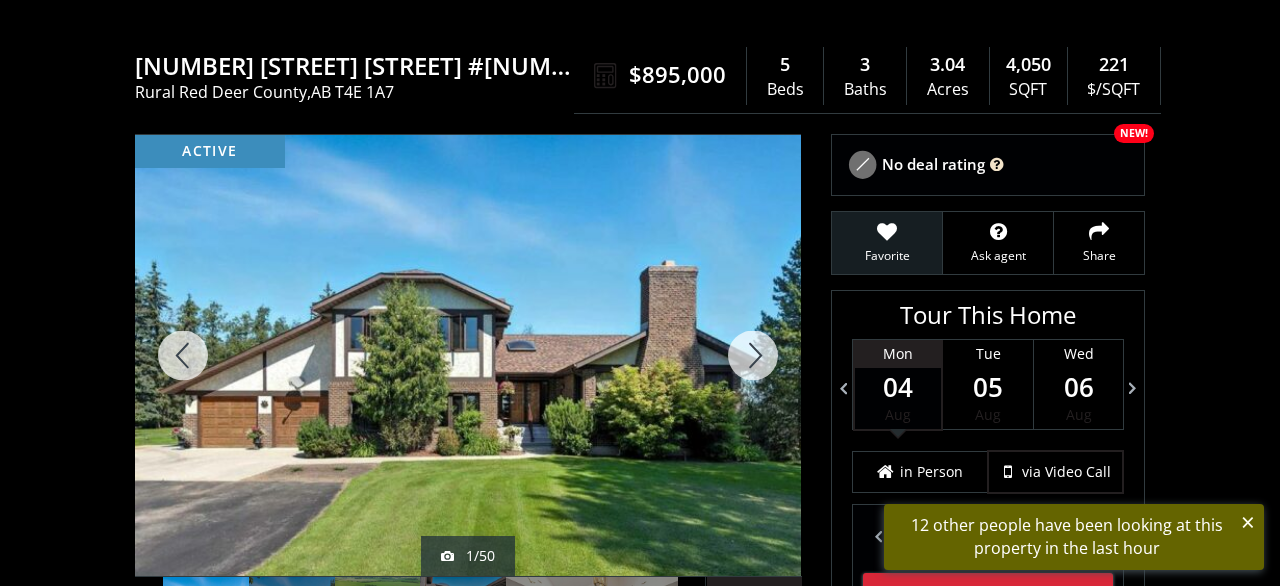 scroll, scrollTop: 104, scrollLeft: 0, axis: vertical 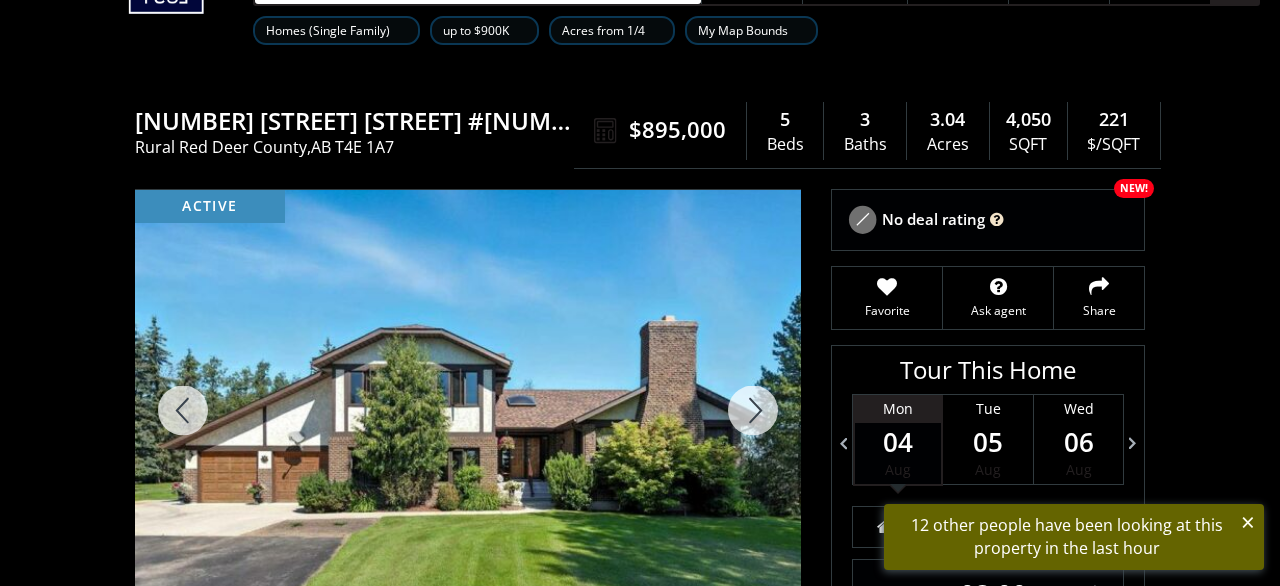 click at bounding box center [753, 410] 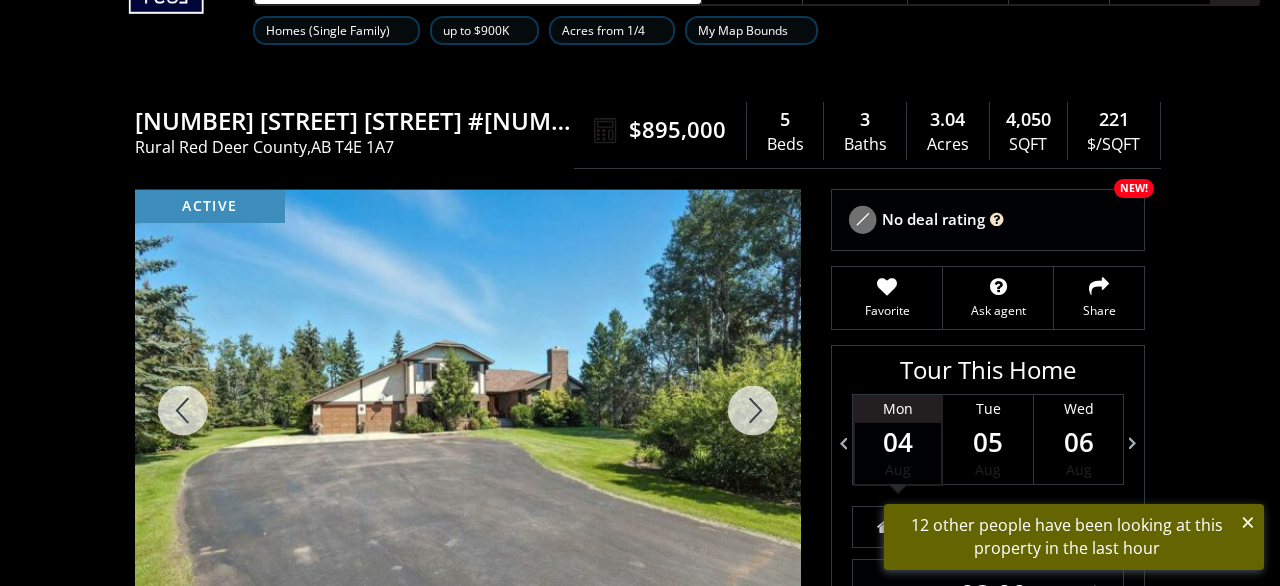 click at bounding box center [753, 410] 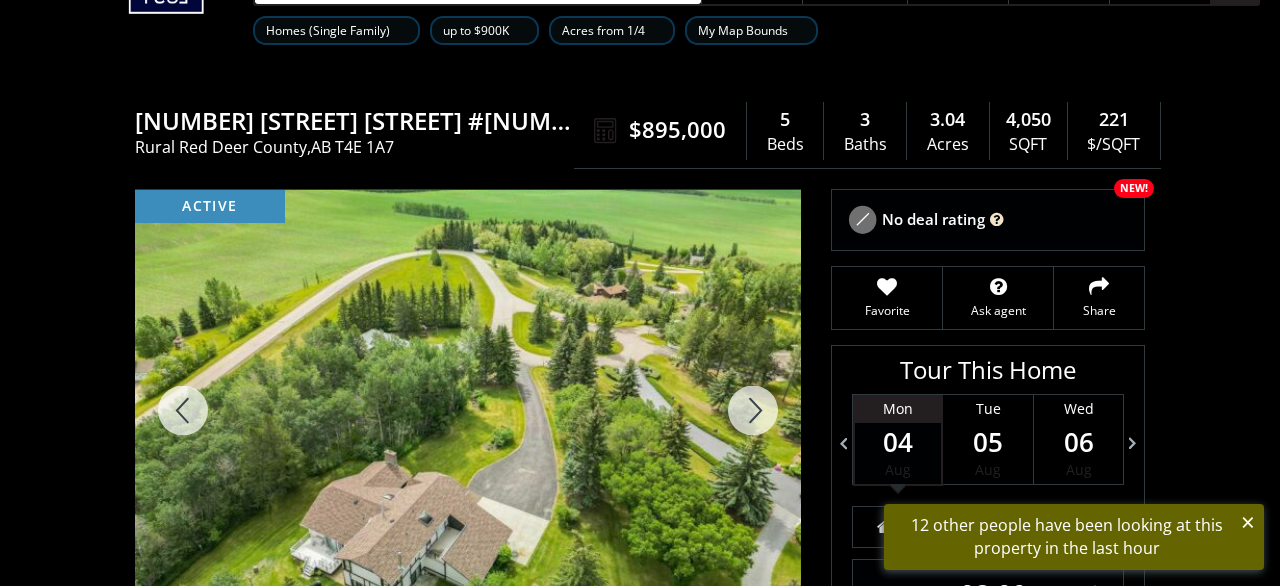 click at bounding box center [753, 410] 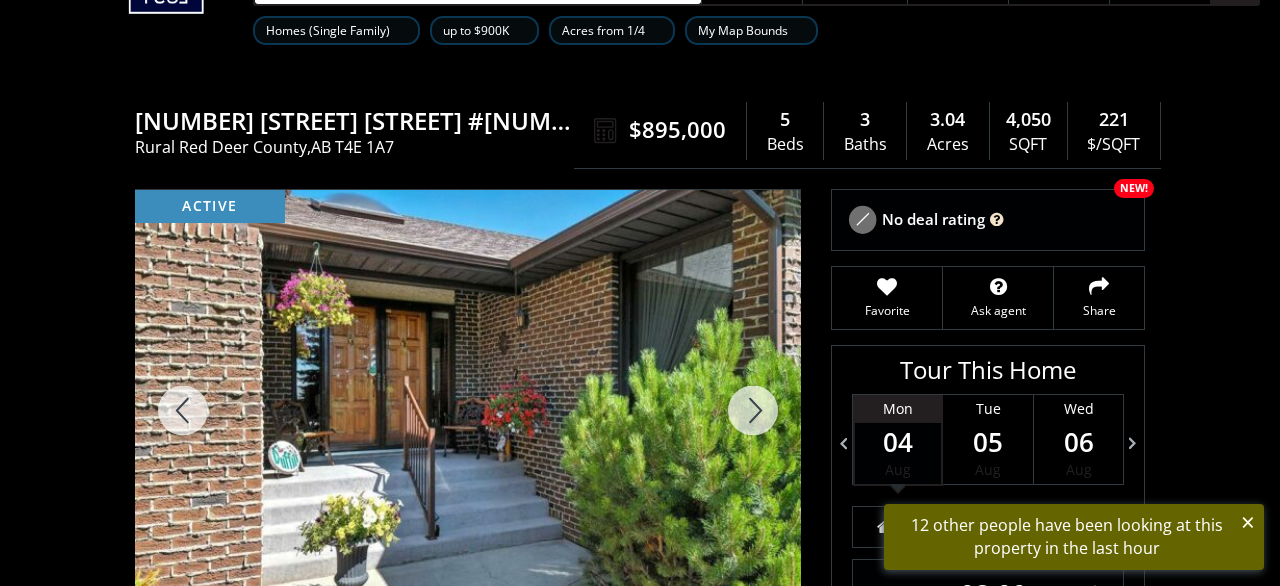 click at bounding box center (753, 410) 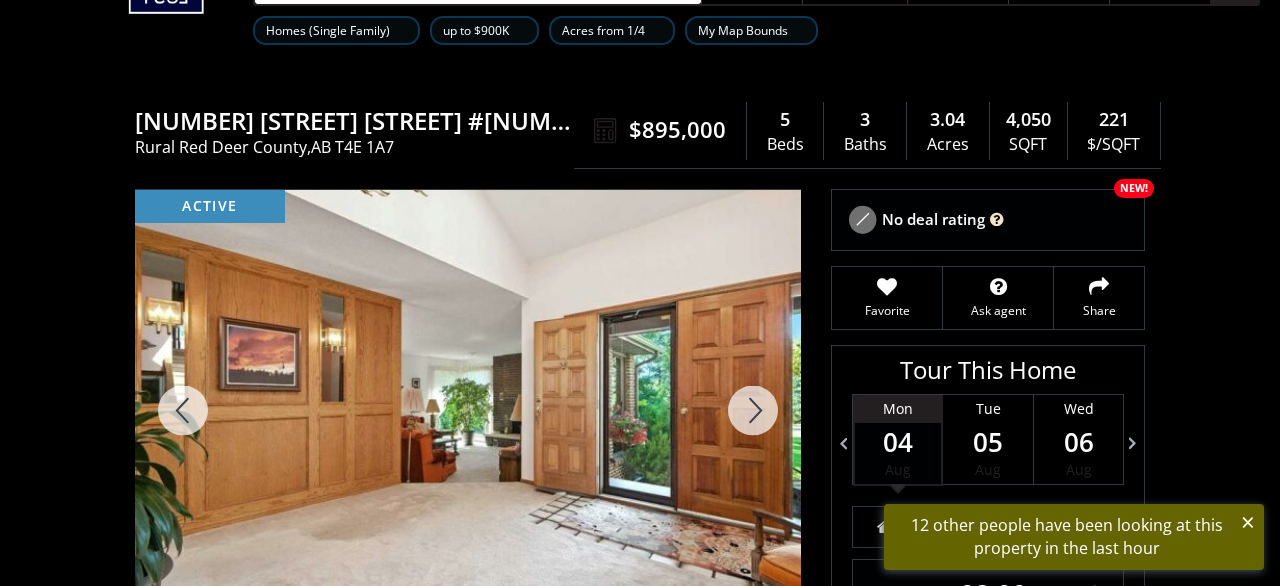 click at bounding box center (753, 410) 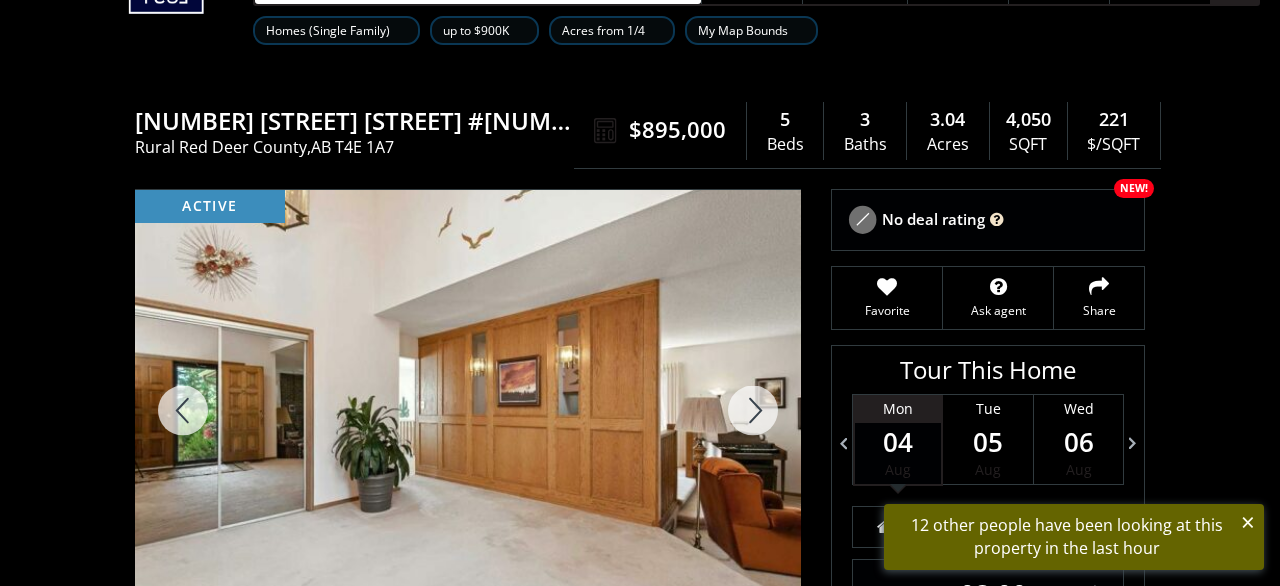 click at bounding box center [753, 410] 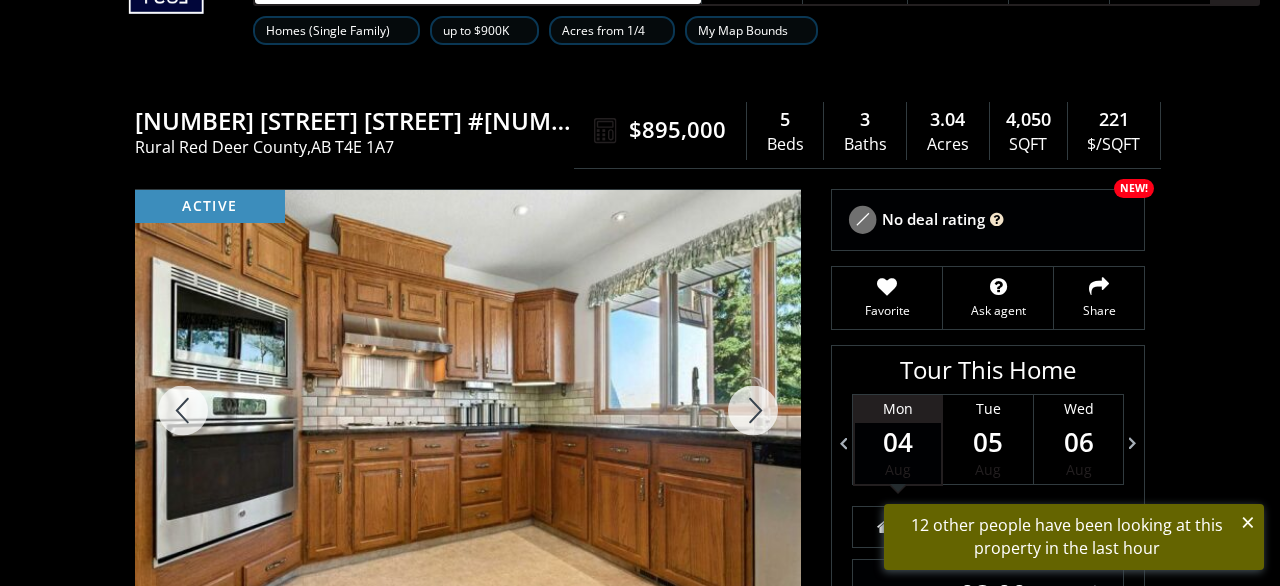 click at bounding box center [753, 410] 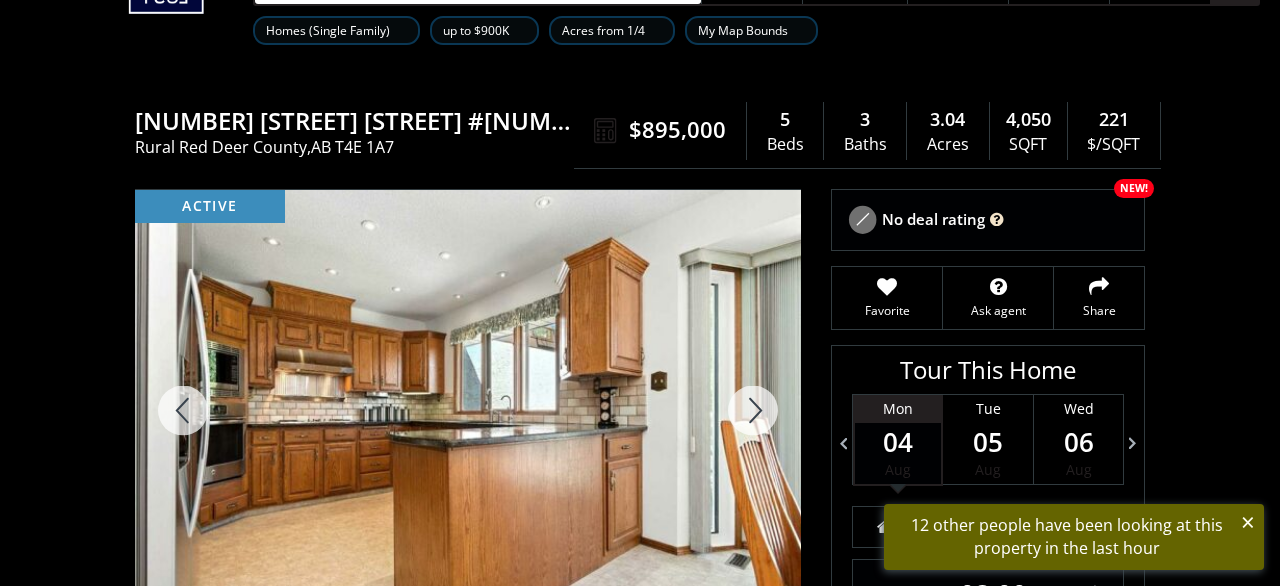 click at bounding box center (753, 410) 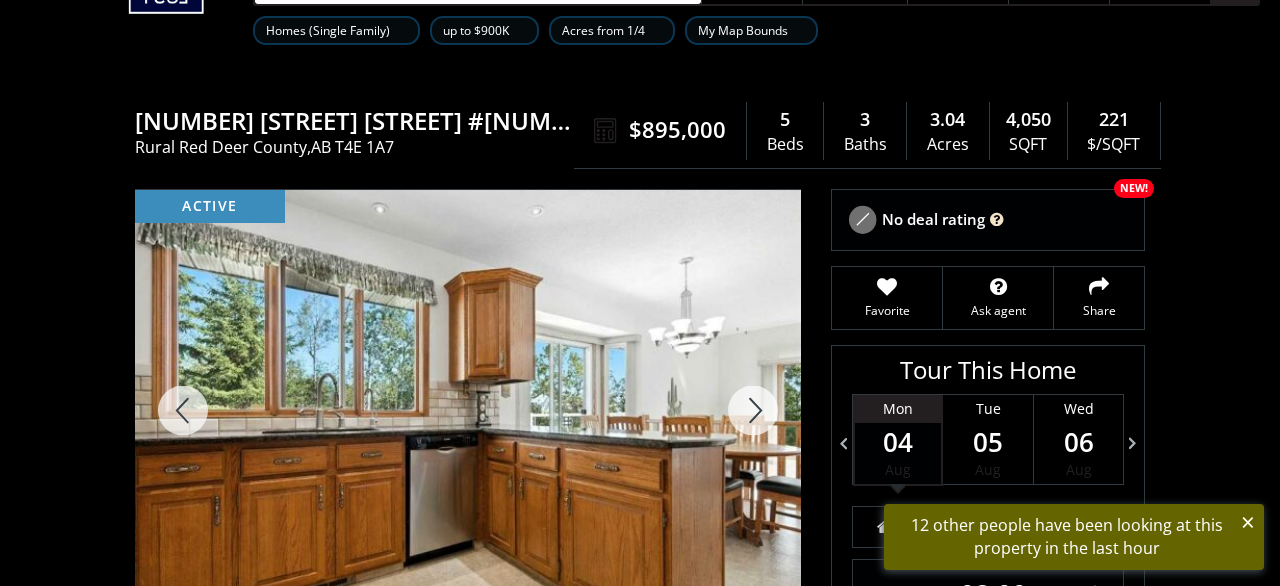 click at bounding box center [753, 410] 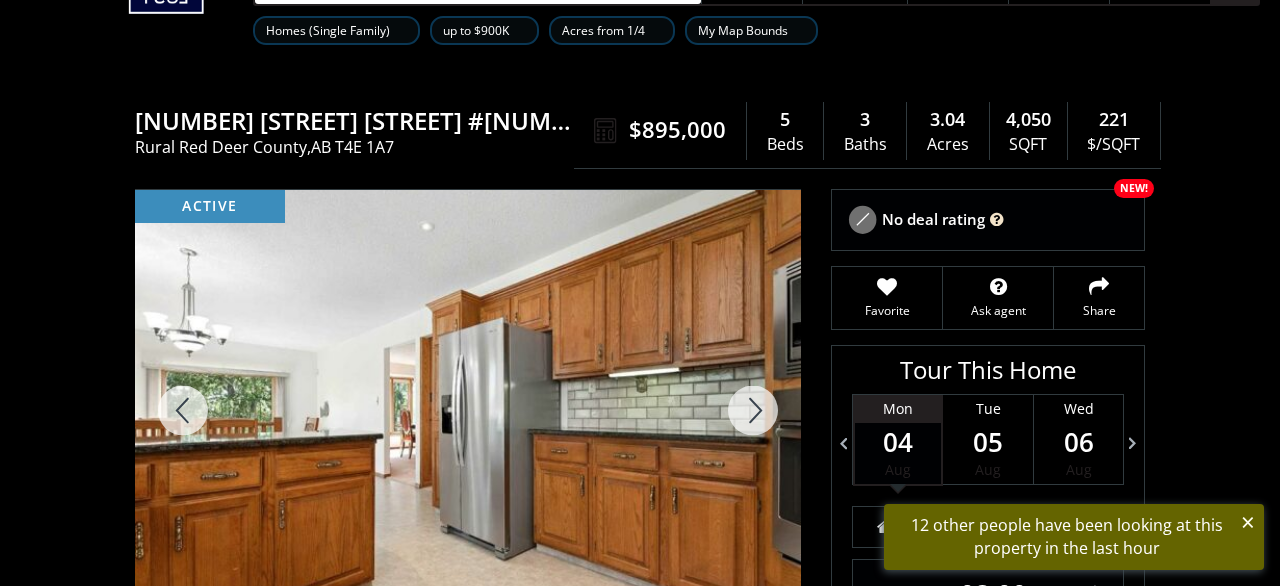 click at bounding box center [753, 410] 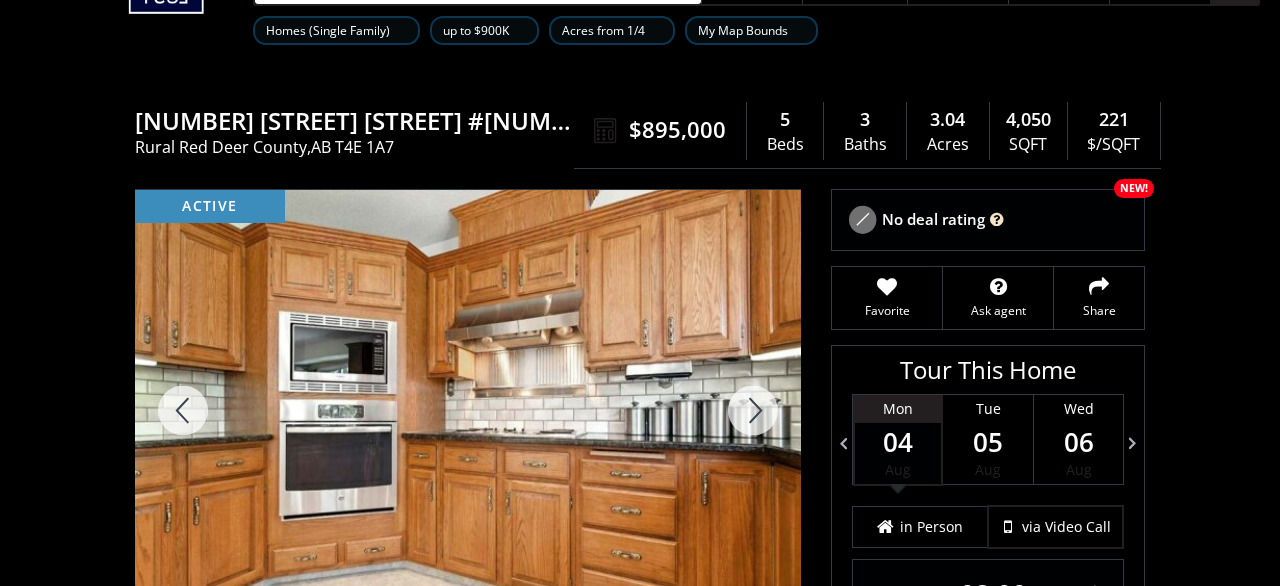 click at bounding box center [753, 410] 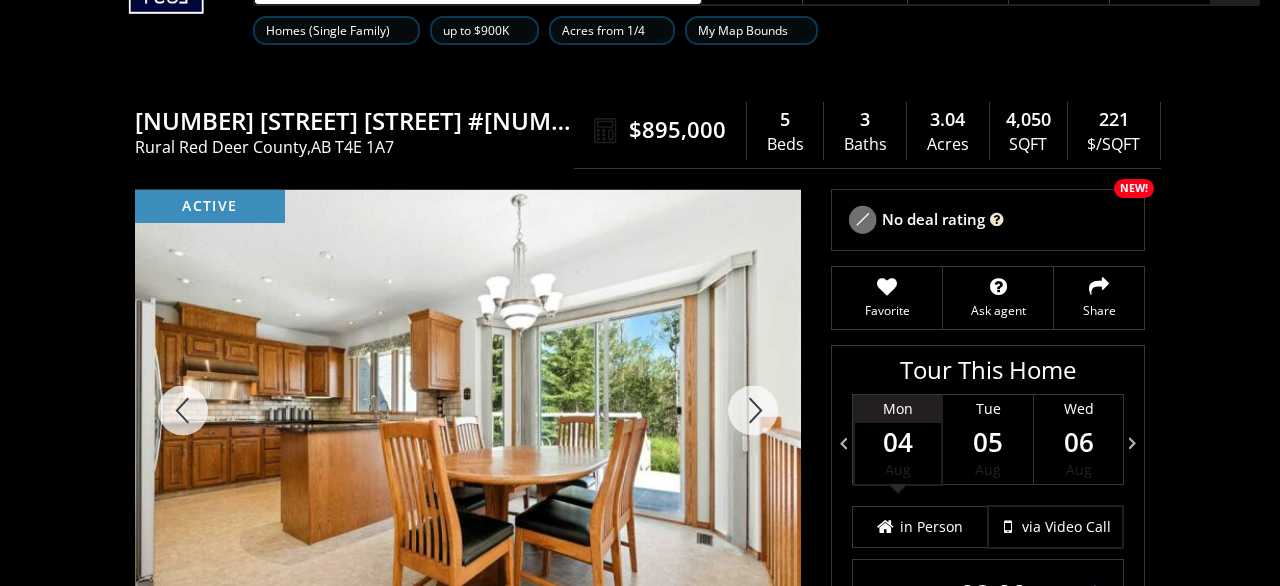 click at bounding box center [753, 410] 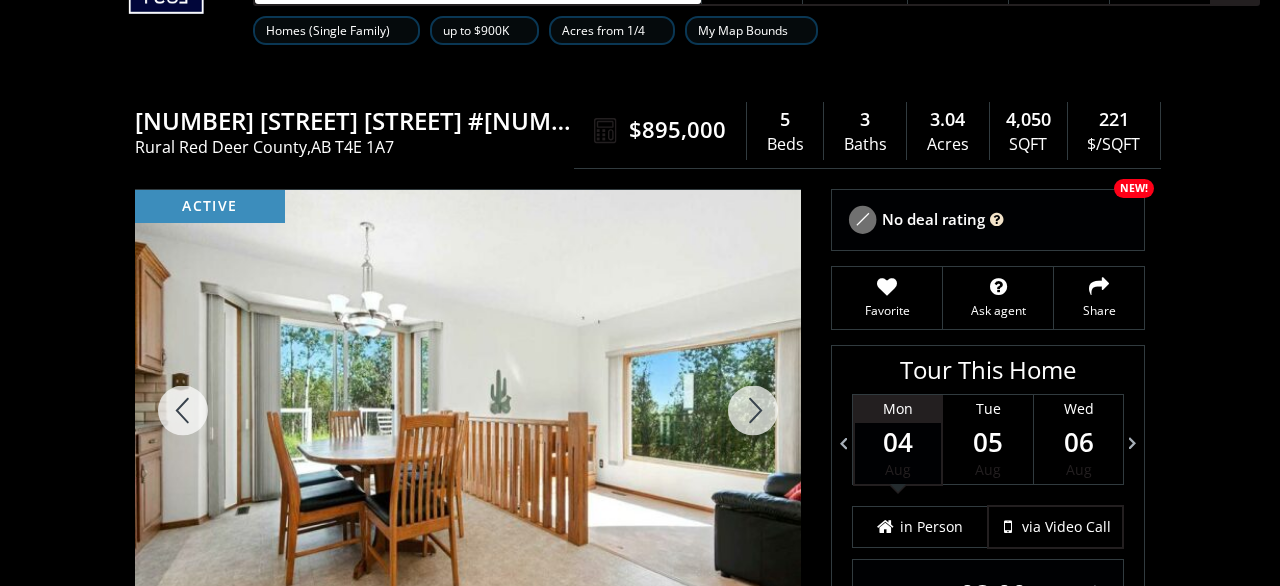 click at bounding box center (753, 410) 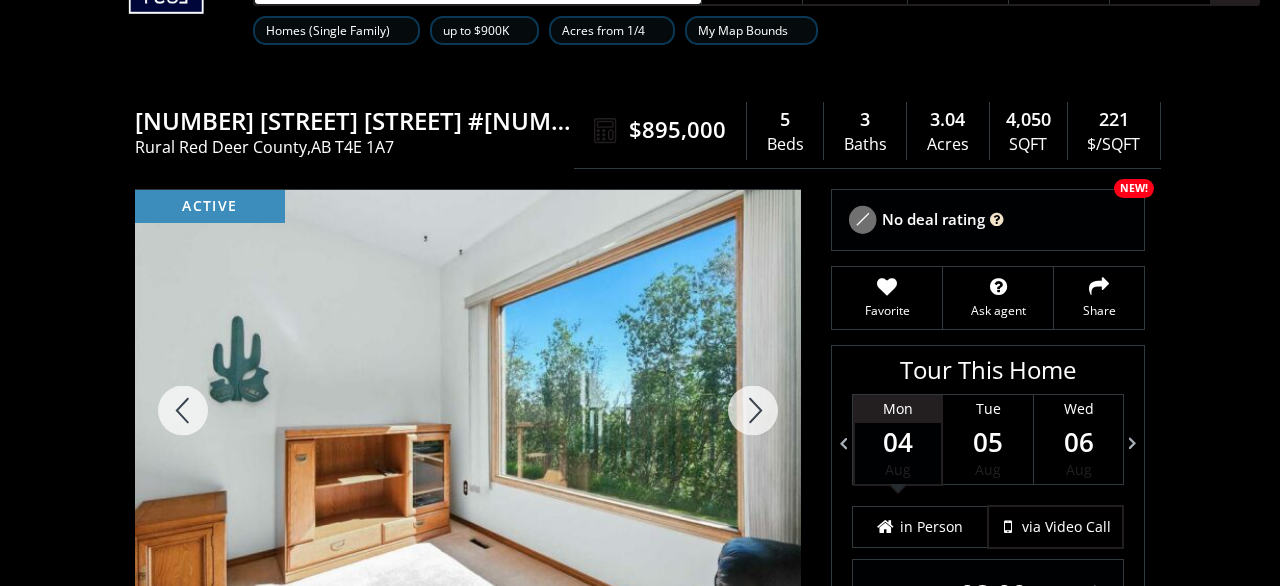 click at bounding box center [753, 410] 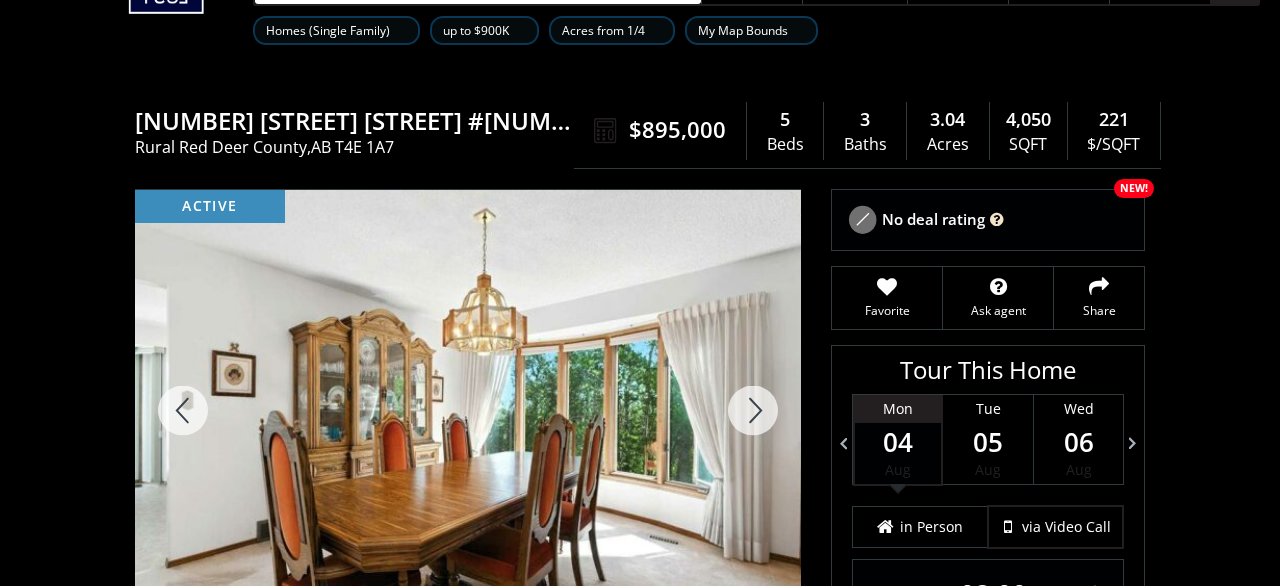 click at bounding box center [753, 410] 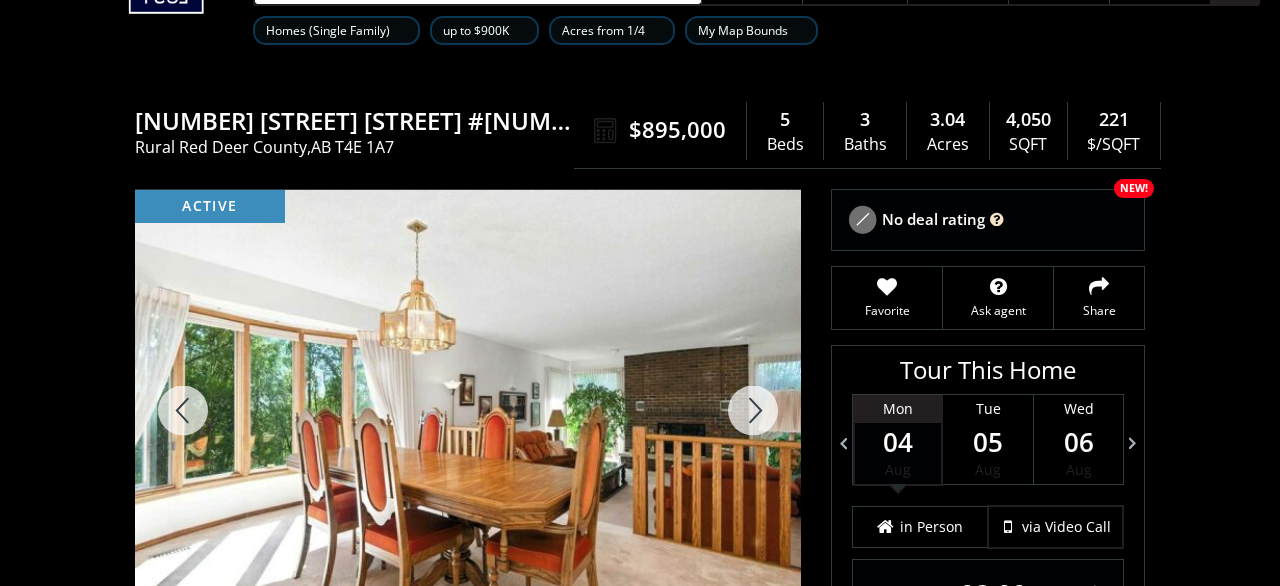 click at bounding box center (753, 410) 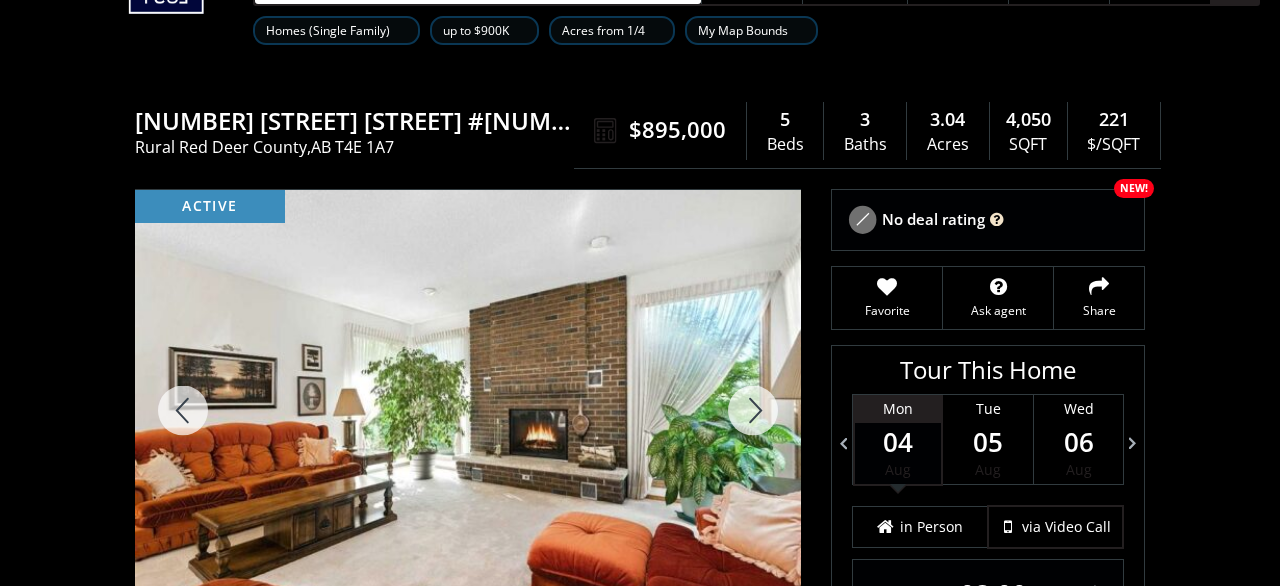 click at bounding box center [753, 410] 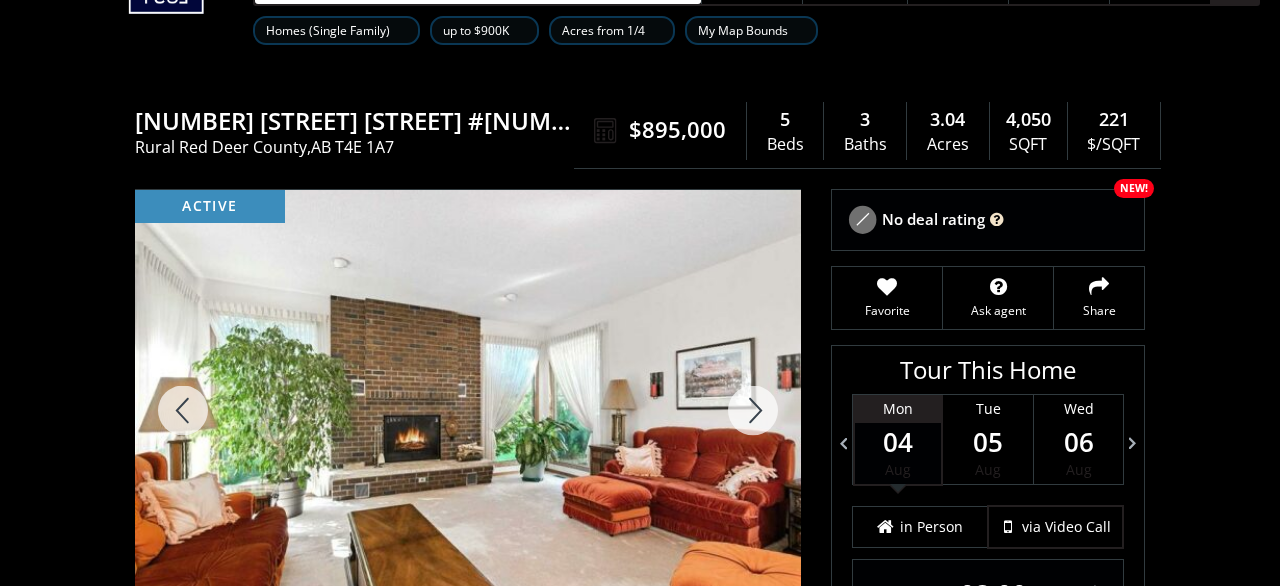 click at bounding box center [753, 410] 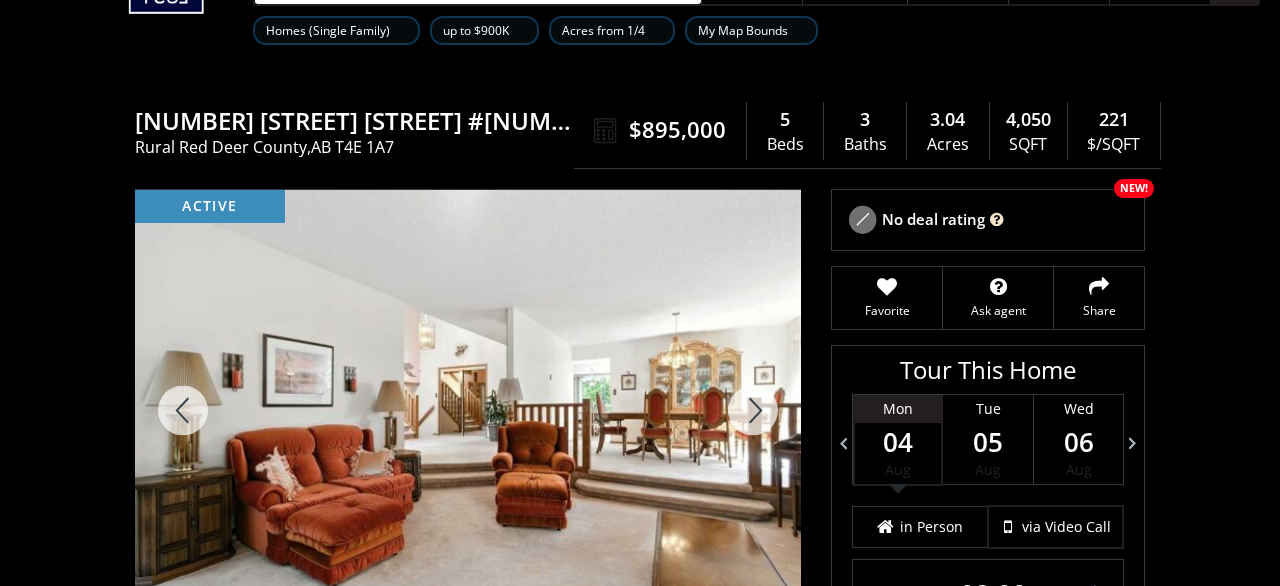 click at bounding box center (753, 410) 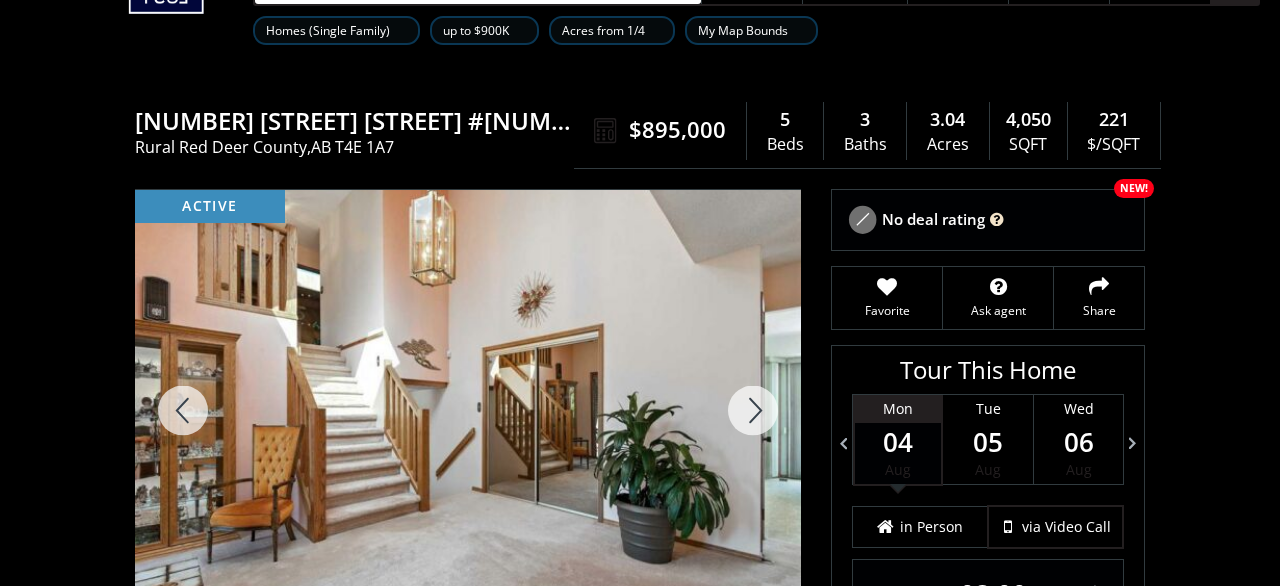 click at bounding box center [753, 410] 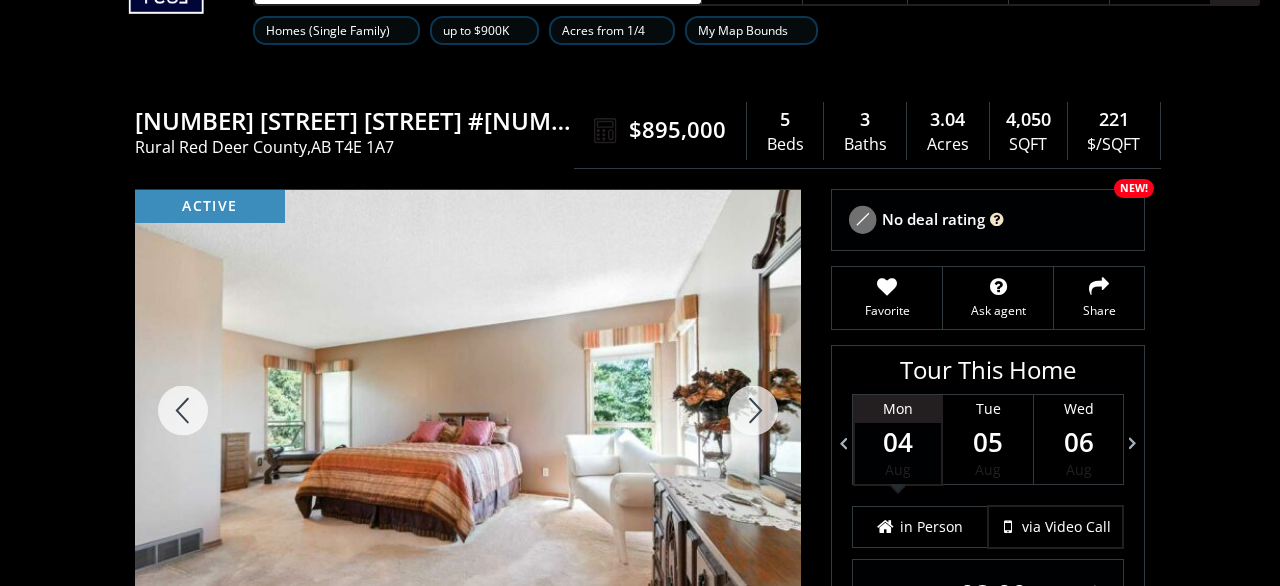 click at bounding box center [753, 410] 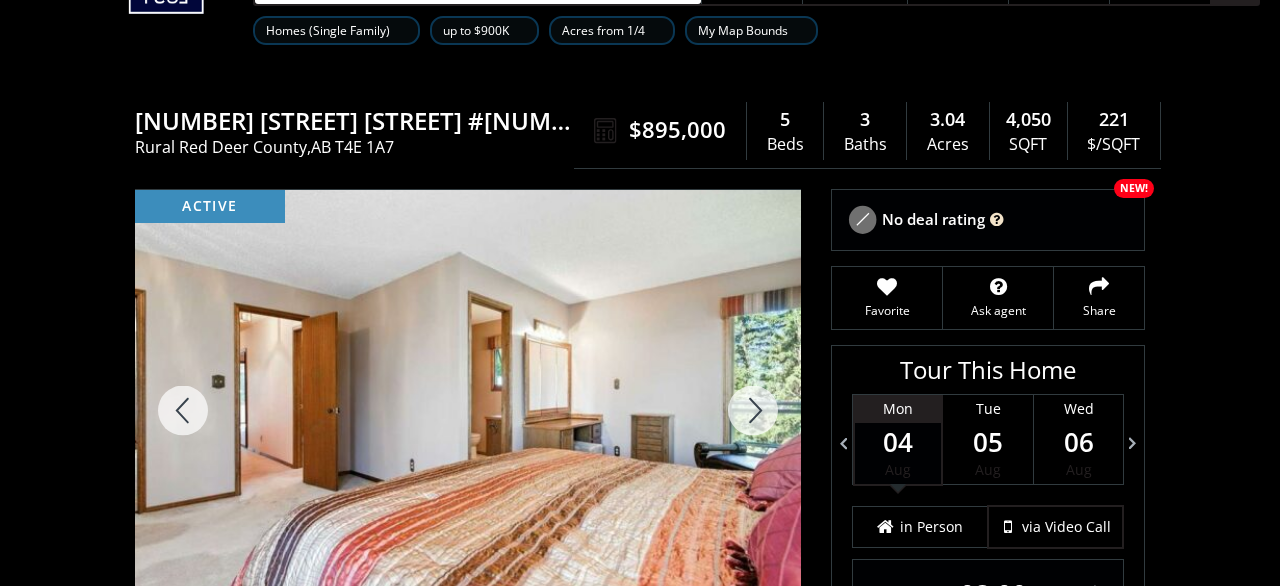 click at bounding box center (753, 410) 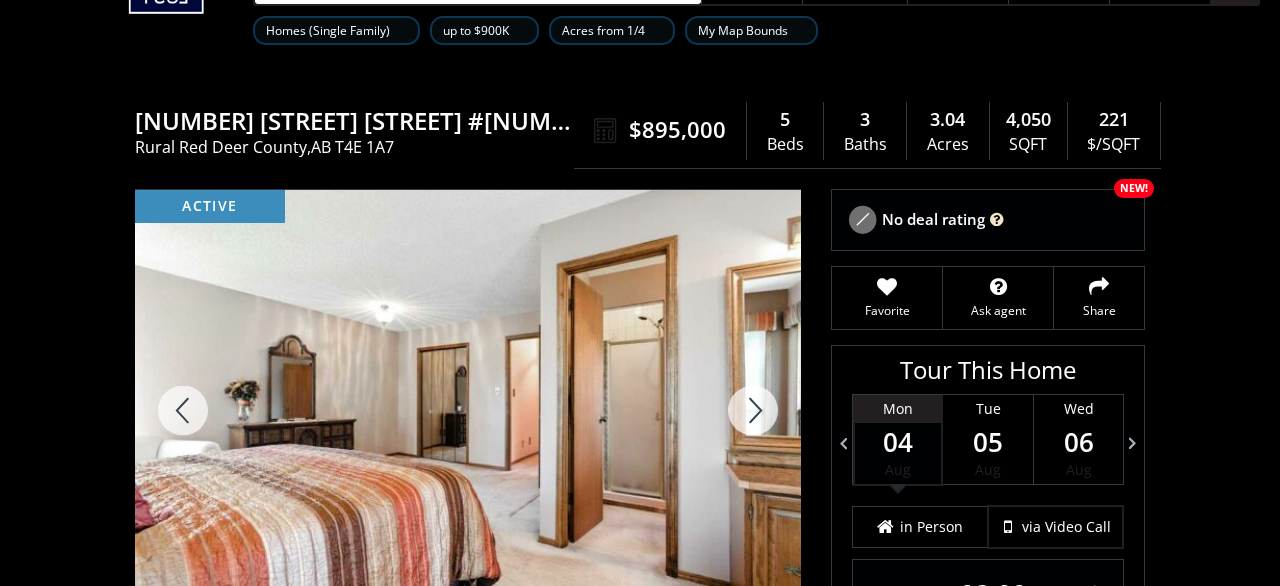 click at bounding box center [753, 410] 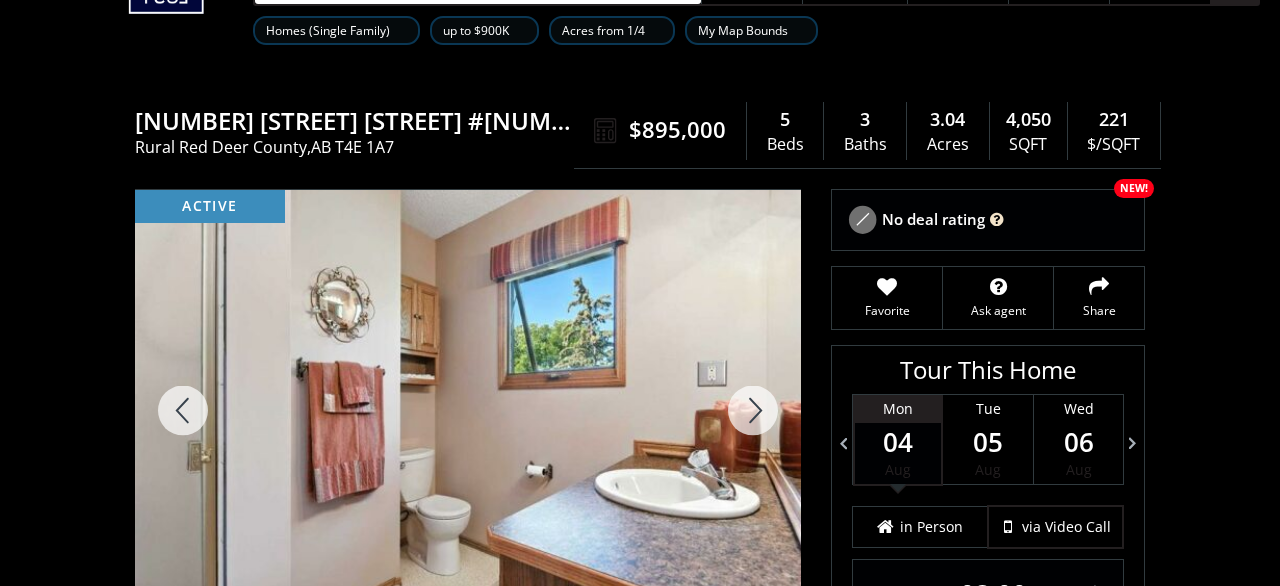 click at bounding box center [753, 410] 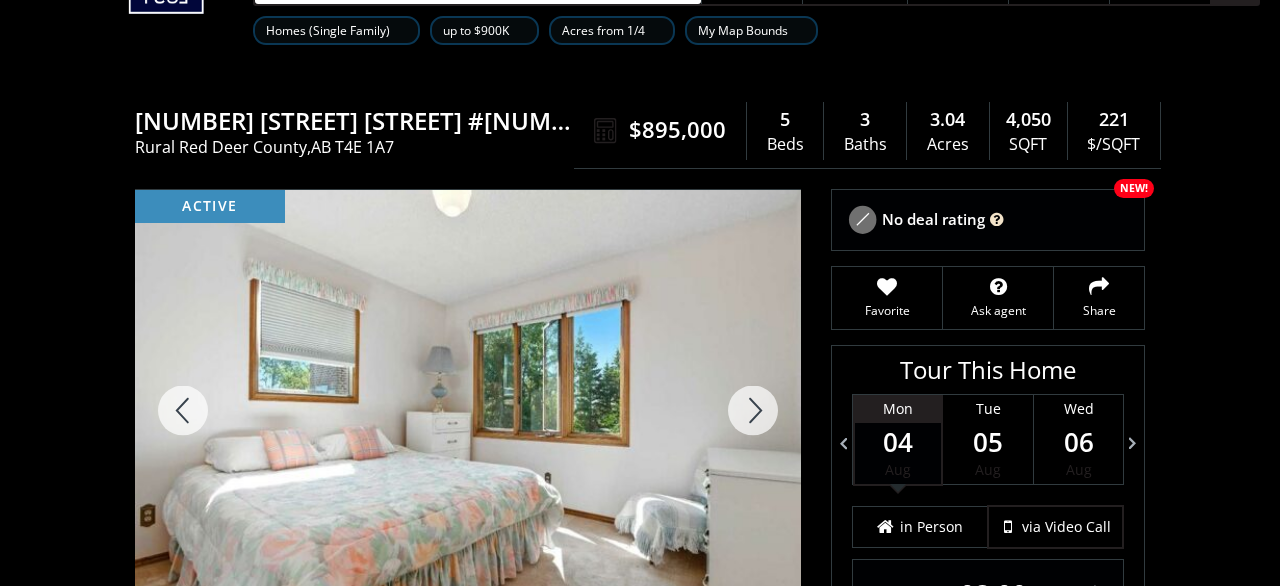 click at bounding box center (753, 410) 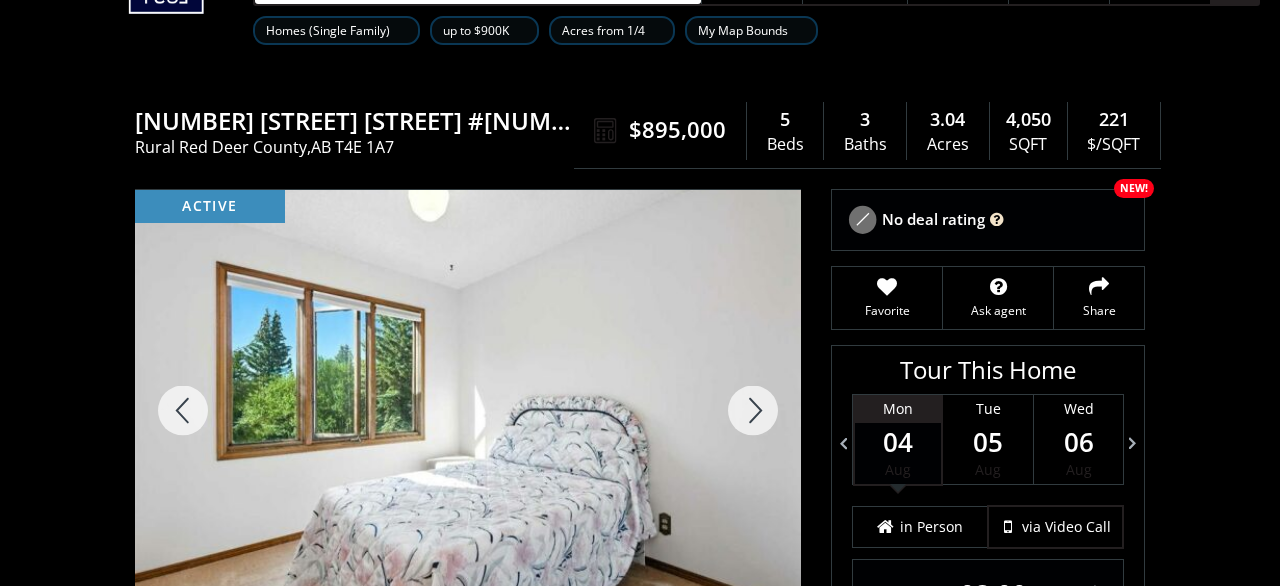 click at bounding box center [753, 410] 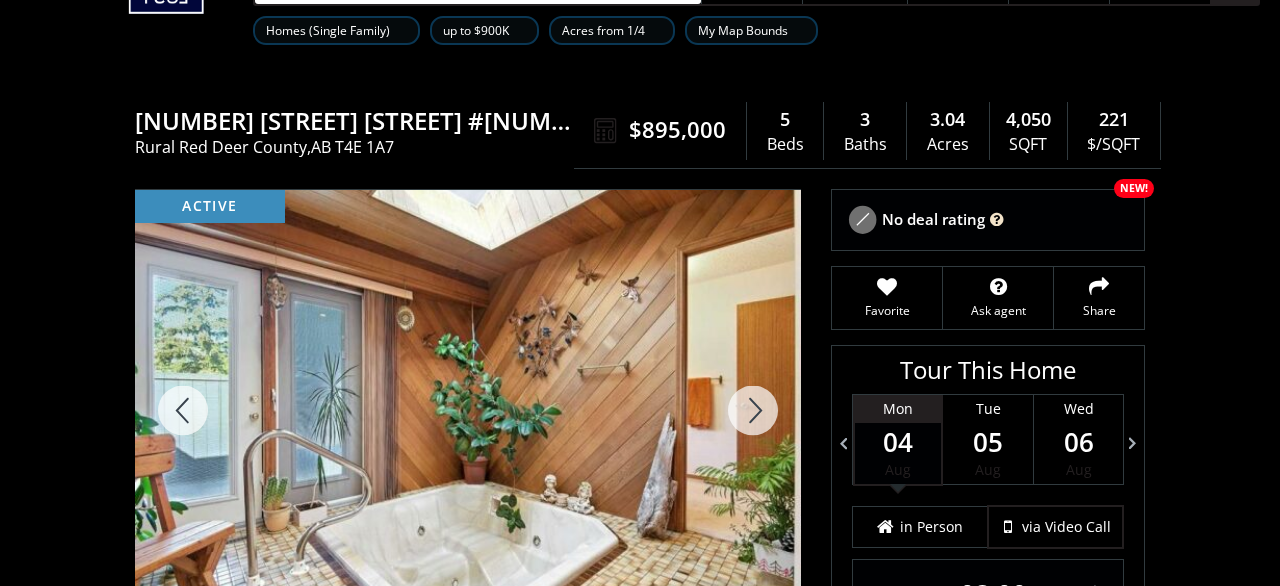 click at bounding box center [753, 410] 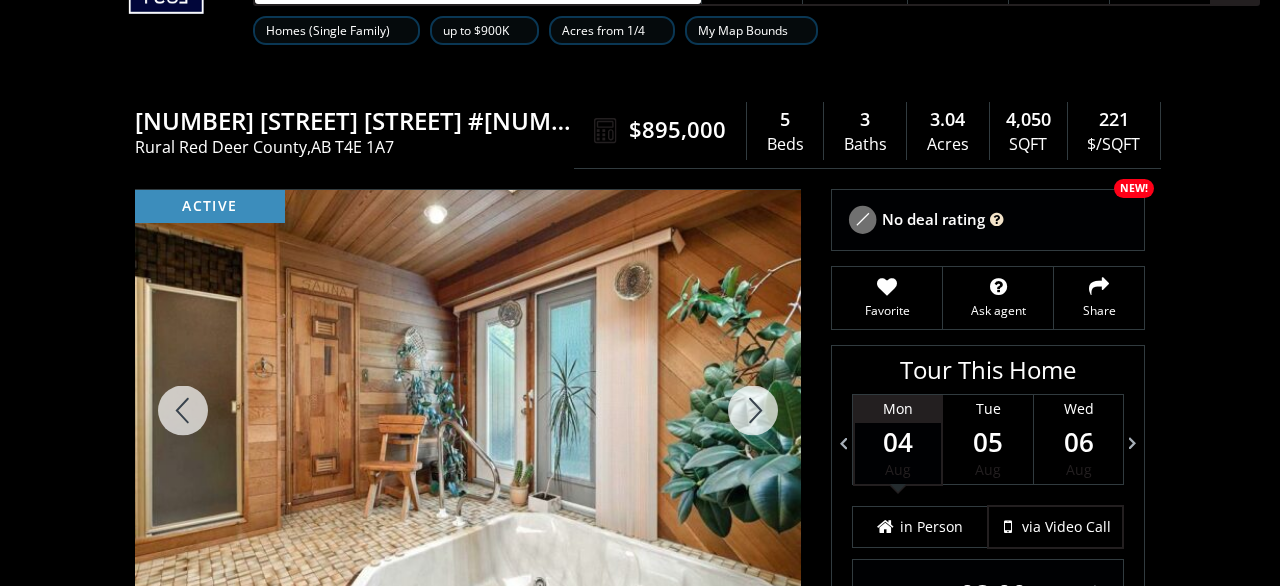 click at bounding box center [753, 410] 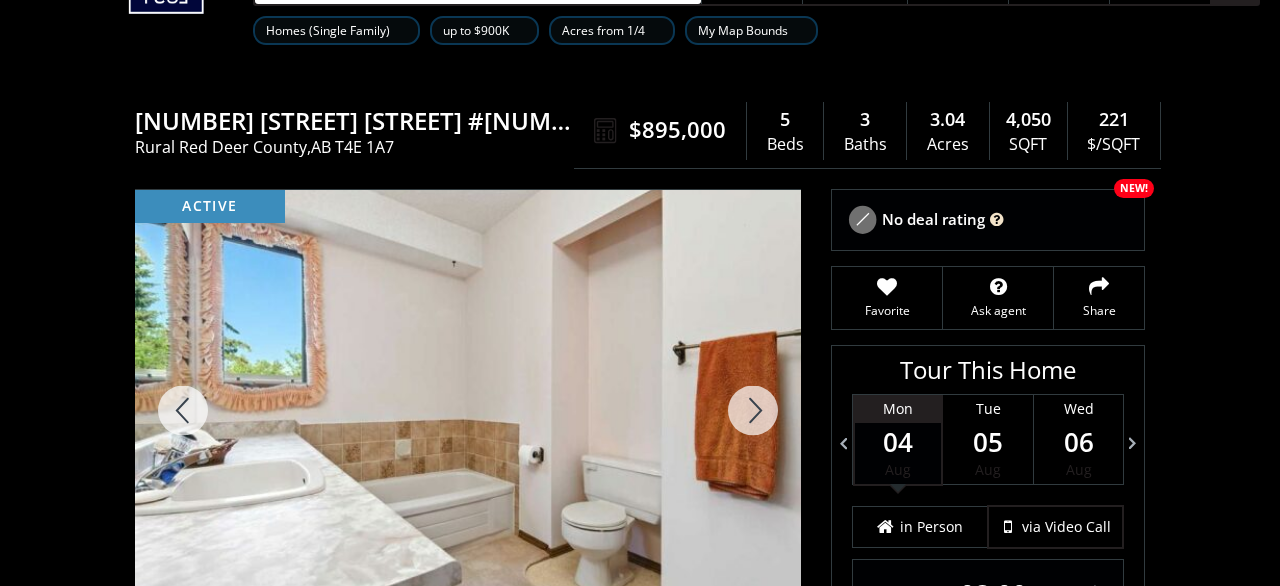 click at bounding box center (753, 410) 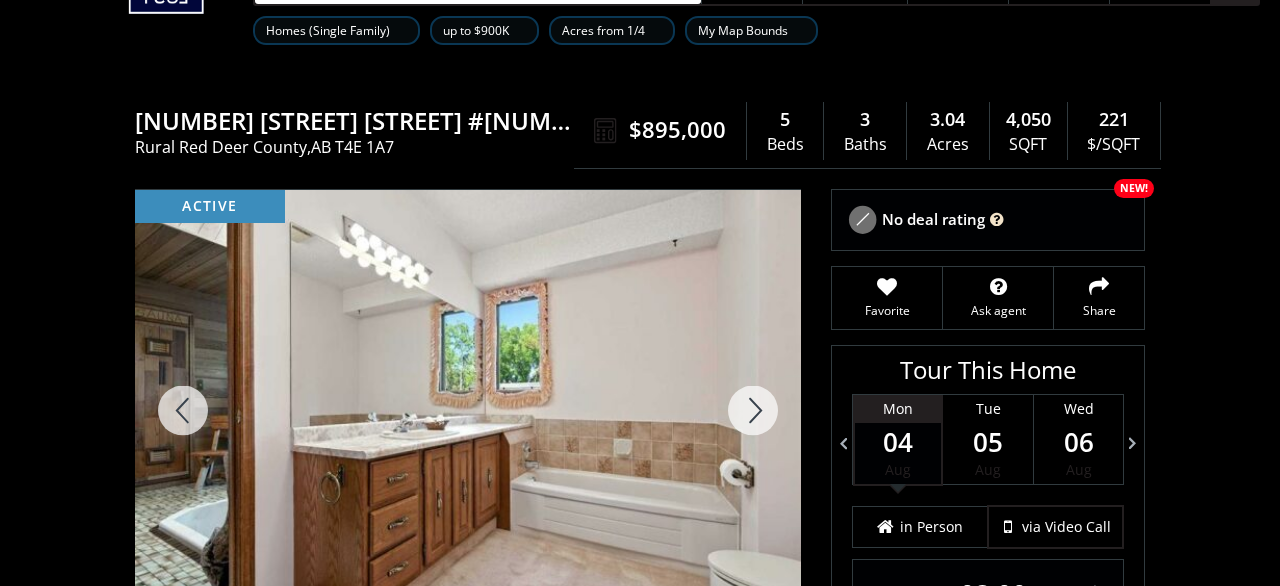 click at bounding box center [753, 410] 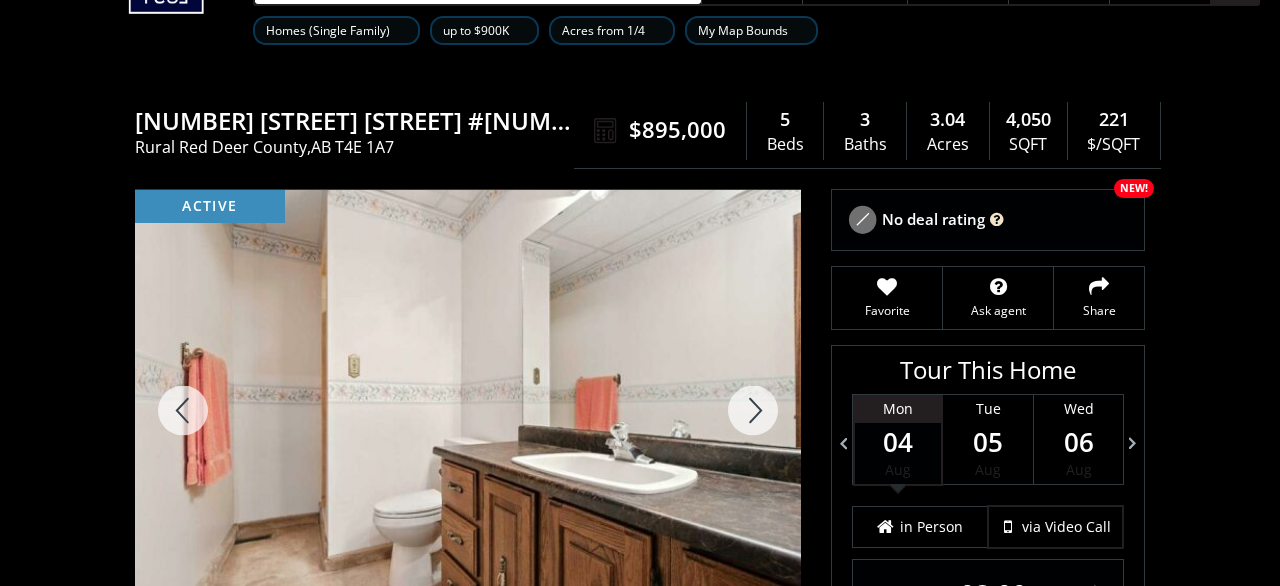 click at bounding box center [753, 410] 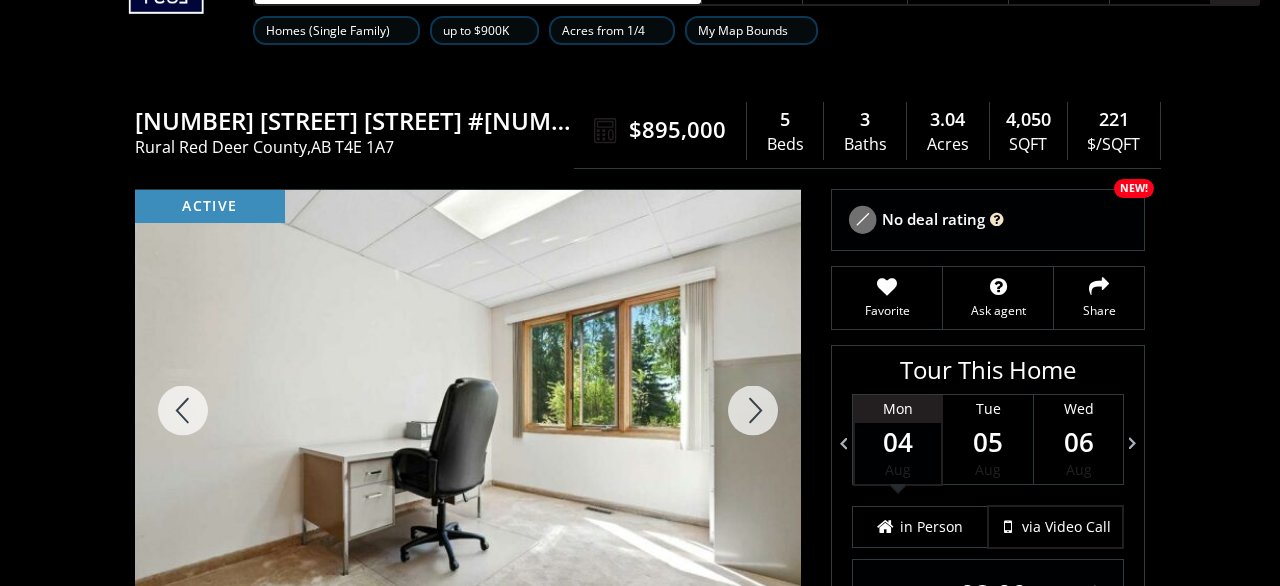 click at bounding box center (753, 410) 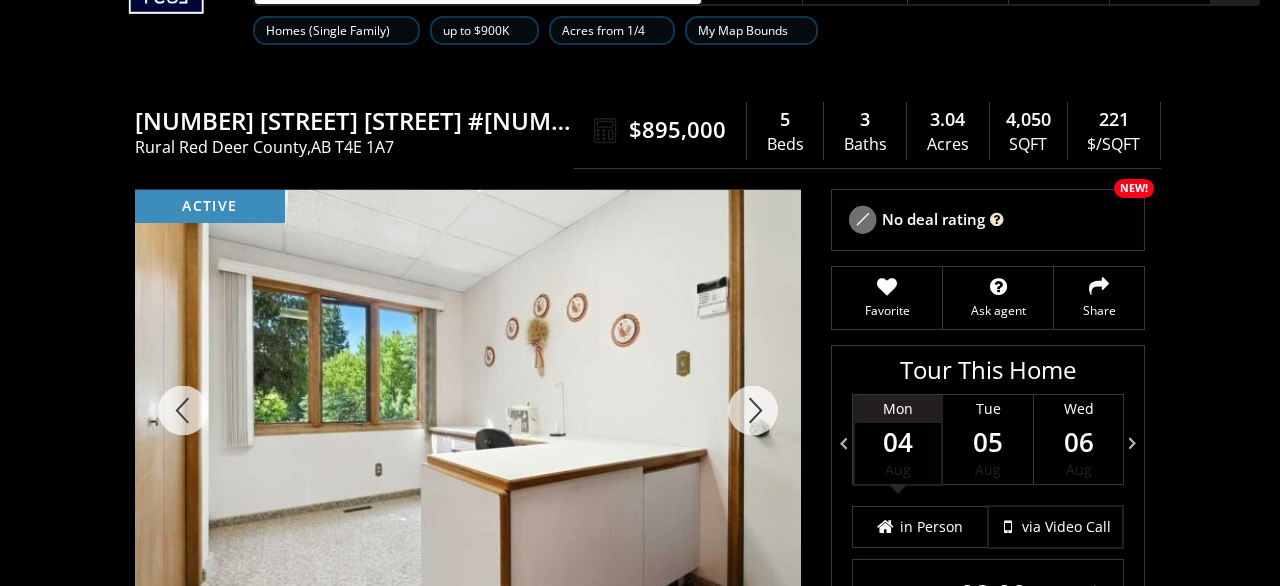 click at bounding box center (753, 410) 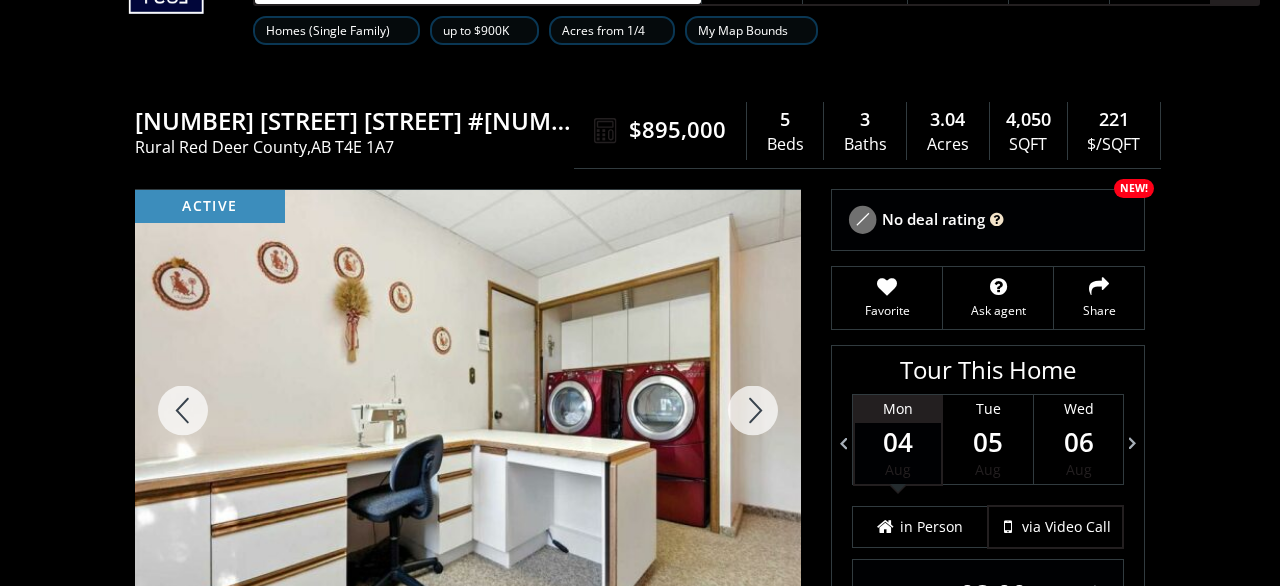click at bounding box center (753, 410) 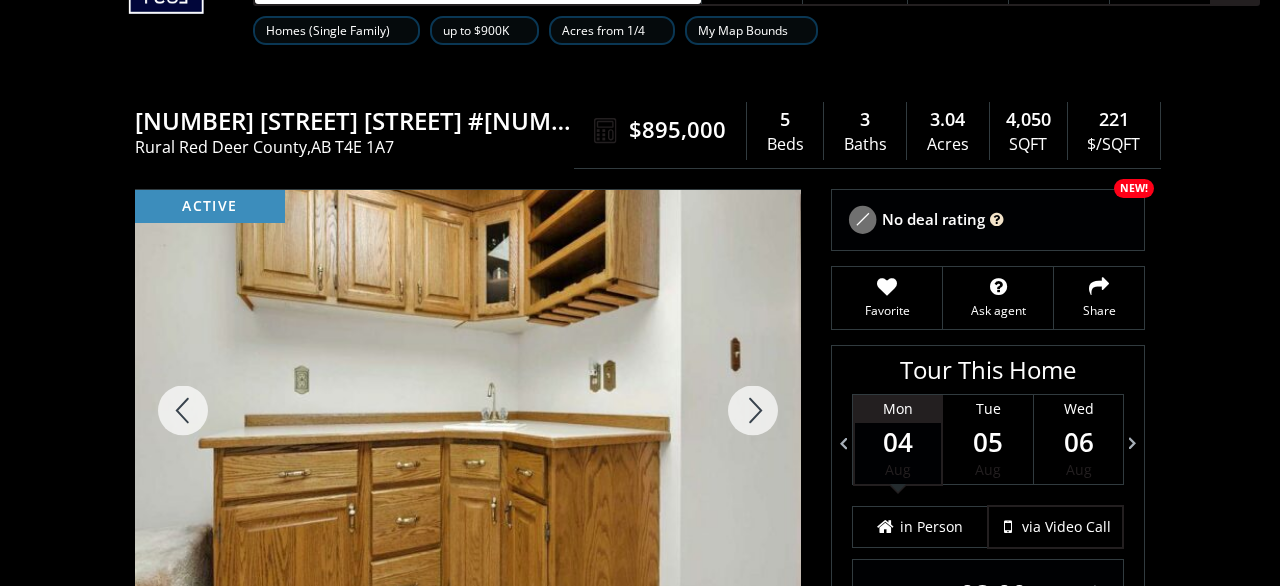 click at bounding box center [753, 410] 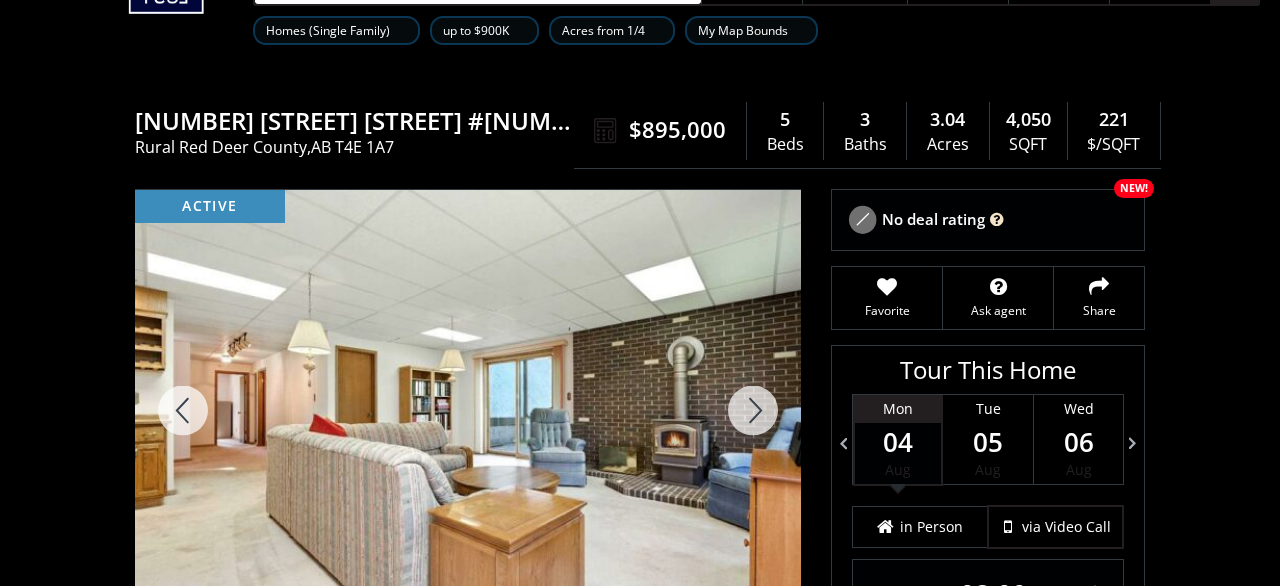 click at bounding box center (753, 410) 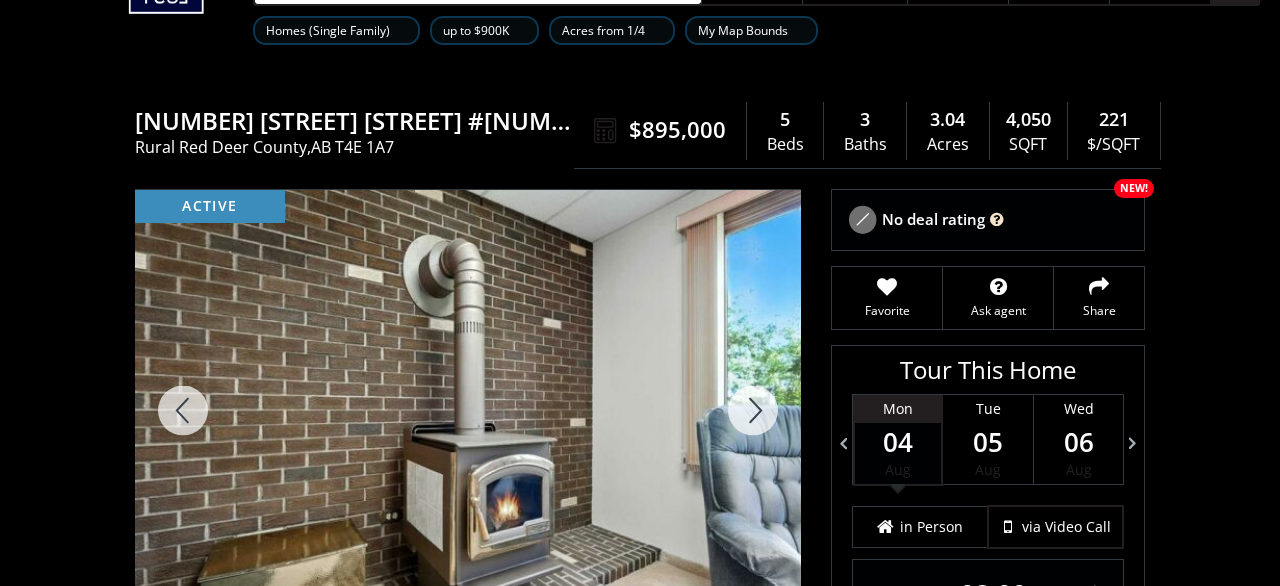 click at bounding box center [753, 410] 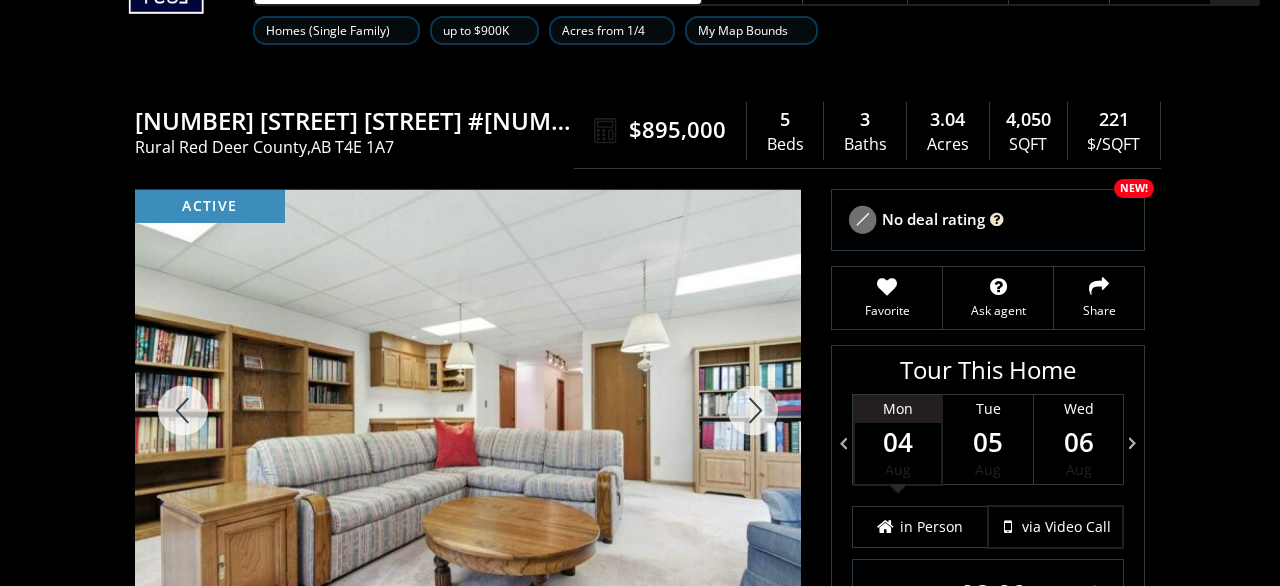 click at bounding box center (753, 410) 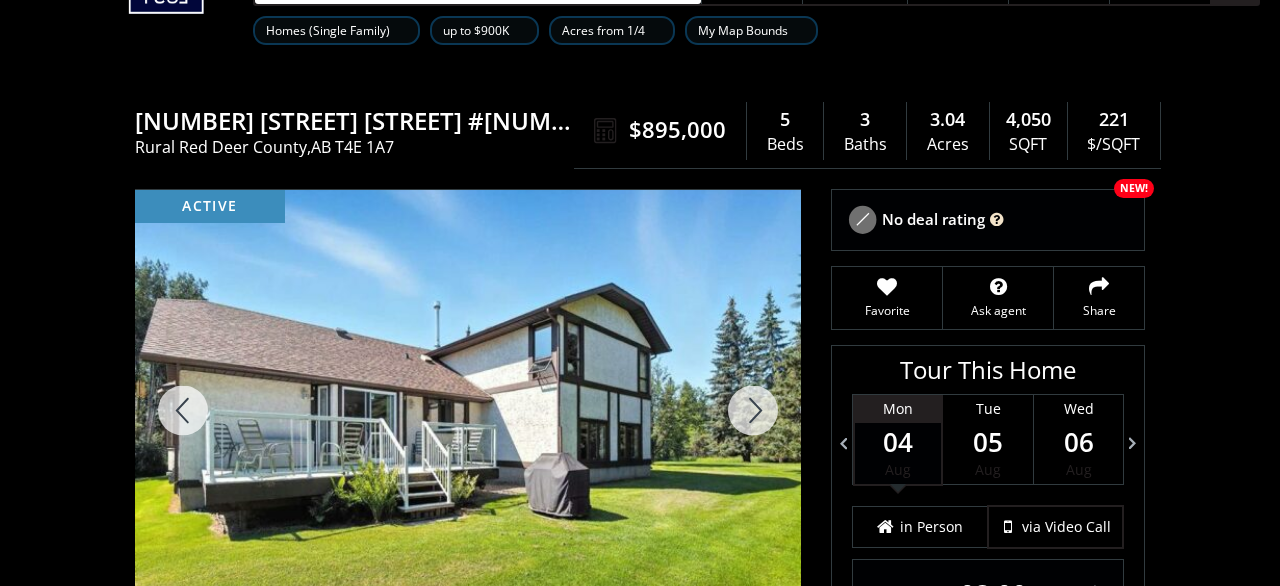 click at bounding box center [753, 410] 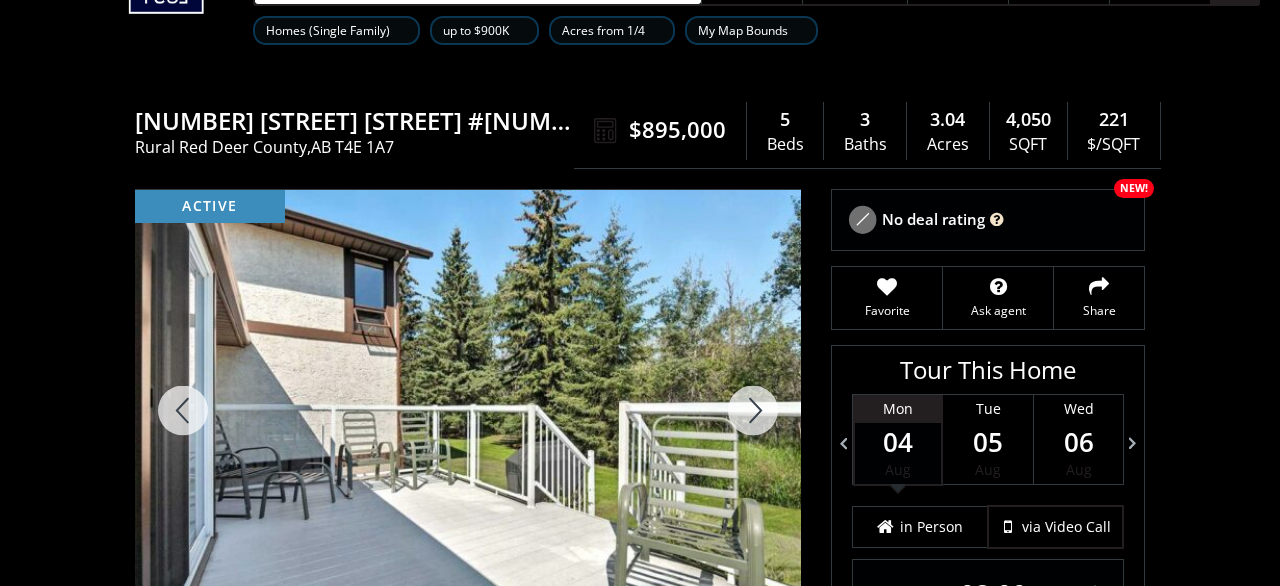 click at bounding box center (753, 410) 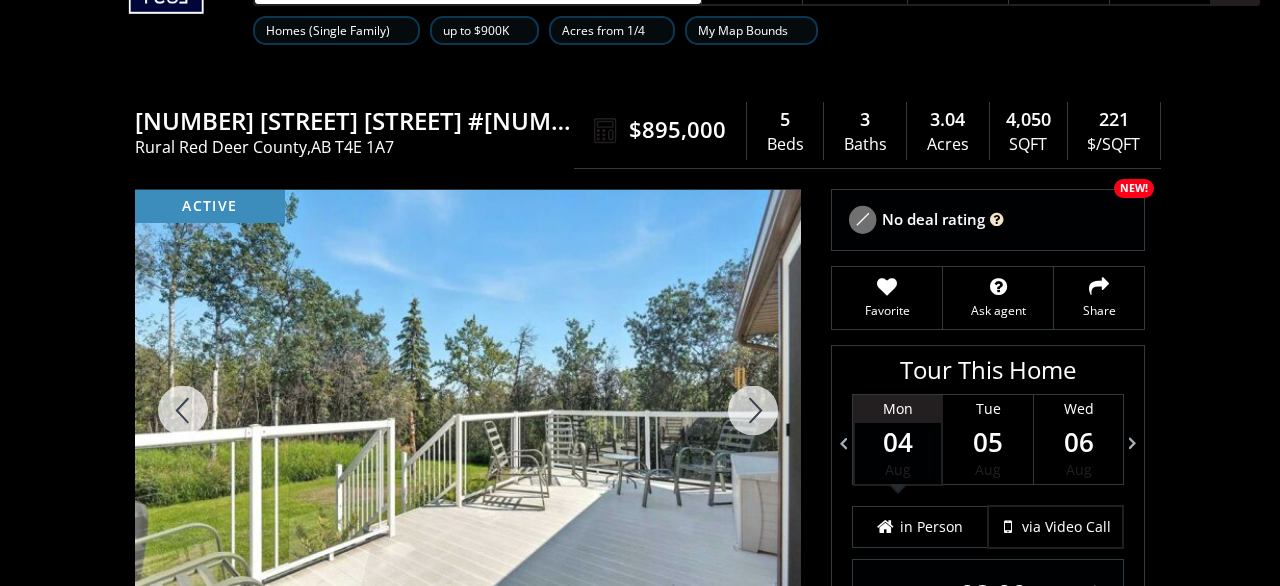 click at bounding box center (753, 410) 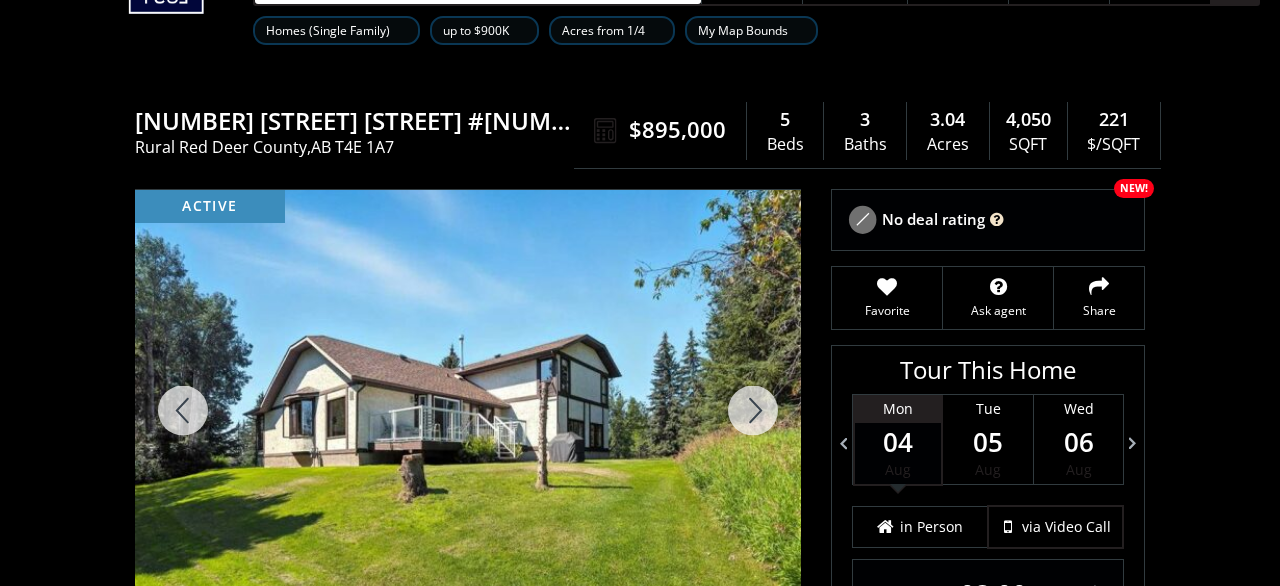 click at bounding box center (753, 410) 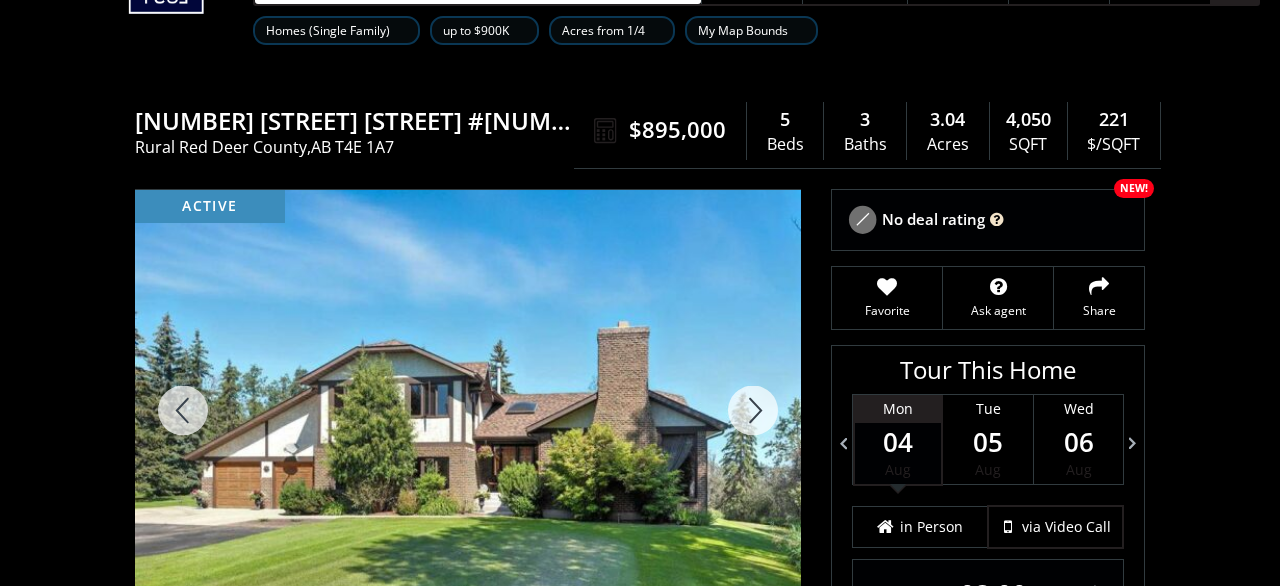 click at bounding box center [753, 410] 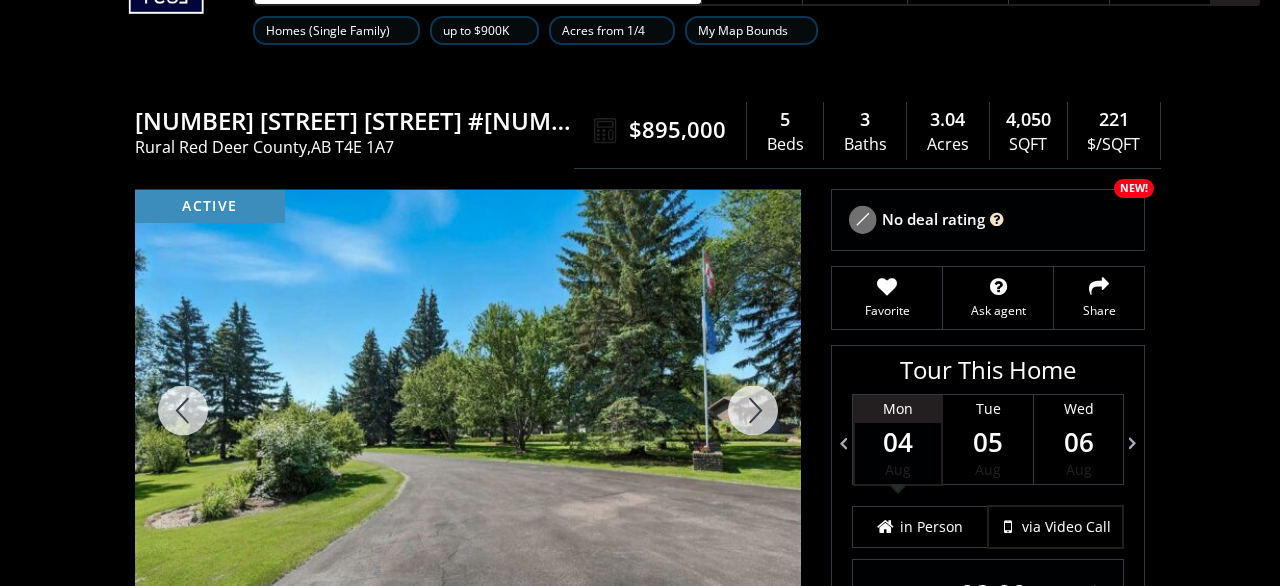 click at bounding box center (753, 410) 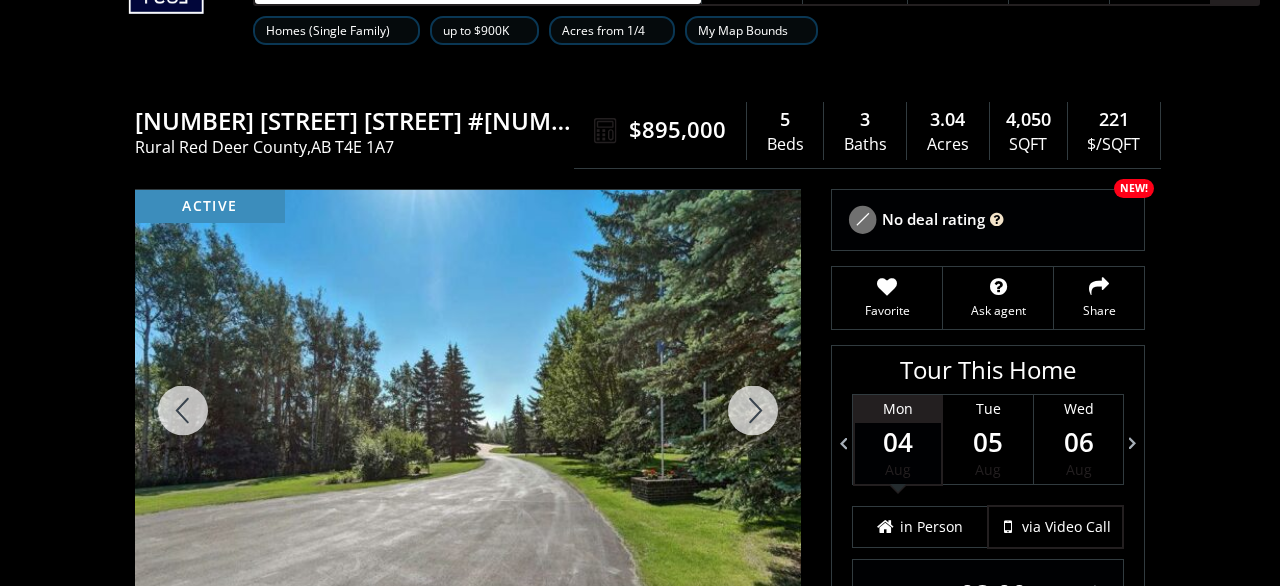 click at bounding box center (753, 410) 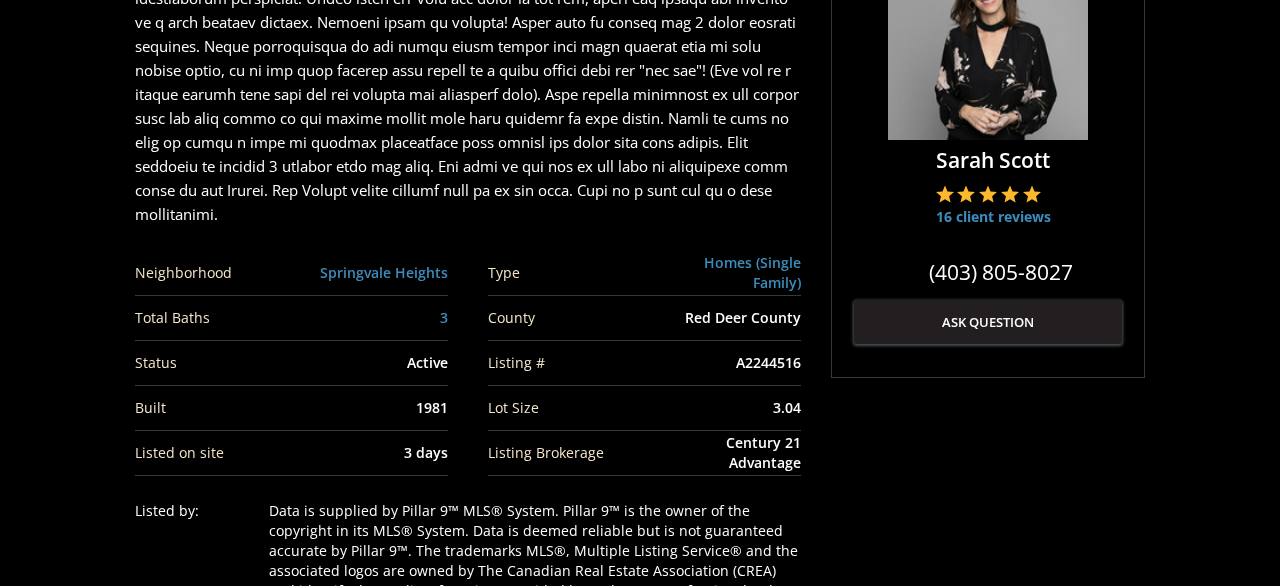 scroll, scrollTop: 936, scrollLeft: 0, axis: vertical 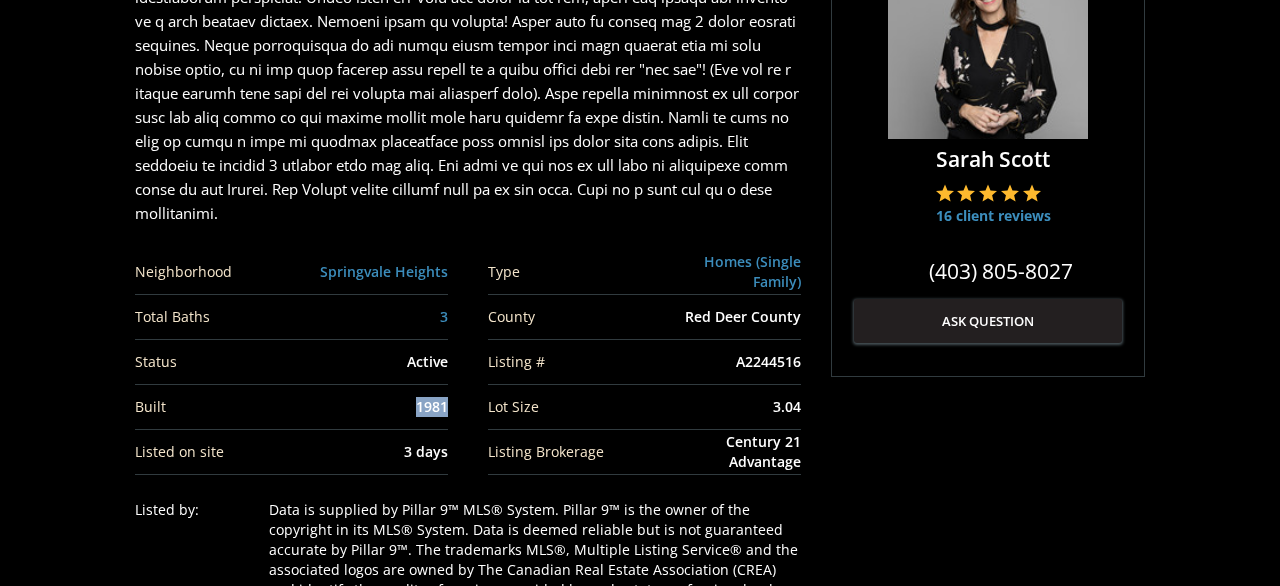 drag, startPoint x: 453, startPoint y: 409, endPoint x: 390, endPoint y: 404, distance: 63.1981 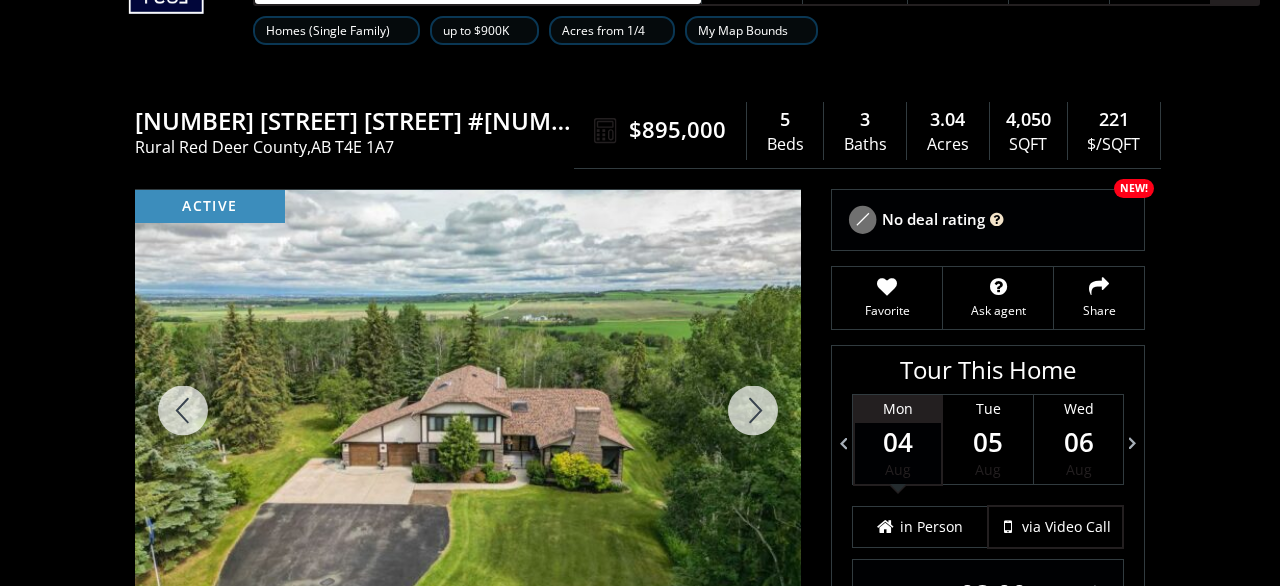drag, startPoint x: 729, startPoint y: 124, endPoint x: 591, endPoint y: 127, distance: 138.03261 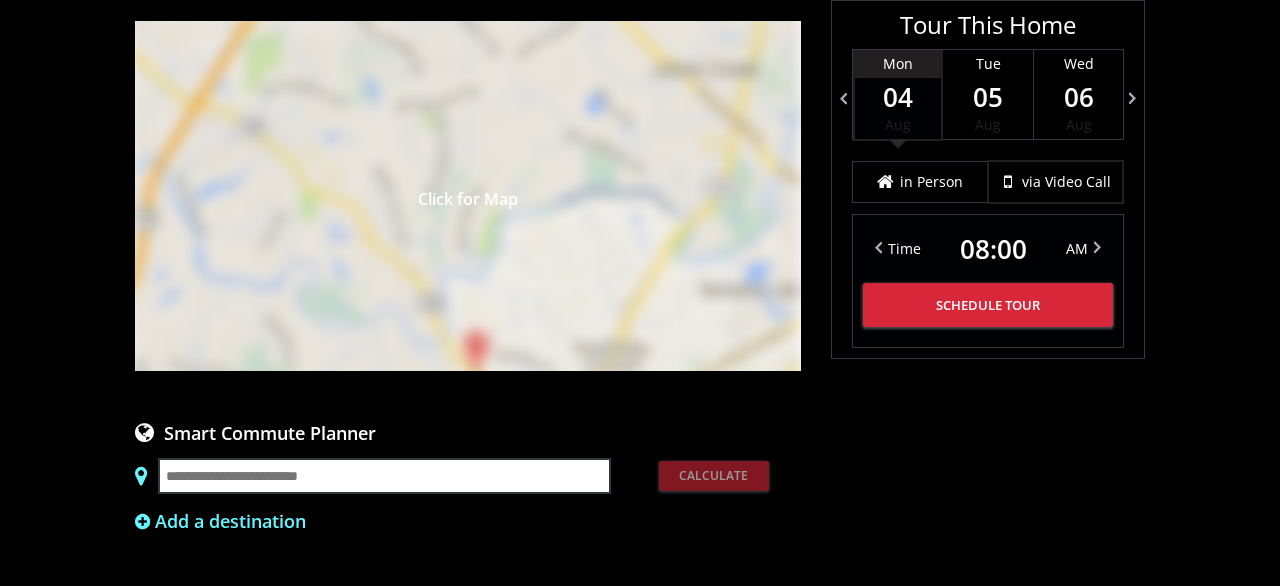 click on "Click for Map" at bounding box center [468, 196] 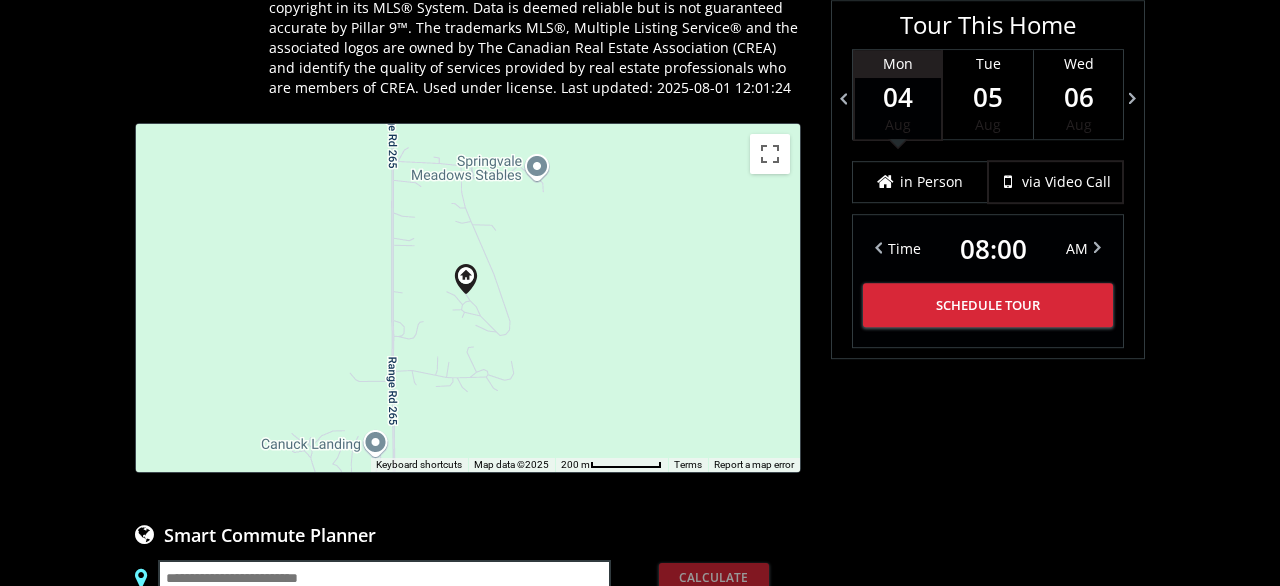 scroll, scrollTop: 1456, scrollLeft: 0, axis: vertical 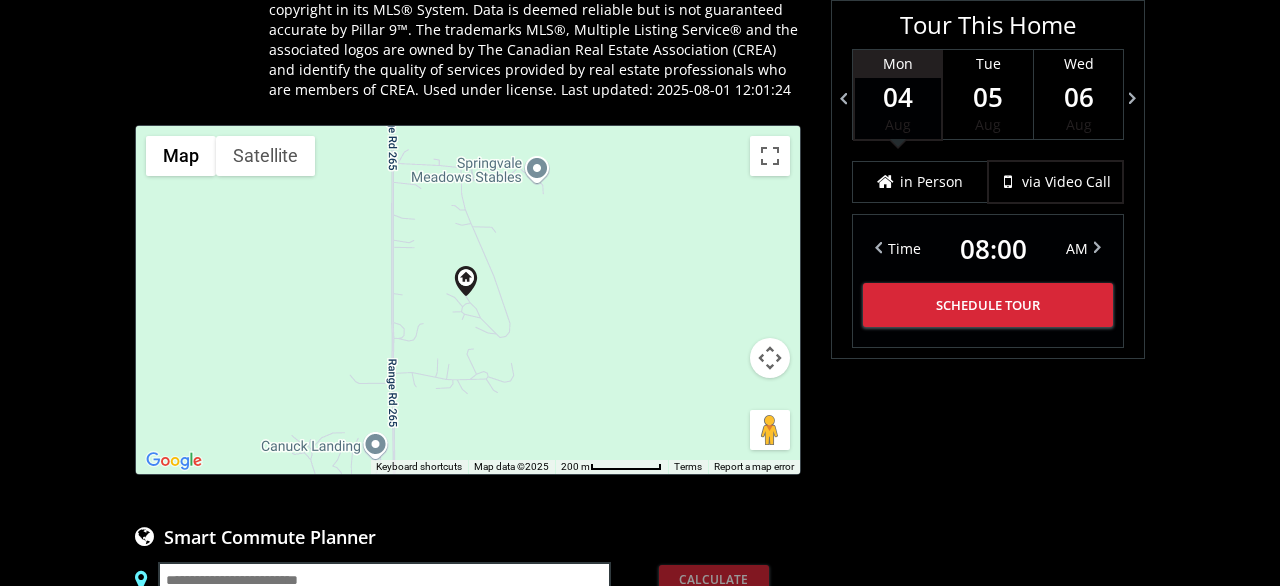 click at bounding box center [770, 358] 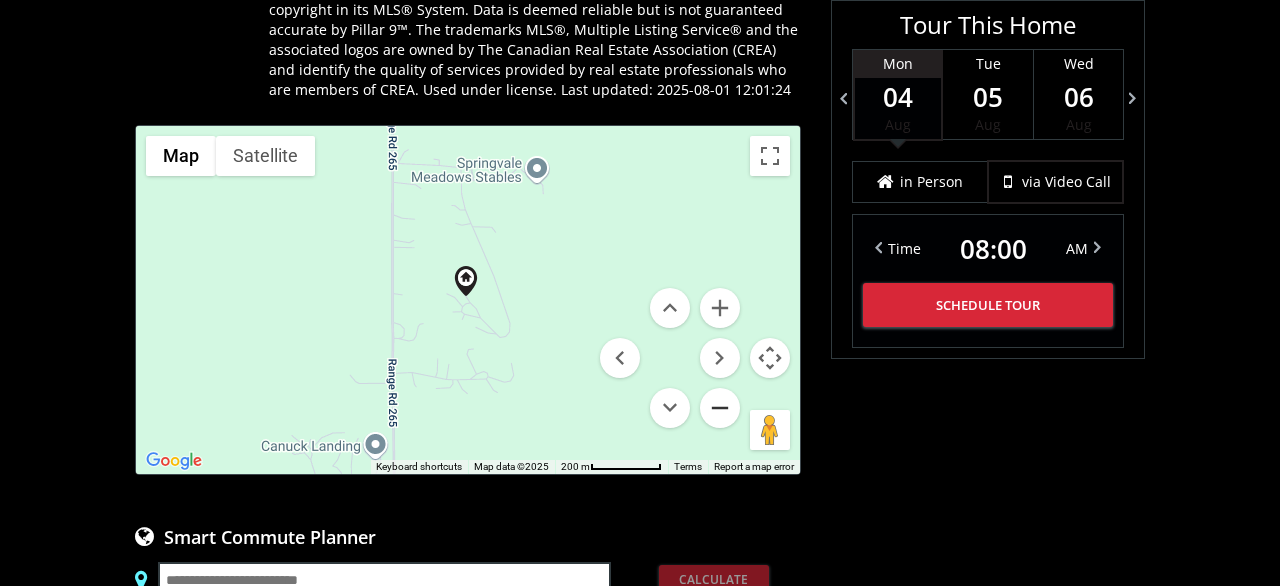 click at bounding box center [720, 408] 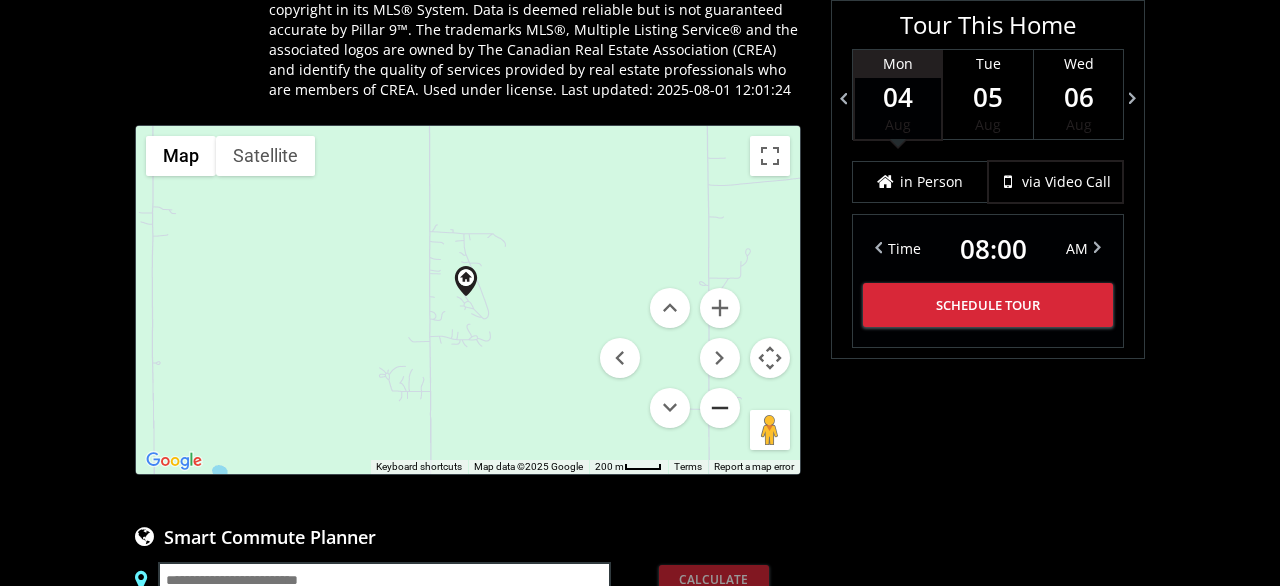 click at bounding box center (720, 408) 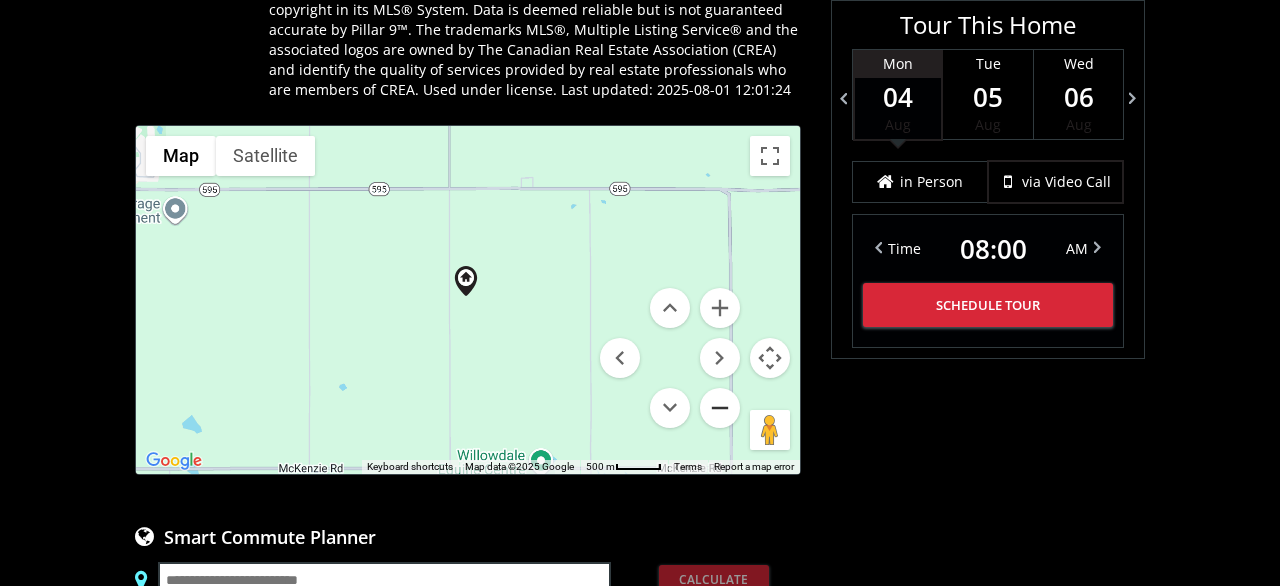click at bounding box center (720, 408) 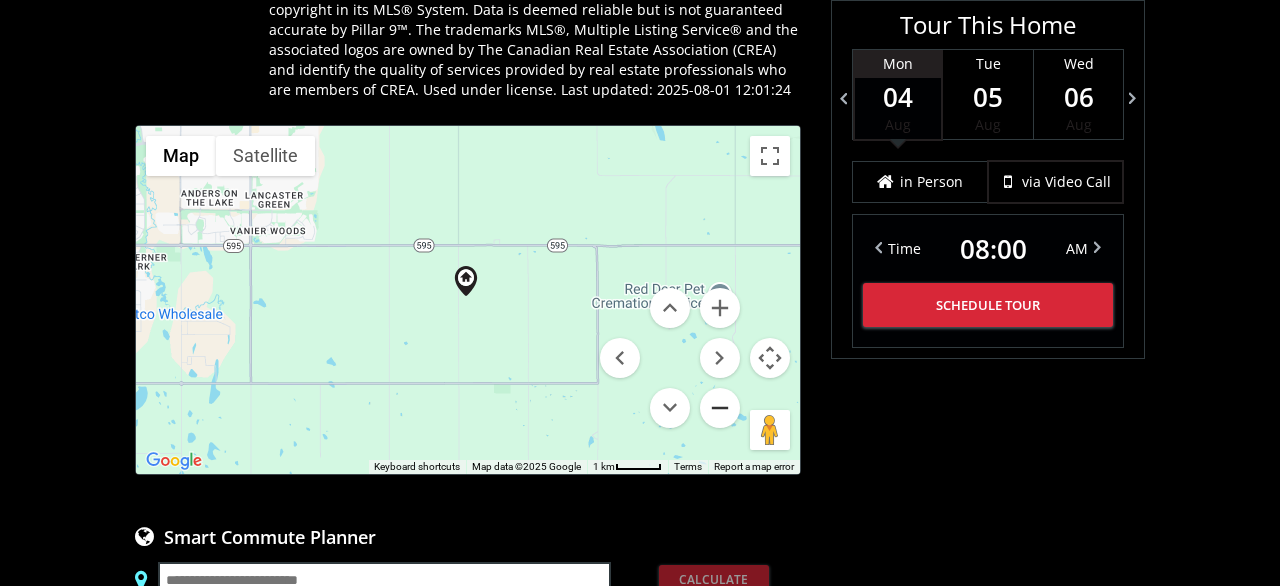 click at bounding box center (720, 408) 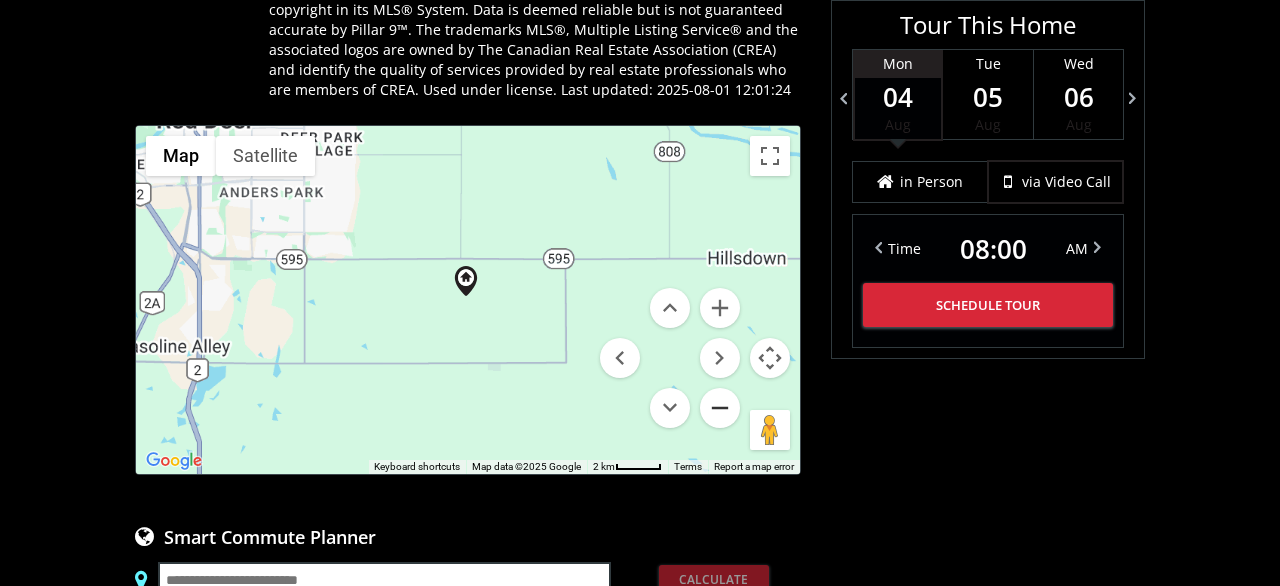 click at bounding box center (720, 408) 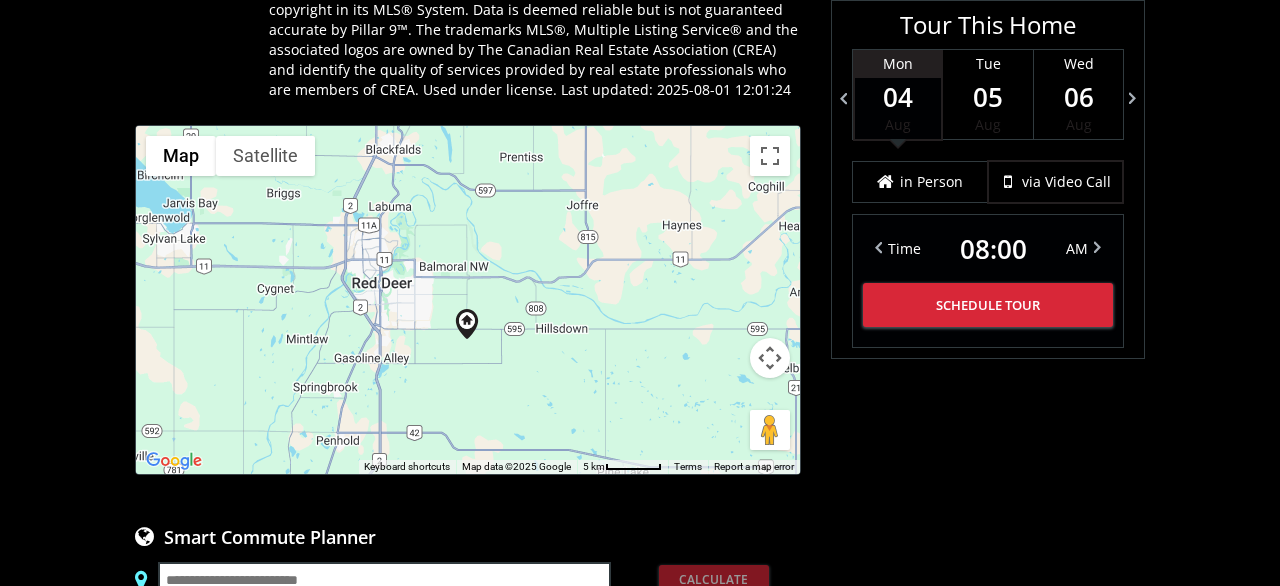 click on "To navigate, press the arrow keys." at bounding box center (468, 300) 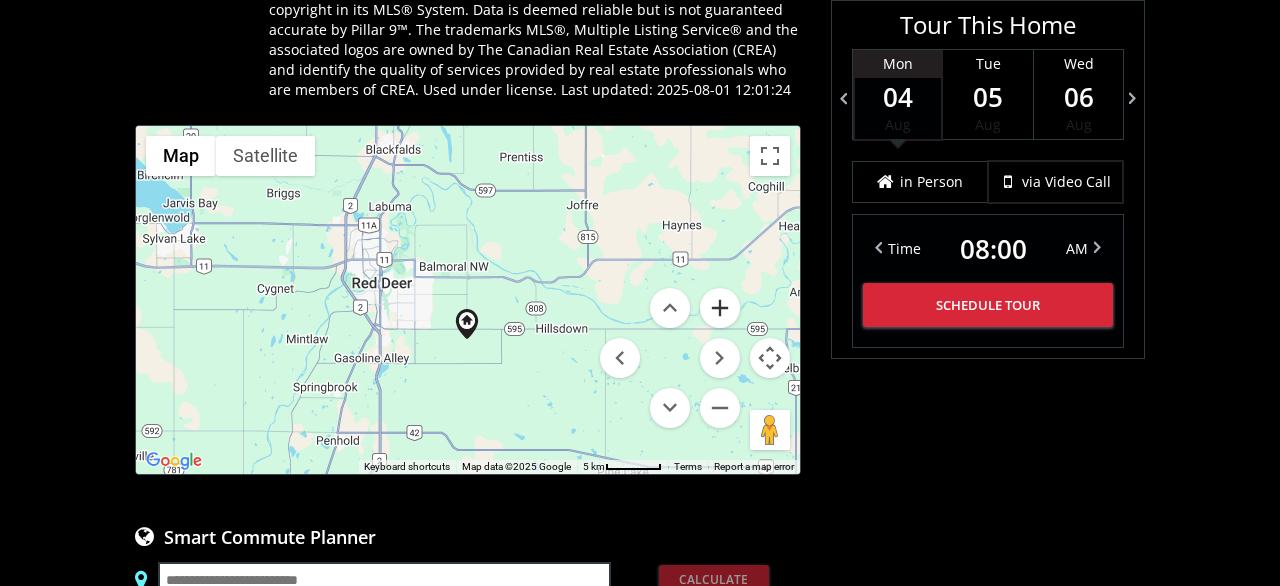 click at bounding box center [720, 308] 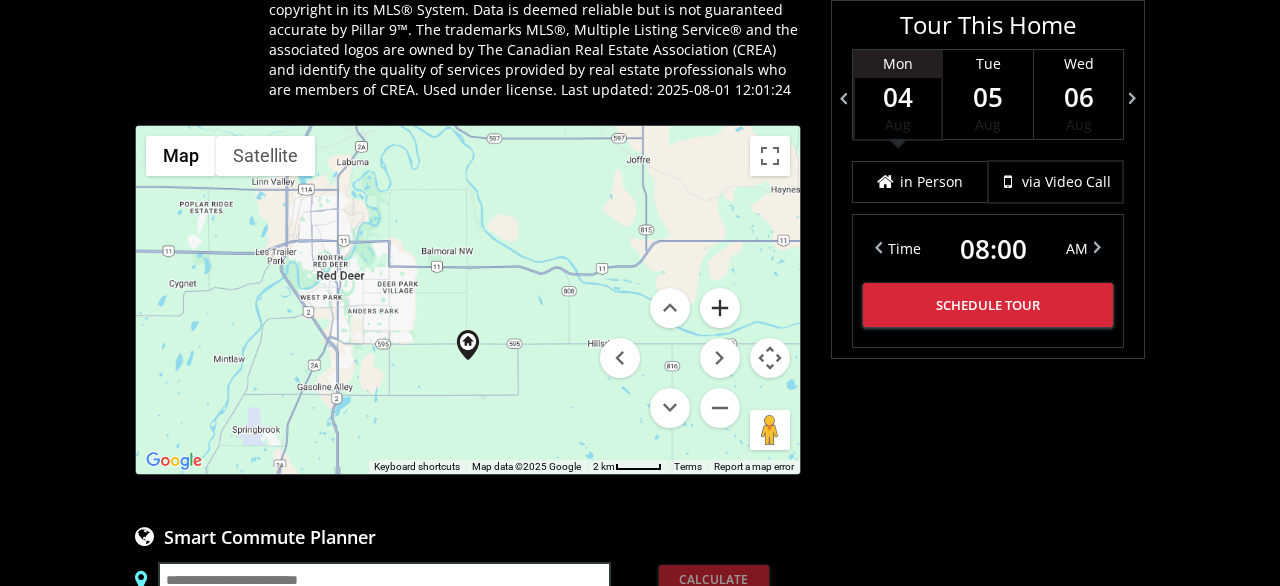 click at bounding box center (720, 308) 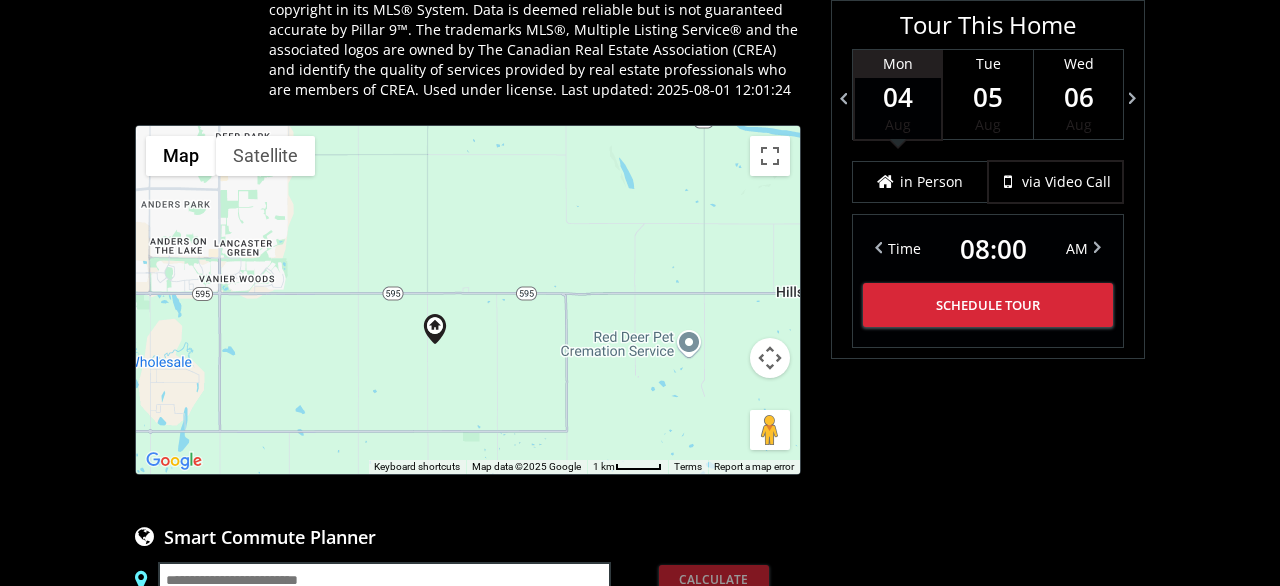 drag, startPoint x: 467, startPoint y: 424, endPoint x: 430, endPoint y: 291, distance: 138.05072 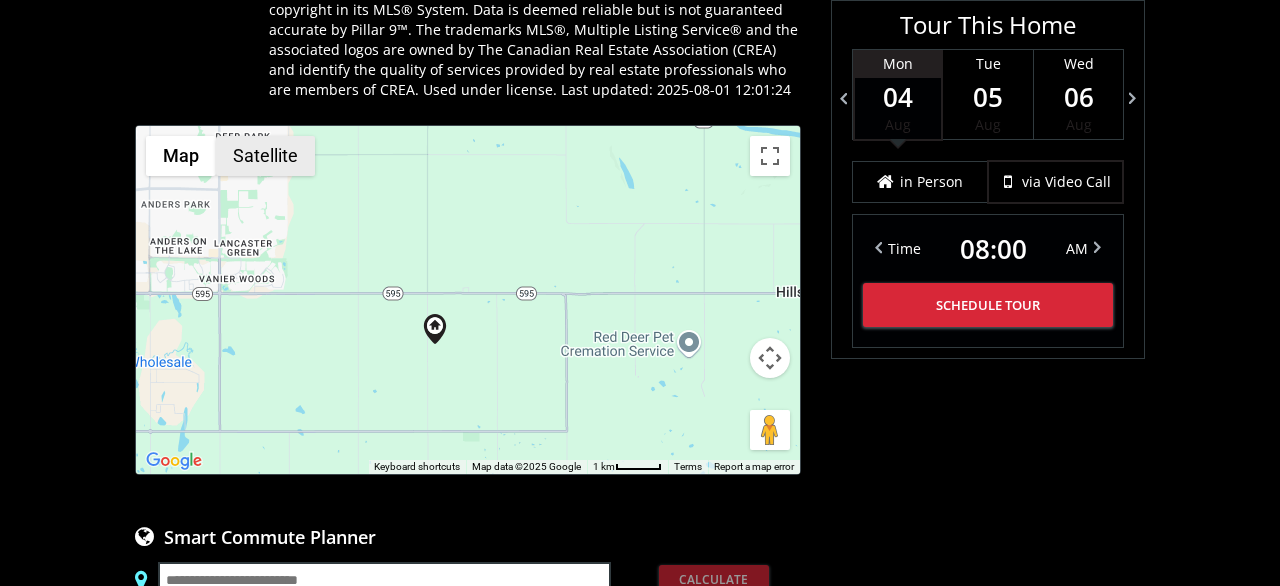 click on "Satellite" at bounding box center (265, 156) 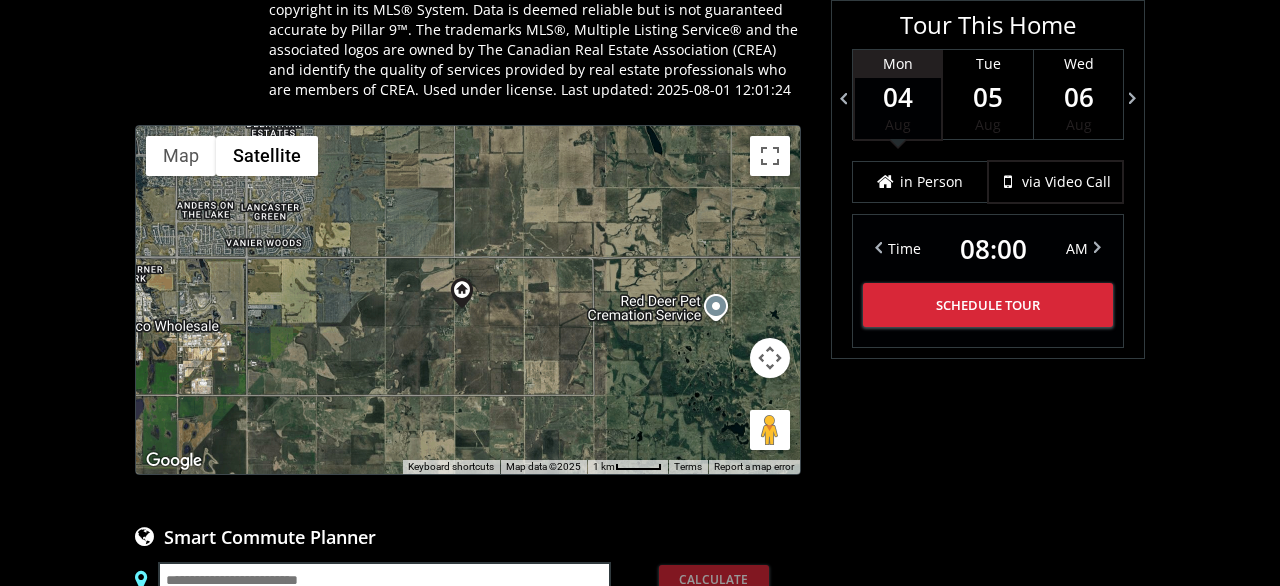 drag, startPoint x: 517, startPoint y: 395, endPoint x: 555, endPoint y: 349, distance: 59.665737 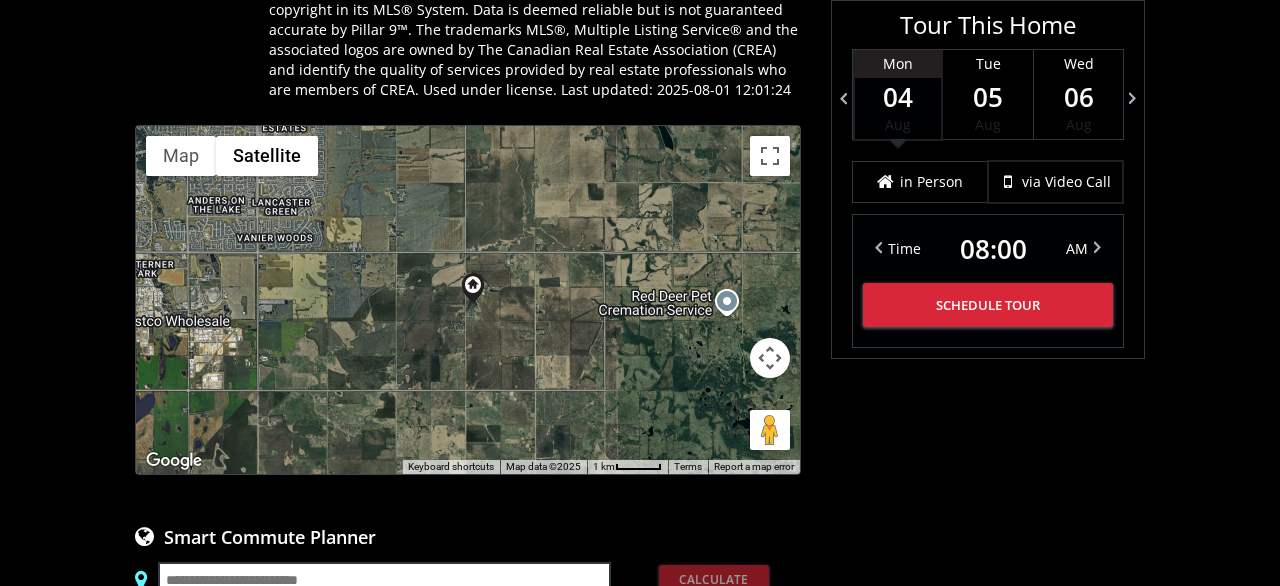 click at bounding box center [770, 358] 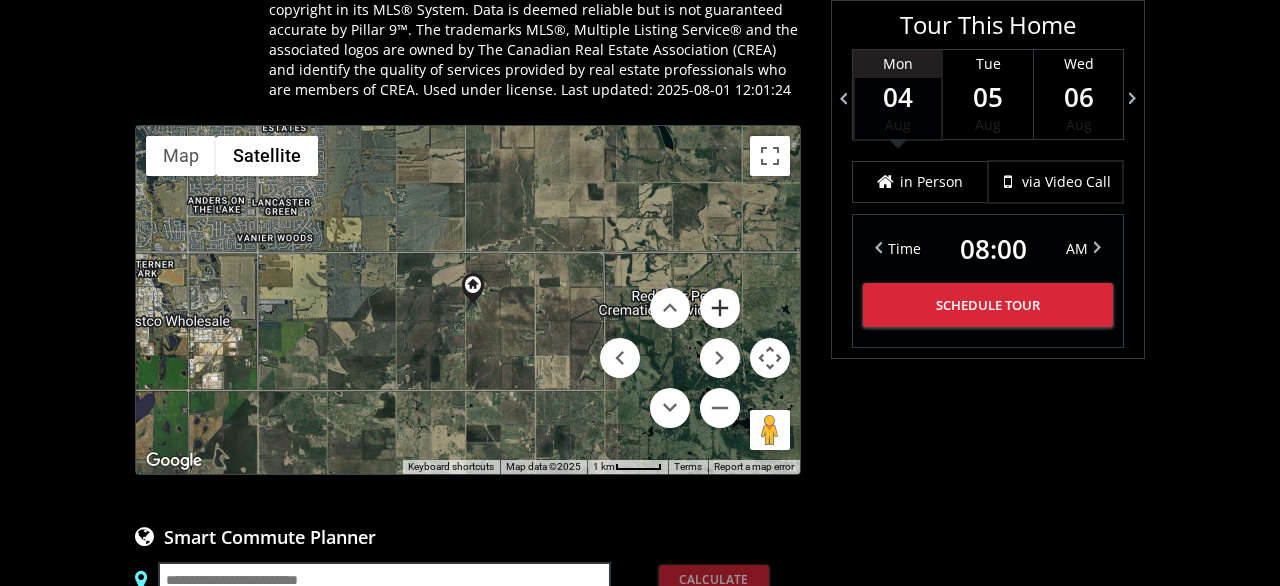 click at bounding box center [720, 308] 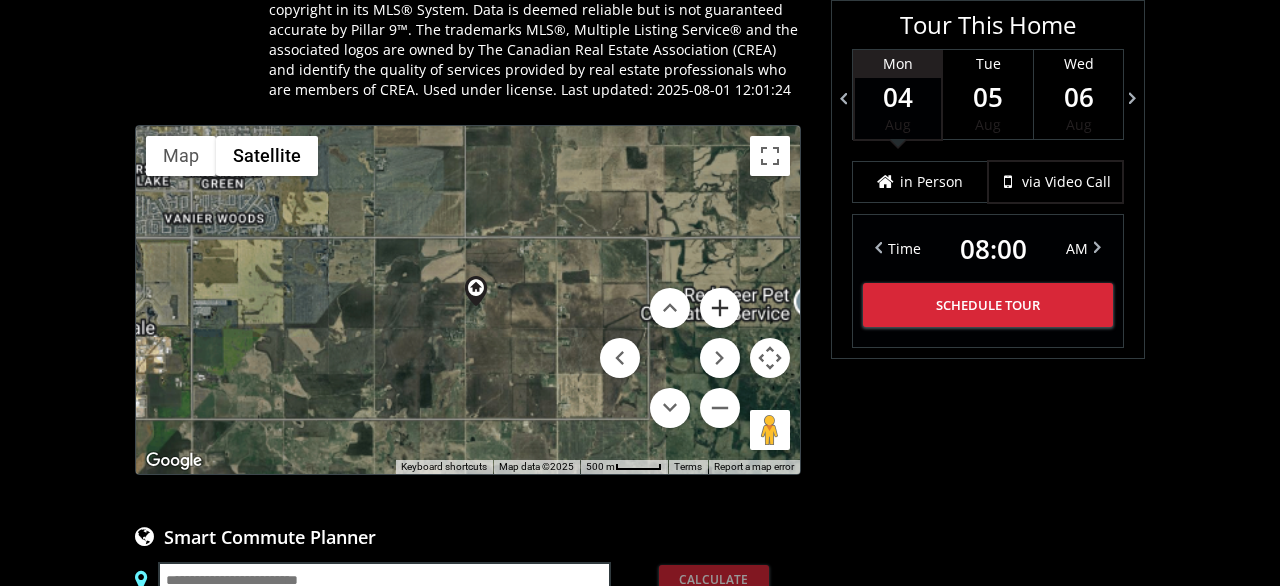 click at bounding box center [720, 308] 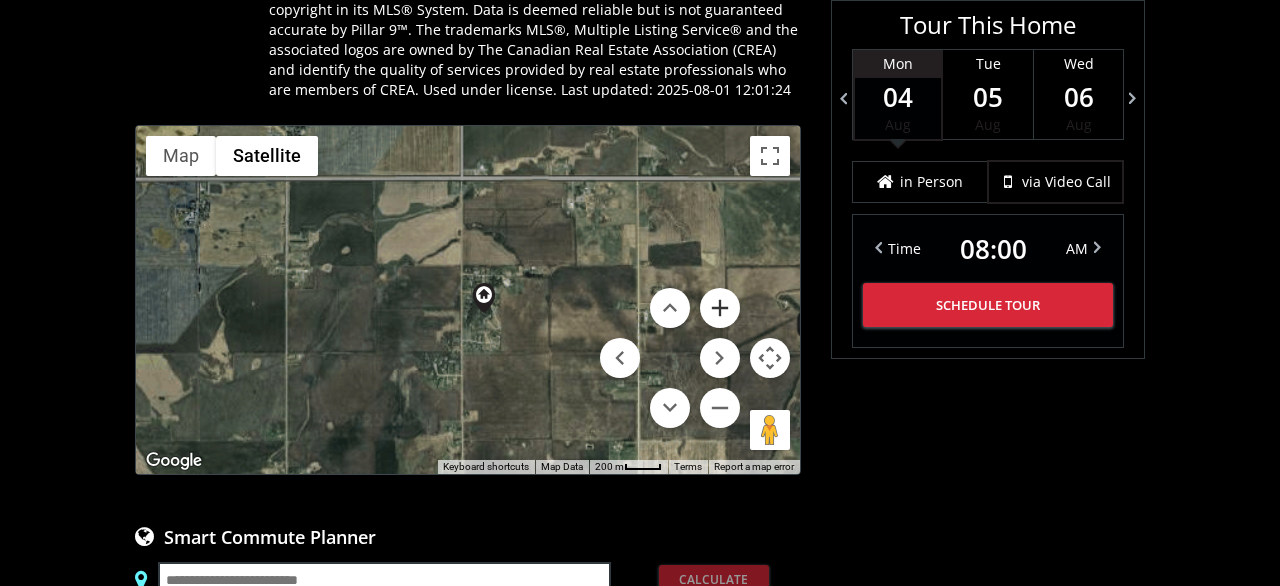 click at bounding box center [720, 308] 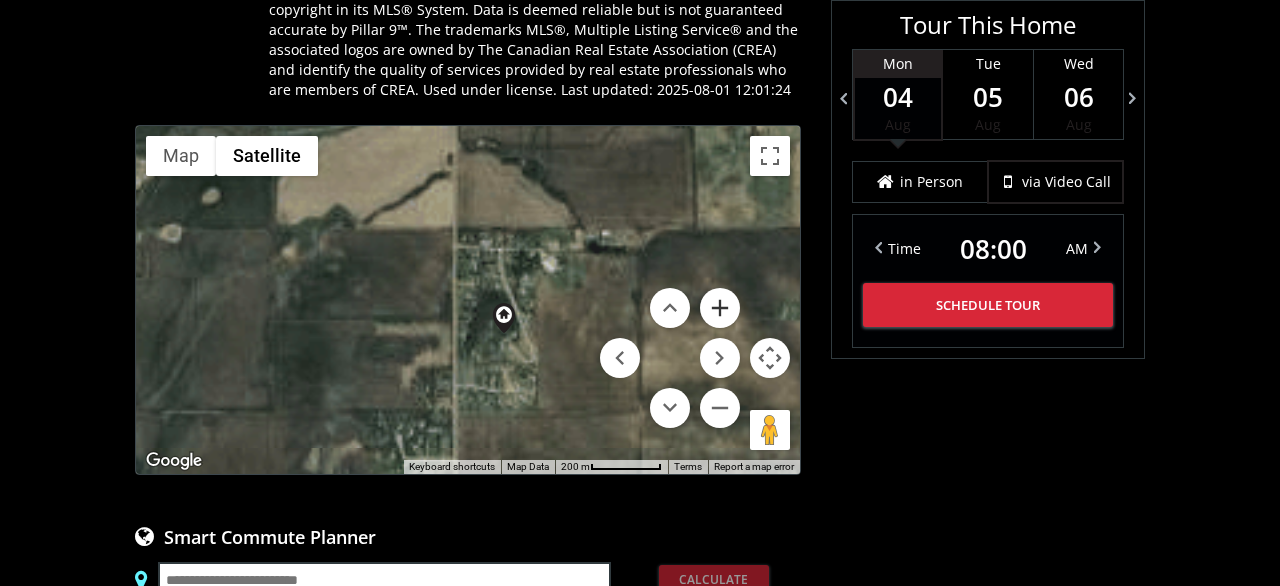 click at bounding box center [720, 308] 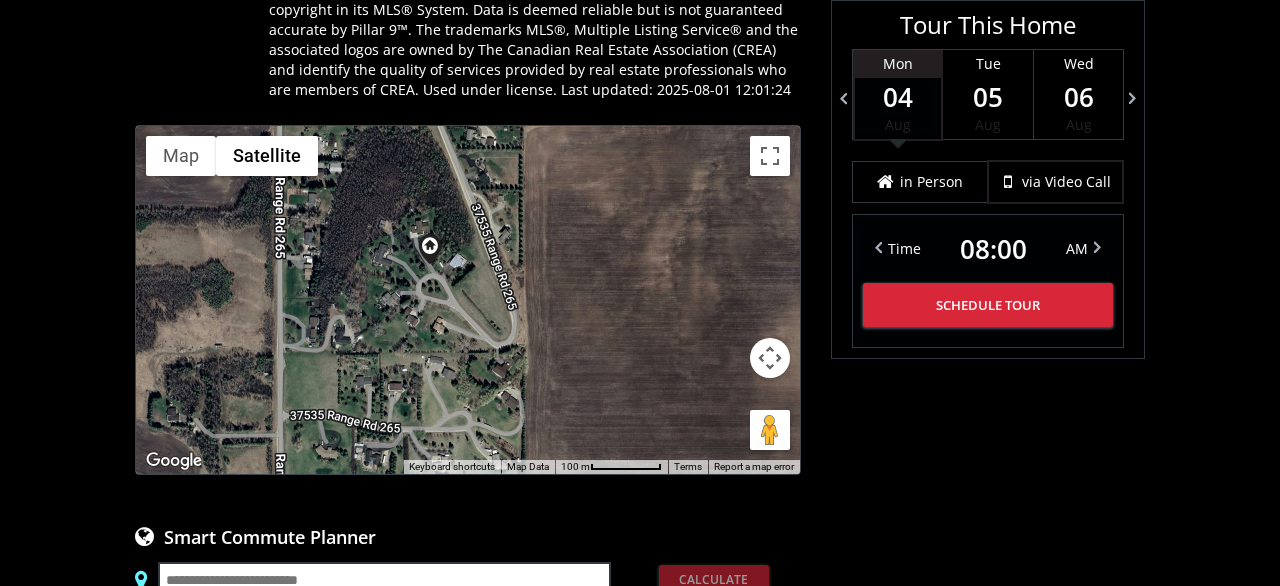 drag, startPoint x: 561, startPoint y: 378, endPoint x: 411, endPoint y: 234, distance: 207.93268 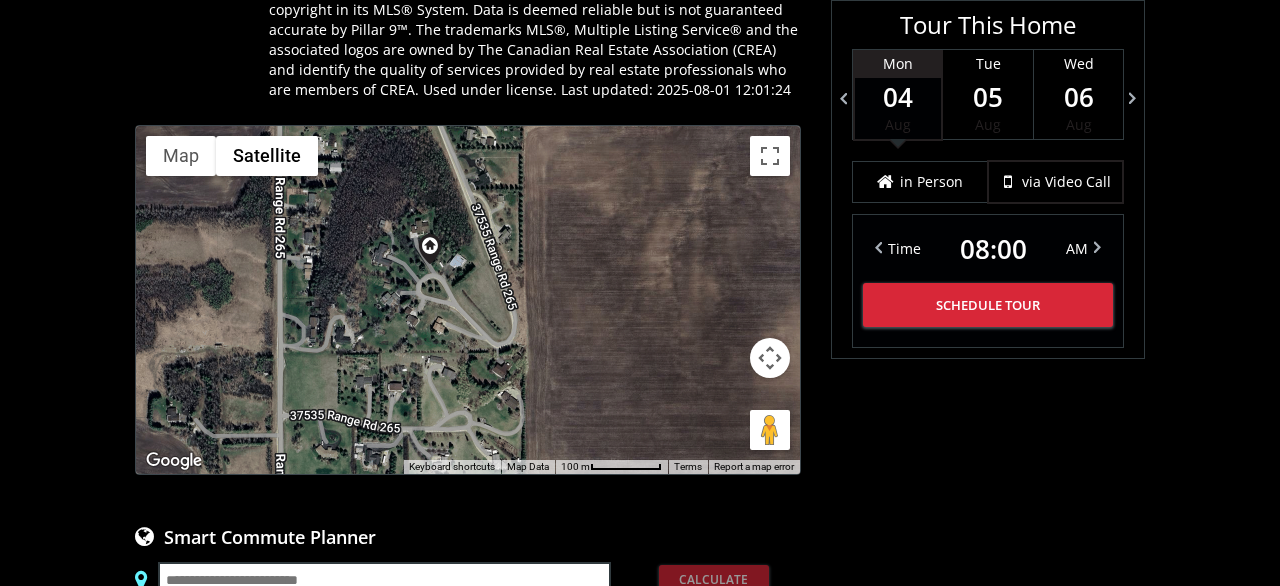 click at bounding box center [770, 358] 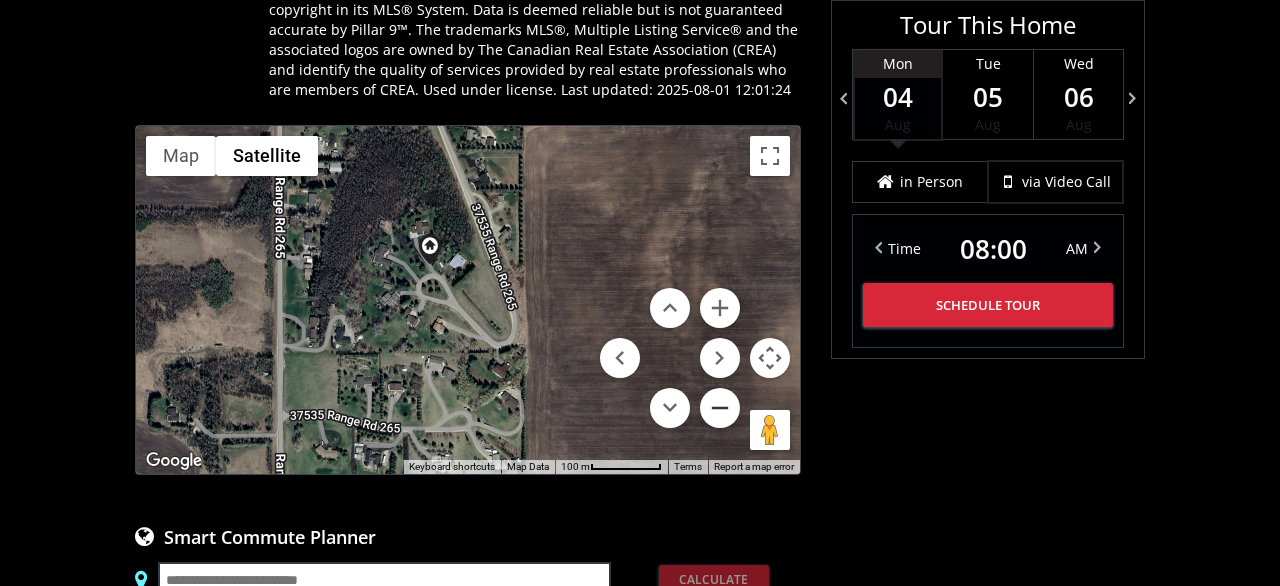 click at bounding box center (720, 408) 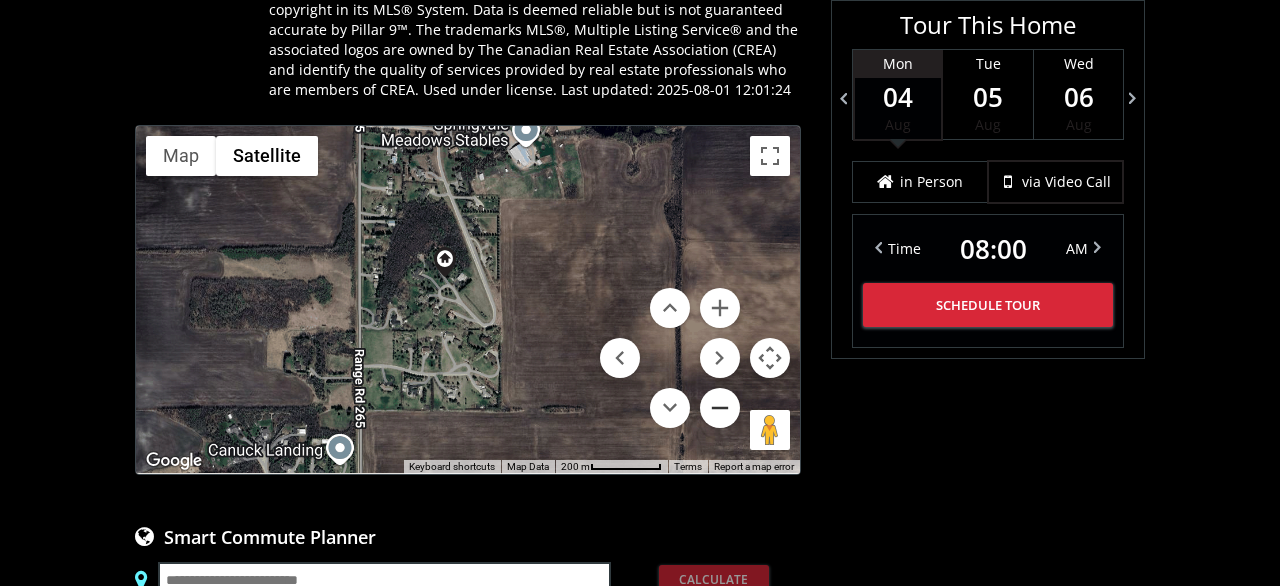 click at bounding box center [720, 408] 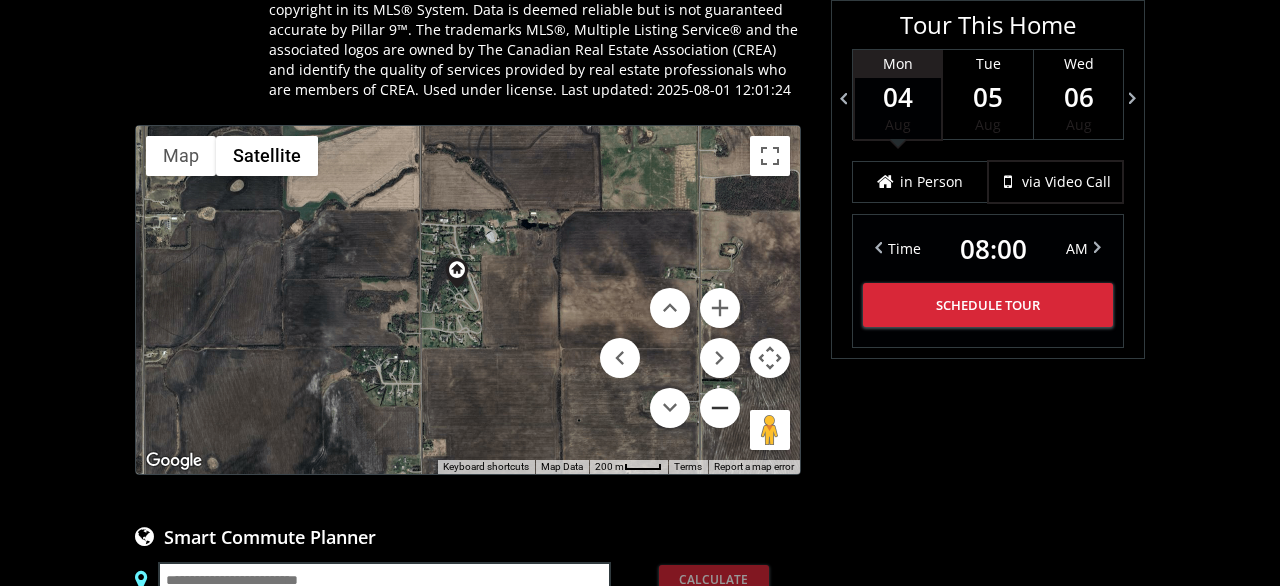 click at bounding box center [720, 408] 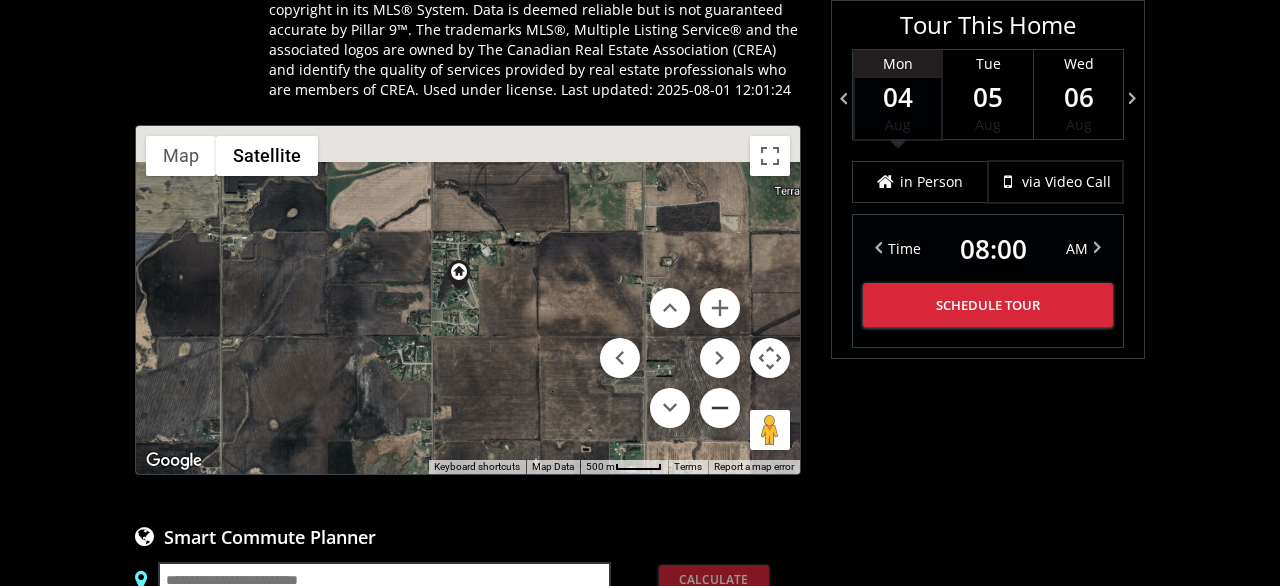 click at bounding box center [720, 408] 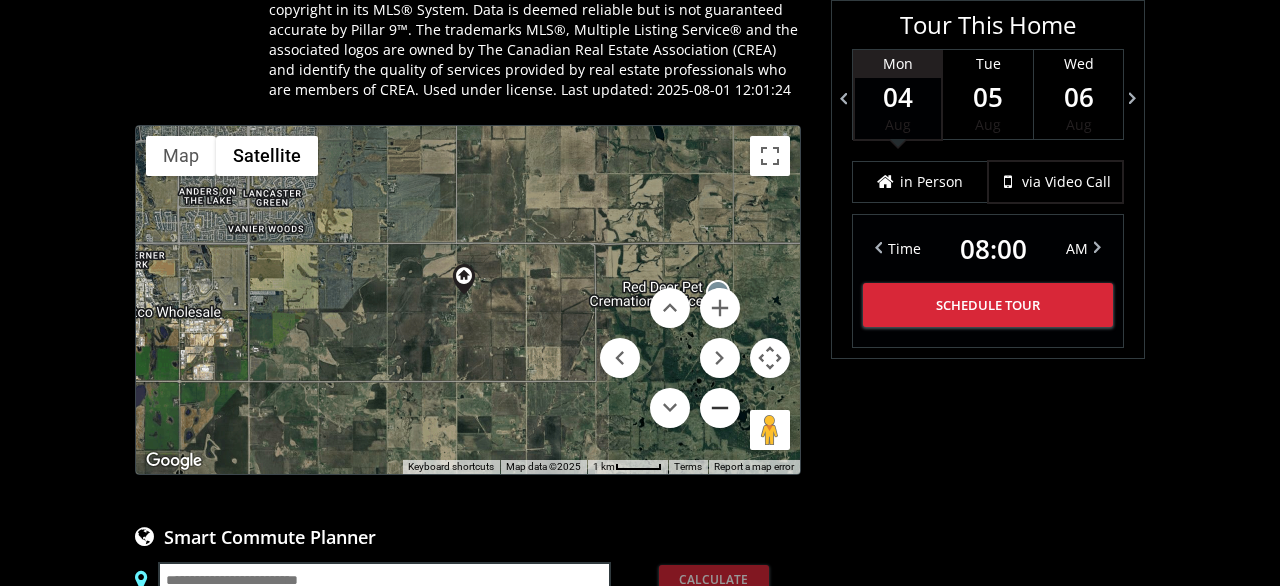 click at bounding box center [720, 408] 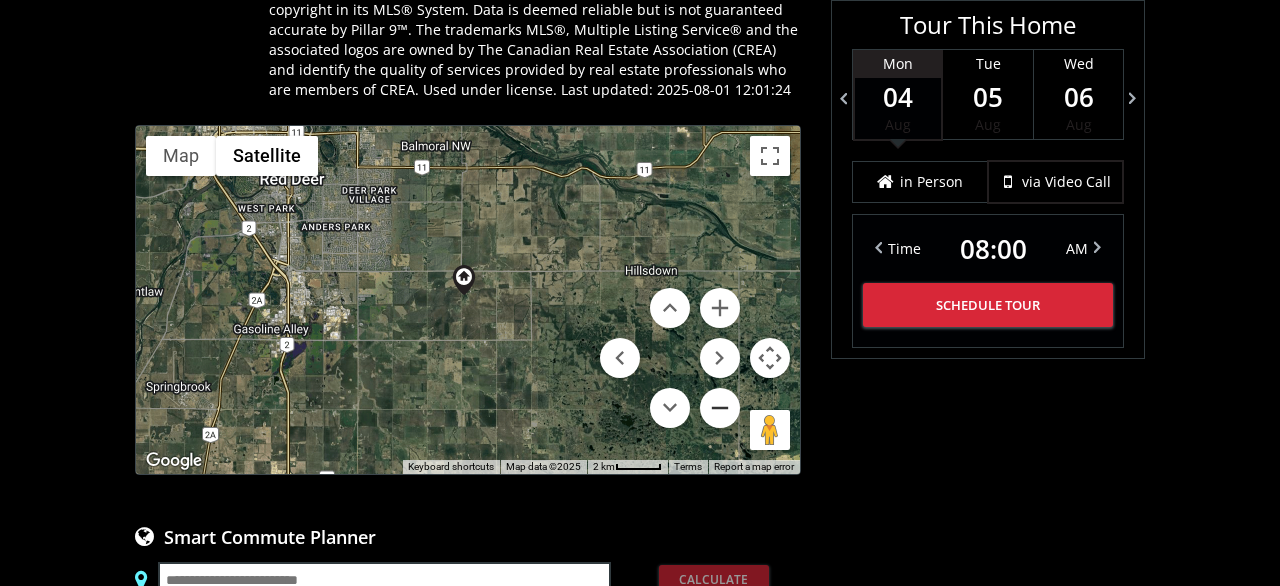 click at bounding box center [720, 408] 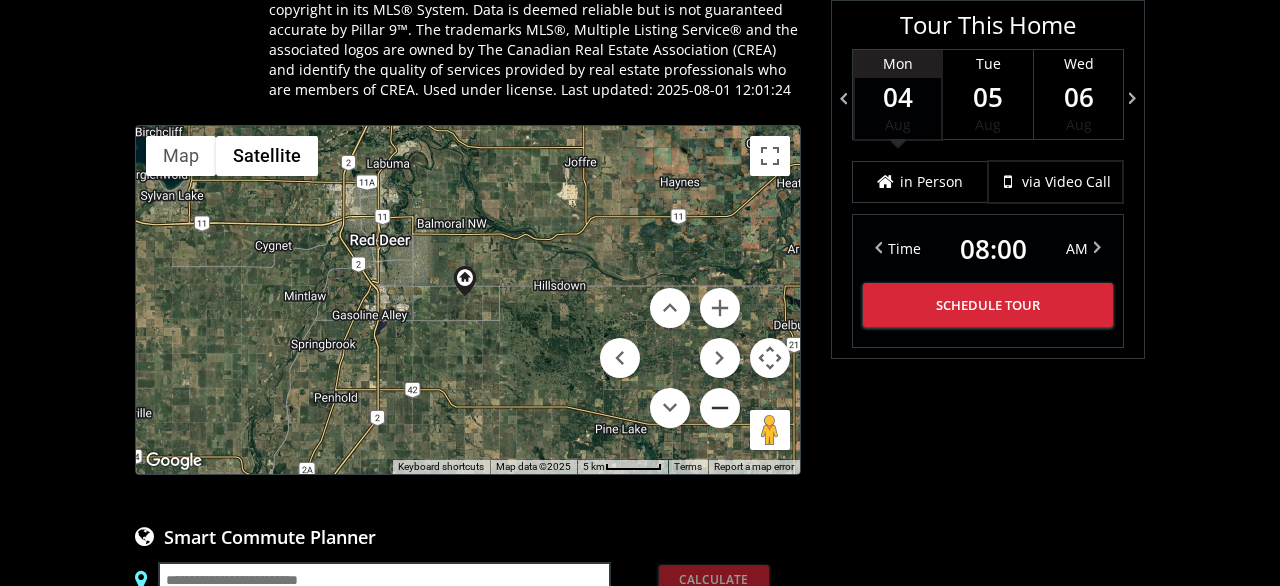 click at bounding box center (720, 408) 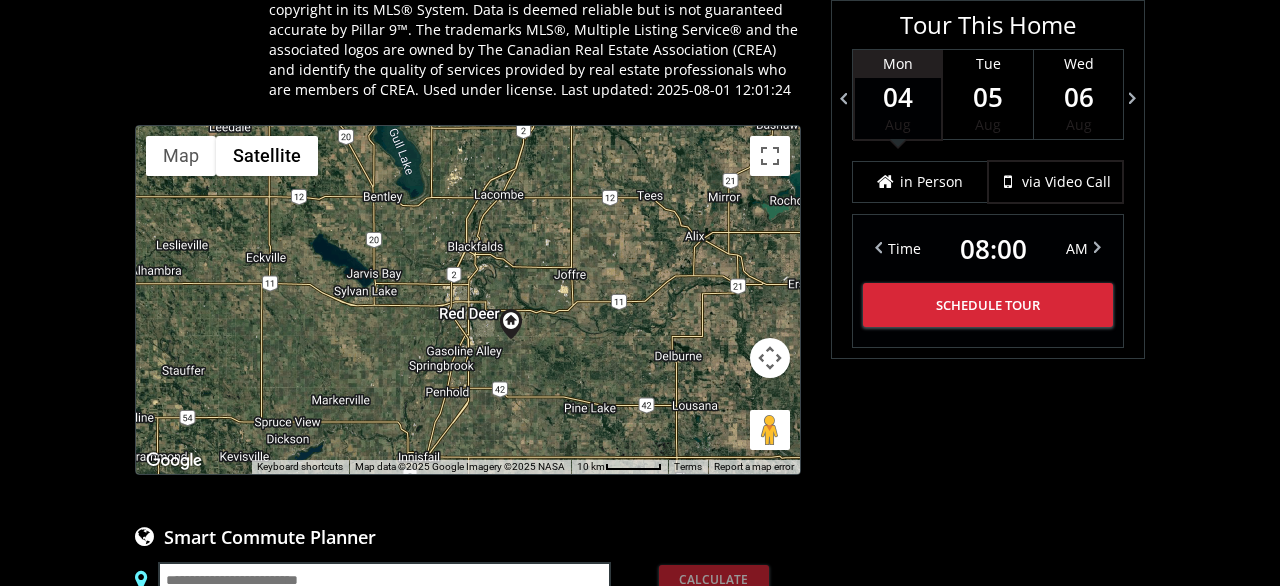 drag, startPoint x: 402, startPoint y: 251, endPoint x: 447, endPoint y: 294, distance: 62.241467 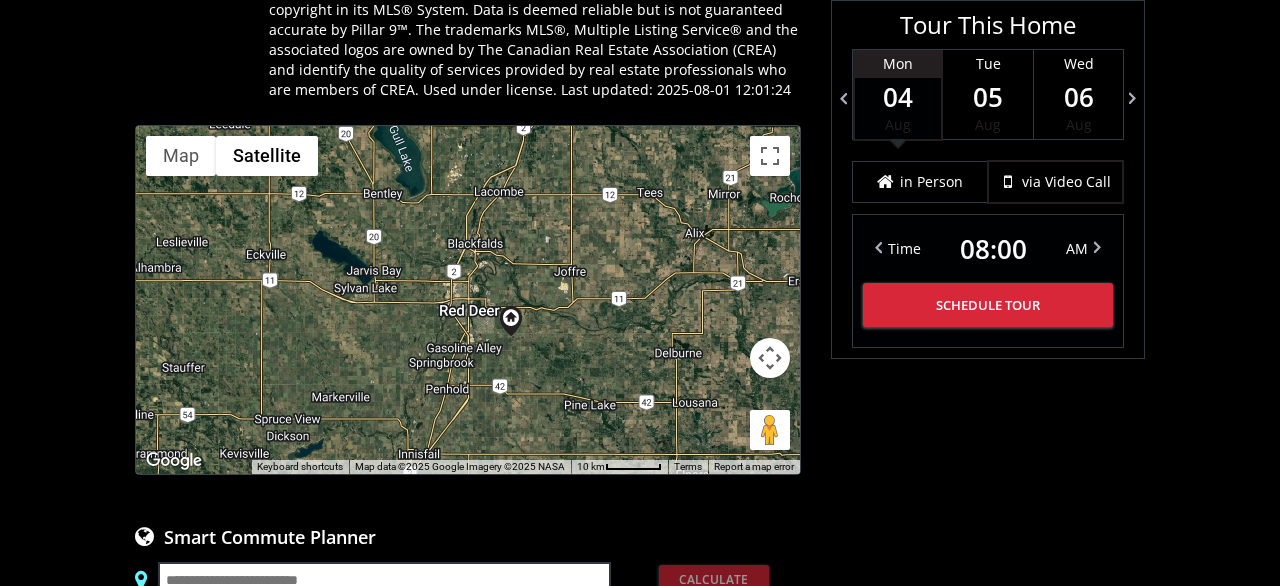 click at bounding box center [770, 358] 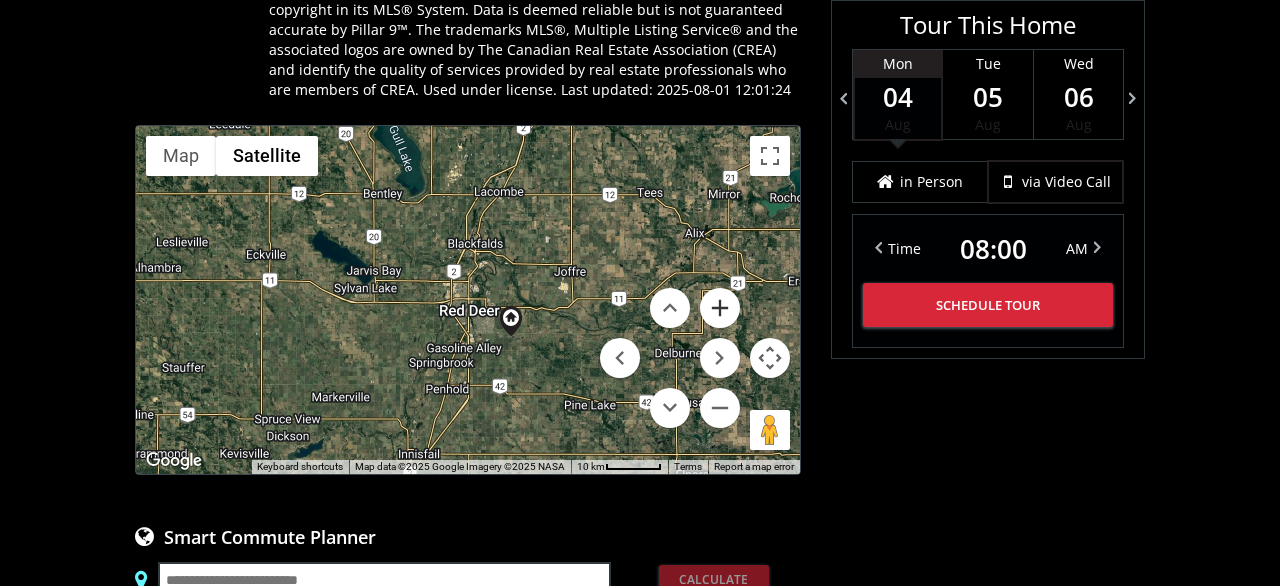 click at bounding box center (720, 308) 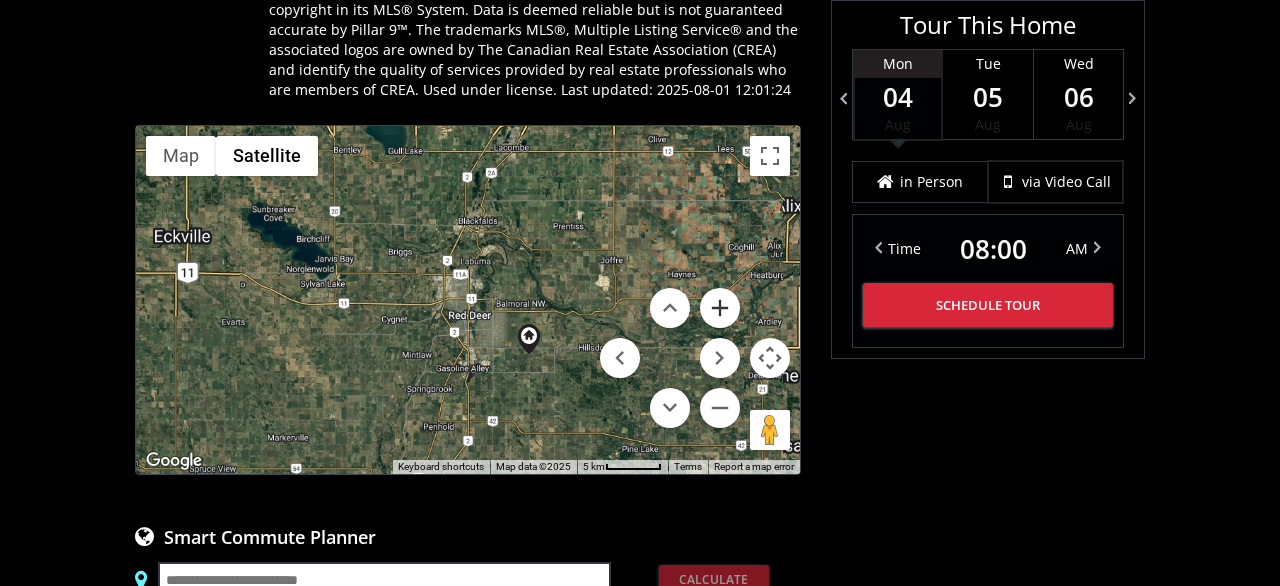 click at bounding box center [720, 308] 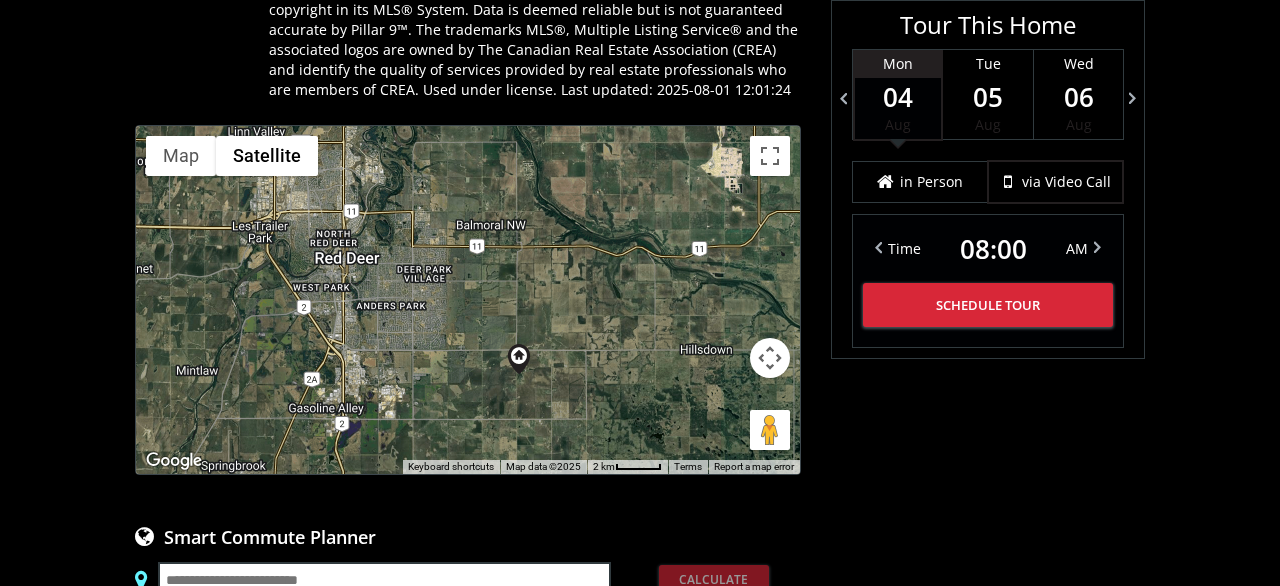 drag, startPoint x: 573, startPoint y: 421, endPoint x: 444, endPoint y: 331, distance: 157.29272 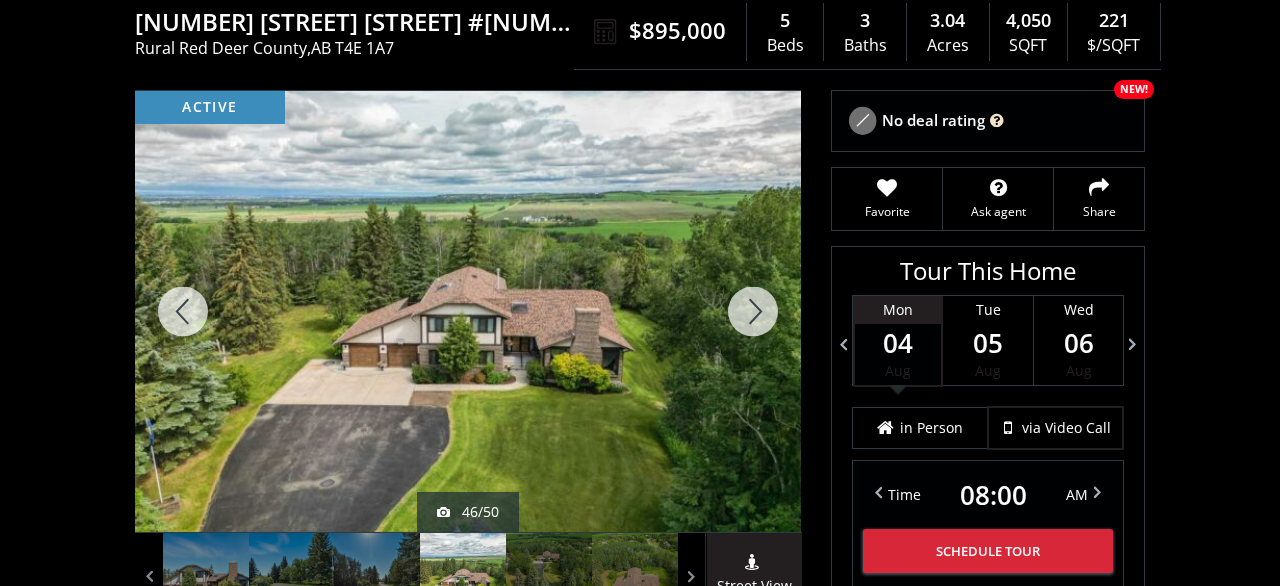 scroll, scrollTop: 208, scrollLeft: 0, axis: vertical 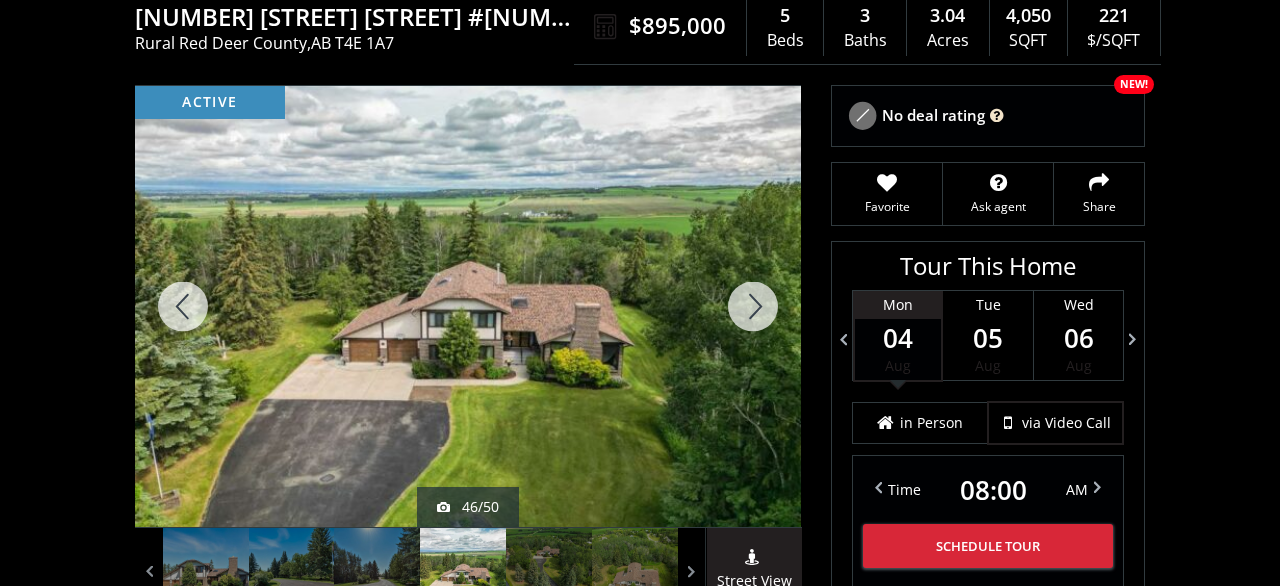 click at bounding box center [753, 306] 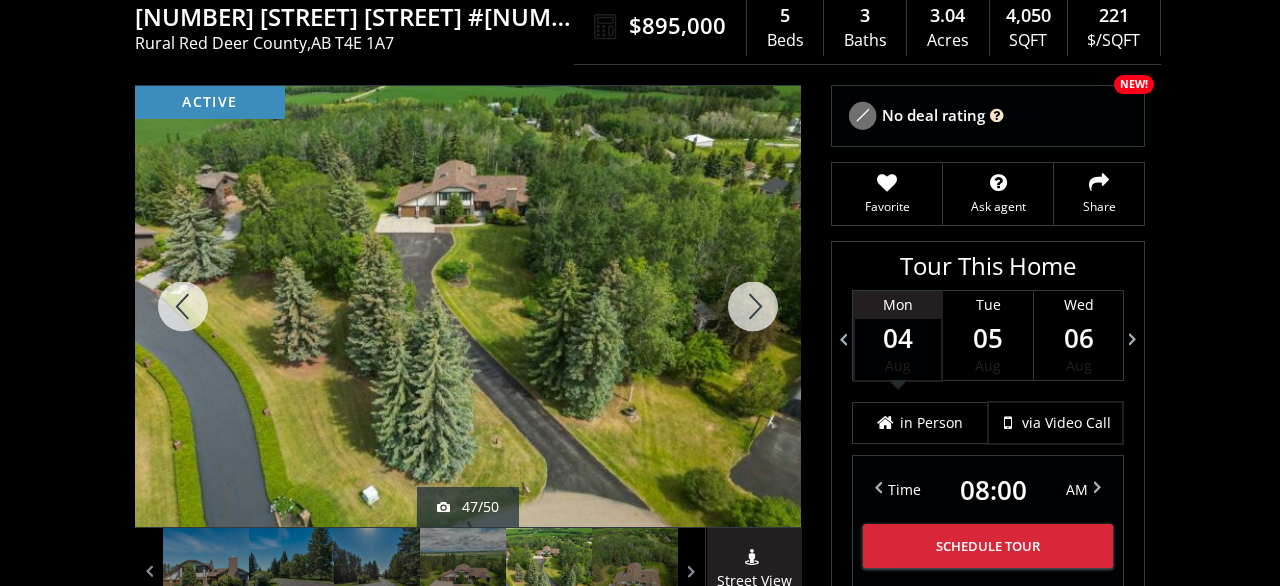 click at bounding box center [753, 306] 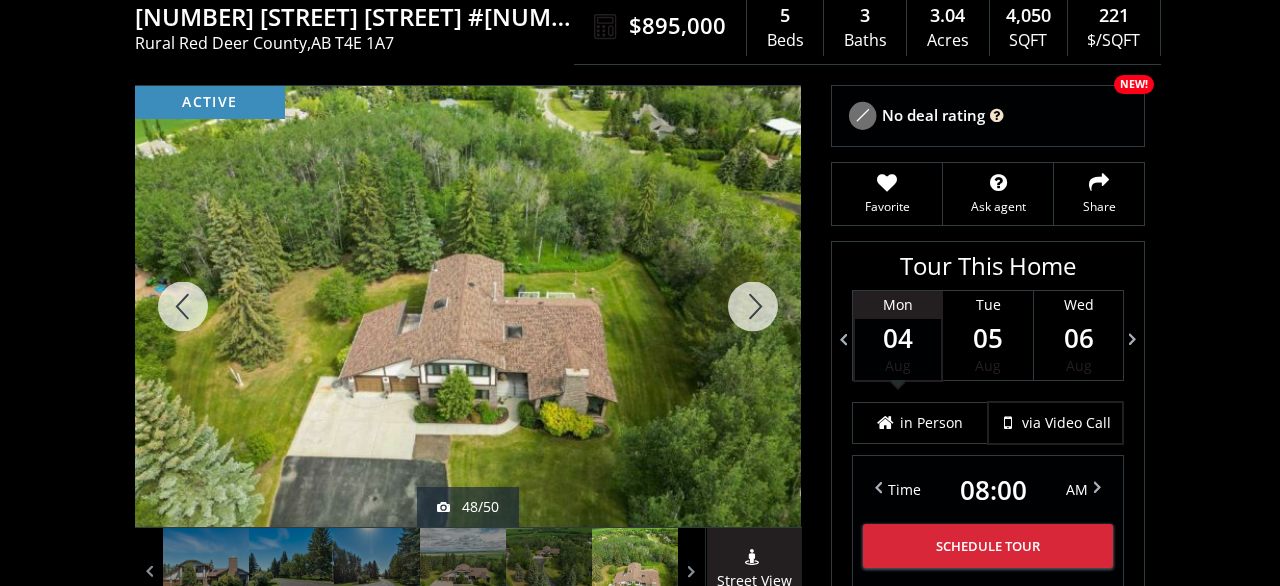 click at bounding box center [183, 306] 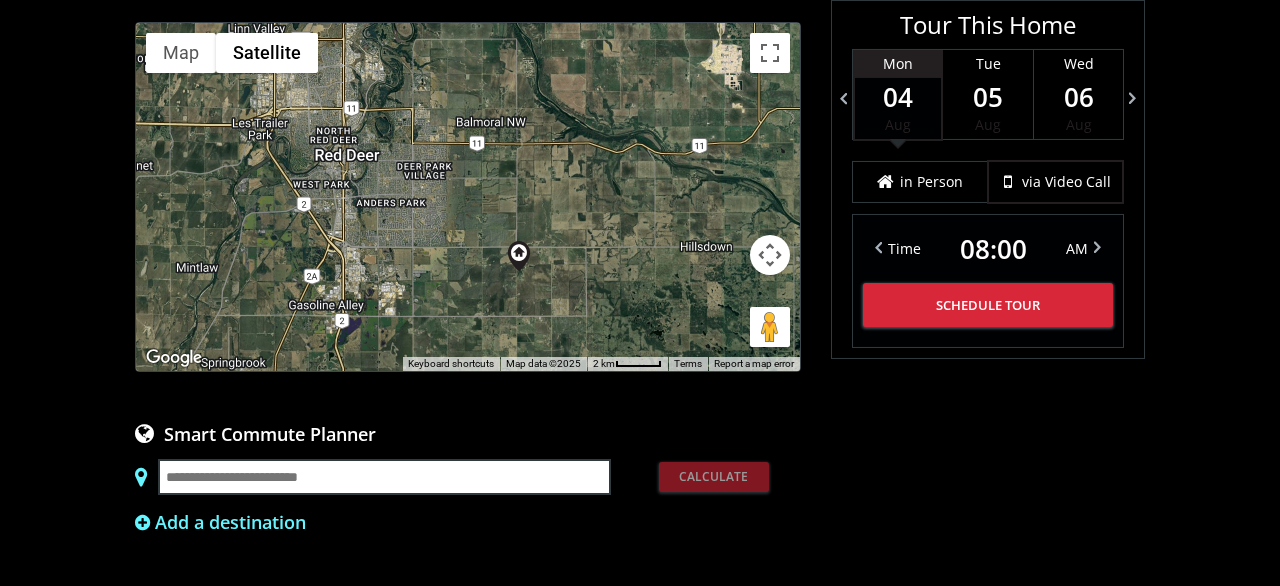 scroll, scrollTop: 1560, scrollLeft: 0, axis: vertical 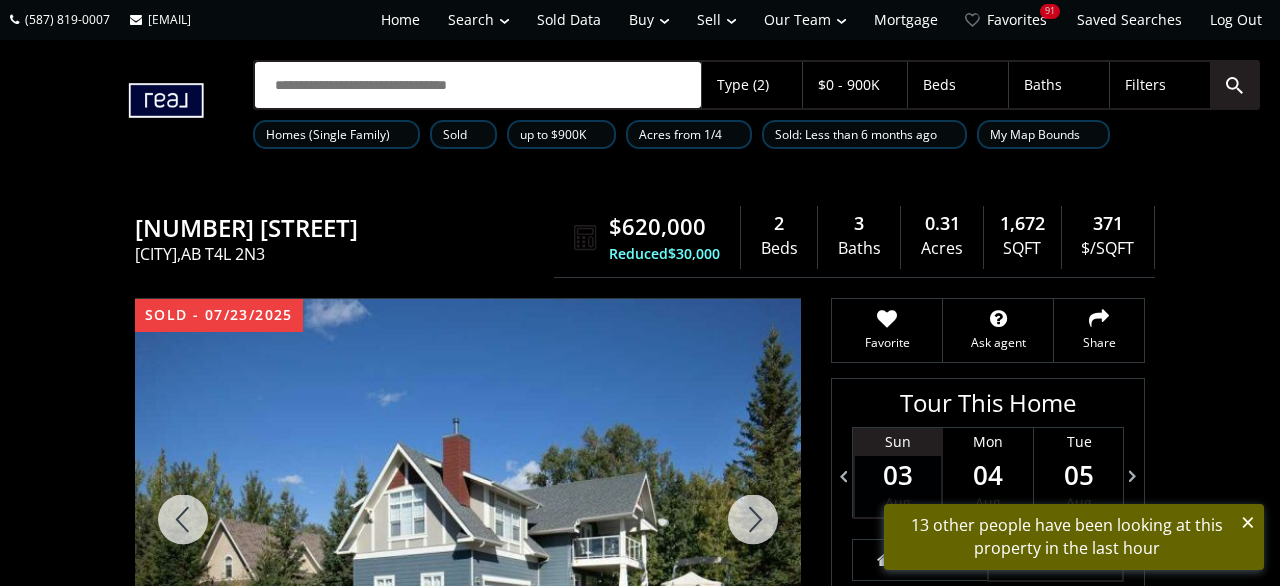 click on "237 Canal Street" at bounding box center (349, 230) 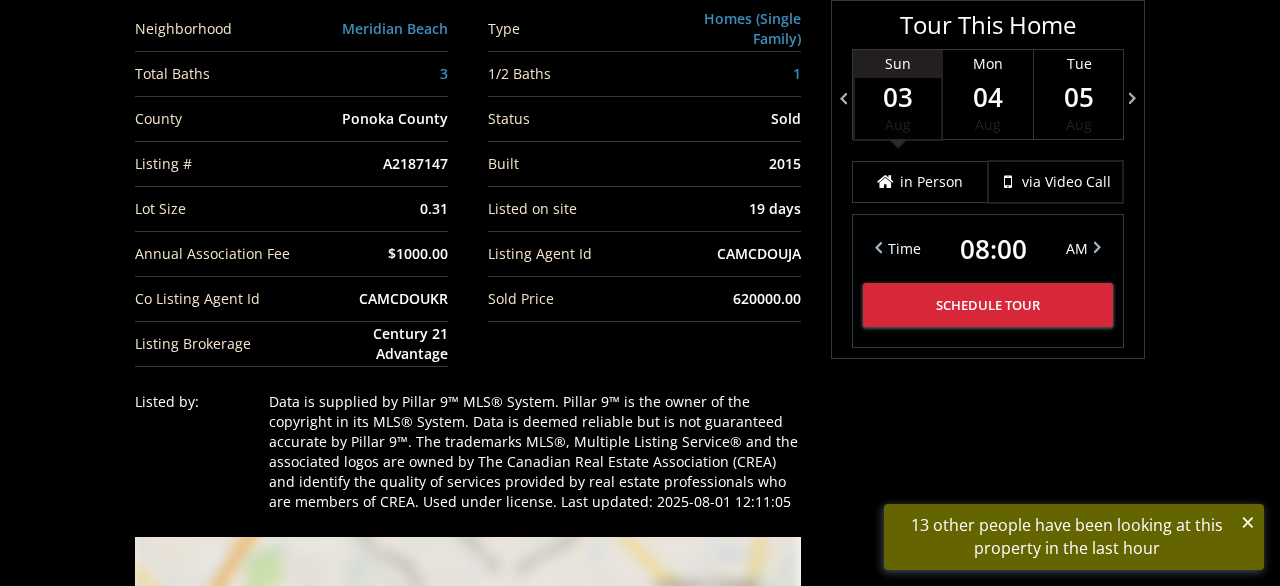 scroll, scrollTop: 2184, scrollLeft: 0, axis: vertical 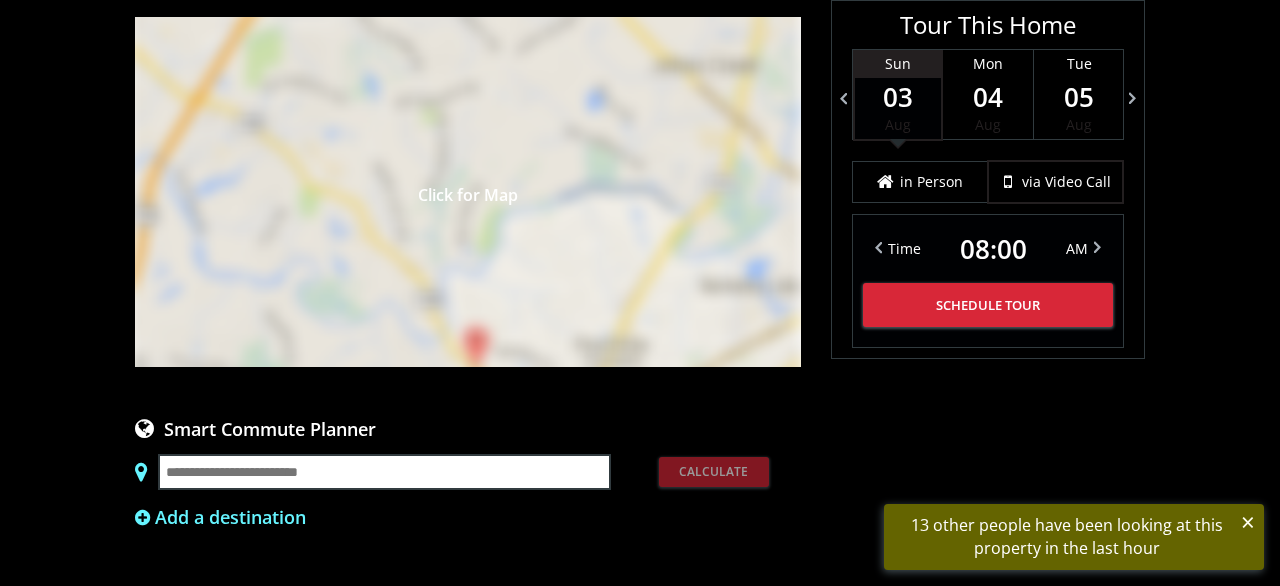 click on "Click for Map" at bounding box center (468, 192) 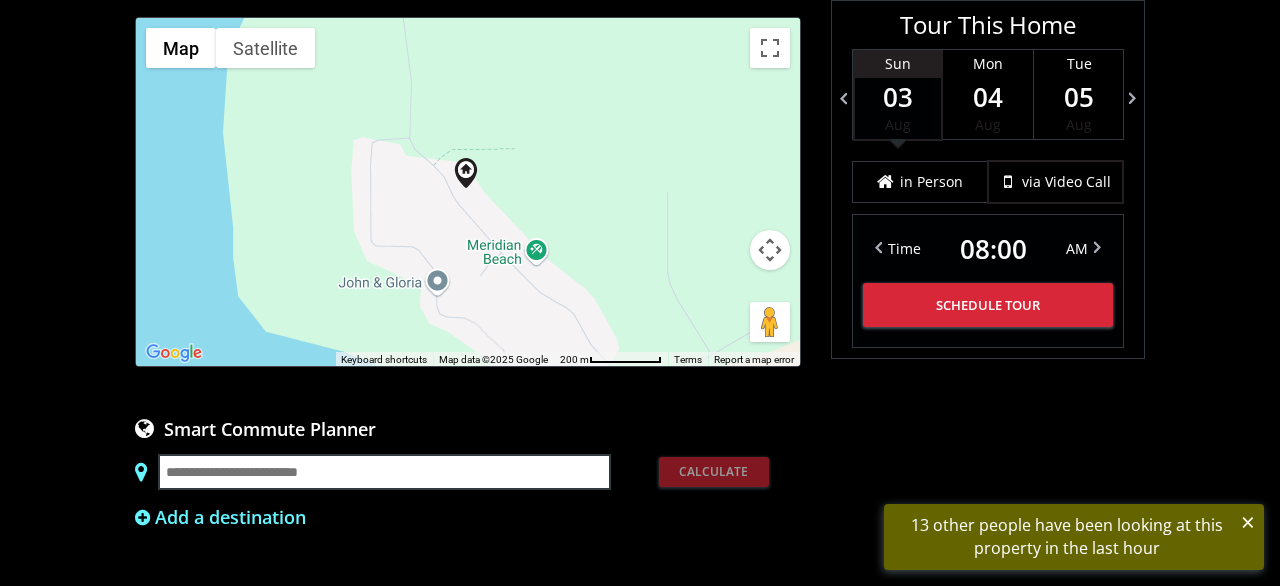 click at bounding box center (770, 250) 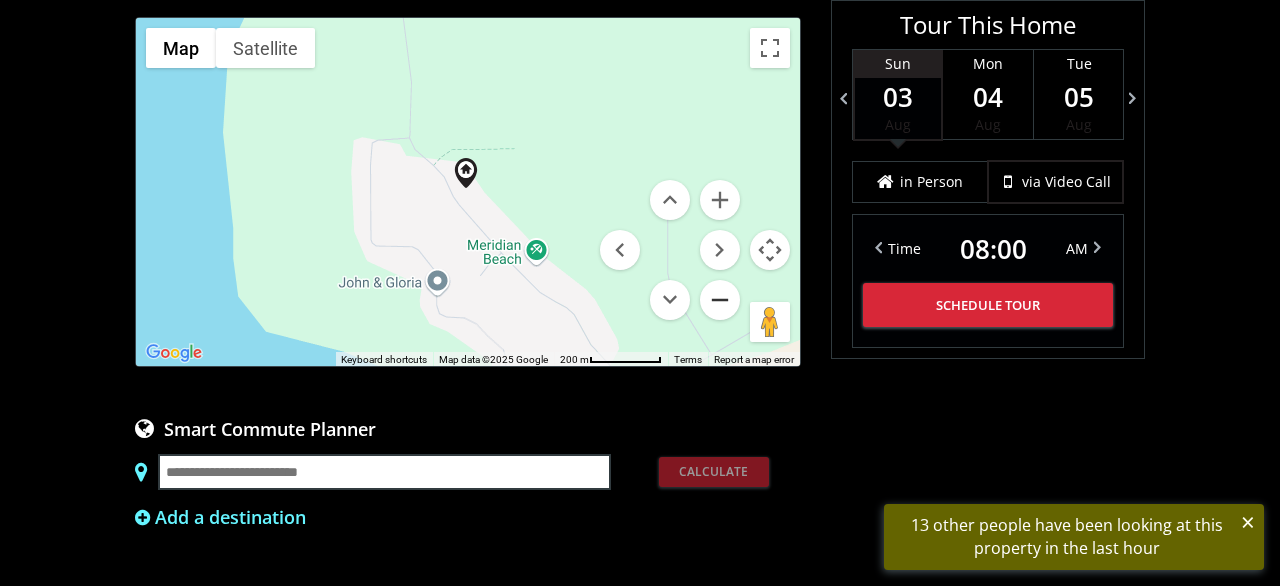 click at bounding box center (720, 300) 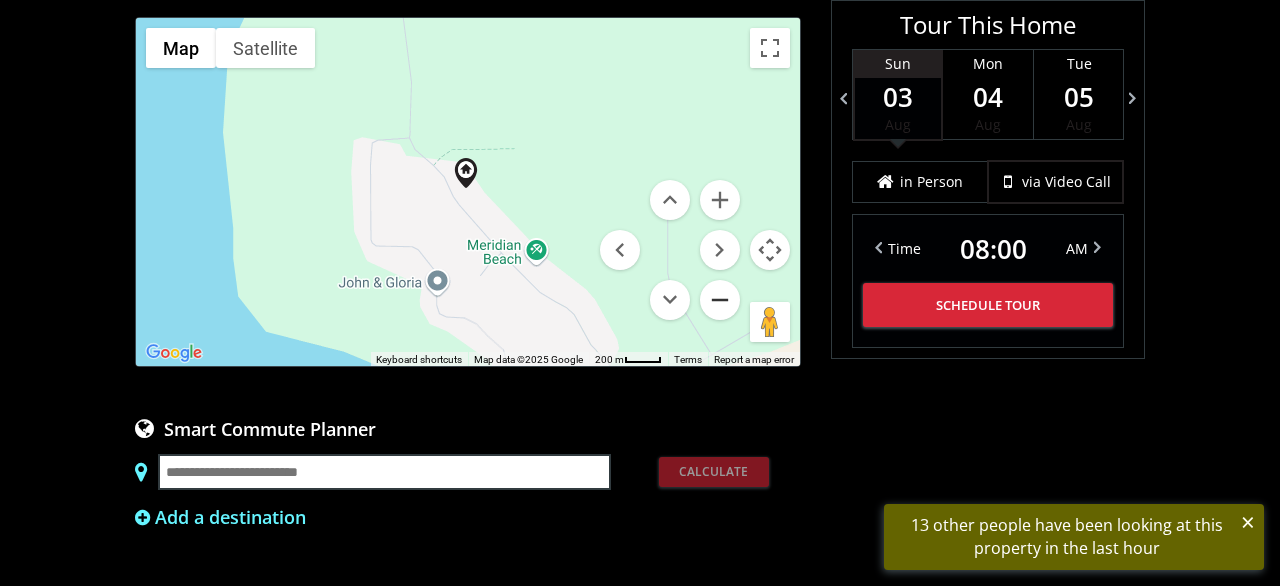 click at bounding box center [720, 300] 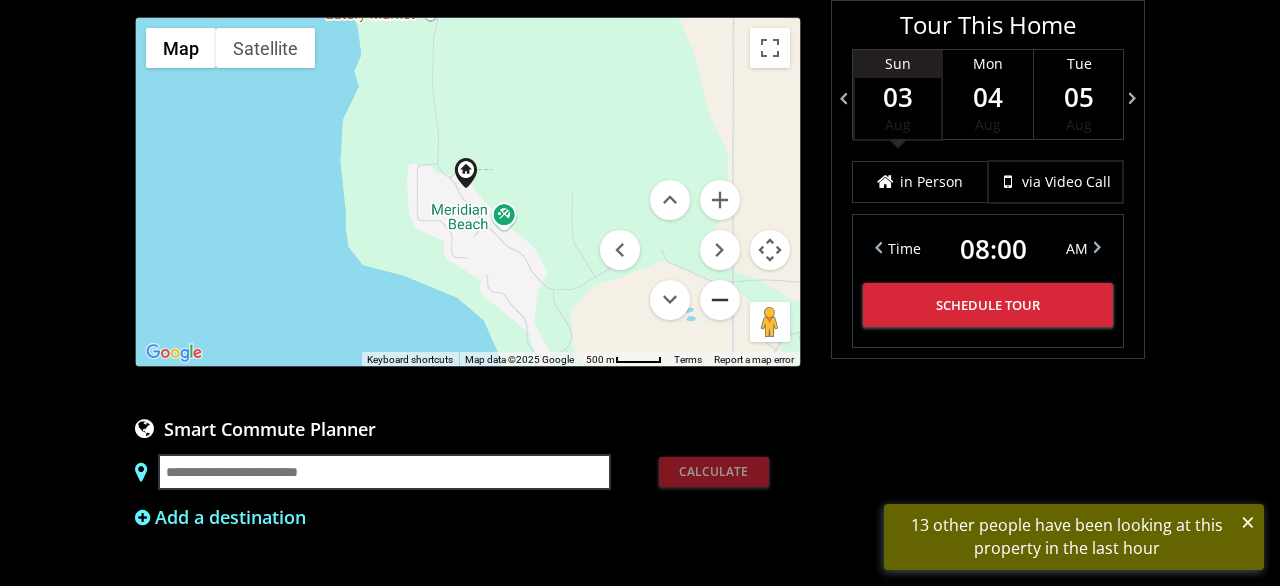 click at bounding box center (720, 300) 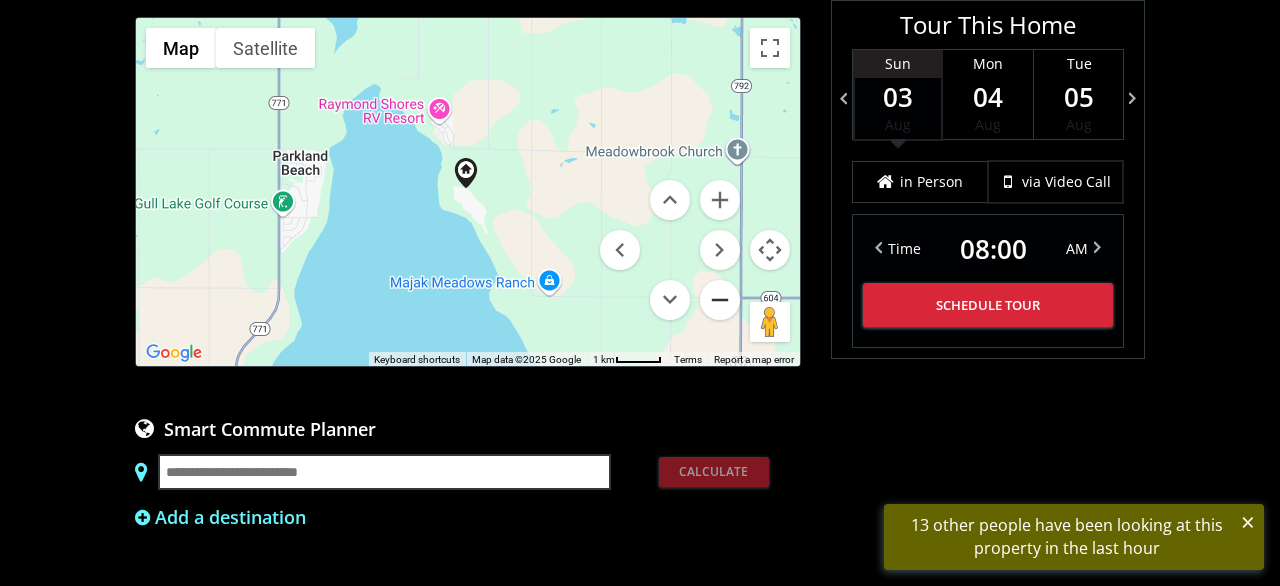 click at bounding box center (720, 300) 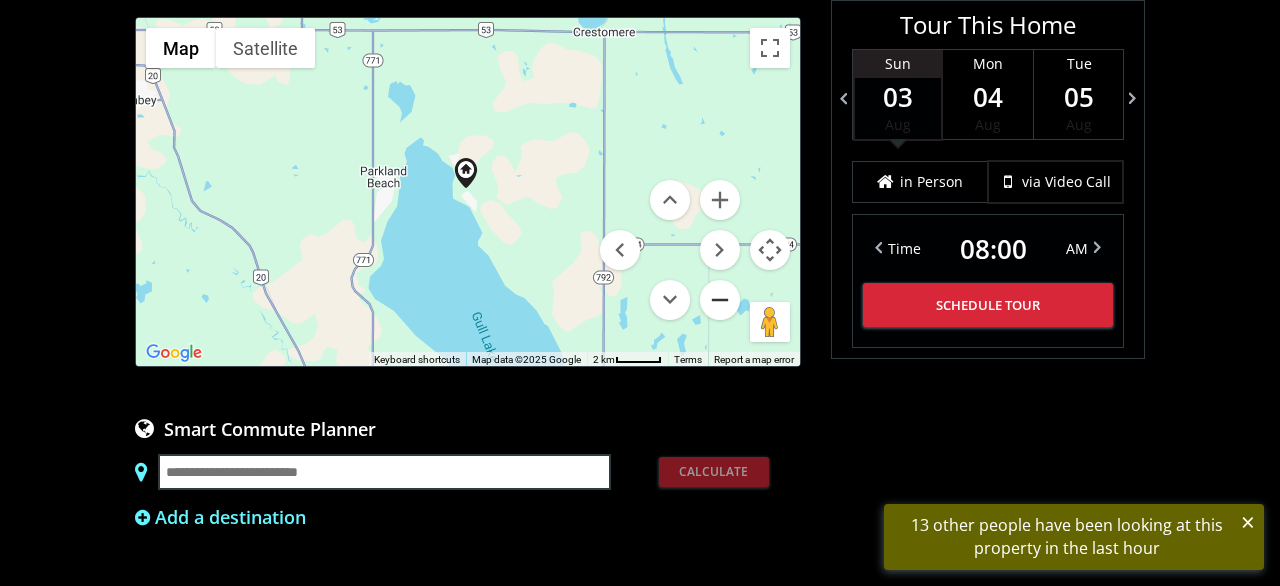 click at bounding box center (720, 300) 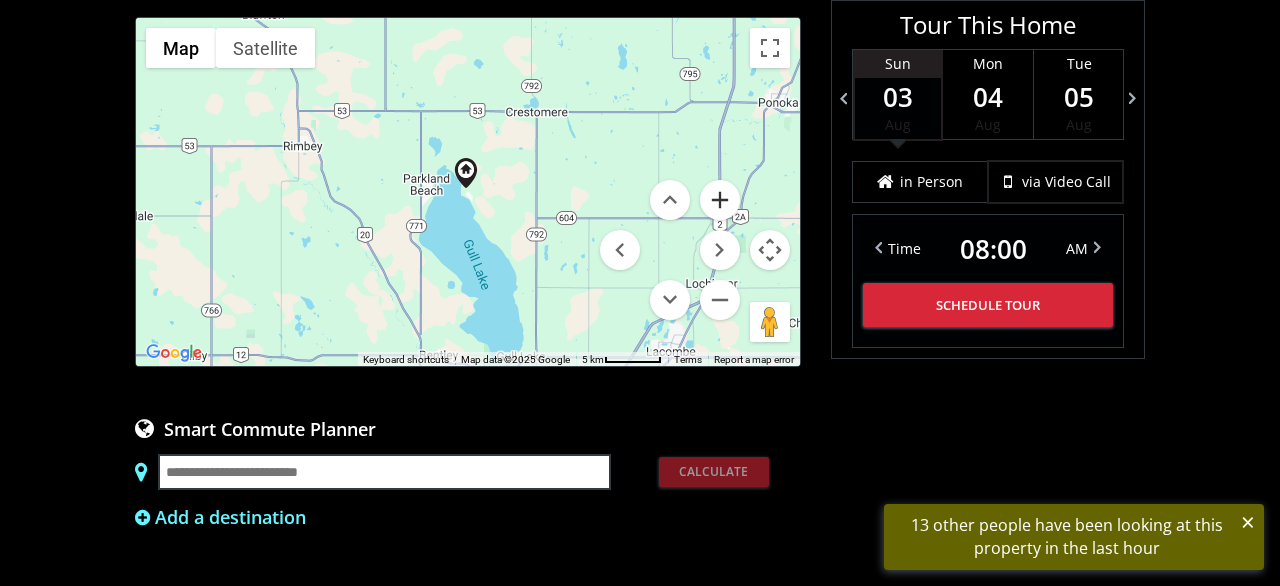 click at bounding box center [720, 200] 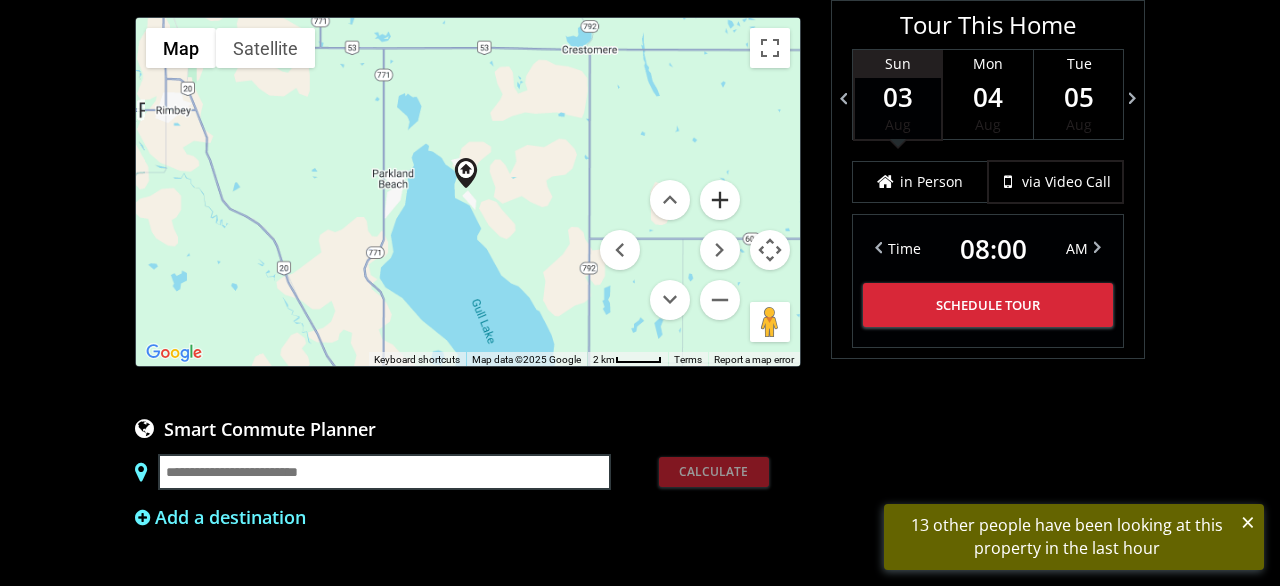 click at bounding box center (720, 200) 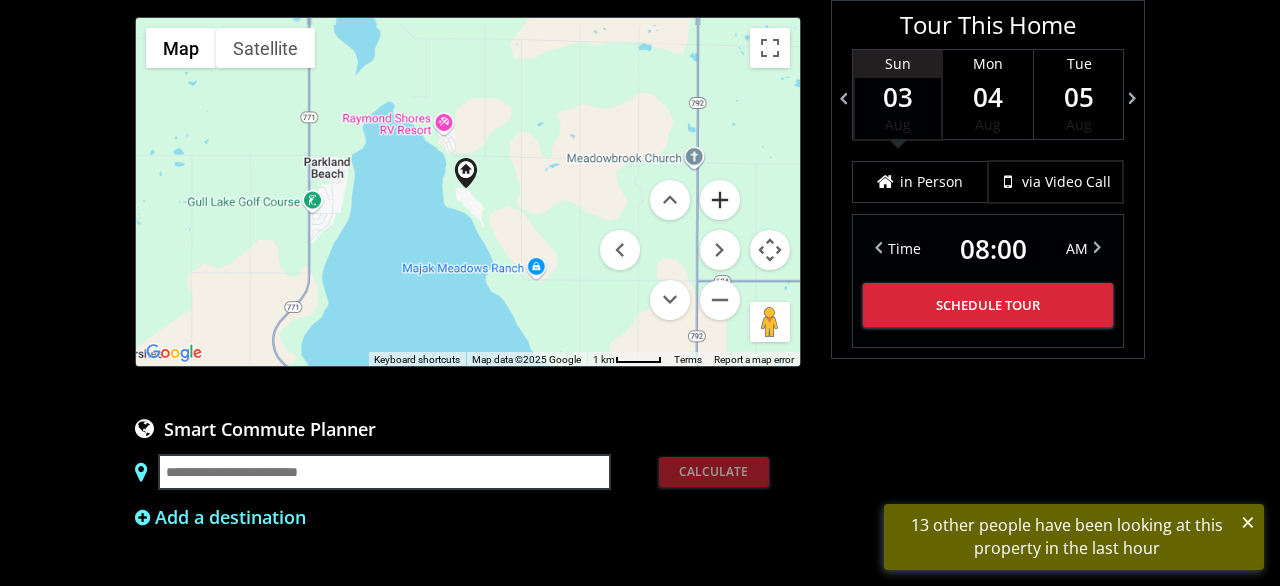 click at bounding box center [720, 200] 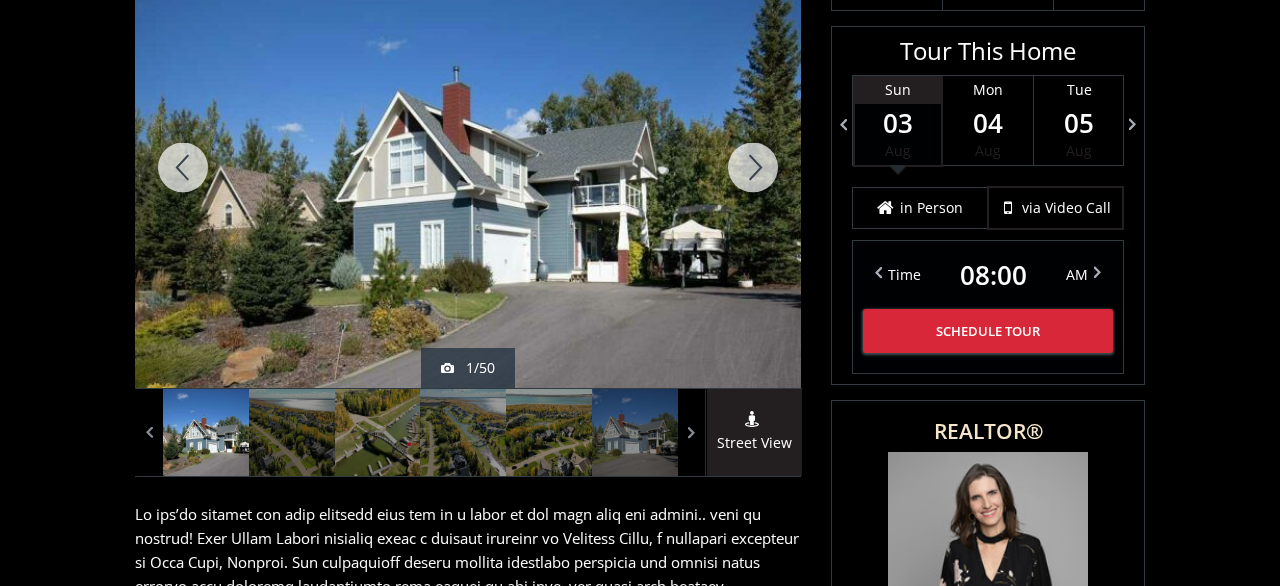 scroll, scrollTop: 312, scrollLeft: 0, axis: vertical 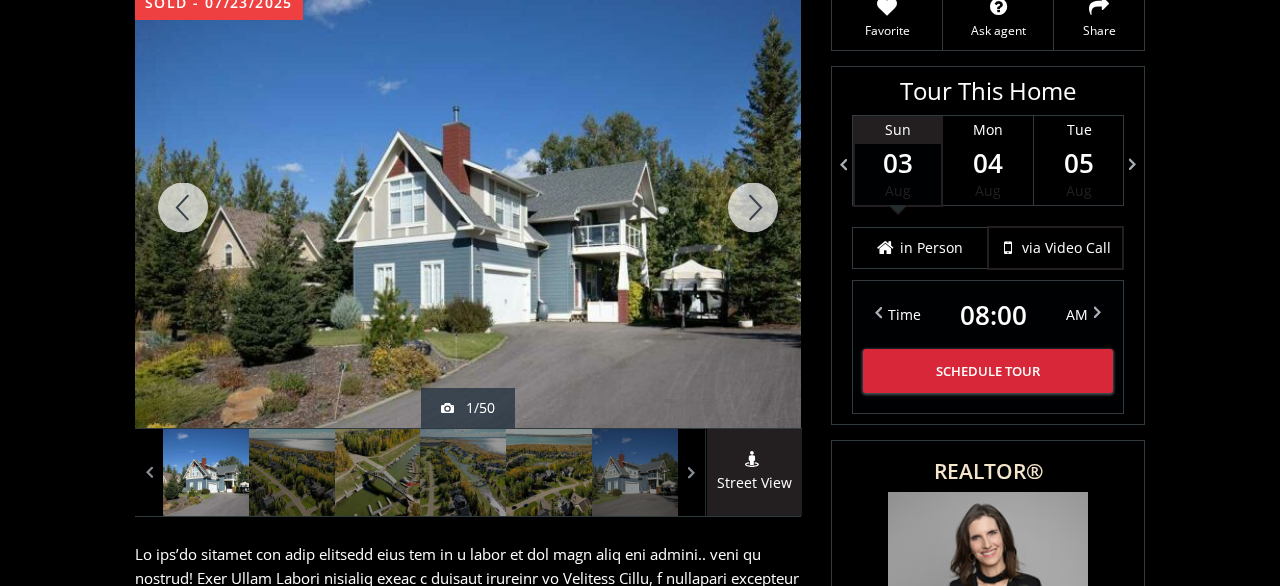 click at bounding box center (753, 207) 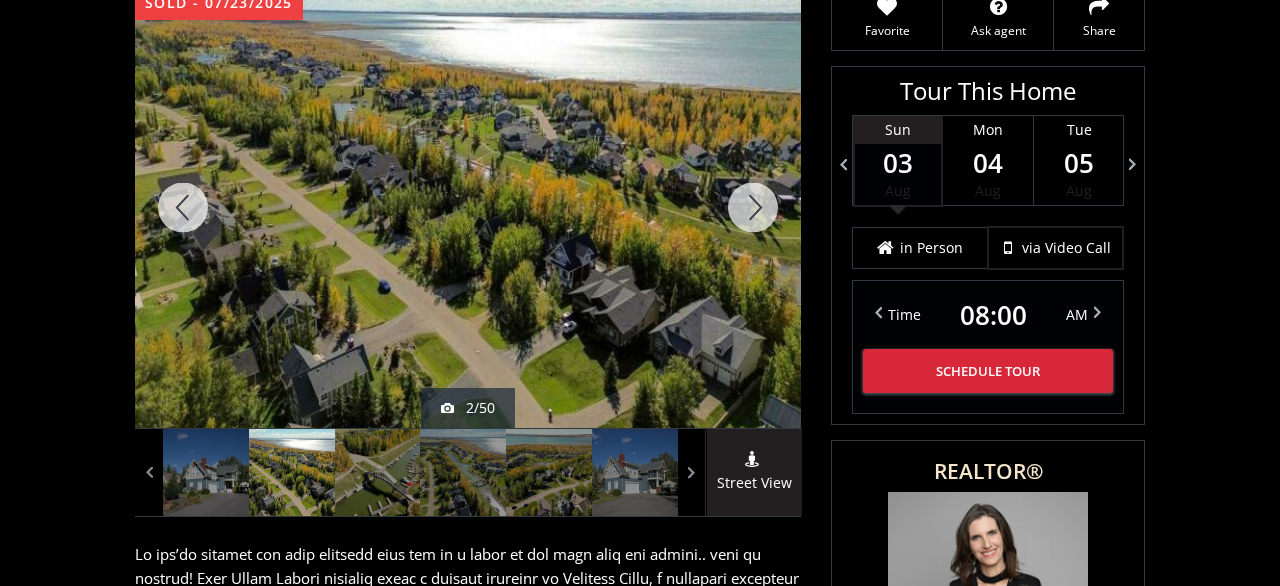 click at bounding box center (753, 207) 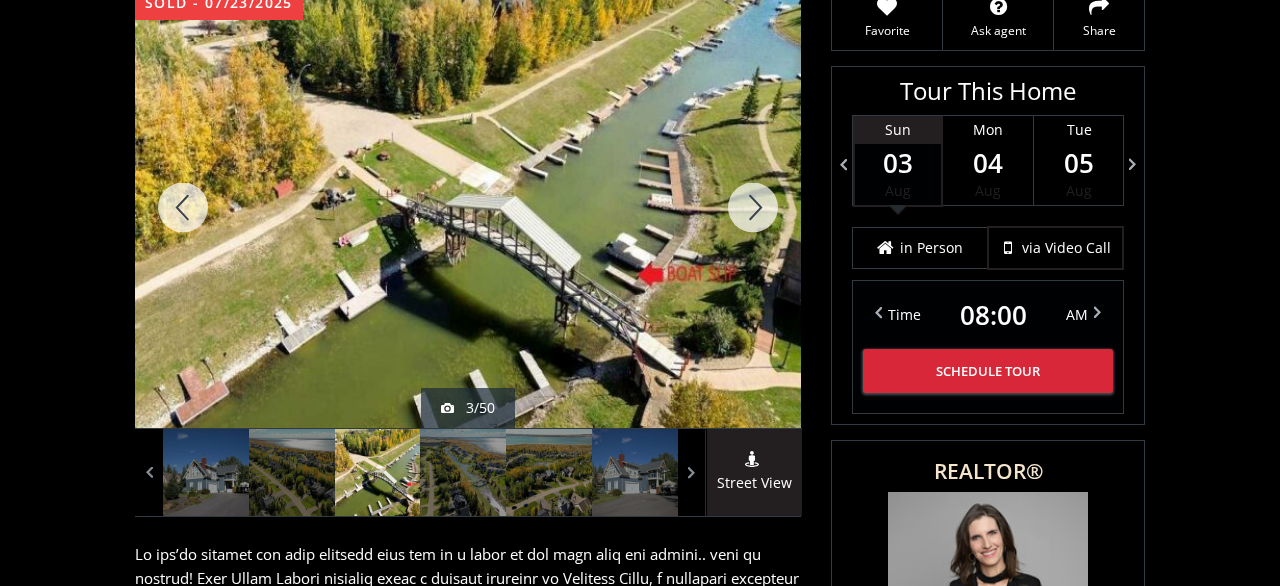 click at bounding box center [753, 207] 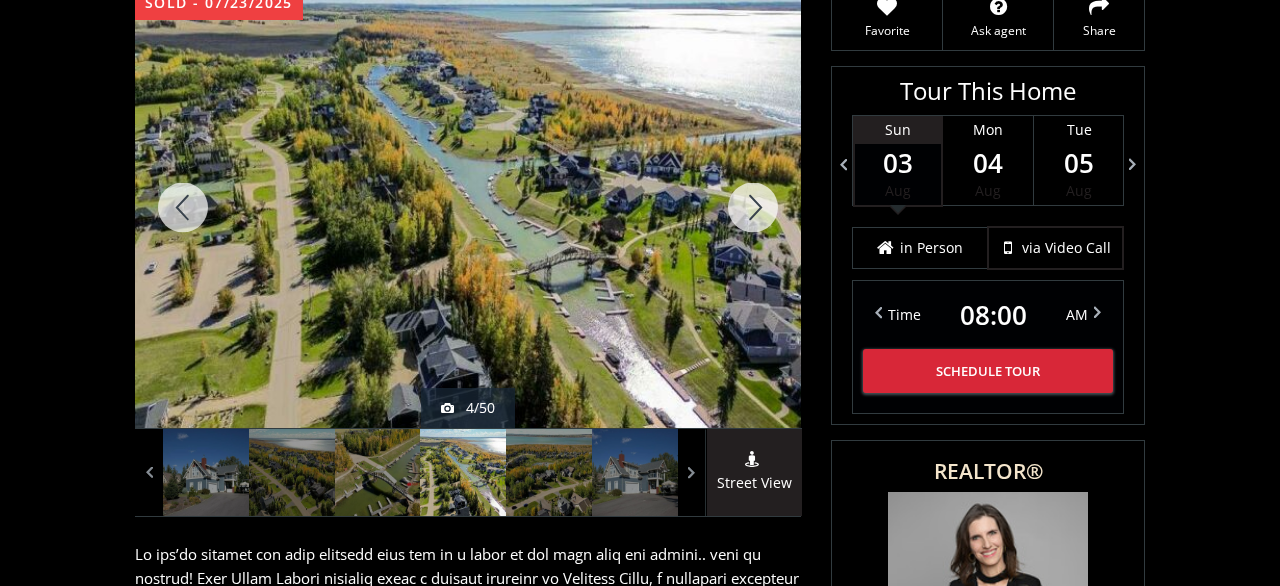 click at bounding box center (753, 207) 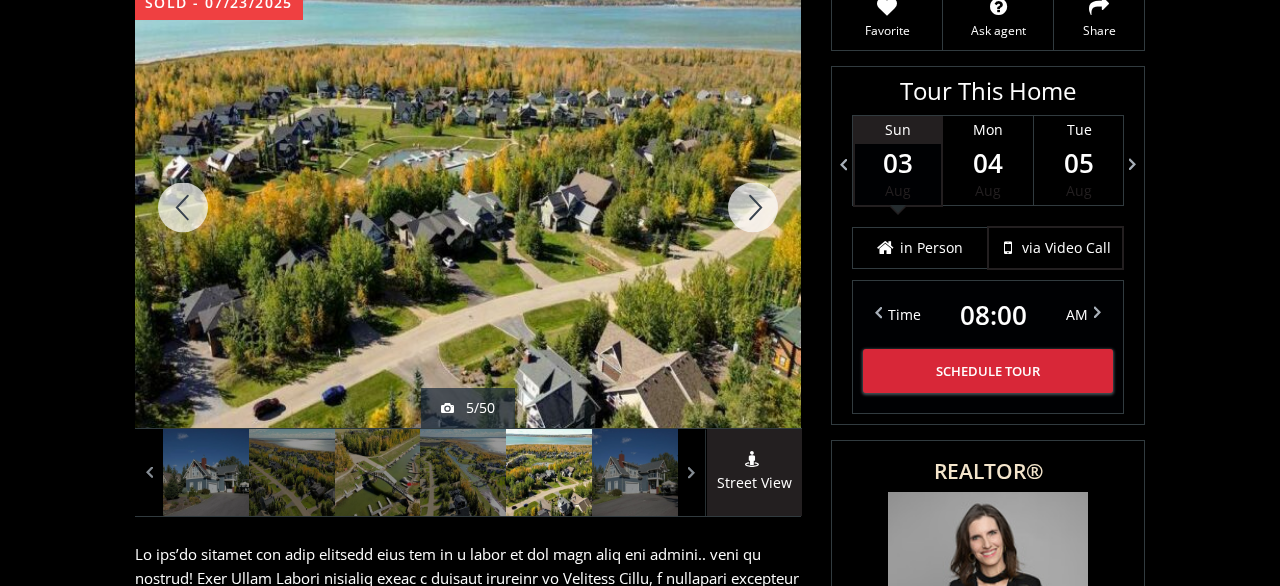 click at bounding box center [753, 207] 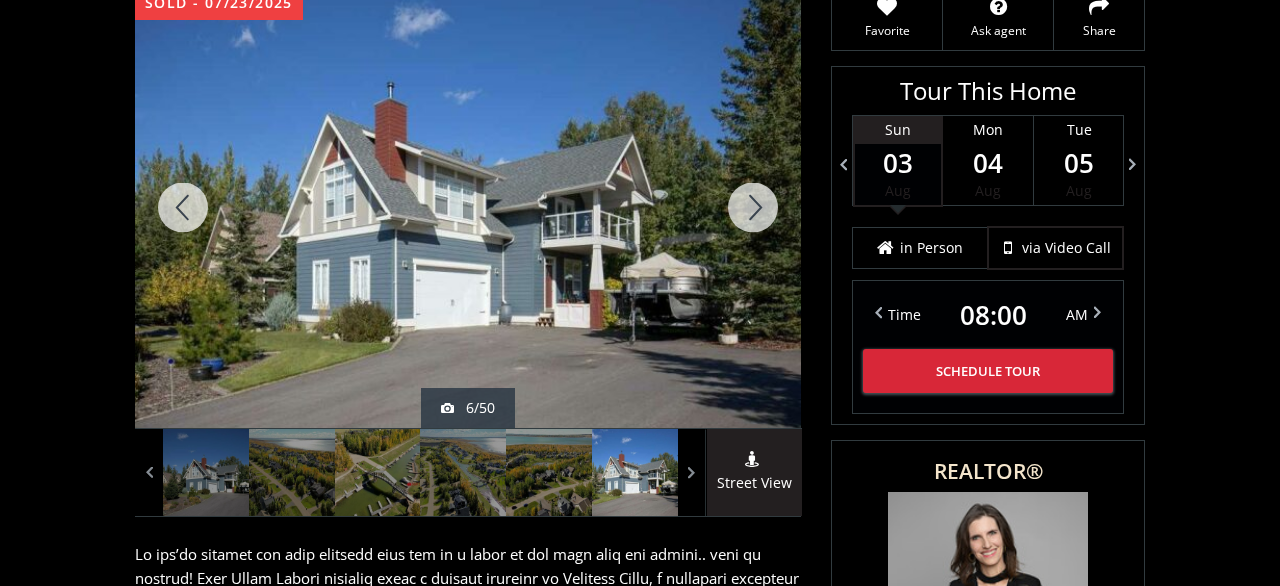 click at bounding box center [753, 207] 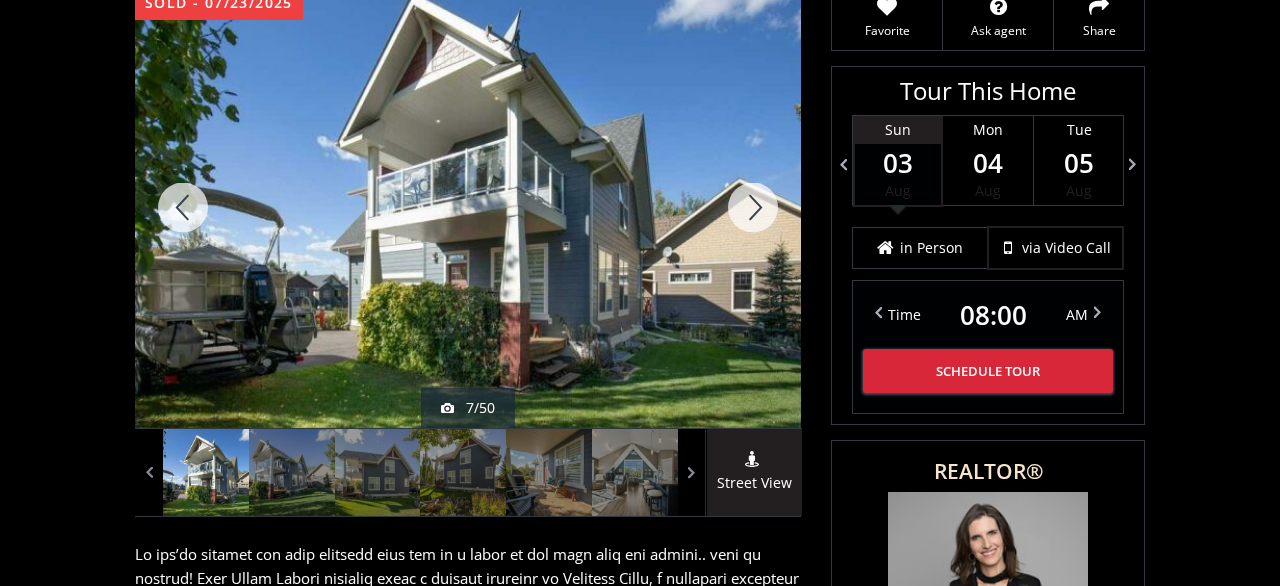 click at bounding box center [753, 207] 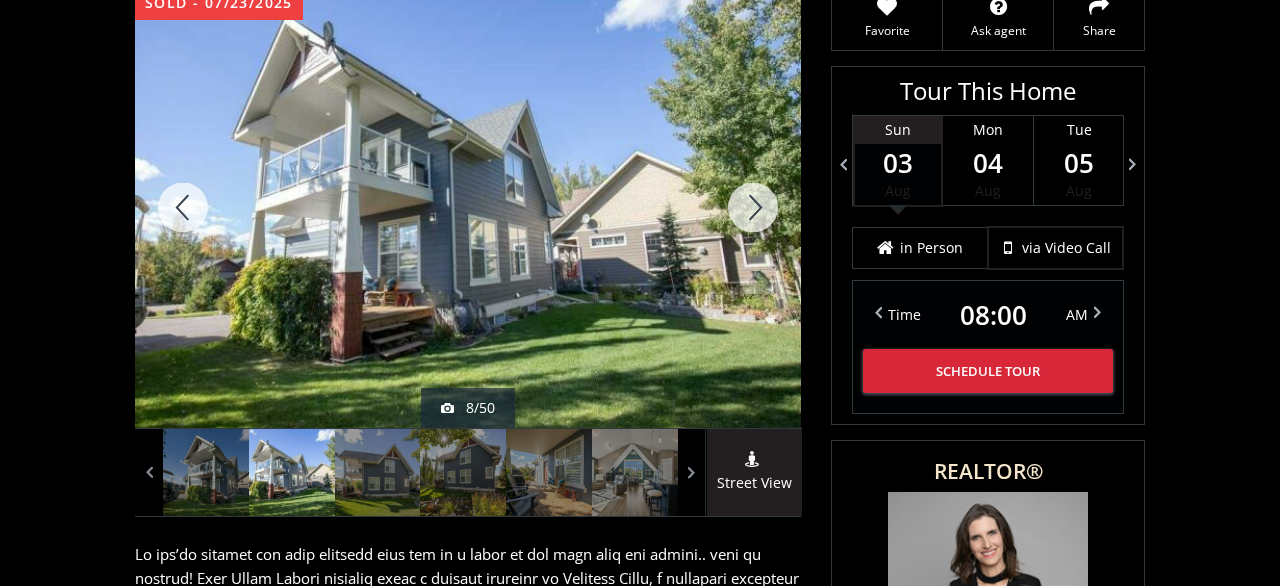 click at bounding box center [753, 207] 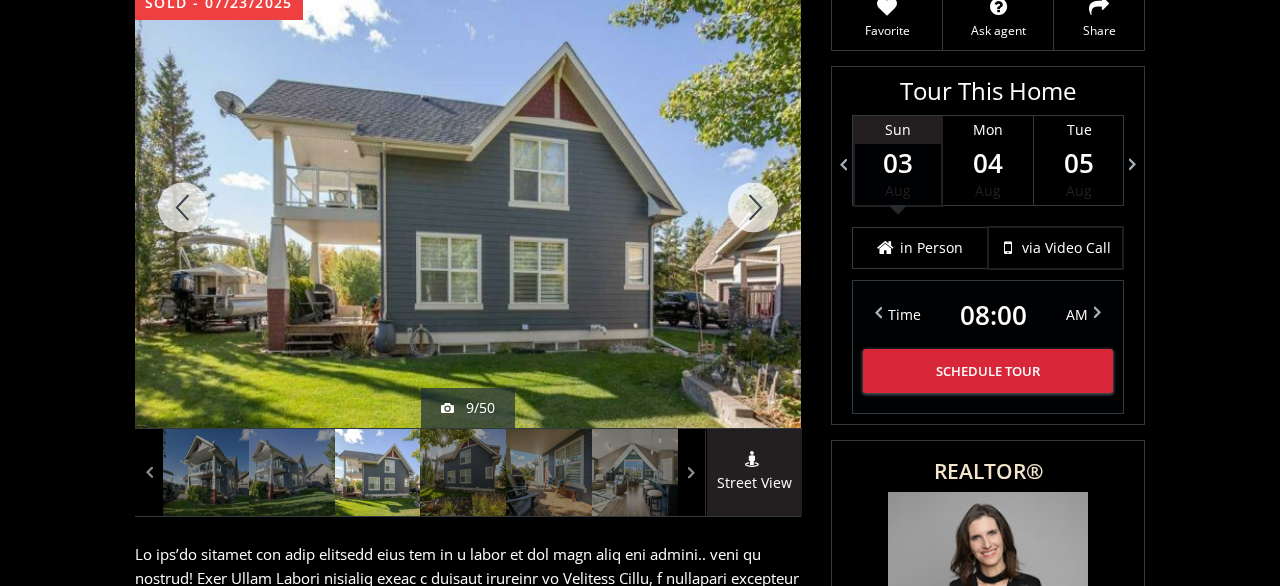 click at bounding box center [753, 207] 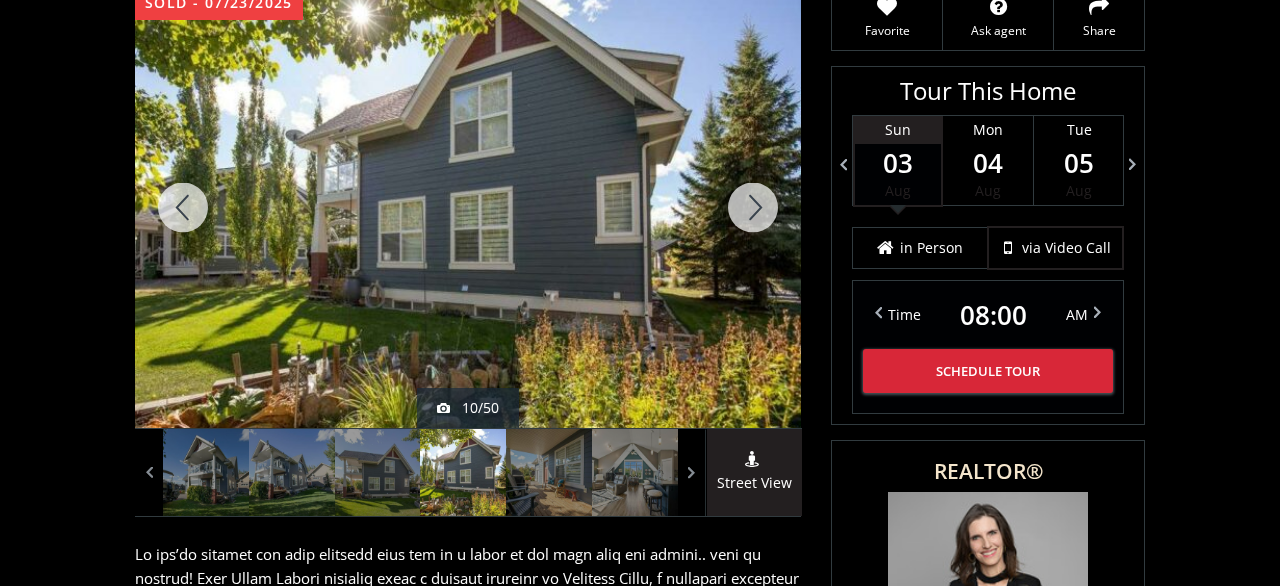 click at bounding box center [753, 207] 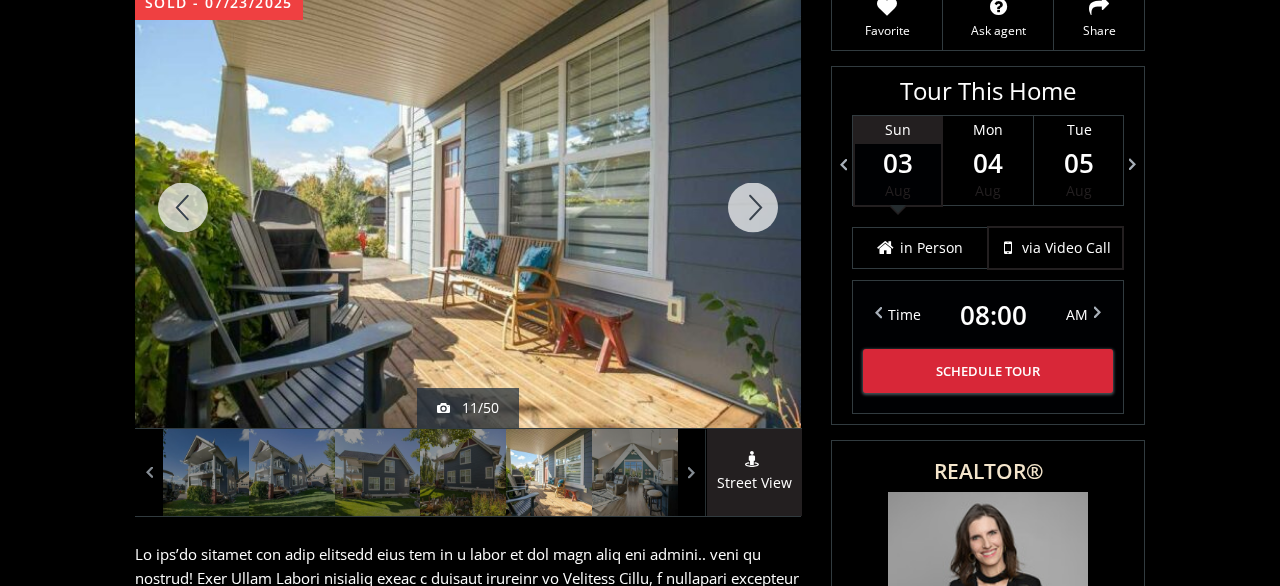 click at bounding box center [753, 207] 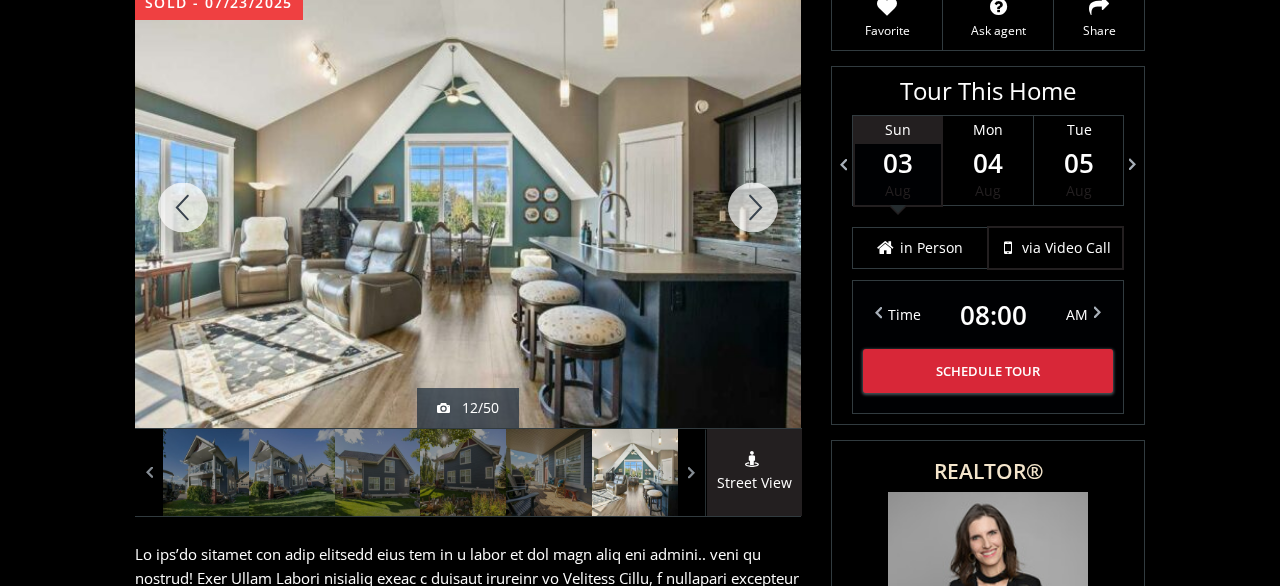 click at bounding box center (753, 207) 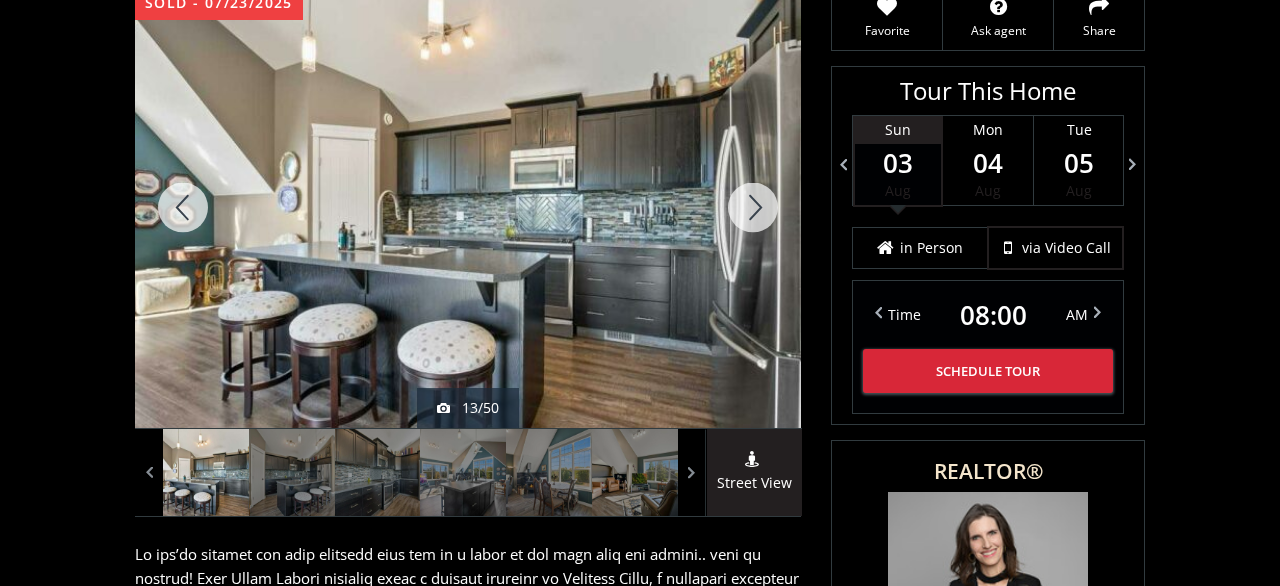 click at bounding box center [753, 207] 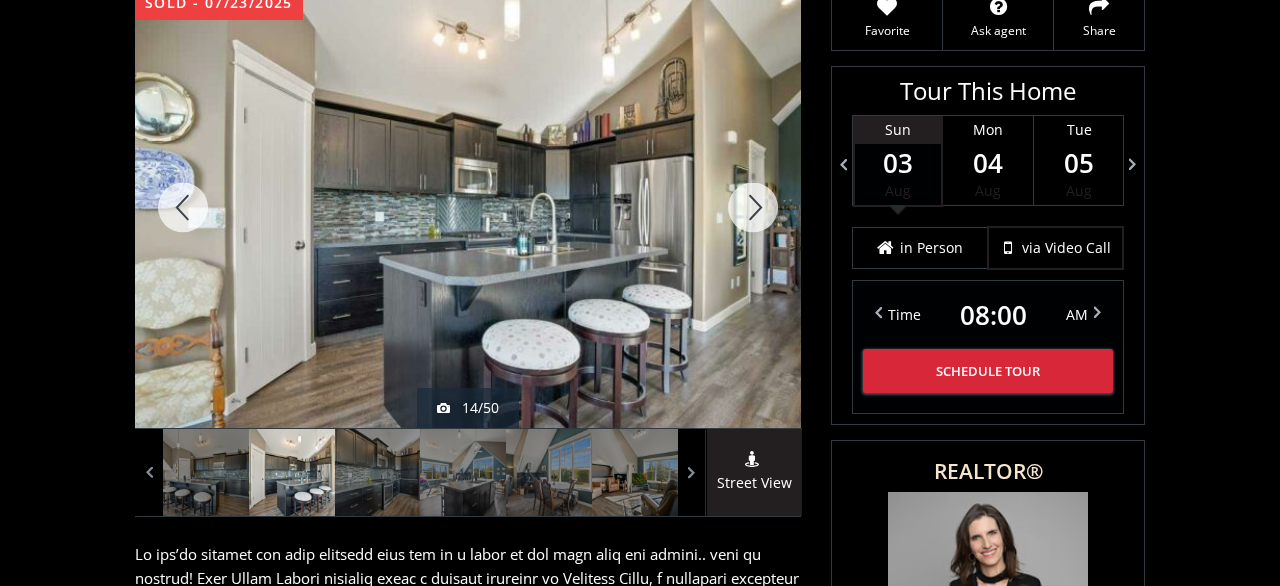 click at bounding box center (753, 207) 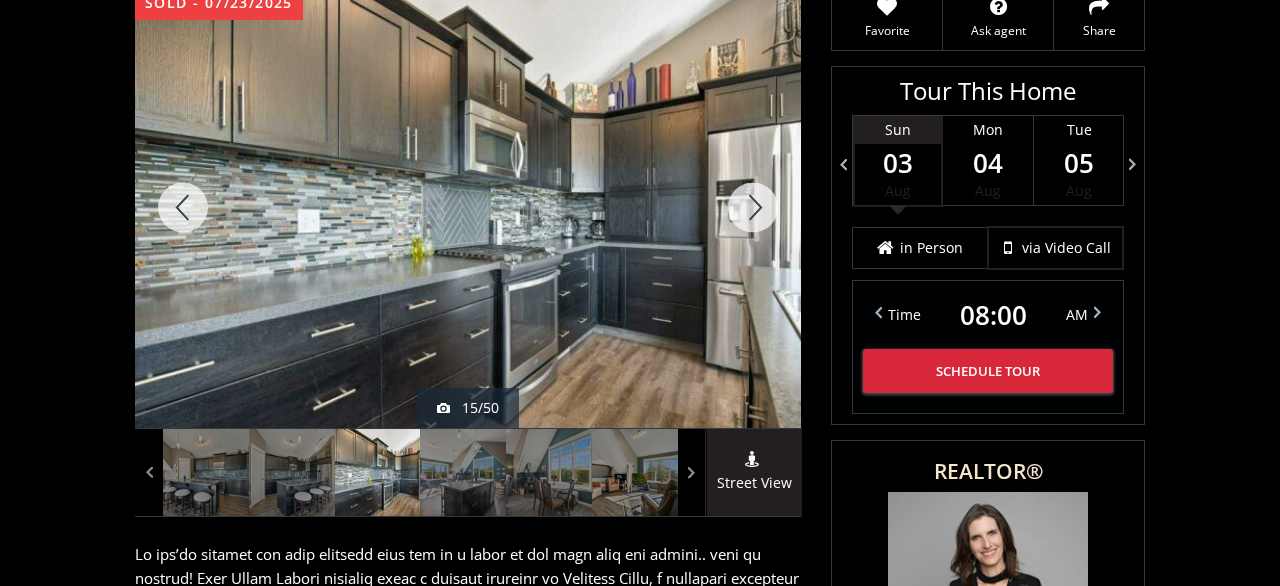 click at bounding box center (753, 207) 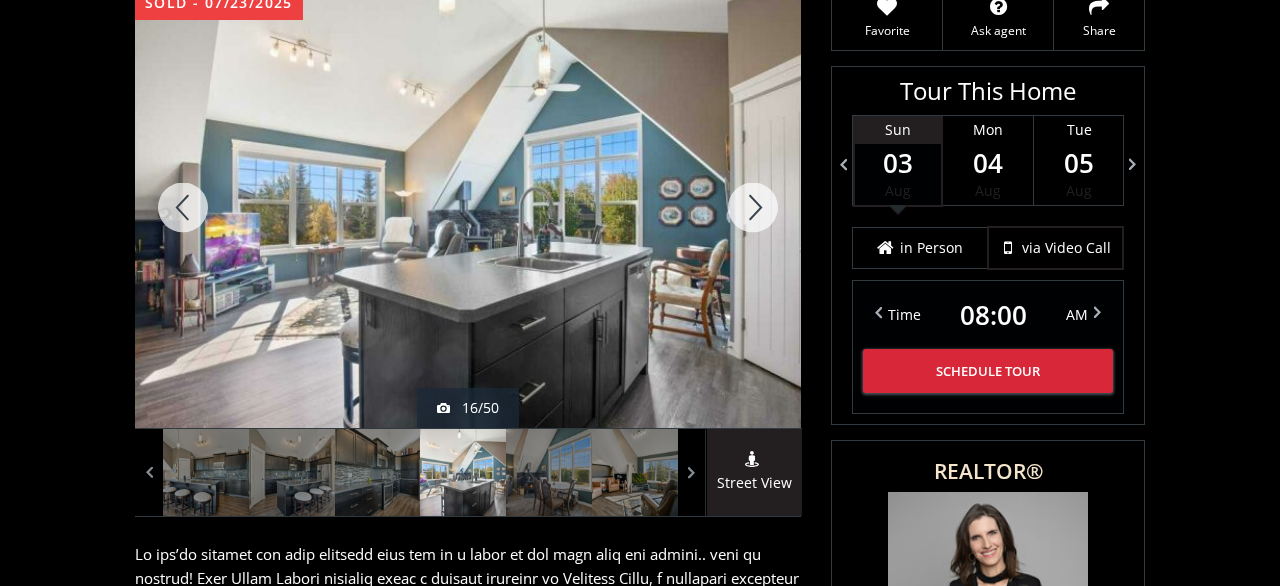 click at bounding box center [753, 207] 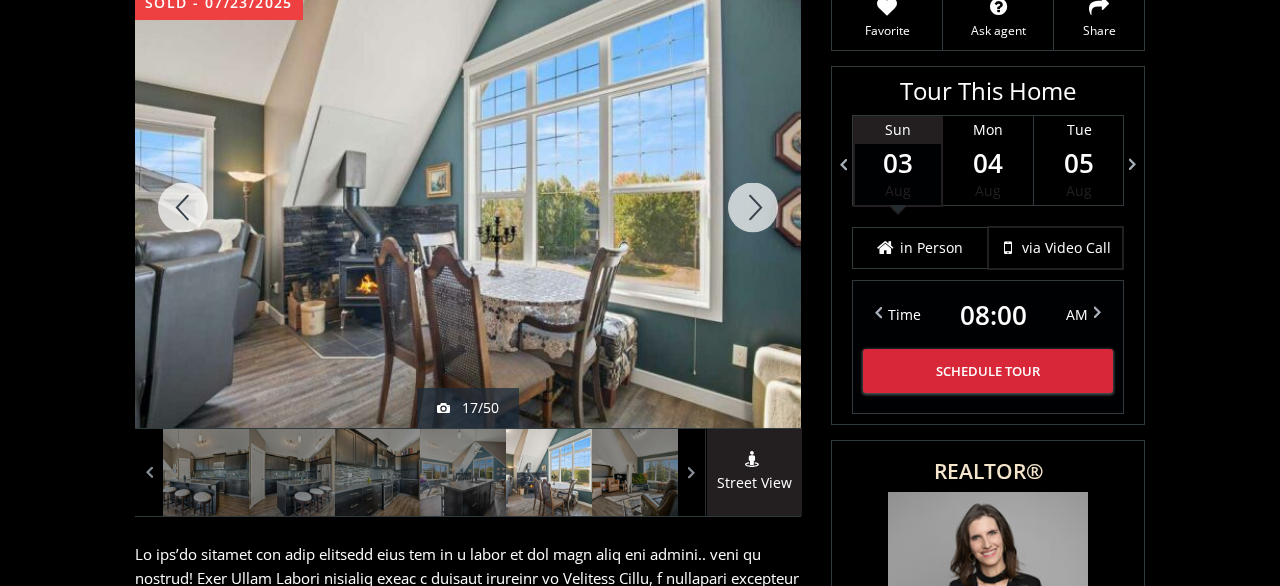 click at bounding box center (753, 207) 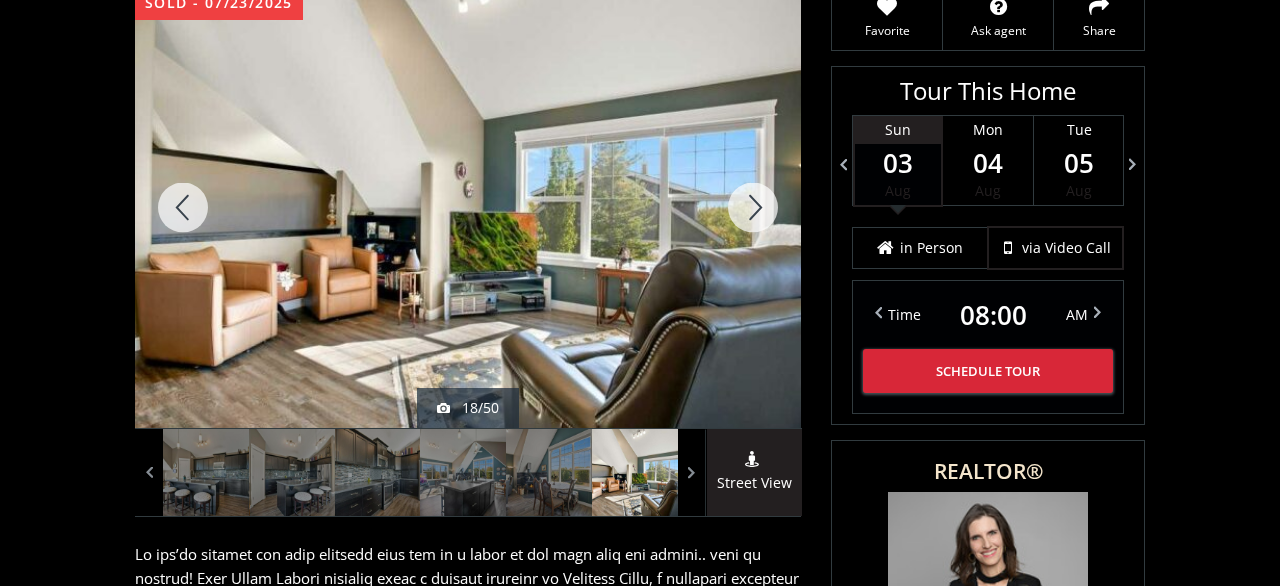click at bounding box center [753, 207] 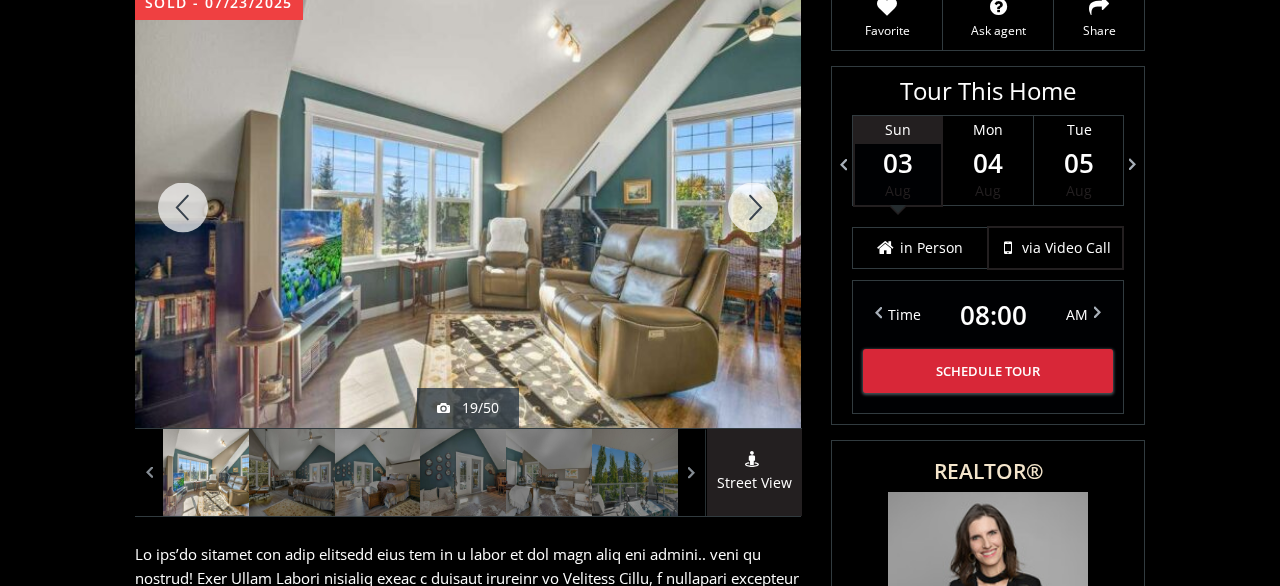click at bounding box center [753, 207] 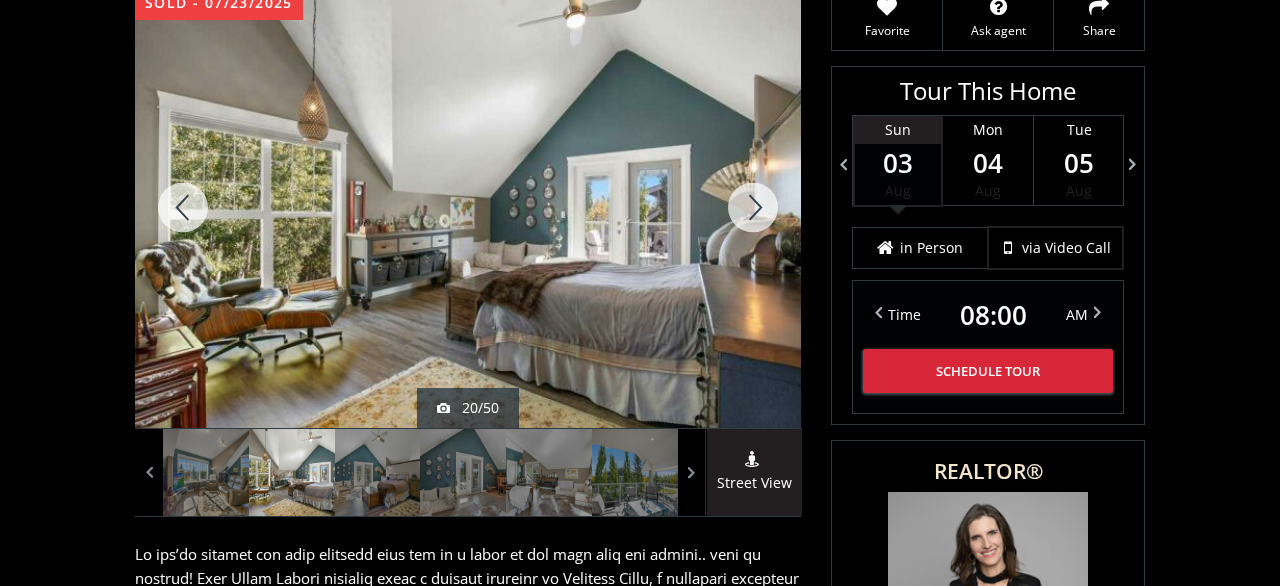 click at bounding box center (753, 207) 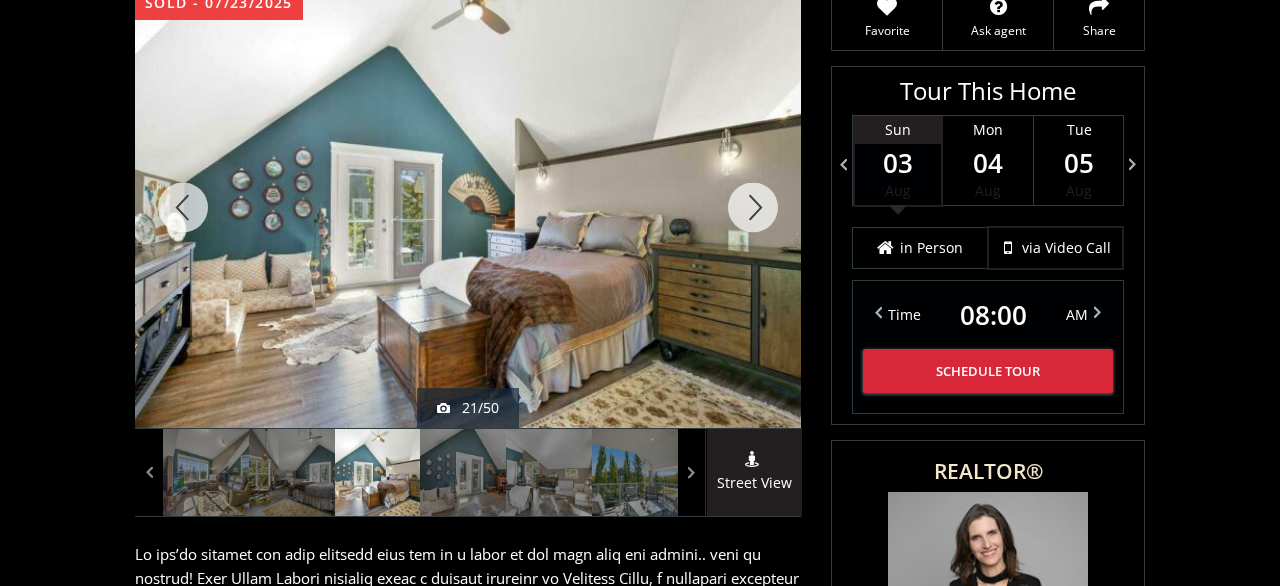click at bounding box center [753, 207] 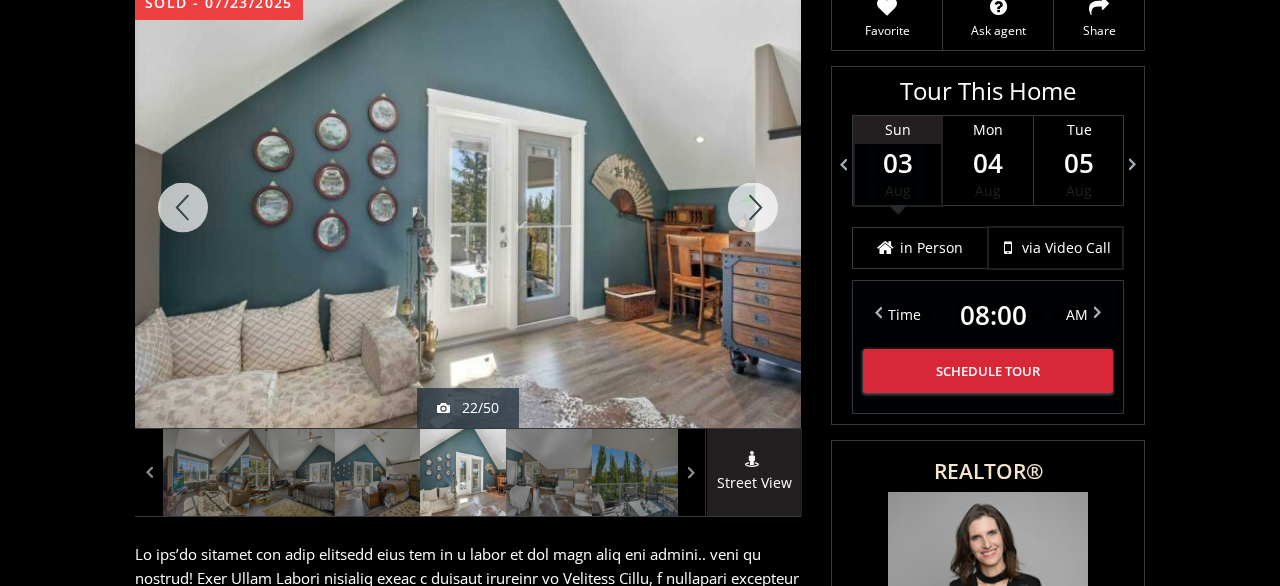 click at bounding box center [753, 207] 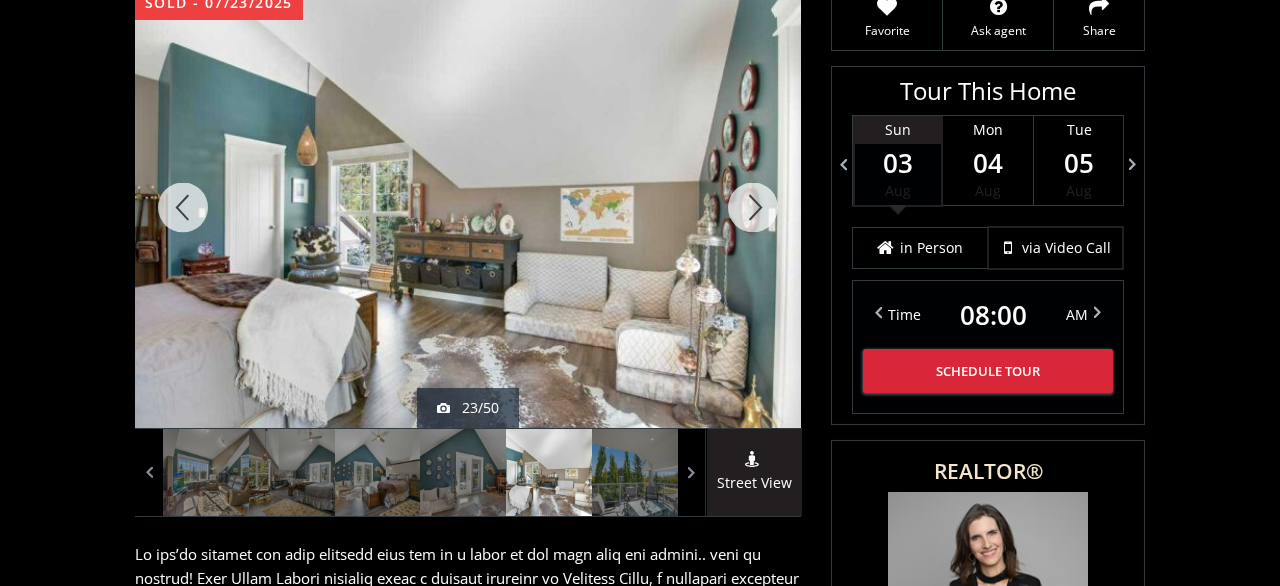 click at bounding box center (753, 207) 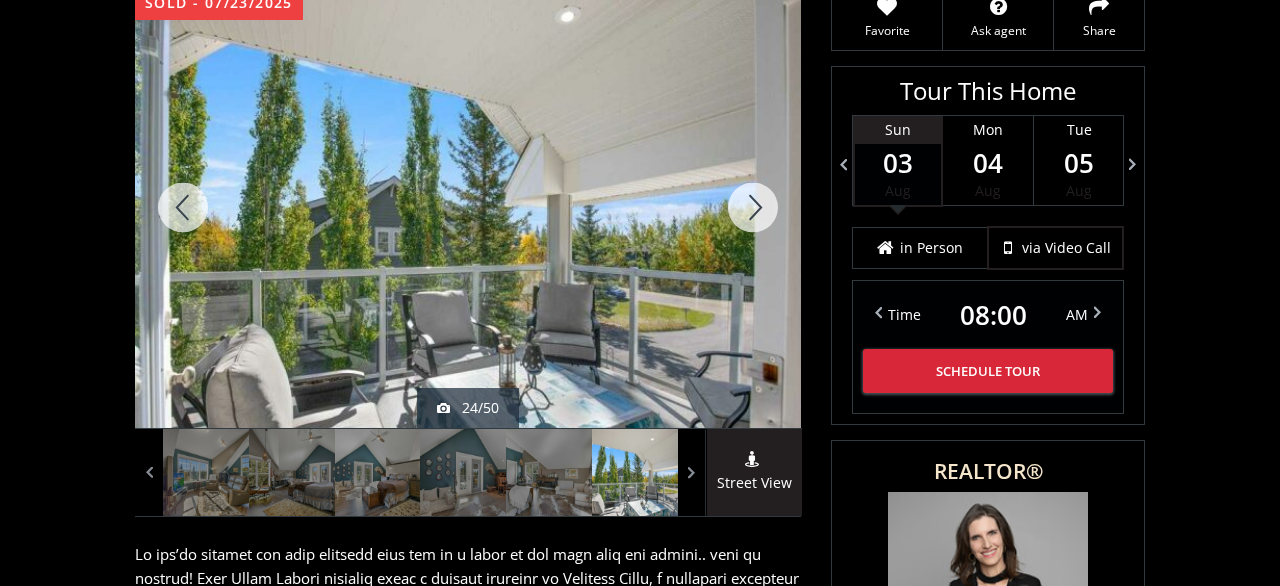 click at bounding box center (753, 207) 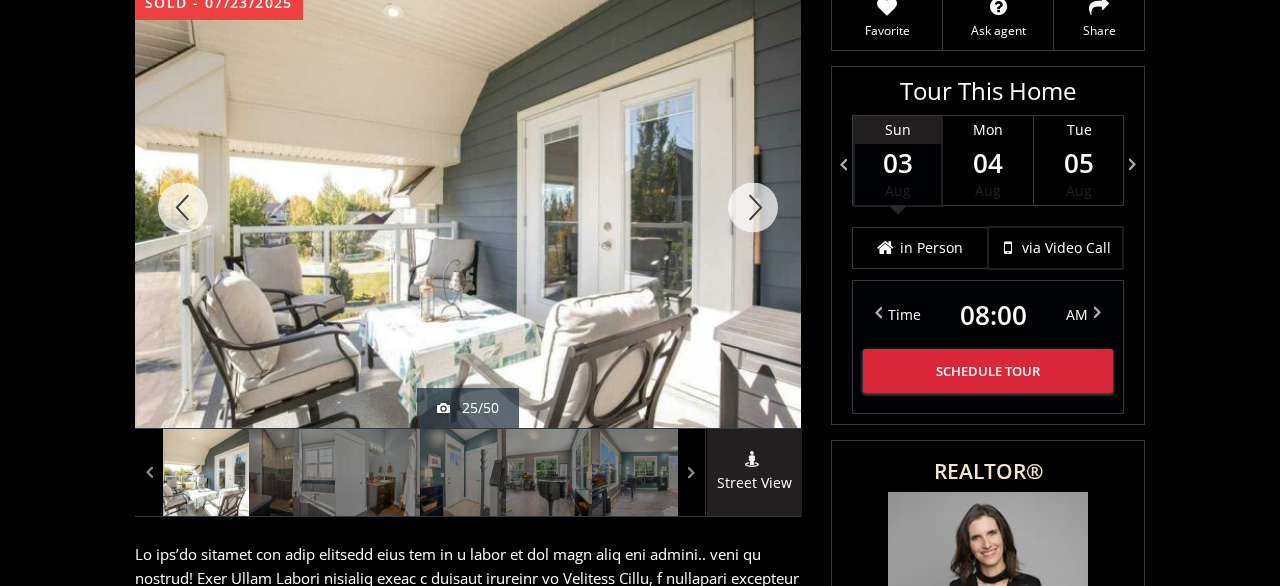 click at bounding box center (753, 207) 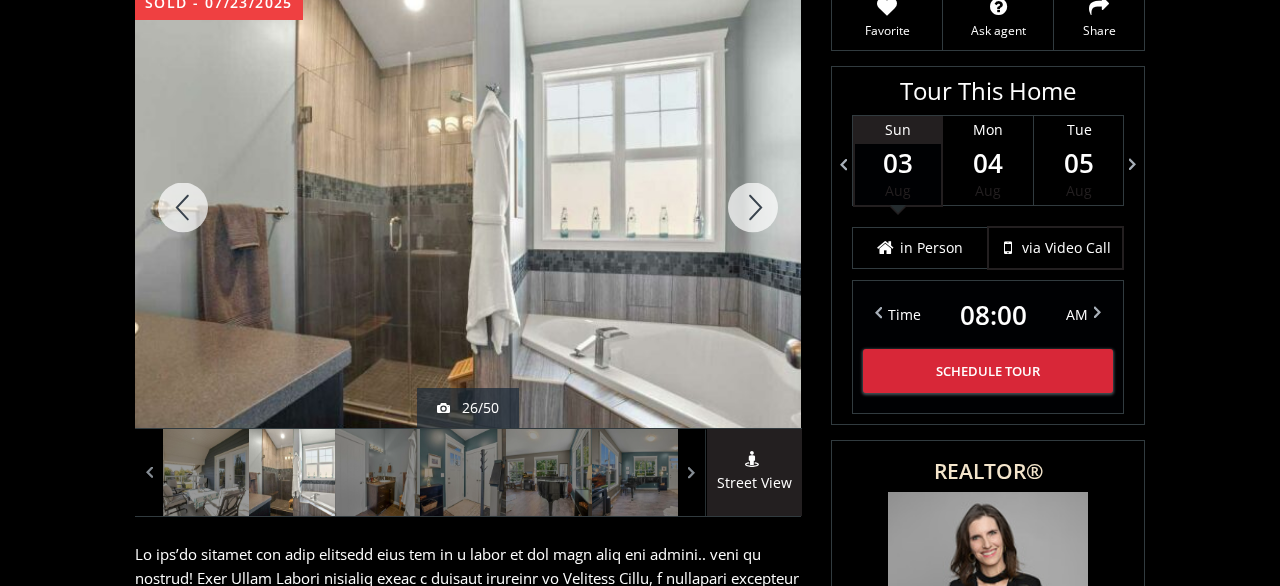 click at bounding box center [753, 207] 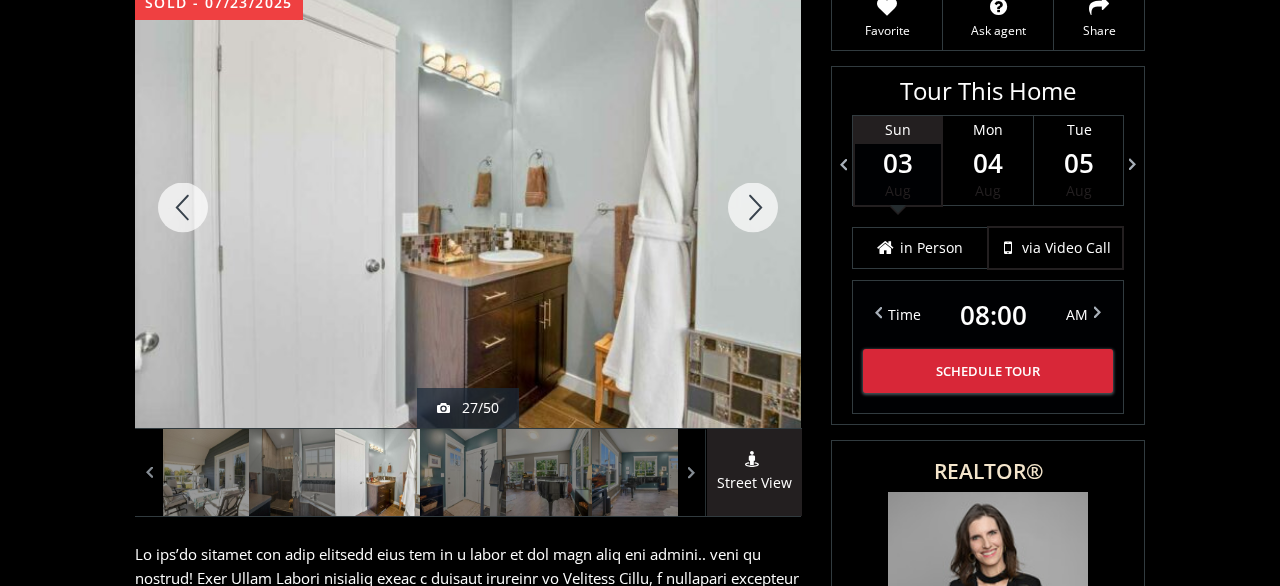 click at bounding box center (753, 207) 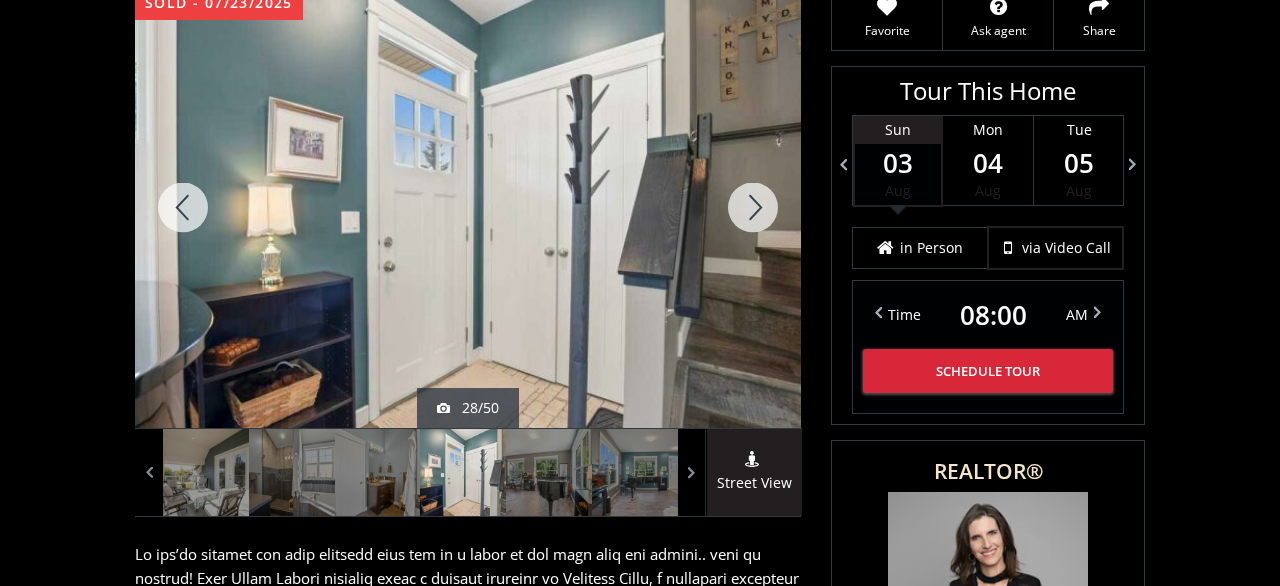 click at bounding box center (753, 207) 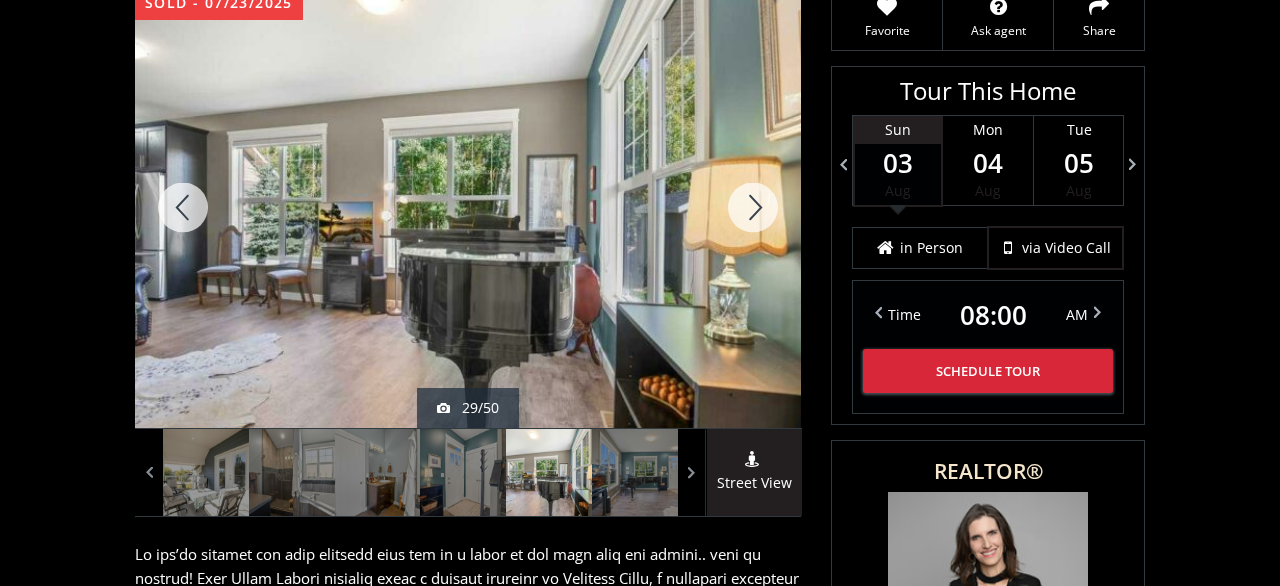 click at bounding box center (753, 207) 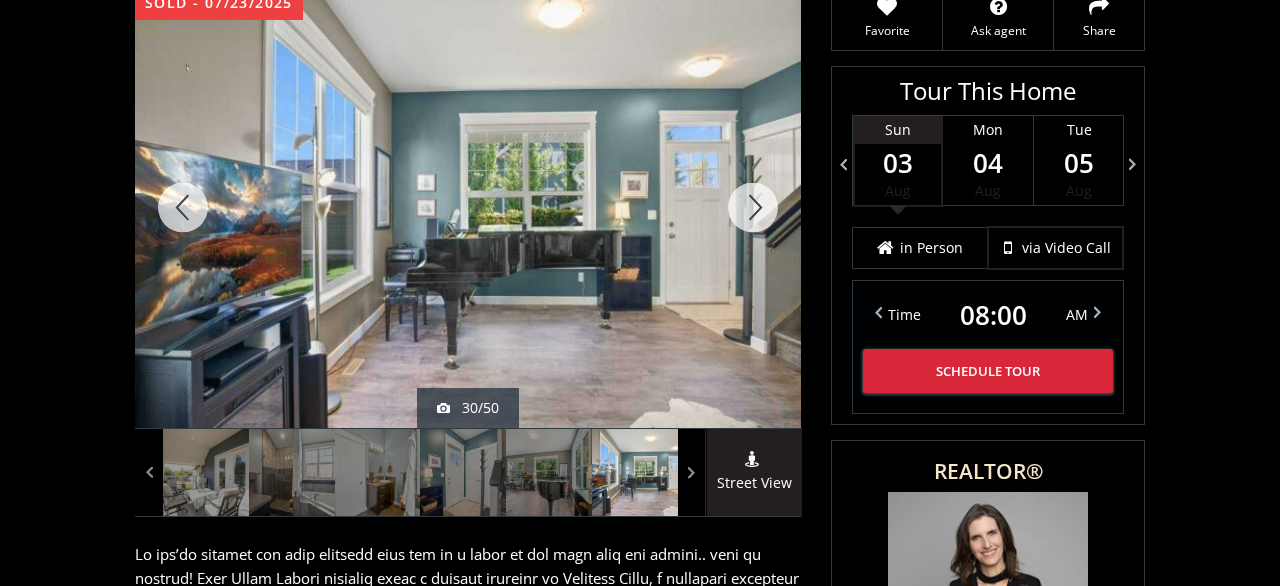 click at bounding box center (753, 207) 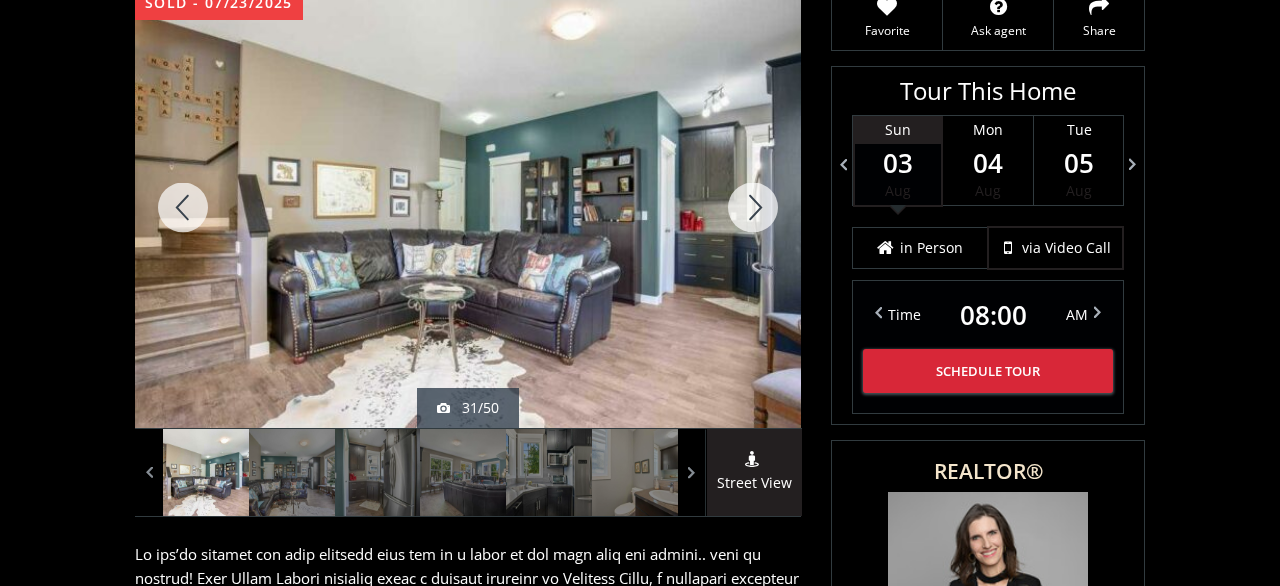 click at bounding box center (753, 207) 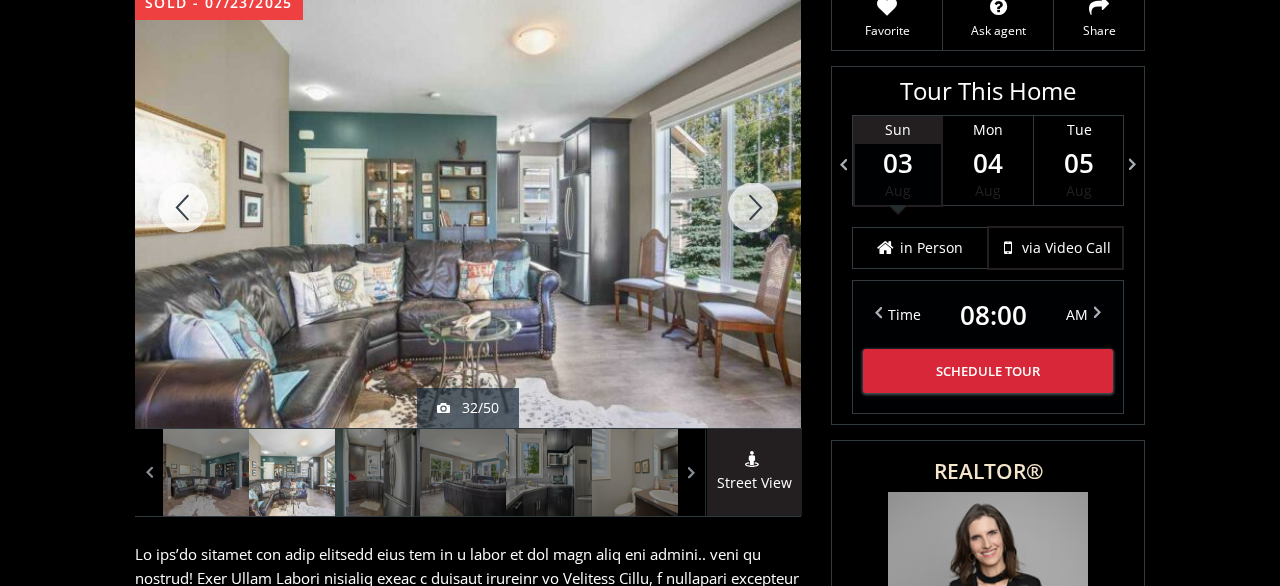 click at bounding box center [753, 207] 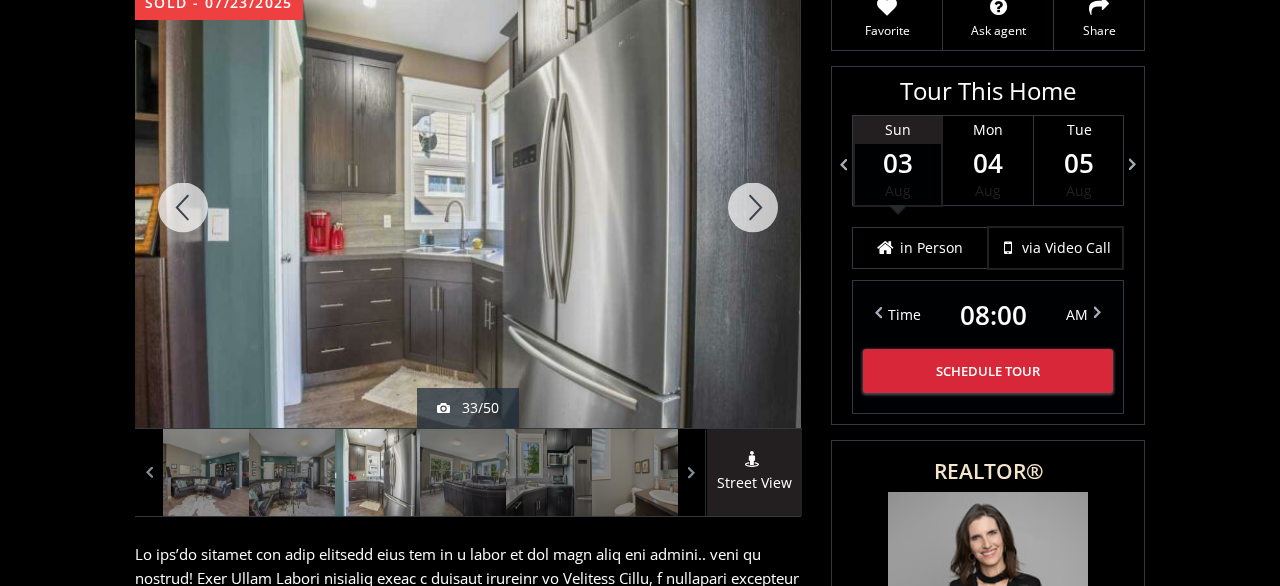 click at bounding box center (753, 207) 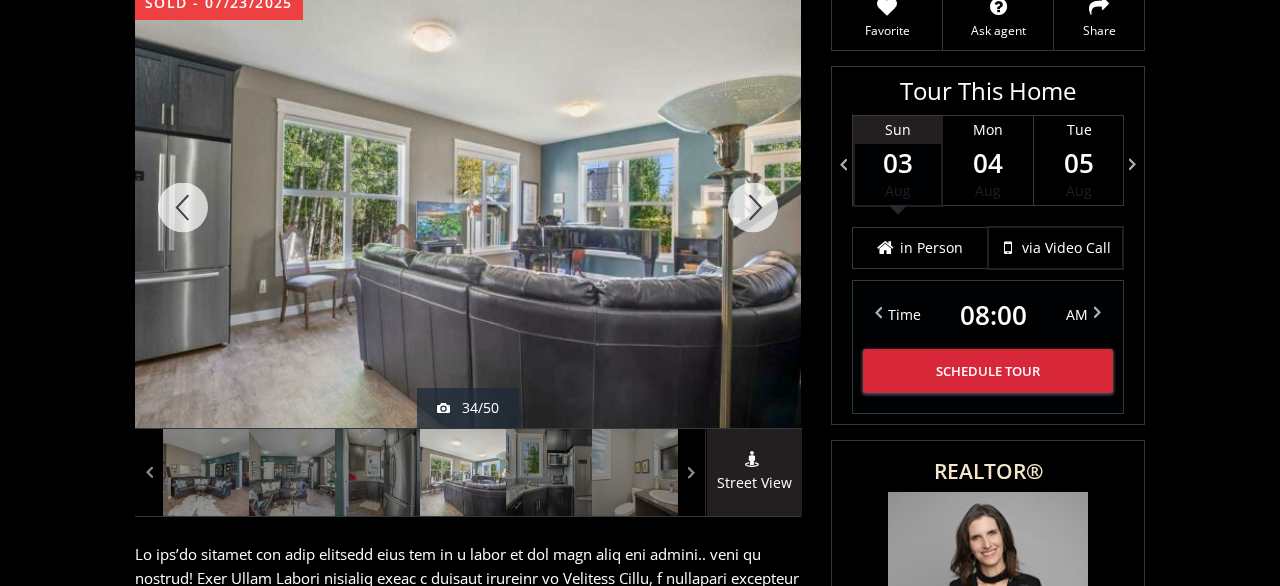 click at bounding box center (753, 207) 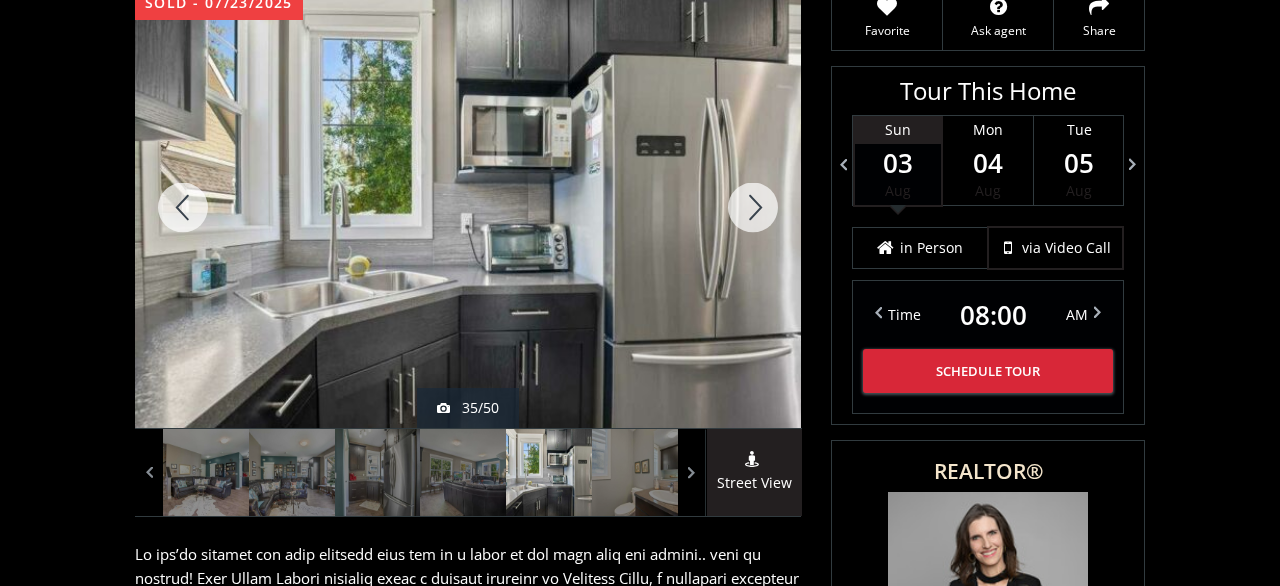 click at bounding box center [753, 207] 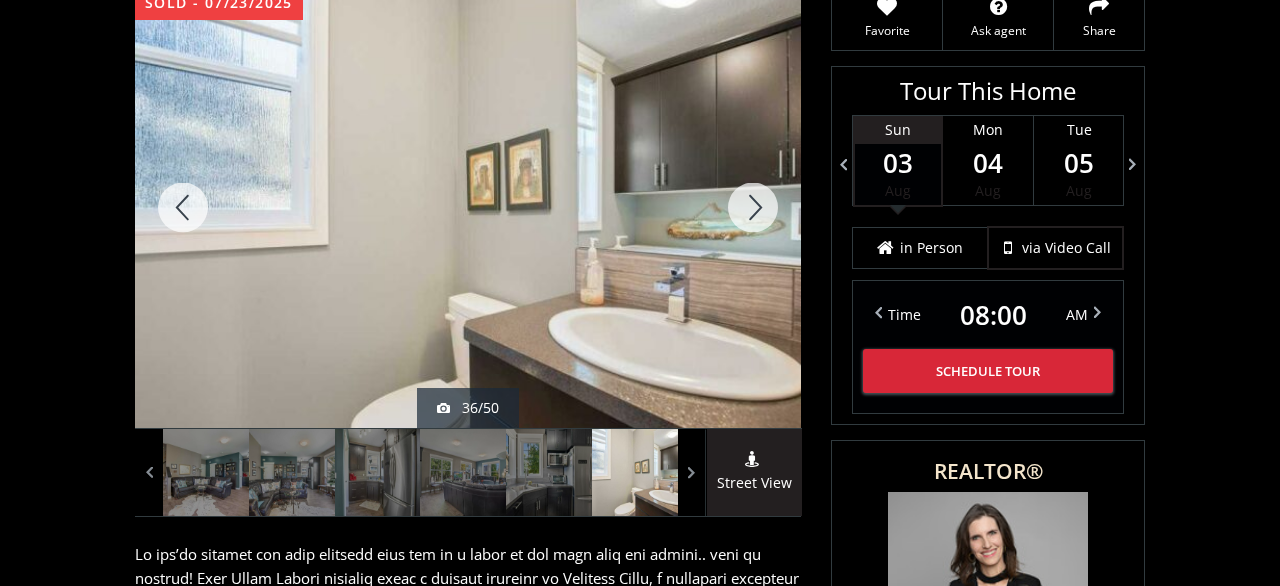 click at bounding box center (753, 207) 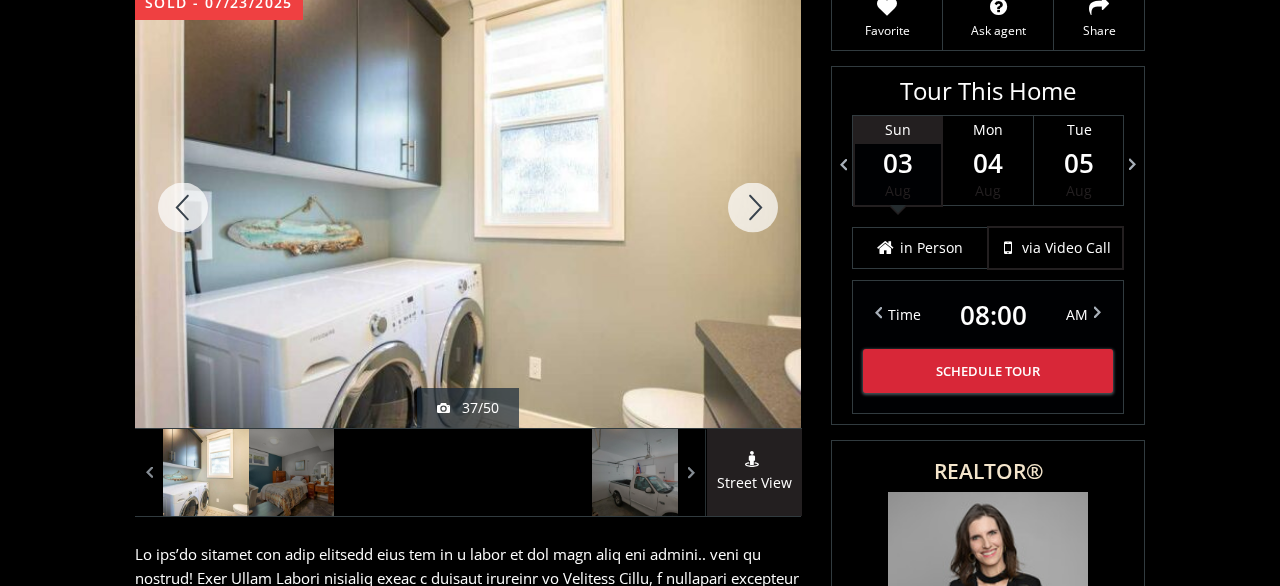 click at bounding box center (753, 207) 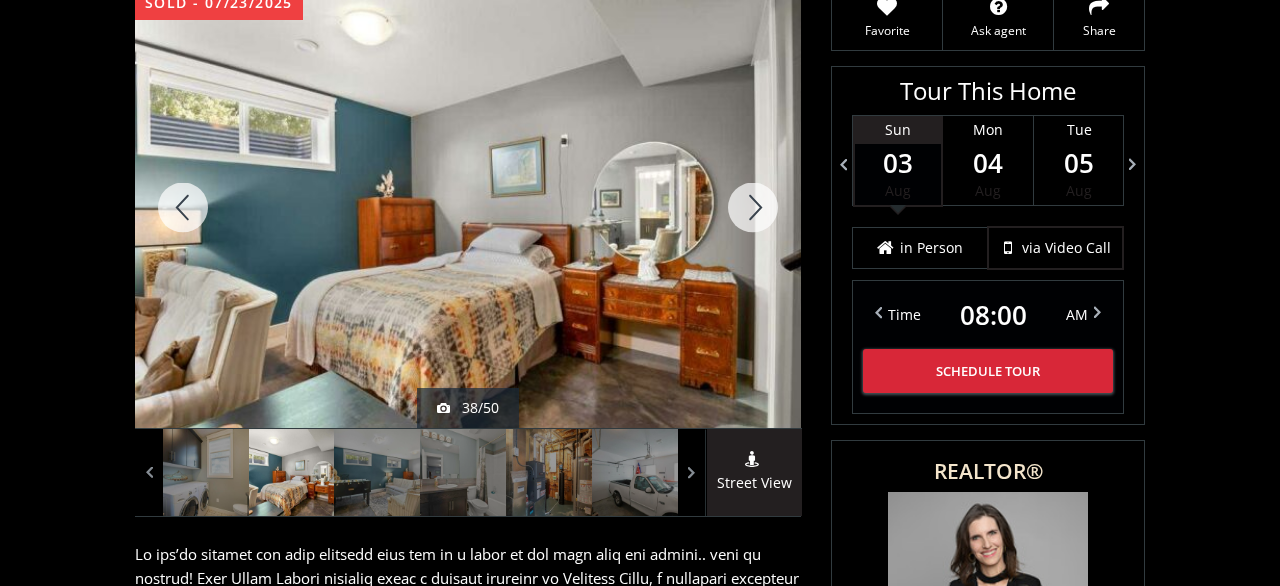 click at bounding box center [753, 207] 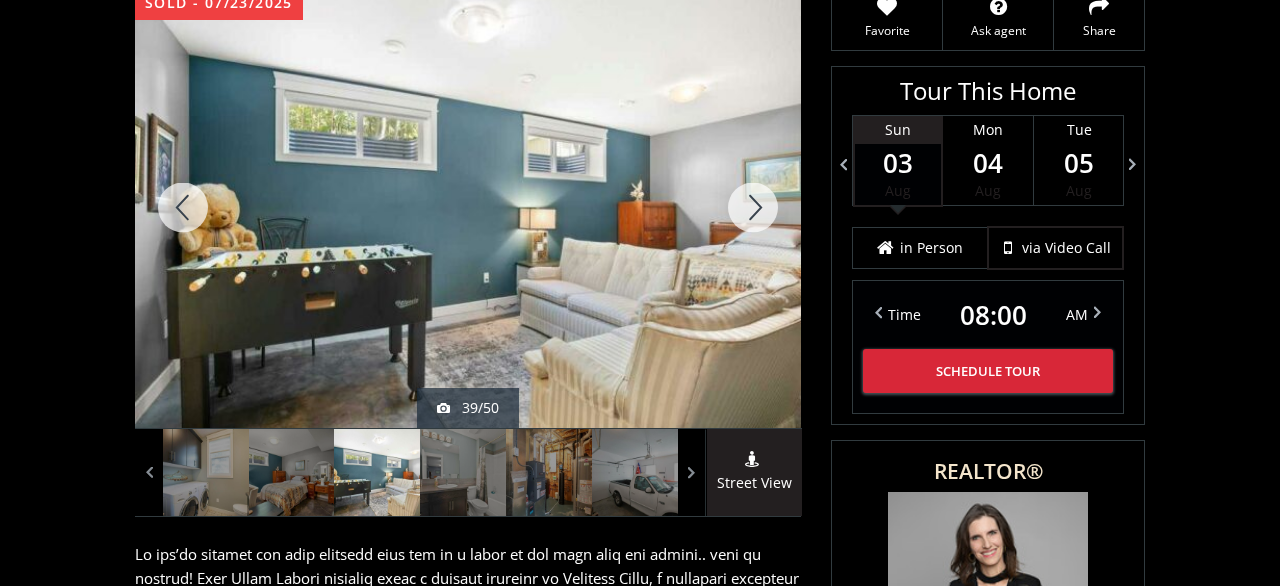 click at bounding box center (753, 207) 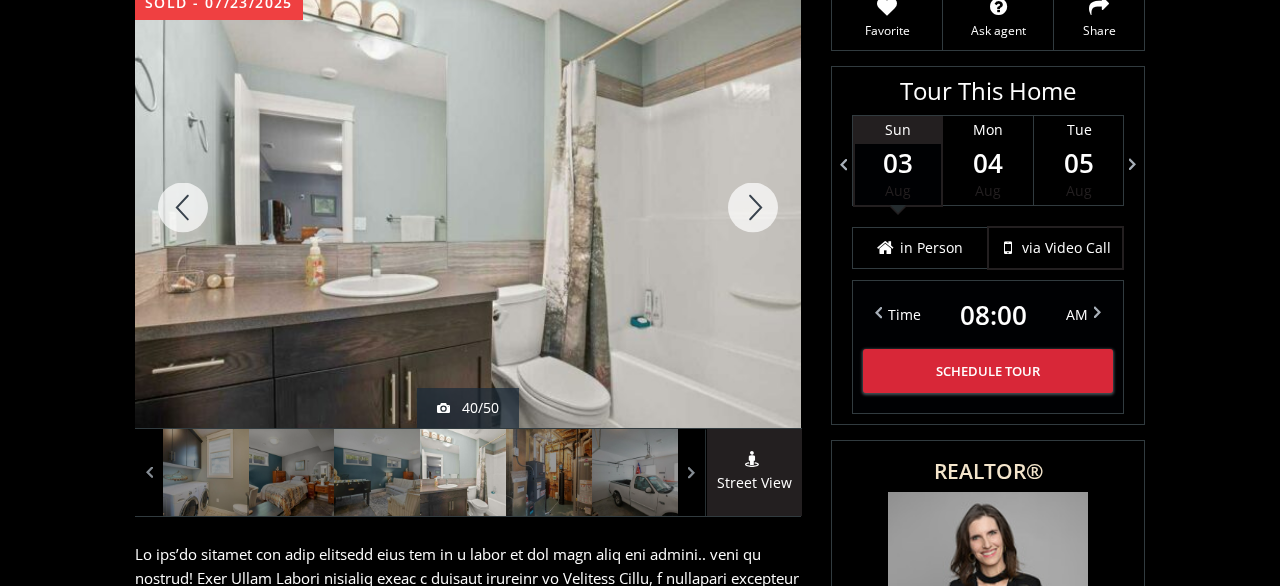 click at bounding box center (753, 207) 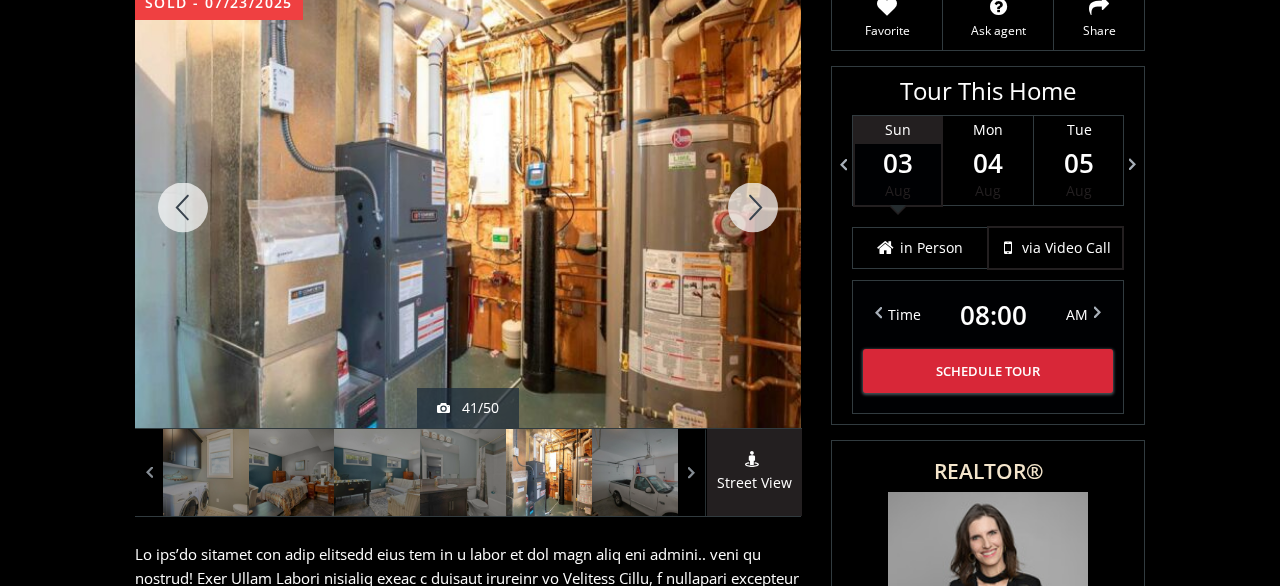 click at bounding box center [753, 207] 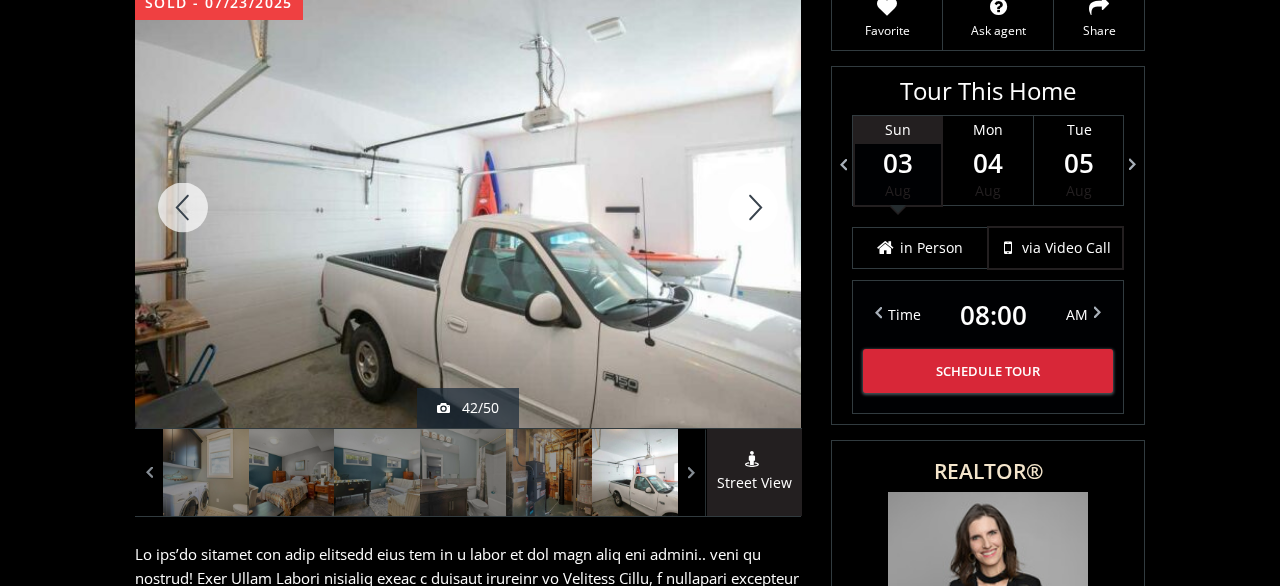 click at bounding box center [753, 207] 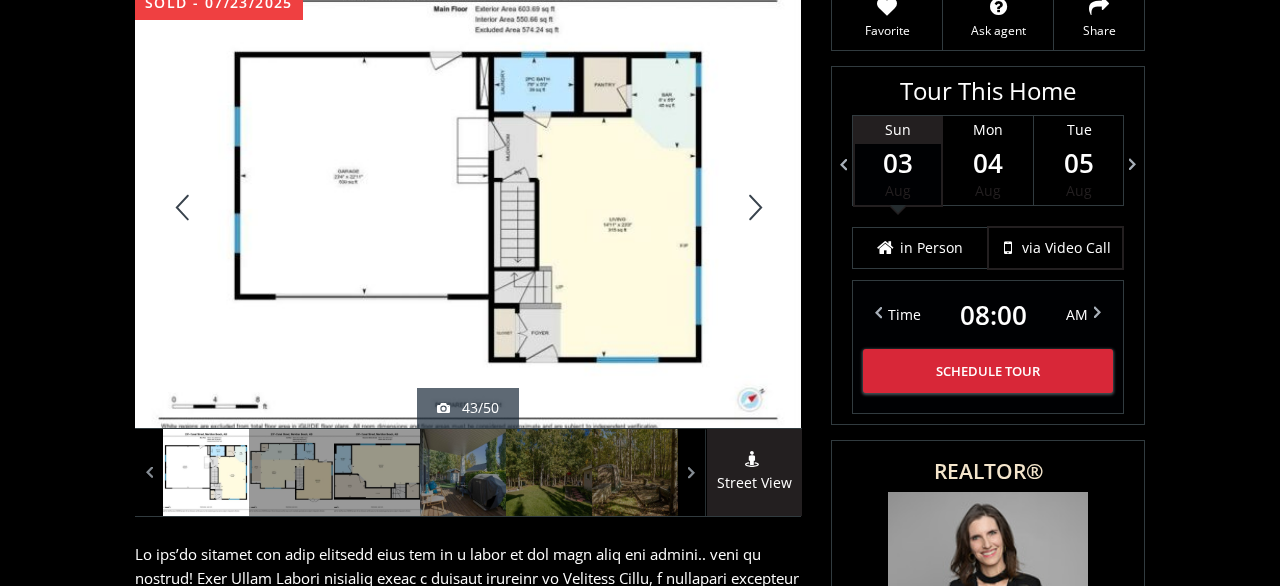 click at bounding box center [753, 207] 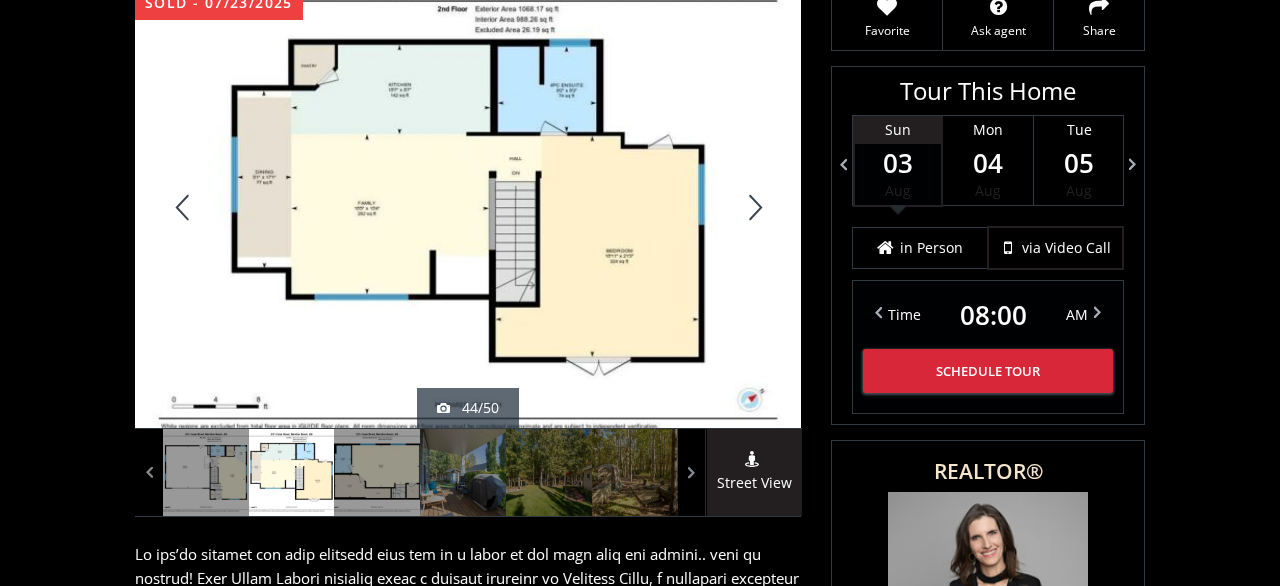 click at bounding box center (753, 207) 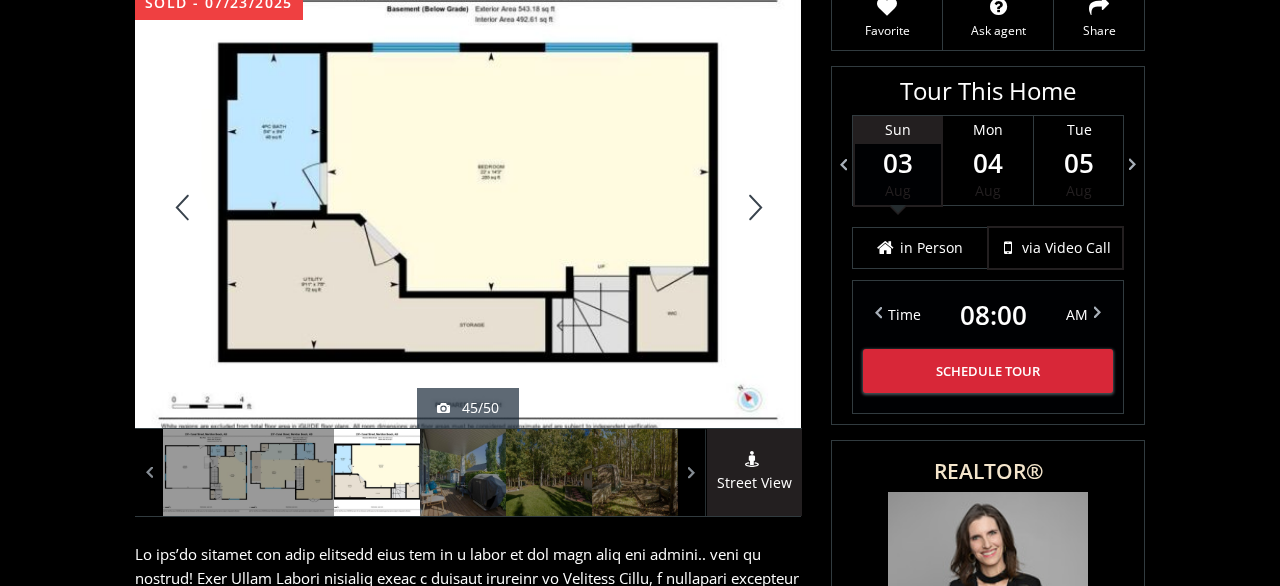 click at bounding box center [753, 207] 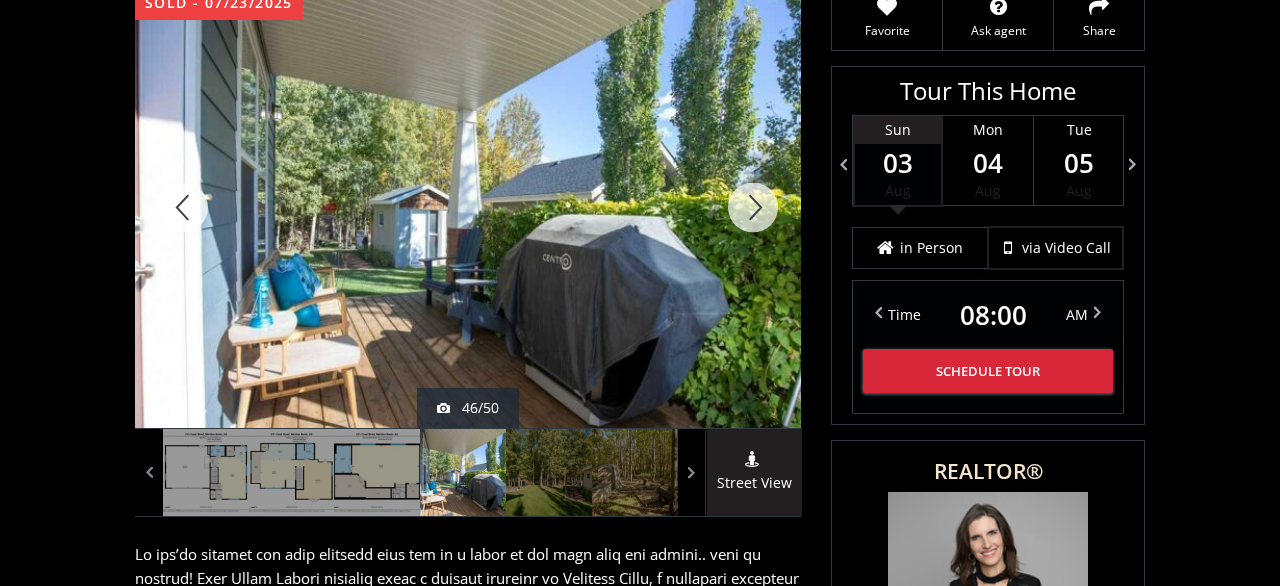 click at bounding box center (753, 207) 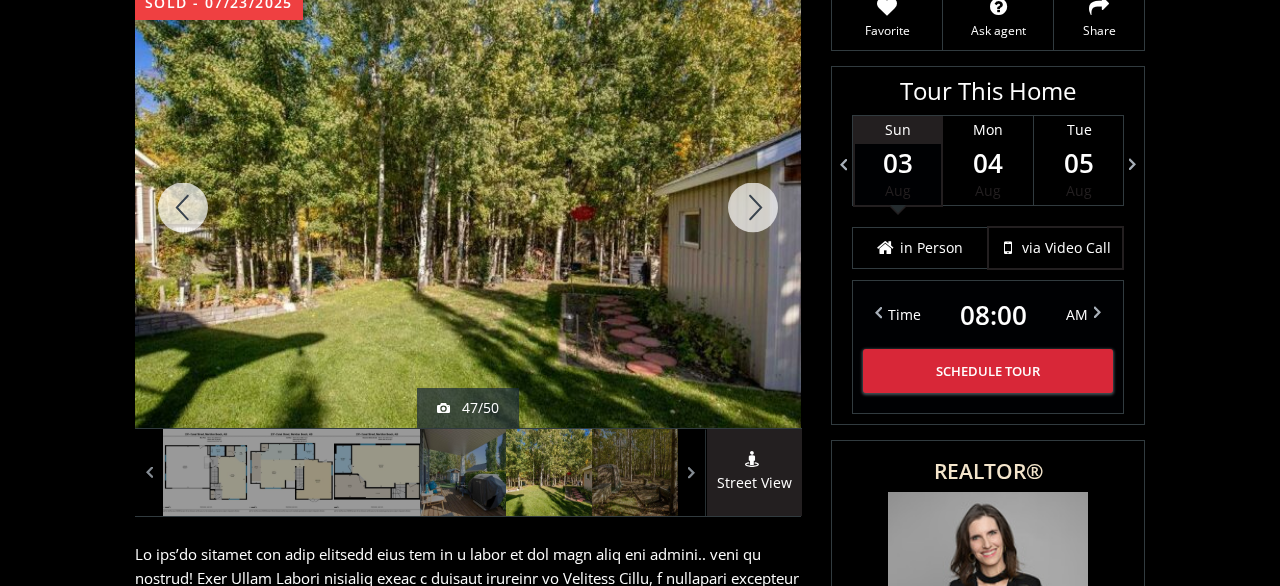 click at bounding box center (753, 207) 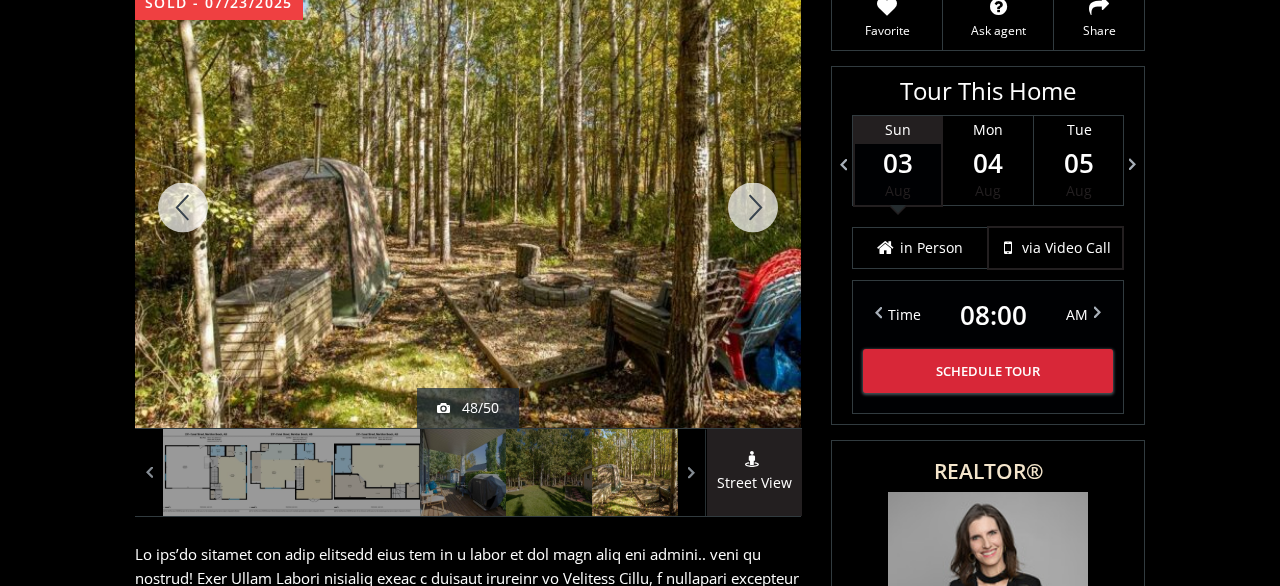 click at bounding box center (753, 207) 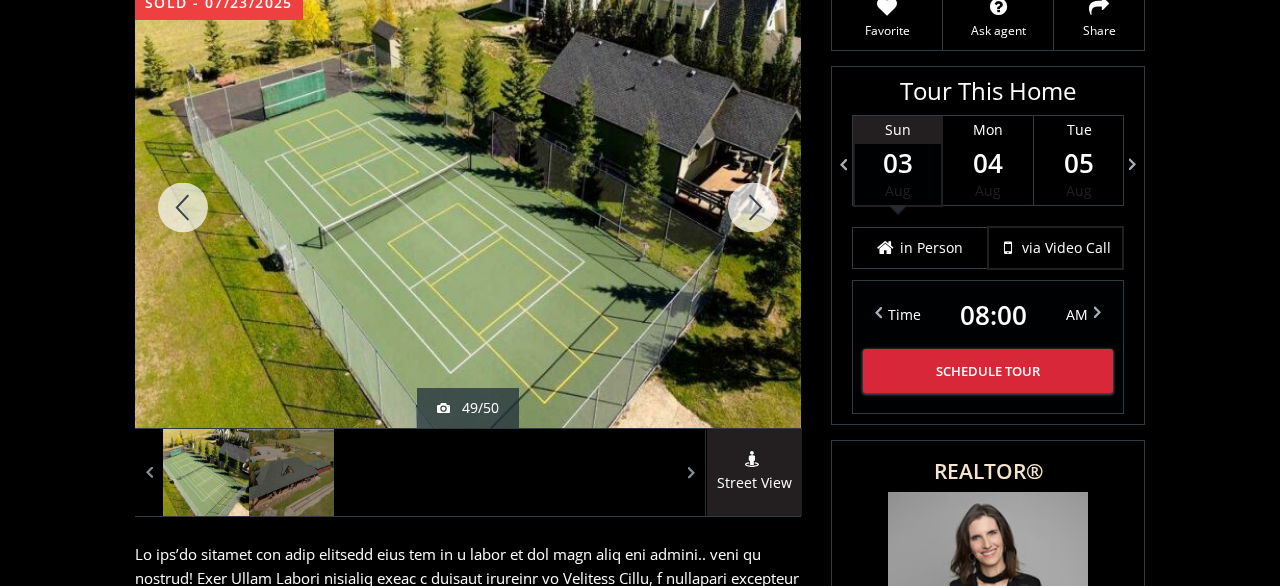 click at bounding box center (753, 207) 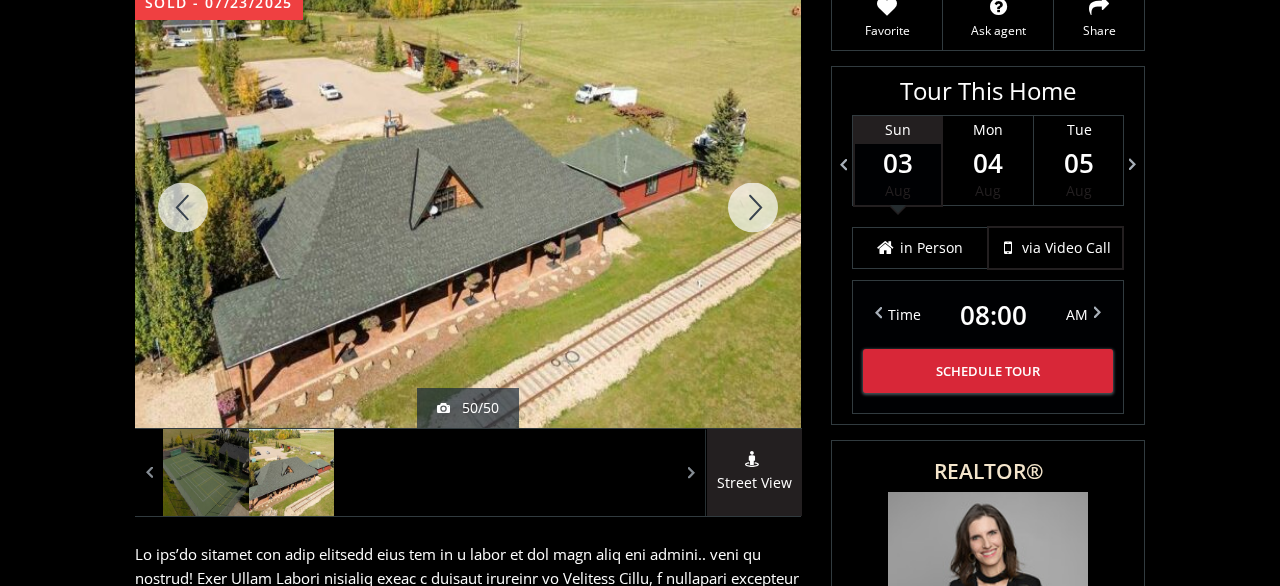 click at bounding box center (753, 207) 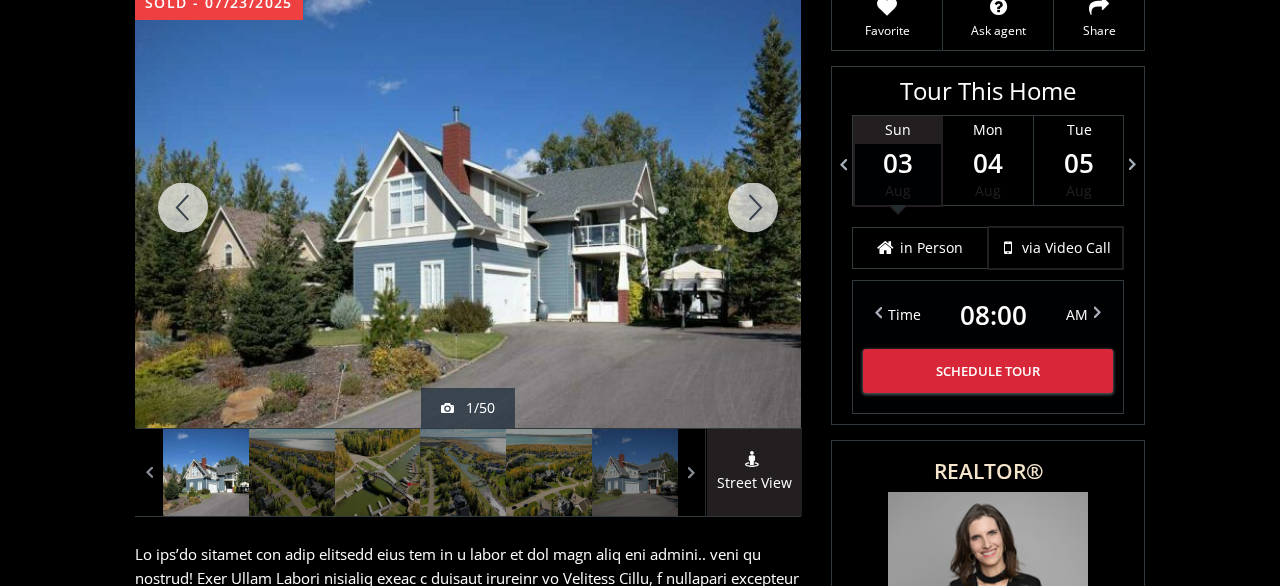 scroll, scrollTop: 0, scrollLeft: 0, axis: both 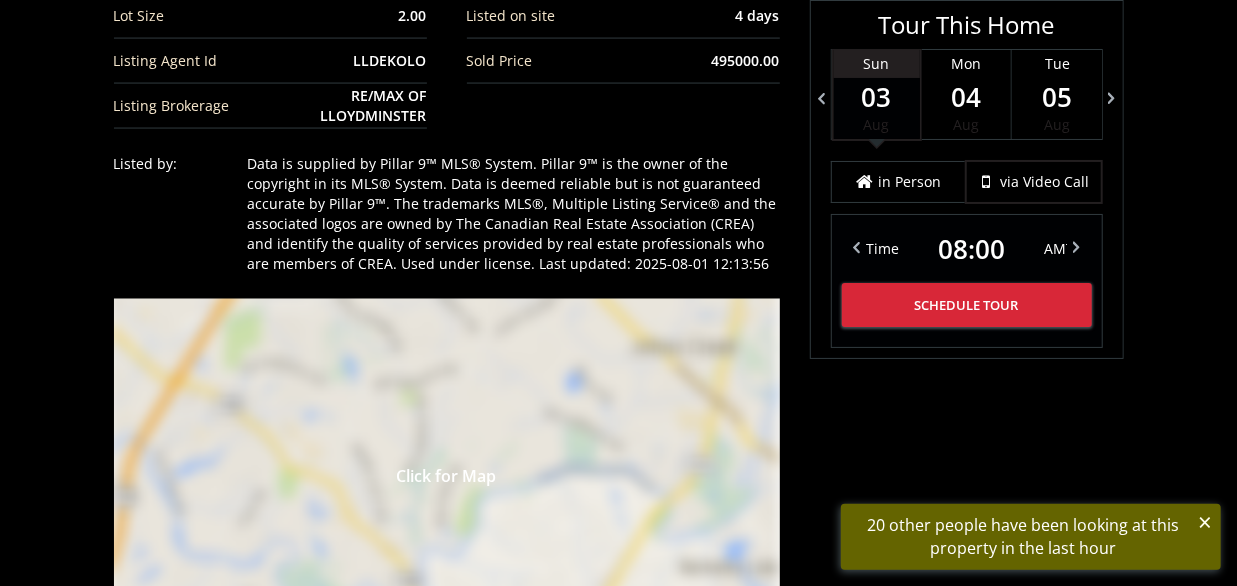 click on "Click for Map" at bounding box center [447, 474] 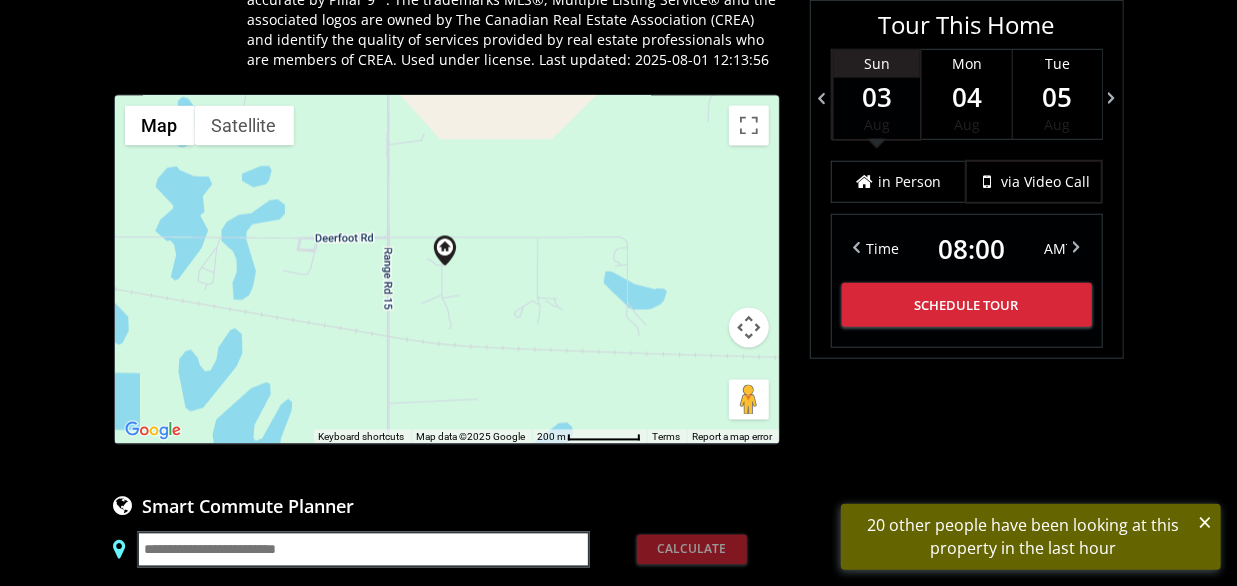 scroll, scrollTop: 1768, scrollLeft: 0, axis: vertical 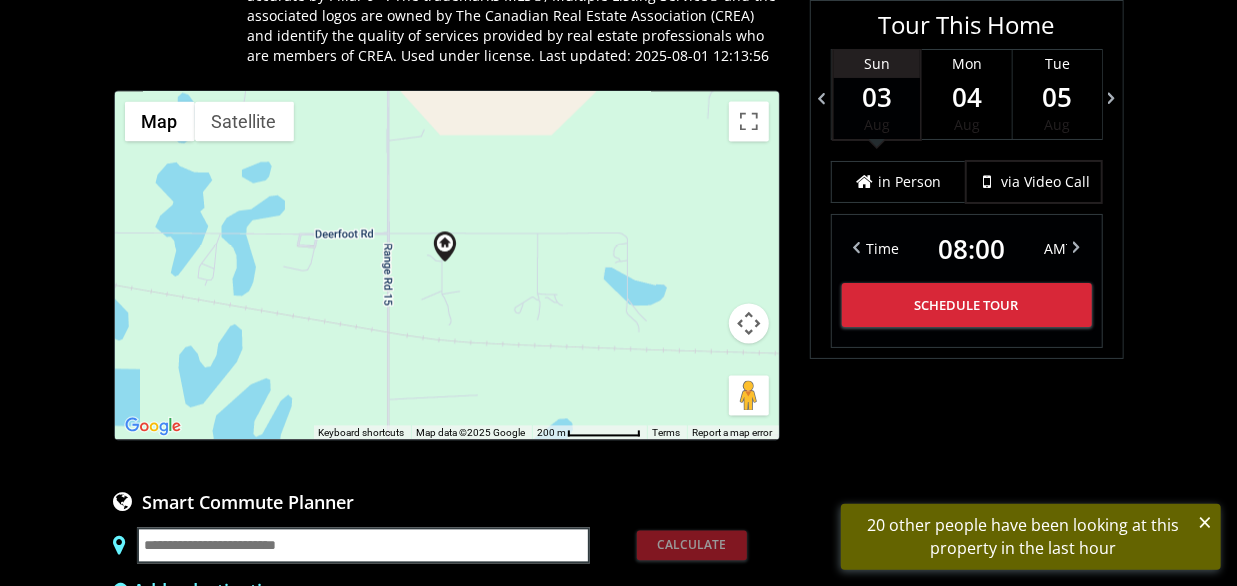 click at bounding box center (749, 324) 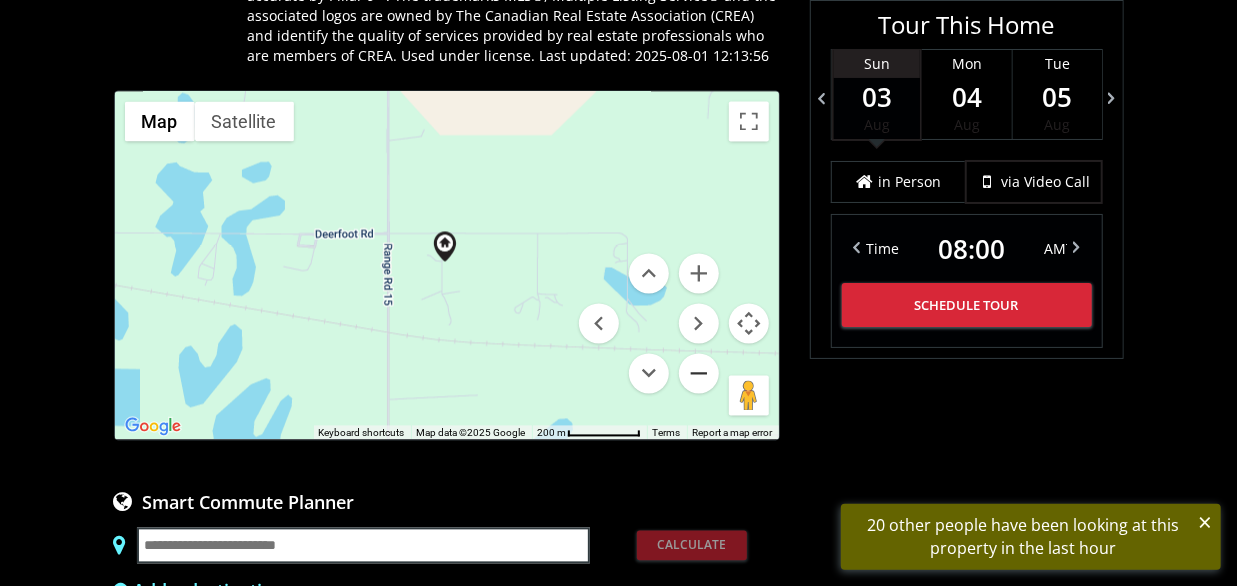 click at bounding box center (699, 374) 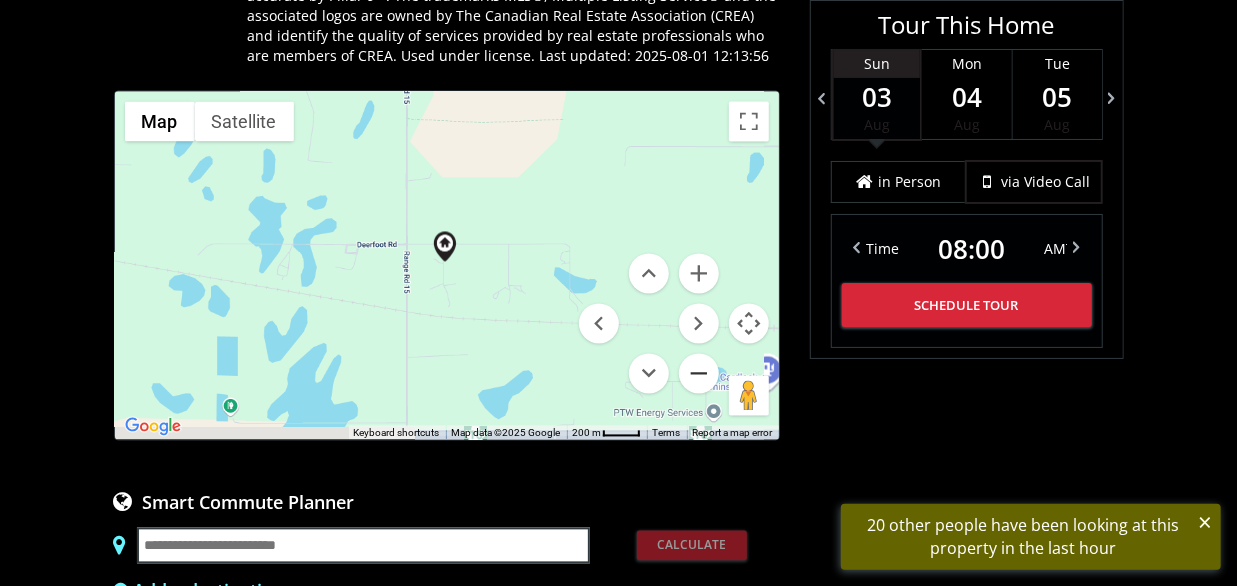click at bounding box center [699, 374] 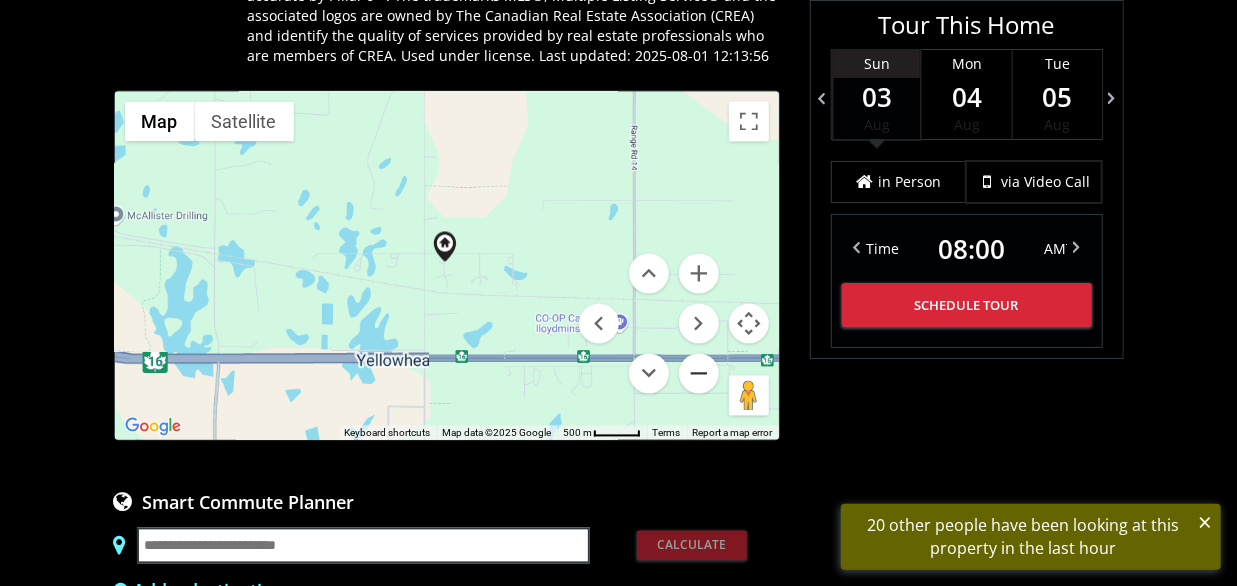 click at bounding box center [699, 374] 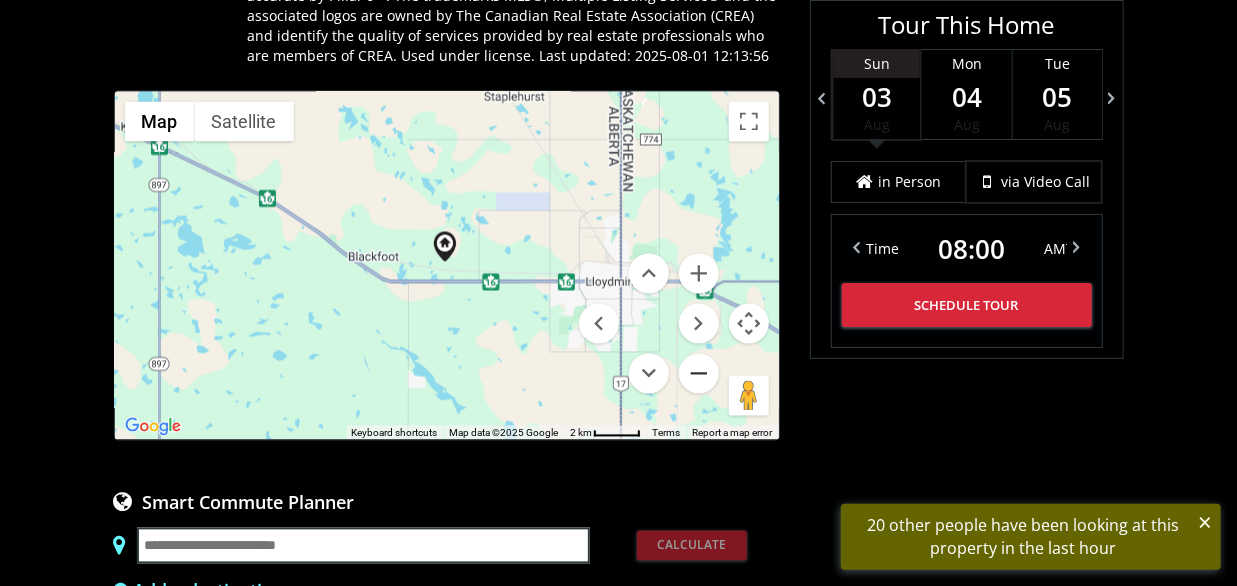 click at bounding box center [699, 374] 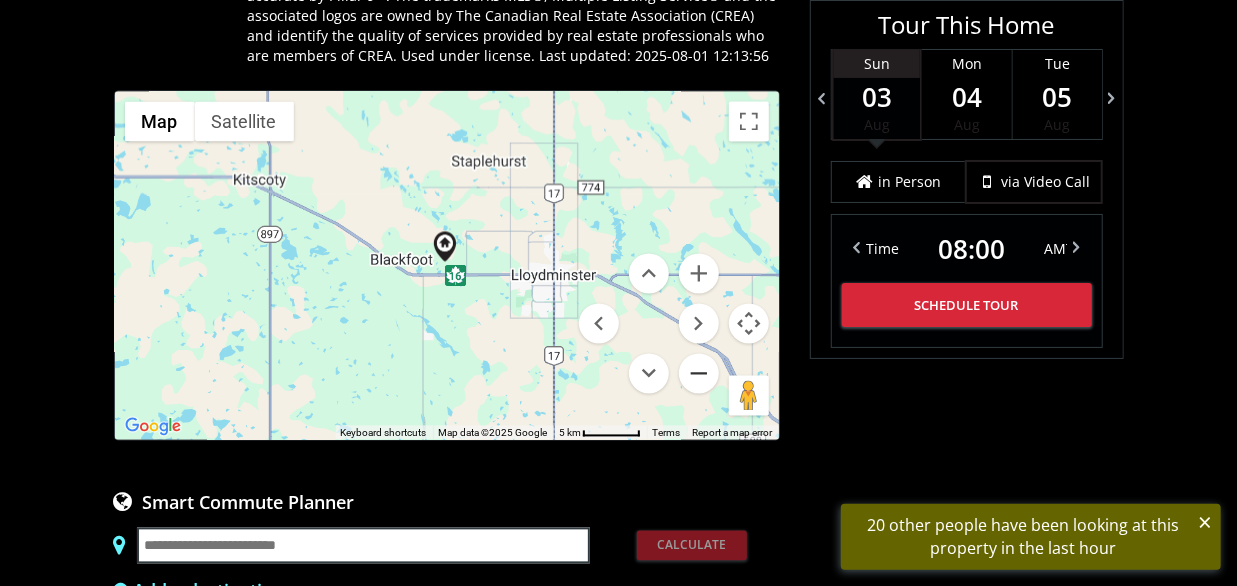 click at bounding box center (699, 374) 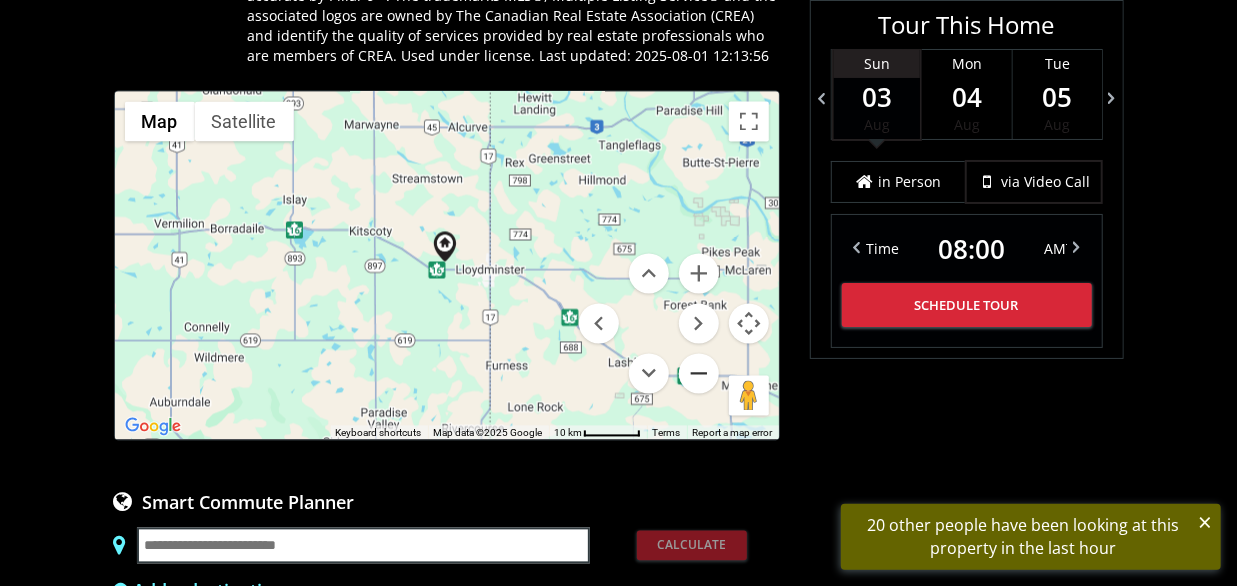 click at bounding box center (699, 374) 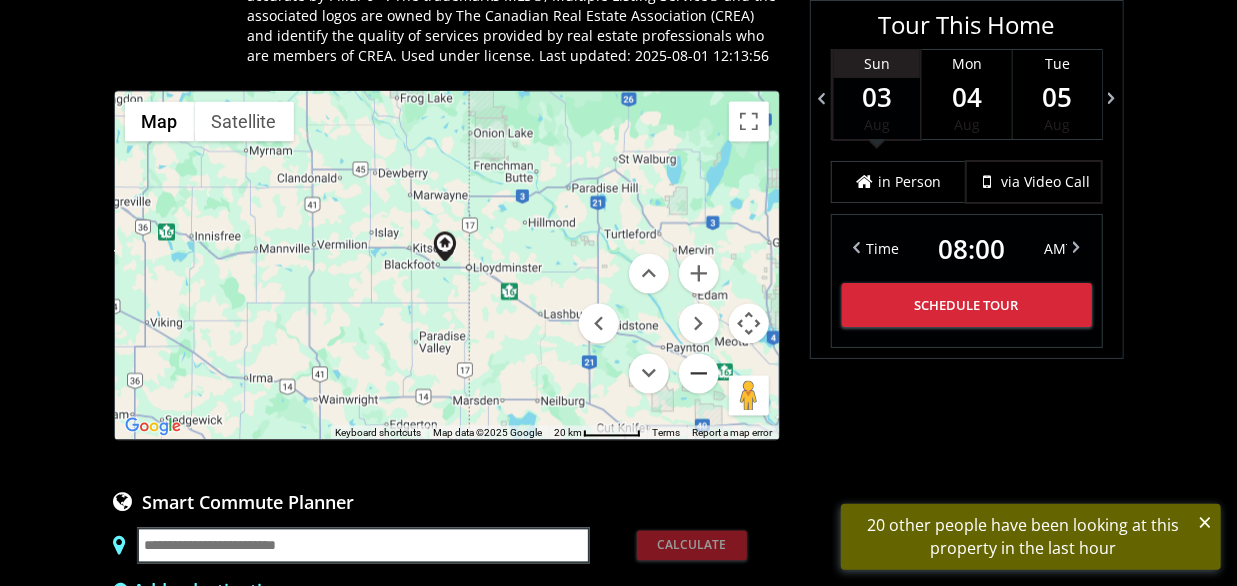 click at bounding box center [699, 374] 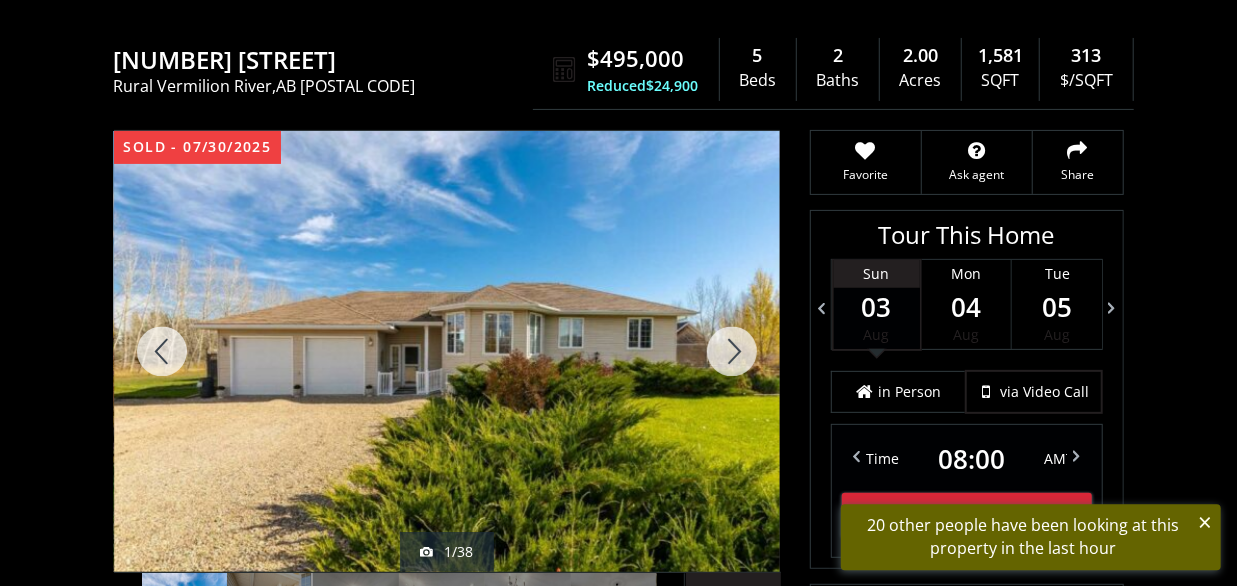 scroll, scrollTop: 208, scrollLeft: 0, axis: vertical 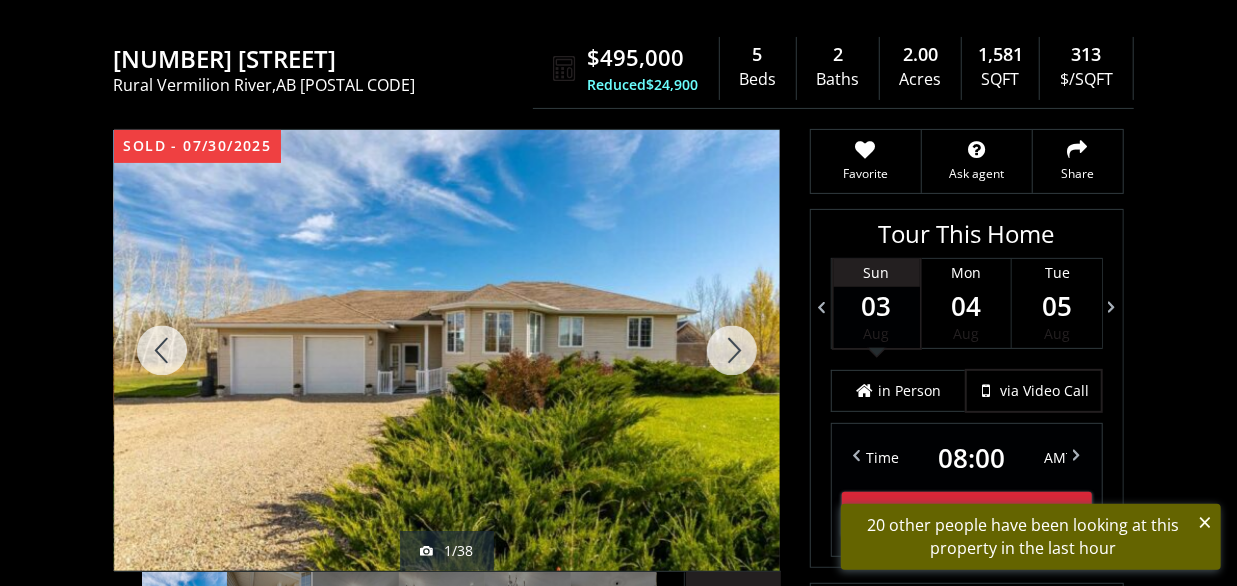 click at bounding box center (732, 350) 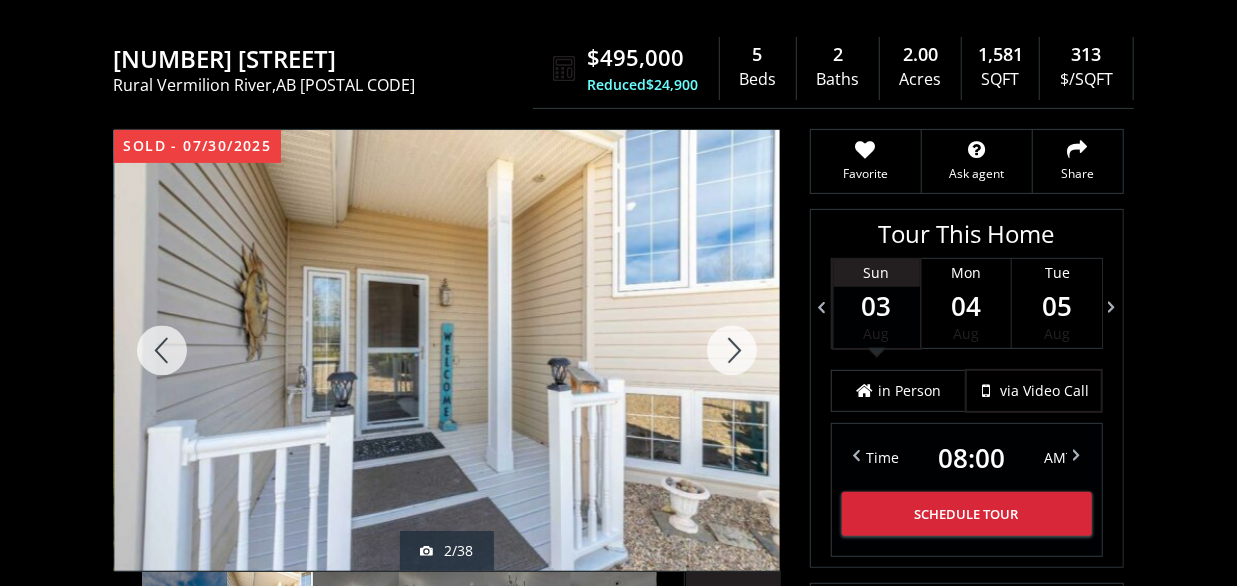click at bounding box center (732, 350) 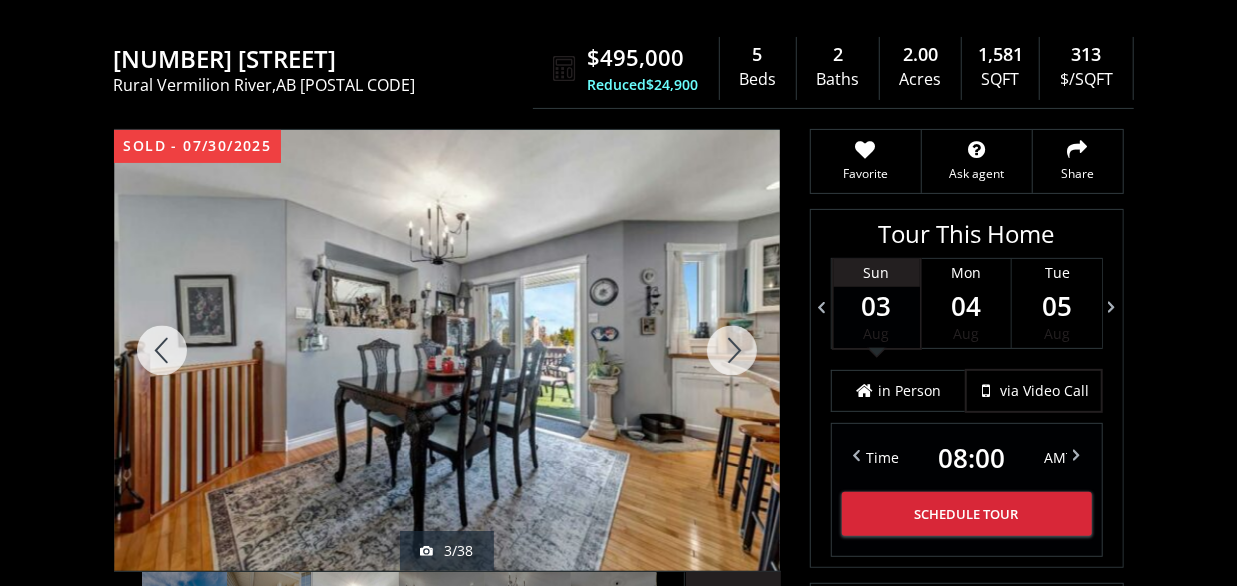 click at bounding box center [732, 350] 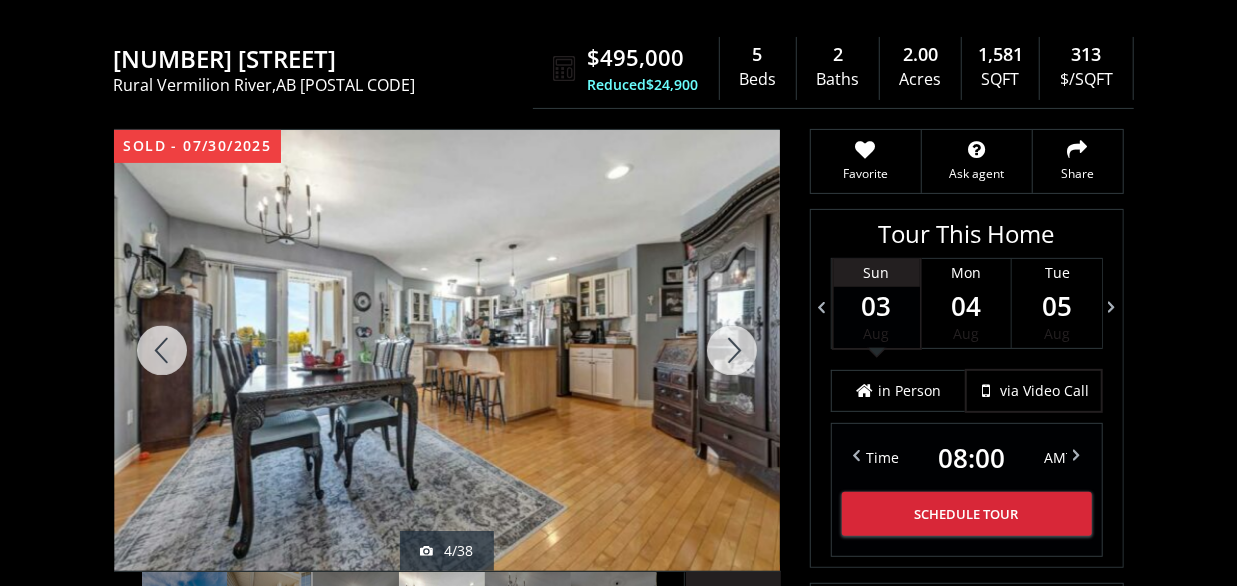 click at bounding box center [732, 350] 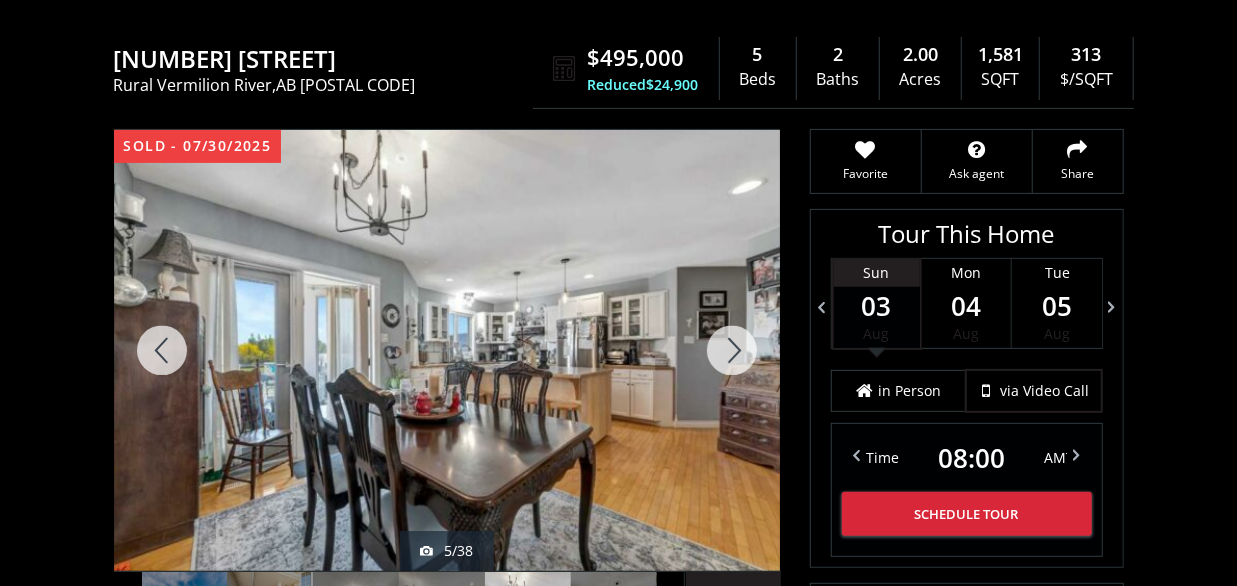 click at bounding box center [732, 350] 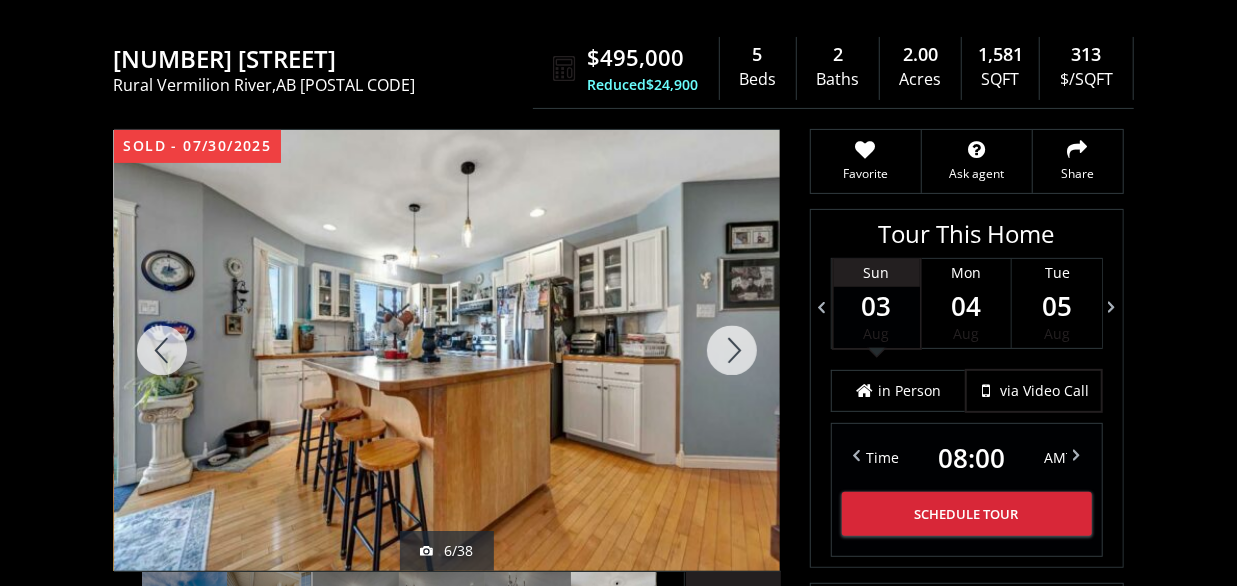 click at bounding box center [732, 350] 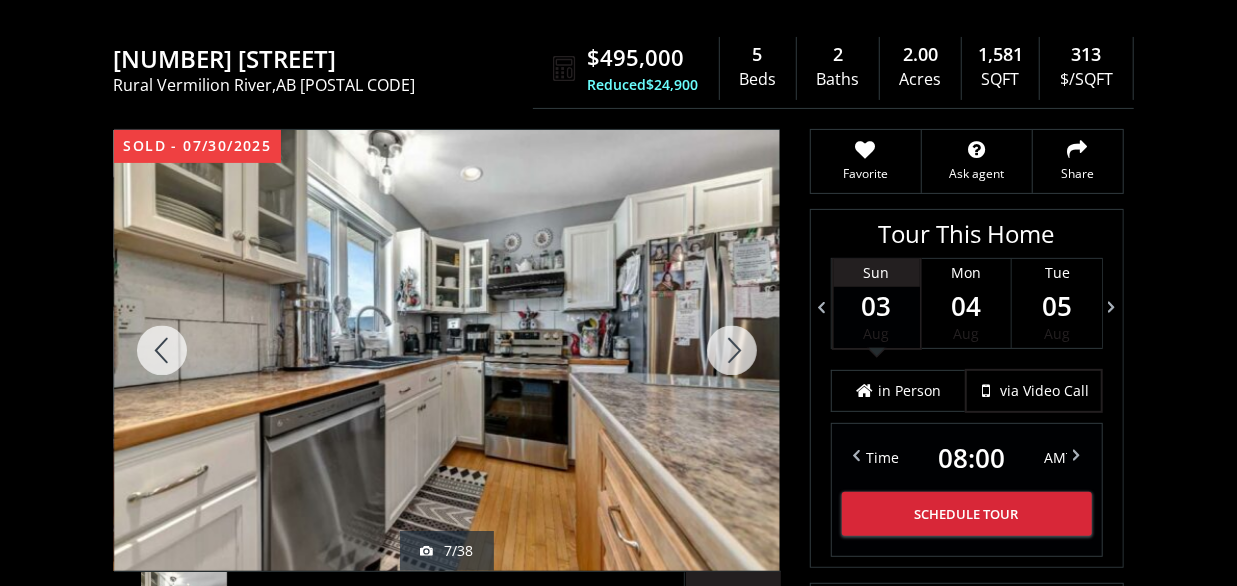 click at bounding box center (732, 350) 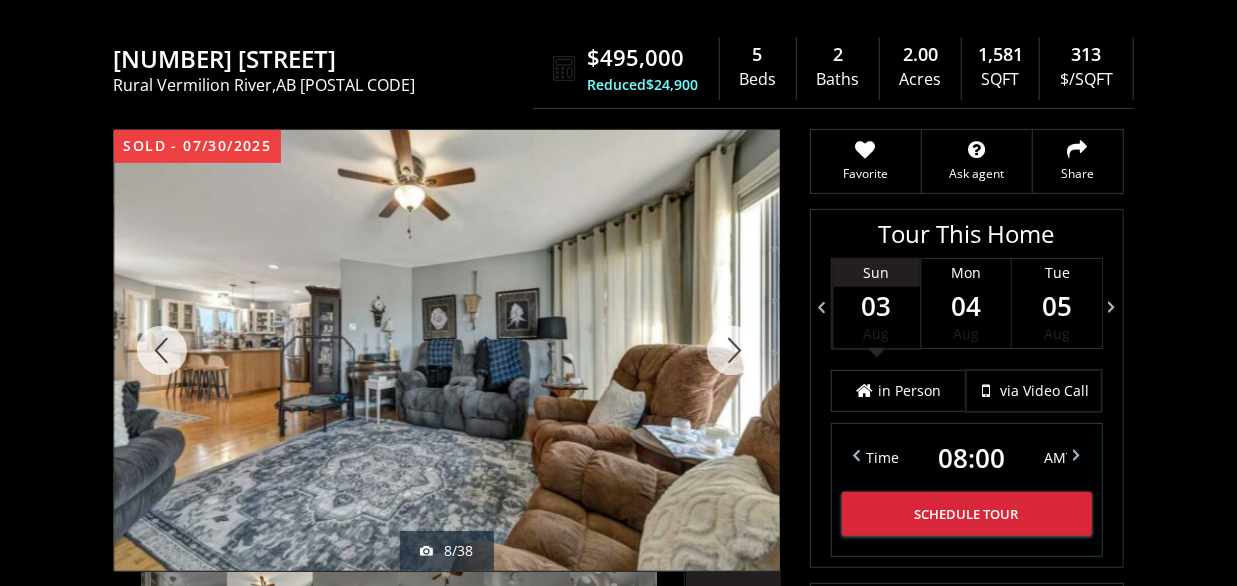 click at bounding box center (732, 350) 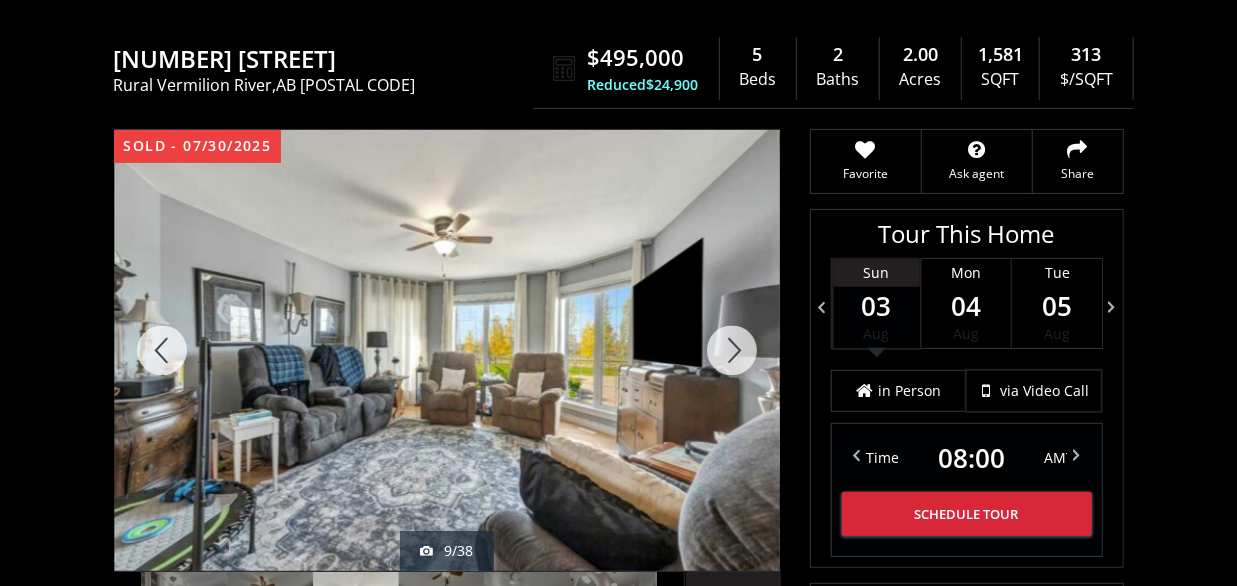 click at bounding box center [732, 350] 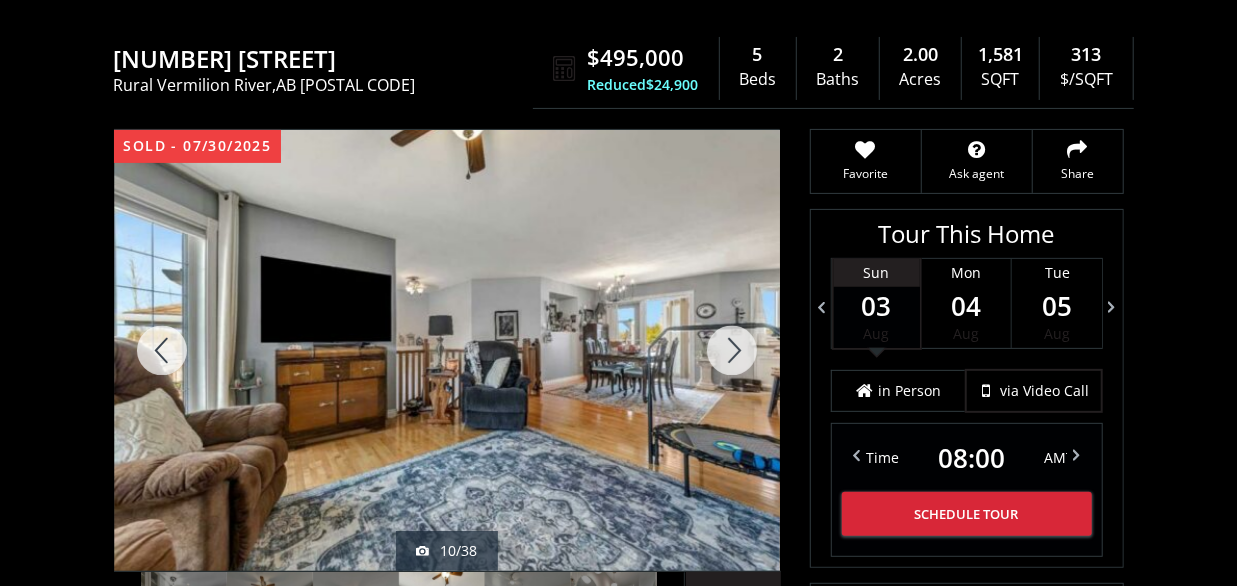 click at bounding box center [732, 350] 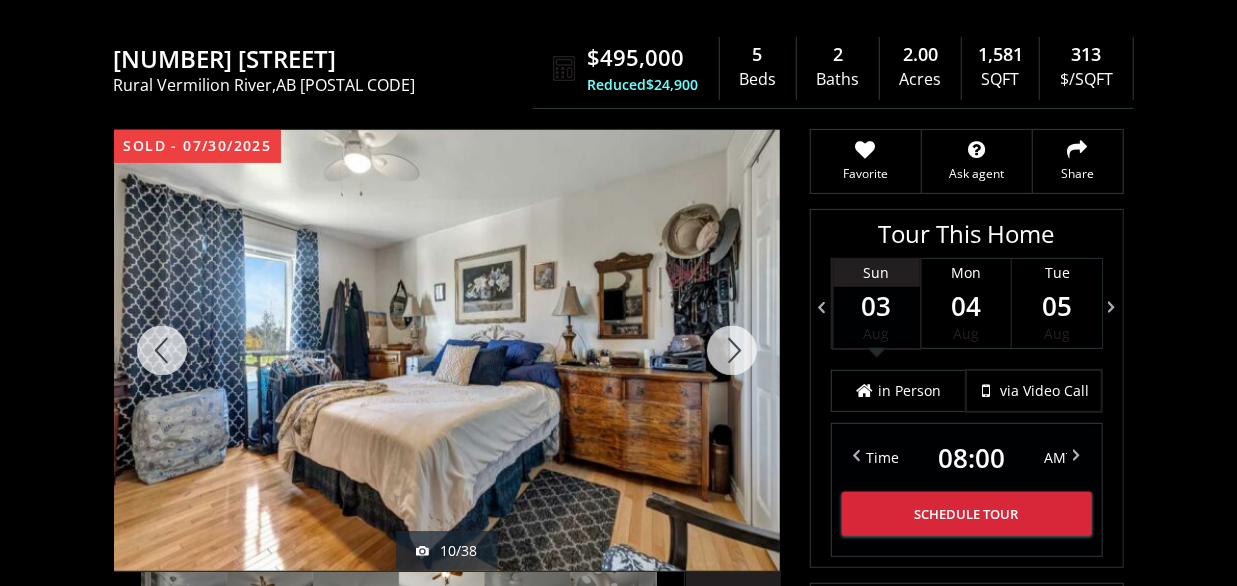 click at bounding box center (732, 350) 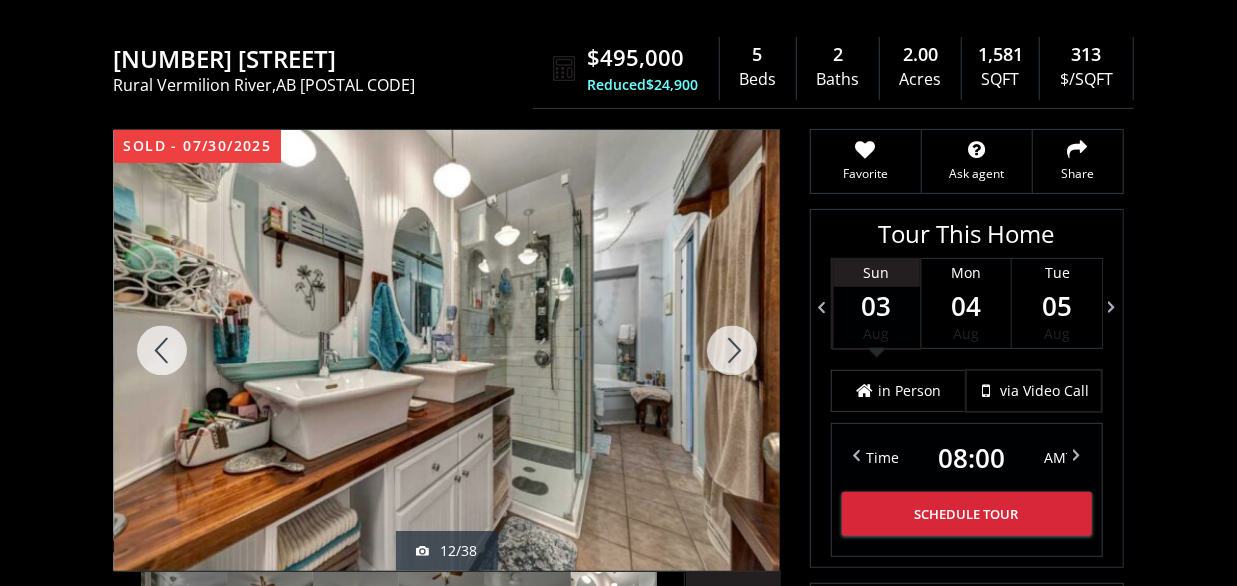 click at bounding box center [732, 350] 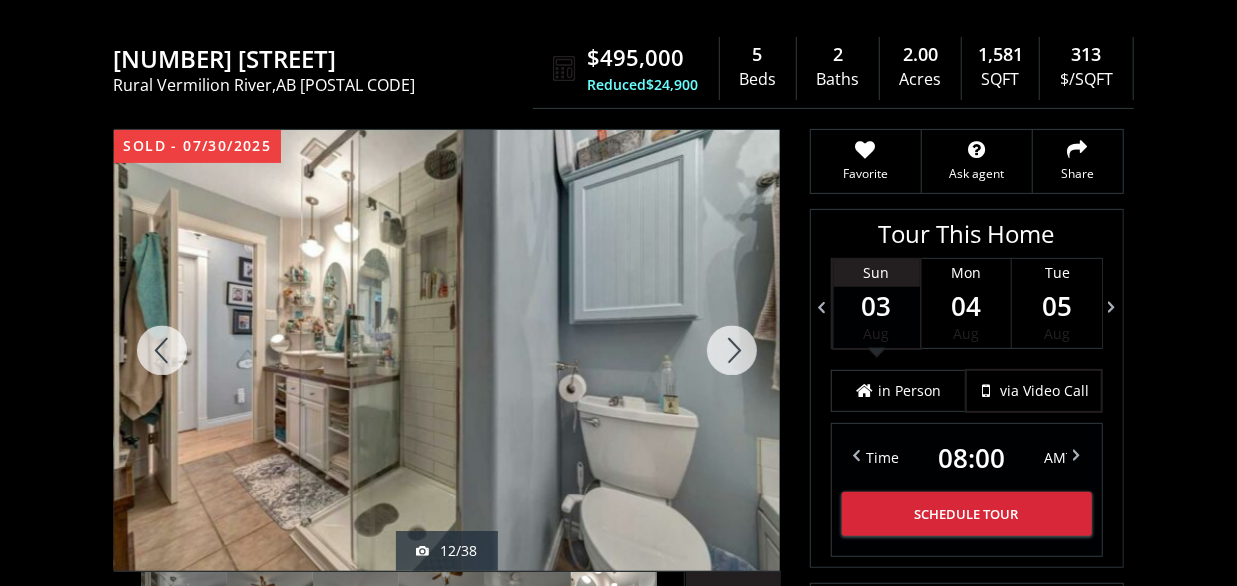 click at bounding box center (732, 350) 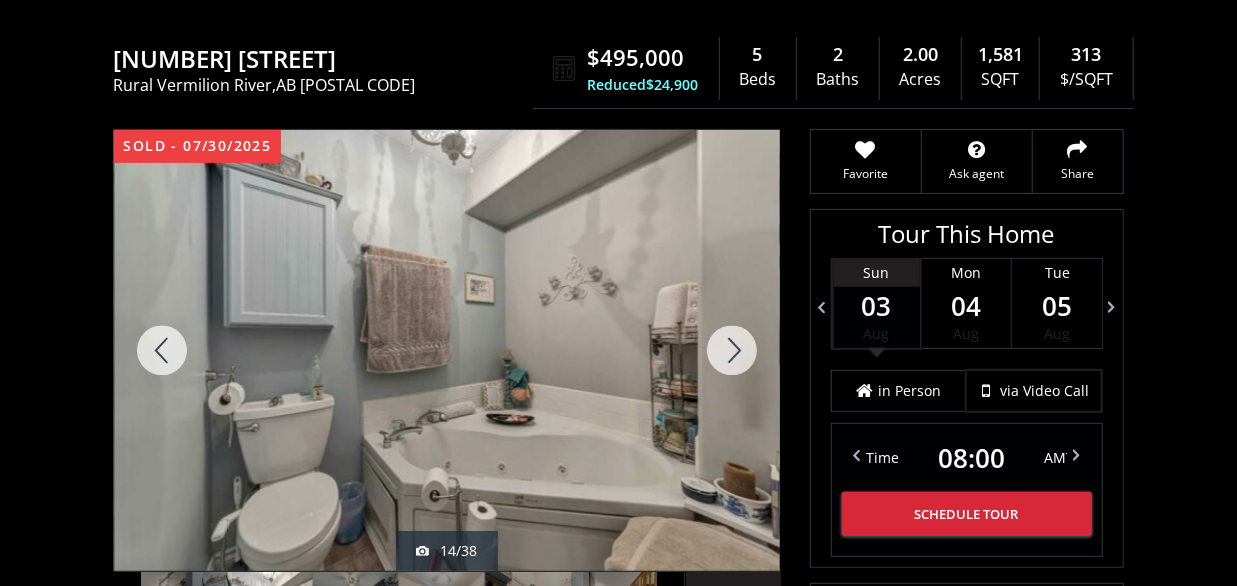 click at bounding box center [732, 350] 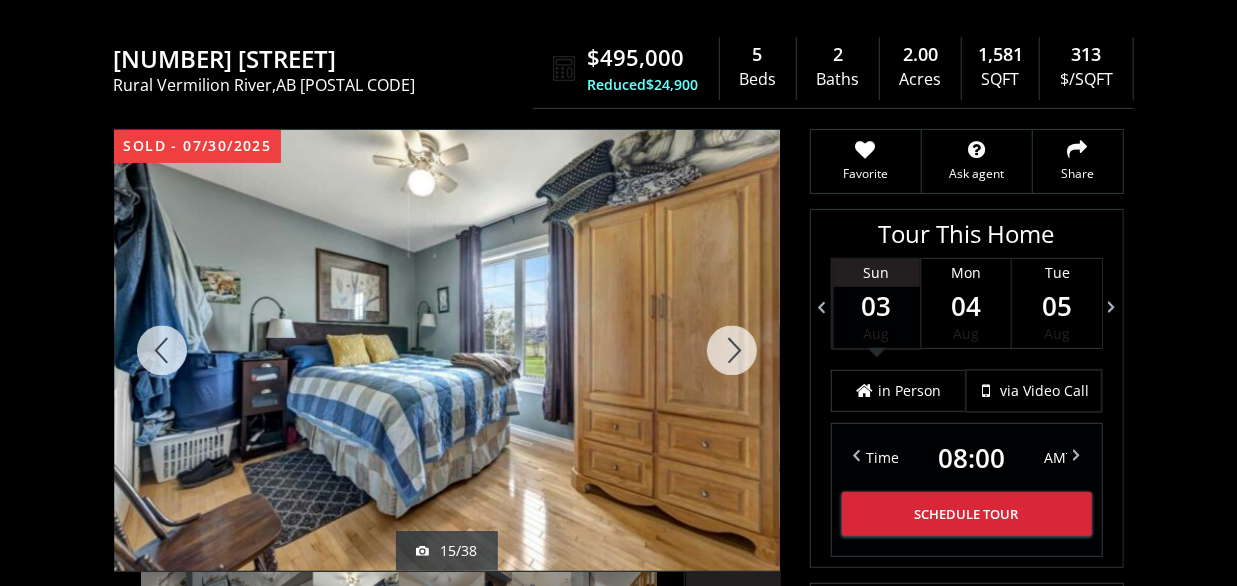 click at bounding box center (732, 350) 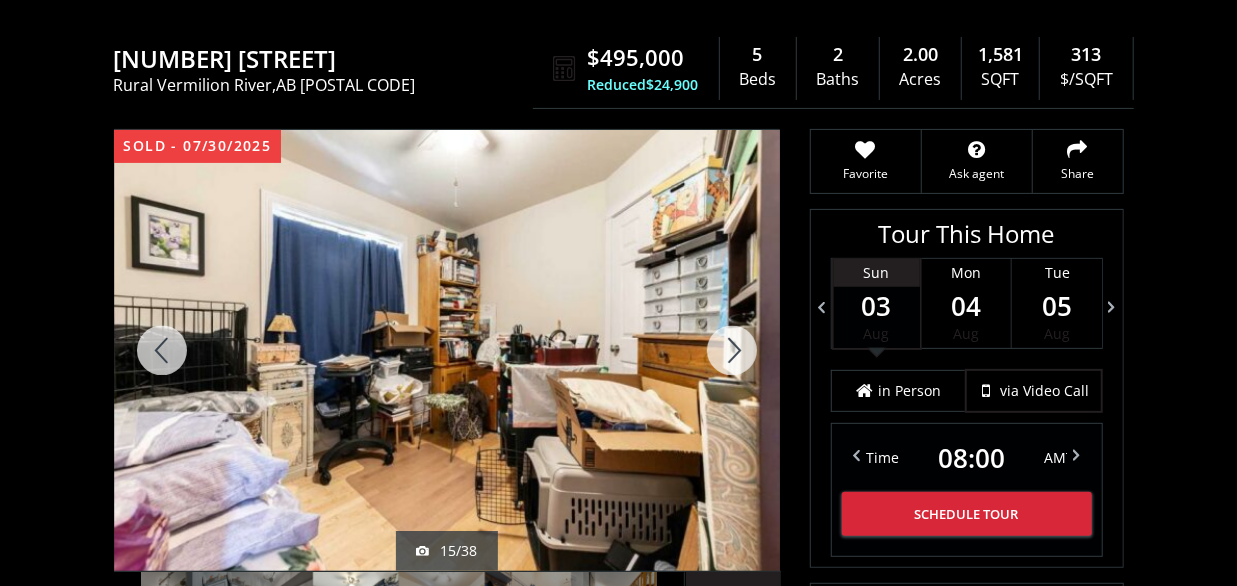click at bounding box center [732, 350] 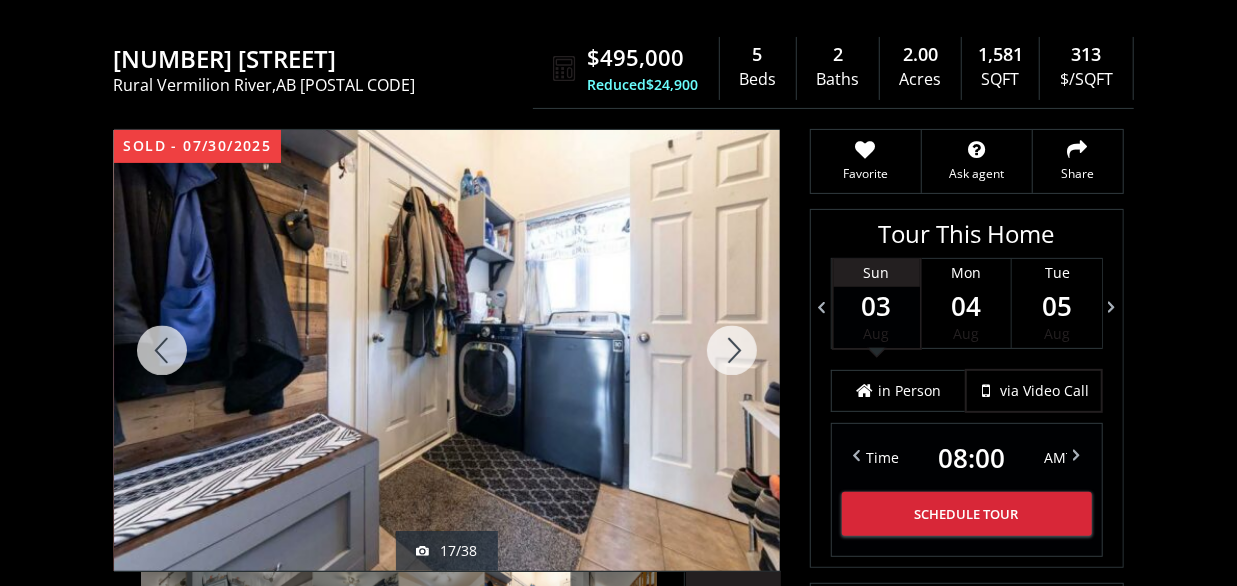 click at bounding box center (732, 350) 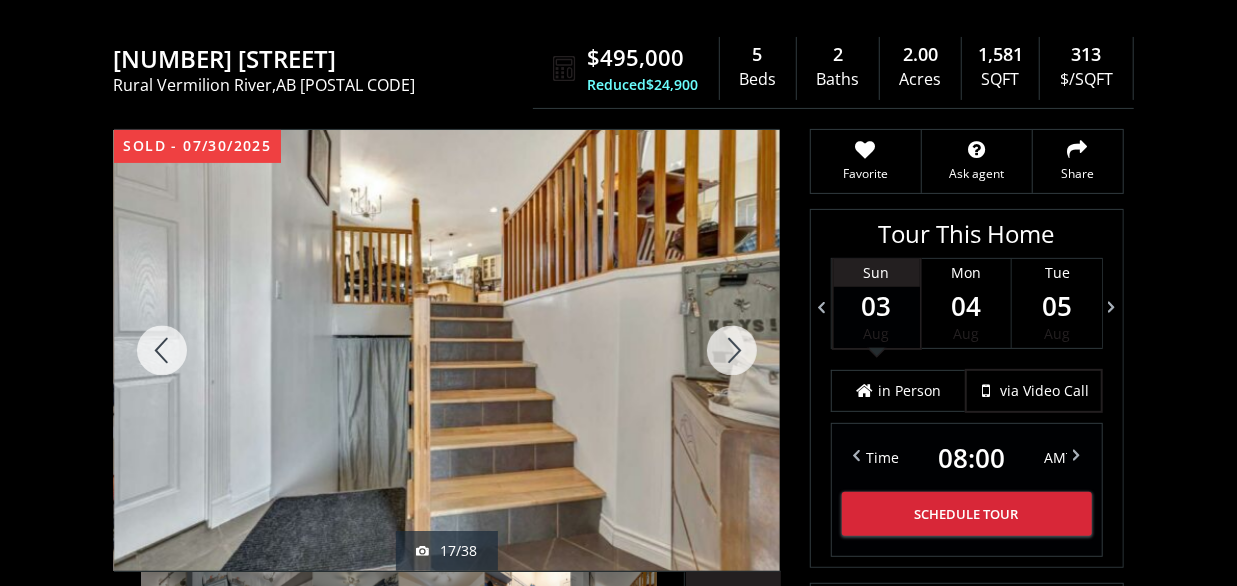 click at bounding box center [732, 350] 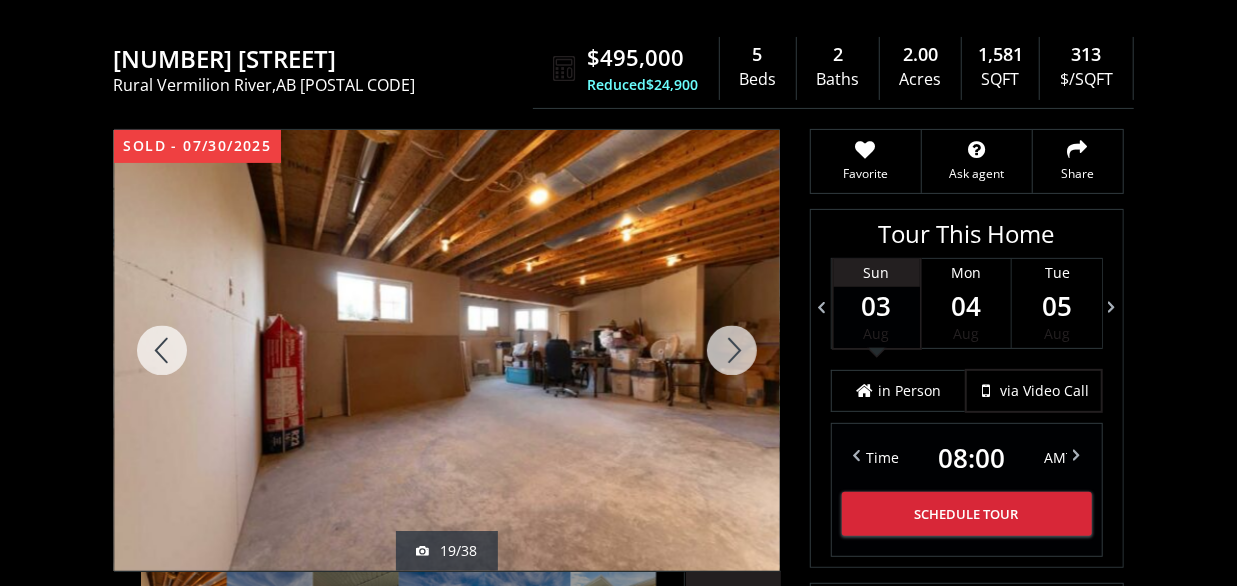 click at bounding box center [732, 350] 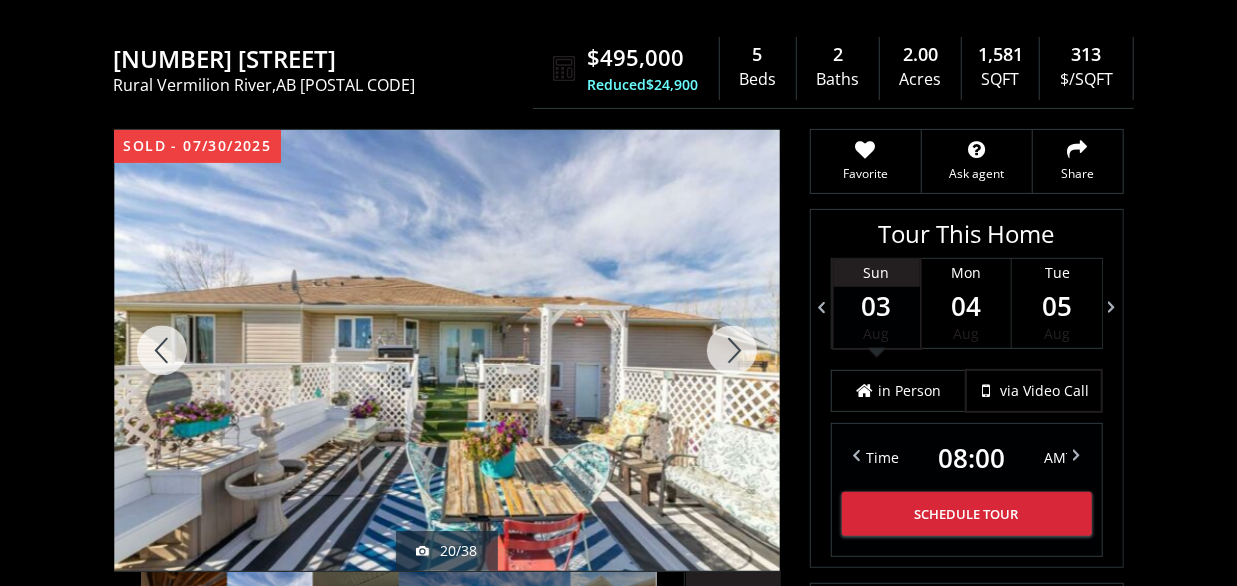 click at bounding box center (732, 350) 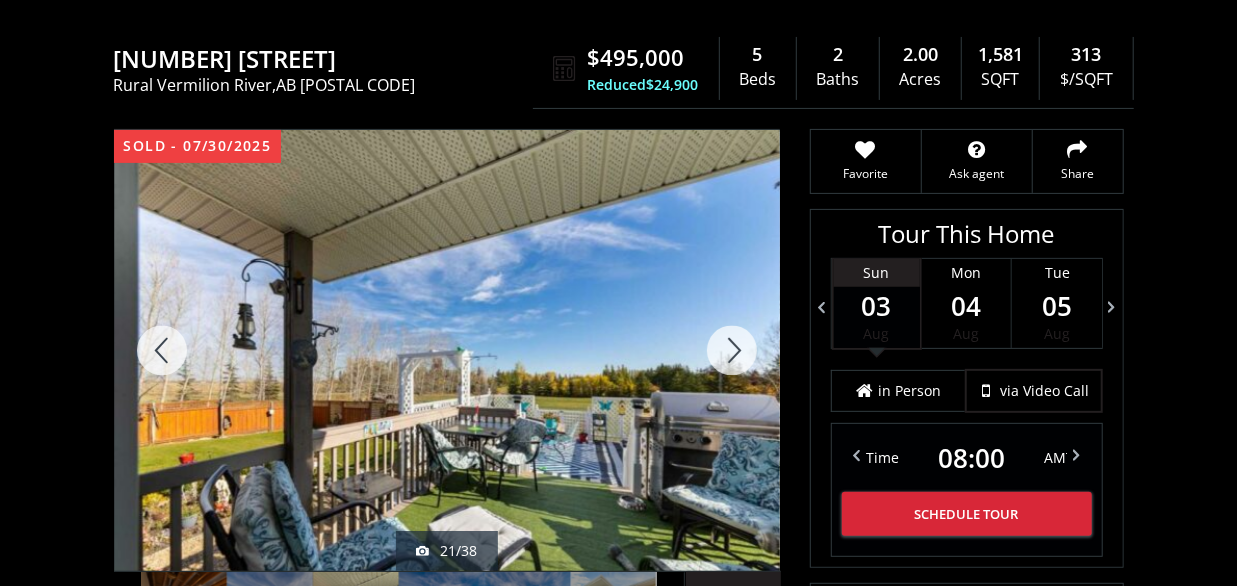 click at bounding box center (732, 350) 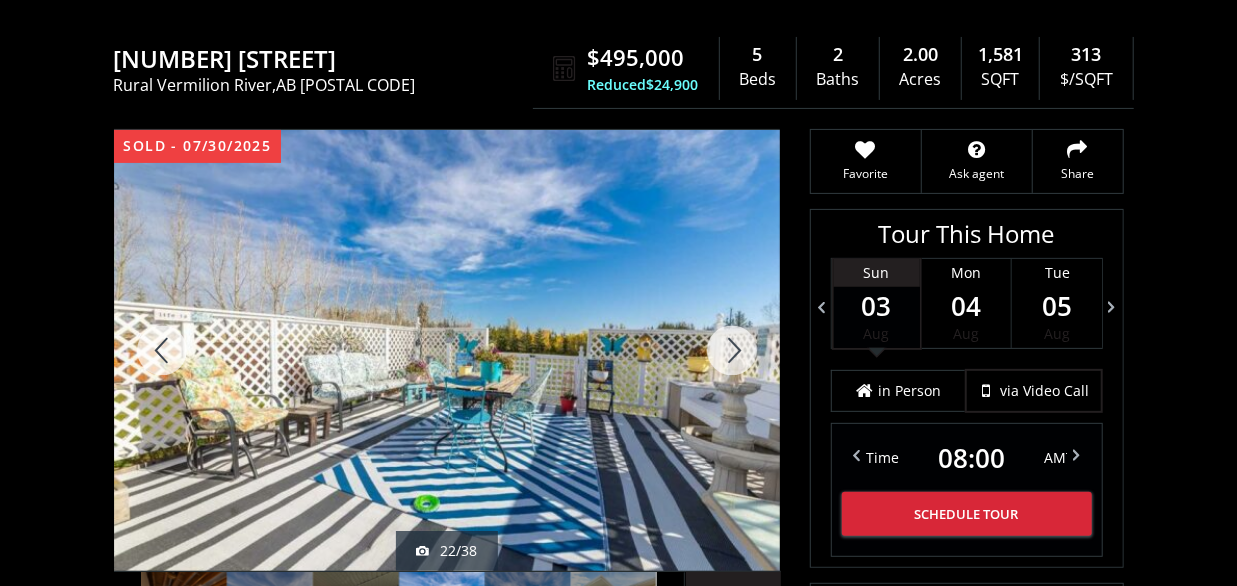 click at bounding box center (732, 350) 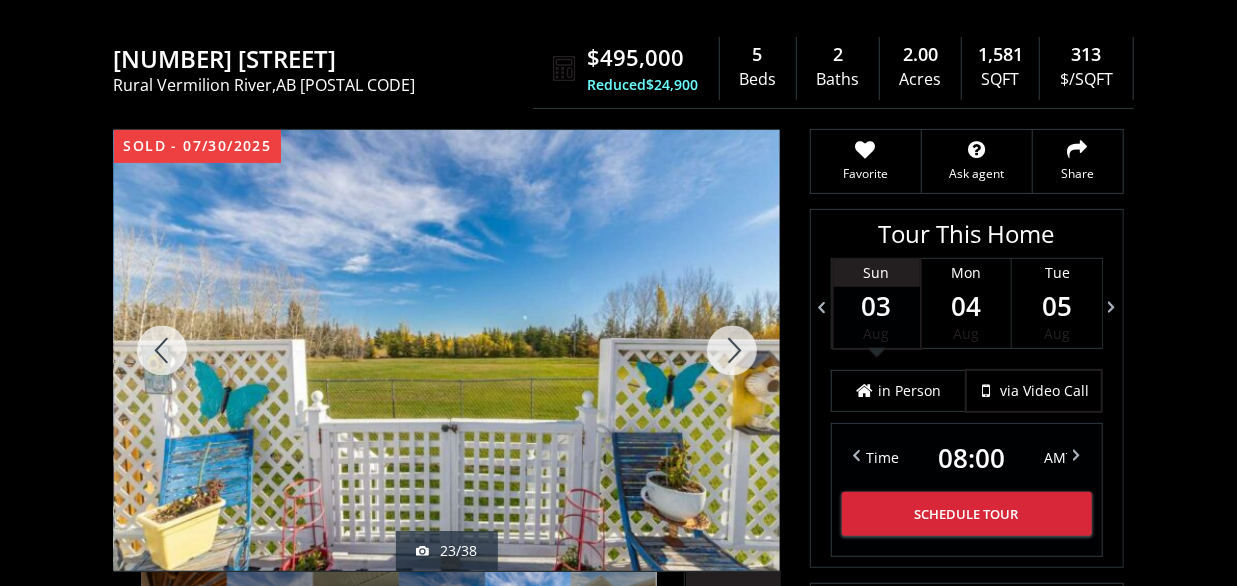 click at bounding box center [732, 350] 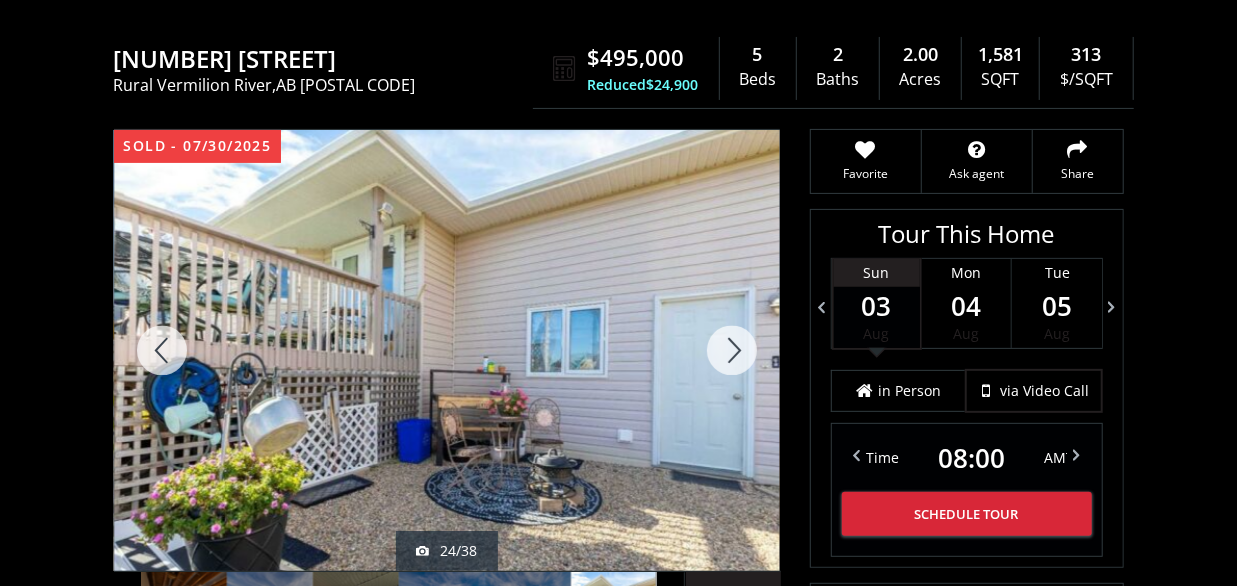 click at bounding box center [732, 350] 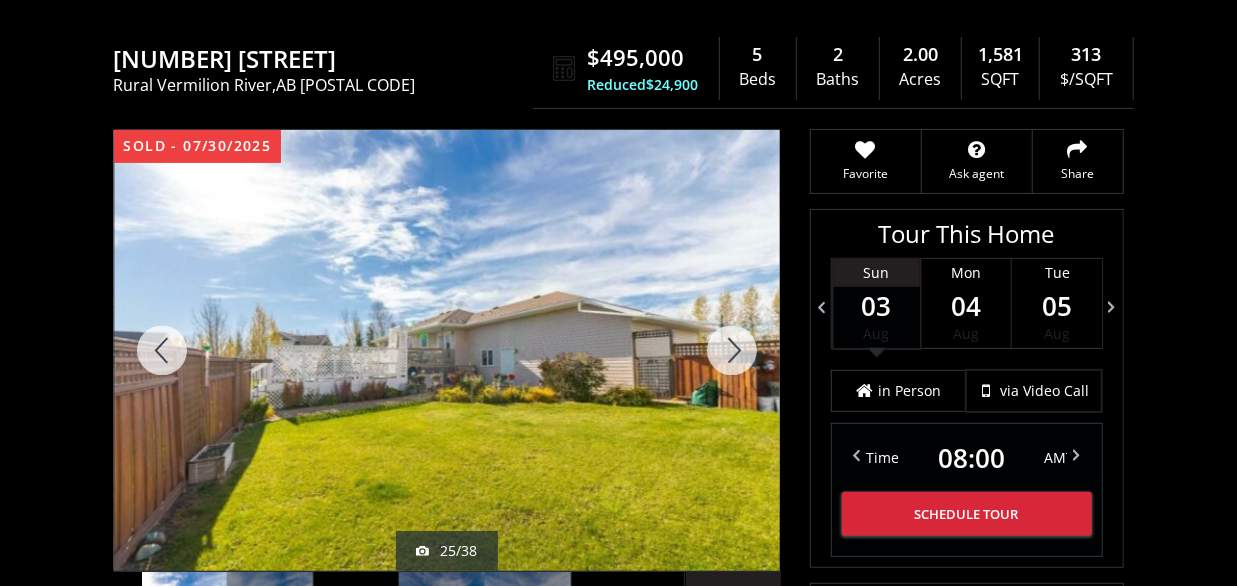 click at bounding box center [732, 350] 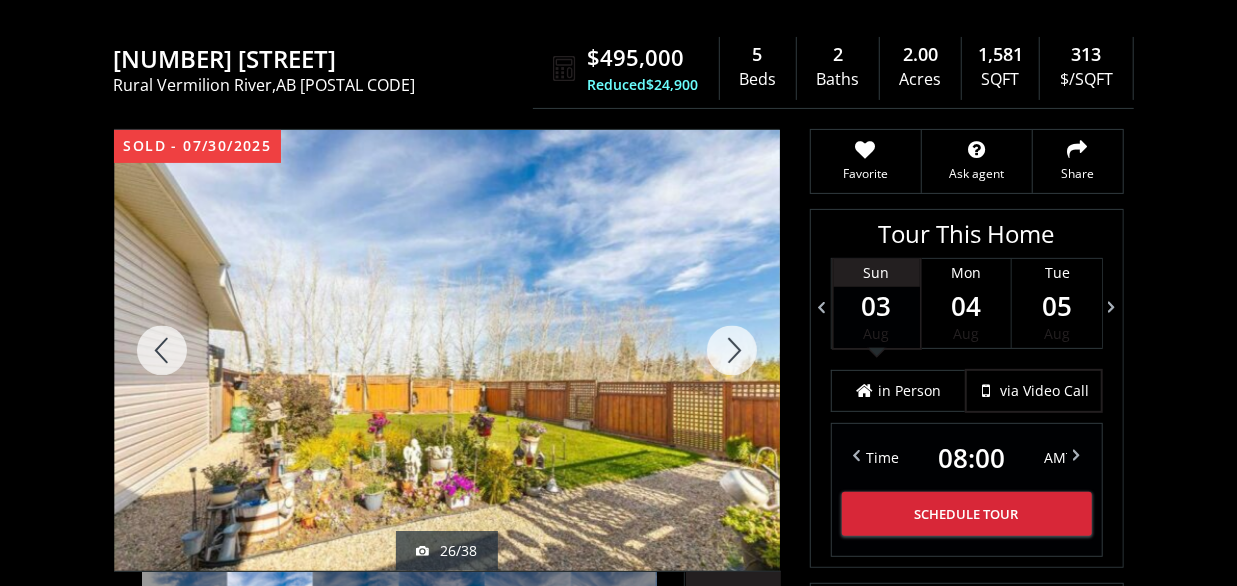 click at bounding box center (732, 350) 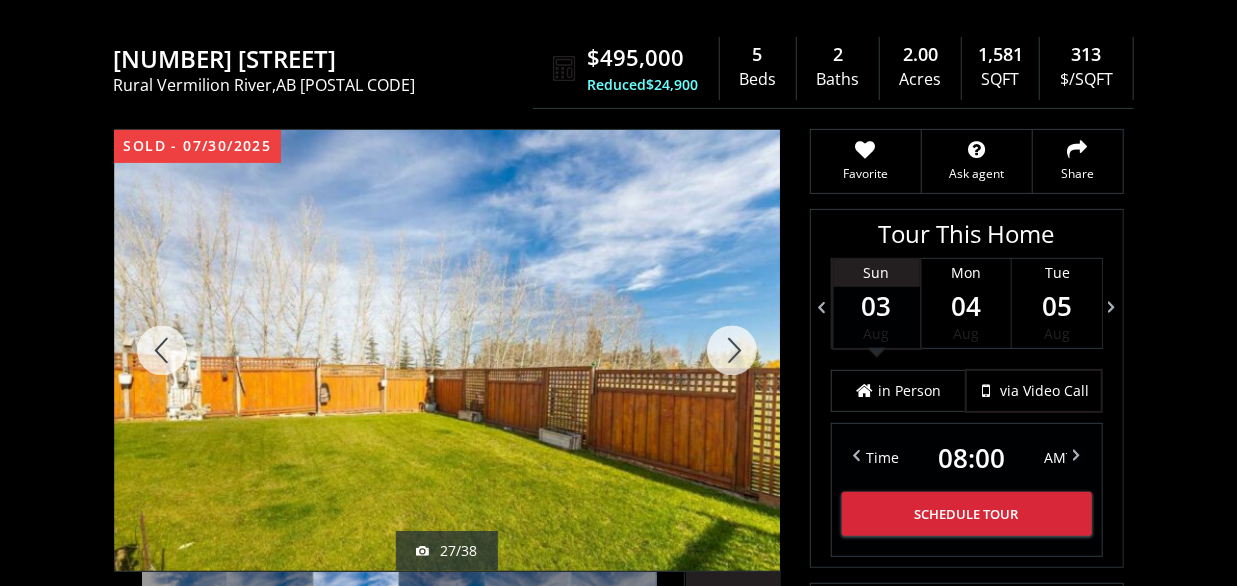 click at bounding box center [732, 350] 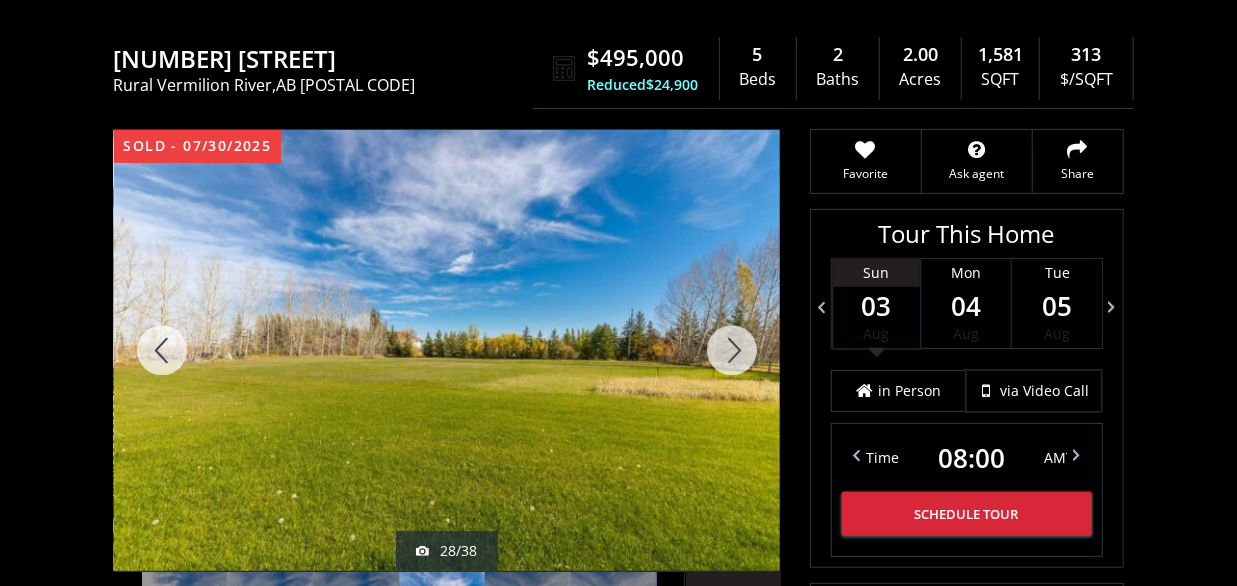 click at bounding box center [732, 350] 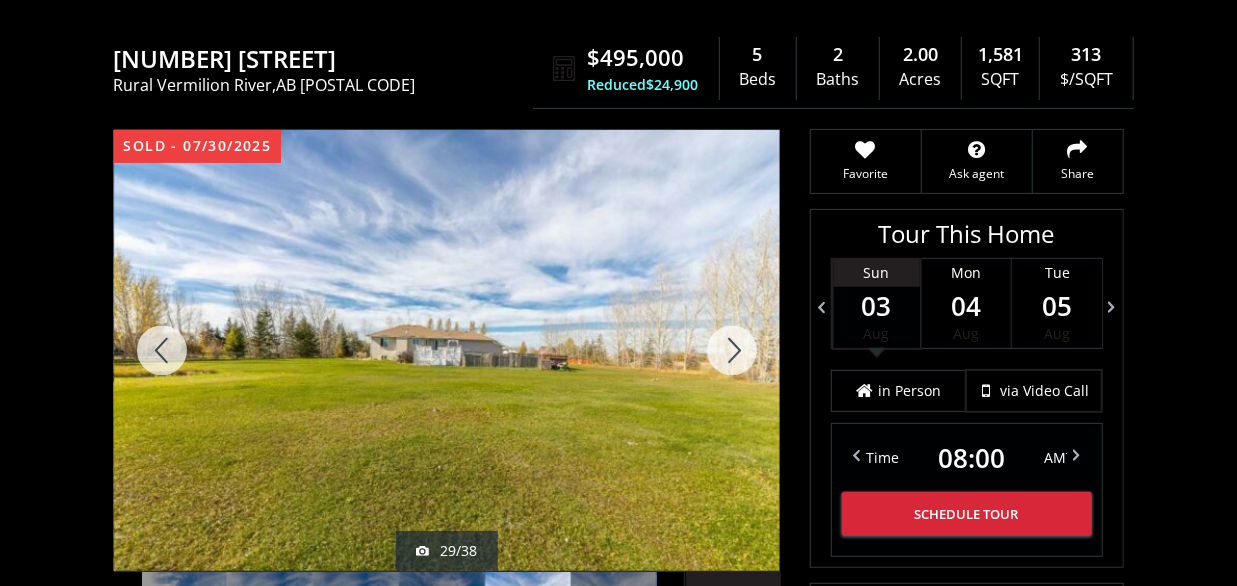 click at bounding box center [732, 350] 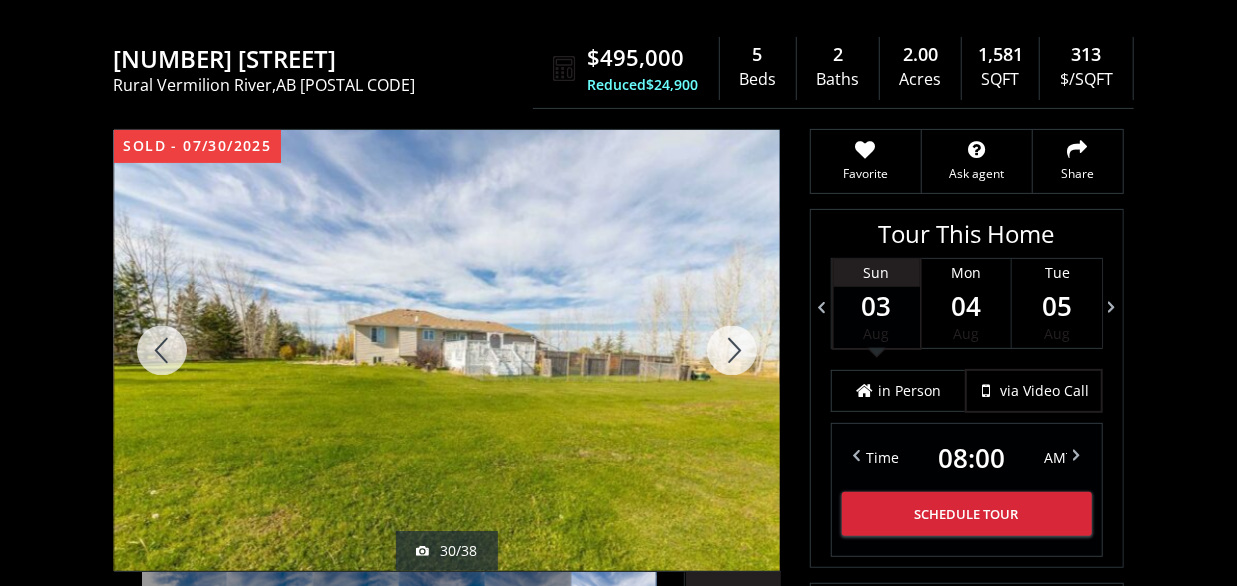 click at bounding box center (732, 350) 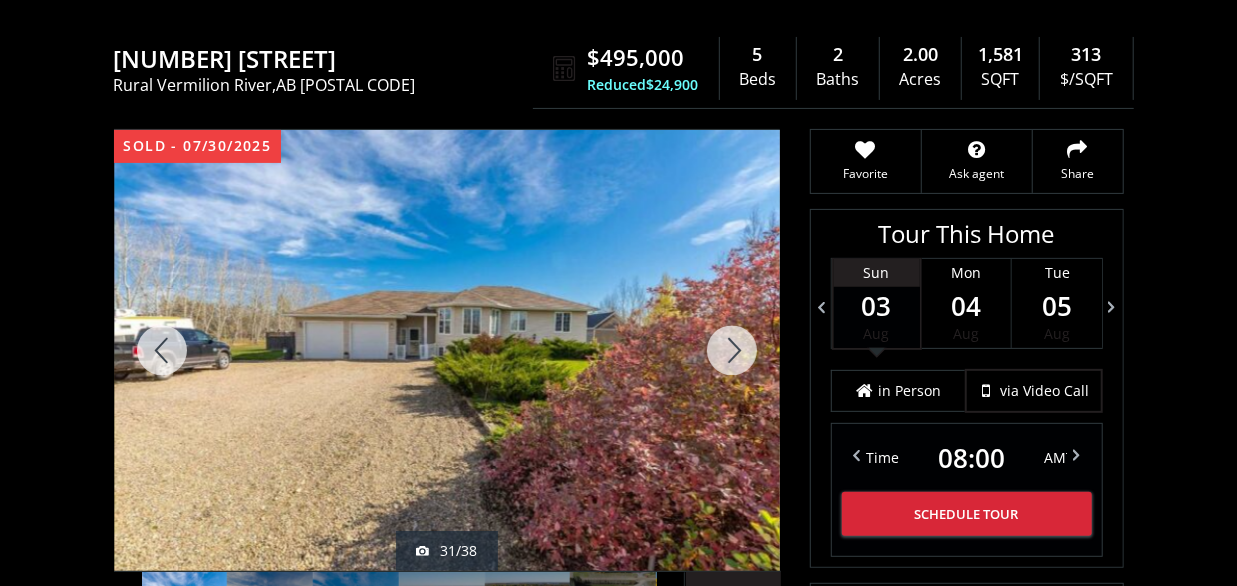 click at bounding box center [162, 350] 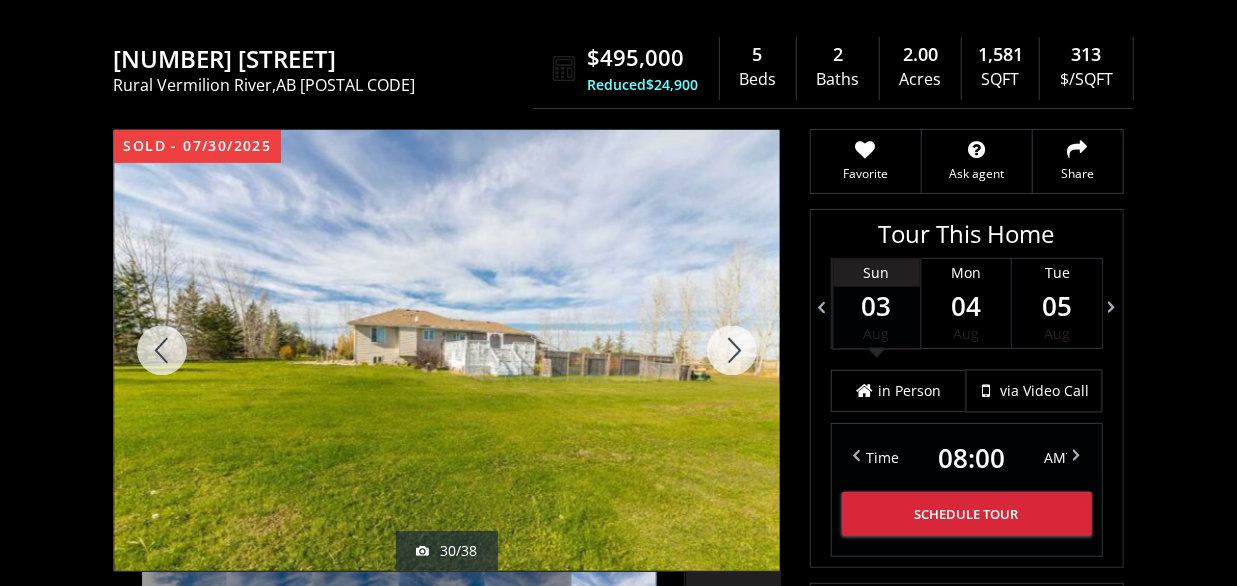 click at bounding box center [162, 350] 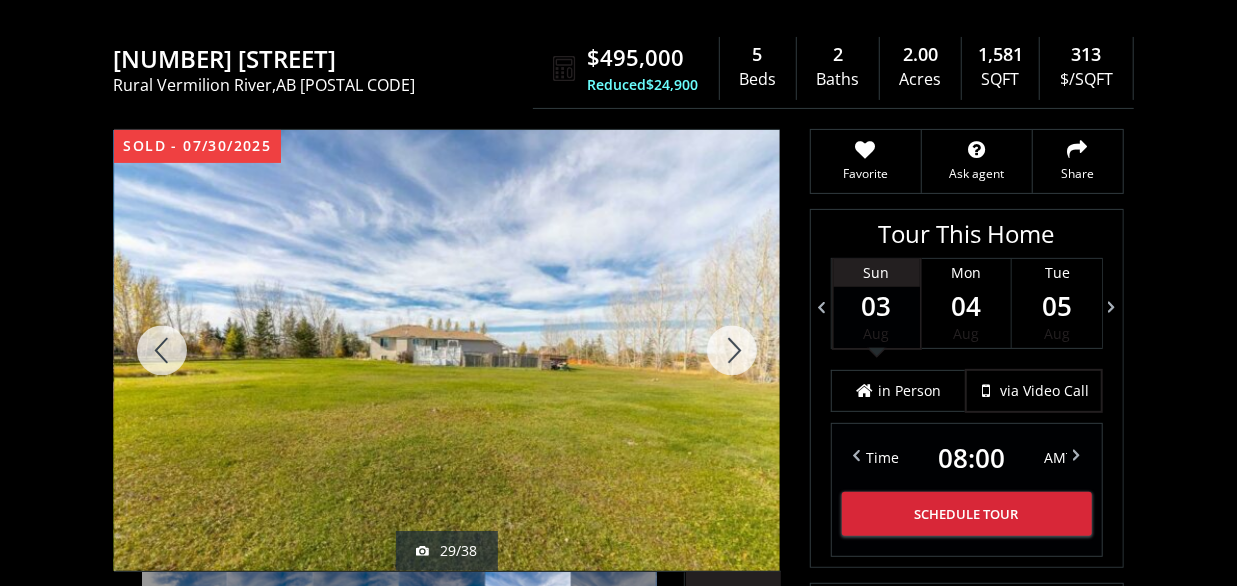 click at bounding box center (162, 350) 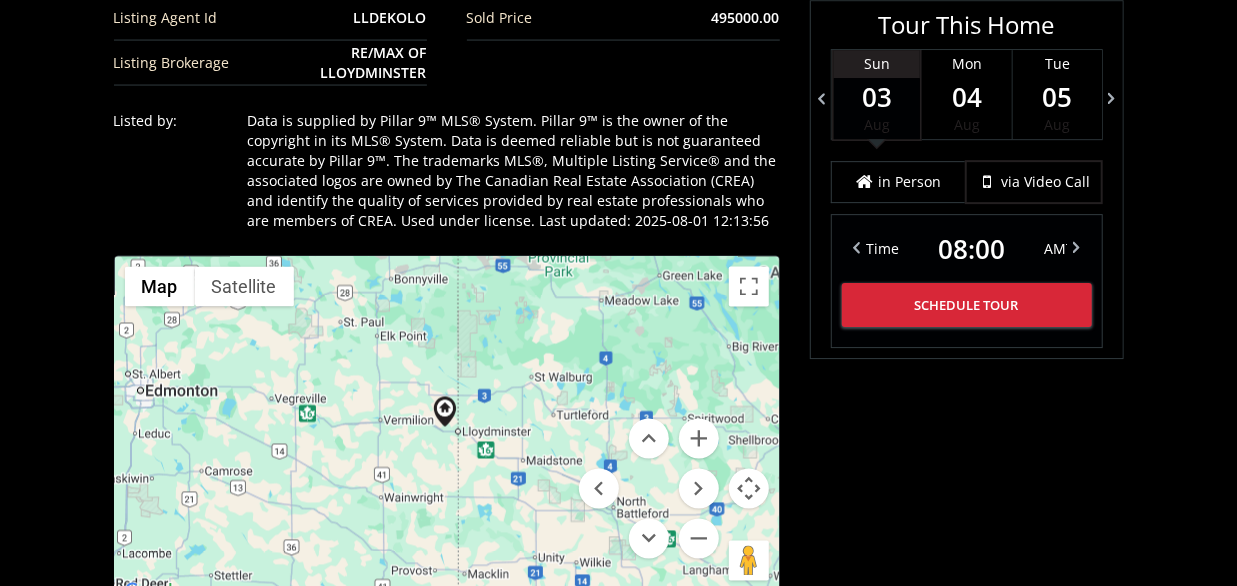 scroll, scrollTop: 1664, scrollLeft: 0, axis: vertical 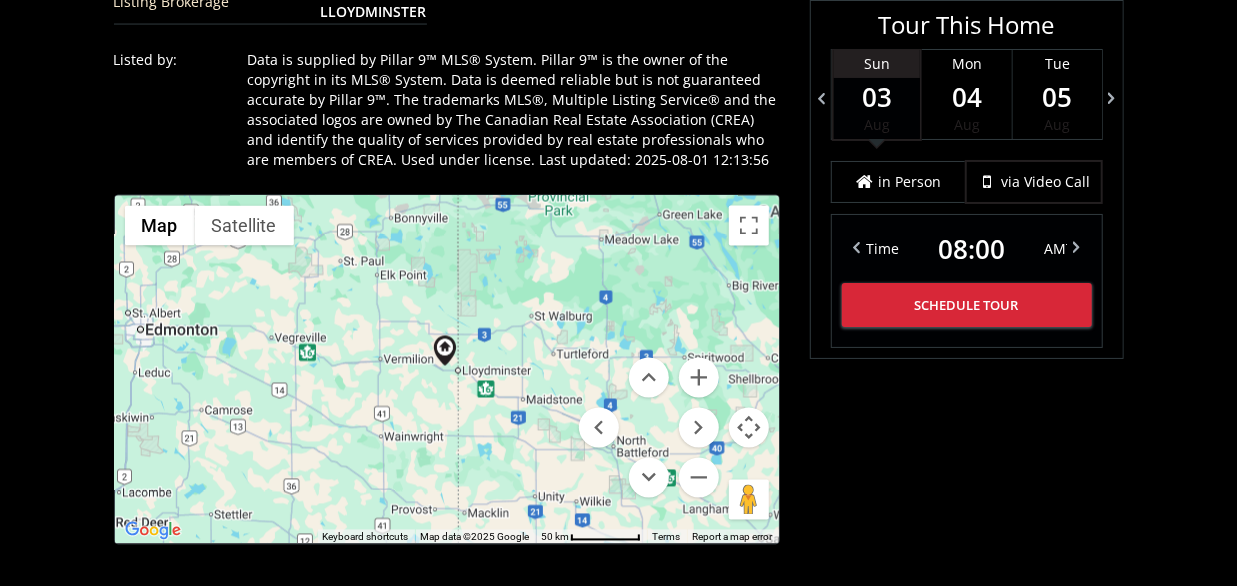 click on "To navigate, press the arrow keys." at bounding box center (447, 370) 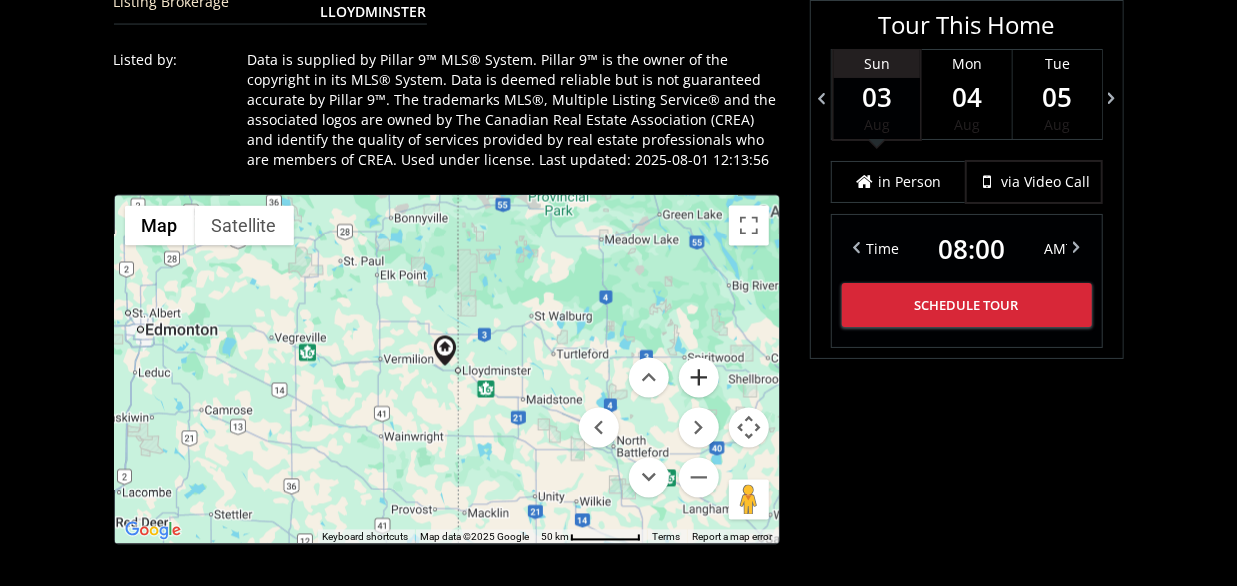 click at bounding box center [699, 378] 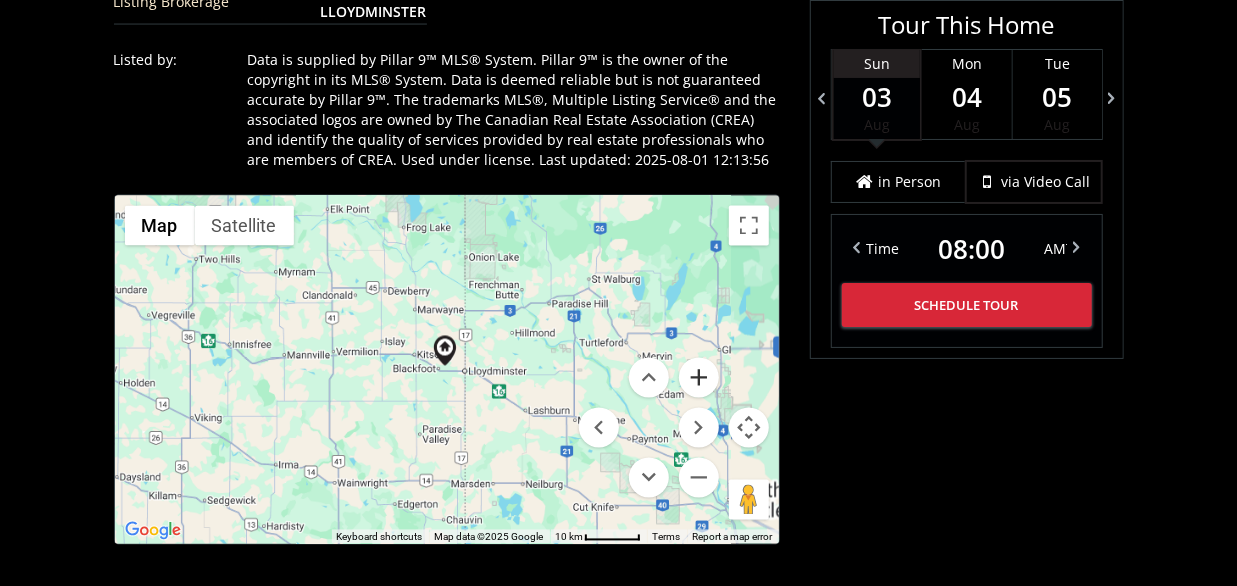 click at bounding box center (699, 378) 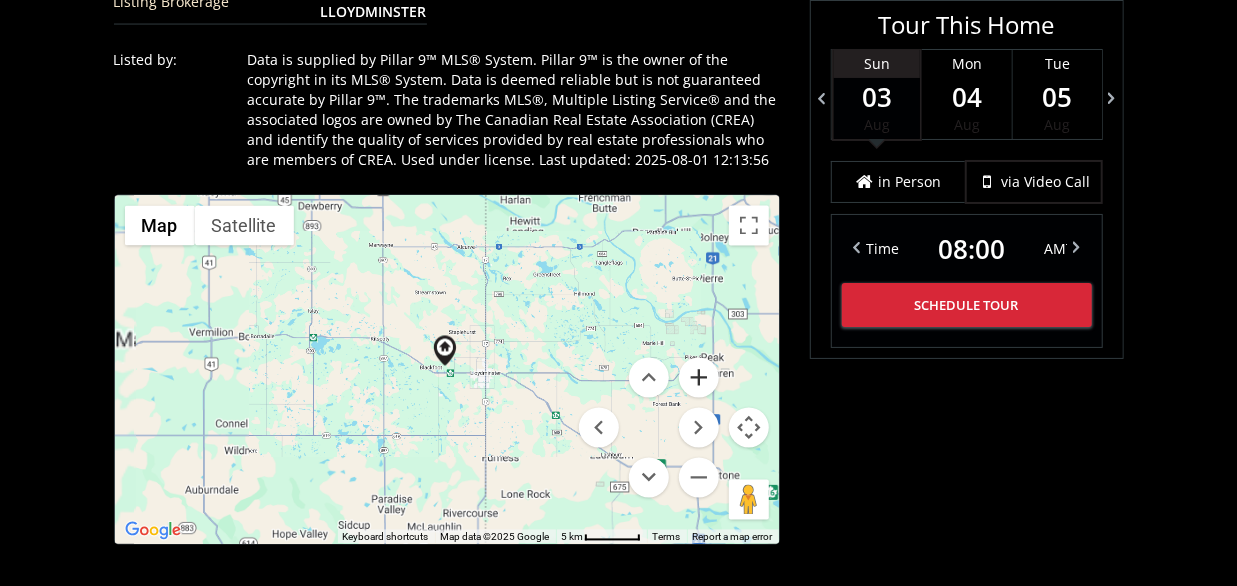 click at bounding box center (699, 378) 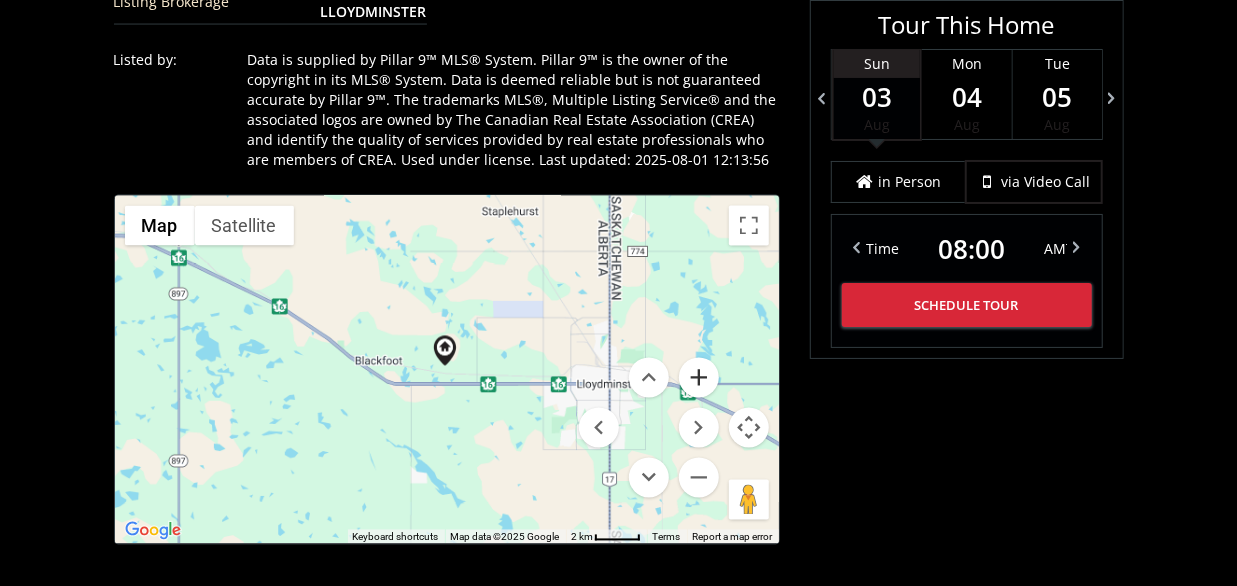 click at bounding box center [699, 378] 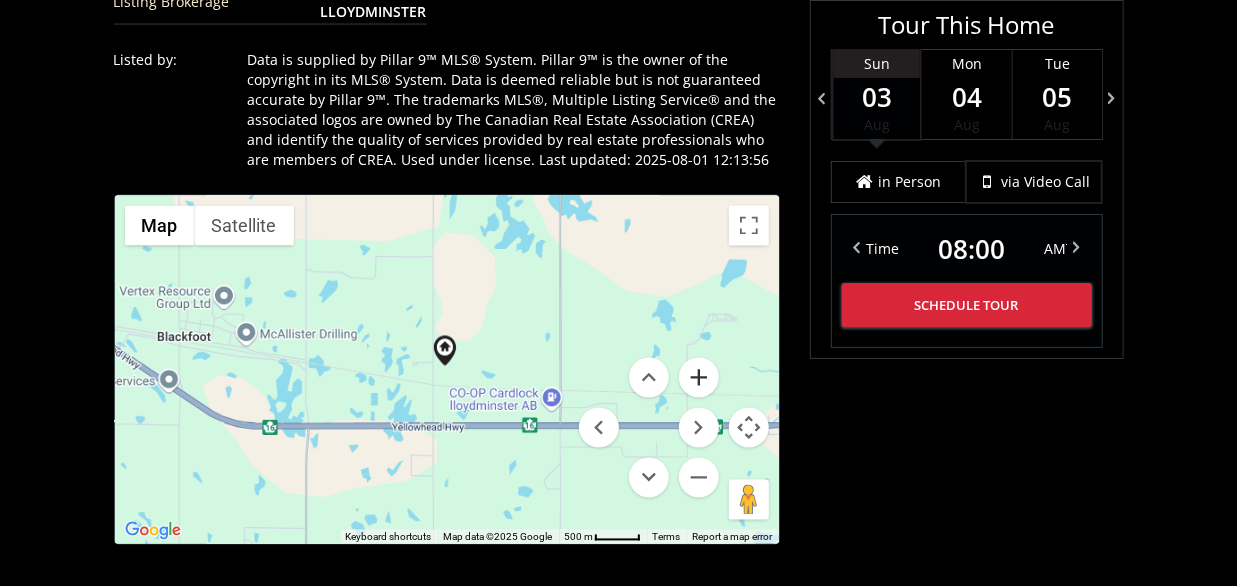 click at bounding box center (699, 378) 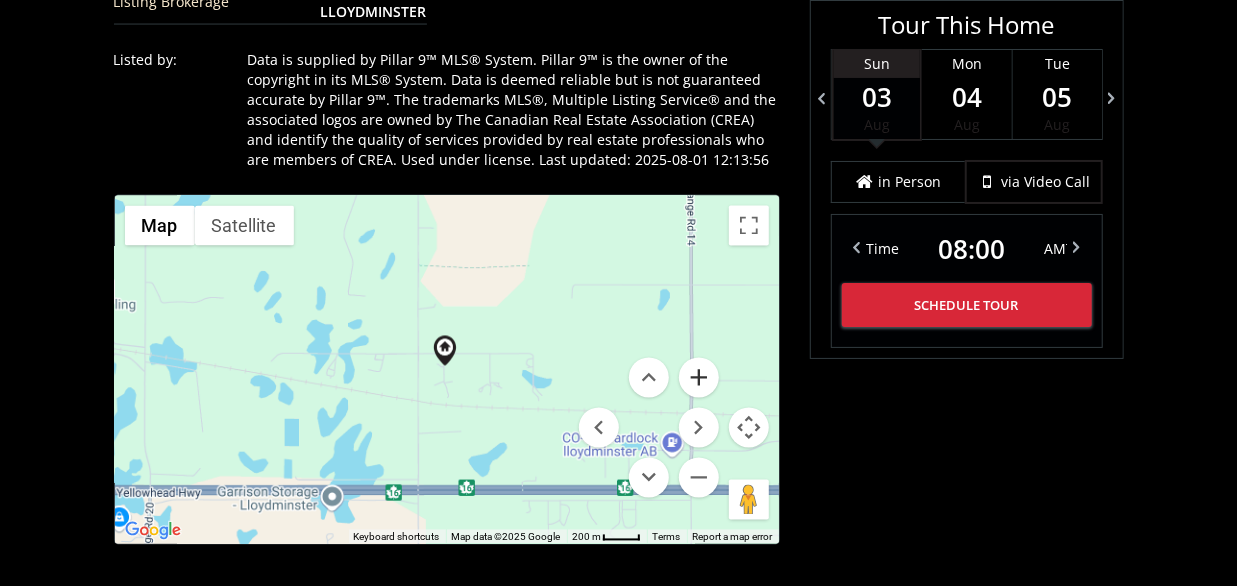 click at bounding box center [699, 378] 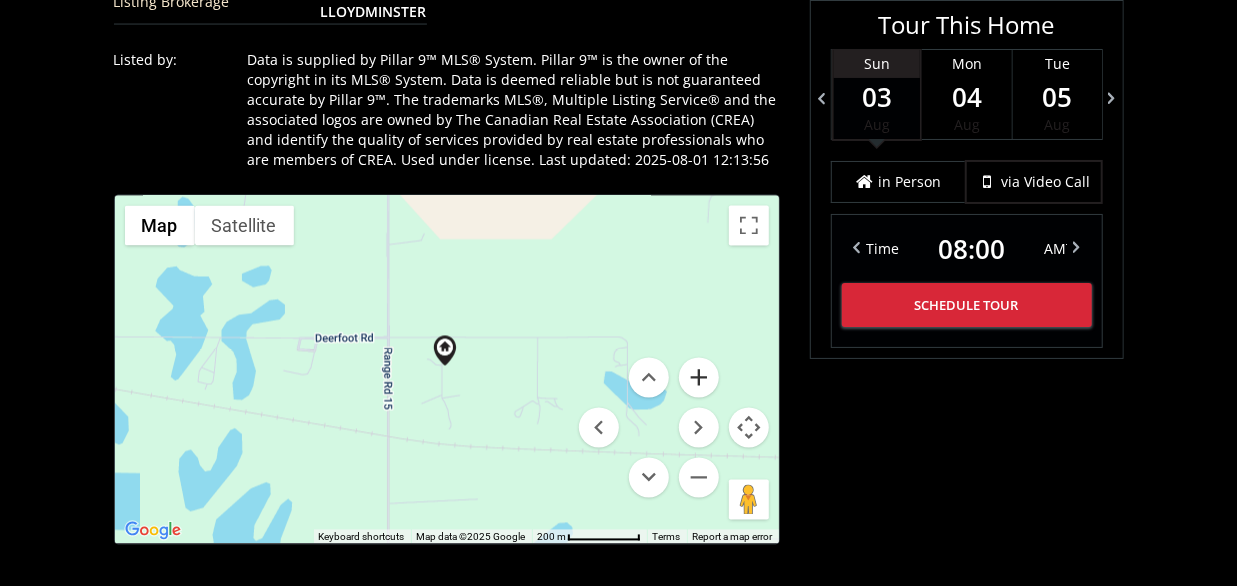 click at bounding box center [699, 378] 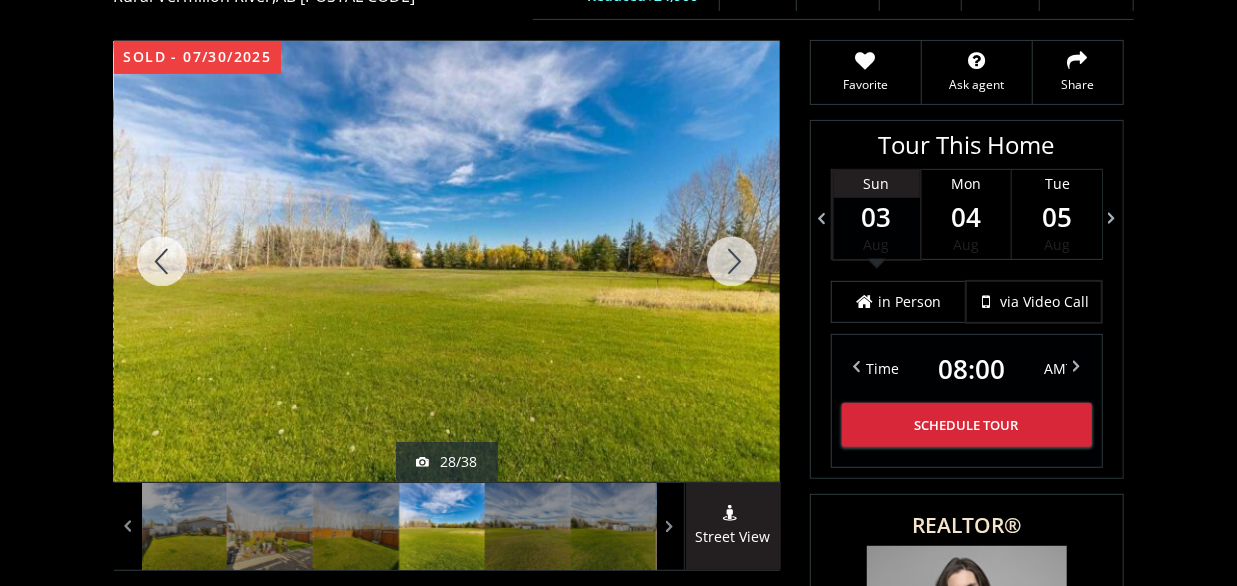 scroll, scrollTop: 0, scrollLeft: 0, axis: both 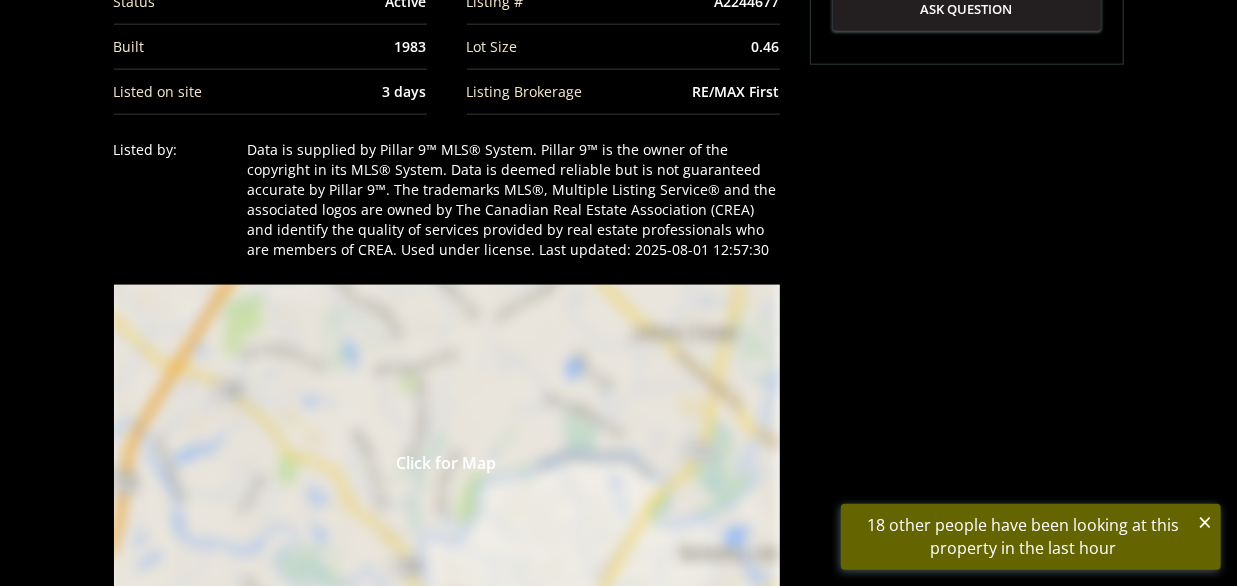 click on "Click for Map" at bounding box center (447, 460) 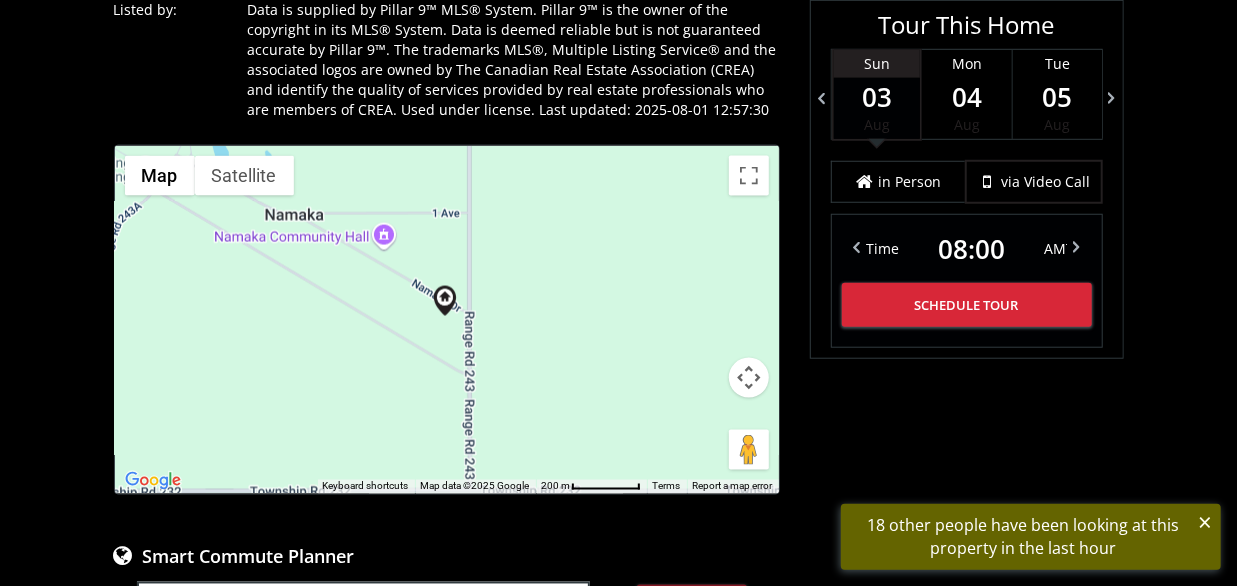 scroll, scrollTop: 1456, scrollLeft: 0, axis: vertical 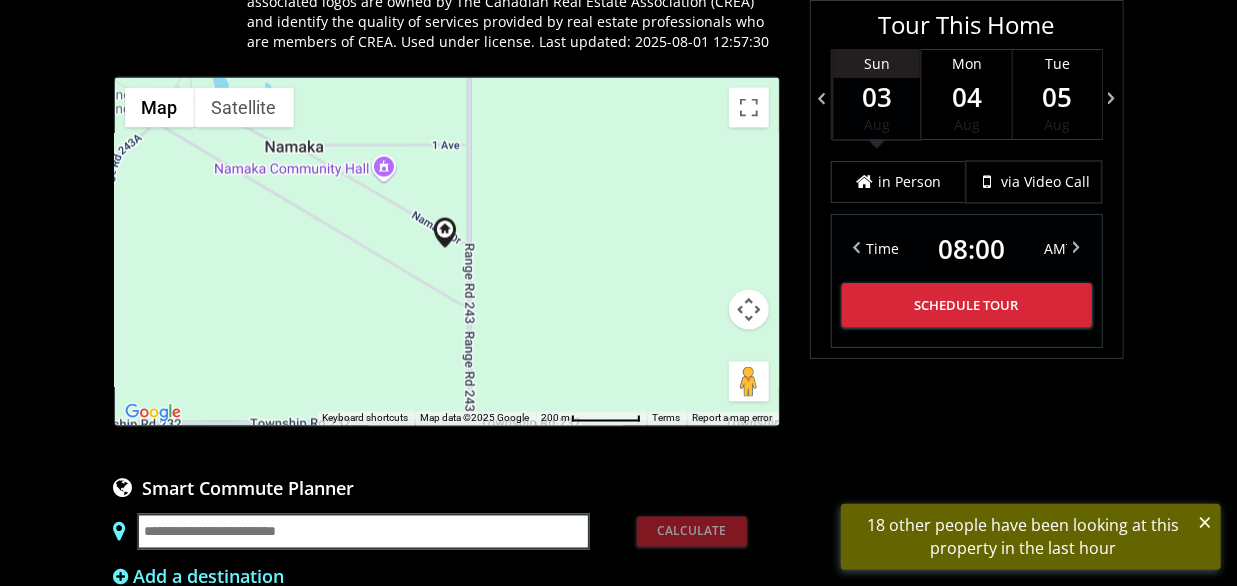 click at bounding box center [749, 310] 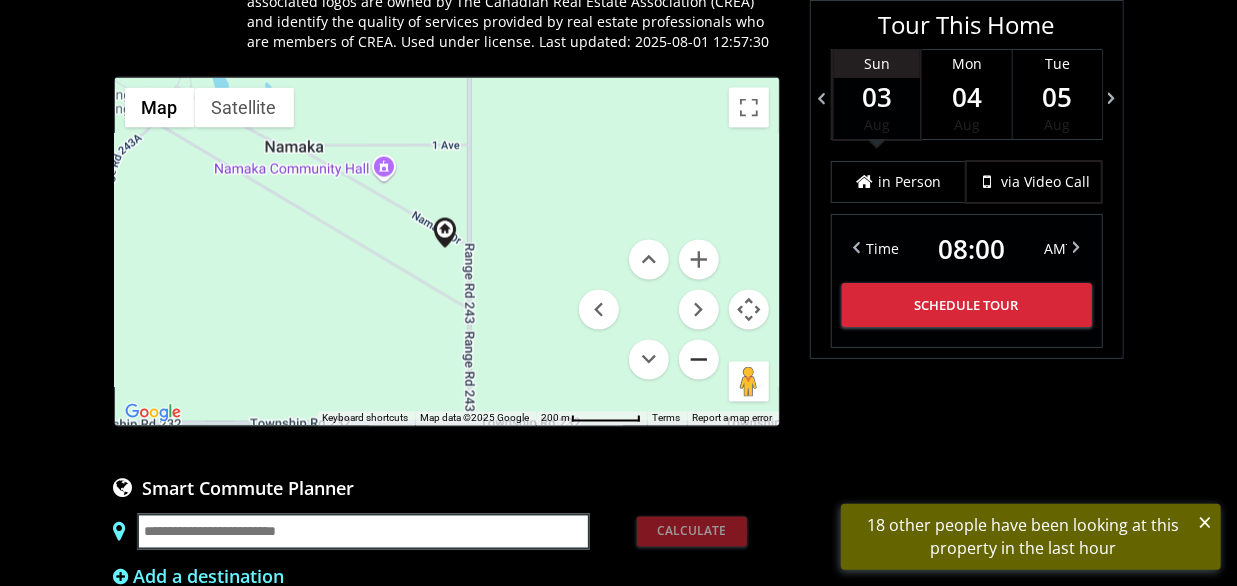 click at bounding box center (699, 360) 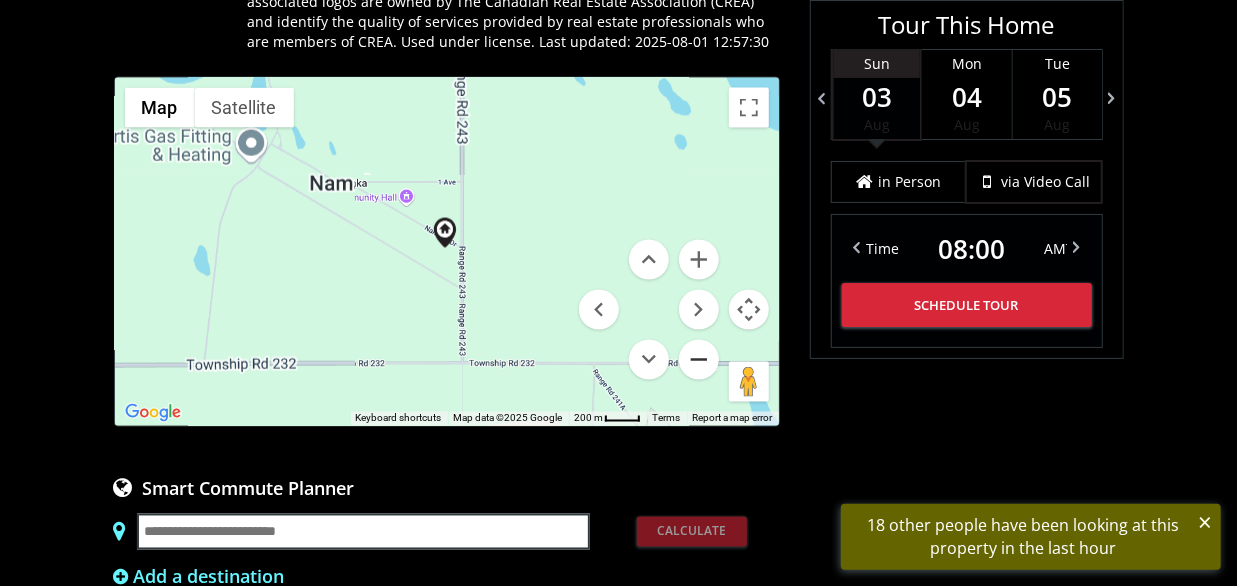 click at bounding box center [699, 360] 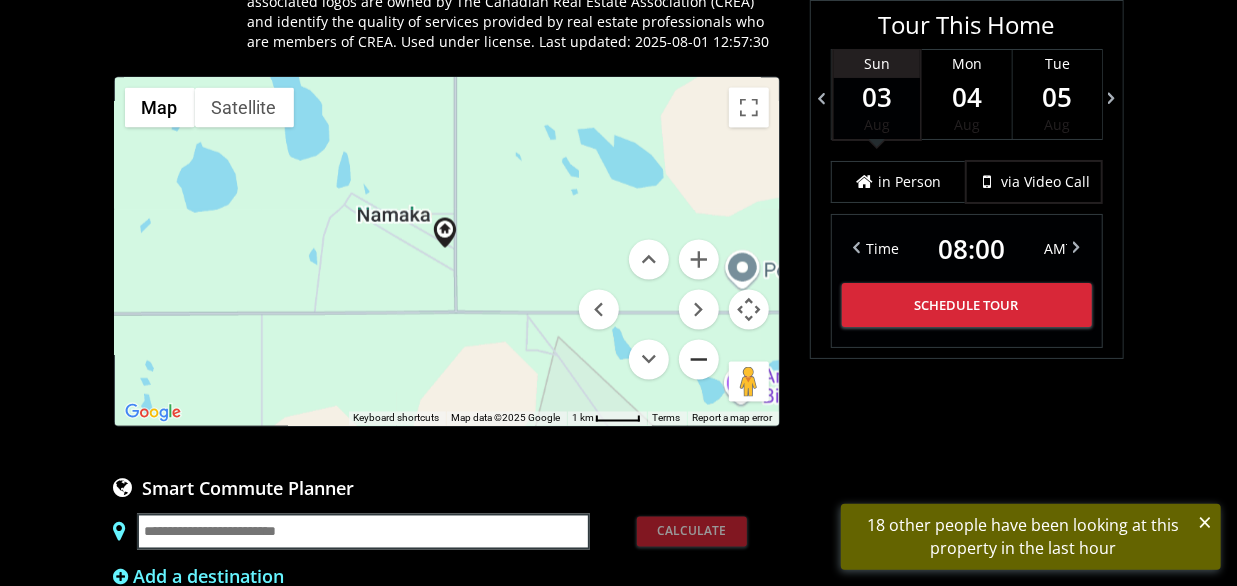 click at bounding box center [699, 360] 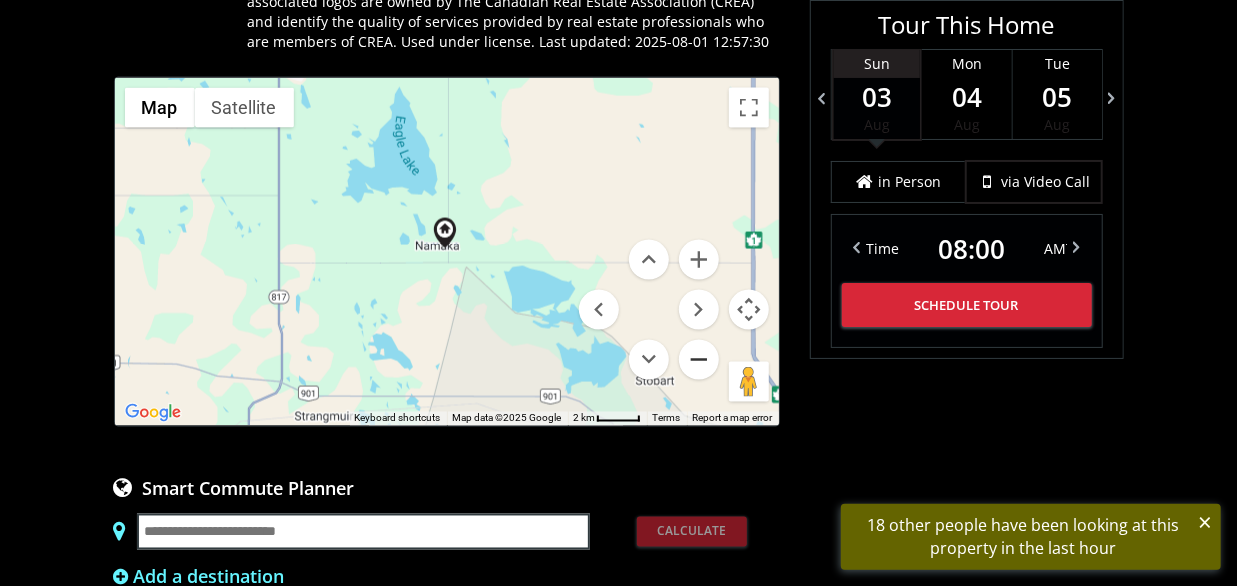 click at bounding box center [699, 360] 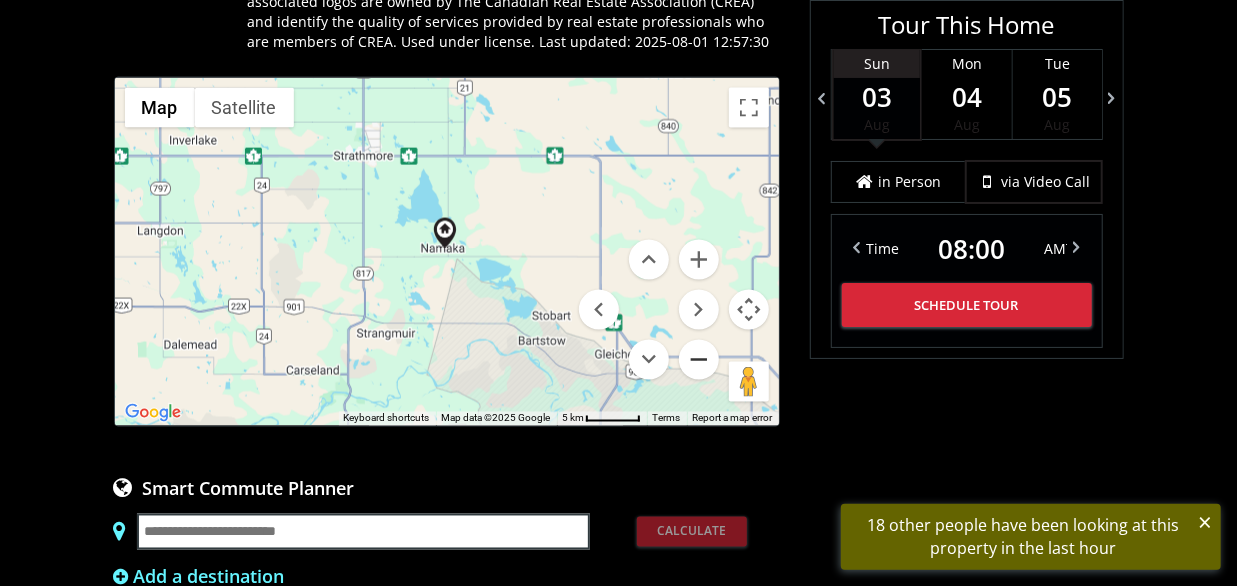 click at bounding box center [699, 360] 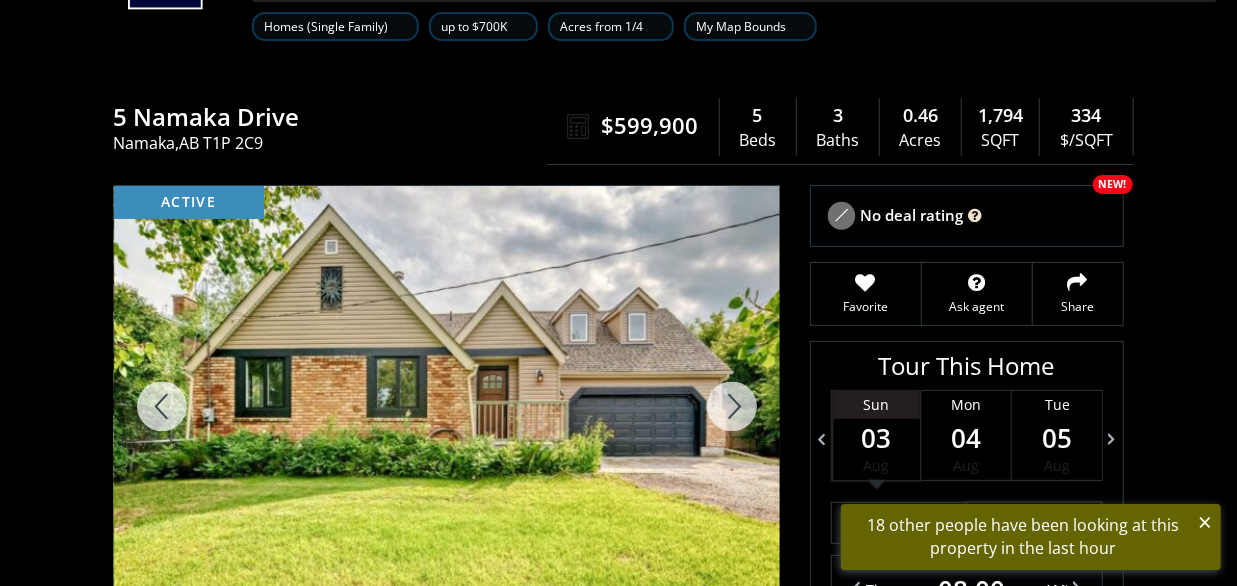 scroll, scrollTop: 104, scrollLeft: 0, axis: vertical 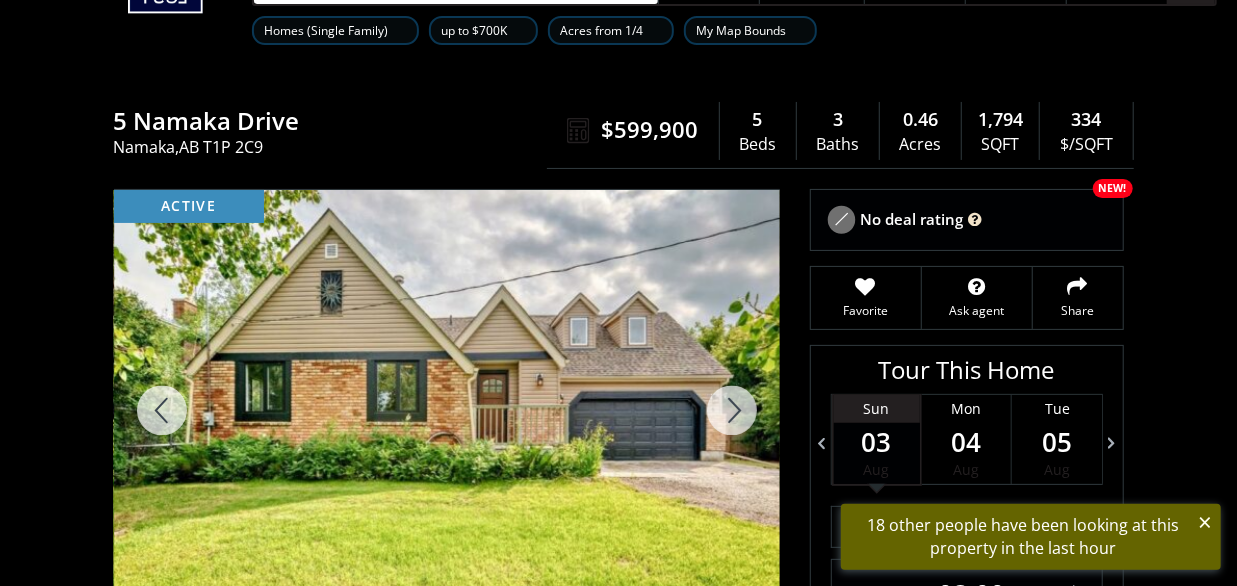 click at bounding box center [732, 410] 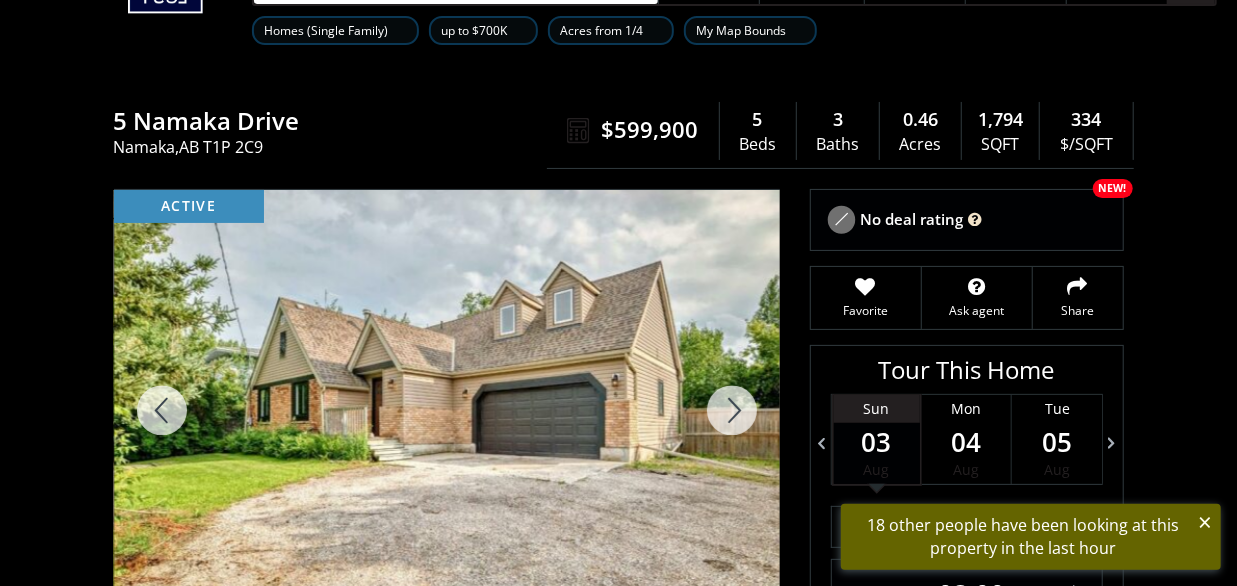 click at bounding box center [732, 410] 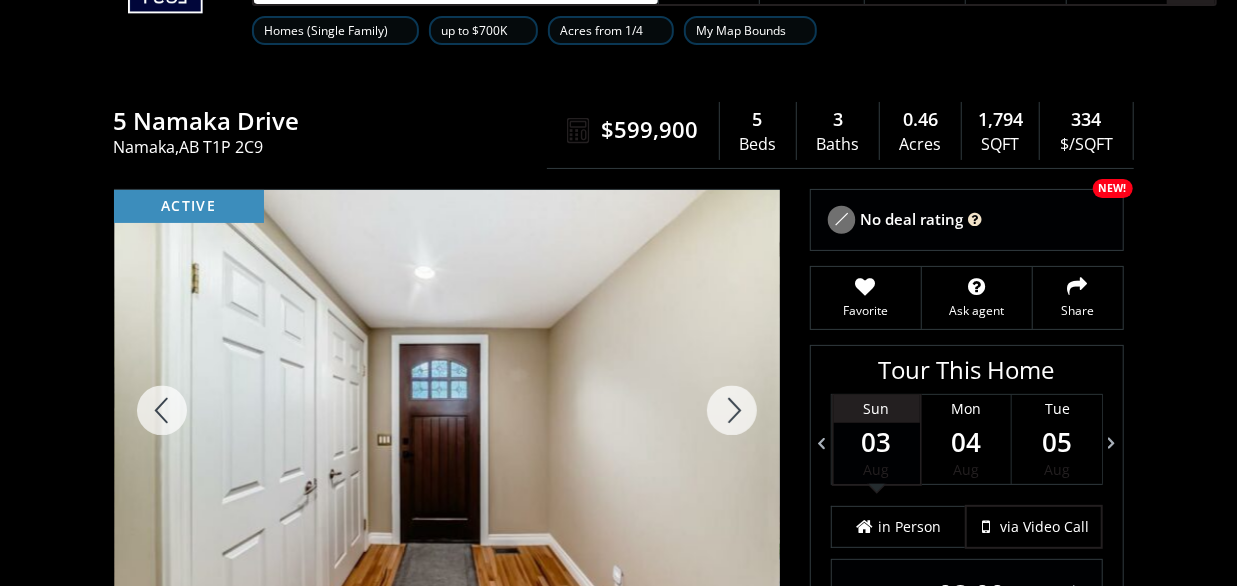 click at bounding box center (732, 410) 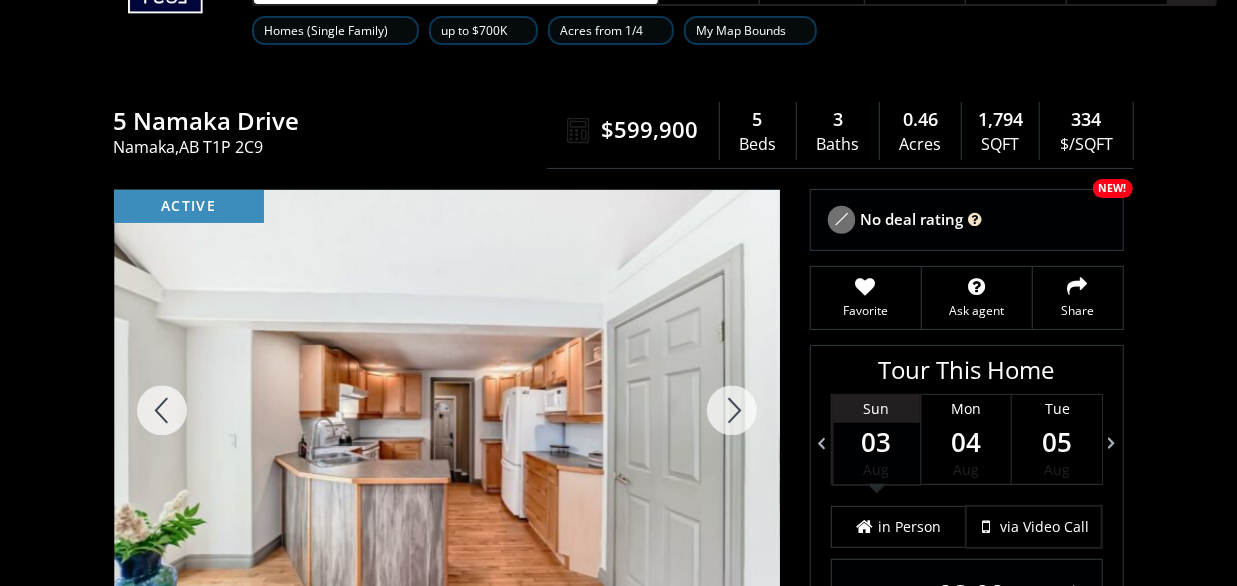 click at bounding box center [162, 410] 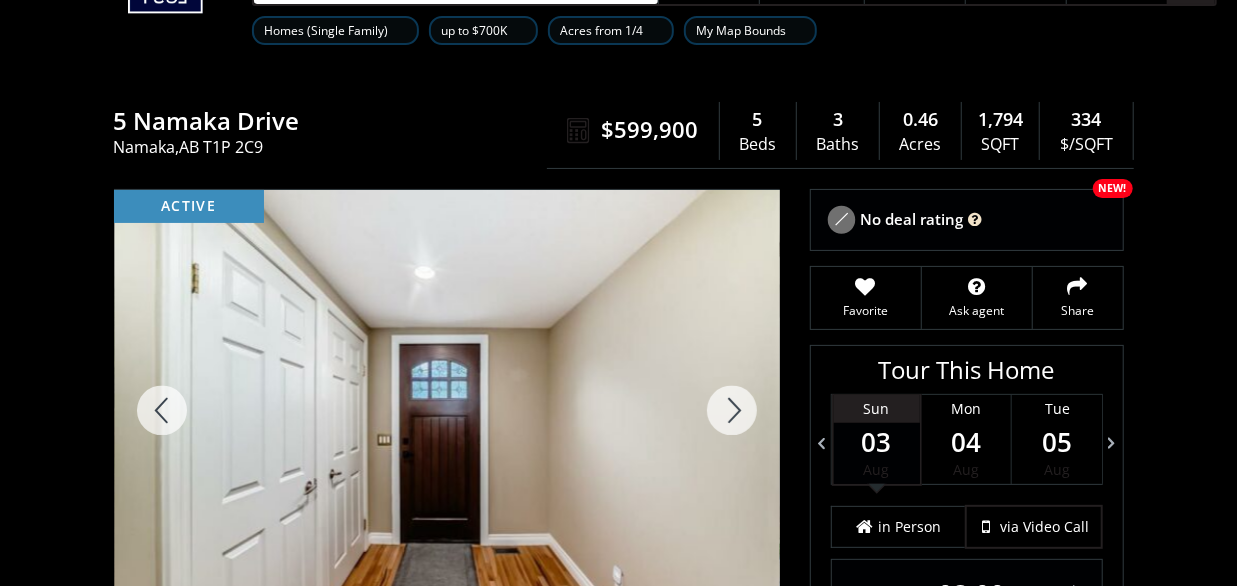 click at bounding box center [162, 410] 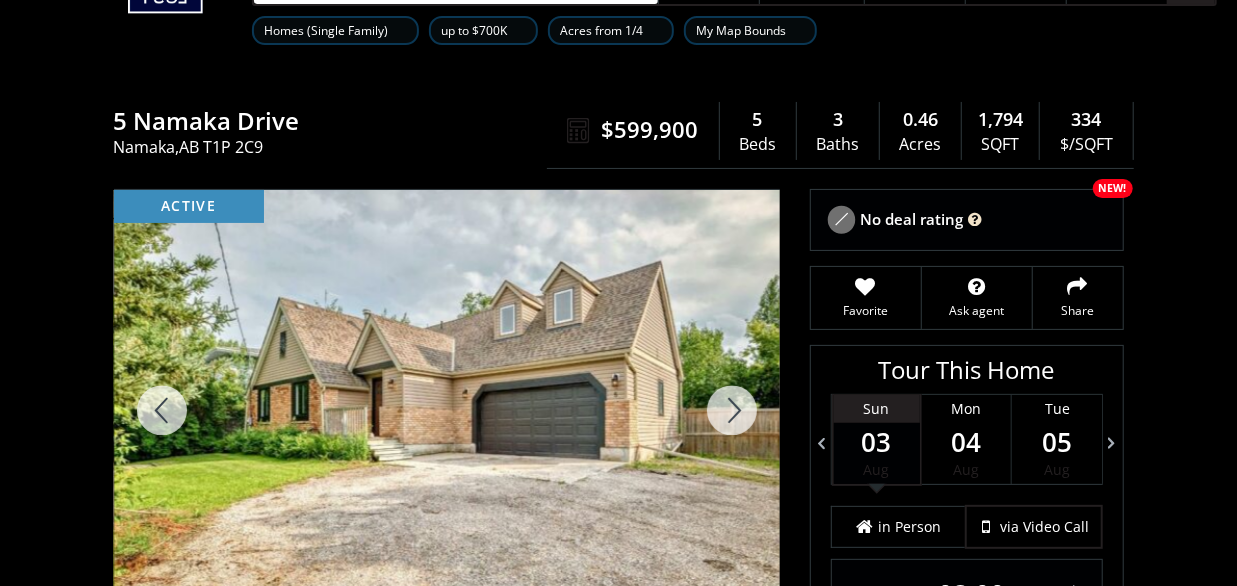 click at bounding box center (162, 410) 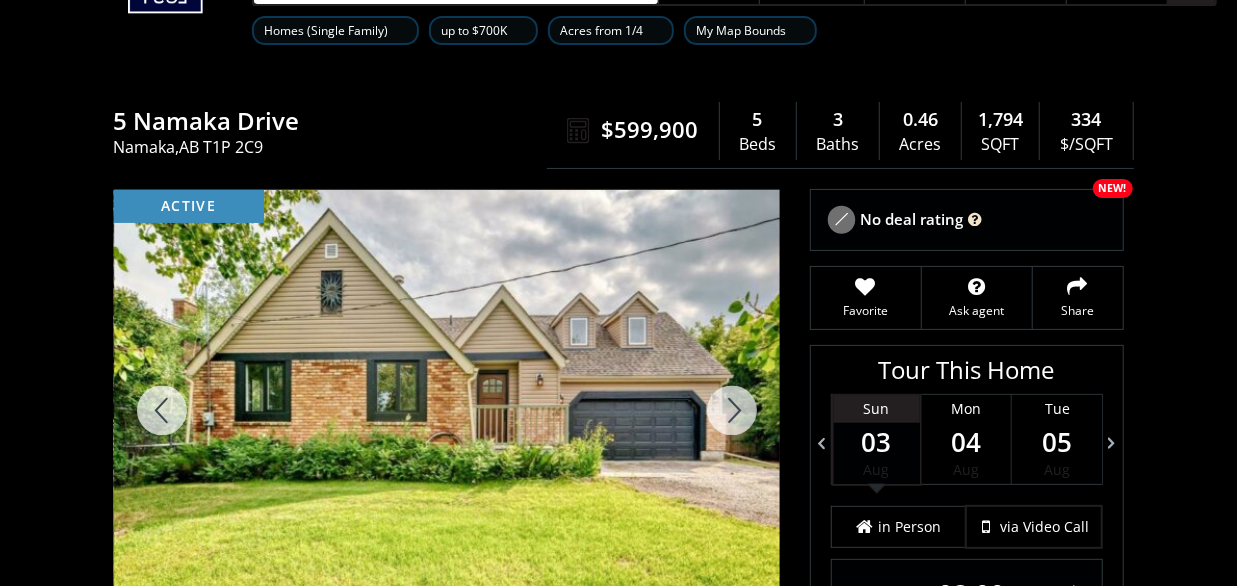 click at bounding box center [162, 410] 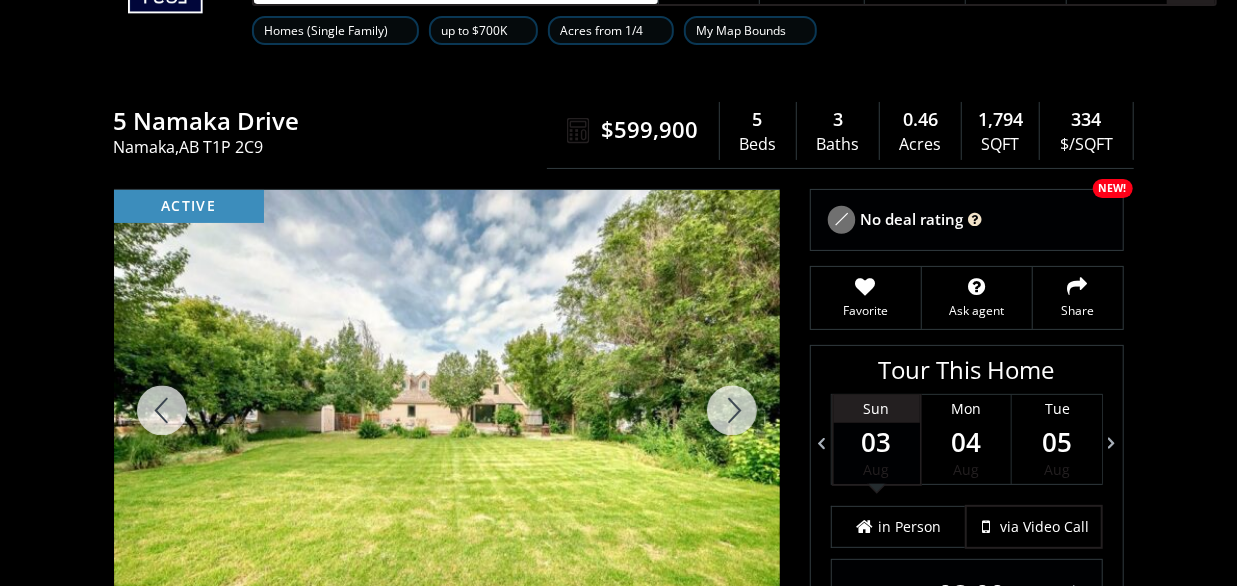 click at bounding box center (162, 410) 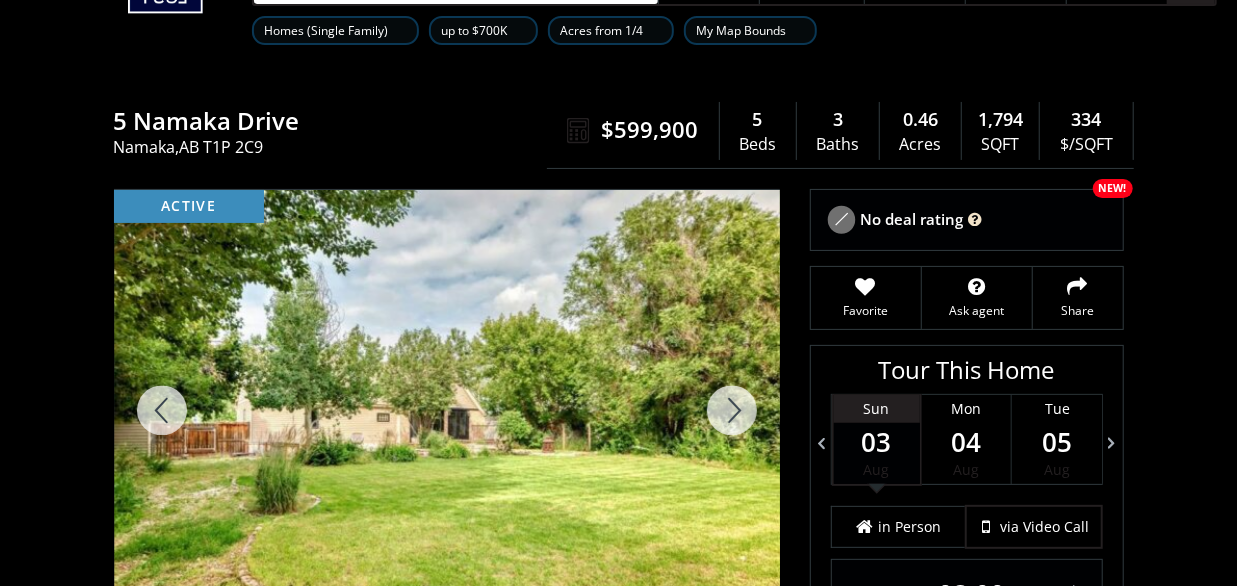 click at bounding box center (162, 410) 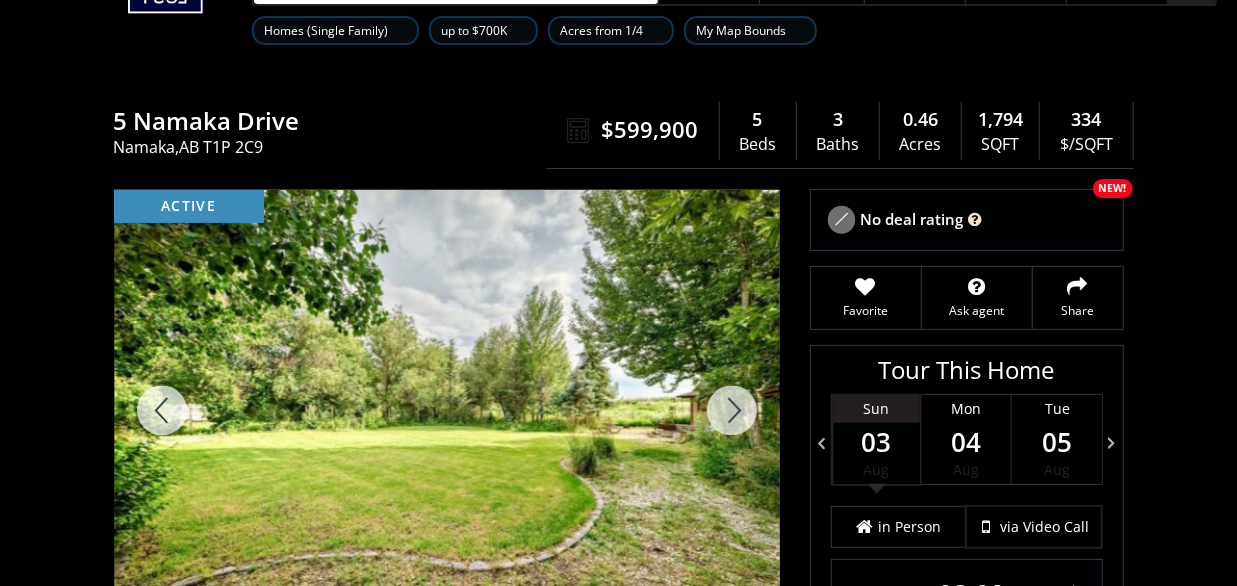 click at bounding box center (162, 410) 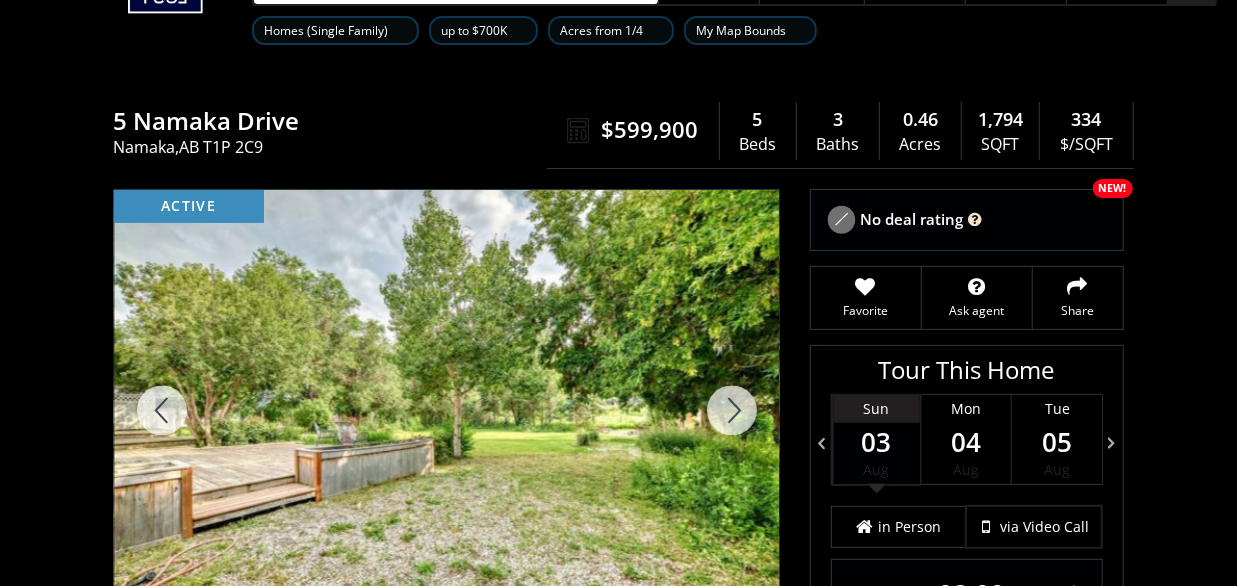 click at bounding box center [162, 410] 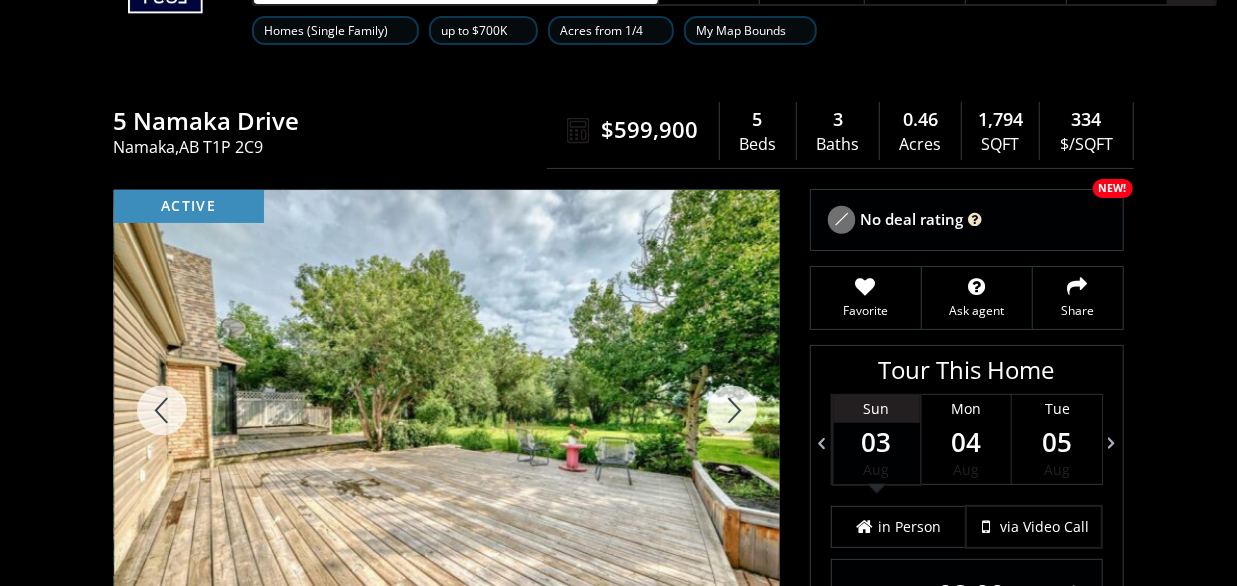 click at bounding box center (162, 410) 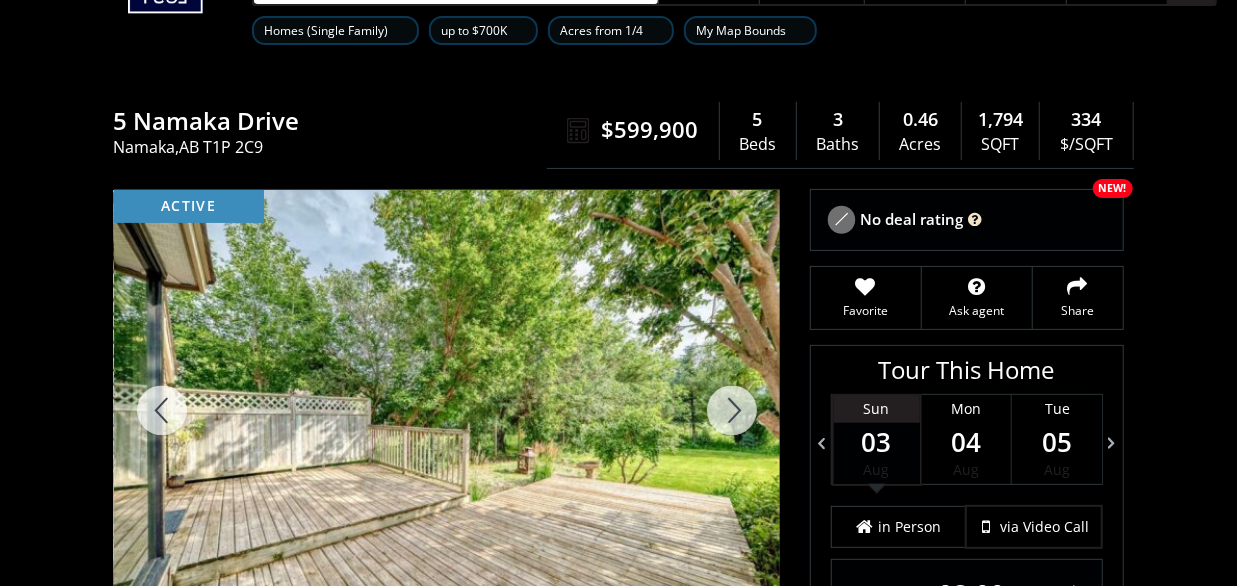 click at bounding box center [162, 410] 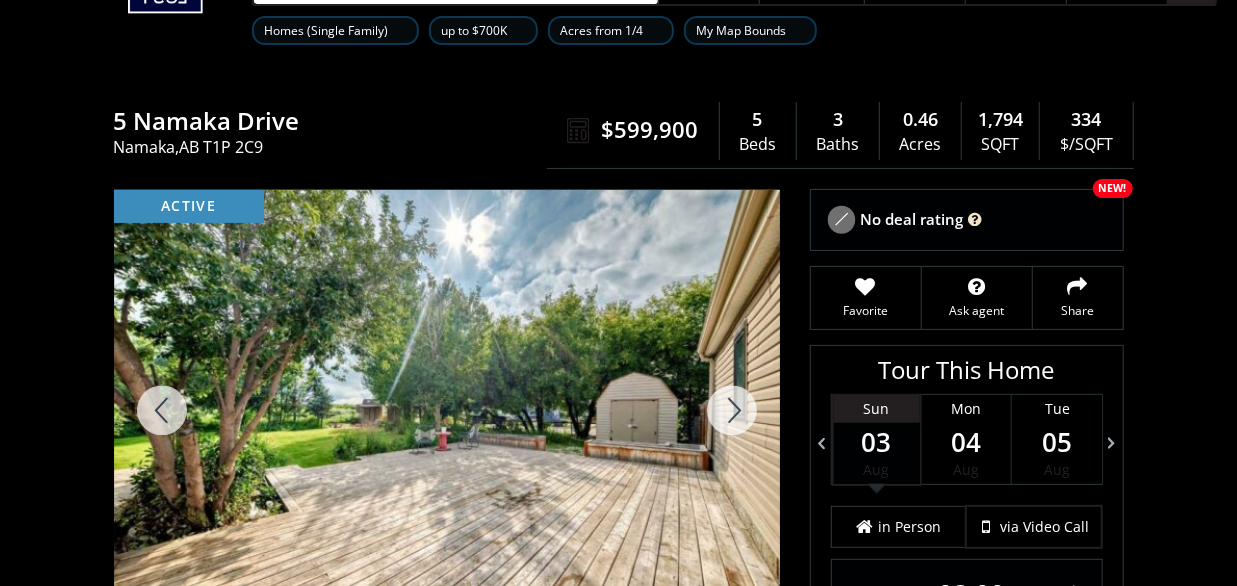 click at bounding box center (162, 410) 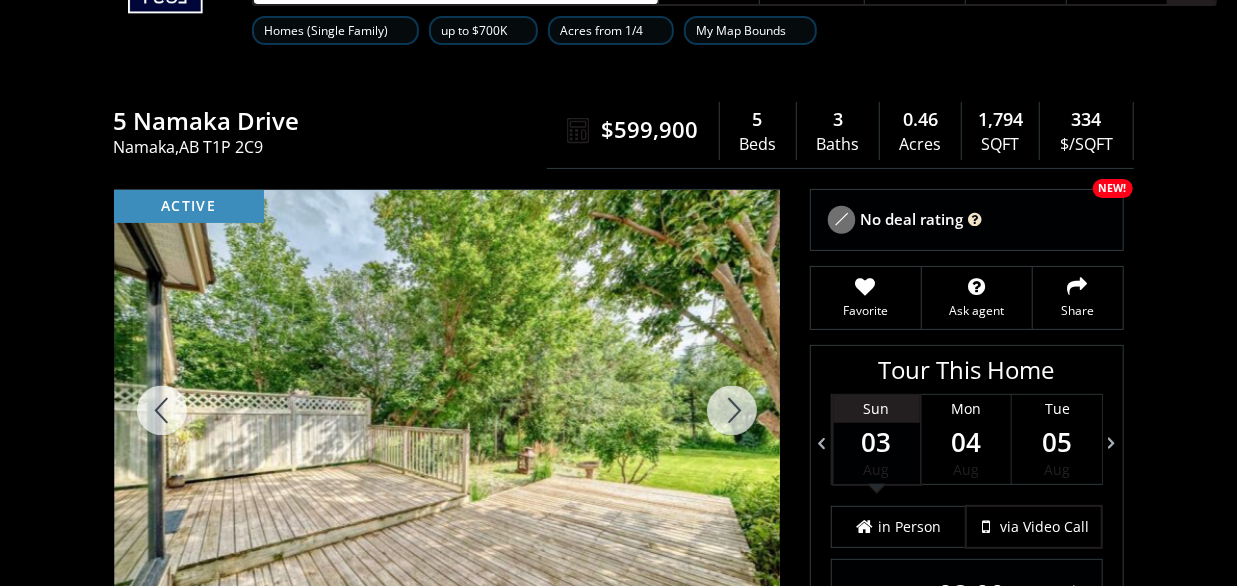 click at bounding box center [162, 410] 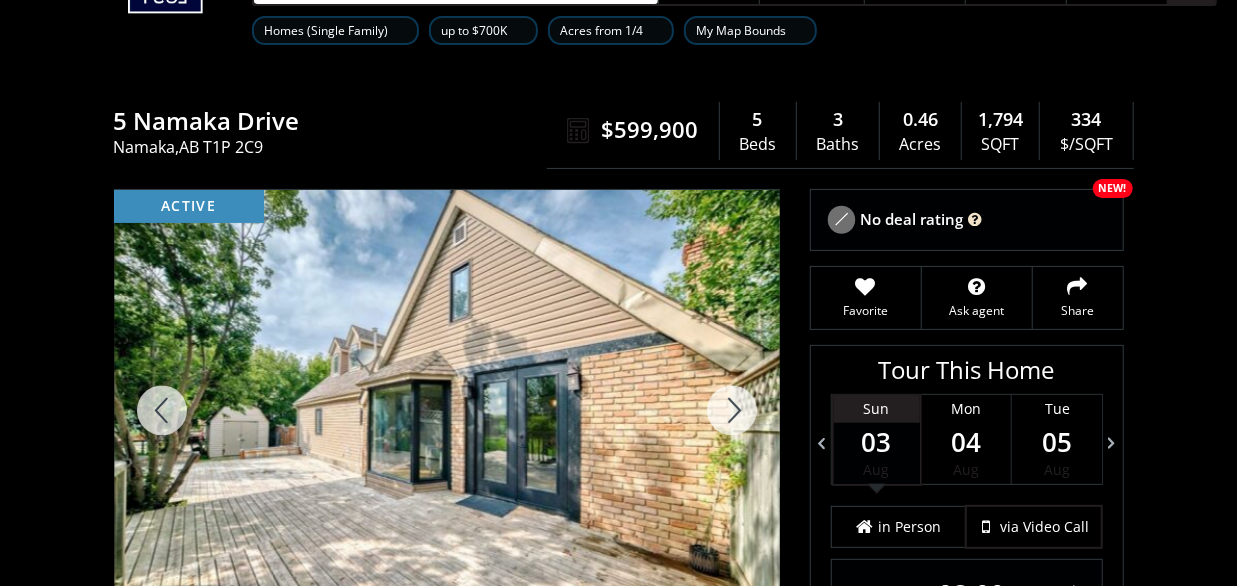 click at bounding box center [162, 410] 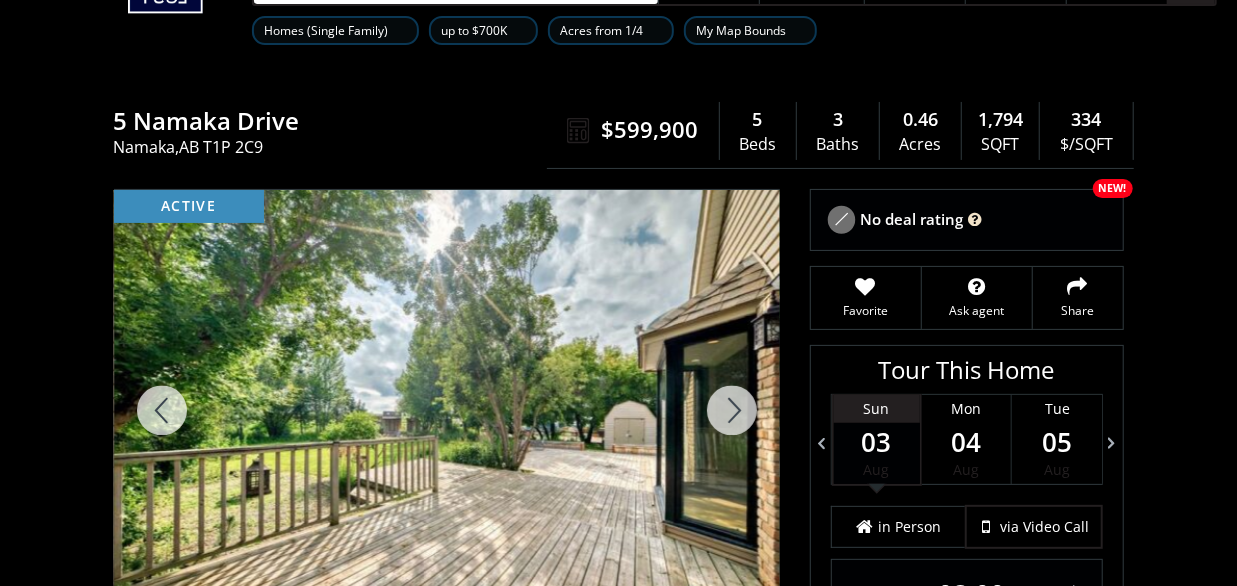 click at bounding box center (162, 410) 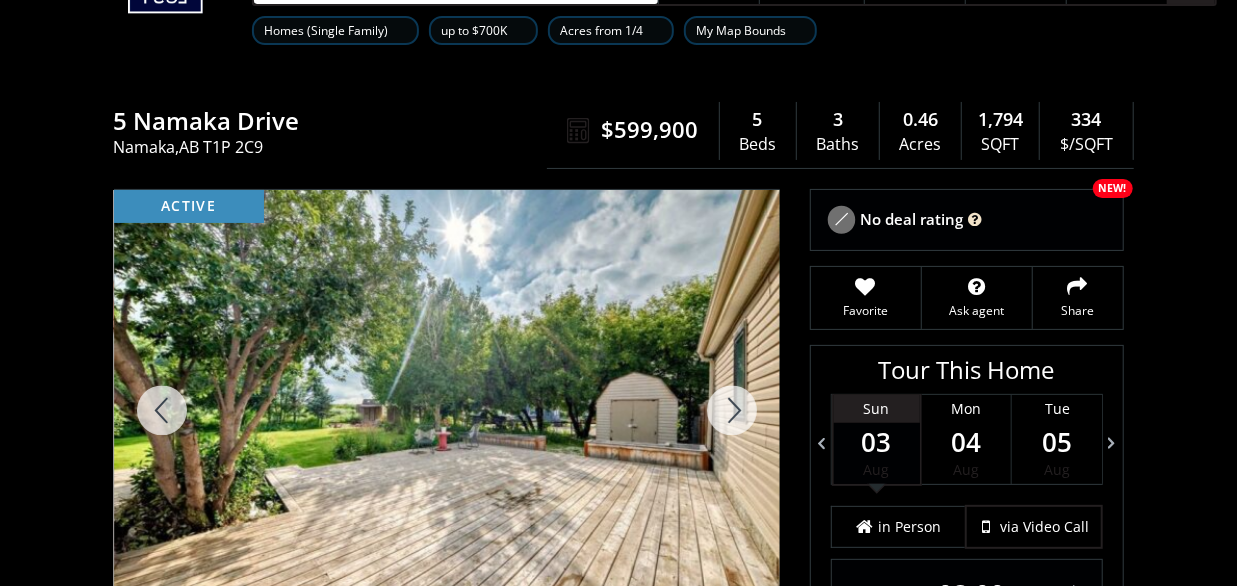 click at bounding box center (162, 410) 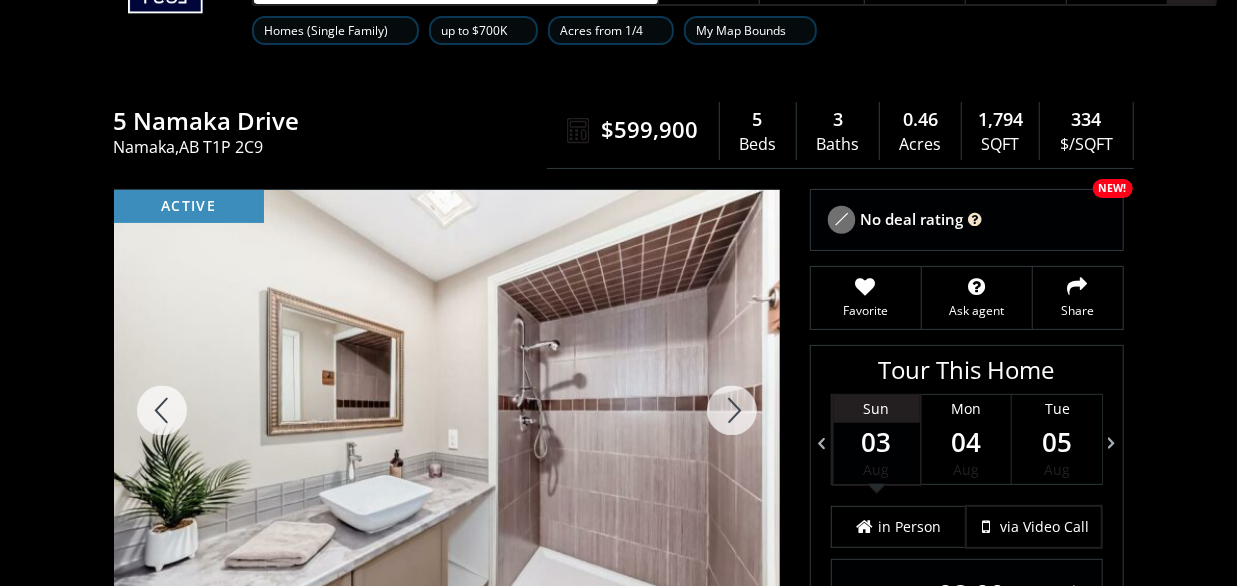 click at bounding box center (162, 410) 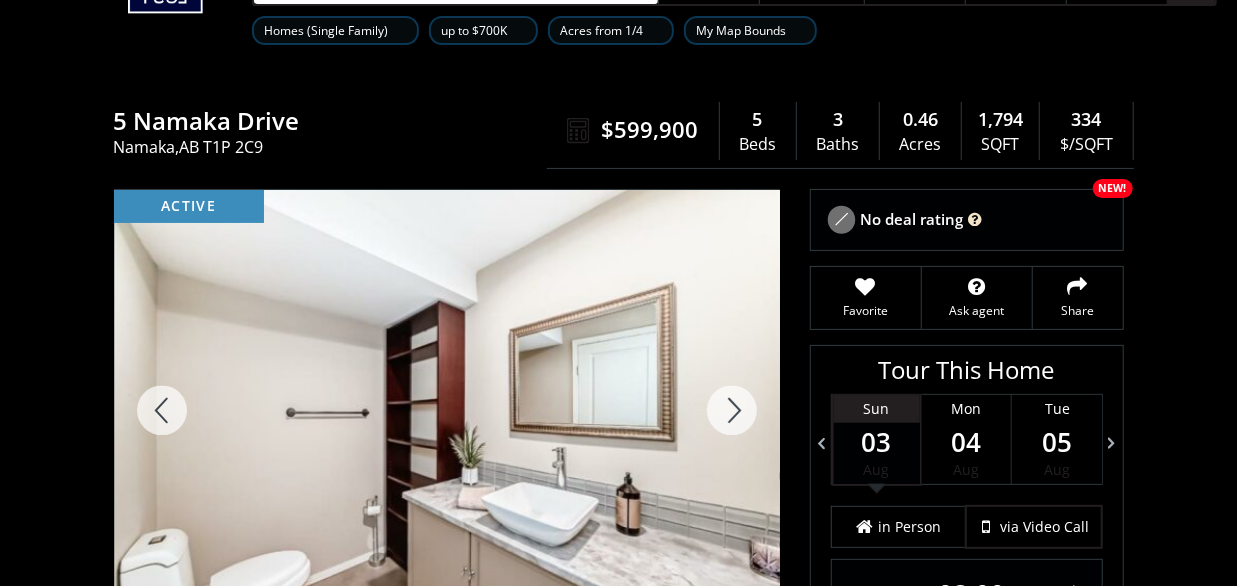 click at bounding box center (162, 410) 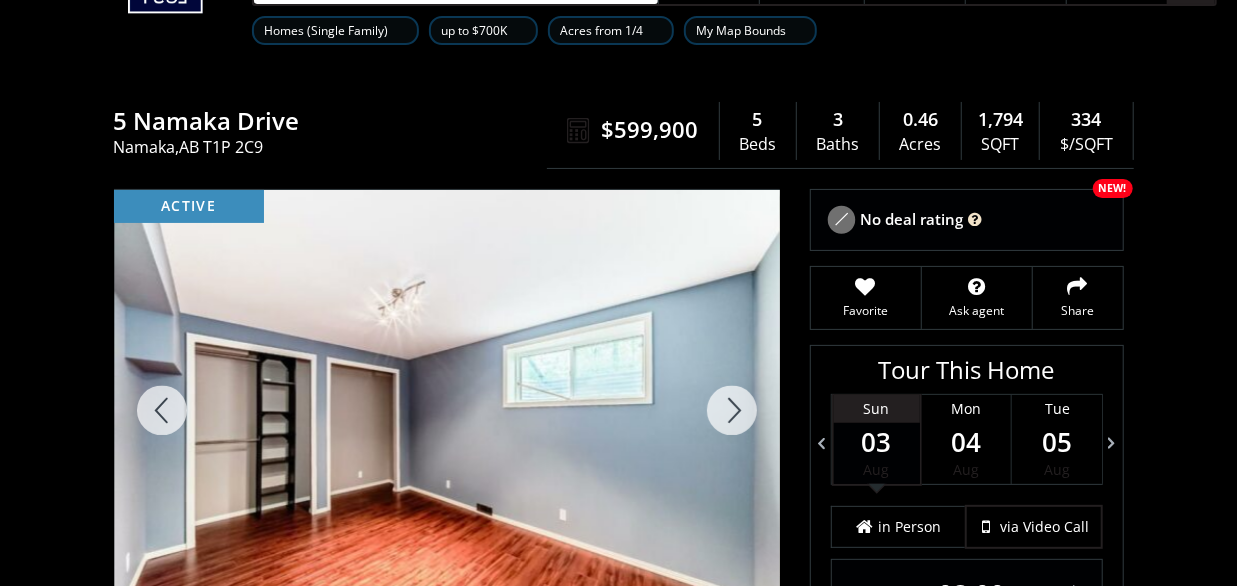 click at bounding box center [162, 410] 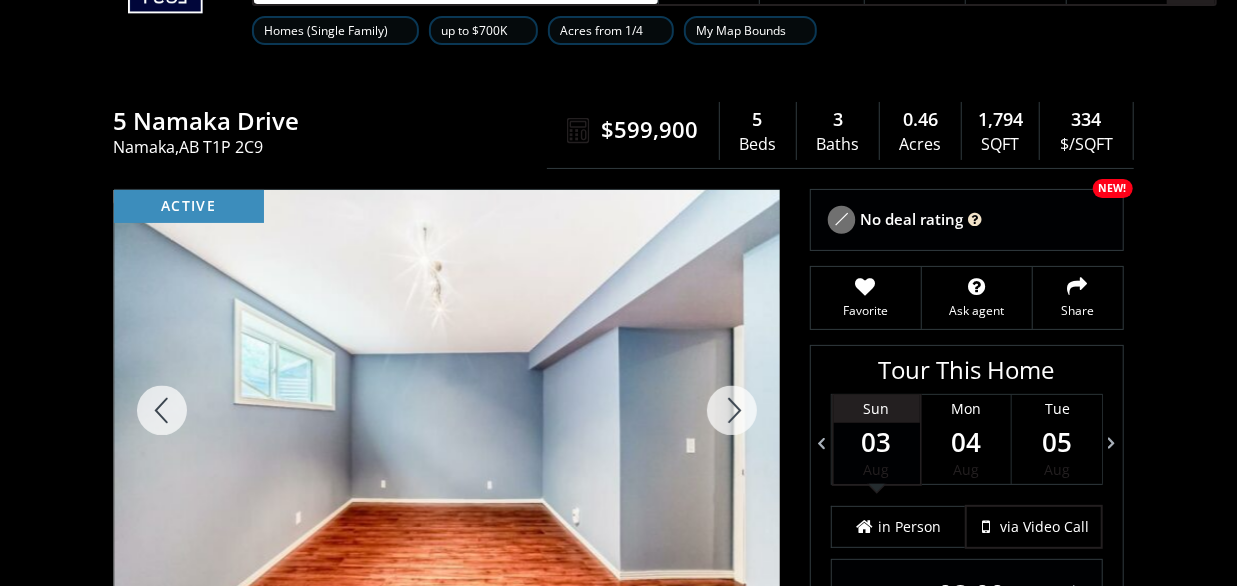 click at bounding box center (162, 410) 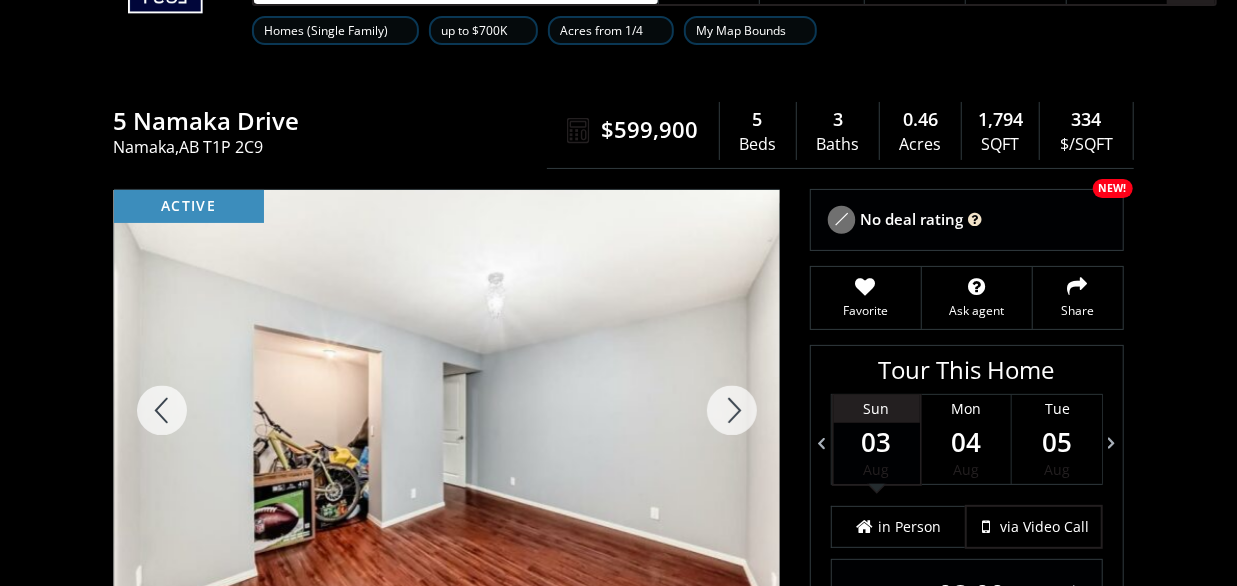 click at bounding box center [162, 410] 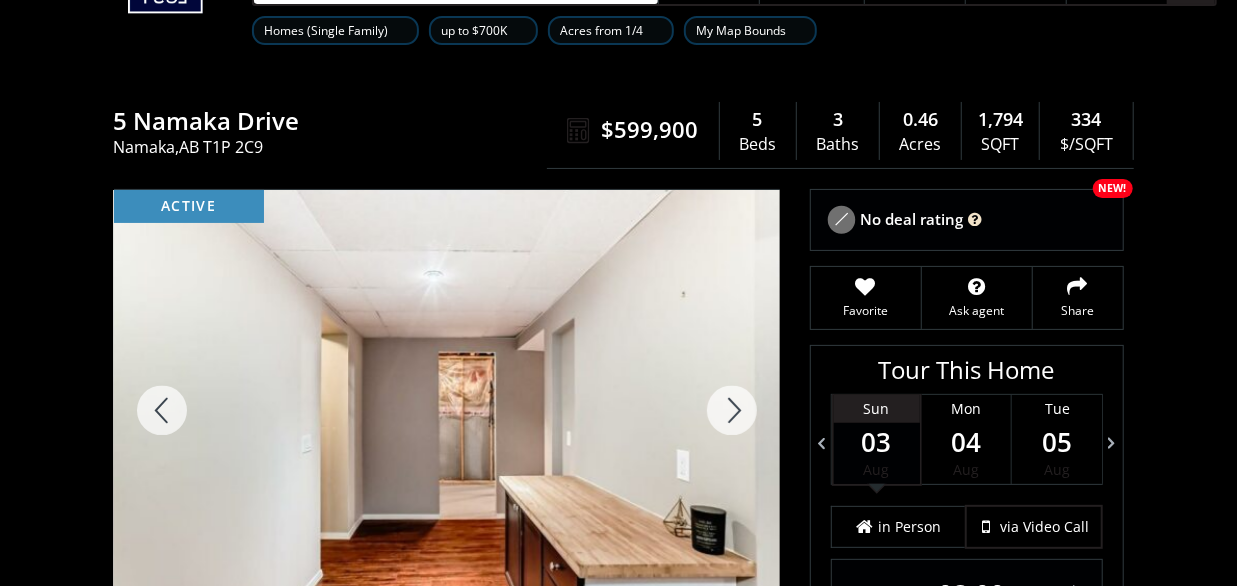 click at bounding box center (162, 410) 